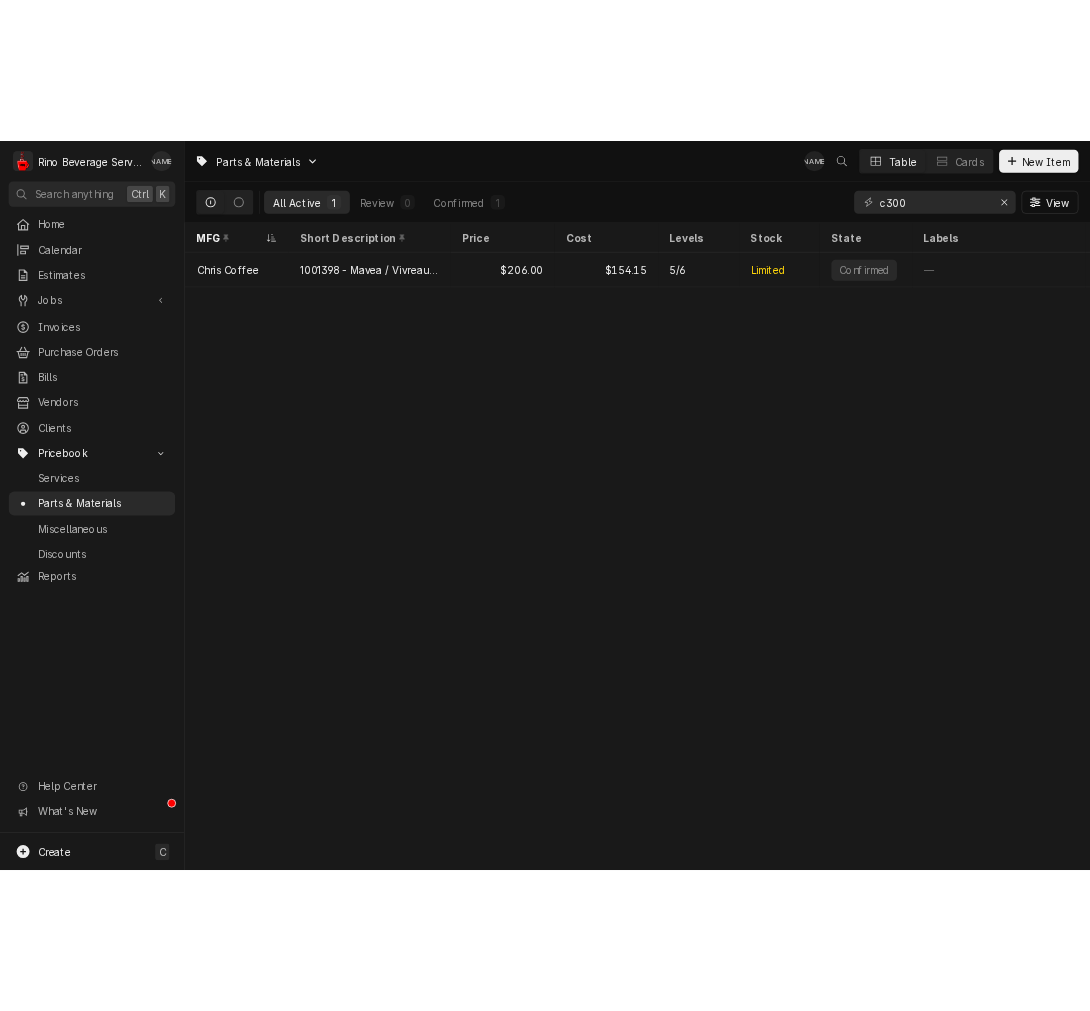 scroll, scrollTop: 0, scrollLeft: 0, axis: both 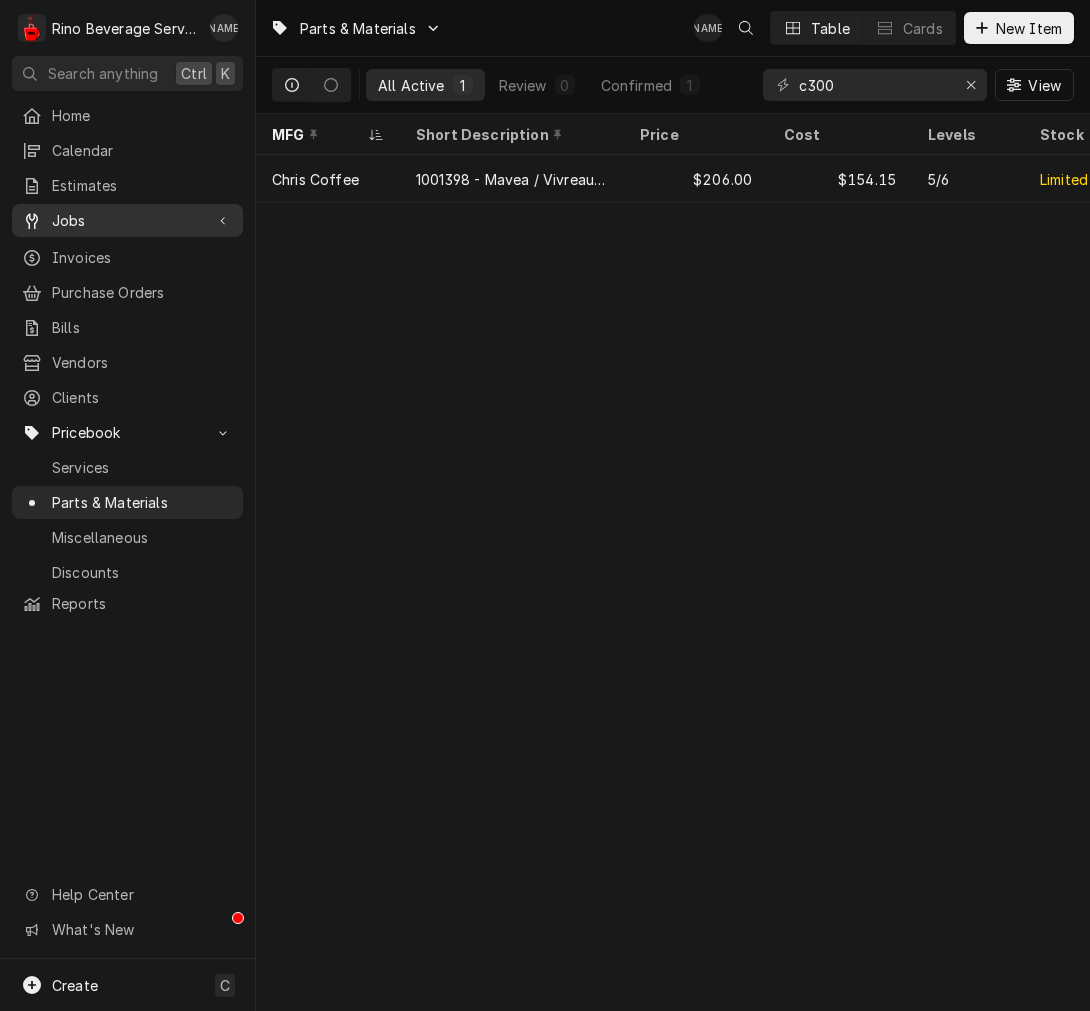 click on "Jobs" at bounding box center (127, 220) 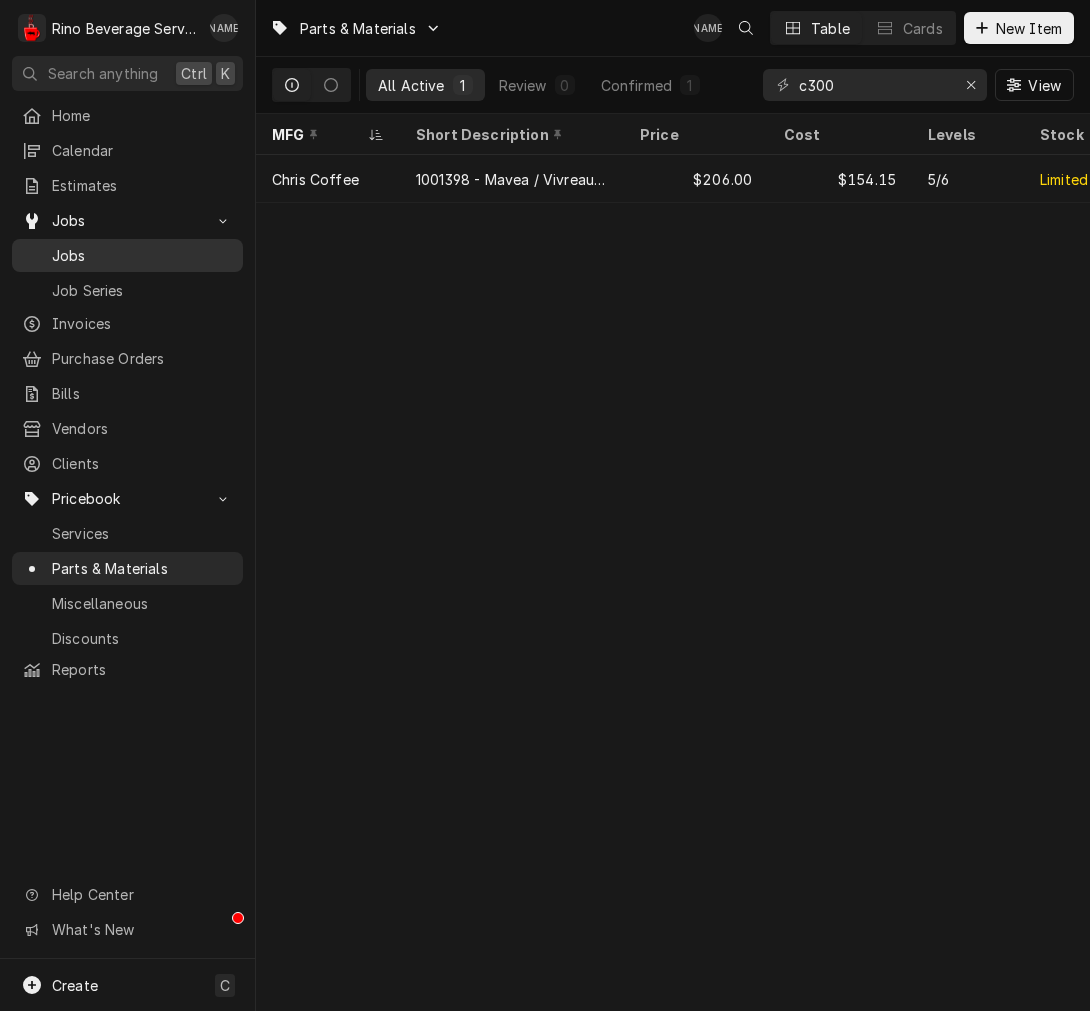 click on "Jobs" at bounding box center (142, 255) 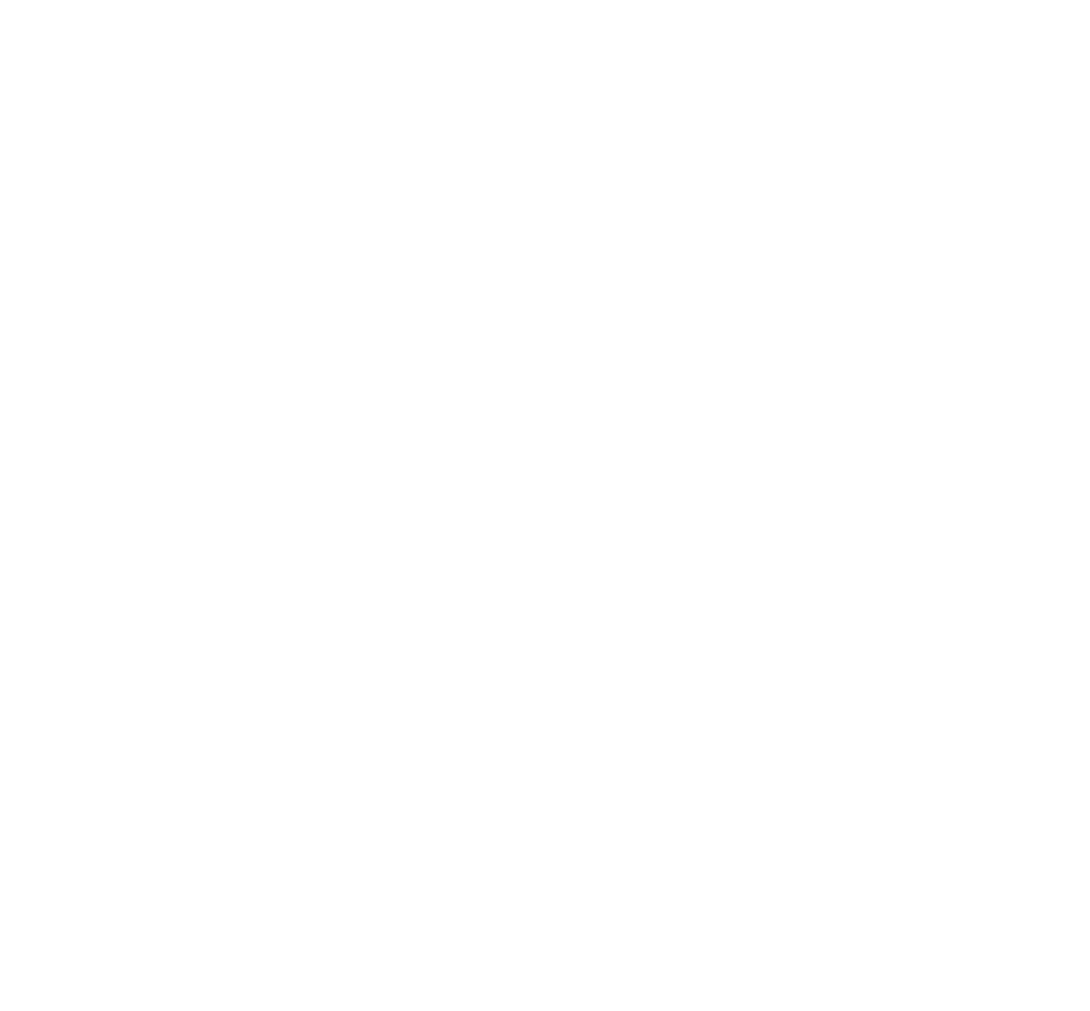 scroll, scrollTop: 0, scrollLeft: 0, axis: both 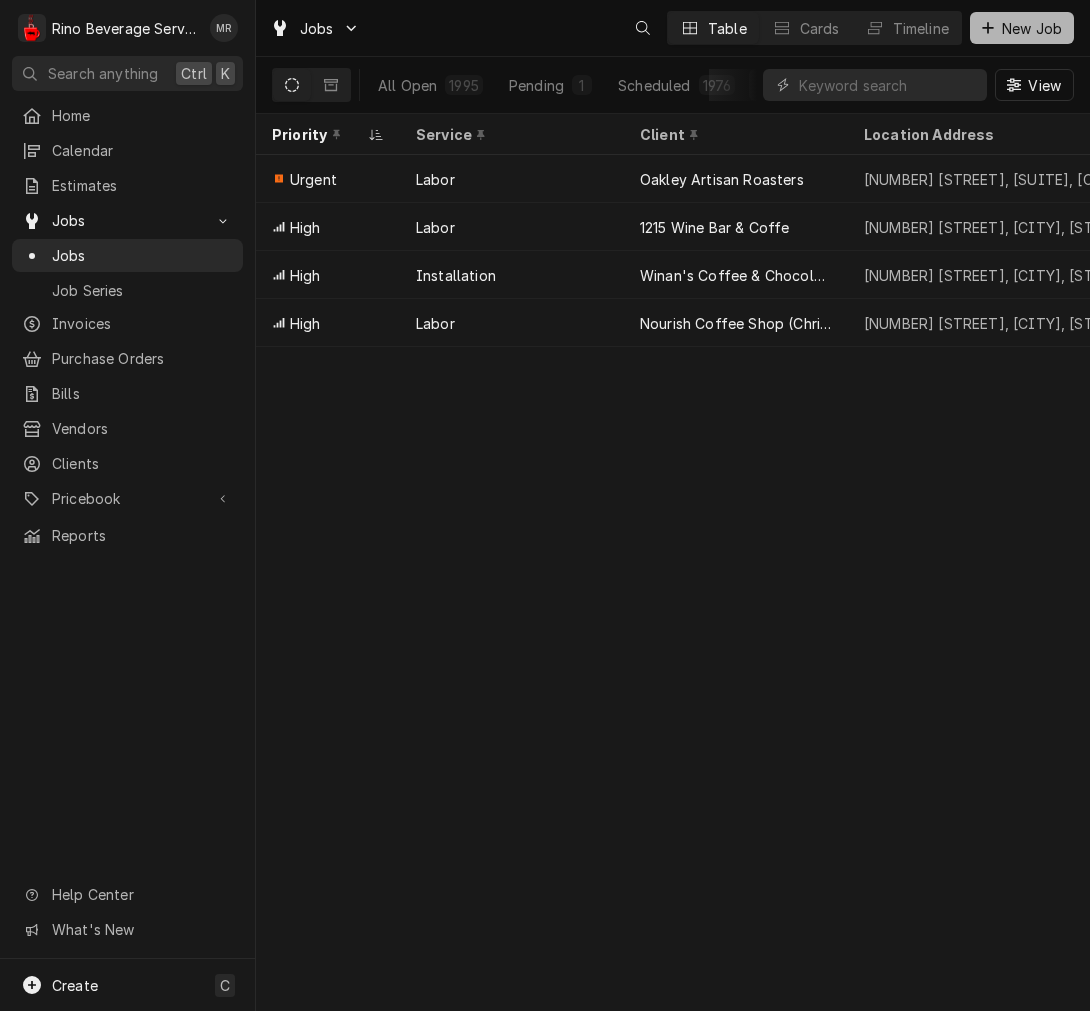 click on "New Job" at bounding box center (1032, 28) 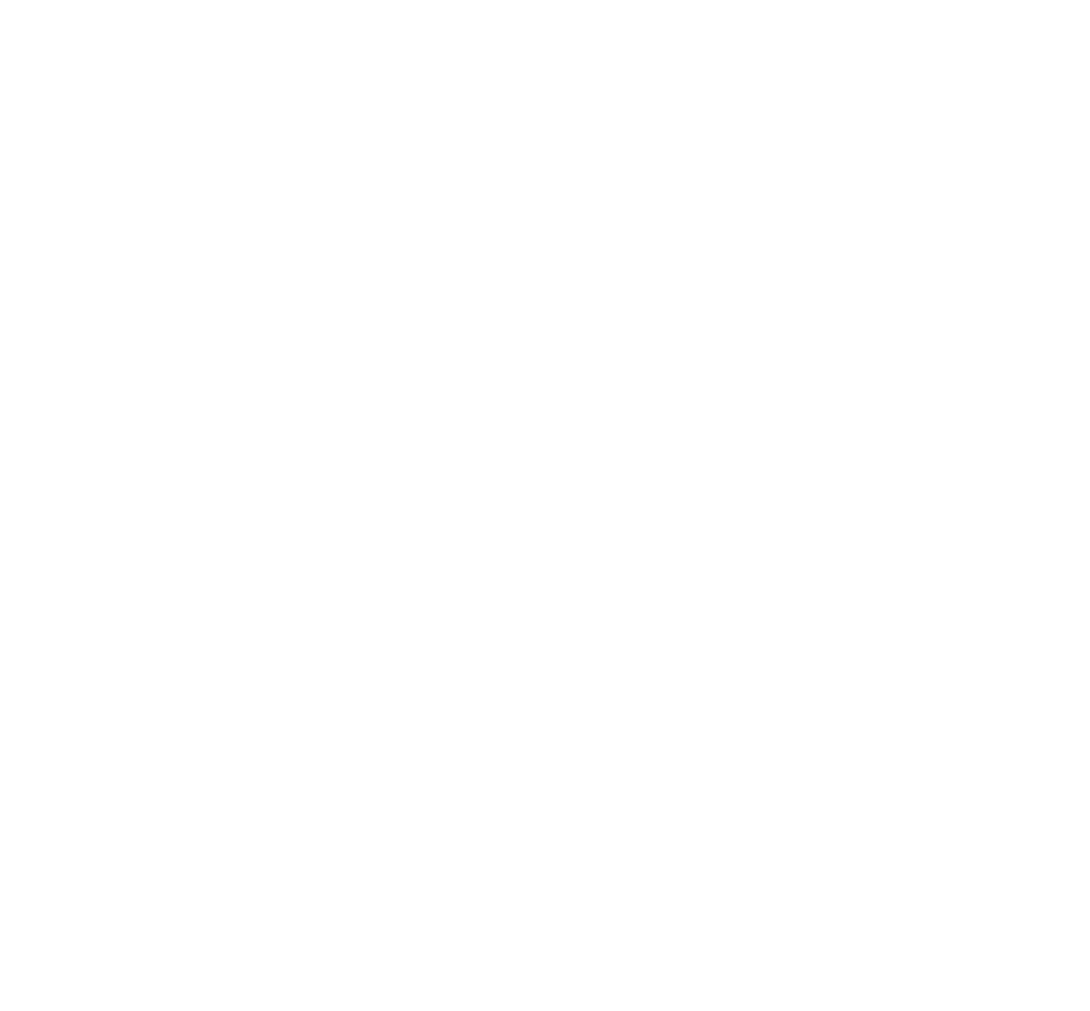scroll, scrollTop: 0, scrollLeft: 0, axis: both 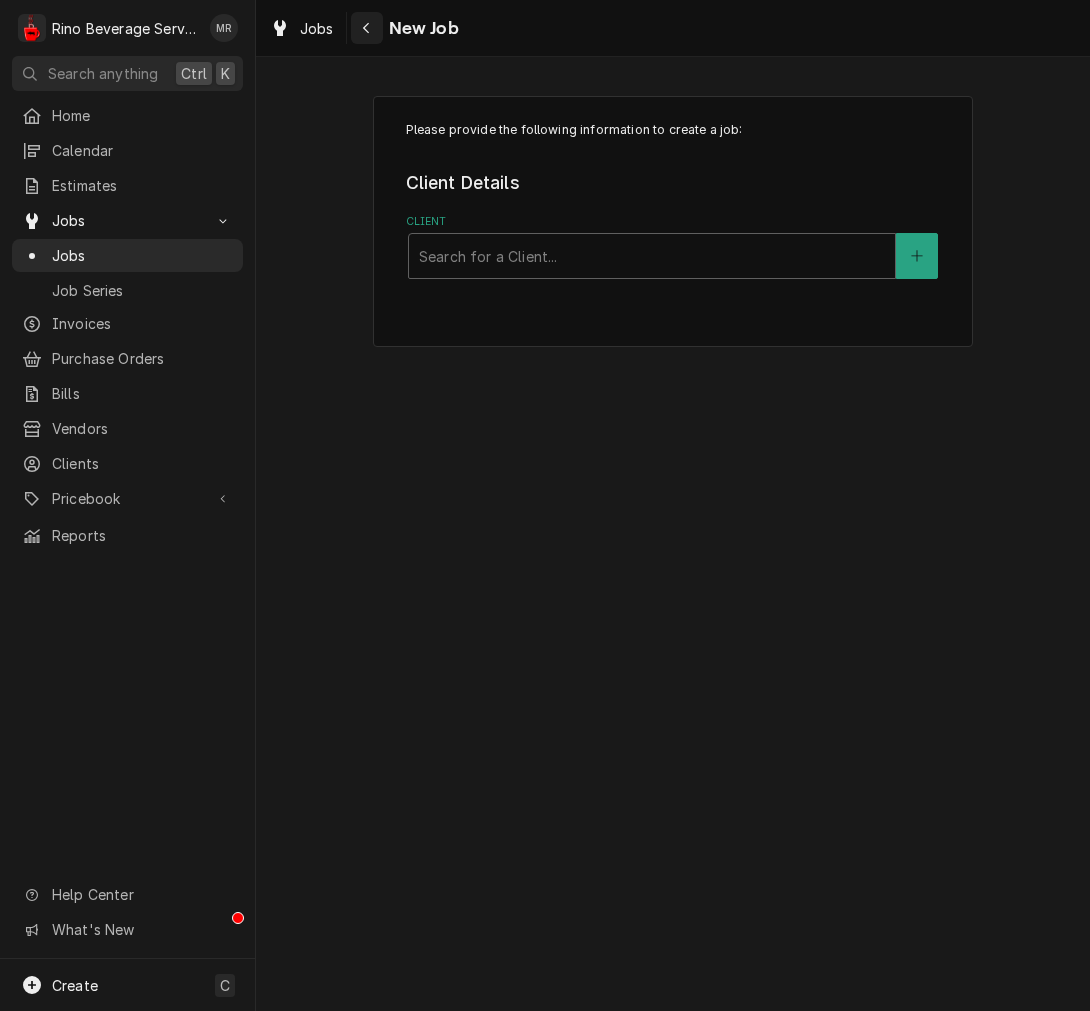 click at bounding box center [367, 28] 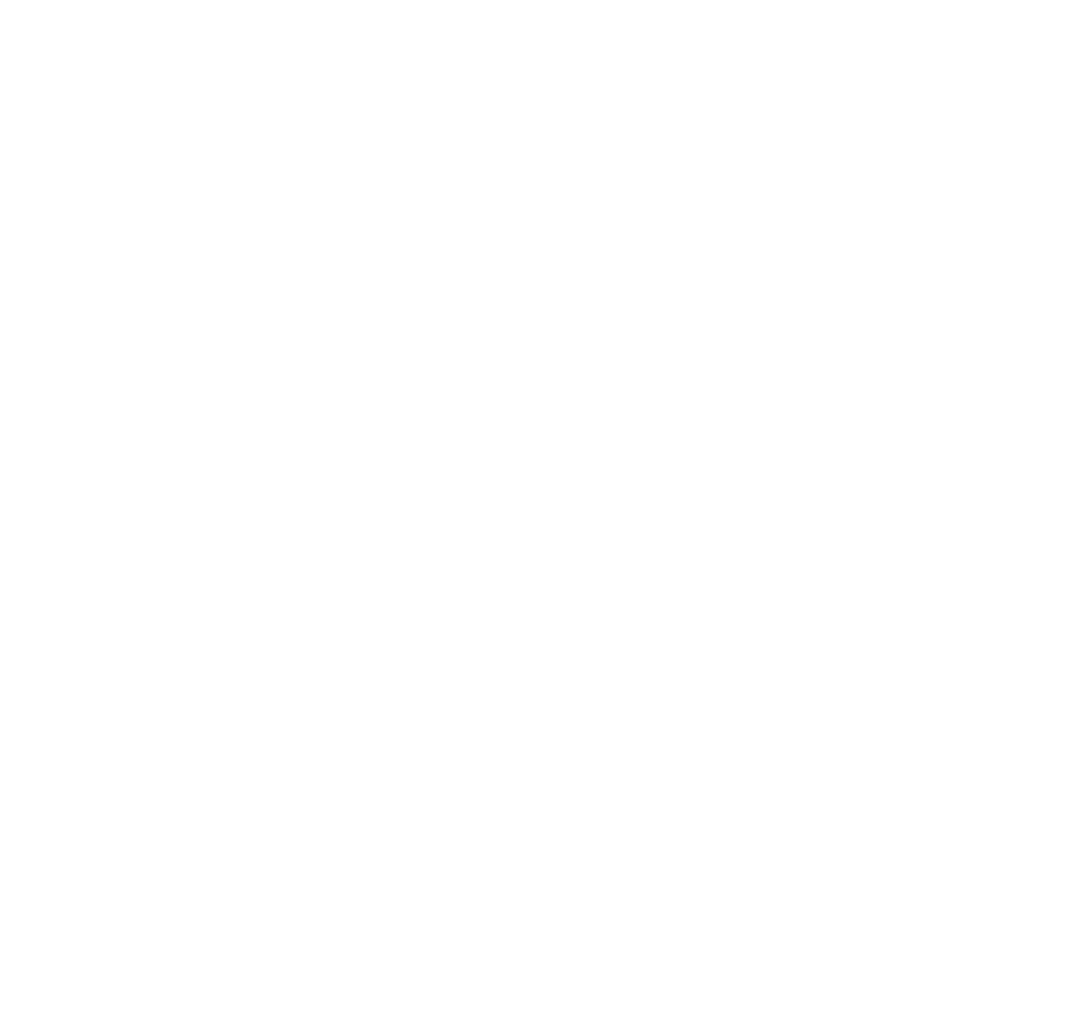 scroll, scrollTop: 0, scrollLeft: 0, axis: both 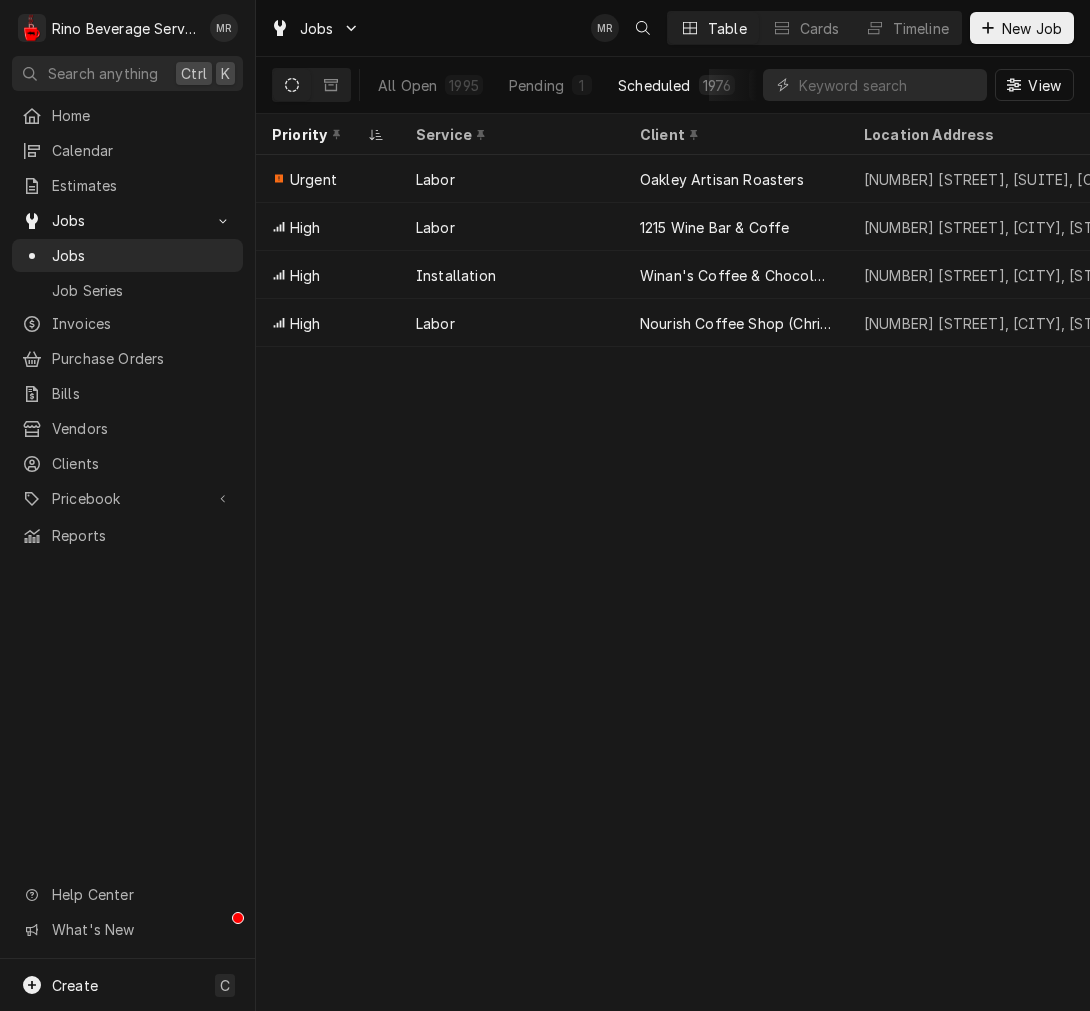 click on "Scheduled" at bounding box center [654, 85] 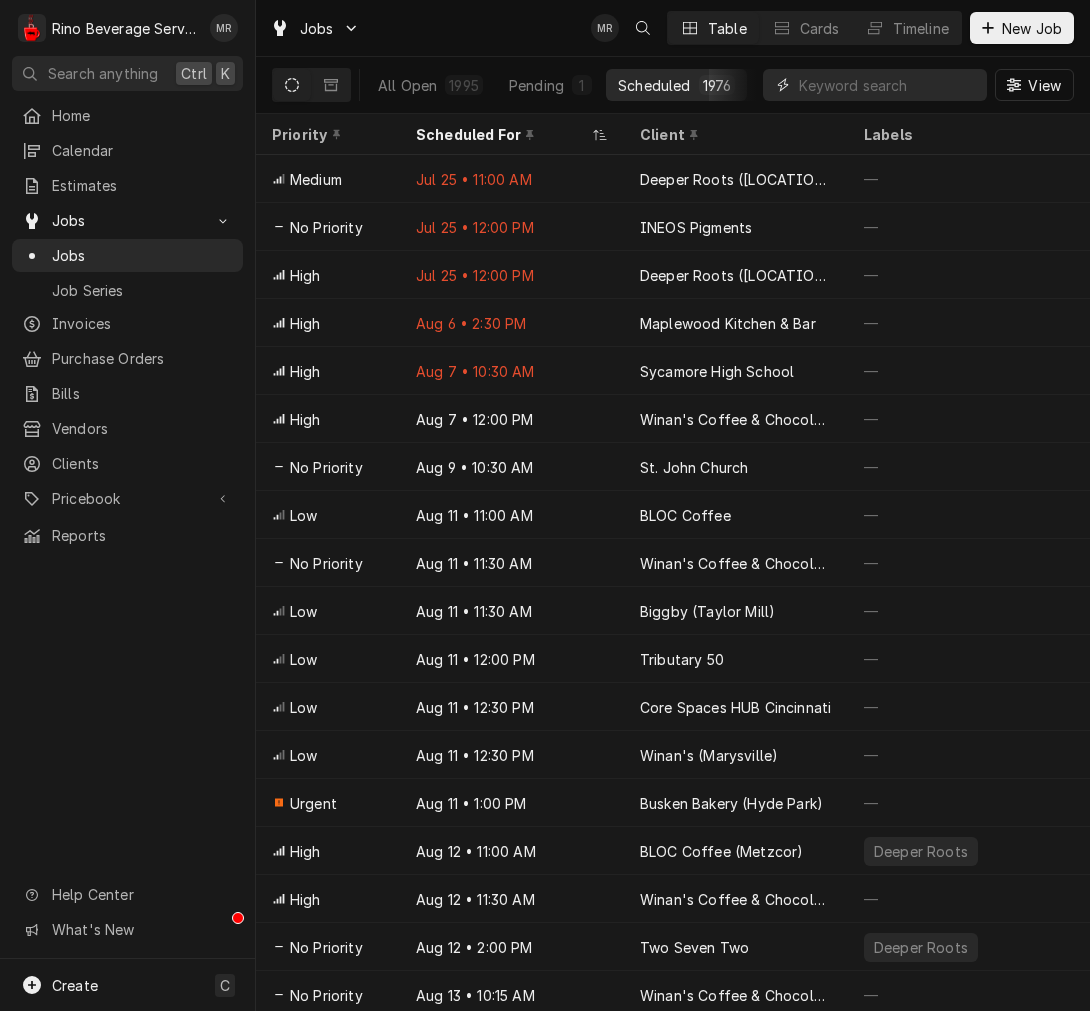 click at bounding box center [888, 85] 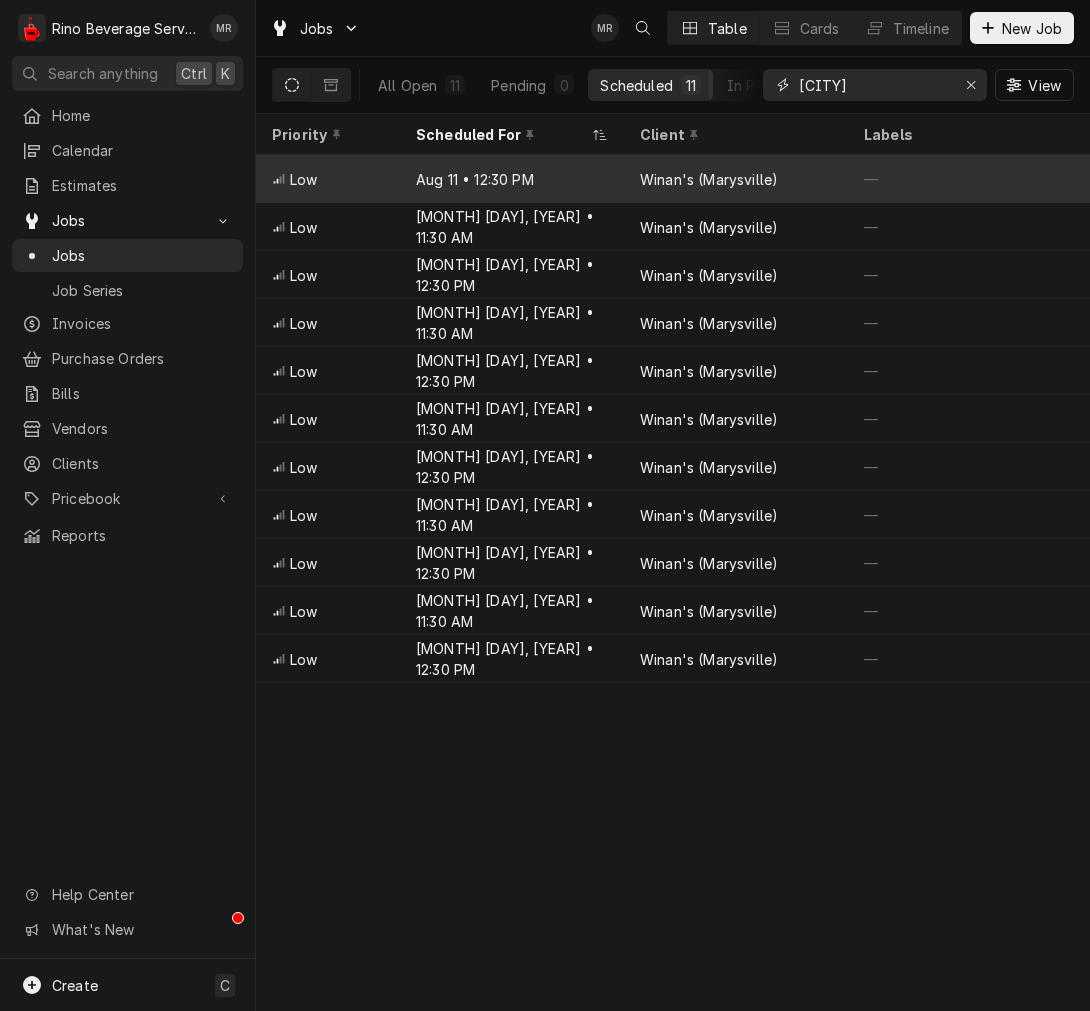 type on "marysville" 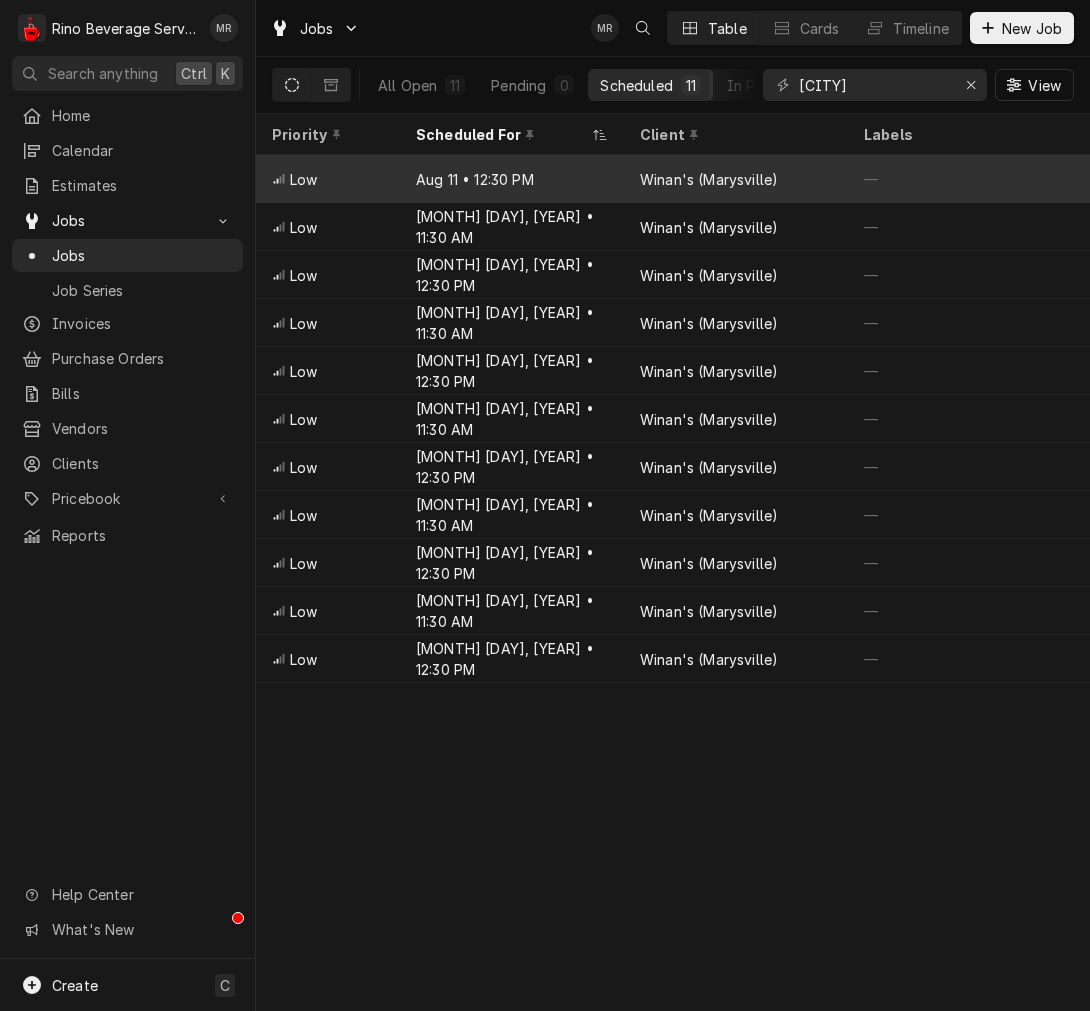 click on "Winan's (Marysville)" at bounding box center [736, 179] 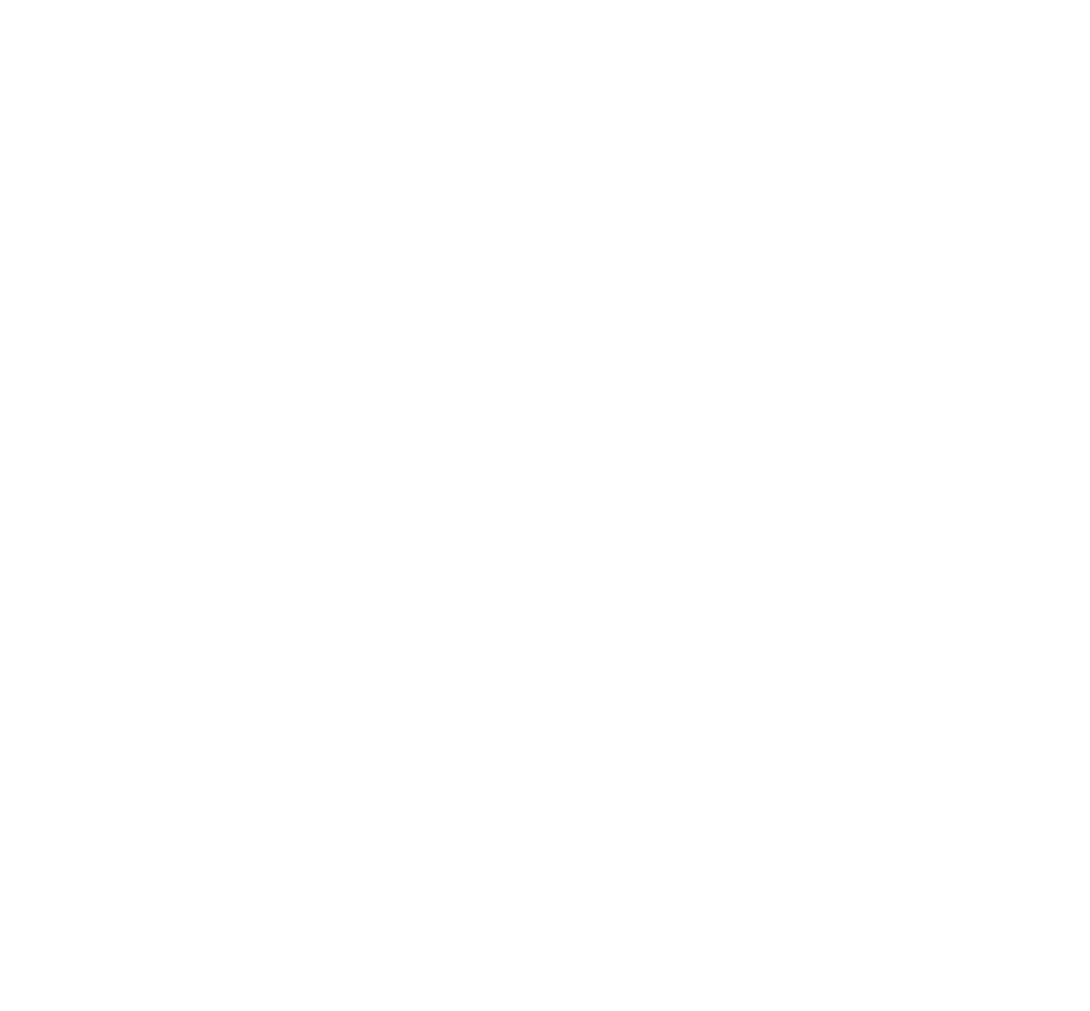 scroll, scrollTop: 0, scrollLeft: 0, axis: both 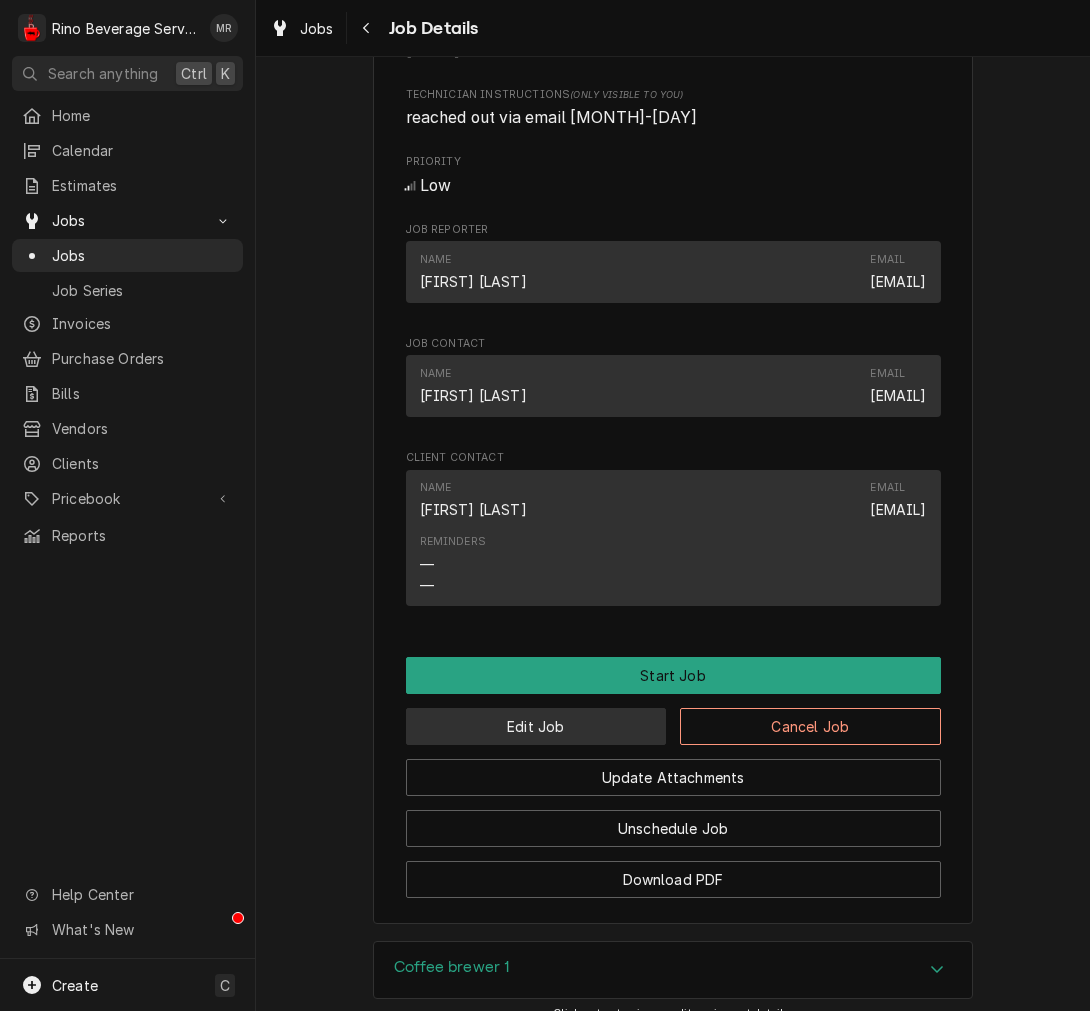click on "Edit Job" at bounding box center [536, 726] 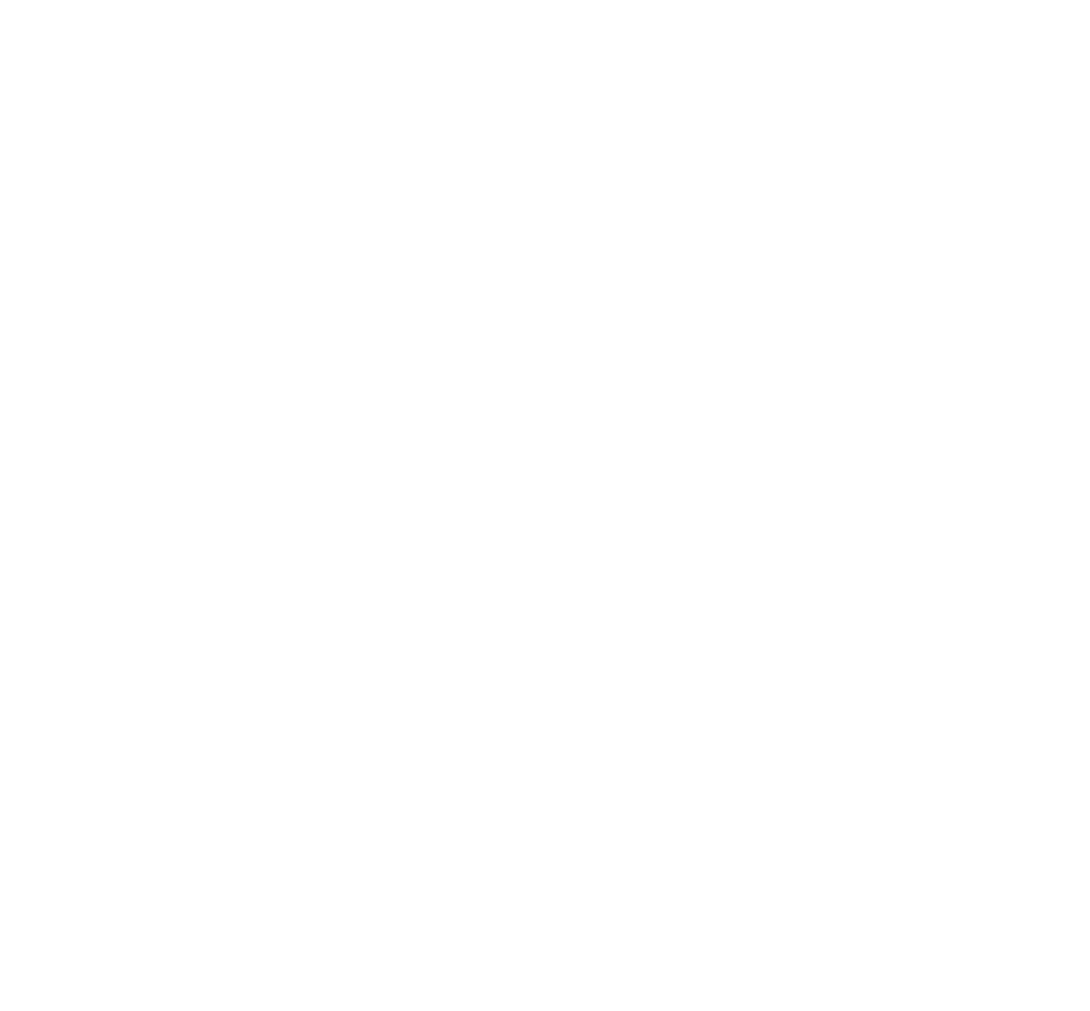 scroll, scrollTop: 0, scrollLeft: 0, axis: both 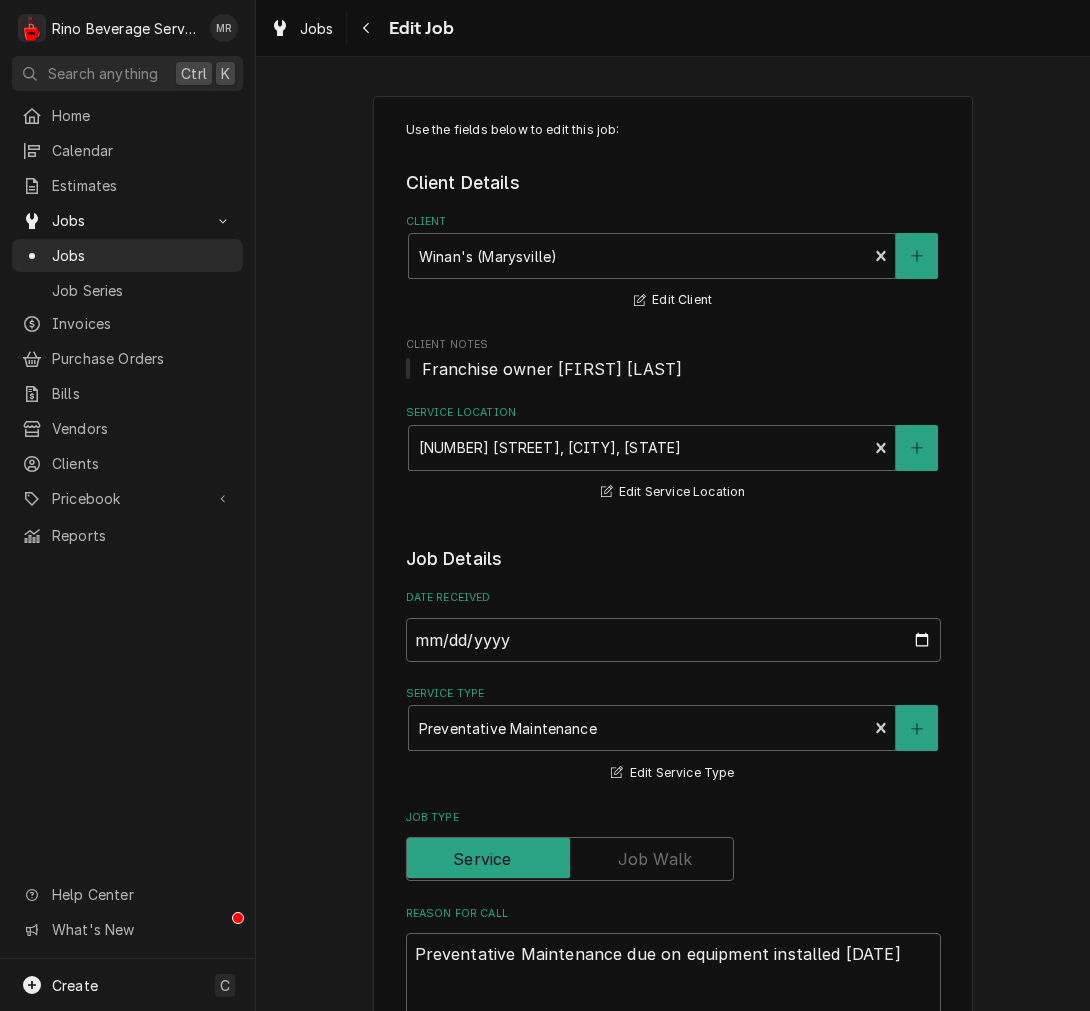 type on "x" 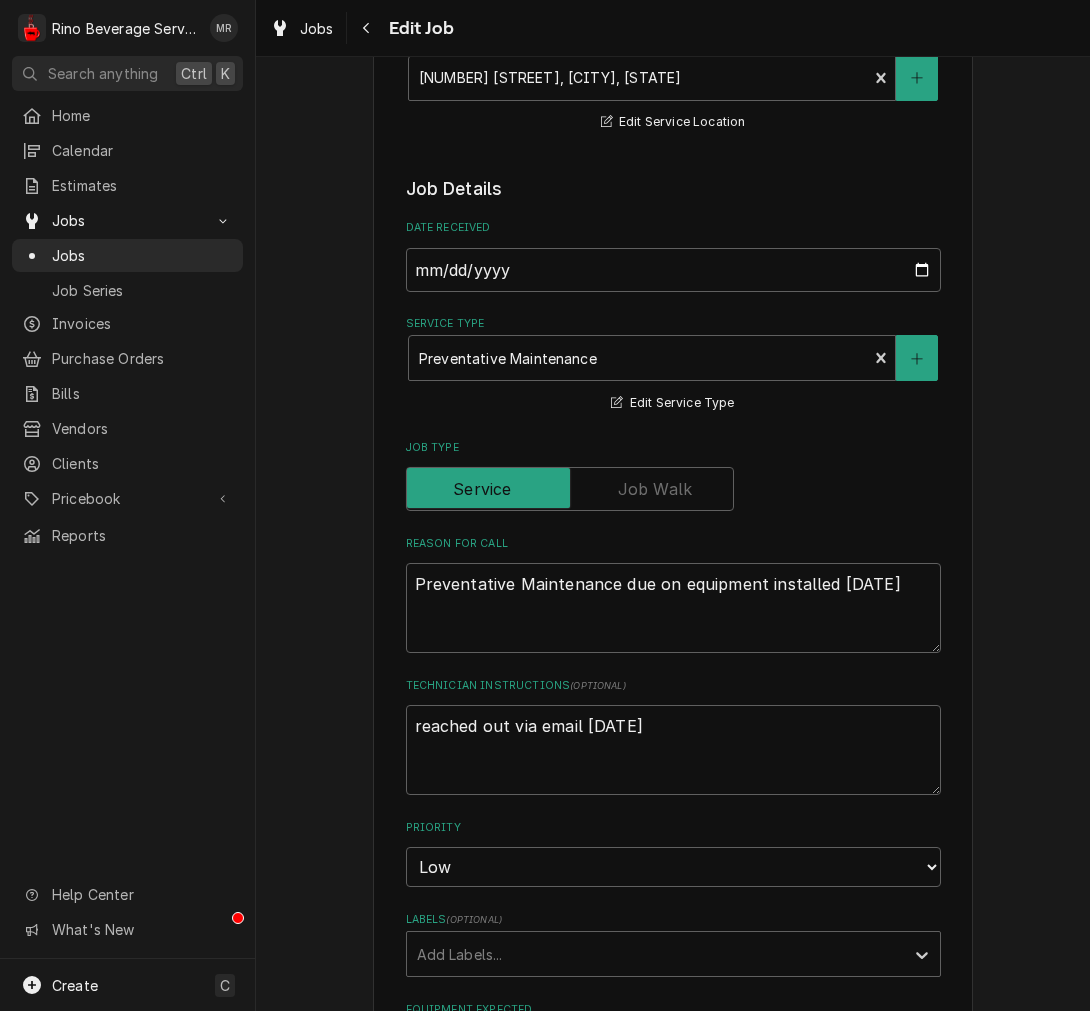 scroll, scrollTop: 555, scrollLeft: 0, axis: vertical 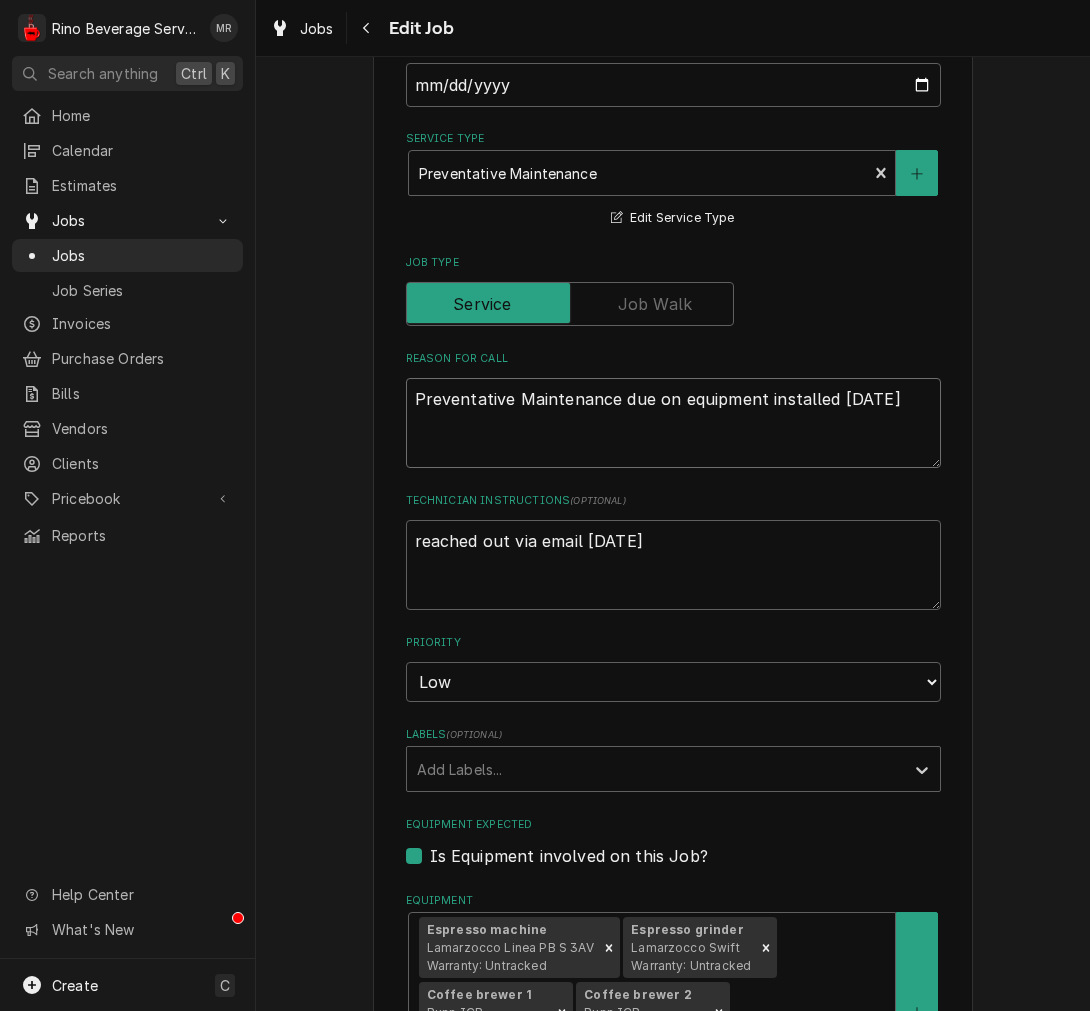click on "Preventative Maintenance due on equipment installed Jan 2025" at bounding box center [673, 423] 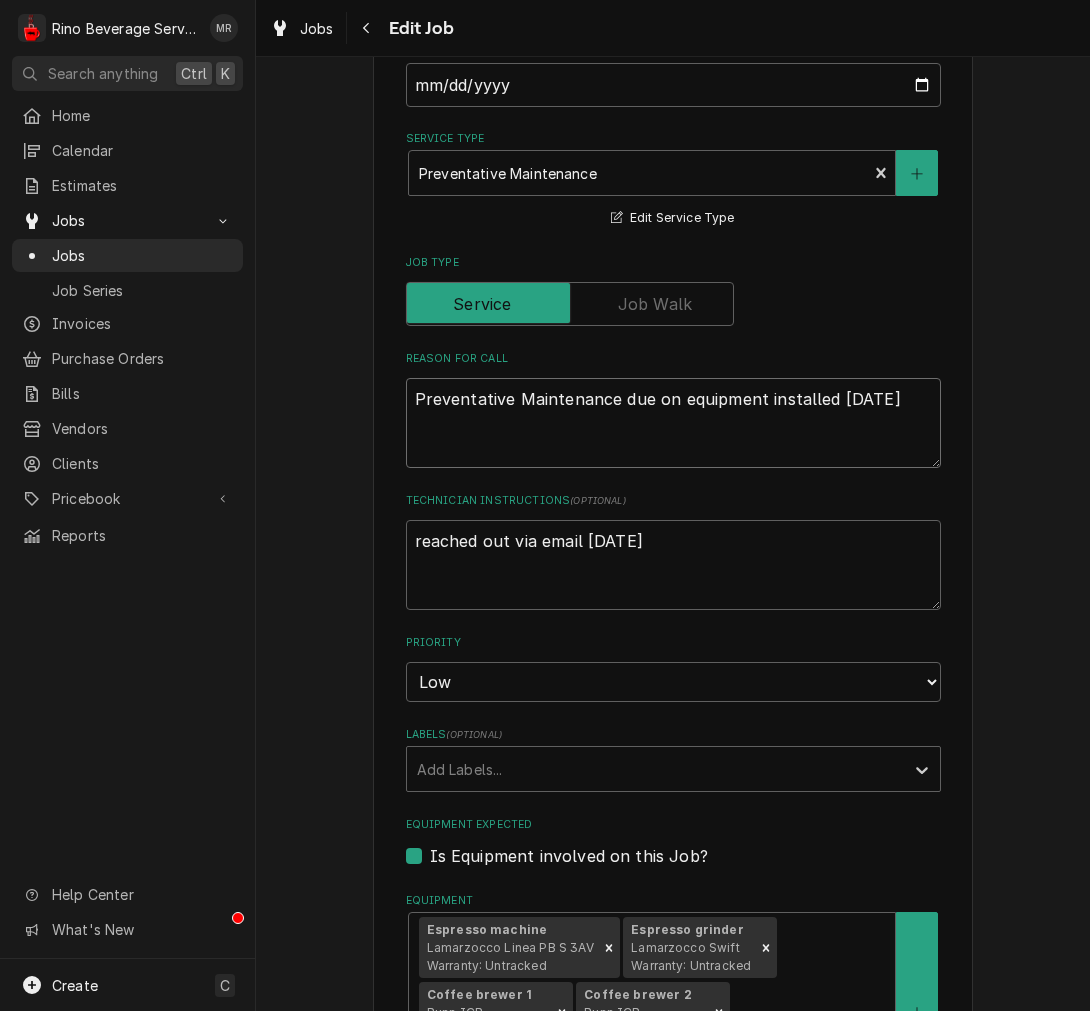drag, startPoint x: 671, startPoint y: 400, endPoint x: 1007, endPoint y: 432, distance: 337.52036 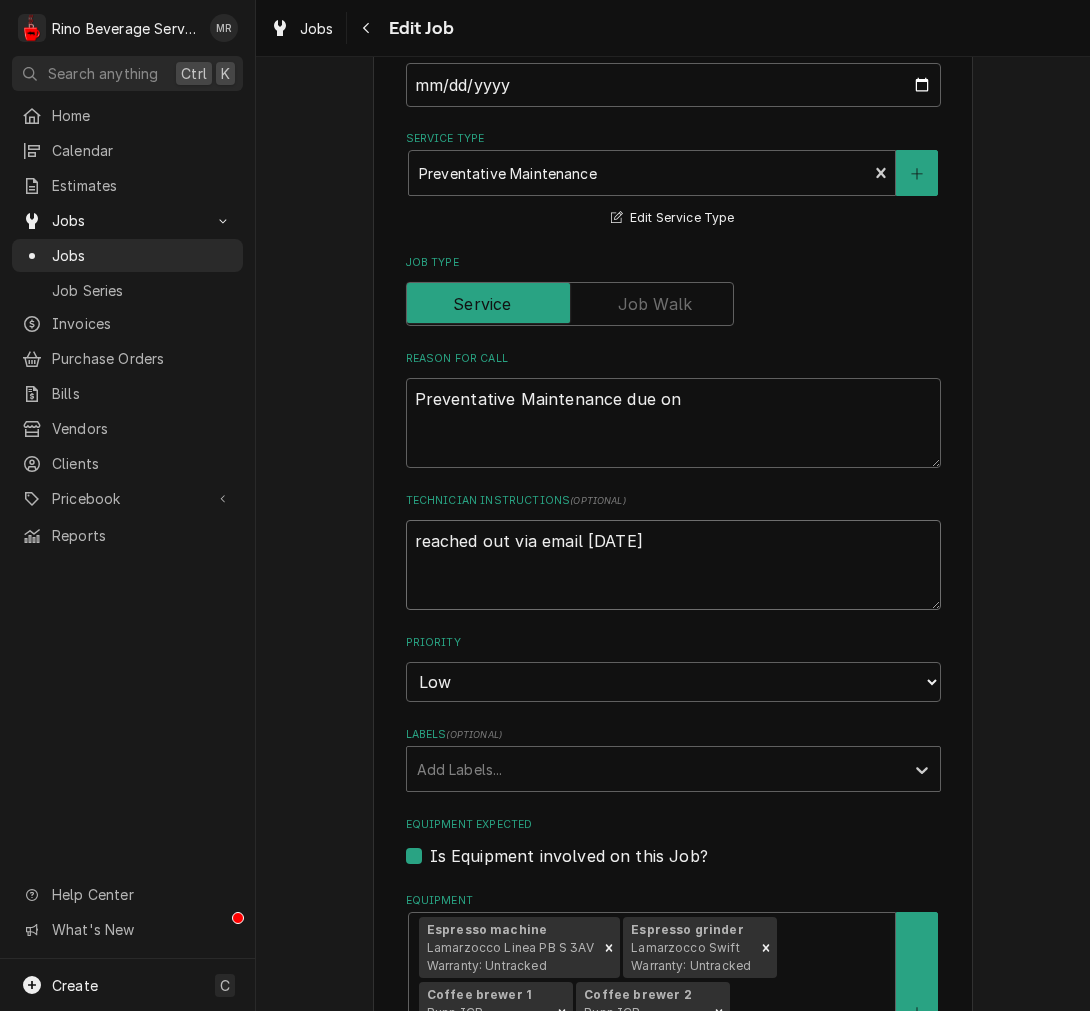 type on "x" 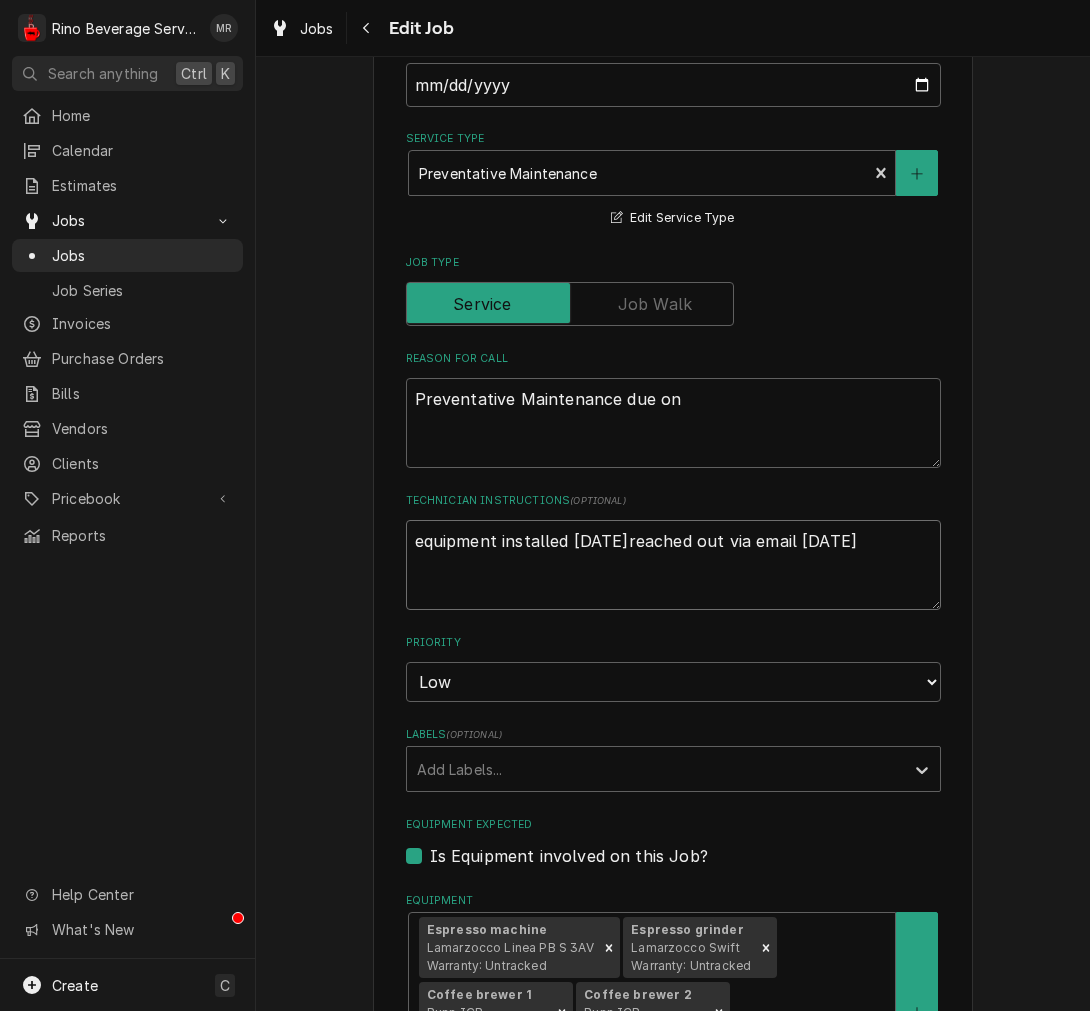 type on "x" 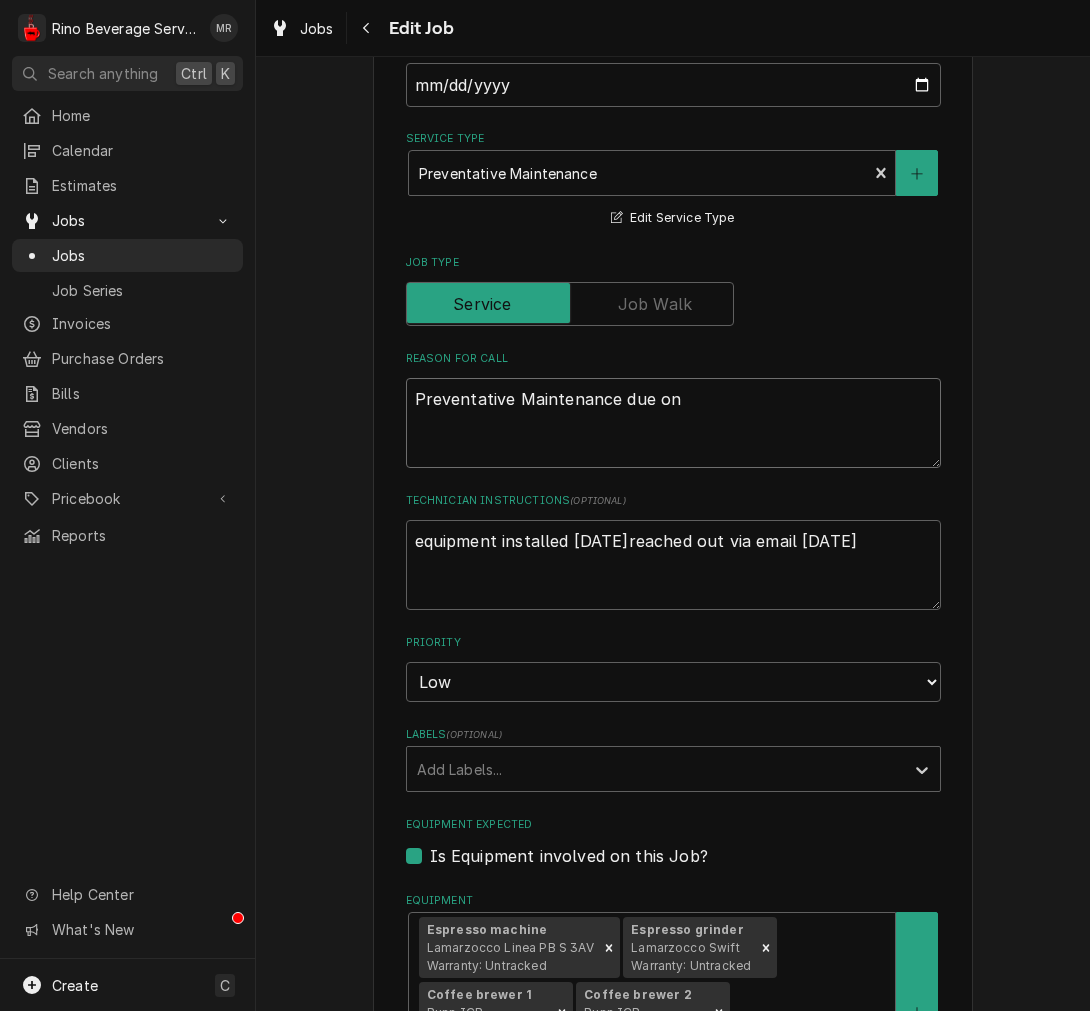 click on "Preventative Maintenance due on" at bounding box center [673, 423] 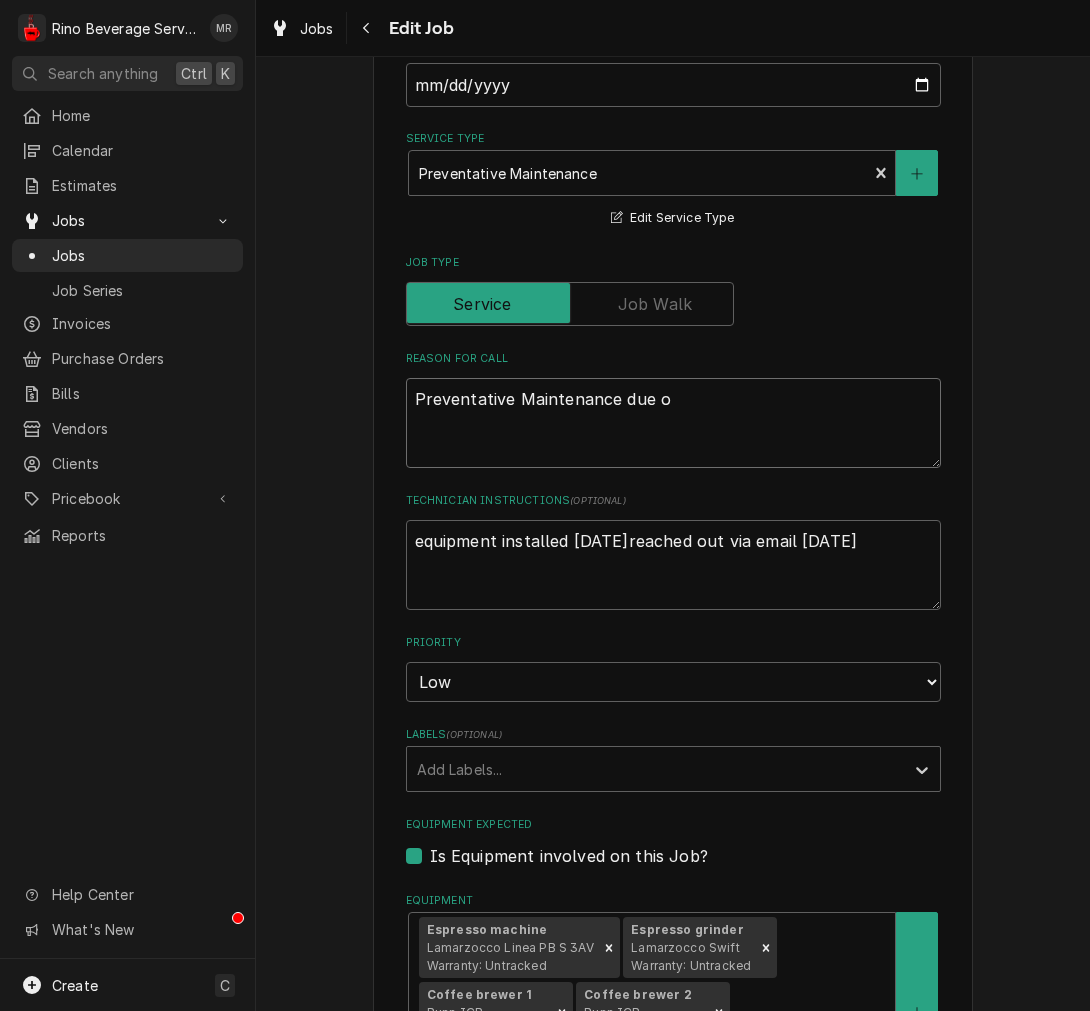 type on "x" 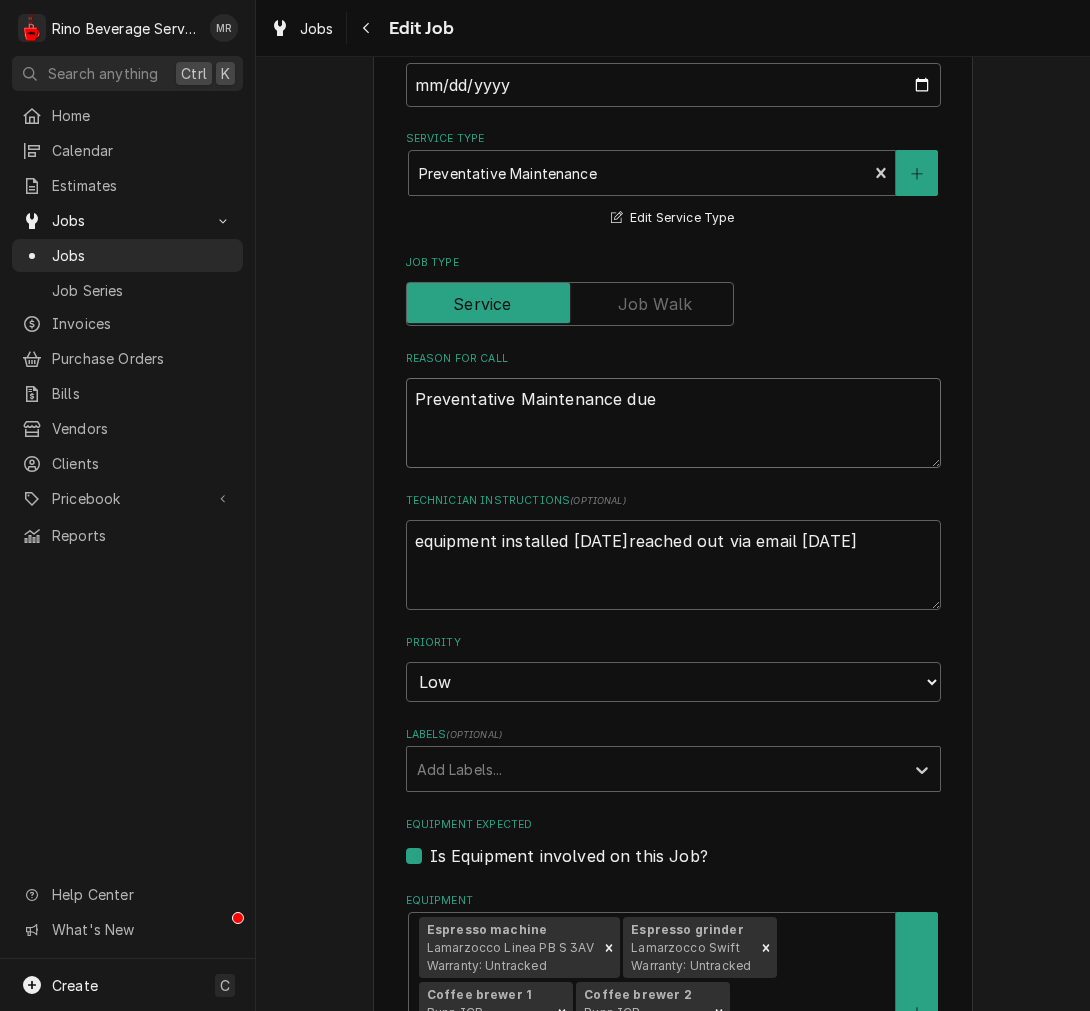 type on "x" 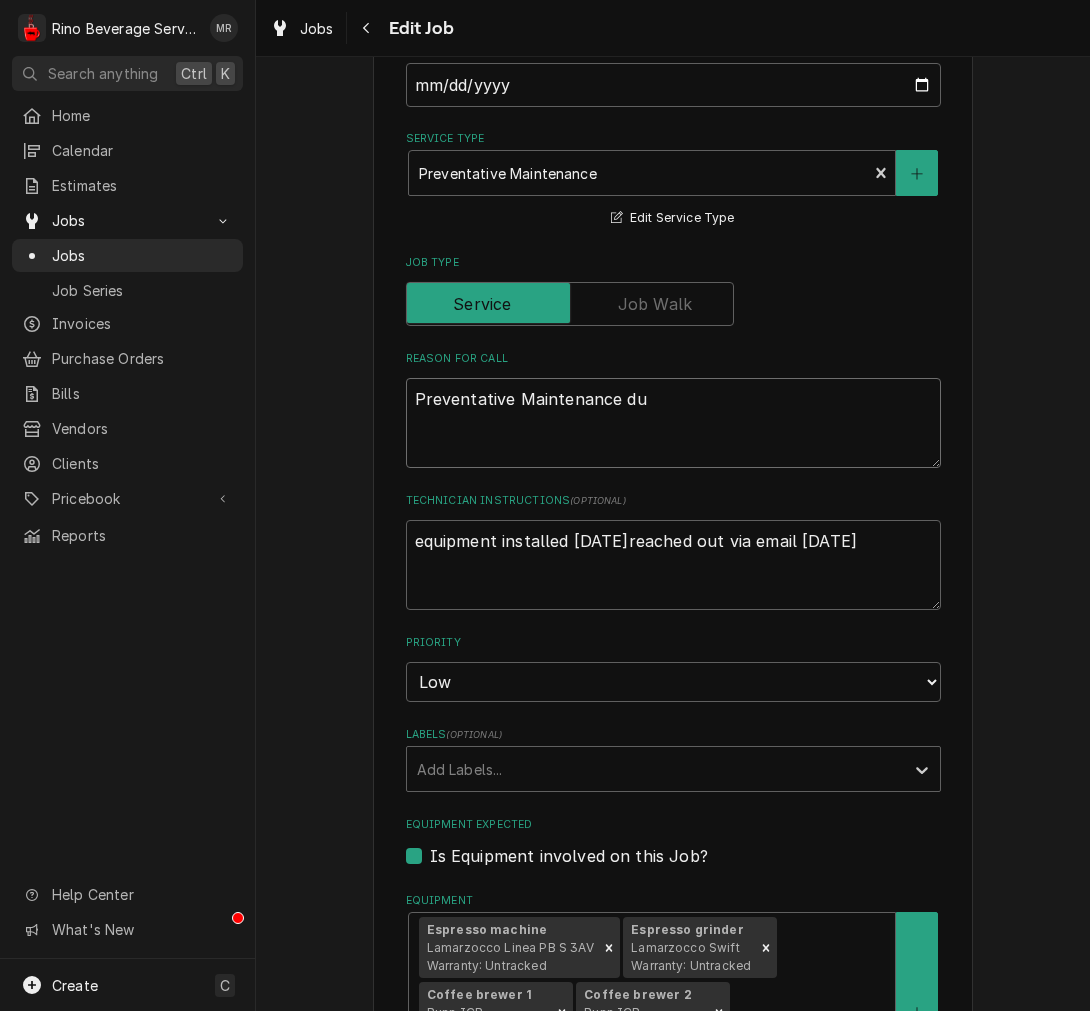 type on "Preventative Maintenance d" 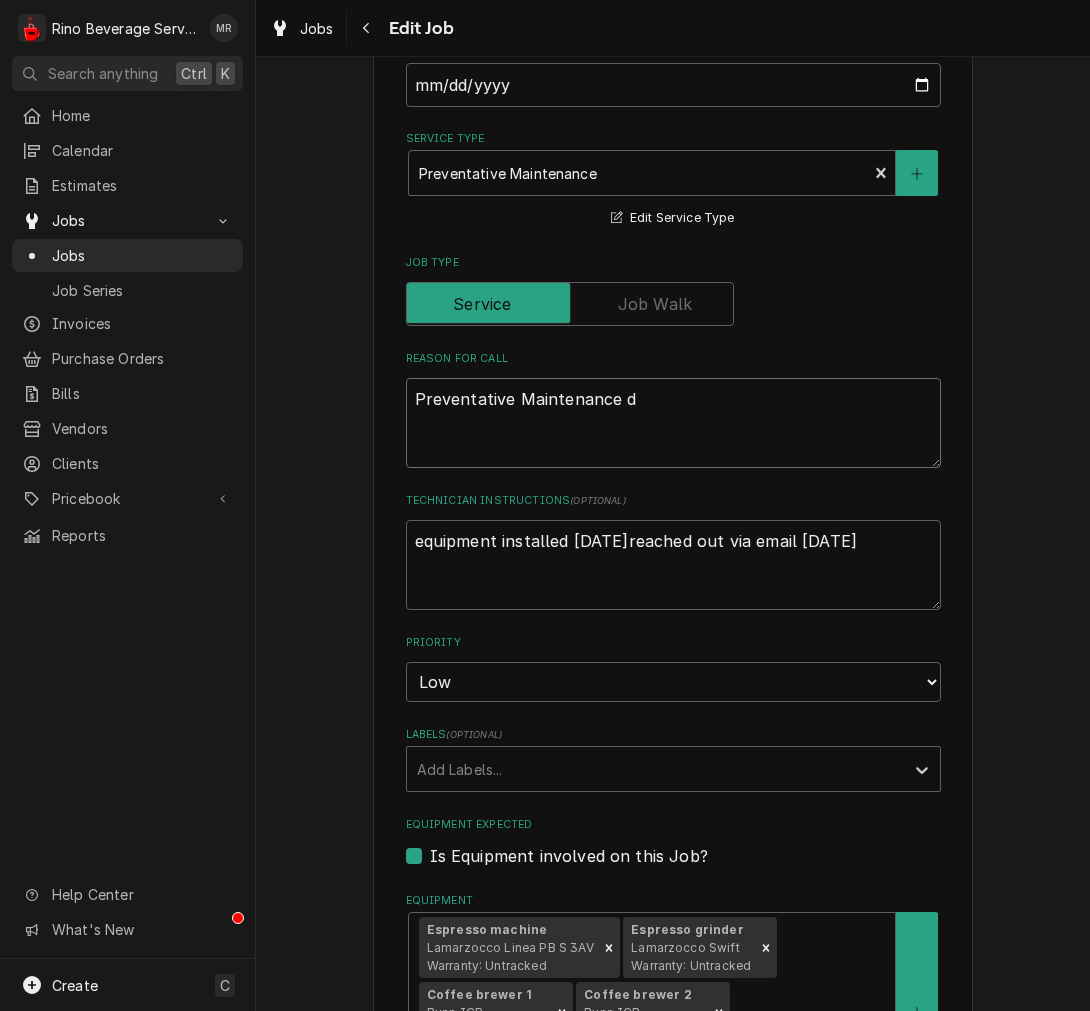 type on "x" 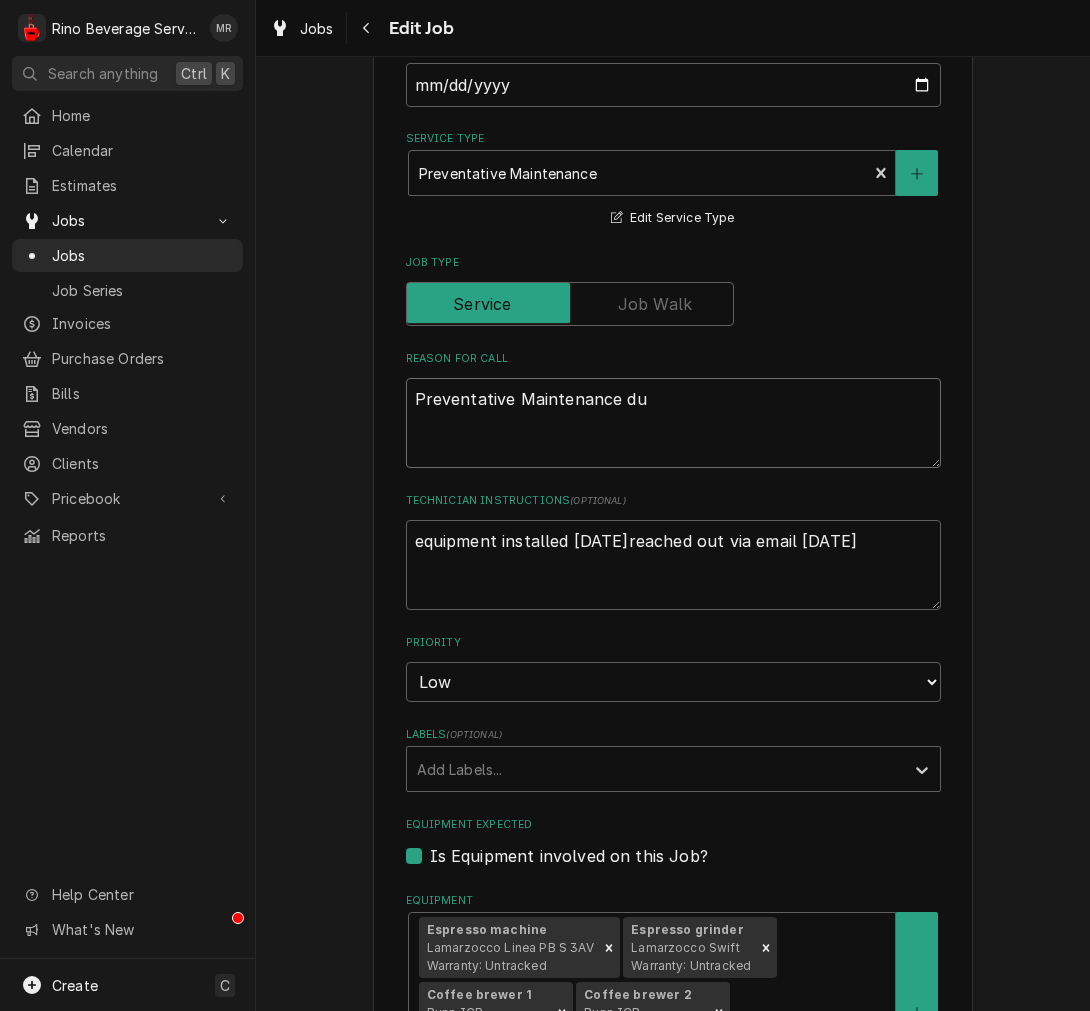 type on "x" 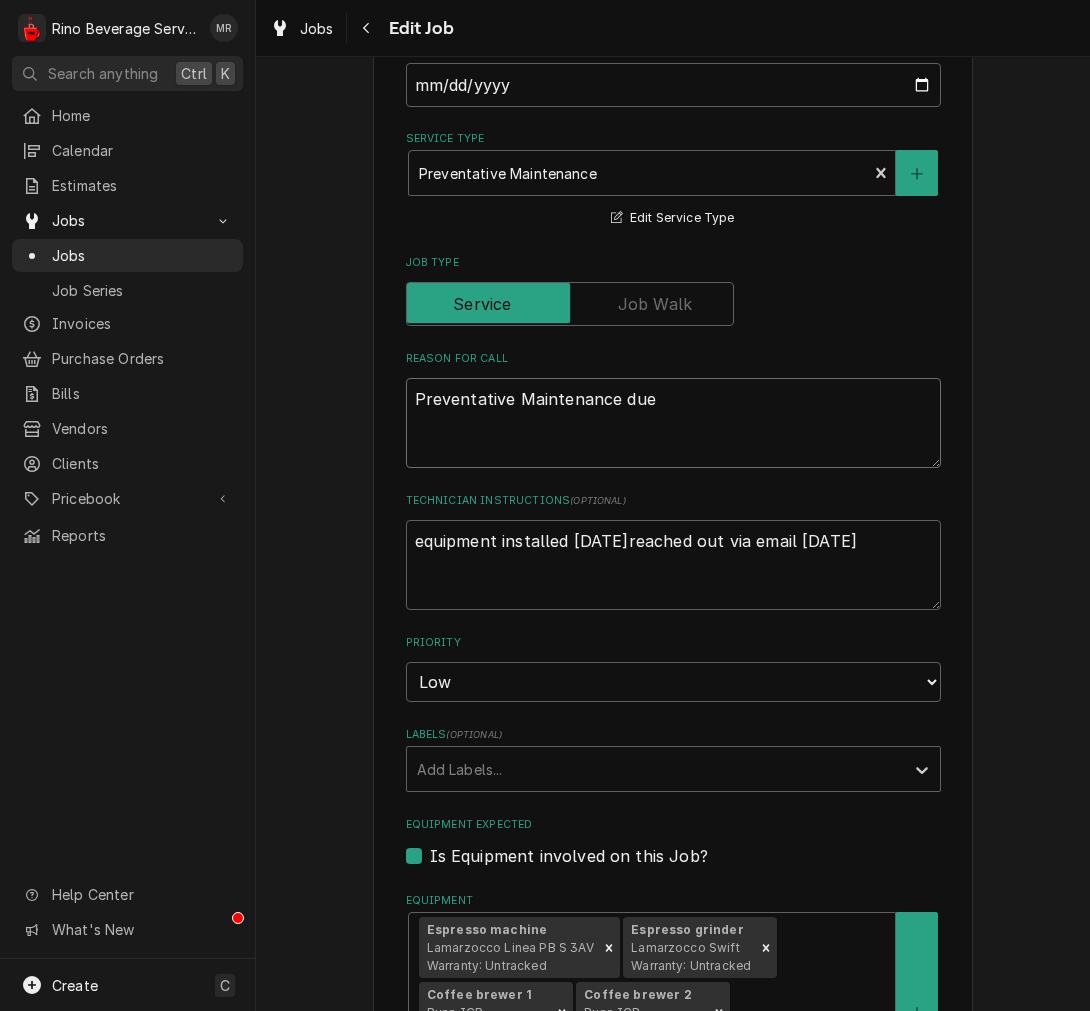 type on "x" 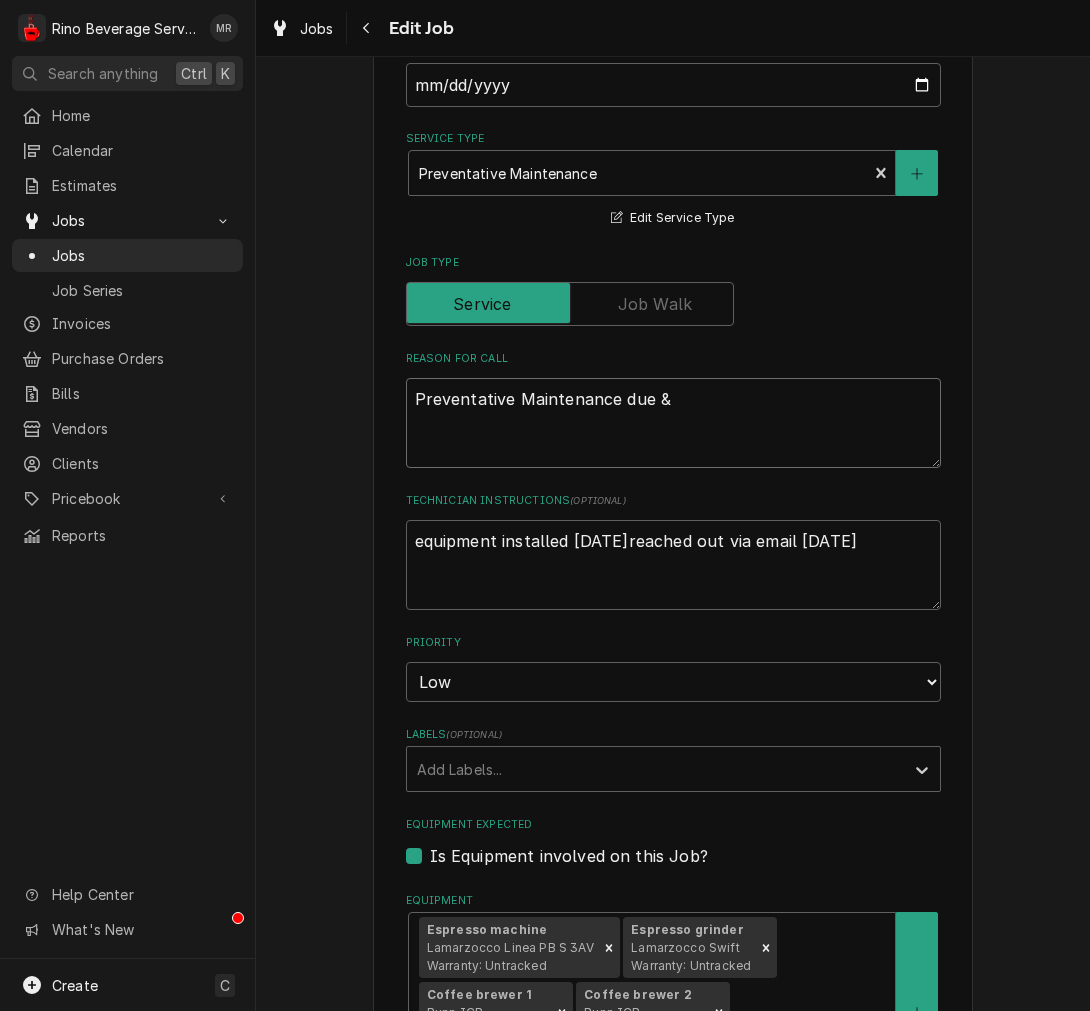 type on "x" 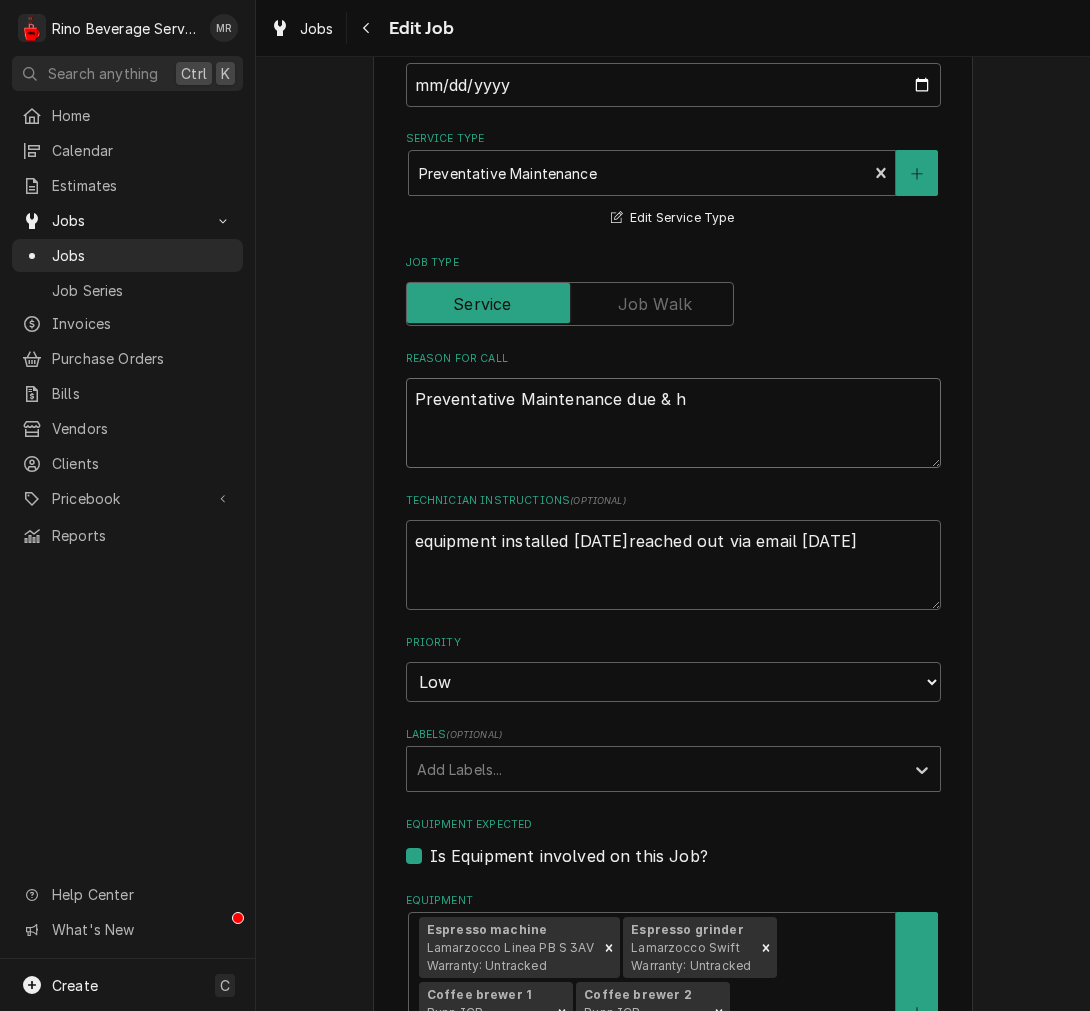 type on "x" 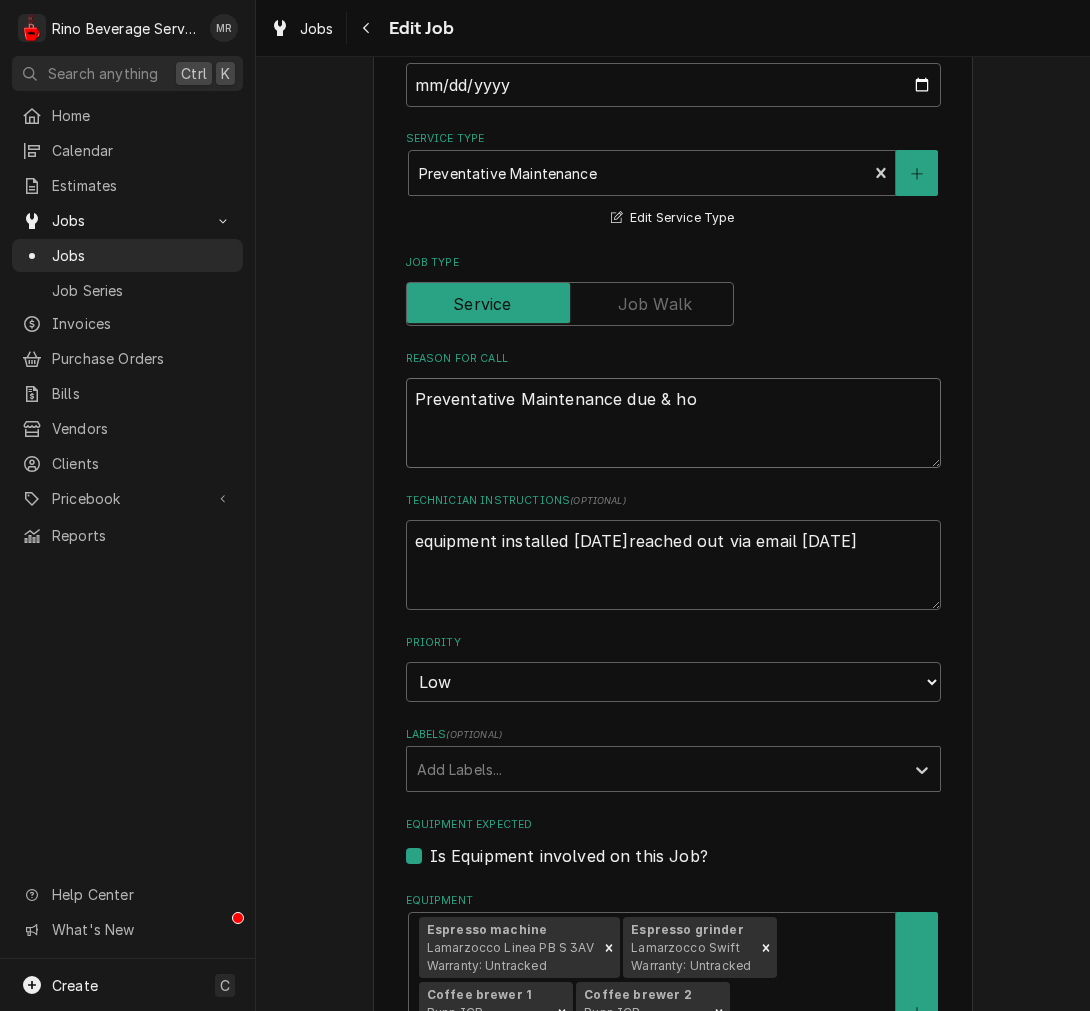 type on "x" 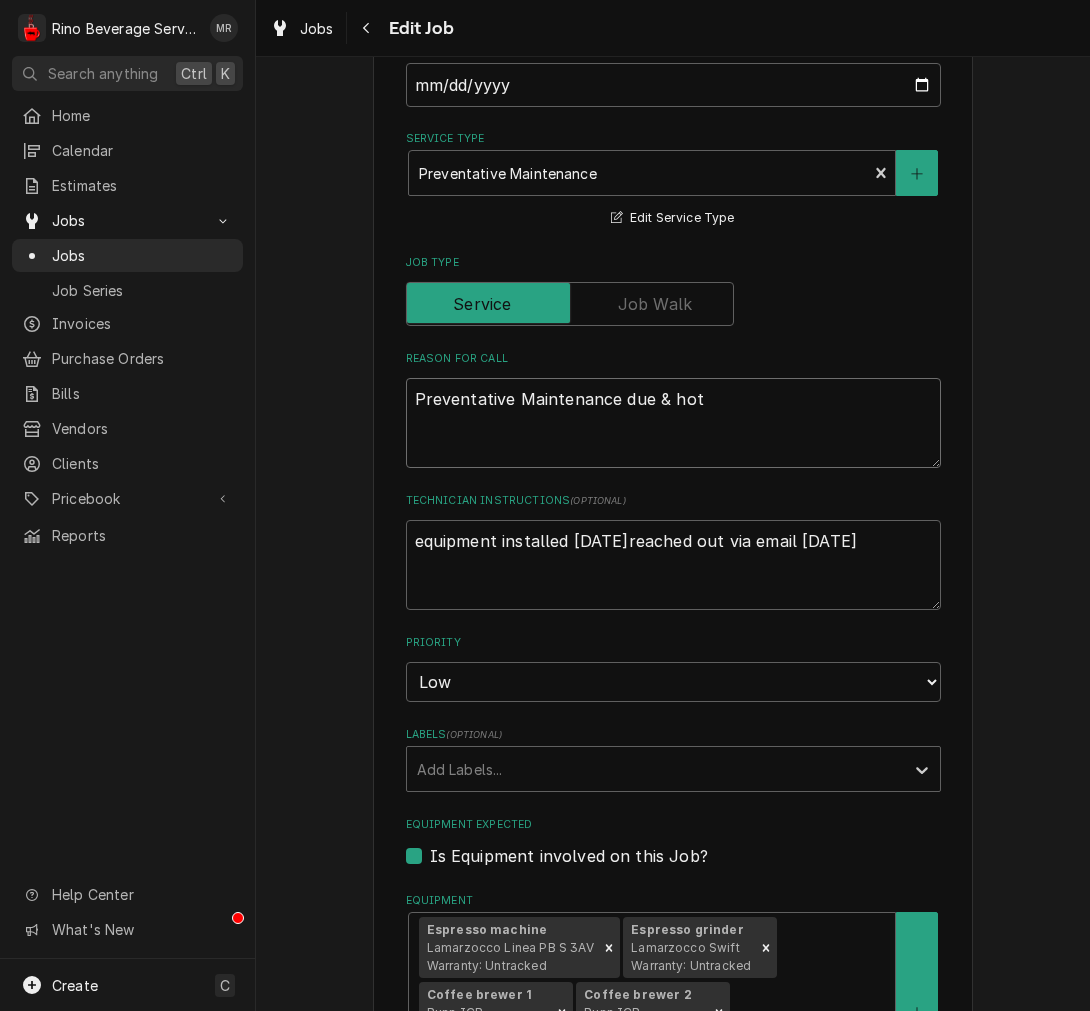 type on "x" 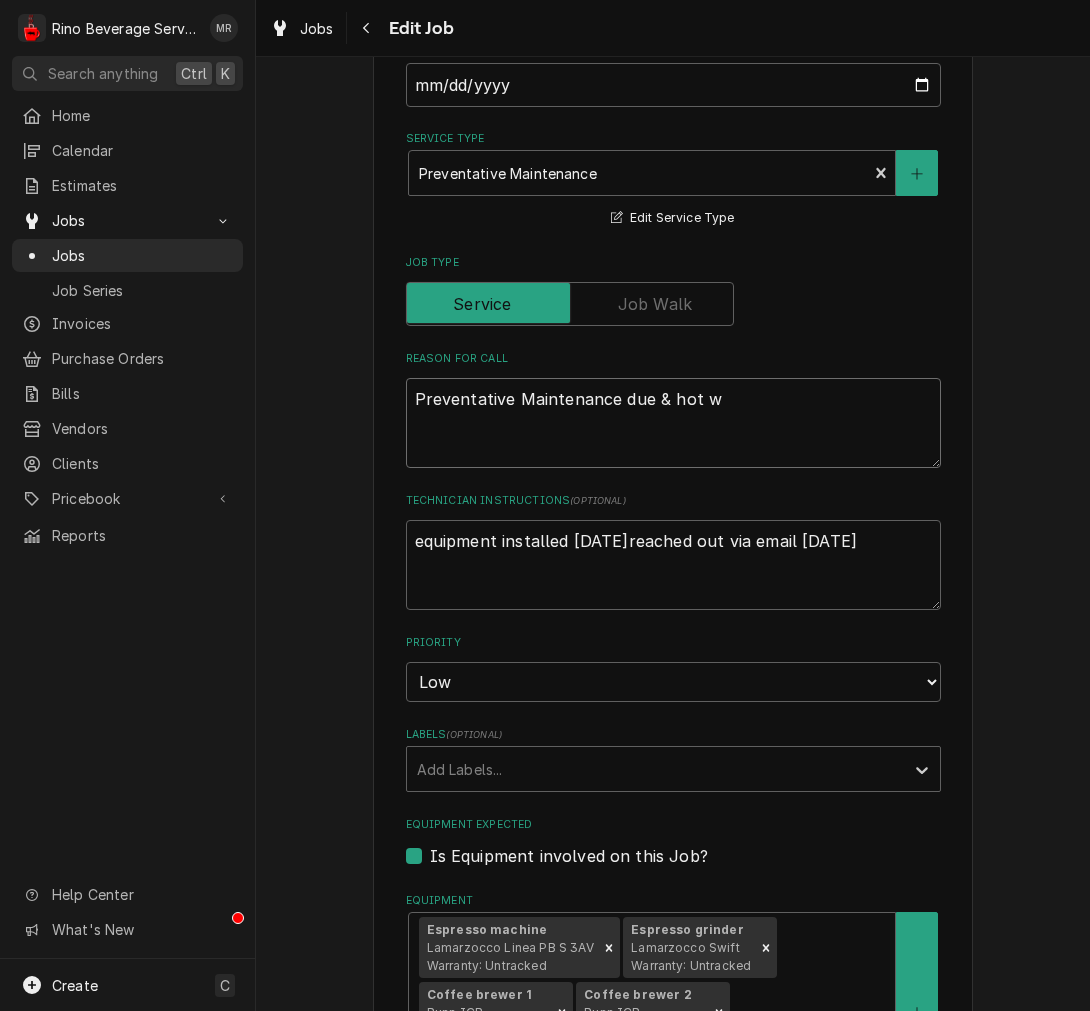 type on "x" 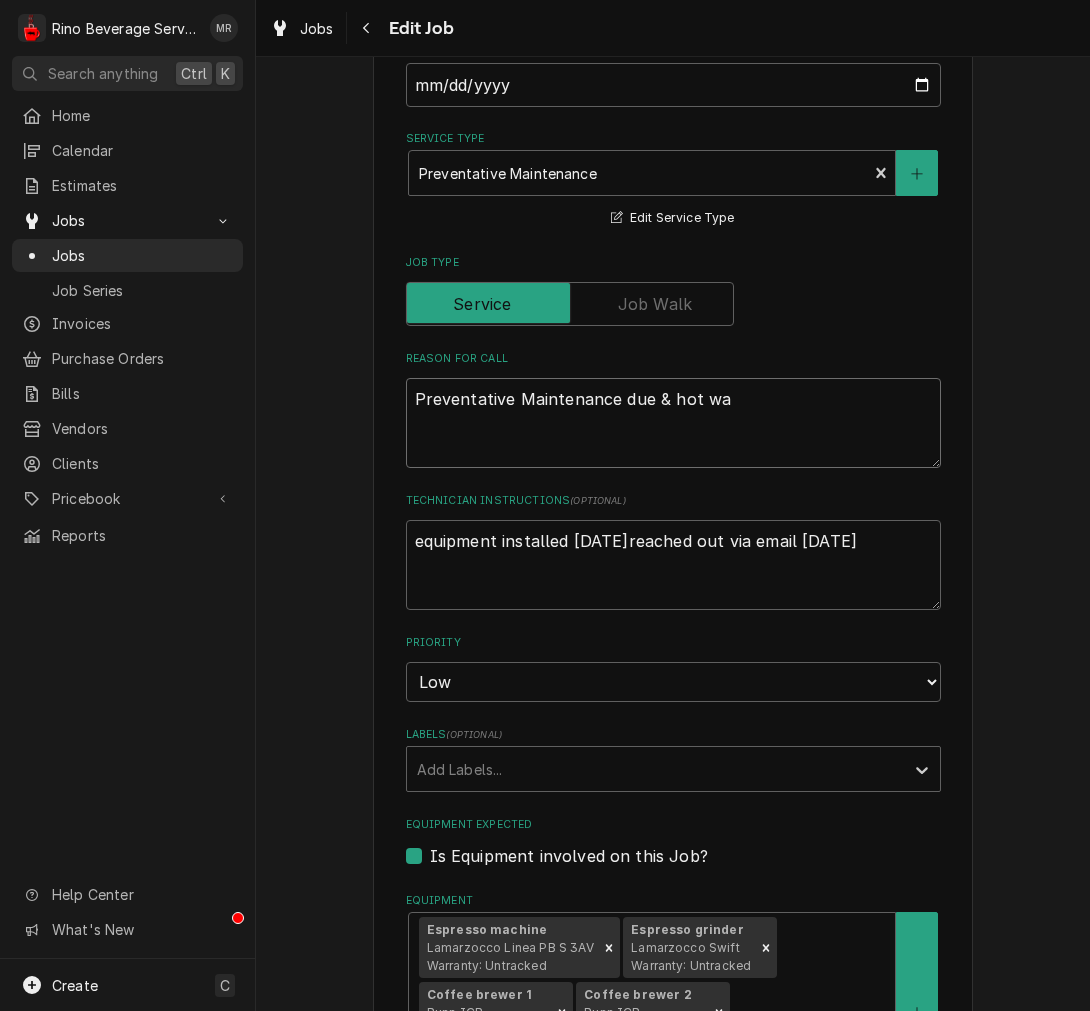 type on "x" 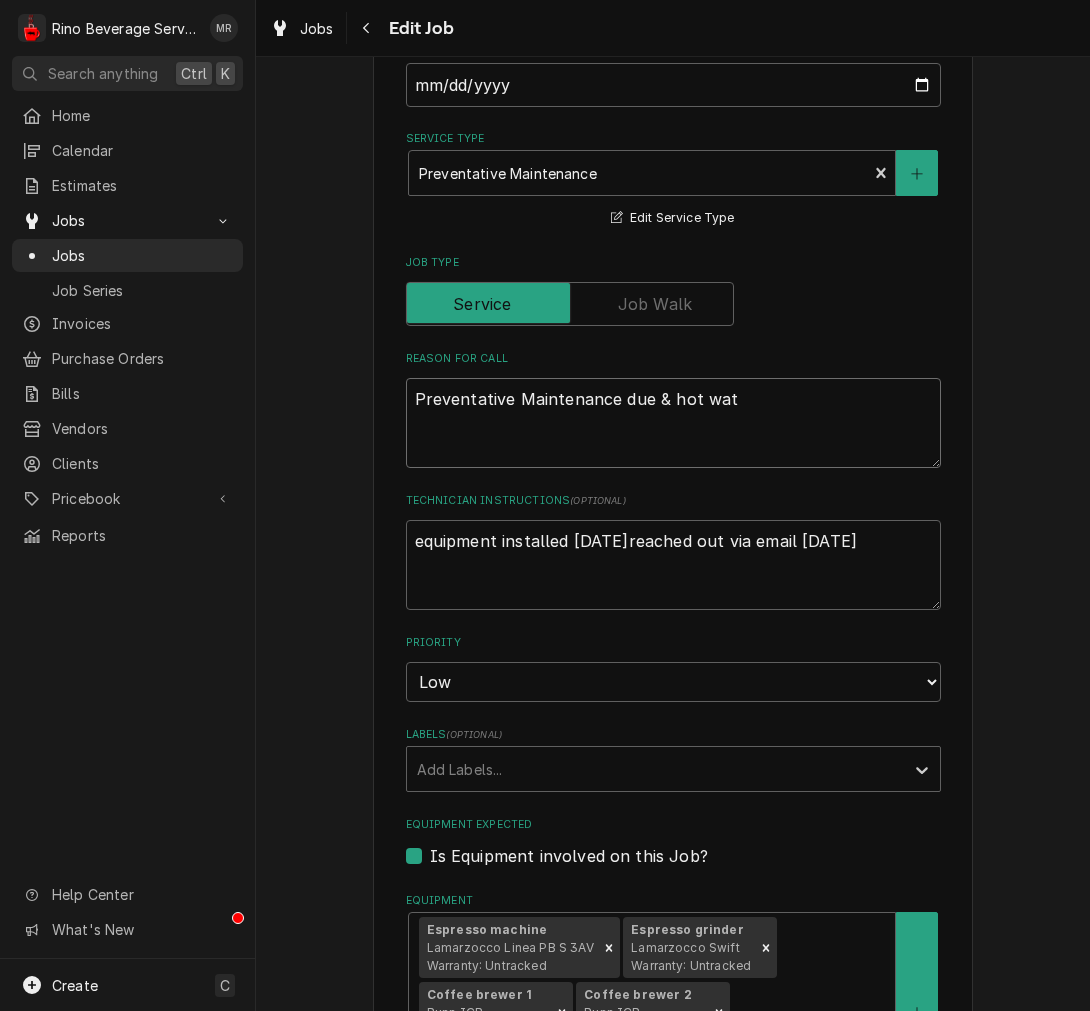 type on "x" 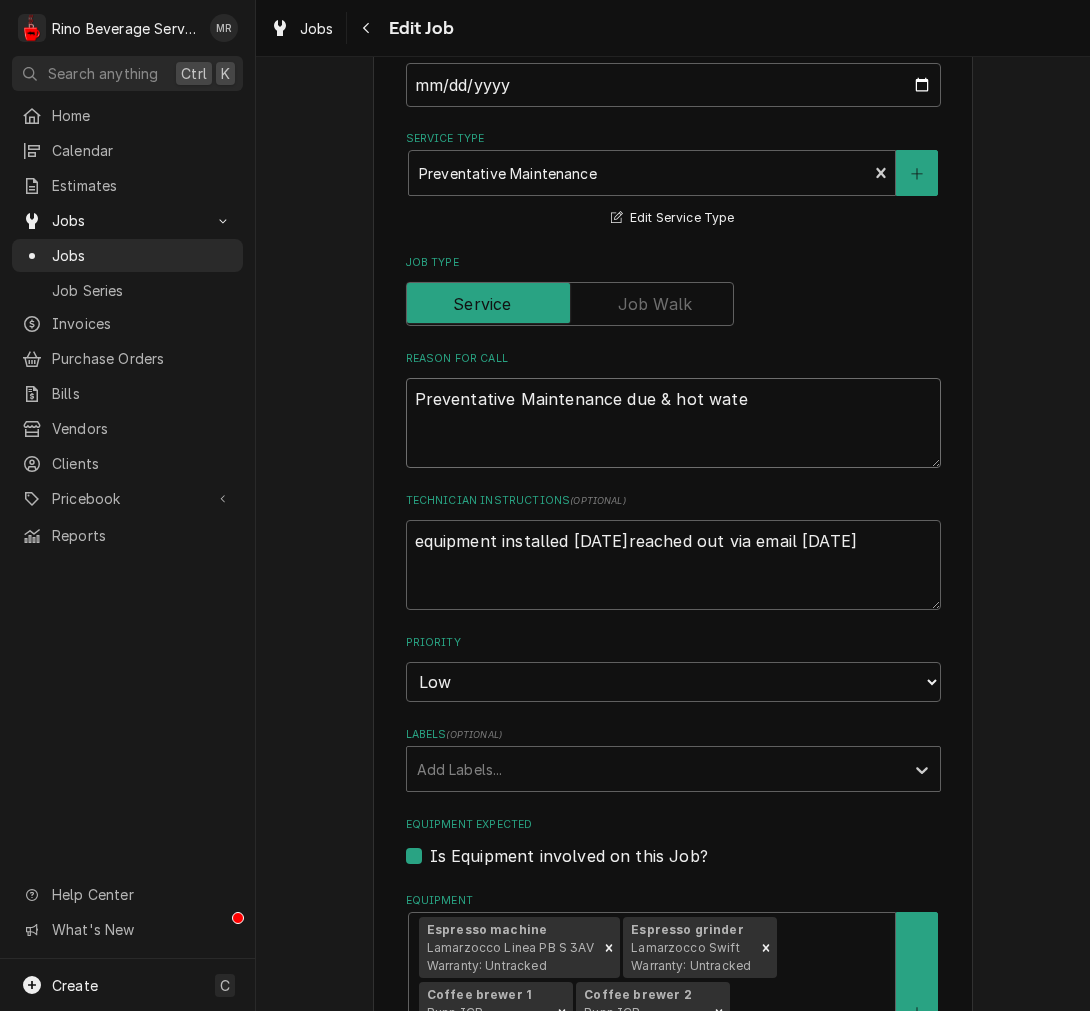 type on "x" 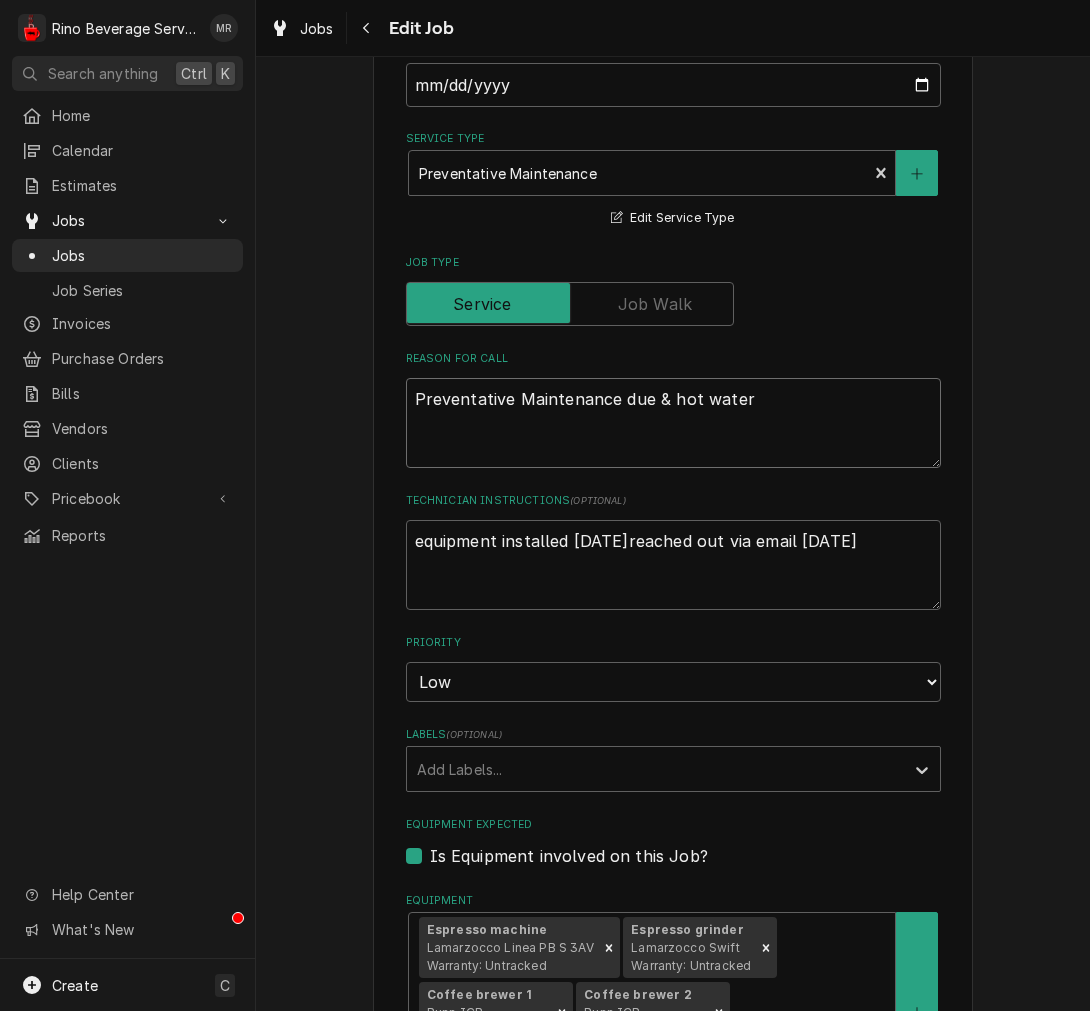 type on "x" 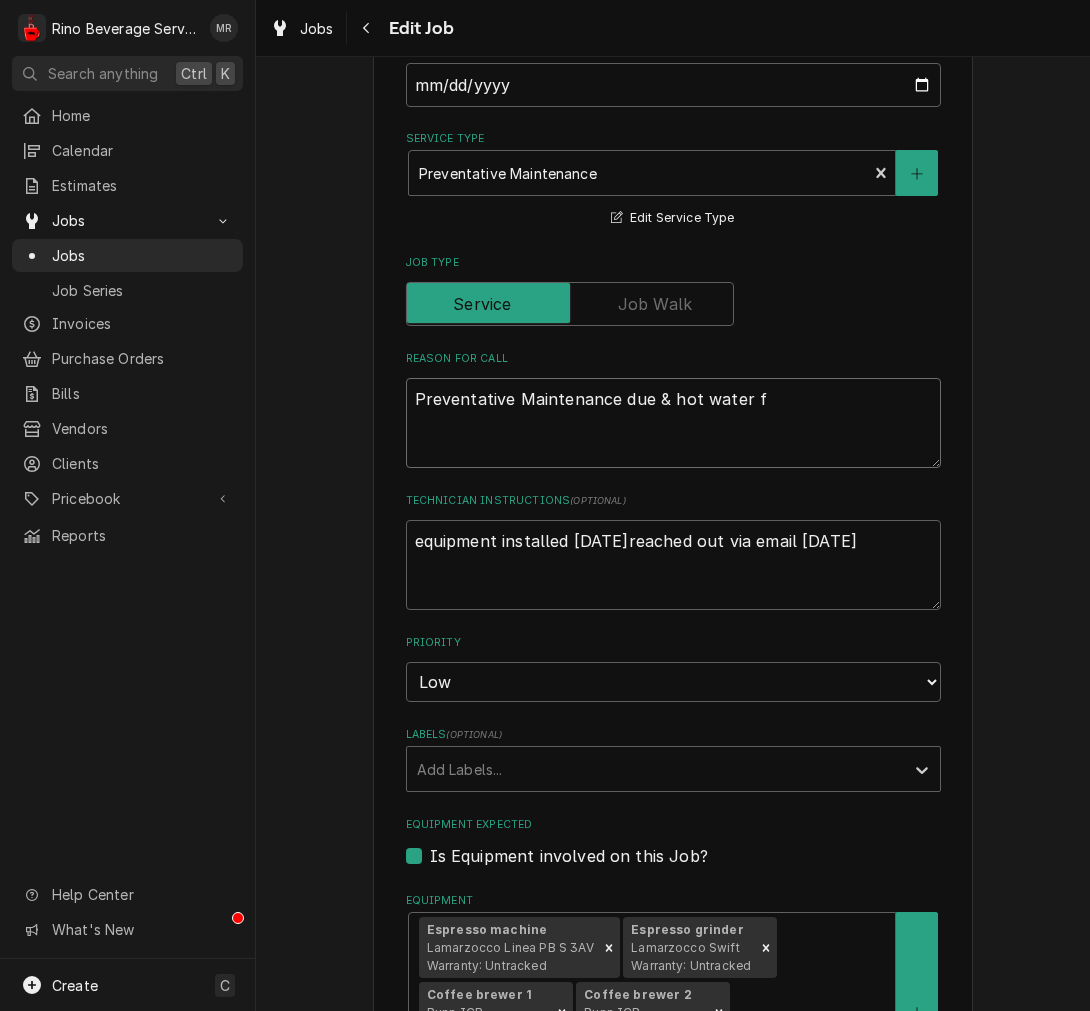 type on "x" 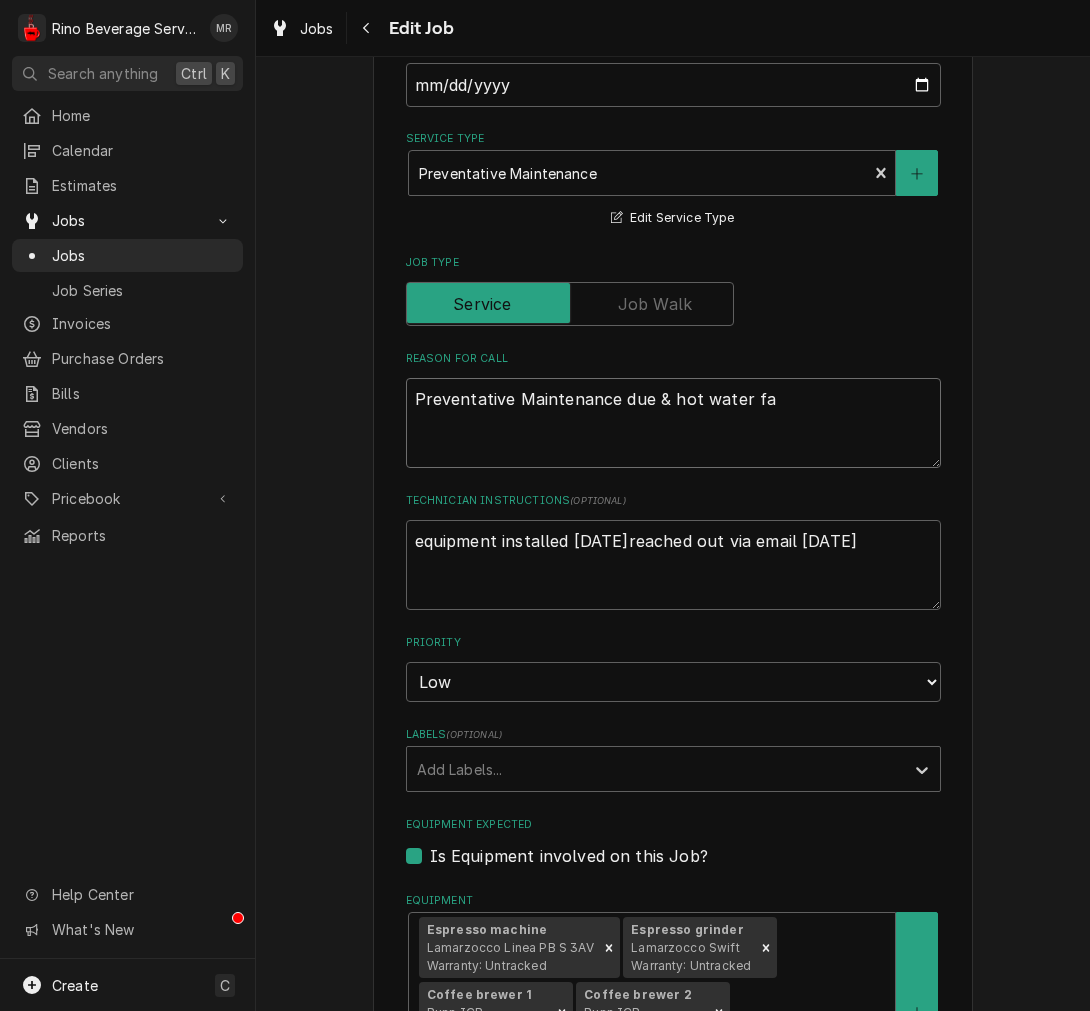 type on "x" 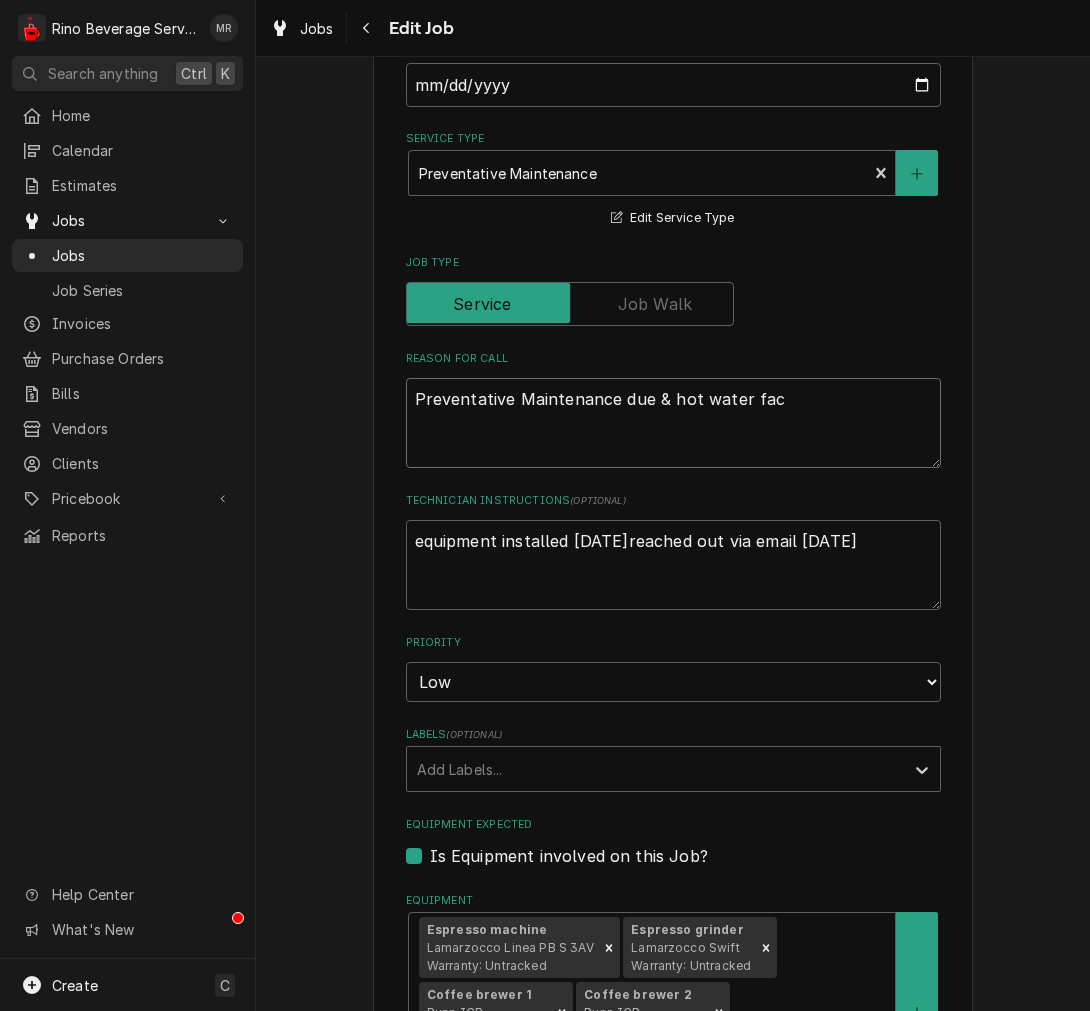 type on "x" 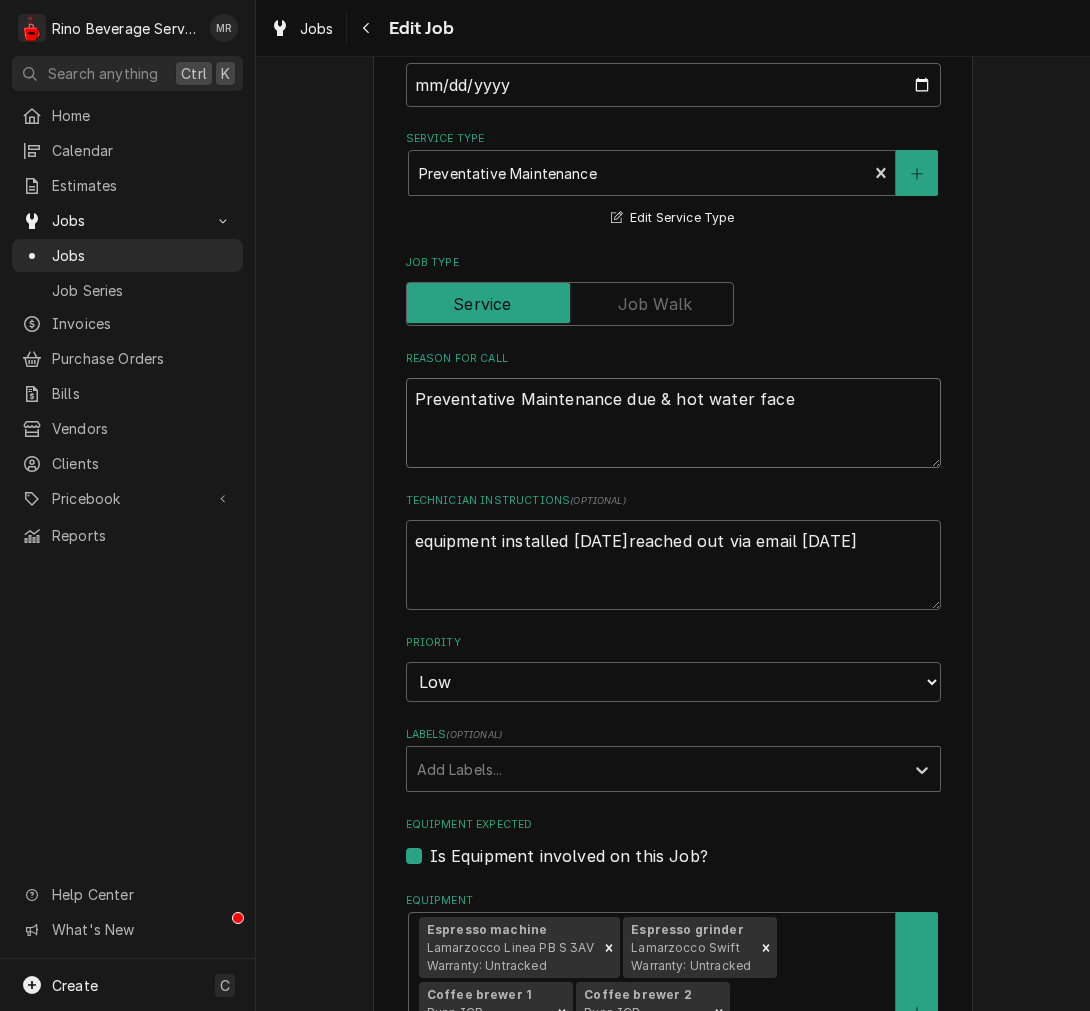 type on "x" 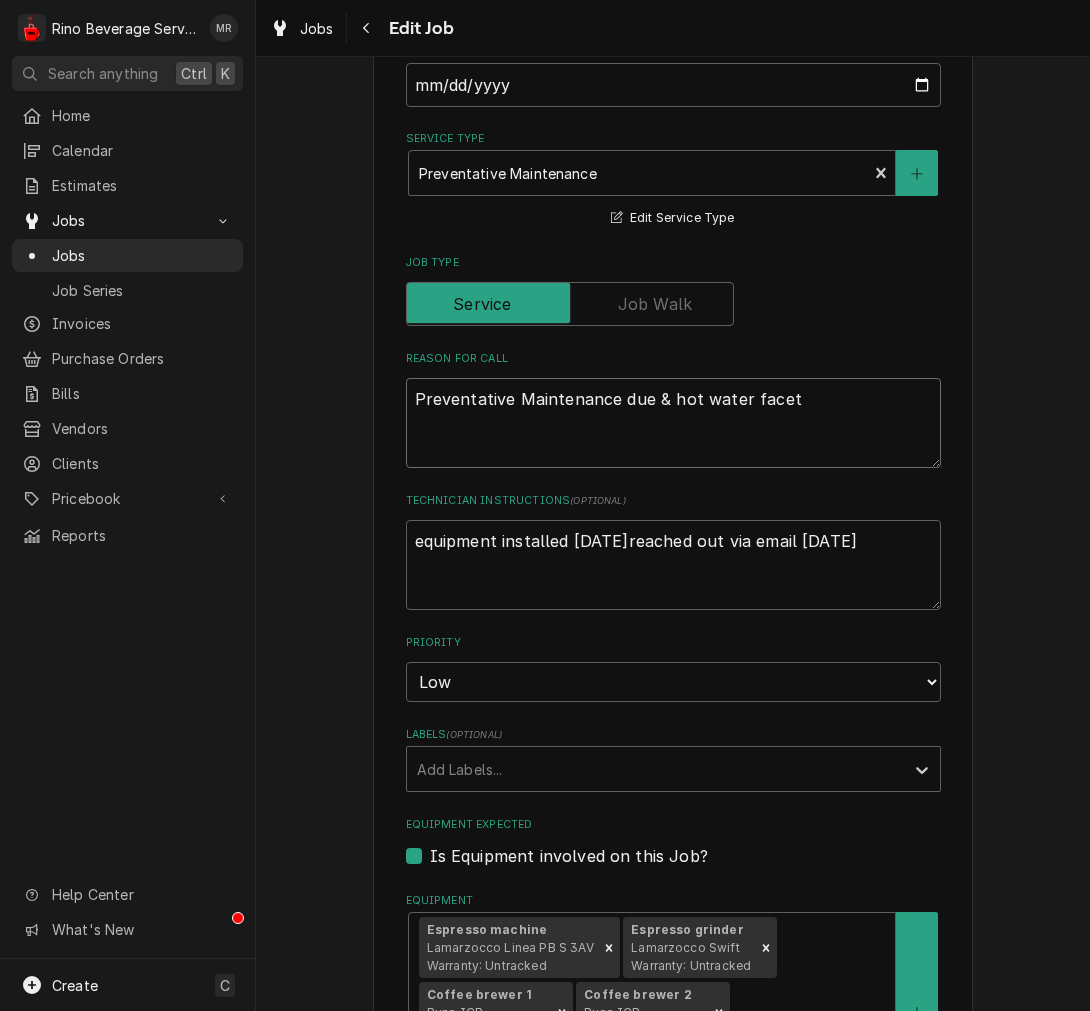 type on "x" 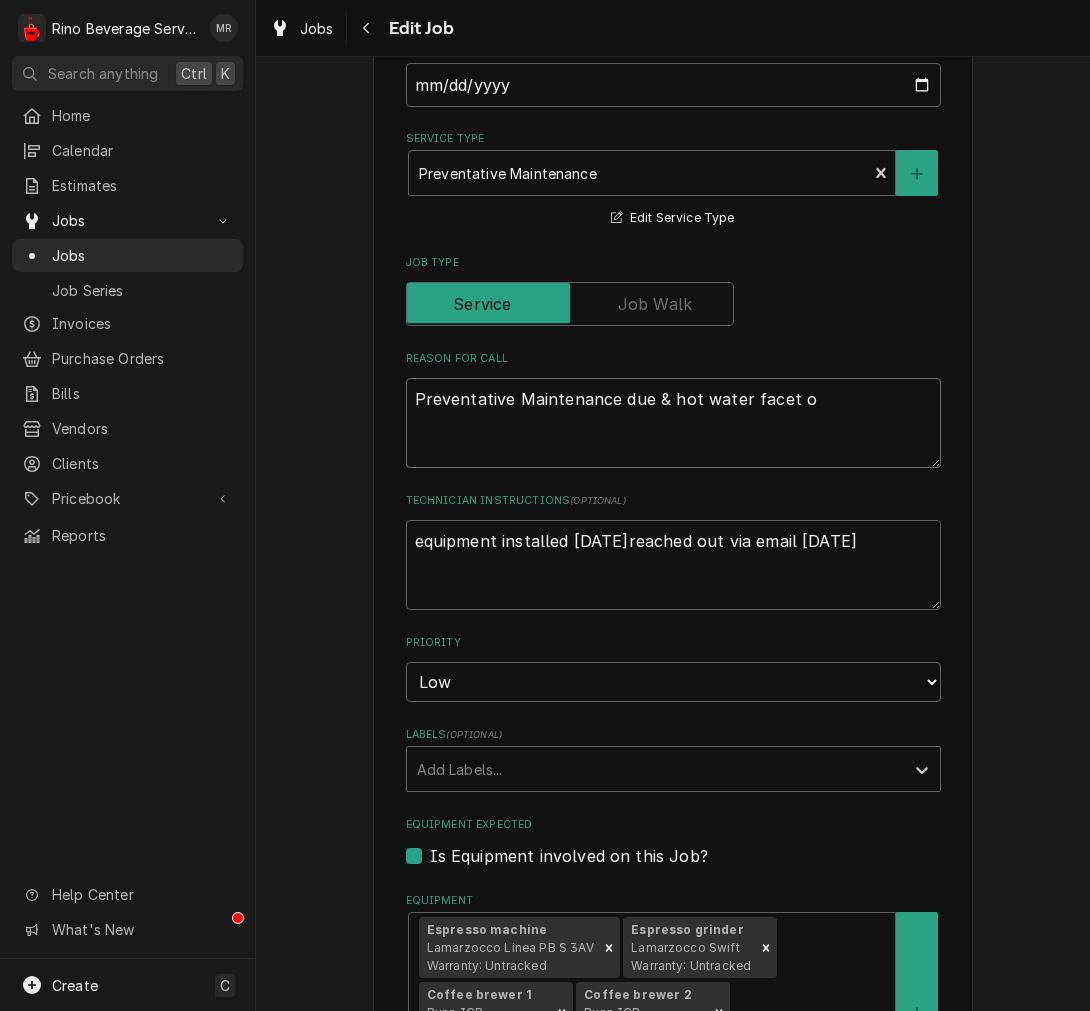 type on "x" 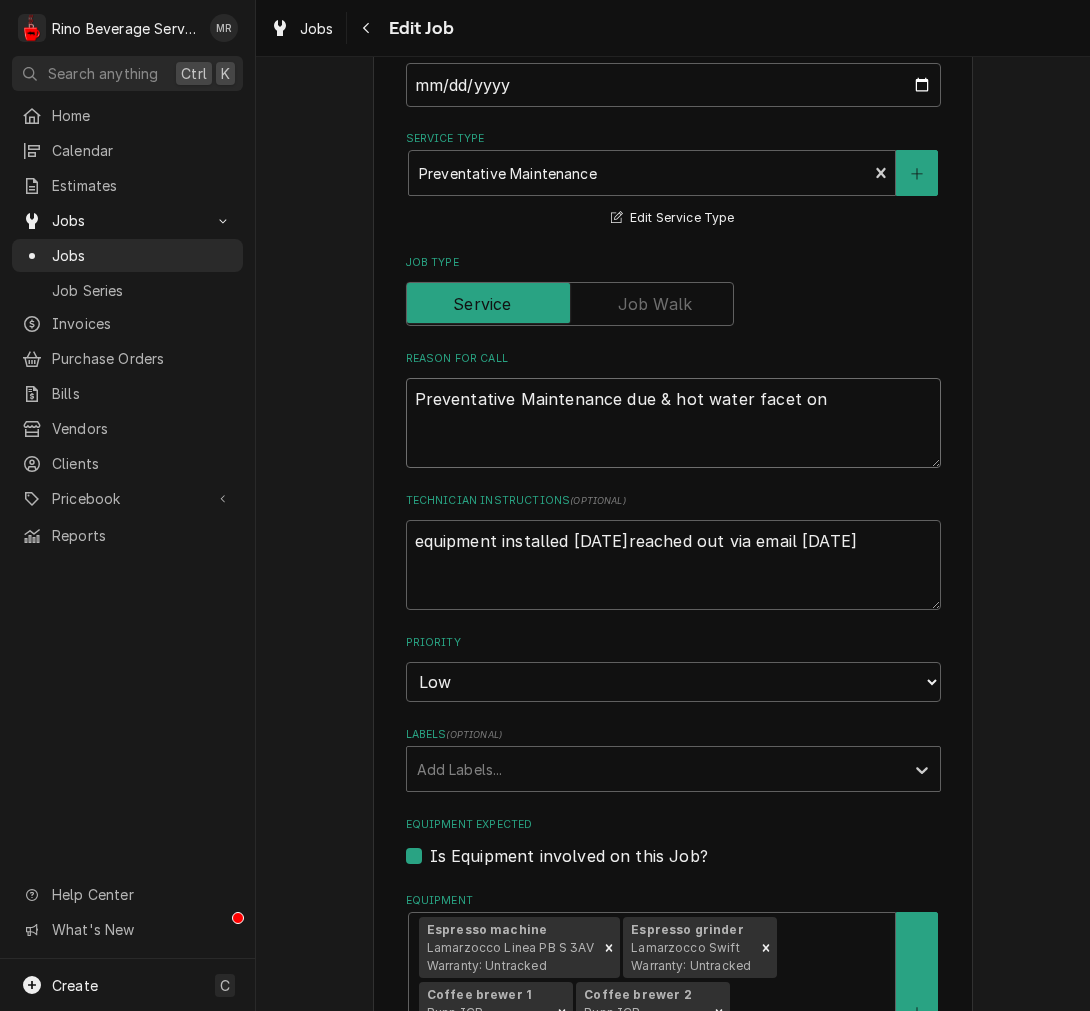 type on "x" 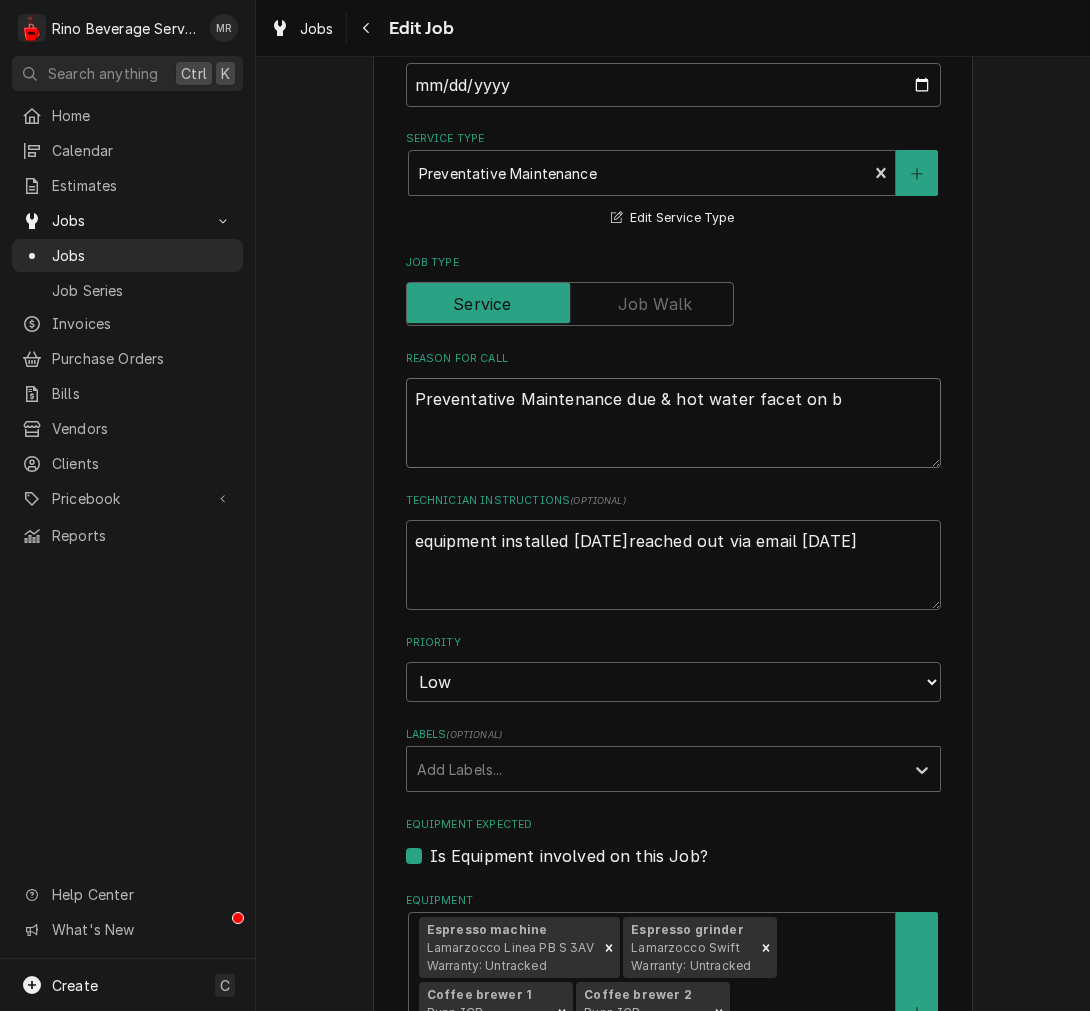 type on "x" 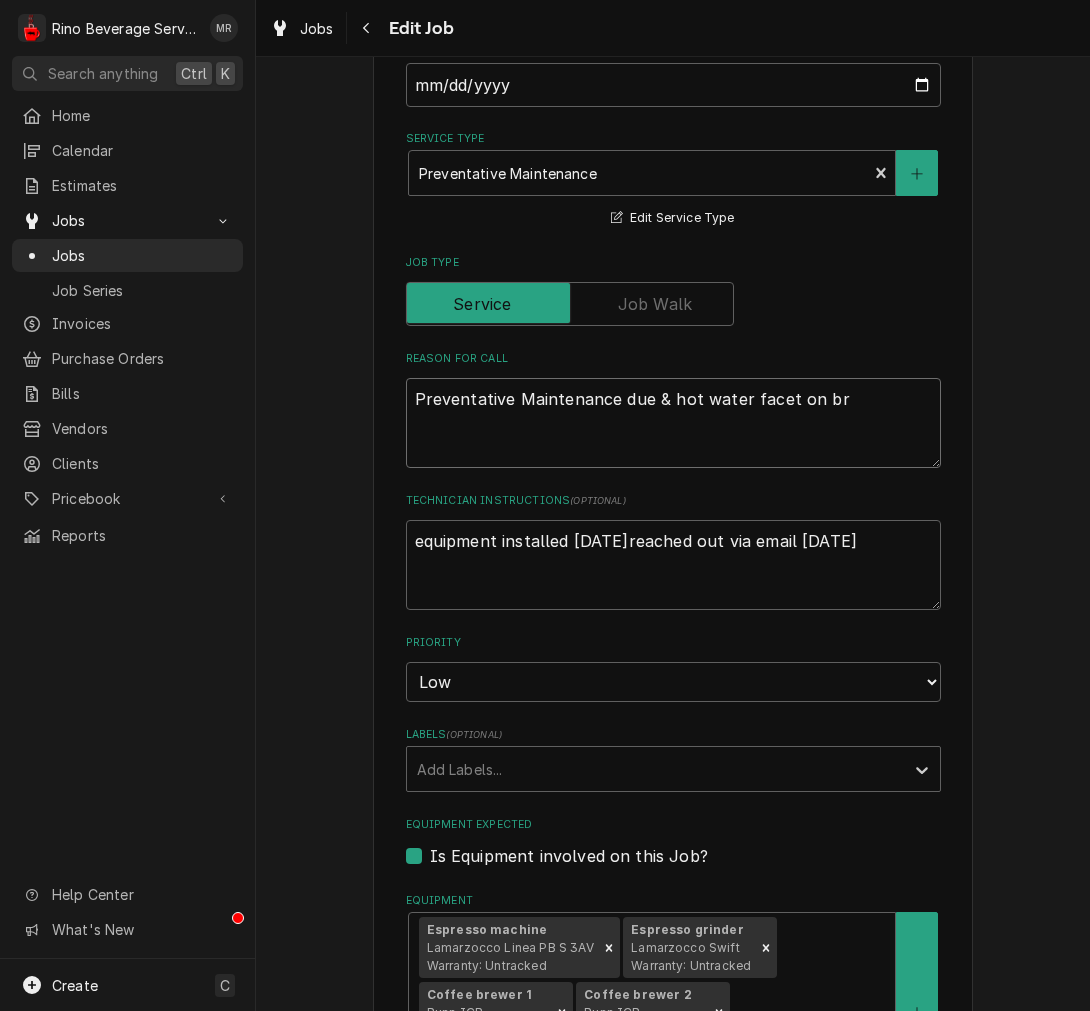 type on "x" 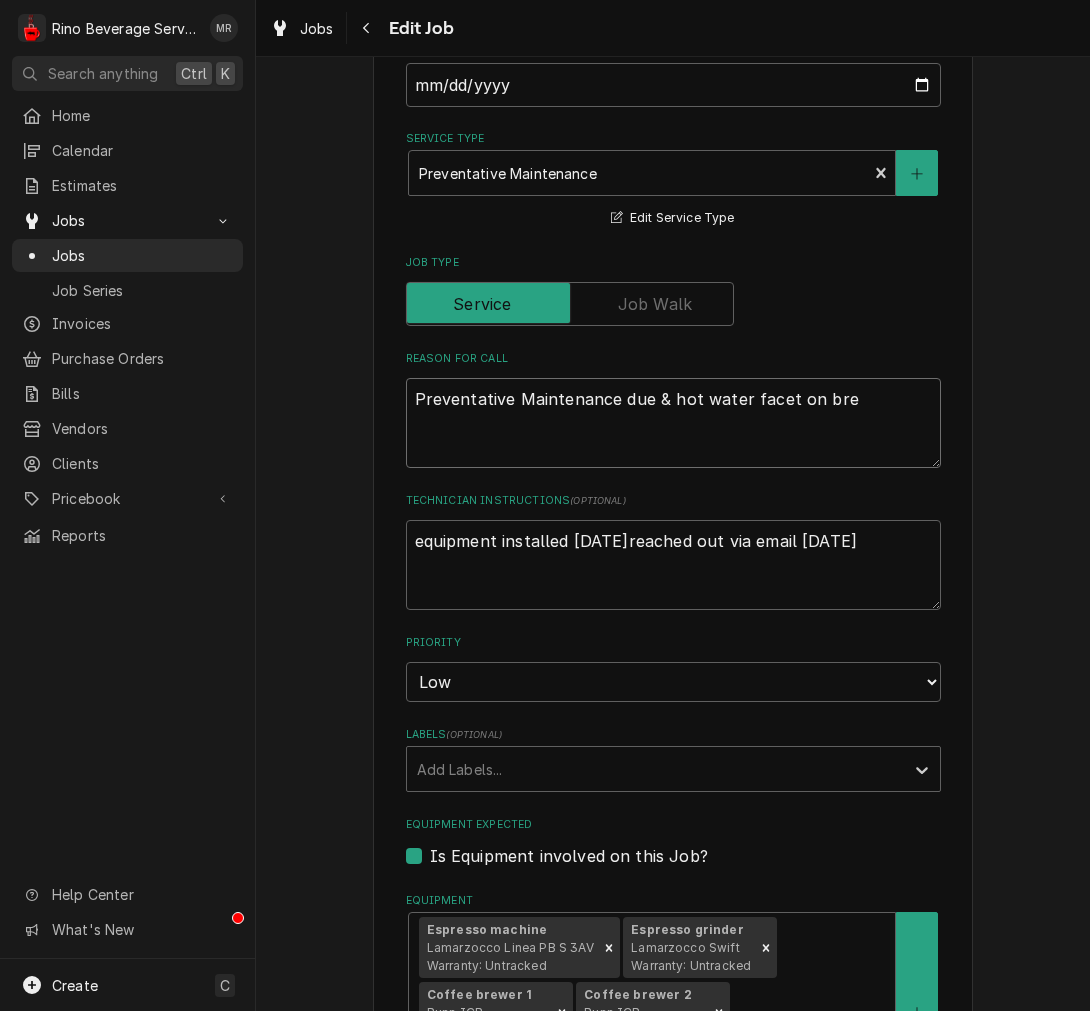 type on "x" 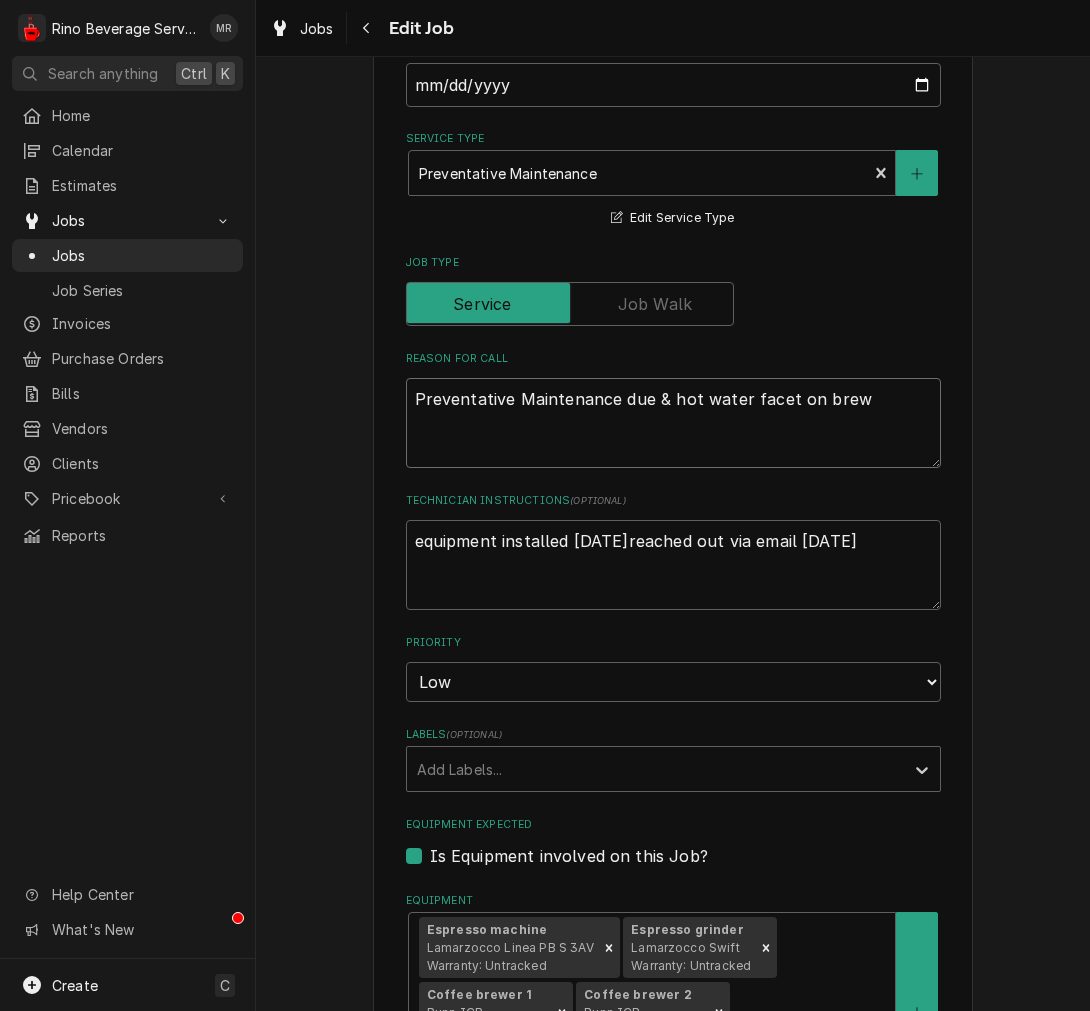 type on "x" 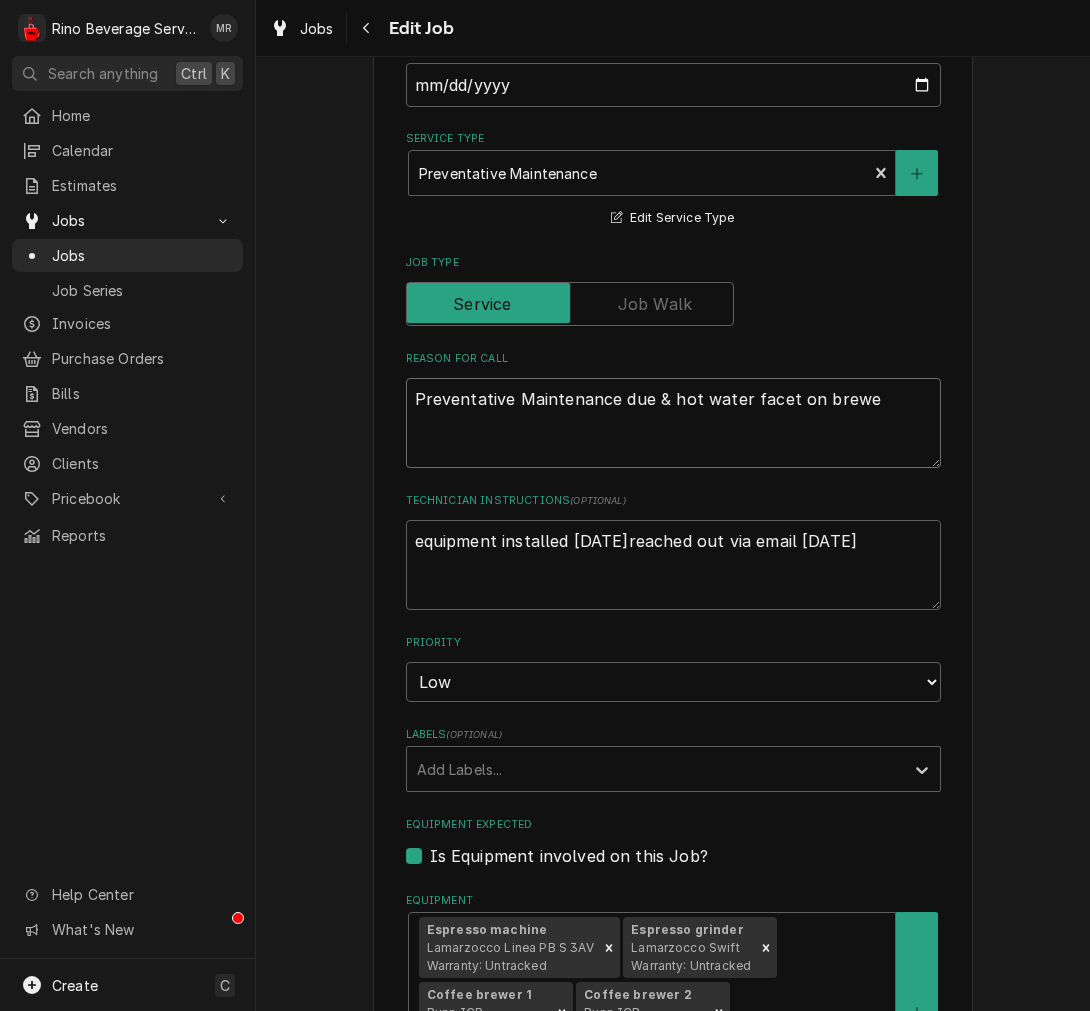 type on "x" 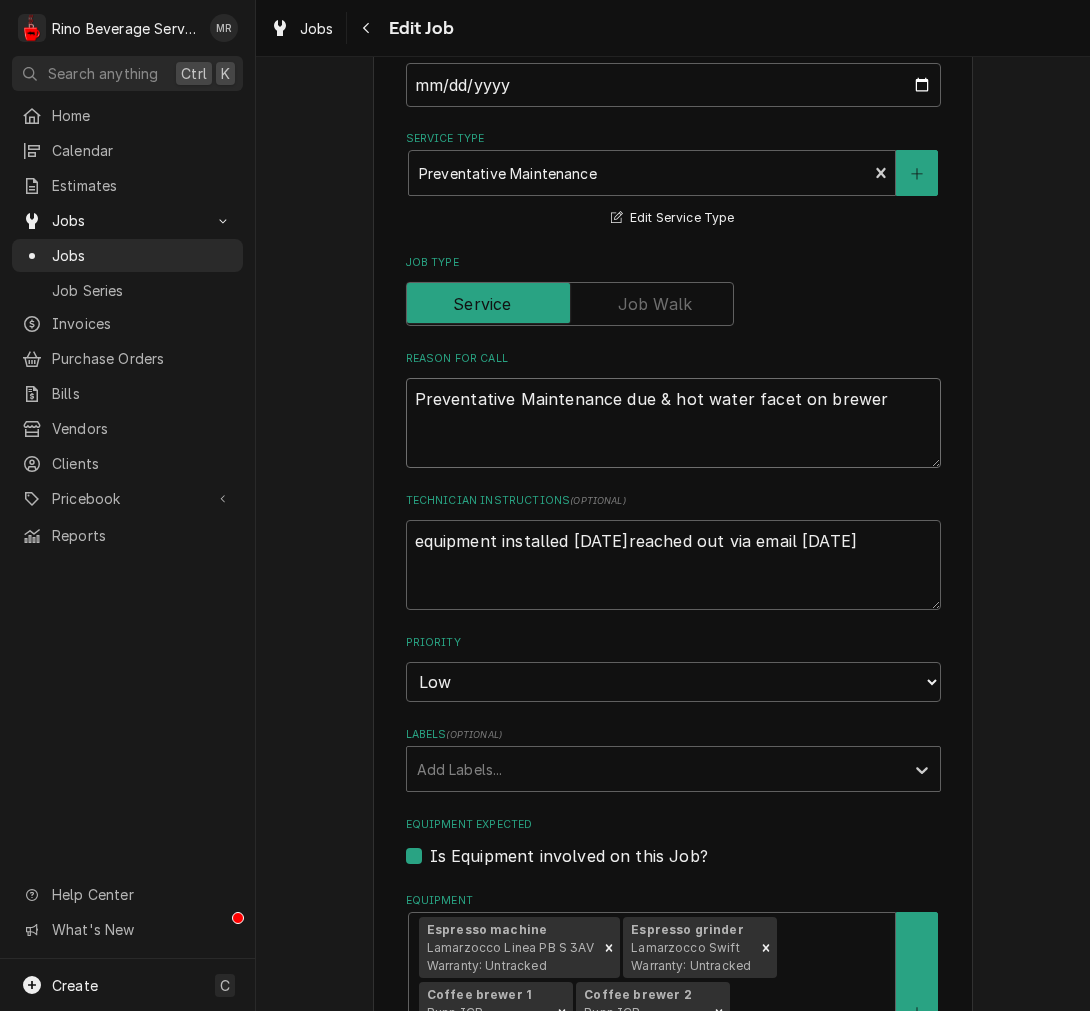 type on "x" 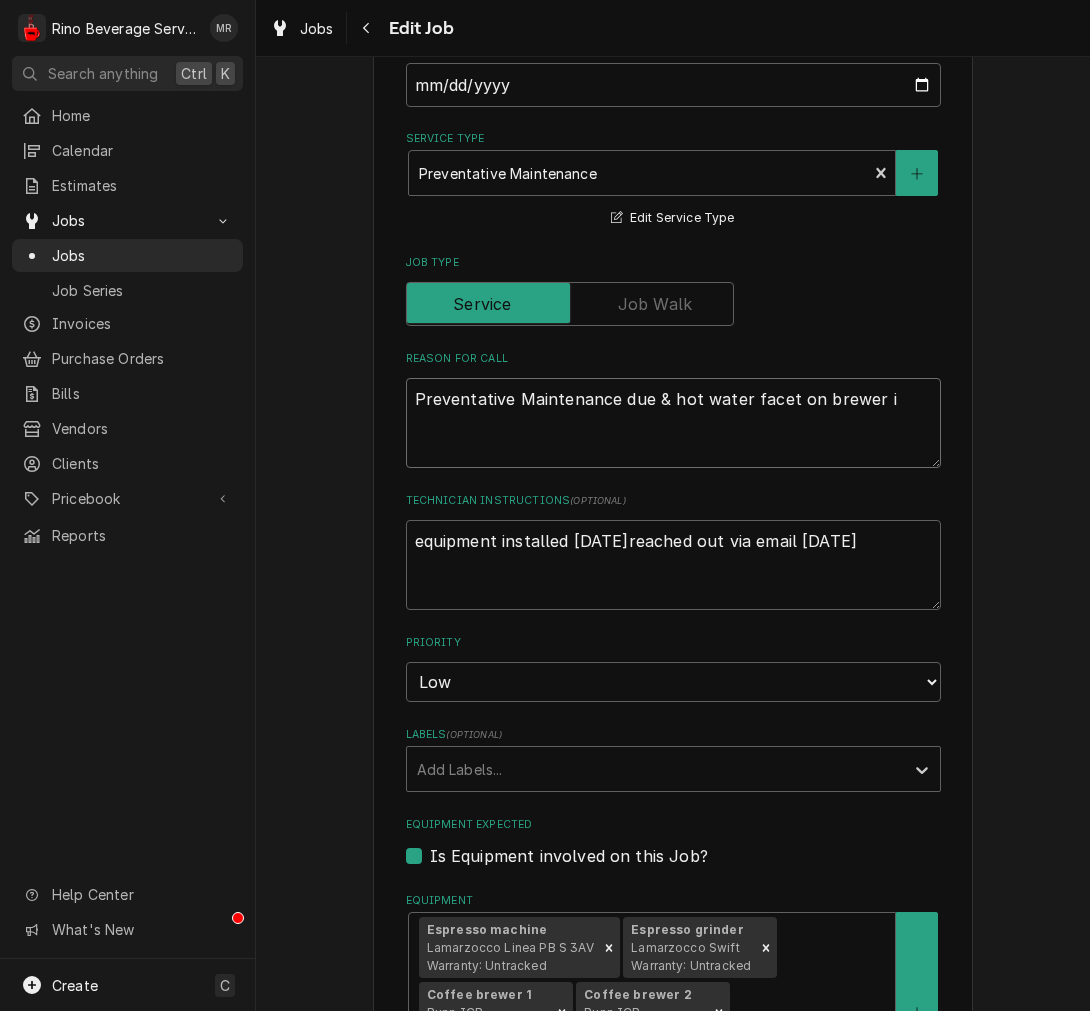 type on "x" 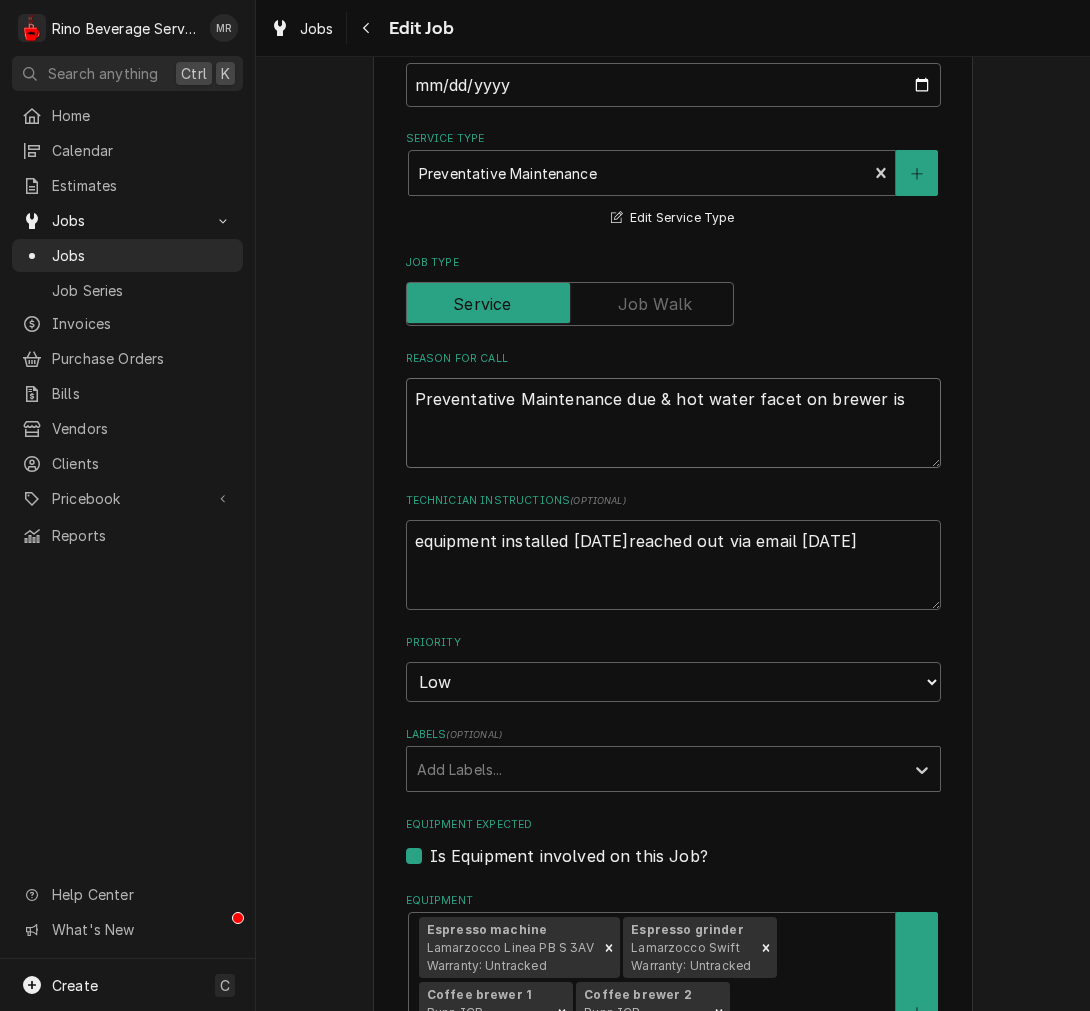 type on "x" 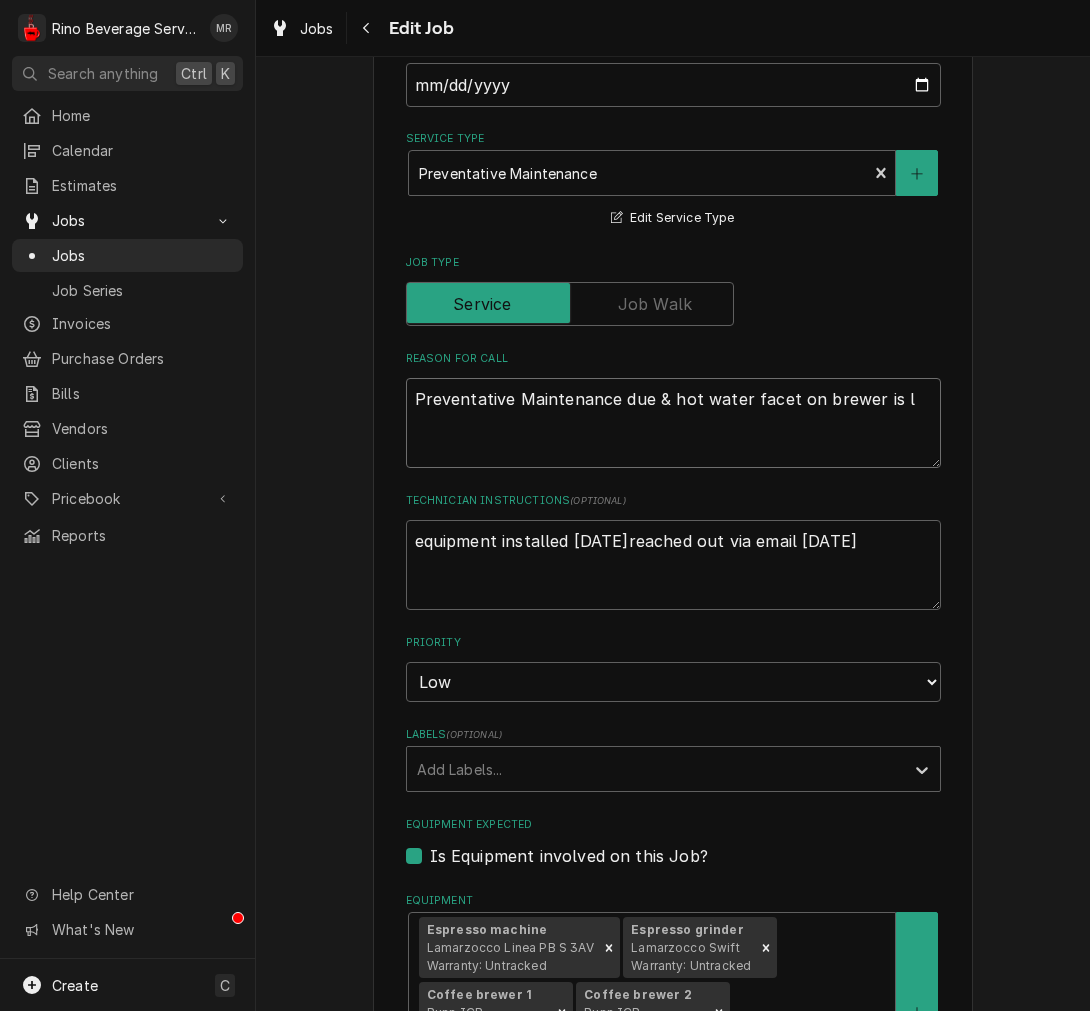 type on "Preventative Maintenance due & hot water facet on brewer is lo" 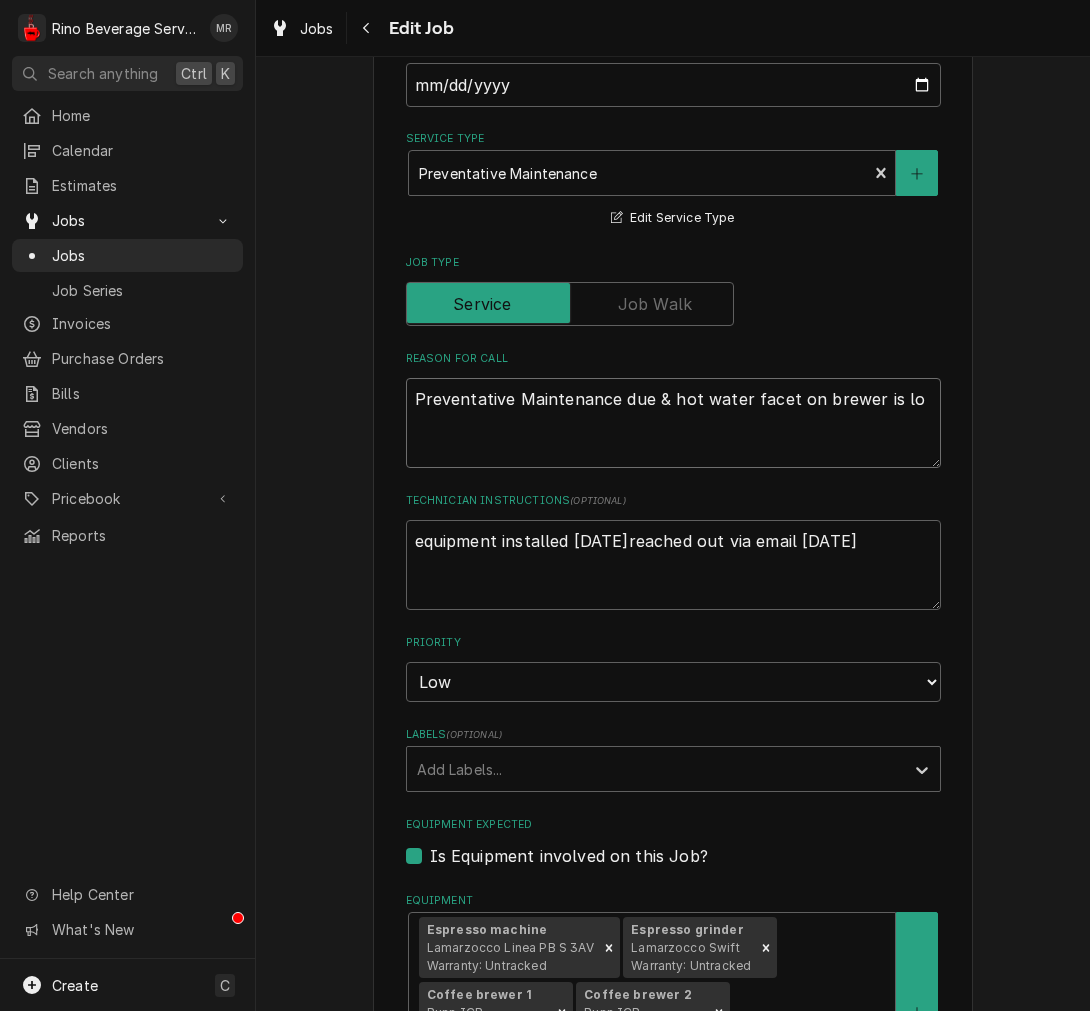 type on "x" 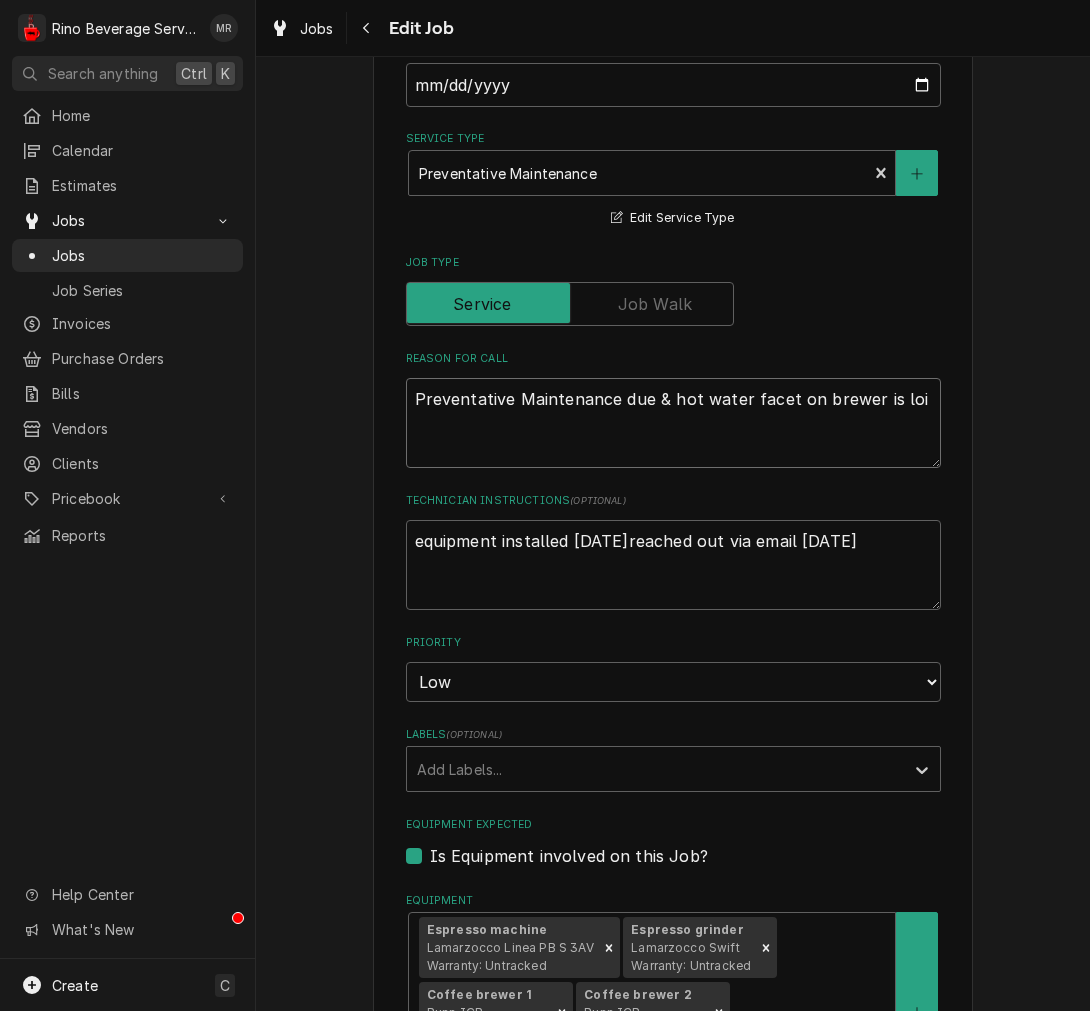 type on "x" 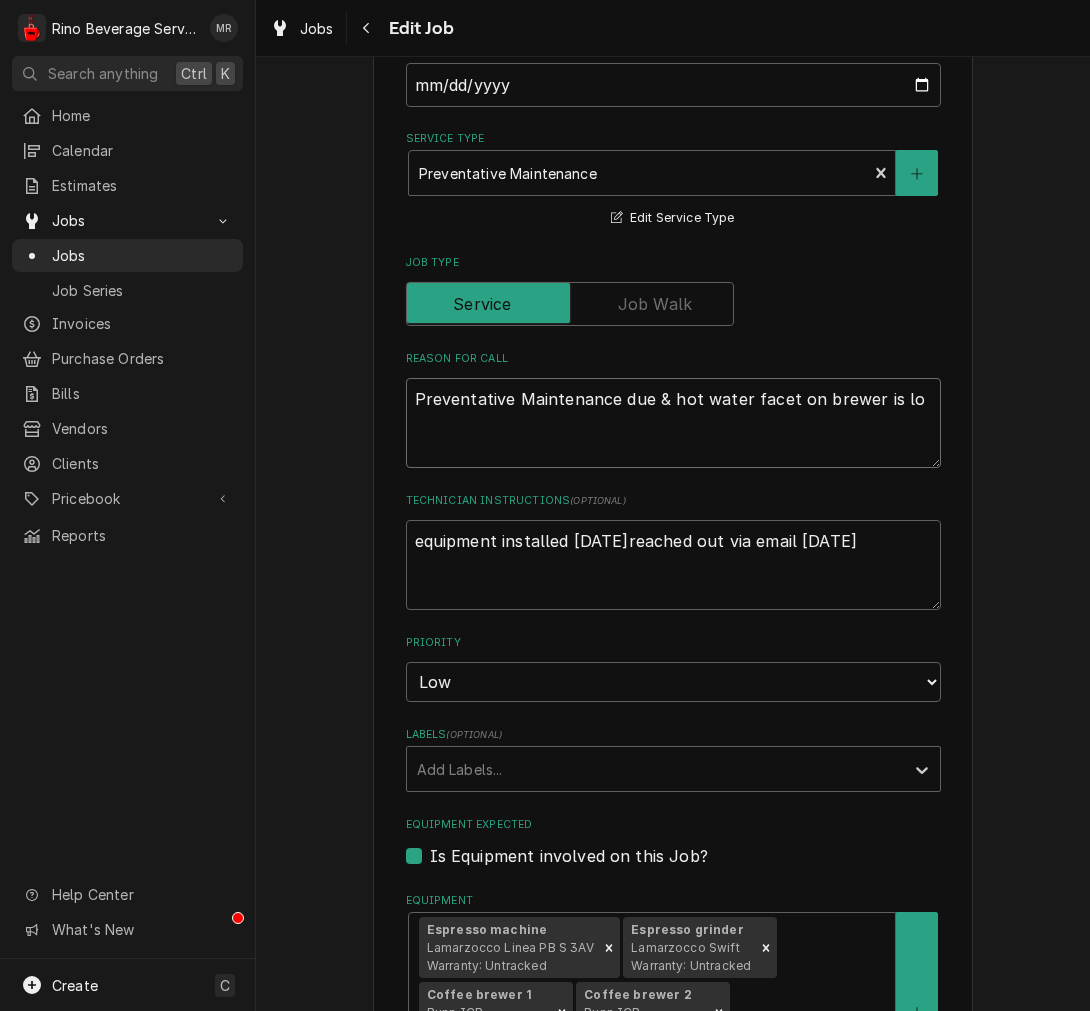 type on "x" 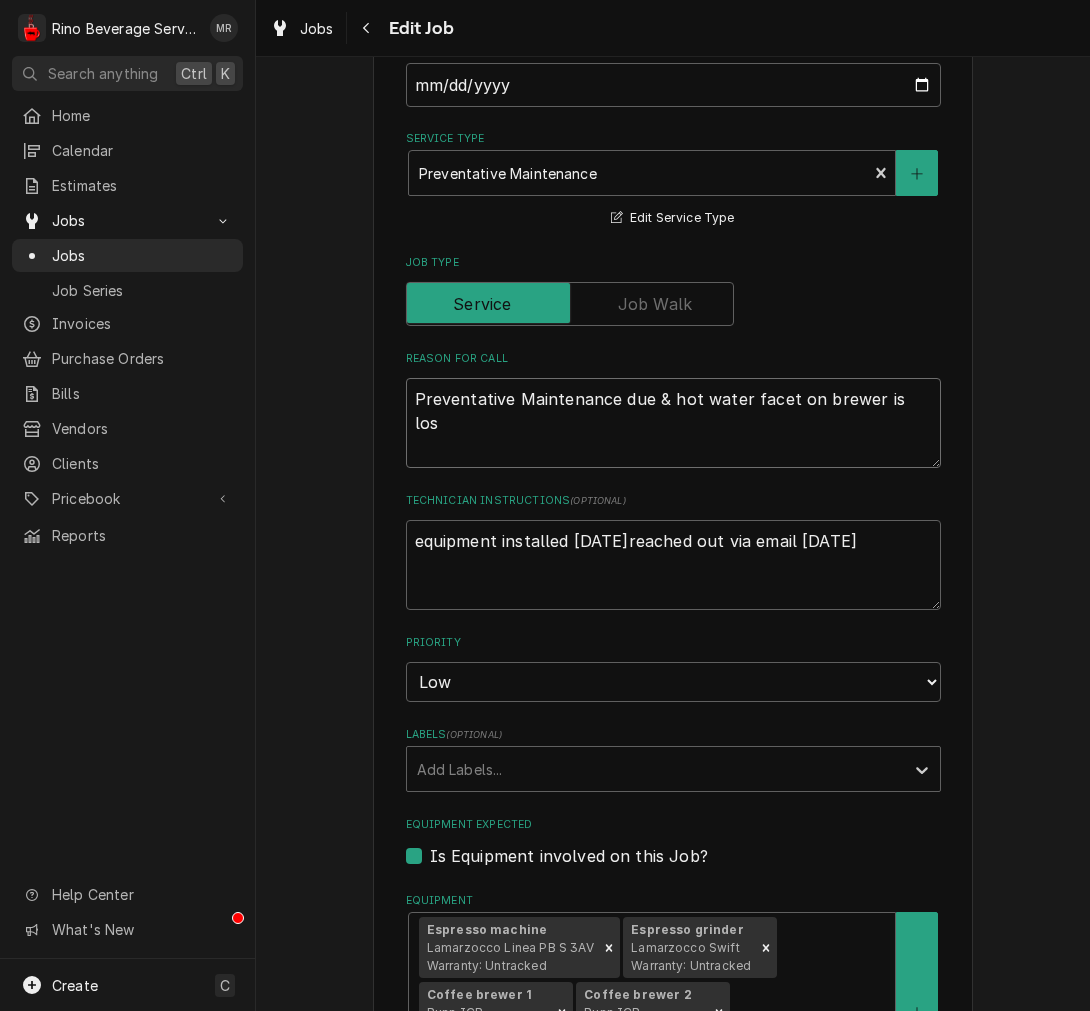 type on "x" 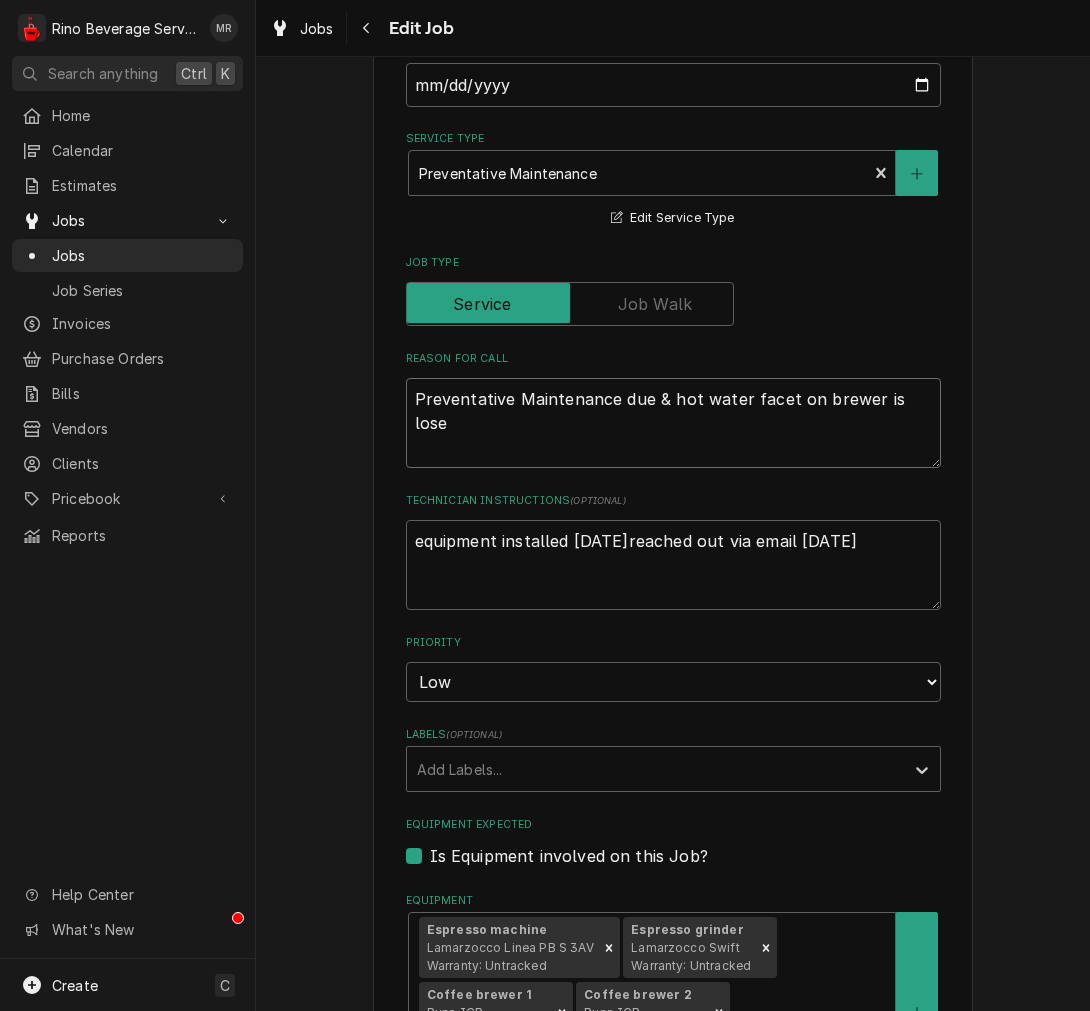 type on "x" 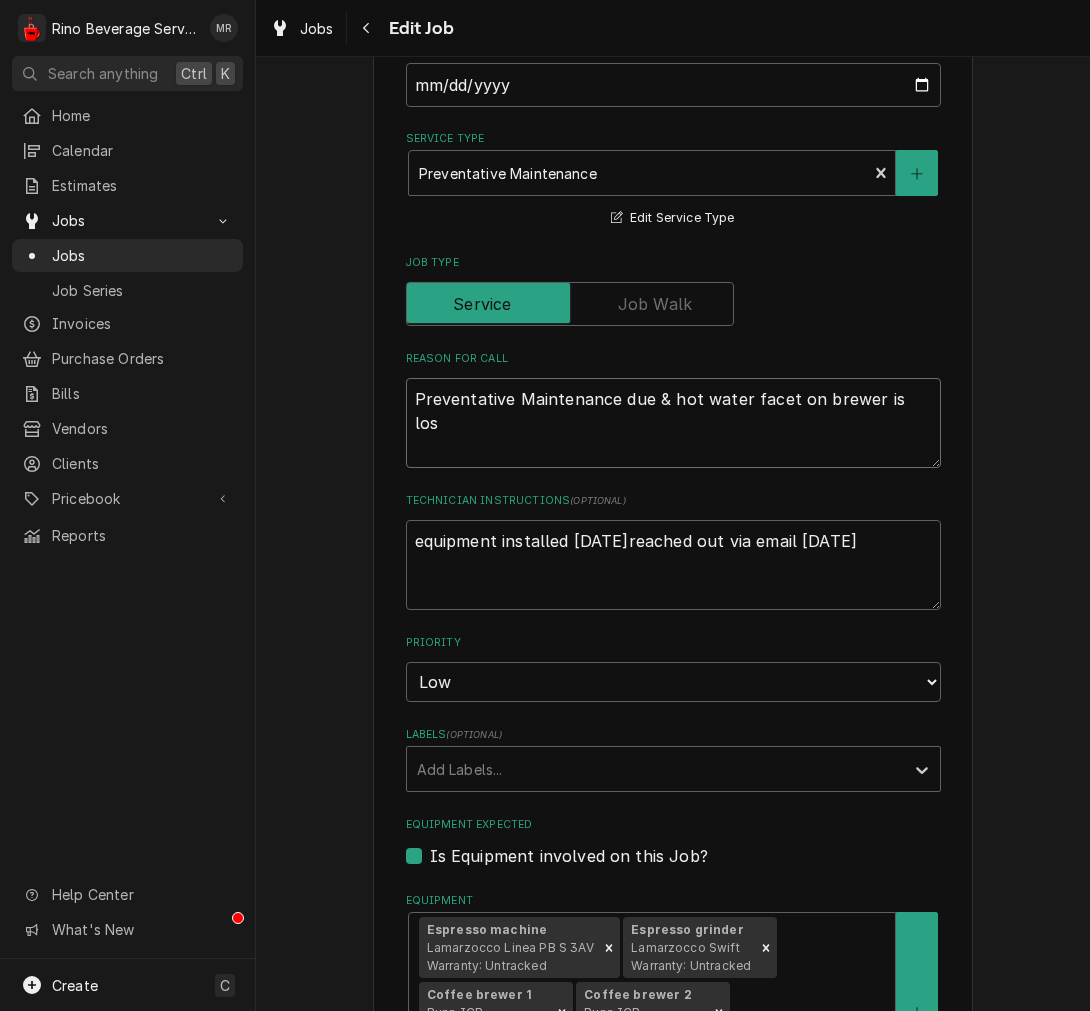 type on "x" 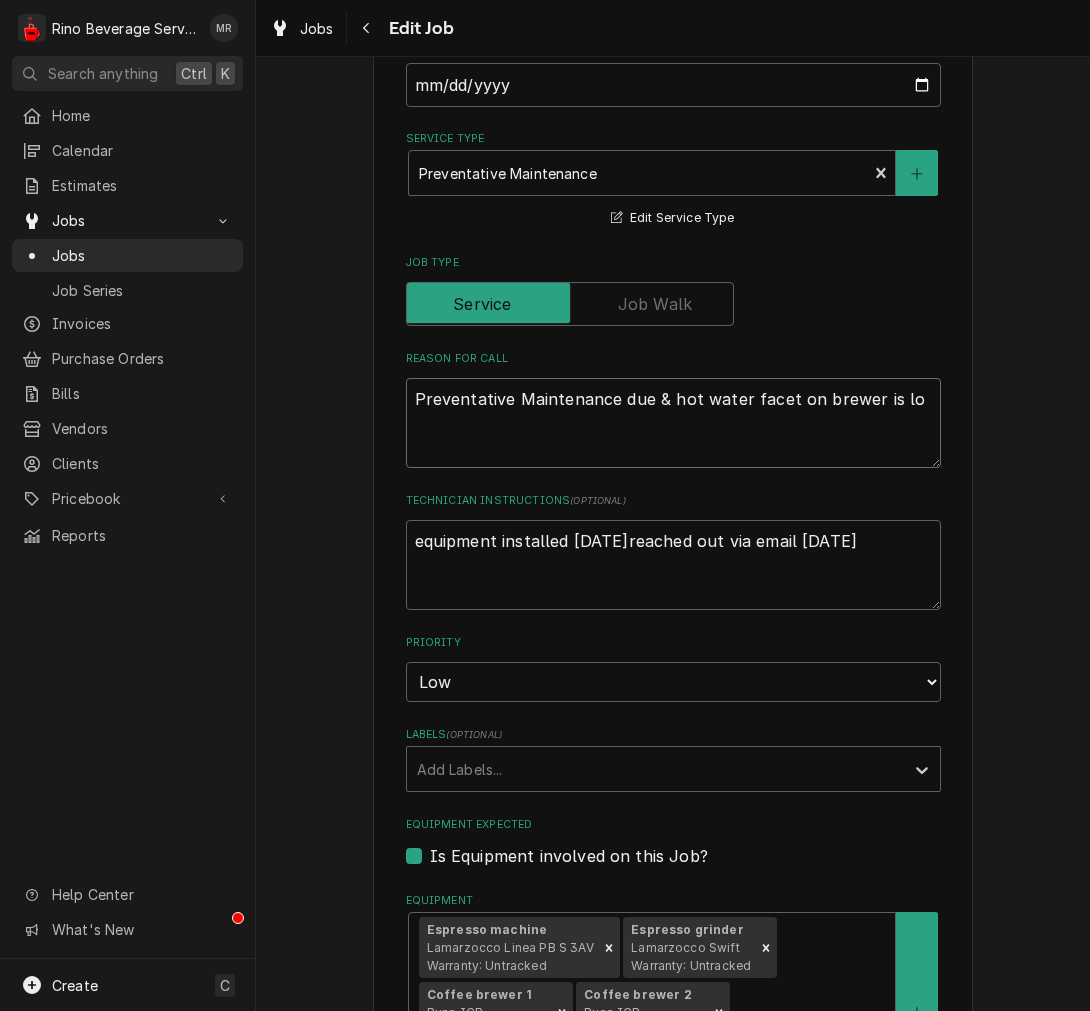type on "x" 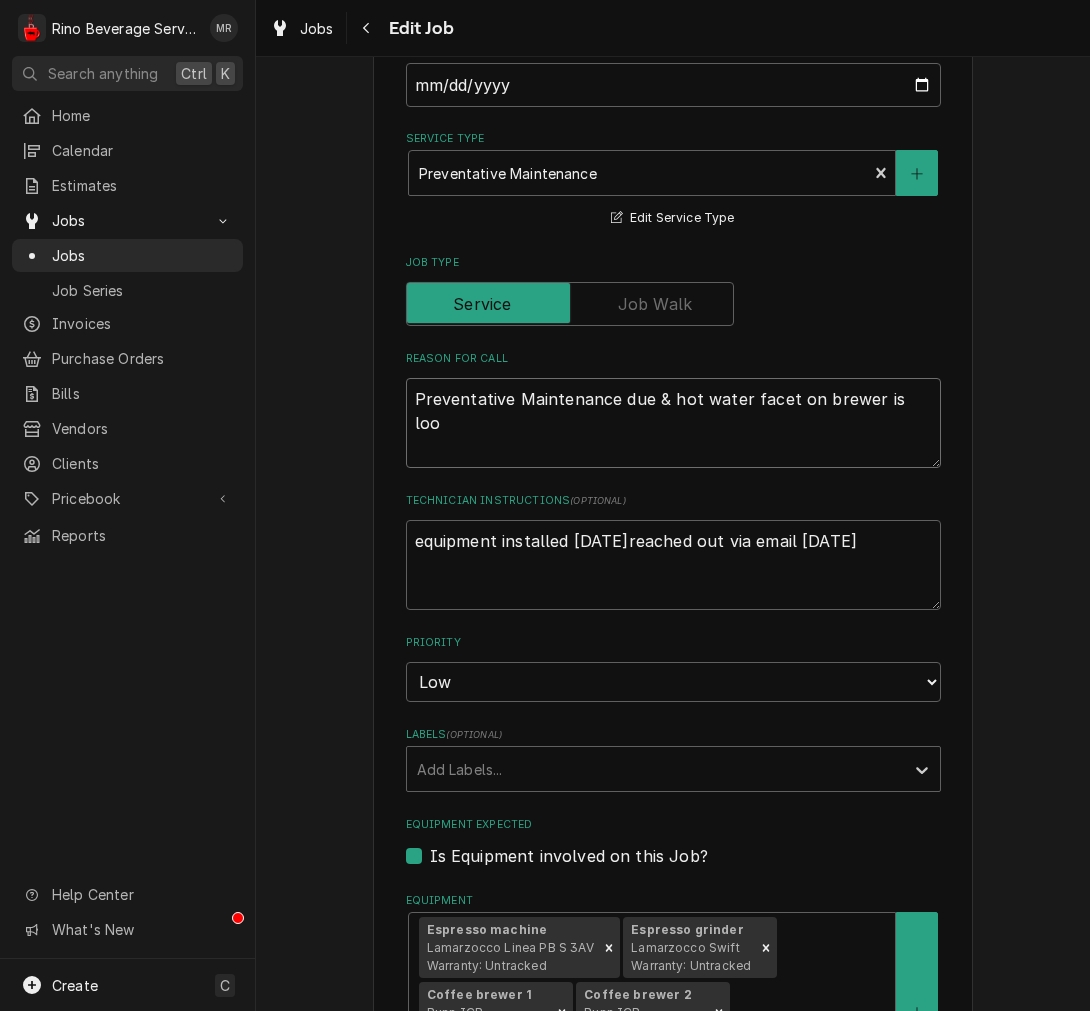 type on "x" 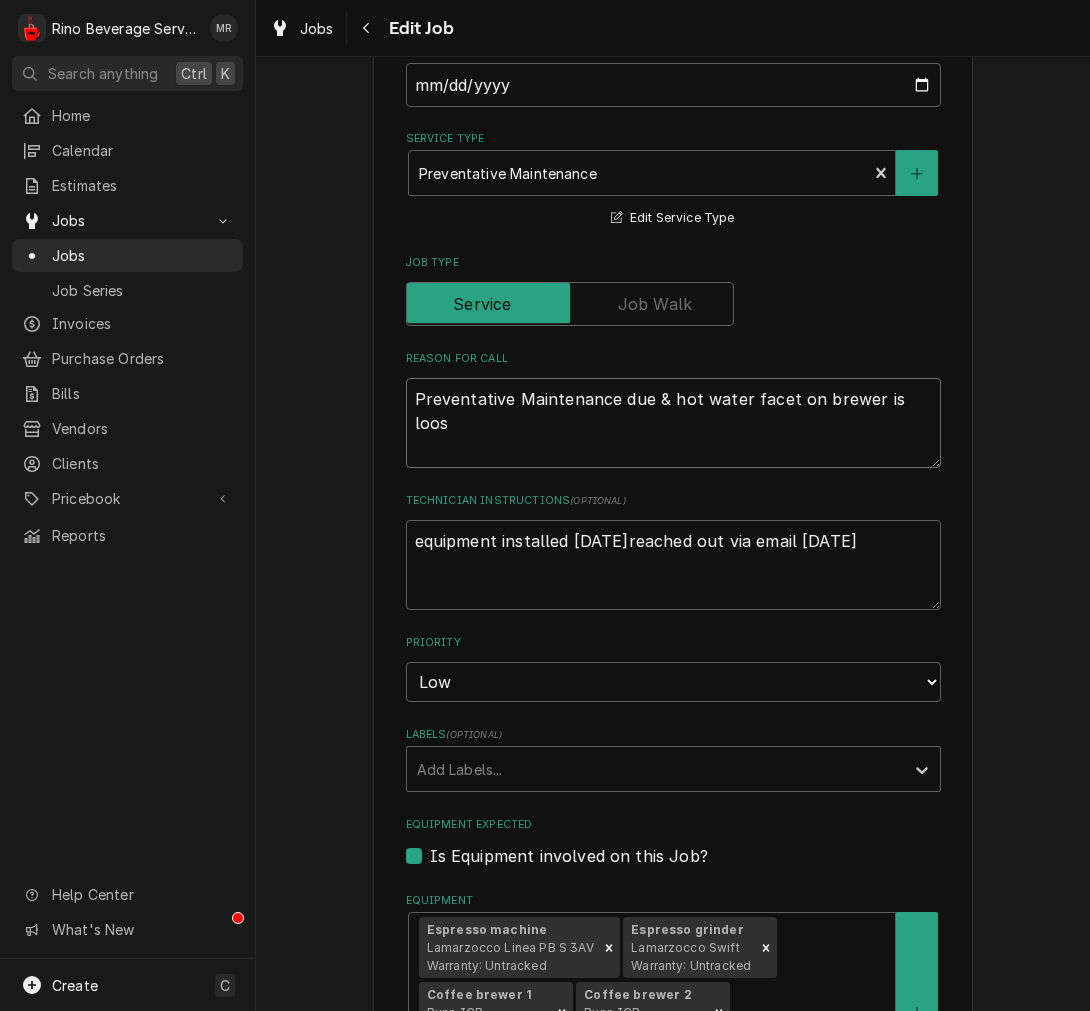 type on "x" 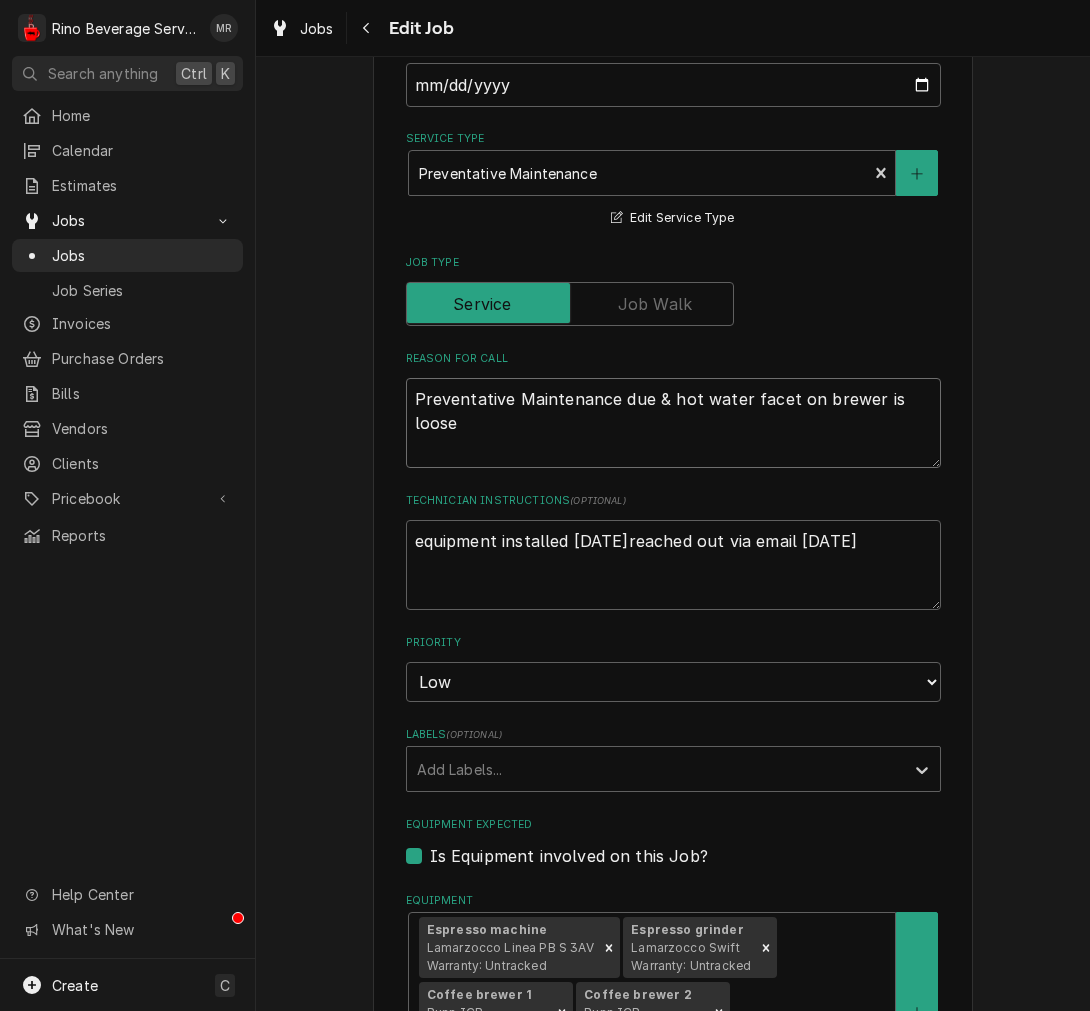 type on "x" 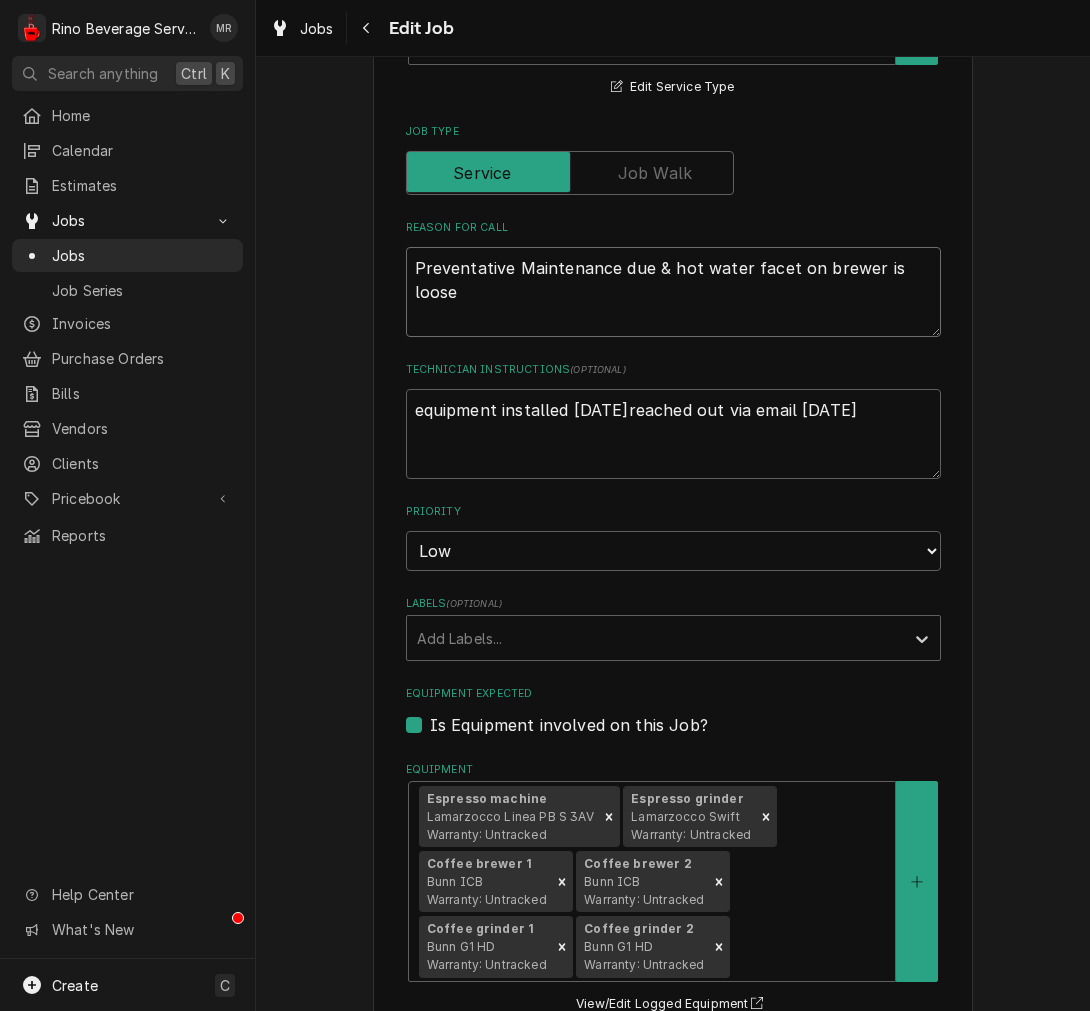 scroll, scrollTop: 741, scrollLeft: 0, axis: vertical 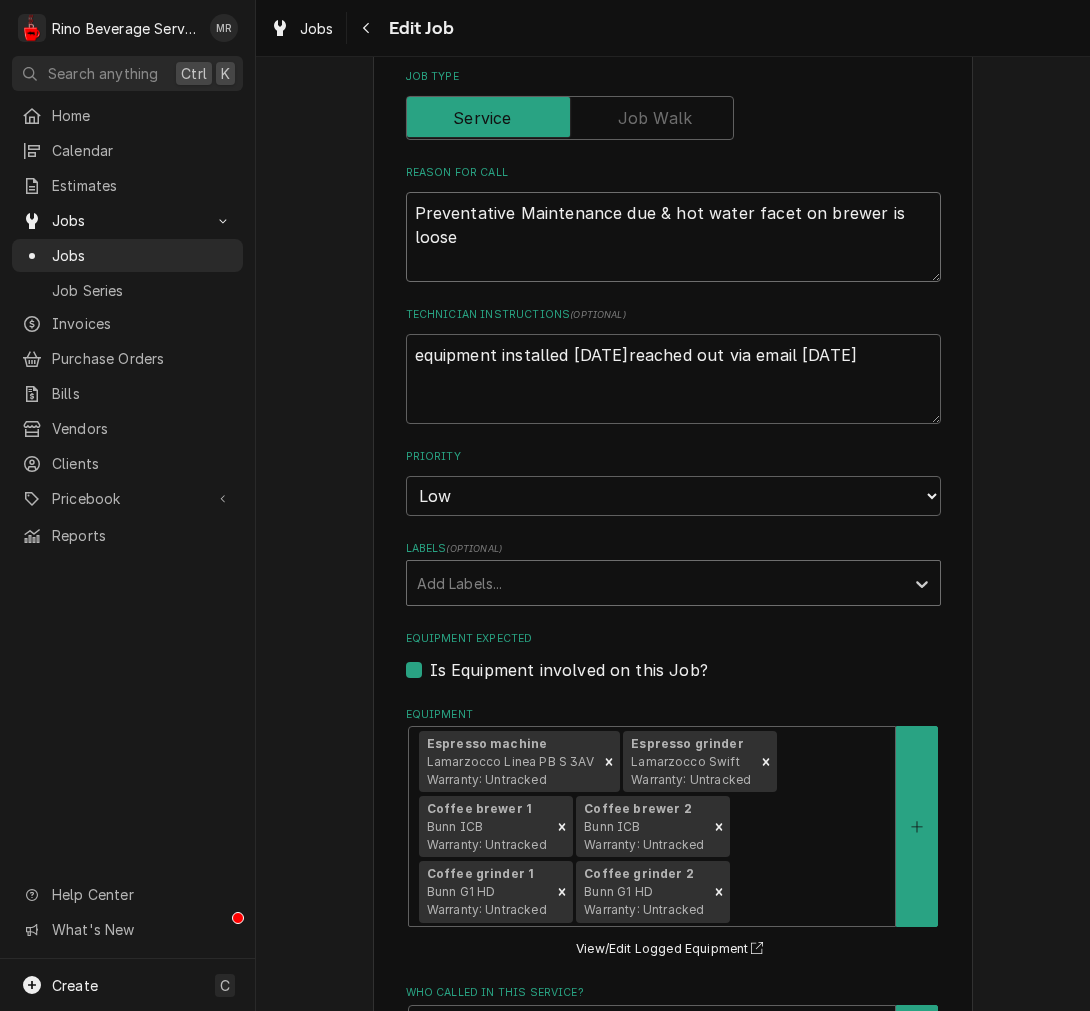 type on "Preventative Maintenance due & hot water facet on brewer is loose" 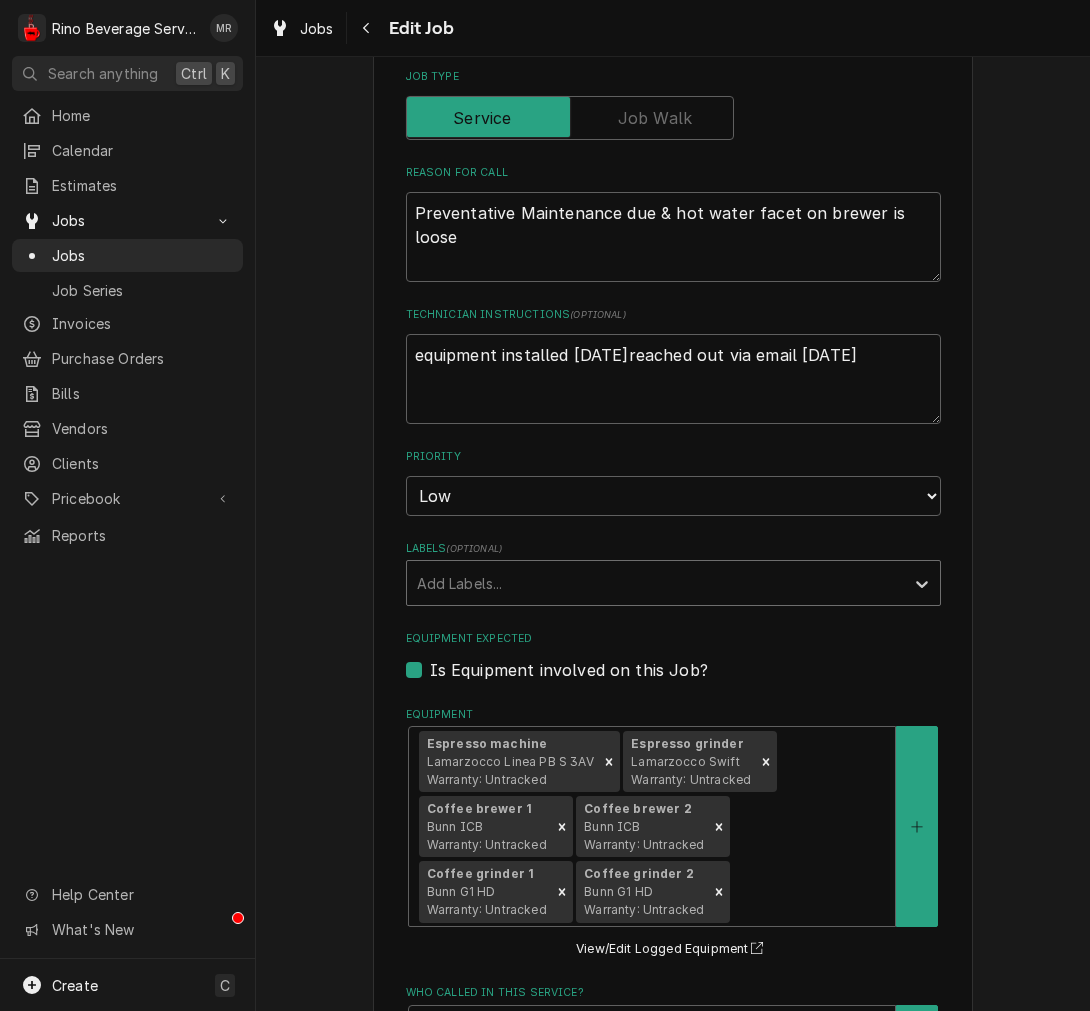 click at bounding box center (655, 583) 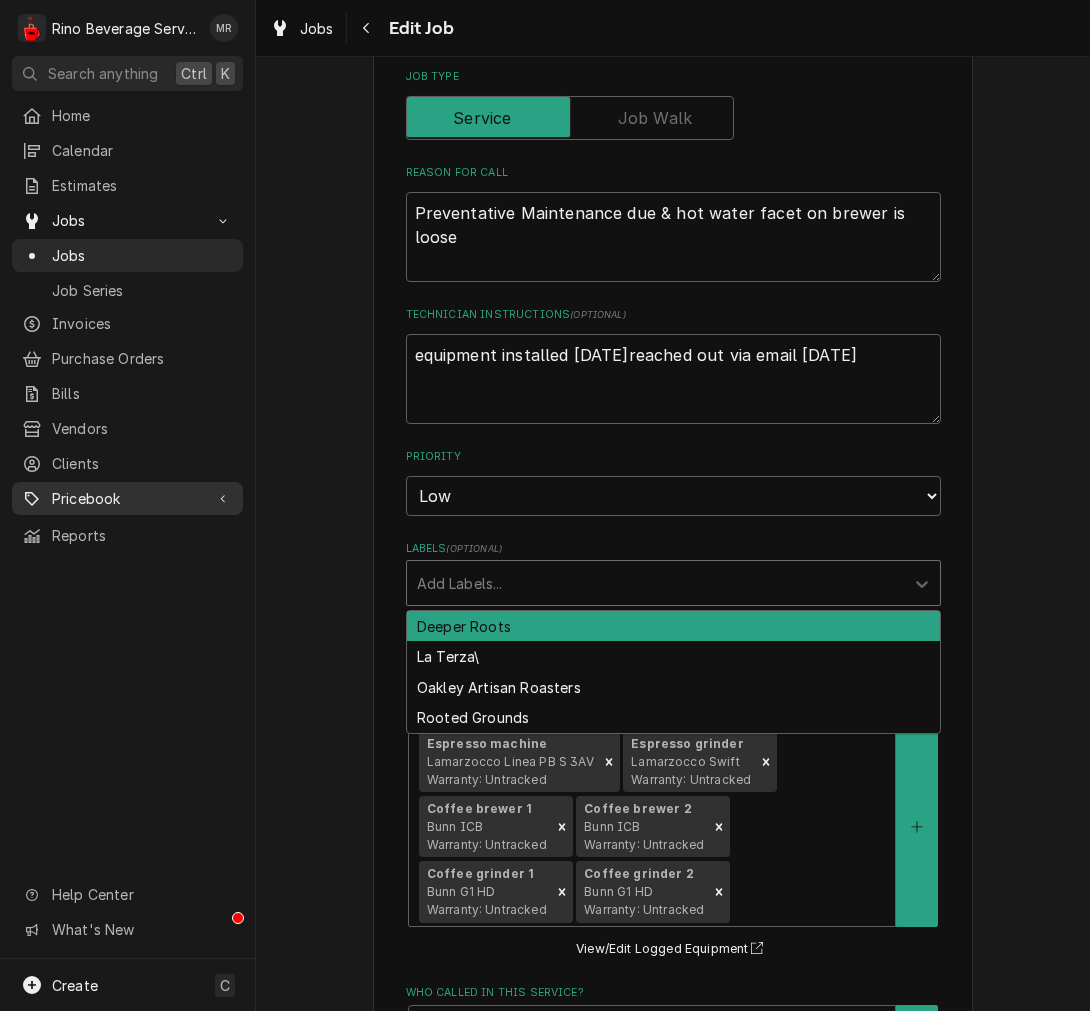 drag, startPoint x: 206, startPoint y: 478, endPoint x: 266, endPoint y: 492, distance: 61.611687 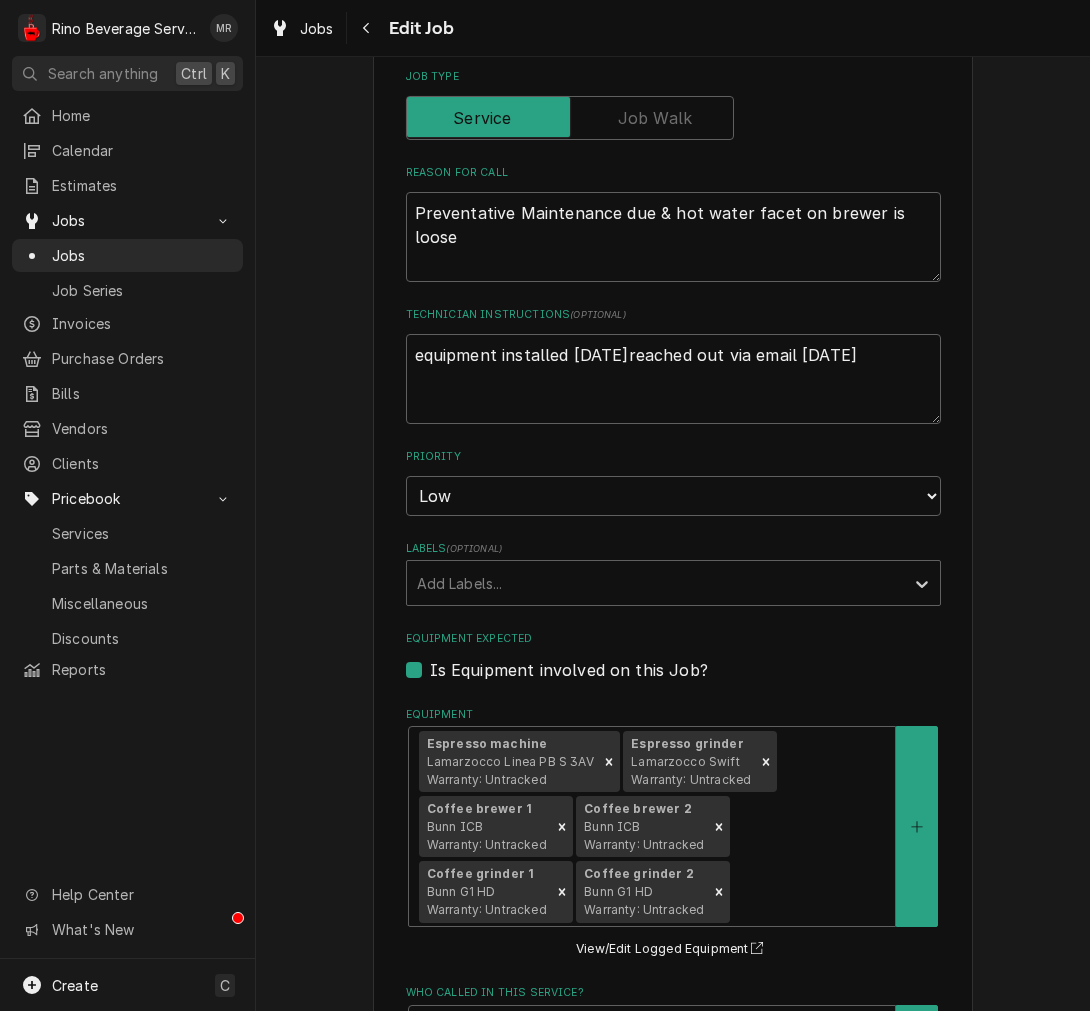click on "Use the fields below to edit this job: Client Details Client Winan's (Marysville) Edit Client Client Notes Franchise owner John Connolly Service Location 132 Emmaus Rd, Marysville, OH 43040 Edit Service Location Job Details Date Received 2025-01-31 Service Type Preventative Maintenance Edit Service Type Job Type Reason For Call Preventative Maintenance due & hot water facet on brewer is loose Technician Instructions  ( optional ) equipment installed Jan 2025reached out via email 7-29 Priority No Priority Urgent High Medium Low Labels  ( optional ) Add Labels... Equipment Expected Is Equipment involved on this Job? Equipment Espresso machine Lamarzocco Linea PB S 3AV Warranty: Untracked Espresso grinder Lamarzocco Swift Warranty: Untracked Coffee brewer 1 Bunn ICB Warranty: Untracked Coffee brewer 2 Bunn ICB Warranty: Untracked Coffee grinder 1 Bunn G1 HD Warranty: Untracked Coffee grinder 2 Bunn G1 HD Warranty: Untracked View/Edit Logged Equipment    Who called in this service? John Connolly  Contact  Contact" at bounding box center [673, 848] 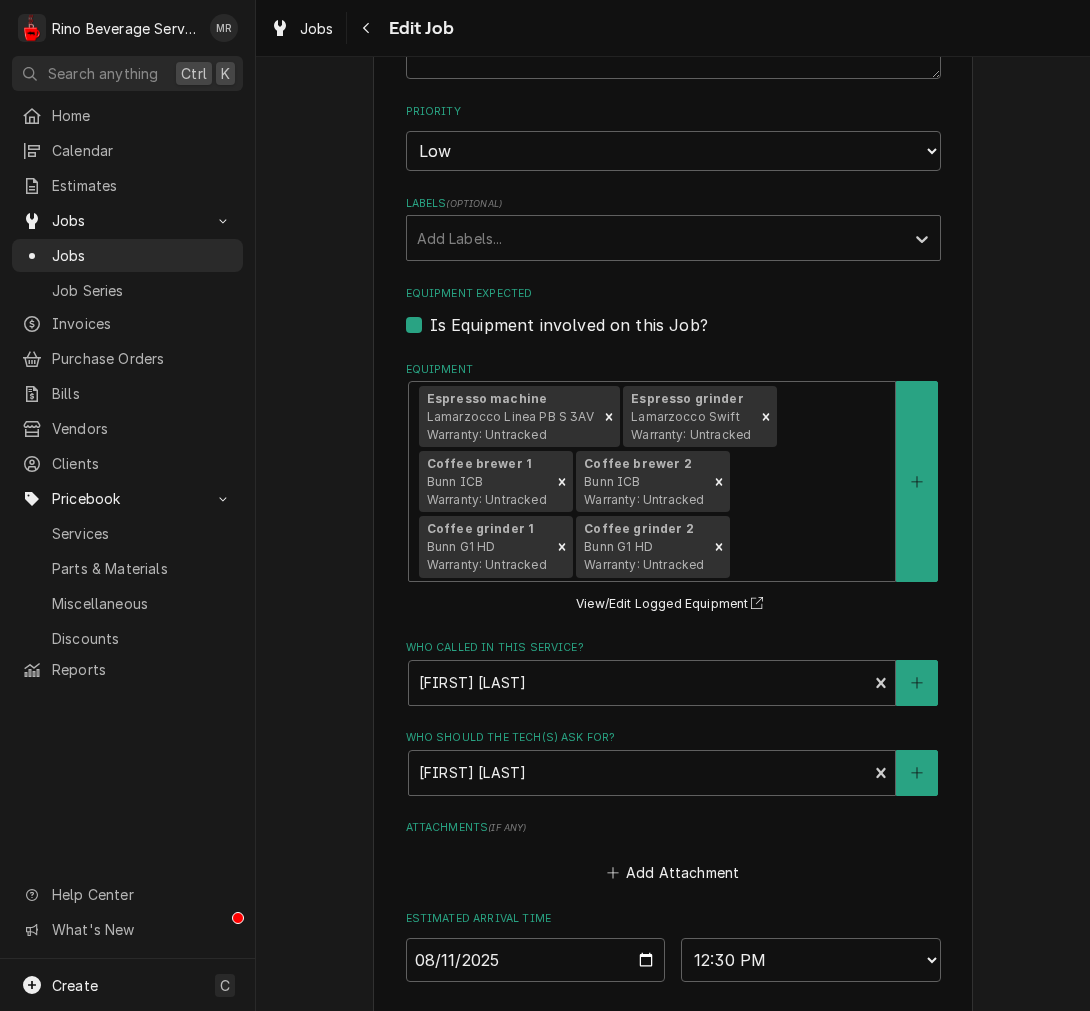 scroll, scrollTop: 1111, scrollLeft: 0, axis: vertical 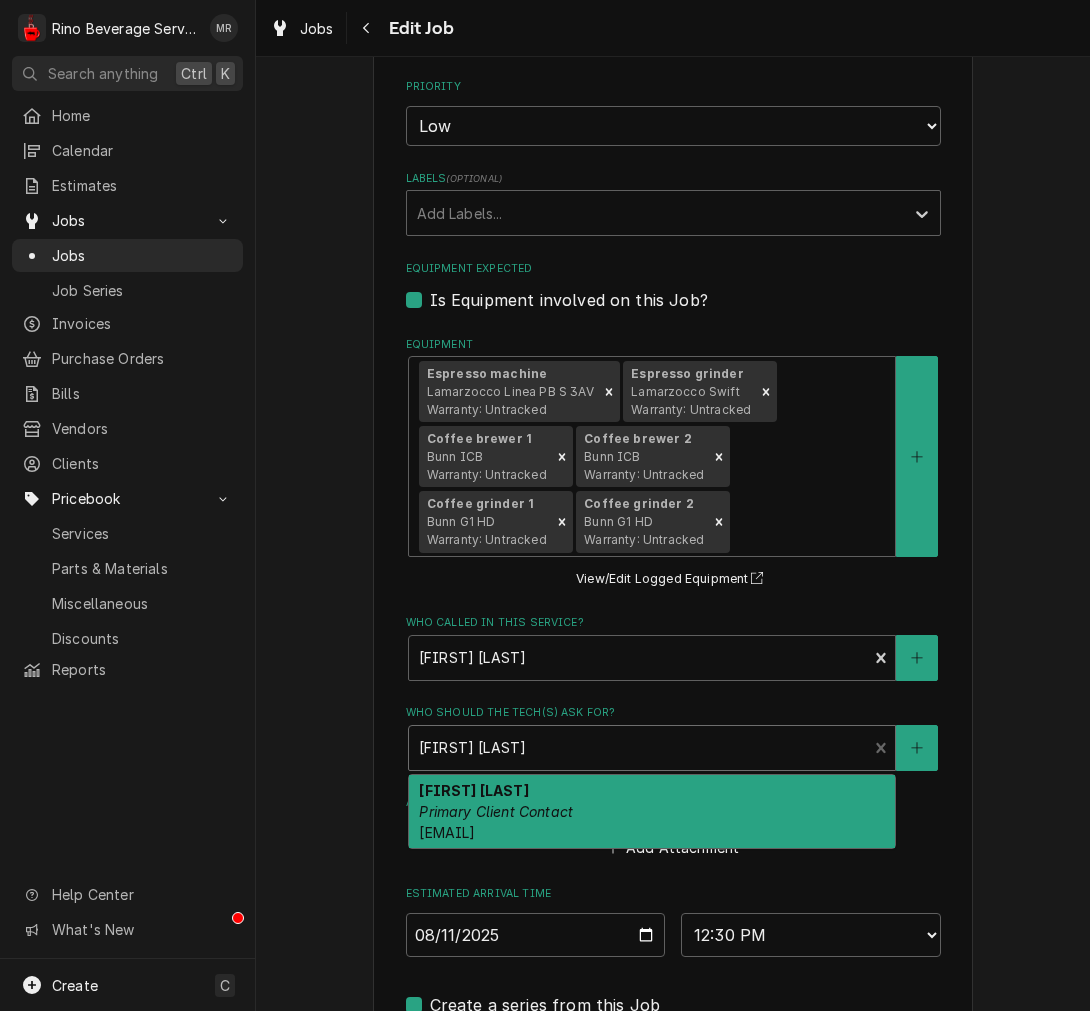 click at bounding box center (638, 748) 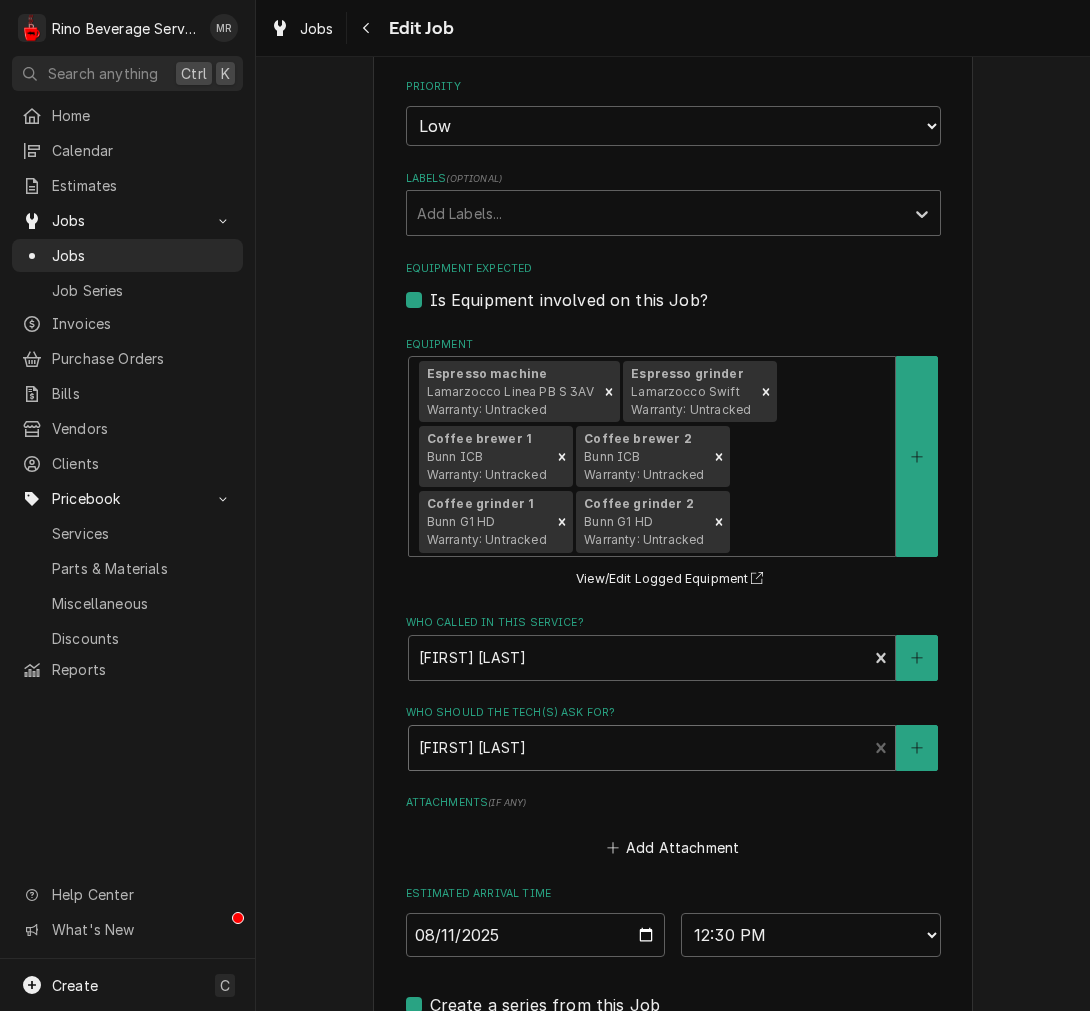click on "John Connolly  Contact john@connollycos.com" at bounding box center (638, 748) 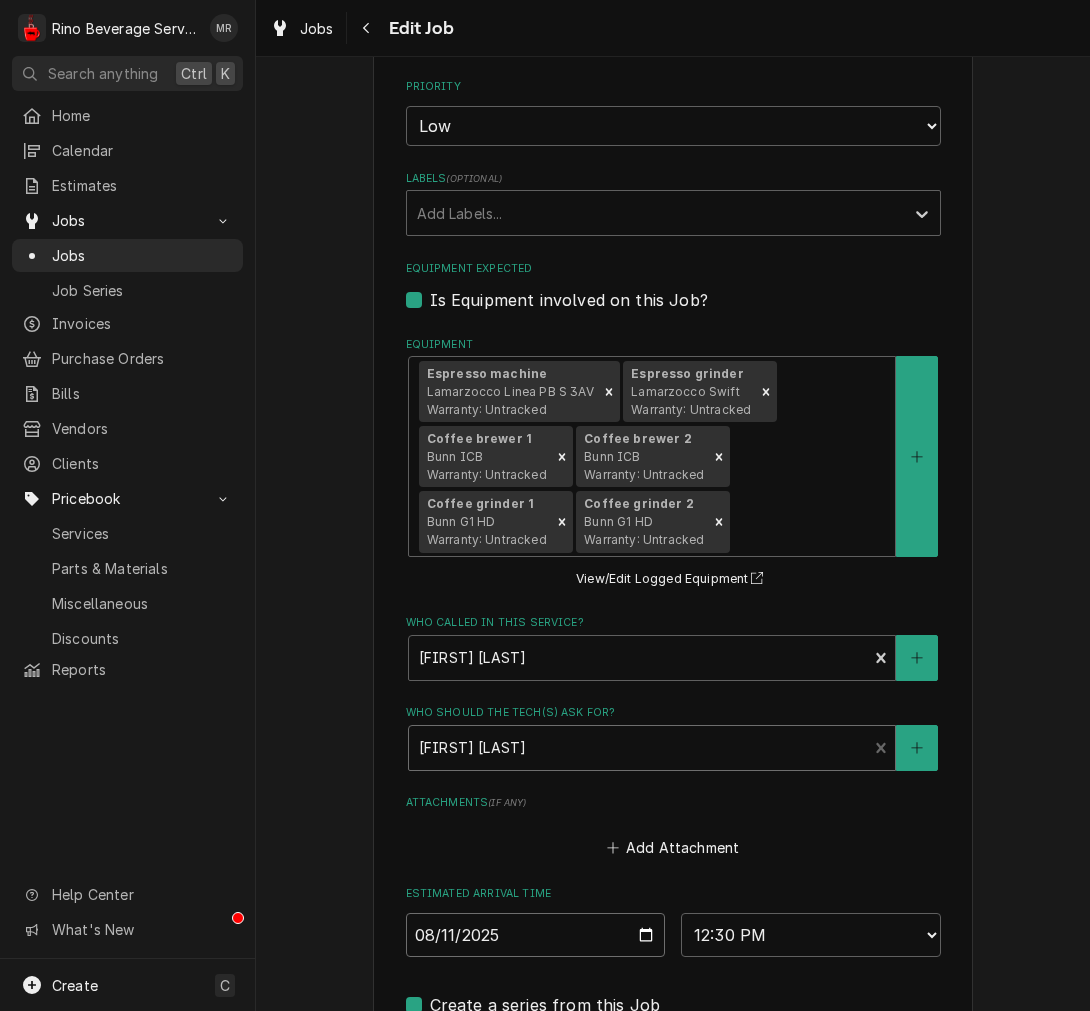 click on "2025-08-11" at bounding box center [536, 935] 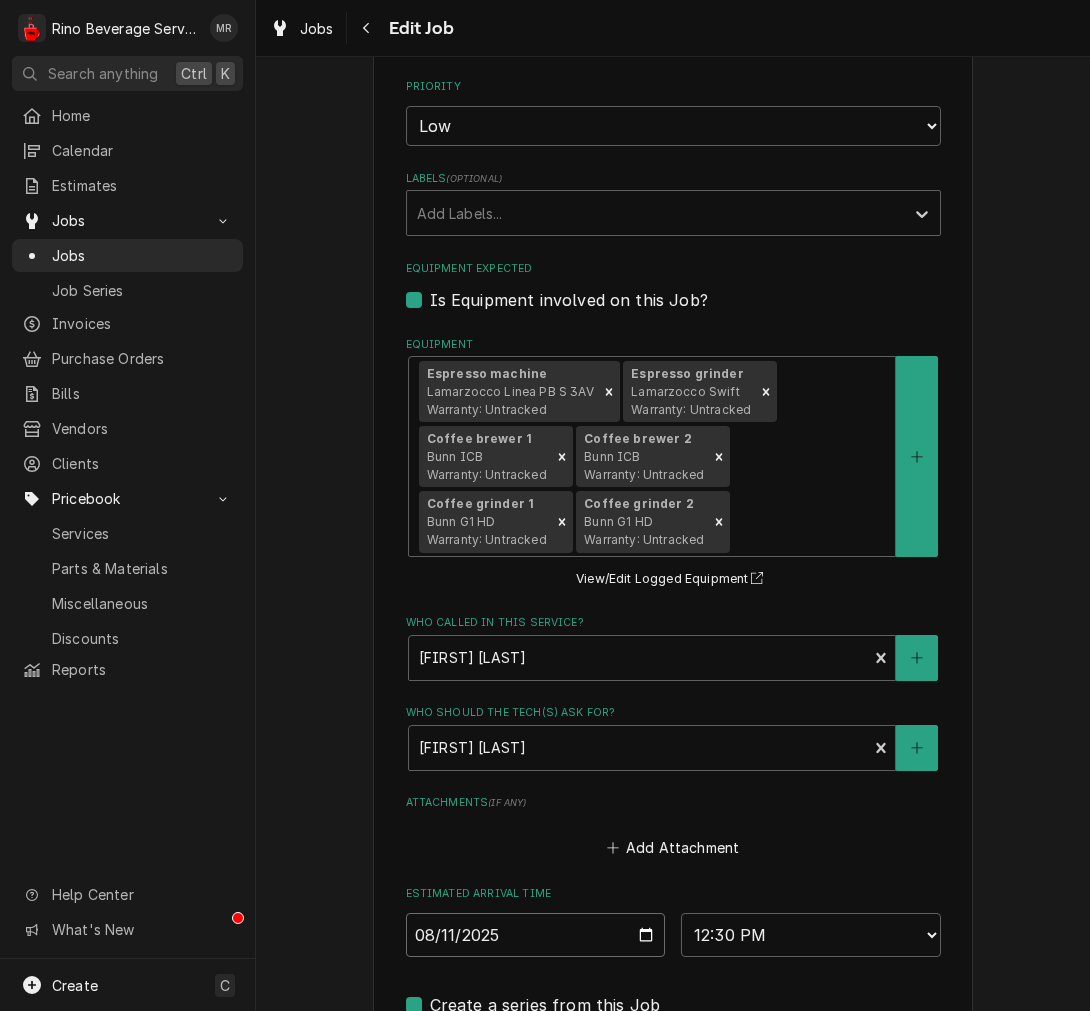 type on "2025-08-13" 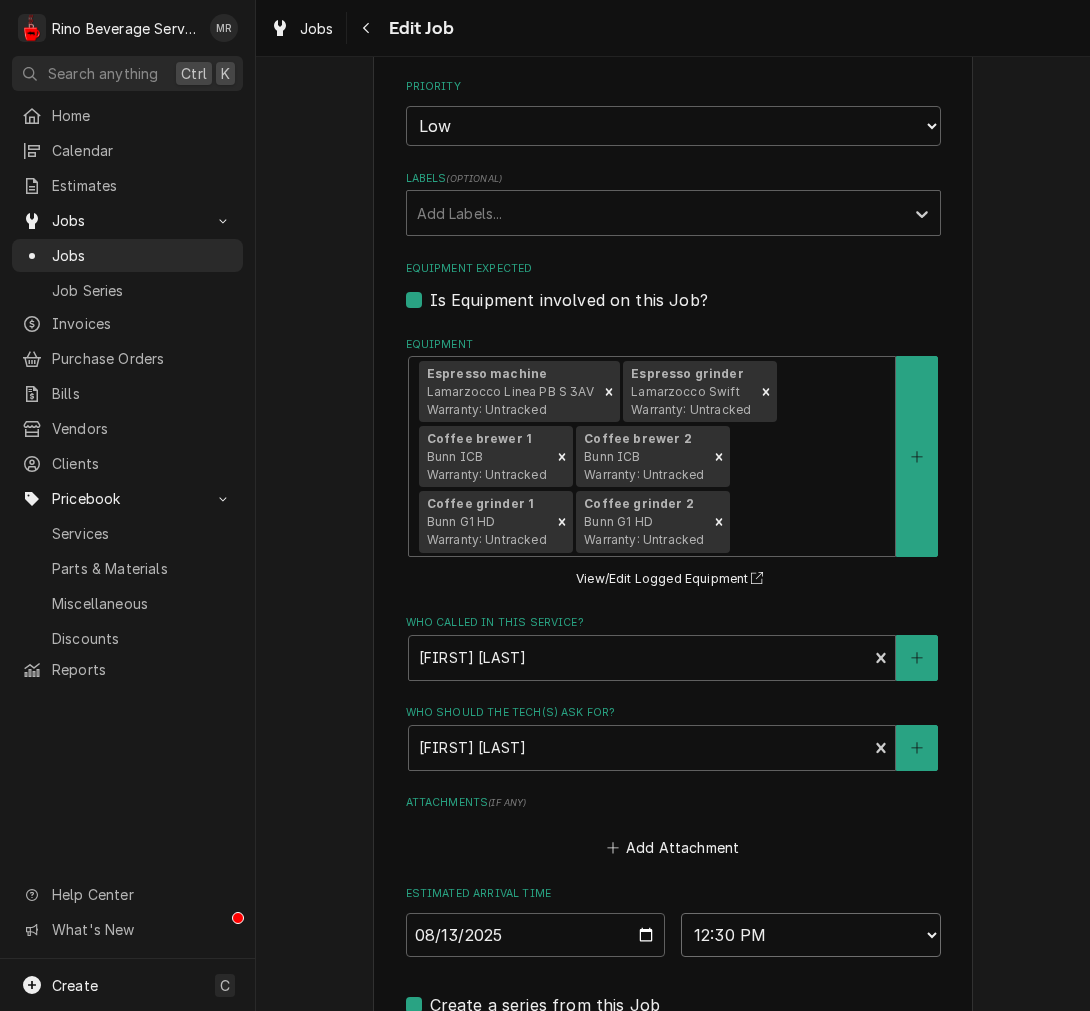 type on "x" 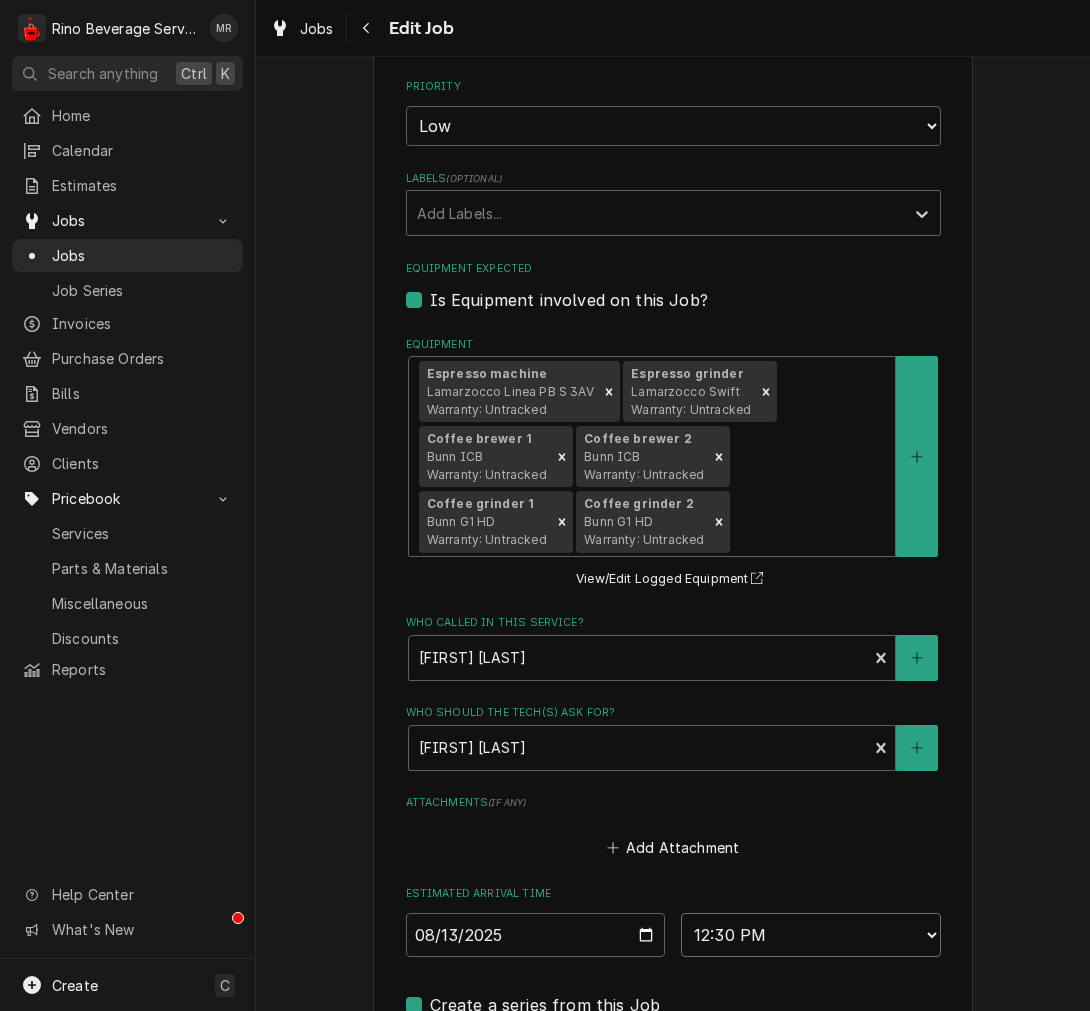 select on "10:30:00" 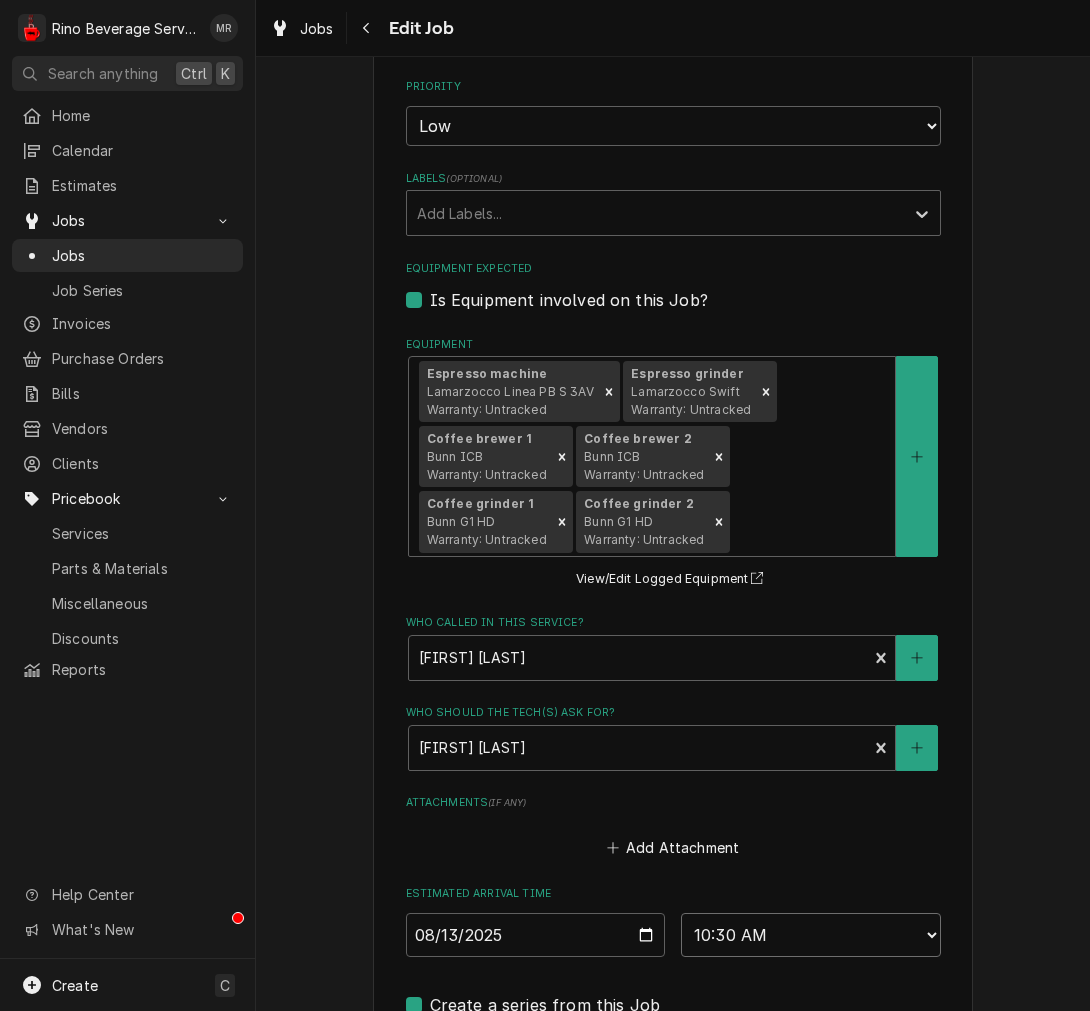 click on "AM / PM 6:00 AM 6:15 AM 6:30 AM 6:45 AM 7:00 AM 7:15 AM 7:30 AM 7:45 AM 8:00 AM 8:15 AM 8:30 AM 8:45 AM 9:00 AM 9:15 AM 9:30 AM 9:45 AM 10:00 AM 10:15 AM 10:30 AM 10:45 AM 11:00 AM 11:15 AM 11:30 AM 11:45 AM 12:00 PM 12:15 PM 12:30 PM 12:45 PM 1:00 PM 1:15 PM 1:30 PM 1:45 PM 2:00 PM 2:15 PM 2:30 PM 2:45 PM 3:00 PM 3:15 PM 3:30 PM 3:45 PM 4:00 PM 4:15 PM 4:30 PM 4:45 PM 5:00 PM 5:15 PM 5:30 PM 5:45 PM 6:00 PM 6:15 PM 6:30 PM 6:45 PM 7:00 PM 7:15 PM 7:30 PM 7:45 PM 8:00 PM 8:15 PM 8:30 PM 8:45 PM 9:00 PM 9:15 PM 9:30 PM 9:45 PM 10:00 PM 10:15 PM 10:30 PM 10:45 PM 11:00 PM 11:15 PM 11:30 PM 11:45 PM 12:00 AM 12:15 AM 12:30 AM 12:45 AM 1:00 AM 1:15 AM 1:30 AM 1:45 AM 2:00 AM 2:15 AM 2:30 AM 2:45 AM 3:00 AM 3:15 AM 3:30 AM 3:45 AM 4:00 AM 4:15 AM 4:30 AM 4:45 AM 5:00 AM 5:15 AM 5:30 AM 5:45 AM" at bounding box center [811, 935] 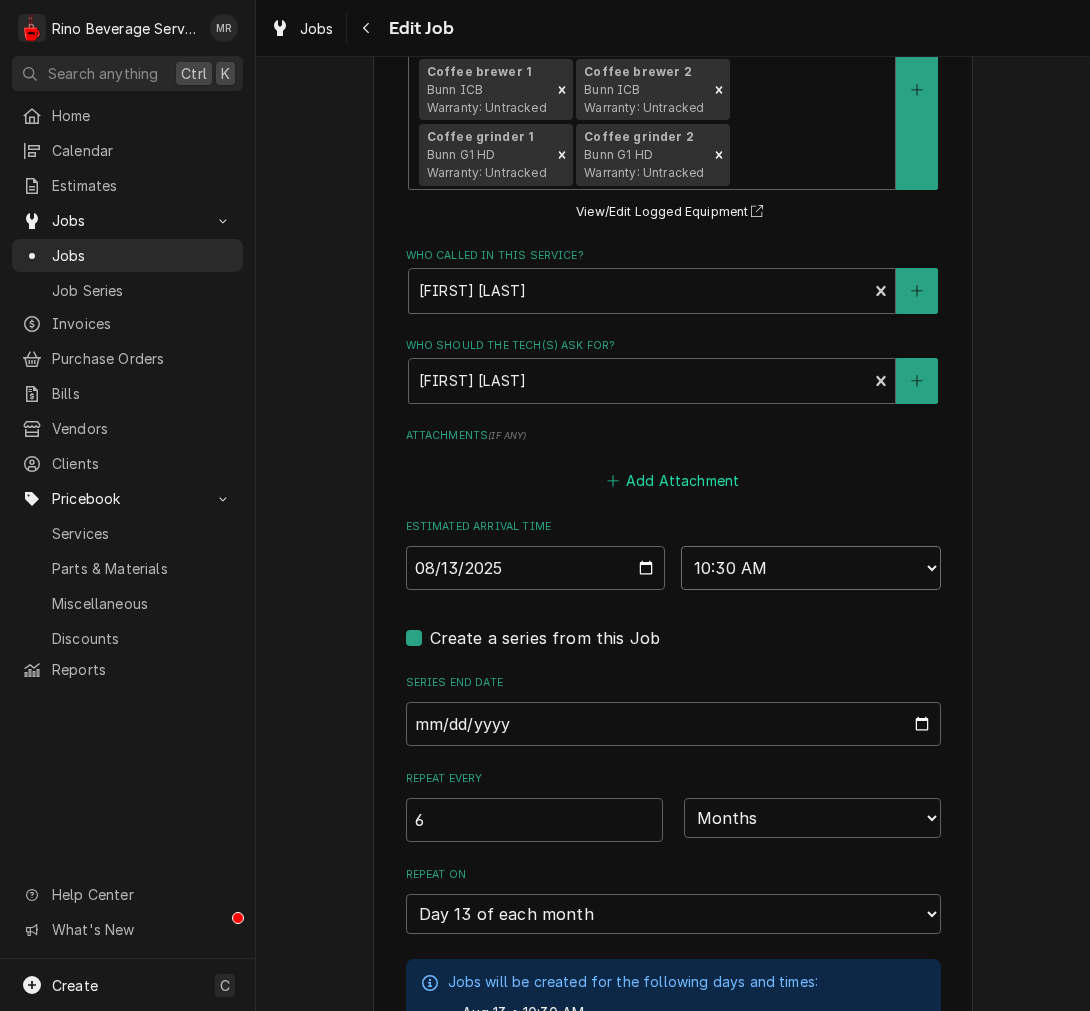 type on "x" 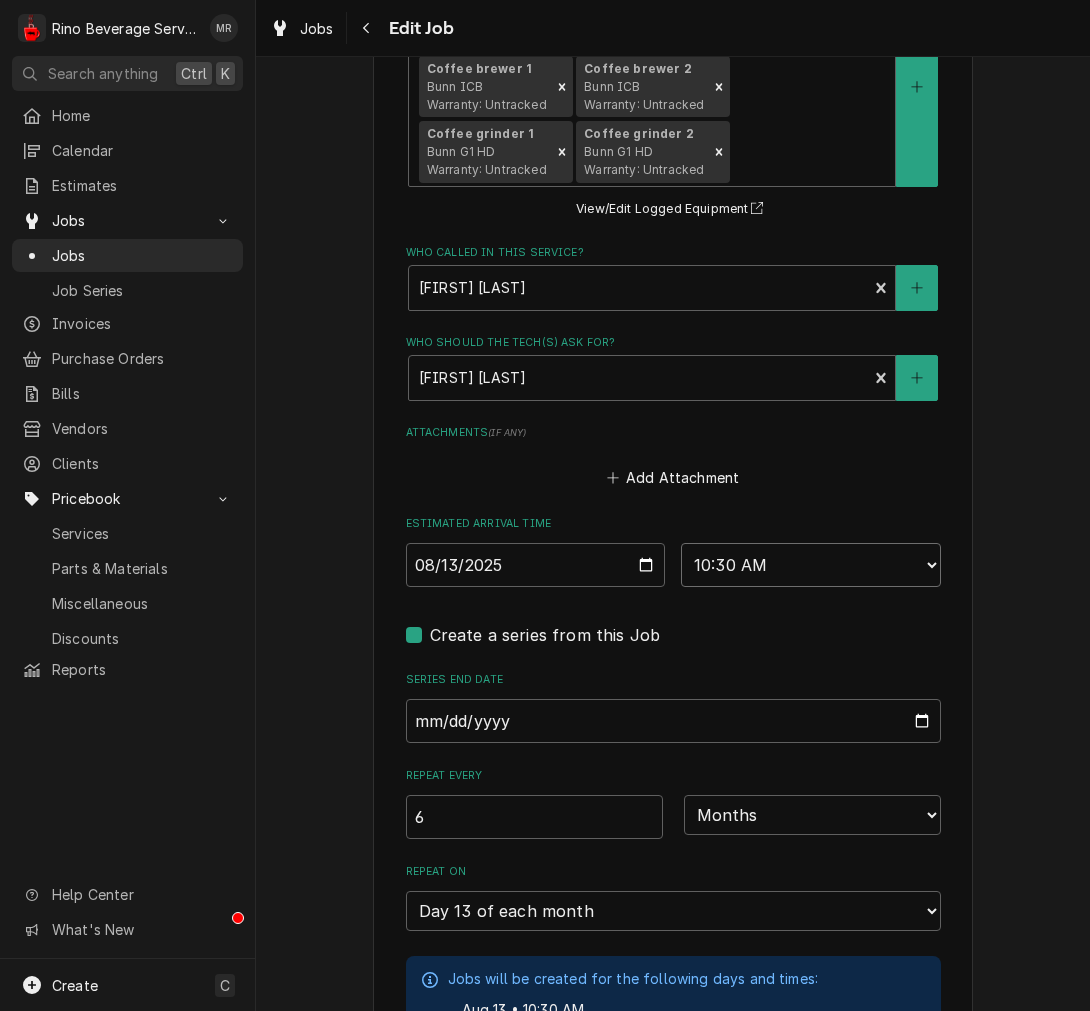 scroll, scrollTop: 1666, scrollLeft: 0, axis: vertical 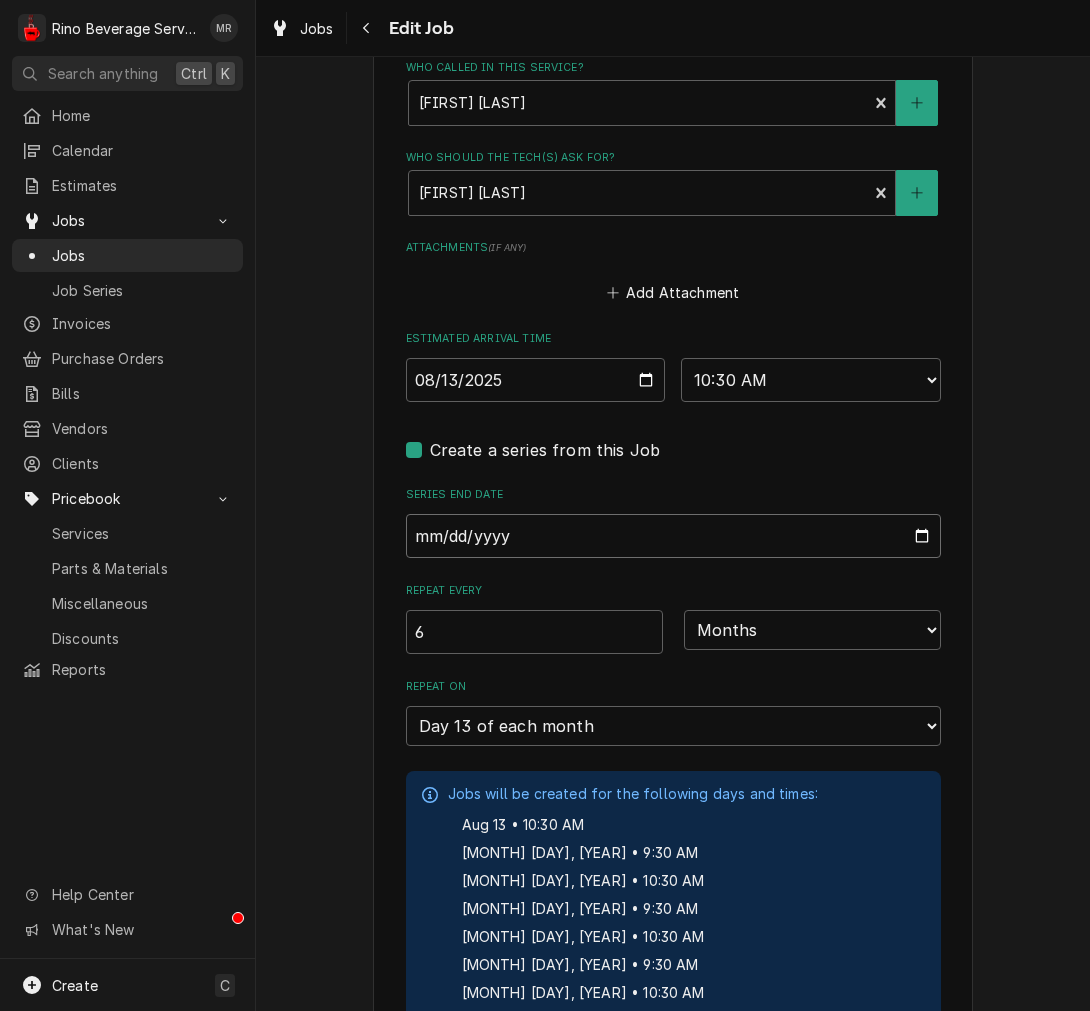 drag, startPoint x: 451, startPoint y: 534, endPoint x: 630, endPoint y: 543, distance: 179.22612 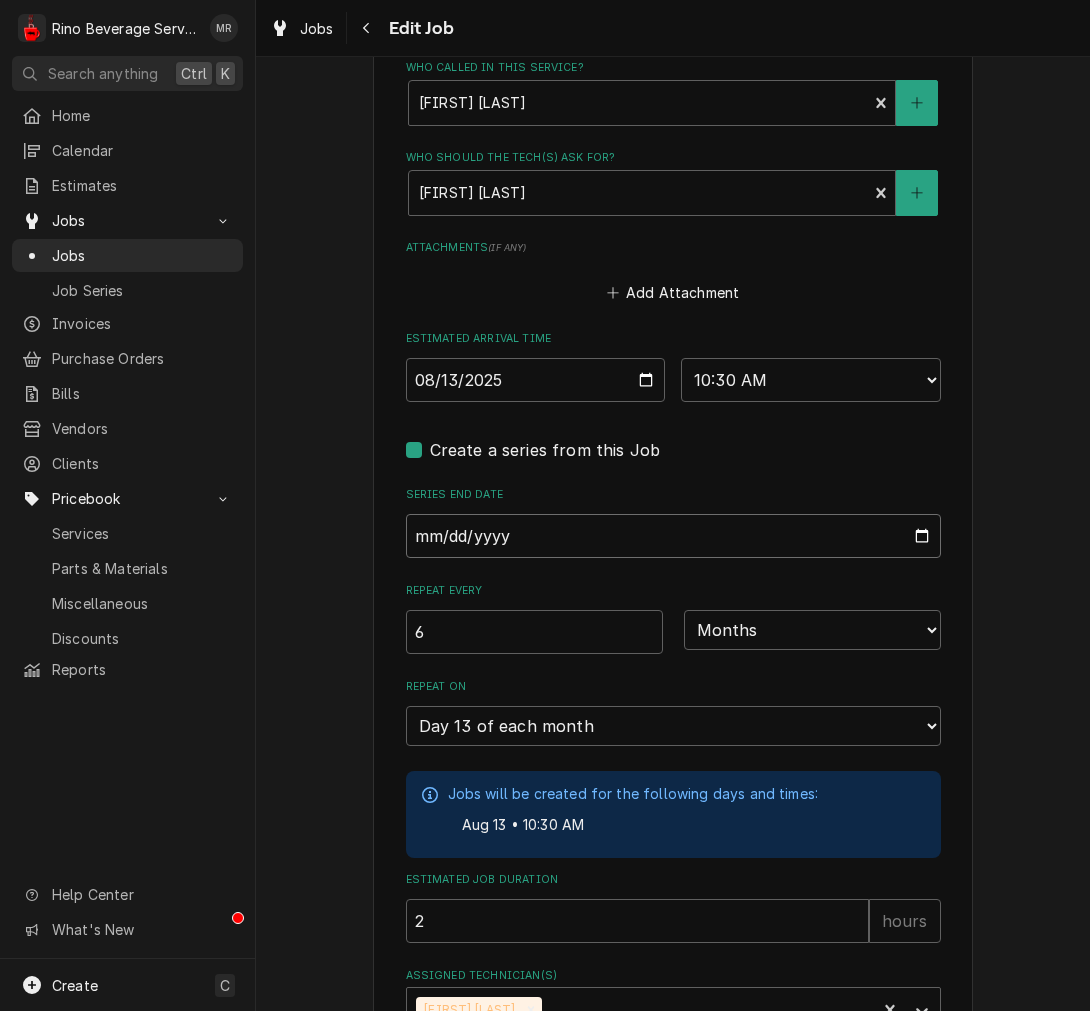 type on "0202-01-31" 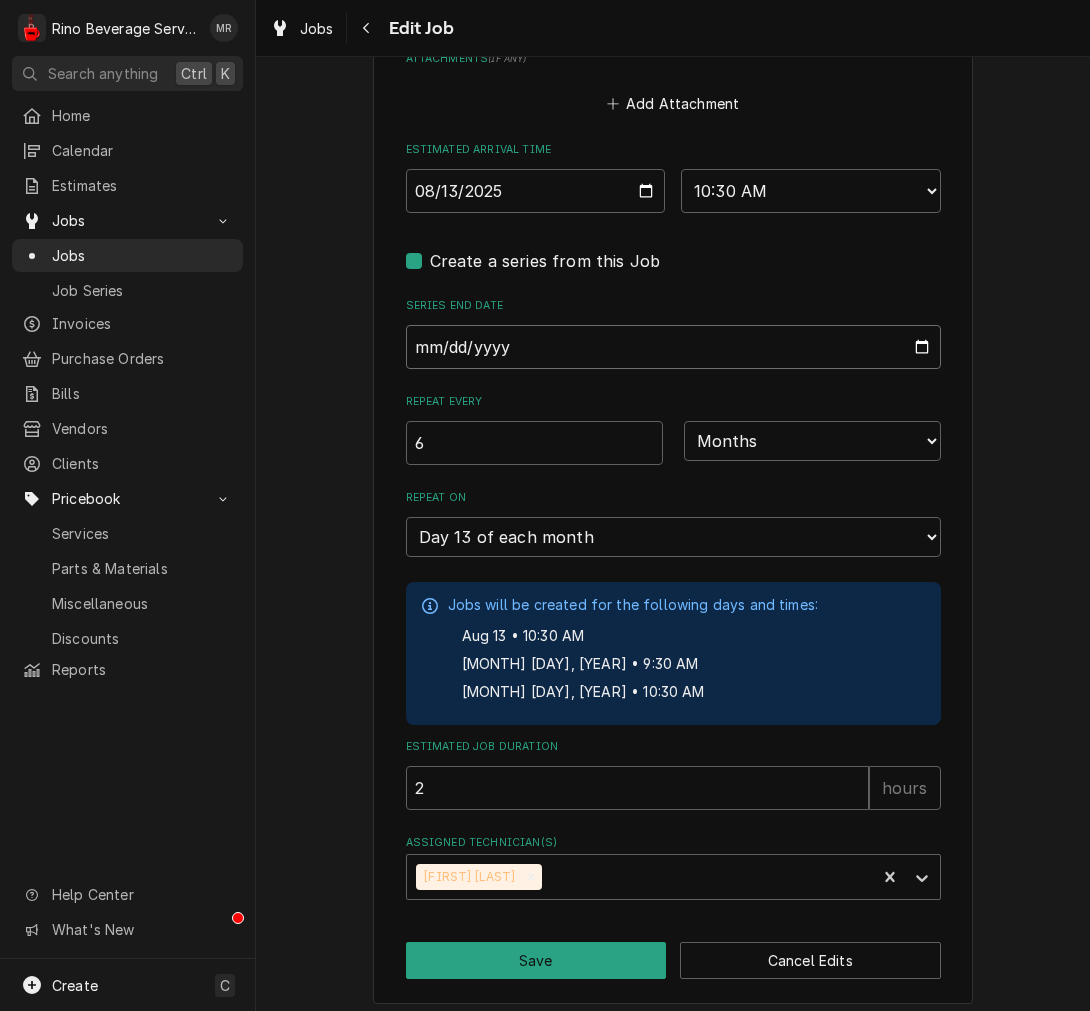 scroll, scrollTop: 1856, scrollLeft: 0, axis: vertical 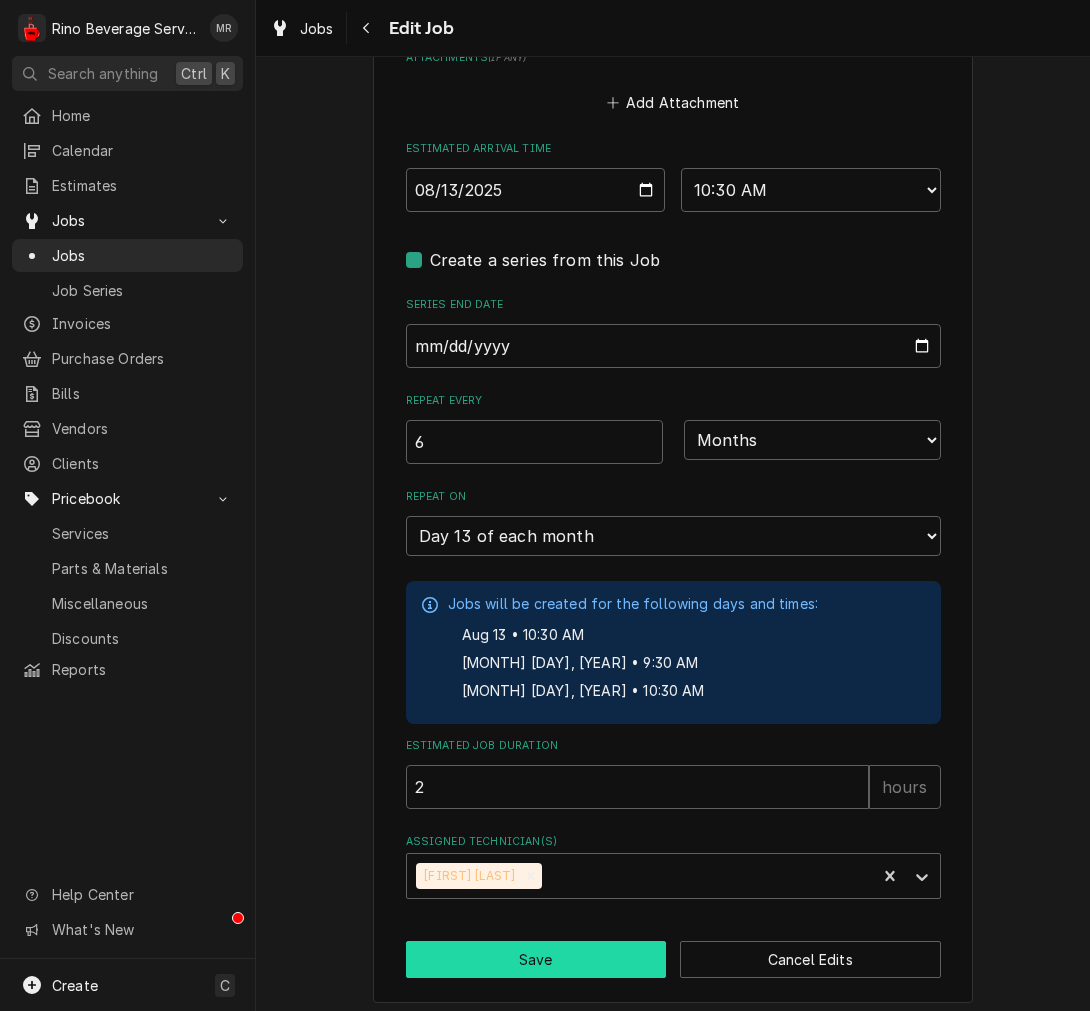 click on "Save" at bounding box center [536, 959] 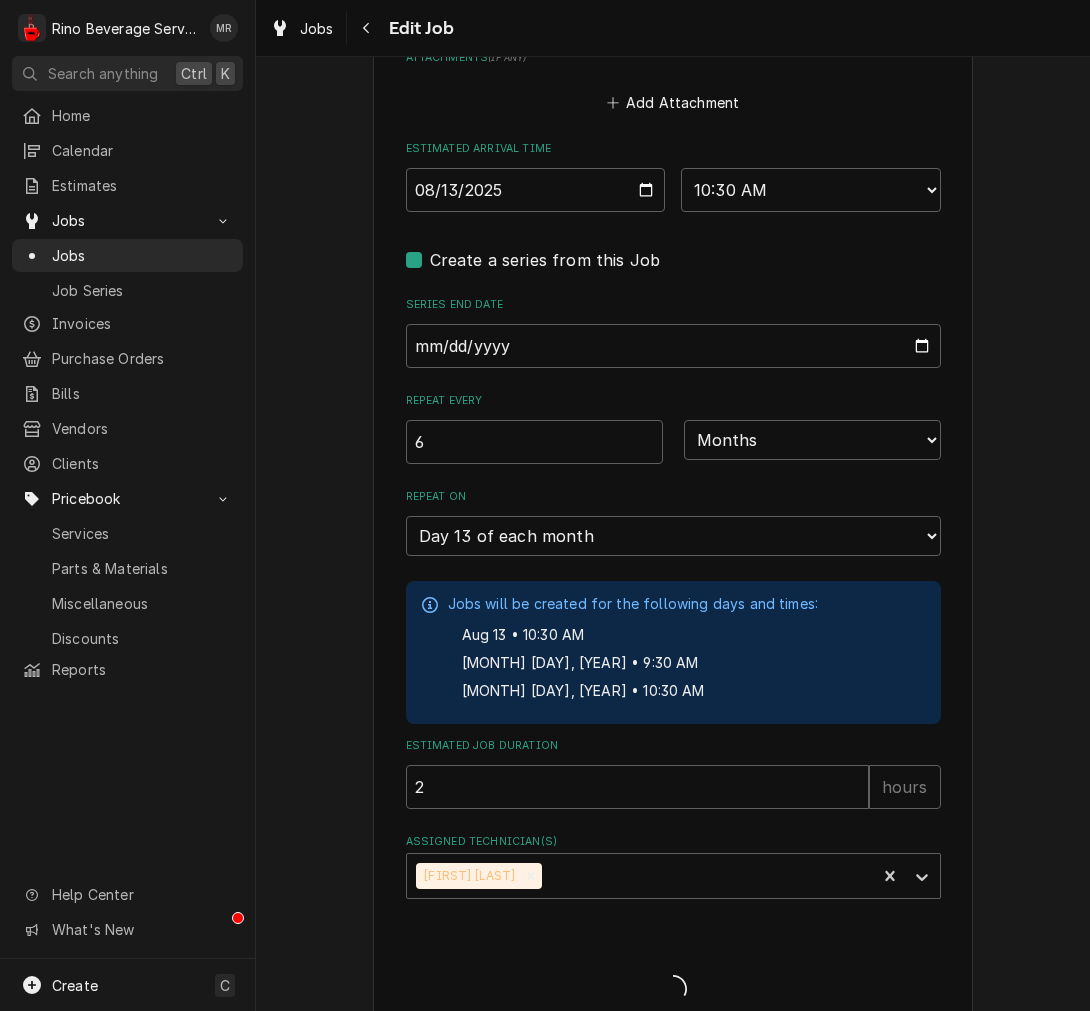 type on "x" 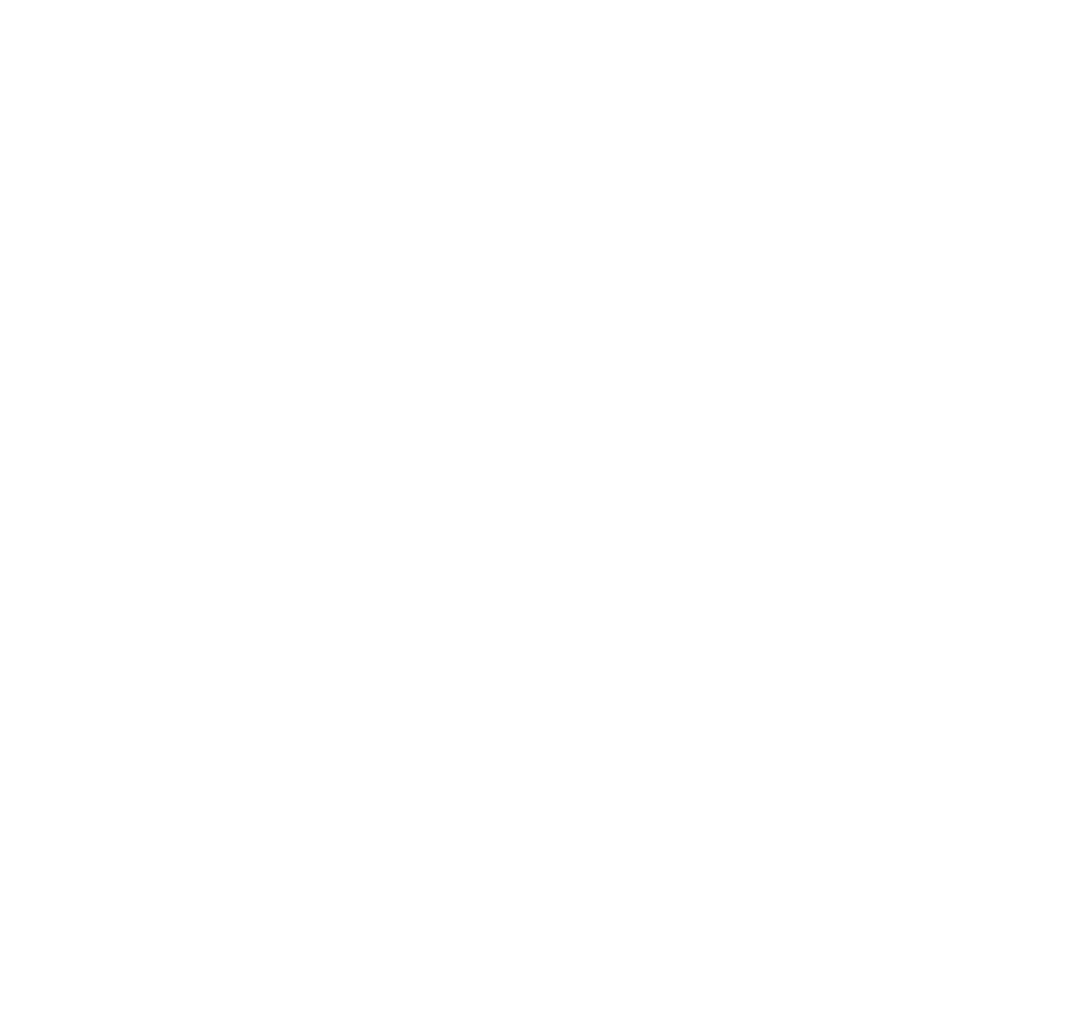 scroll, scrollTop: 0, scrollLeft: 0, axis: both 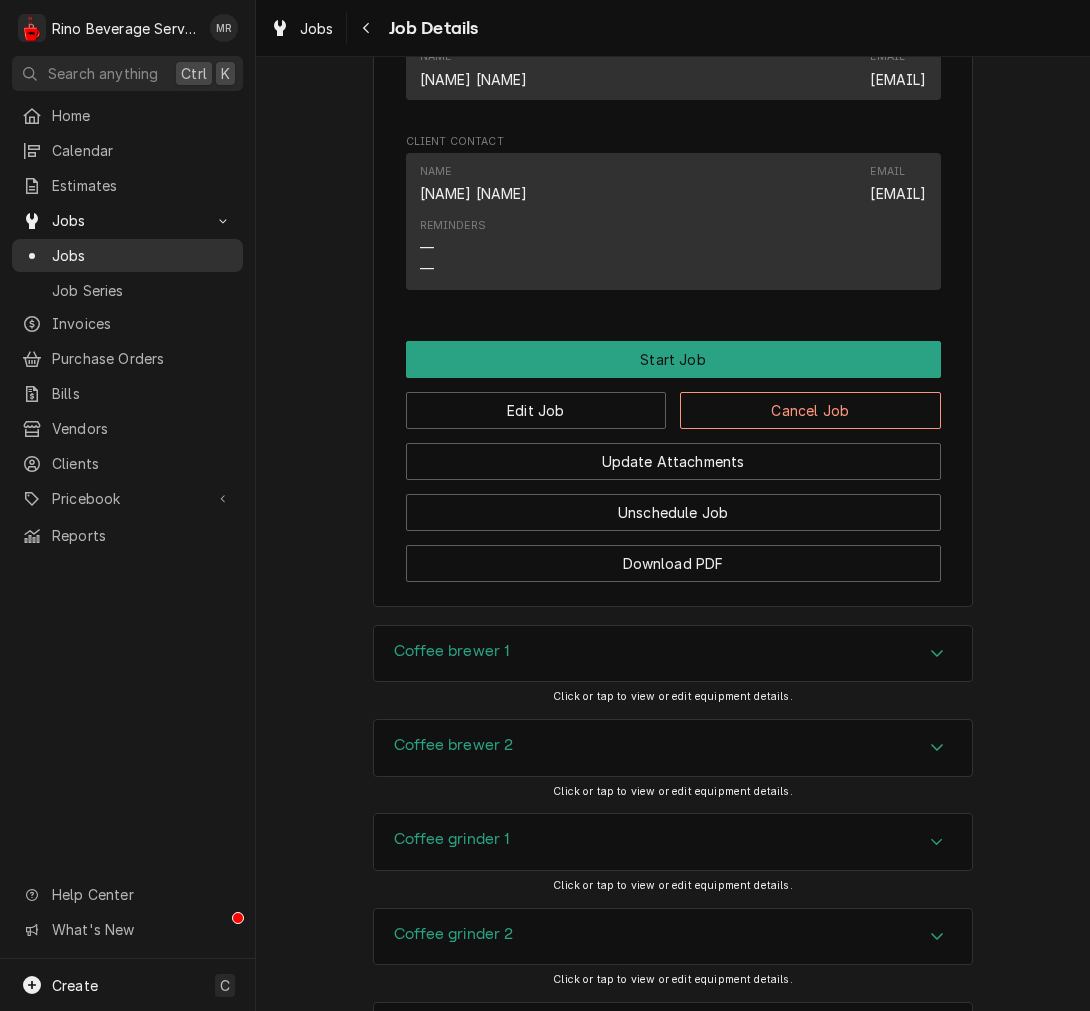 click on "Jobs" at bounding box center [127, 255] 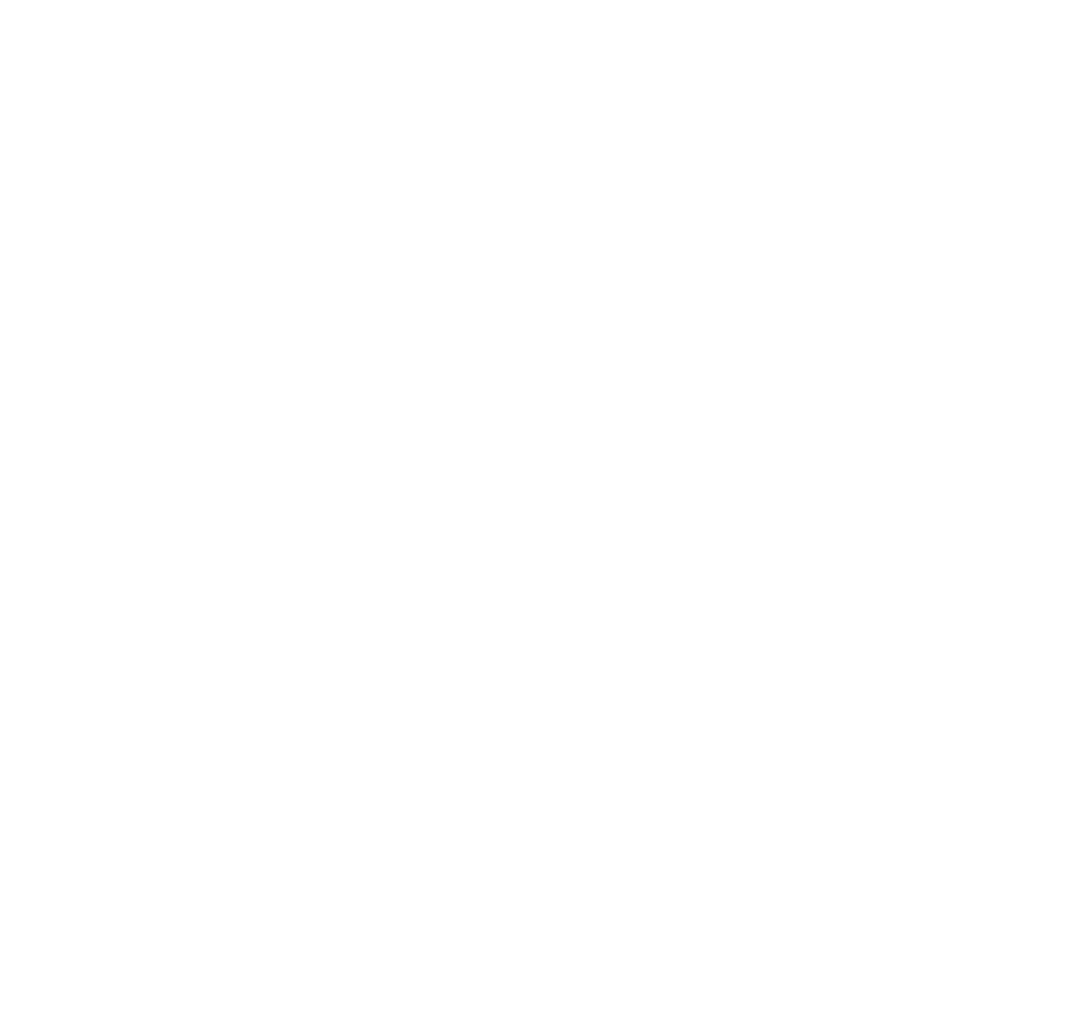 scroll, scrollTop: 0, scrollLeft: 0, axis: both 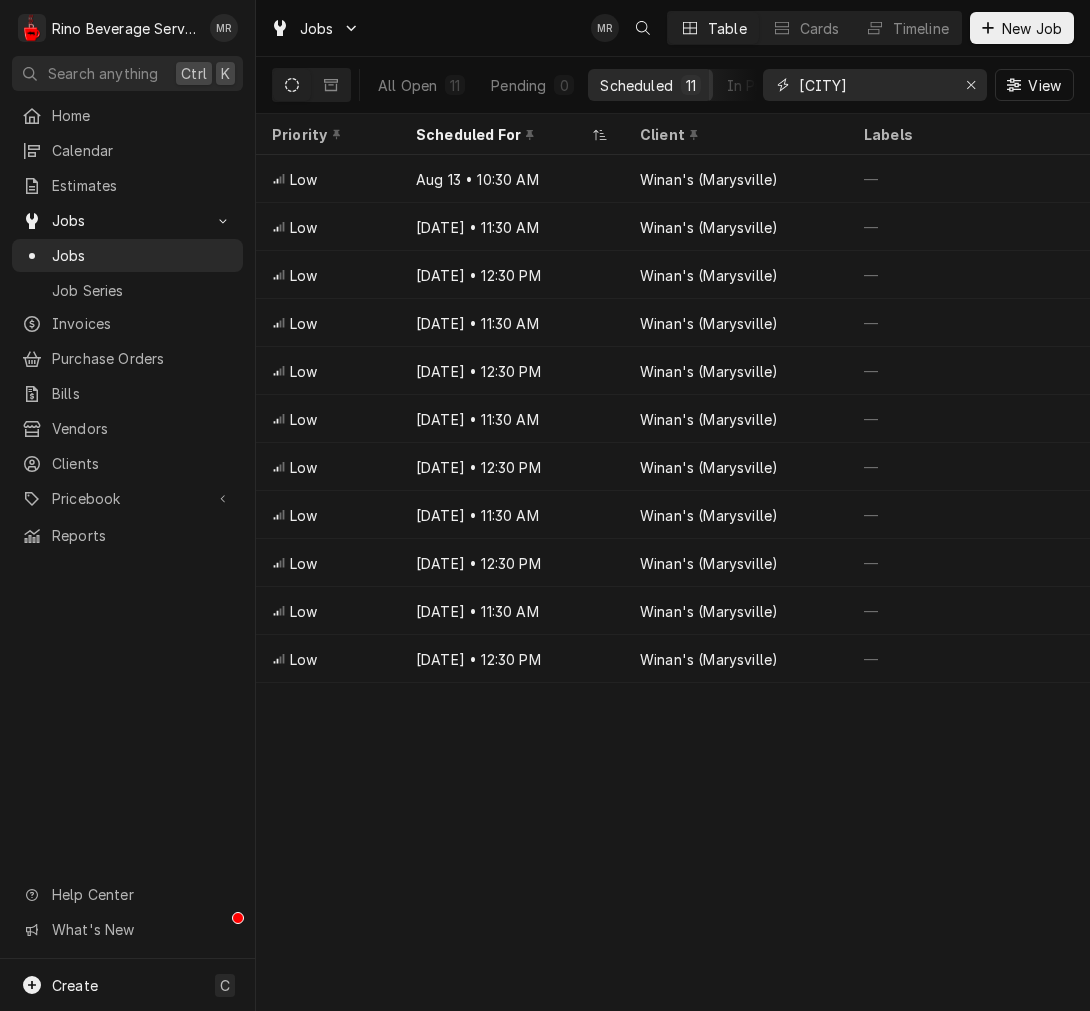 click on "marysville" at bounding box center (874, 85) 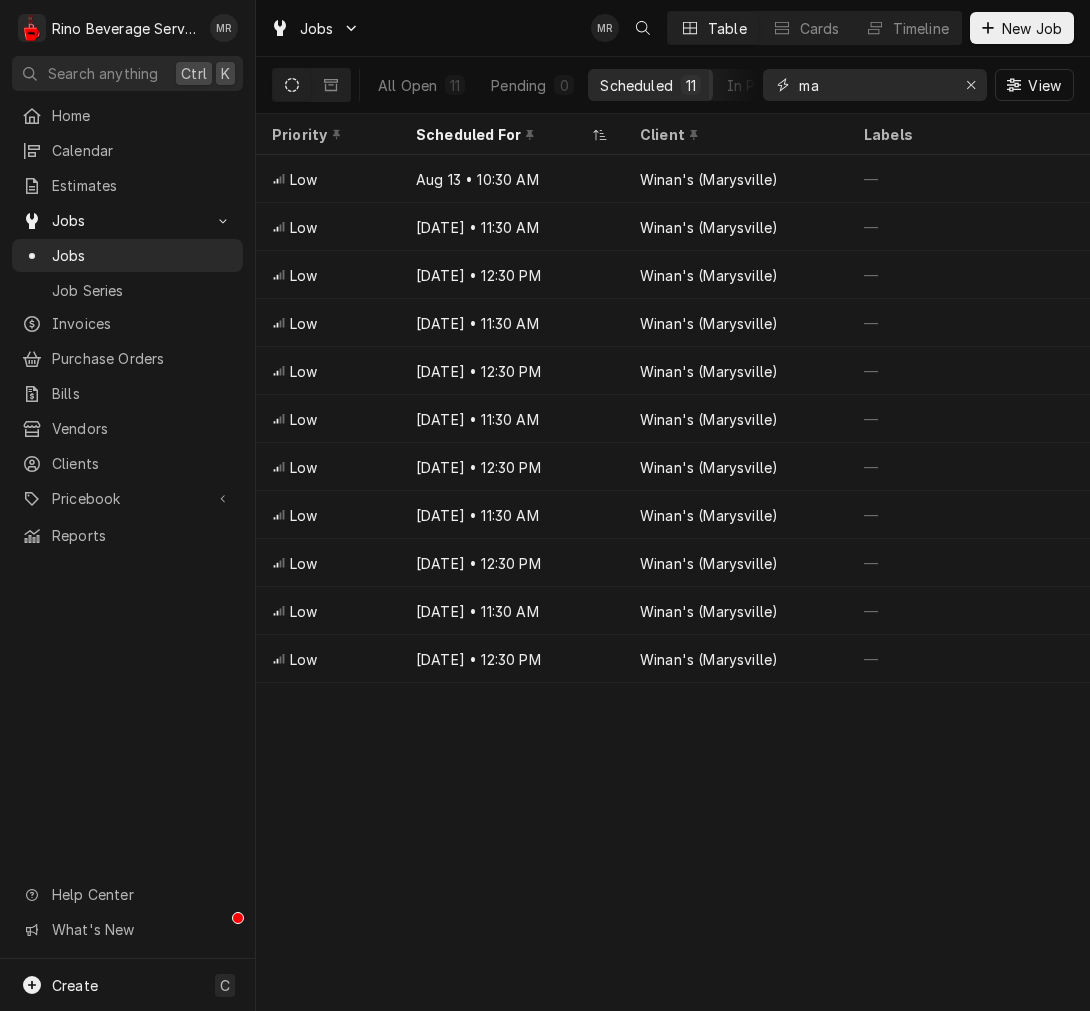 type on "m" 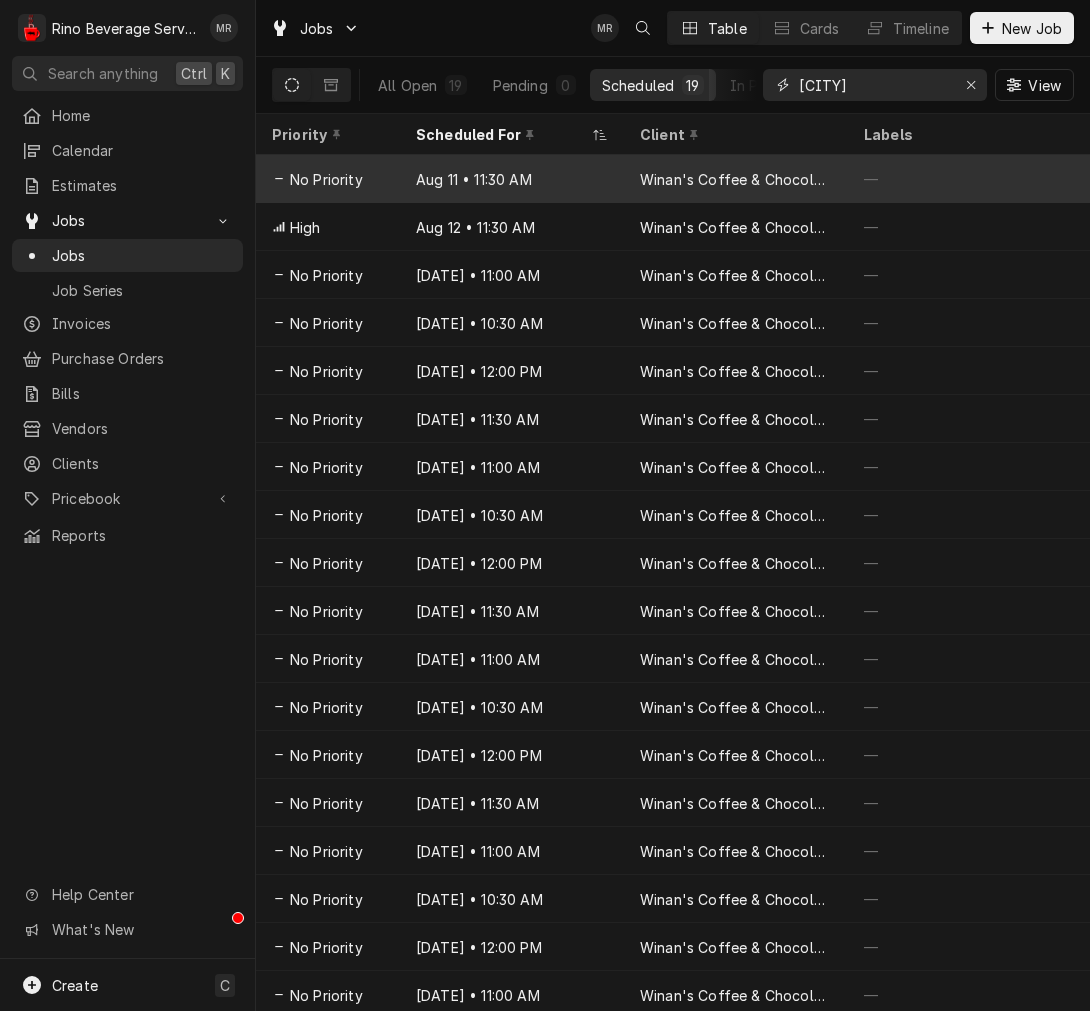type on "wap" 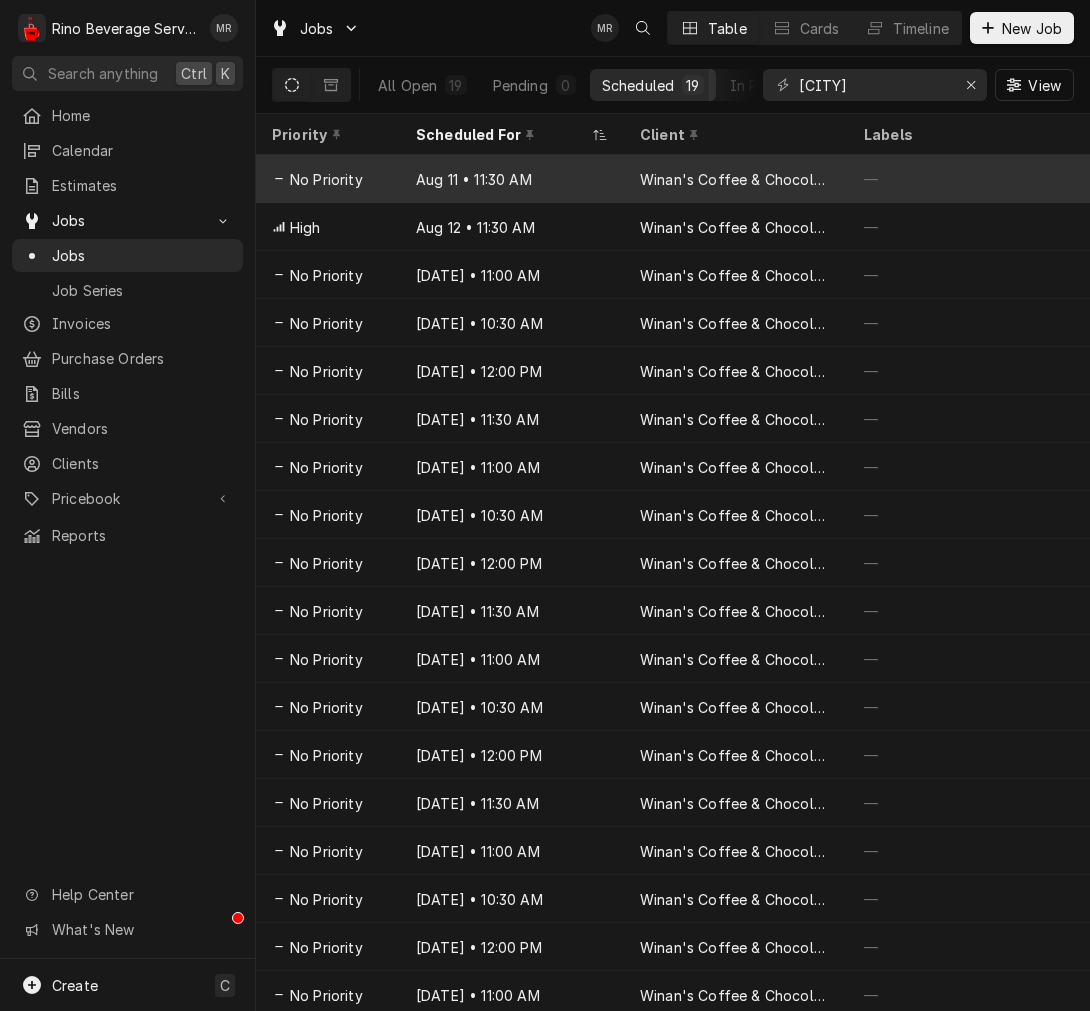 click on "Winan's Coffee & Chocolate (Sidney)" at bounding box center [736, 179] 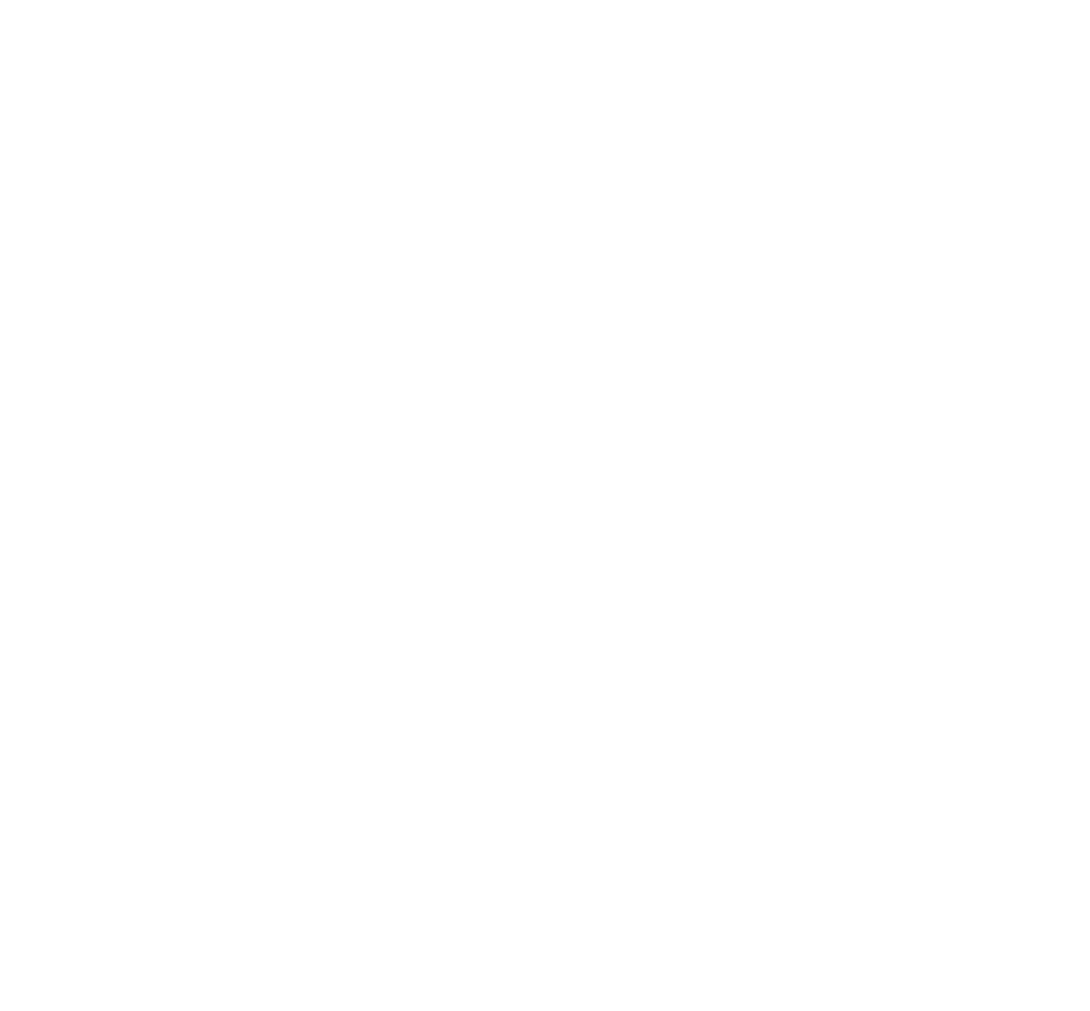 scroll, scrollTop: 0, scrollLeft: 0, axis: both 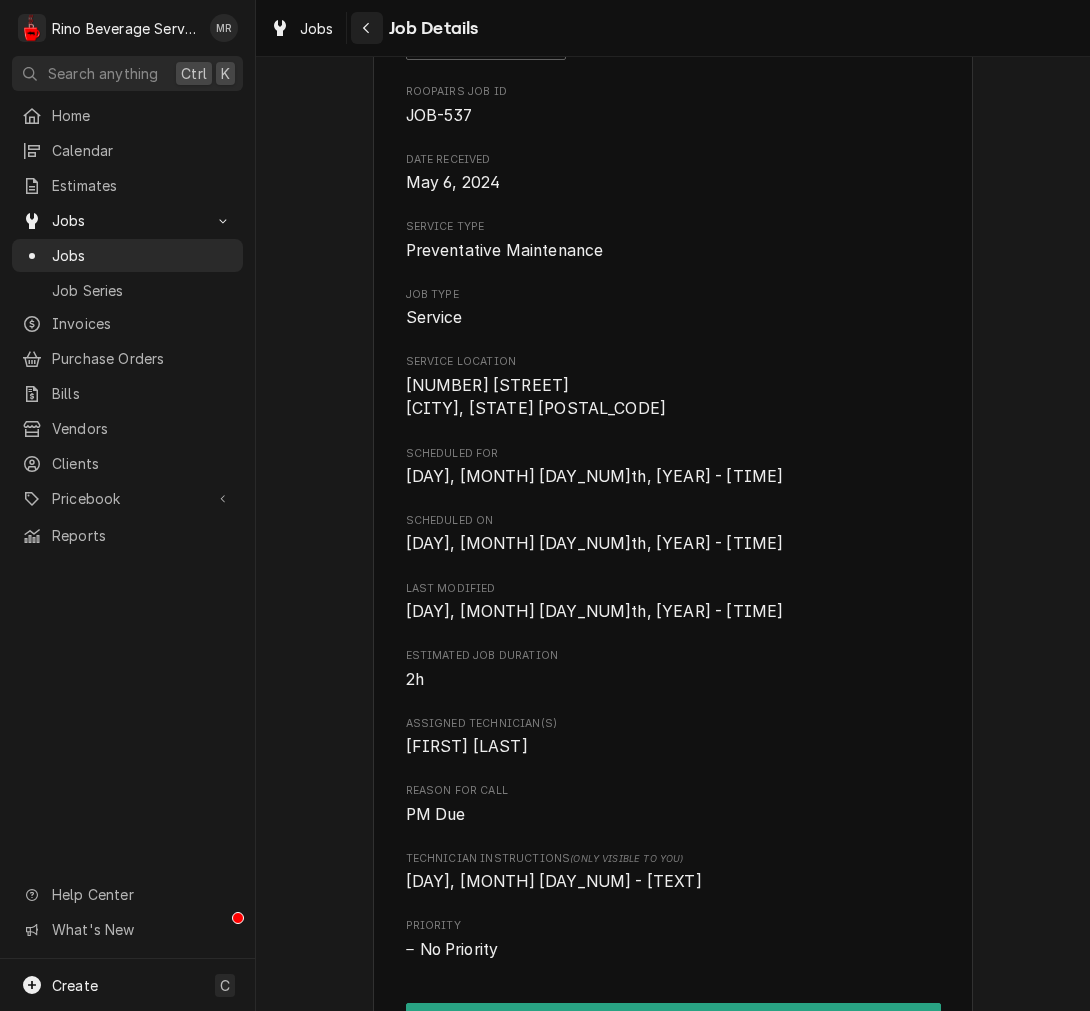 click at bounding box center (367, 28) 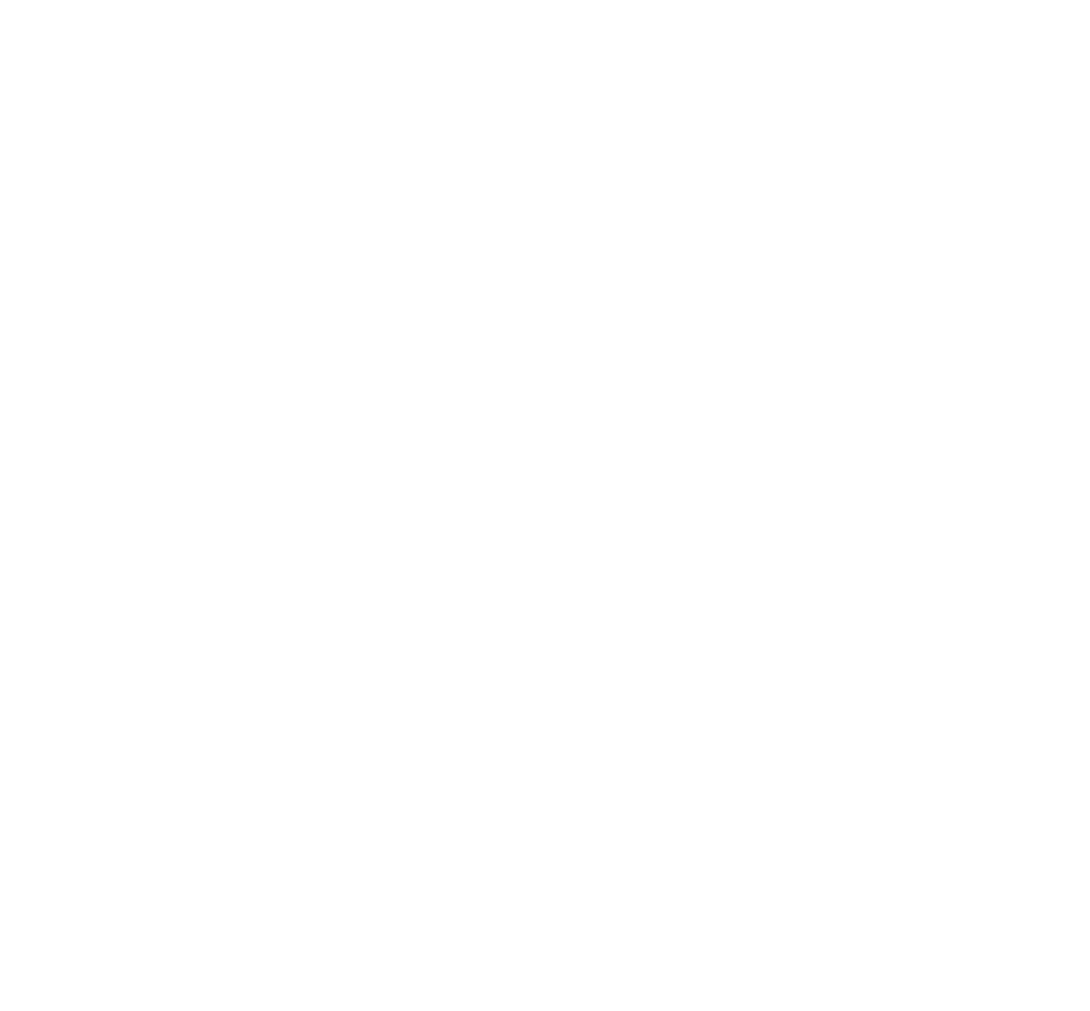 scroll, scrollTop: 0, scrollLeft: 0, axis: both 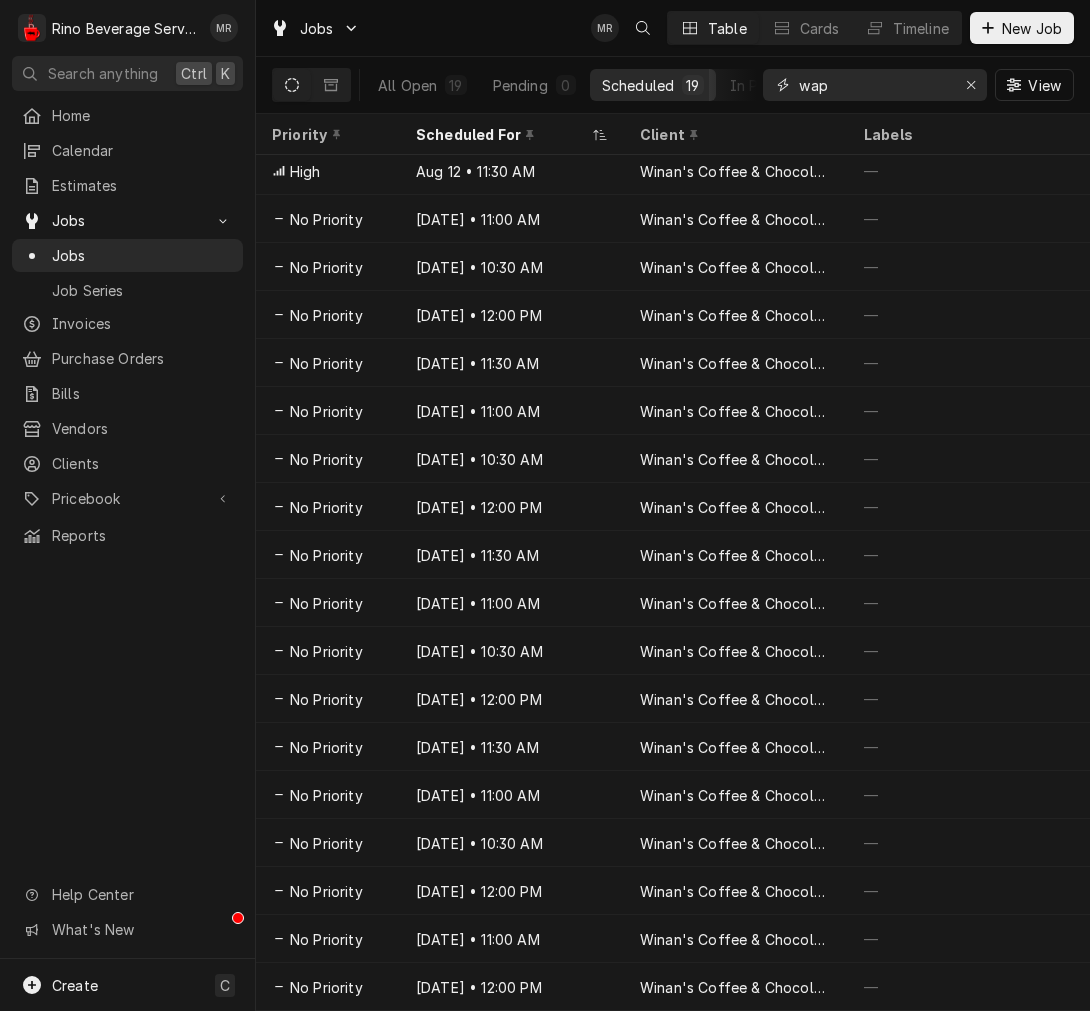 drag, startPoint x: 872, startPoint y: 92, endPoint x: 565, endPoint y: 65, distance: 308.185 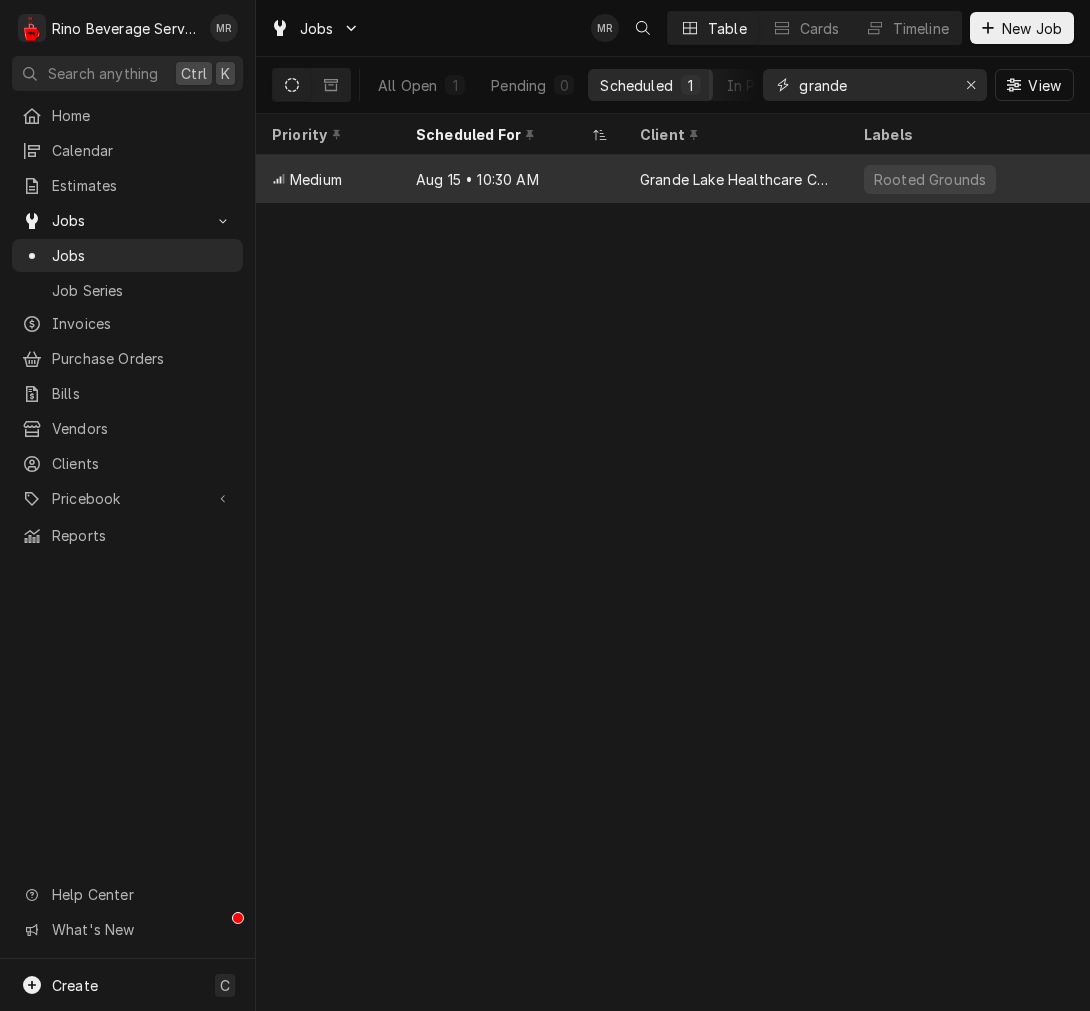 type on "grande" 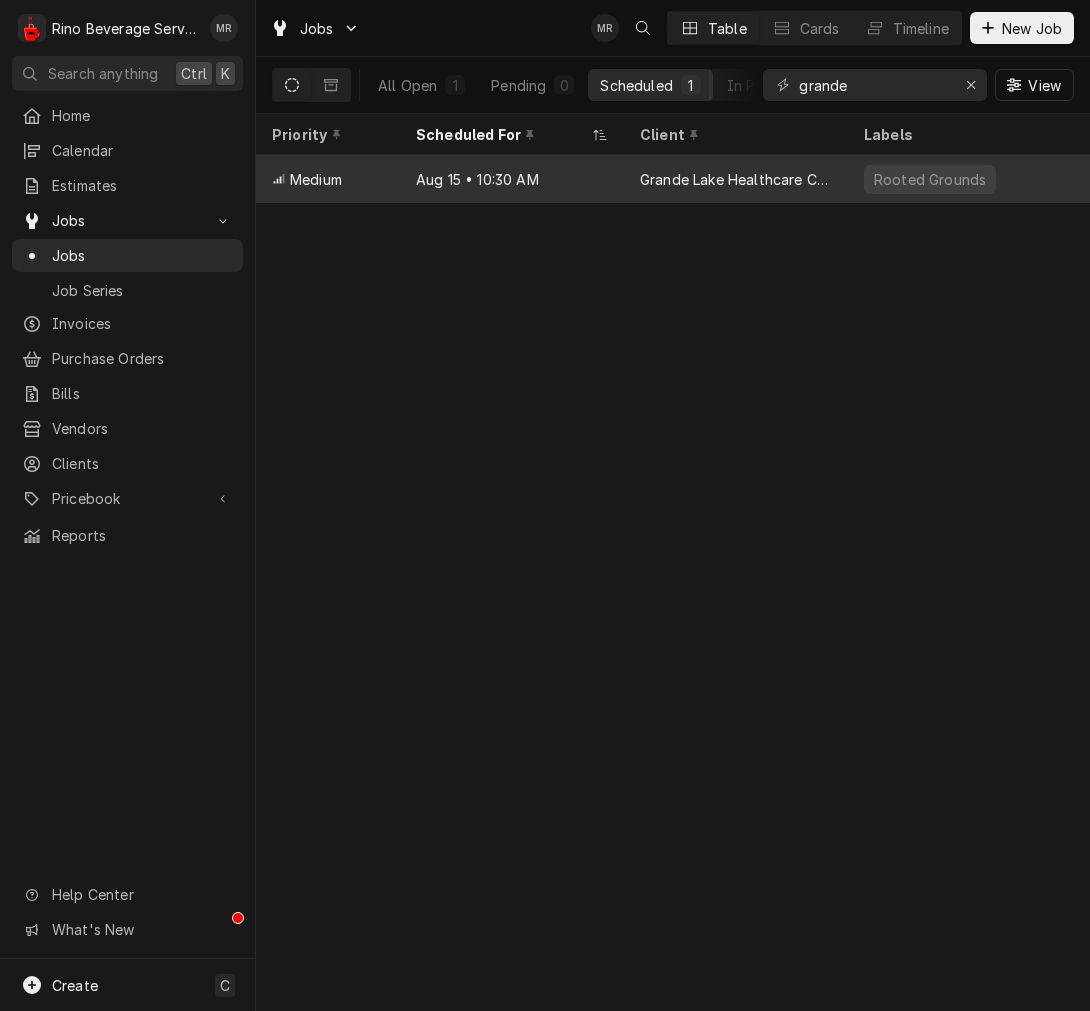 click on "[DATE]   • [TIME]" at bounding box center (512, 179) 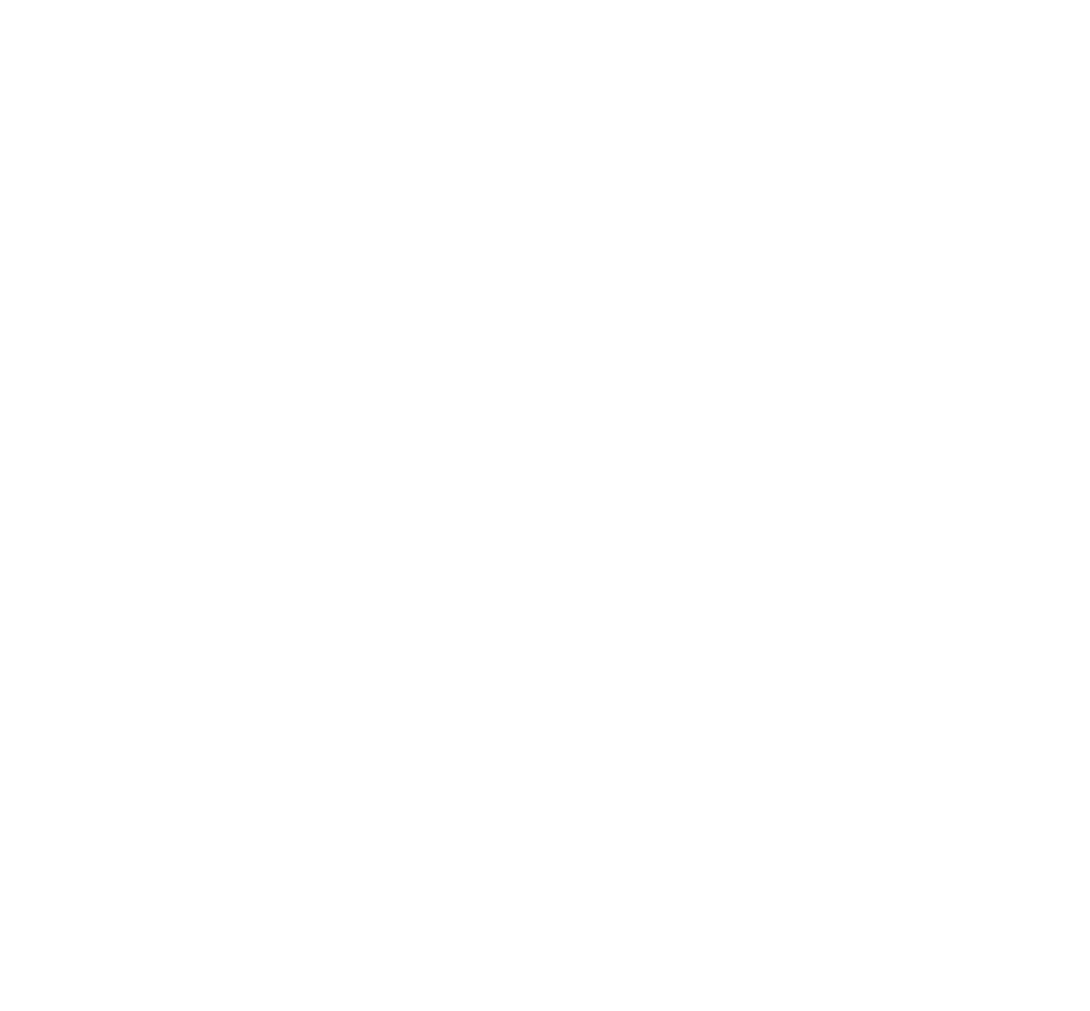 scroll, scrollTop: 0, scrollLeft: 0, axis: both 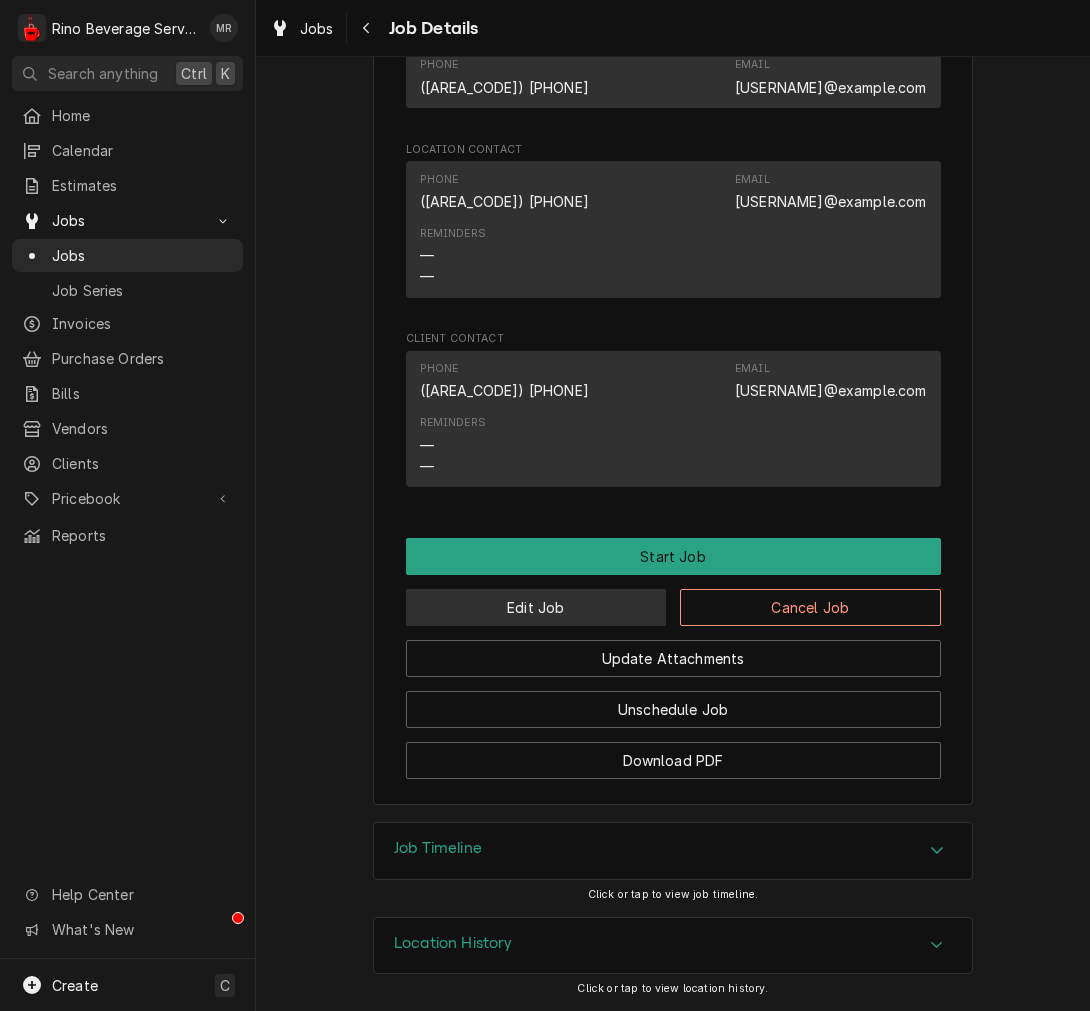 click on "Edit Job" at bounding box center [536, 607] 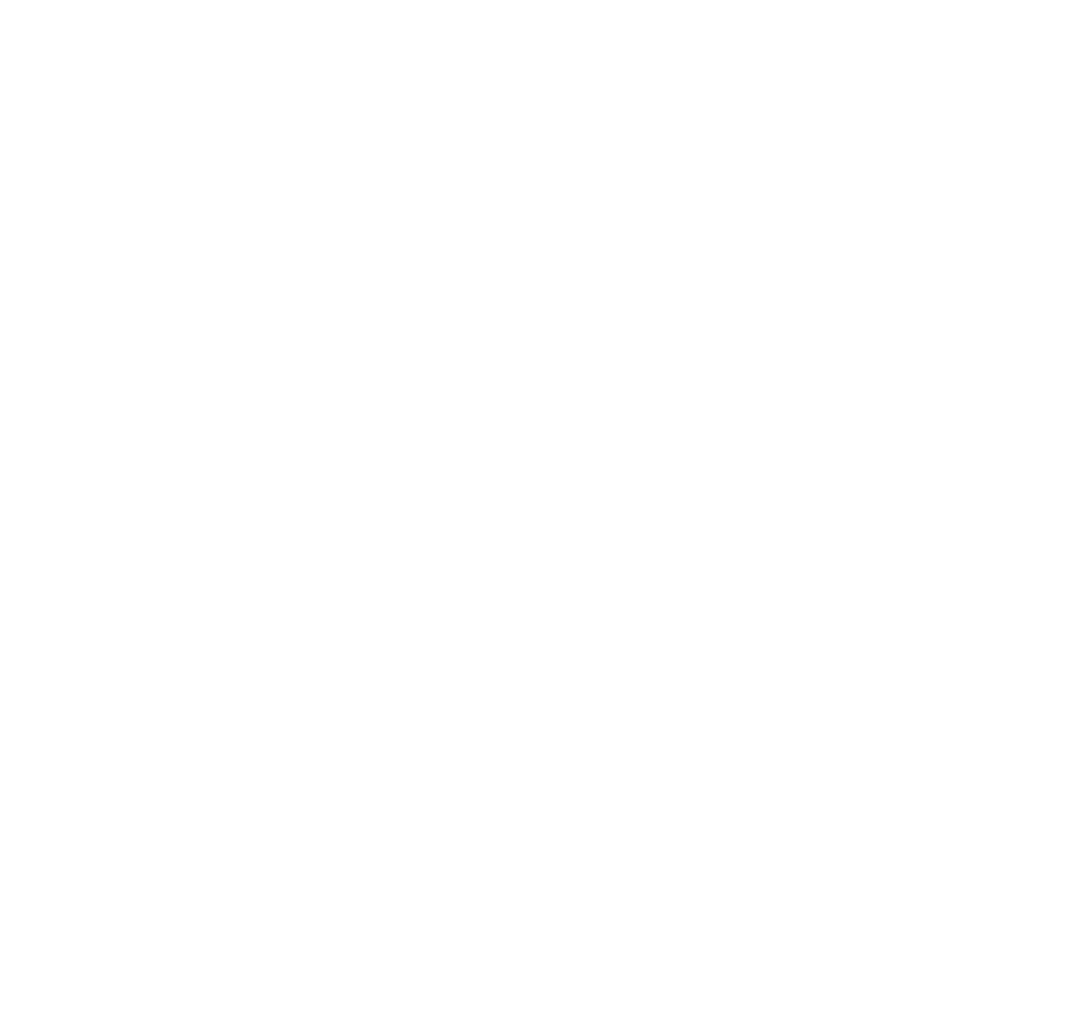 scroll, scrollTop: 0, scrollLeft: 0, axis: both 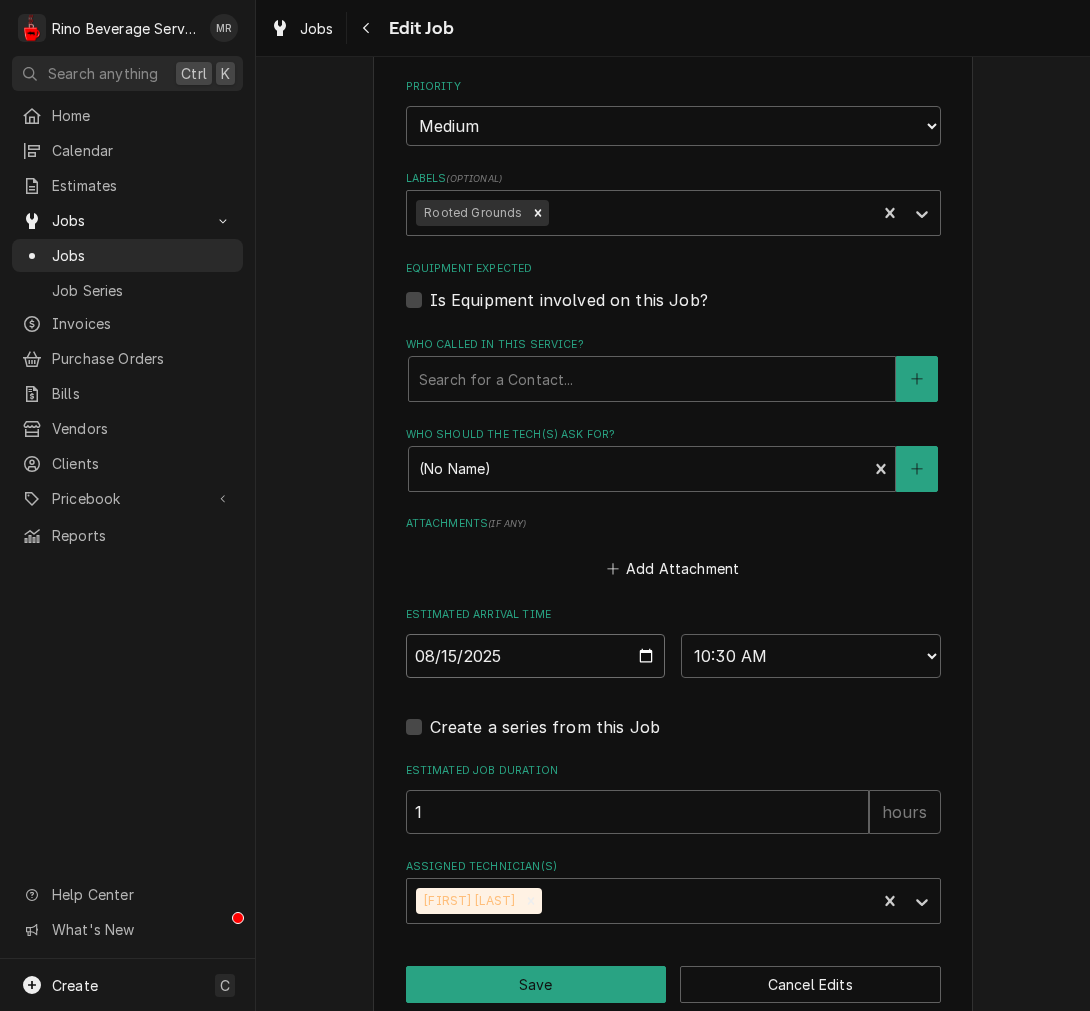 click on "2025-08-15" at bounding box center (536, 656) 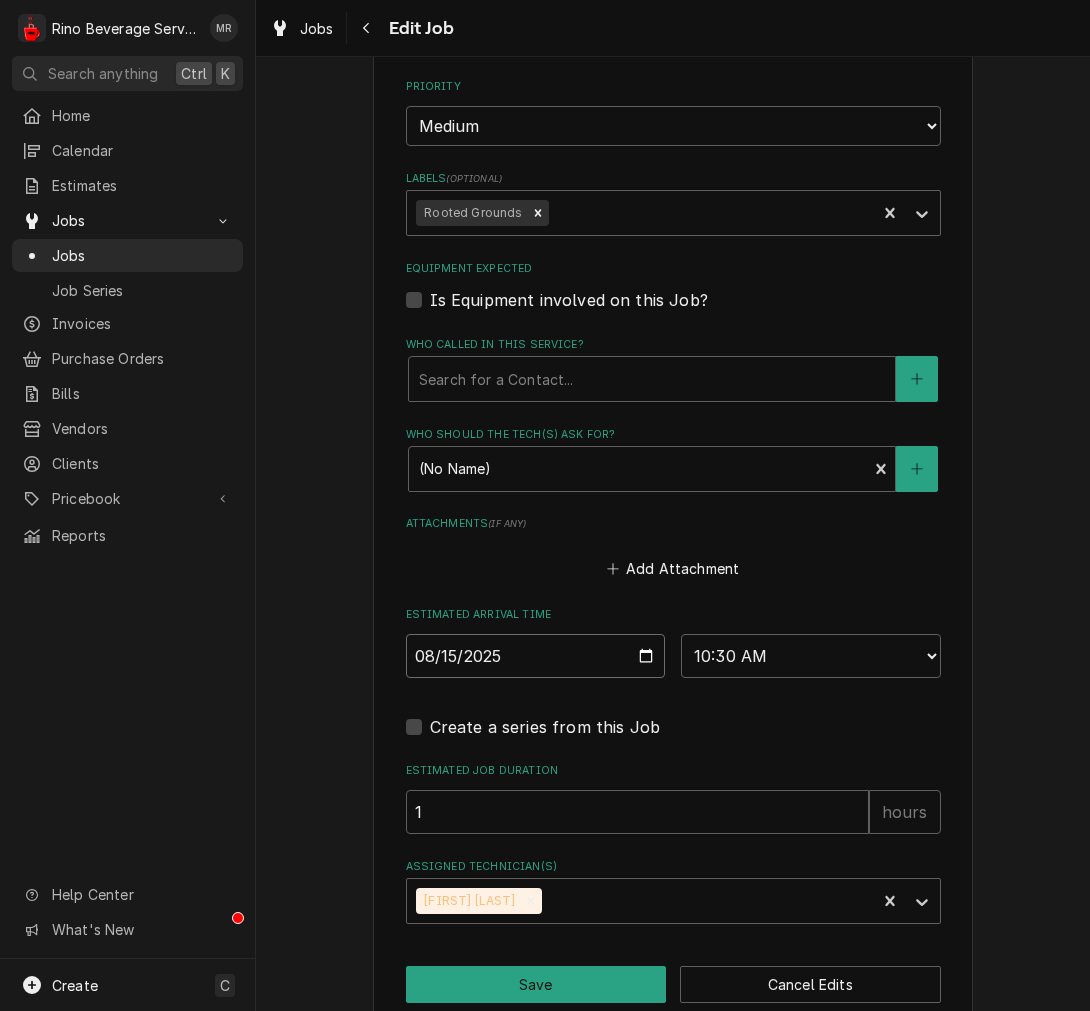 type on "x" 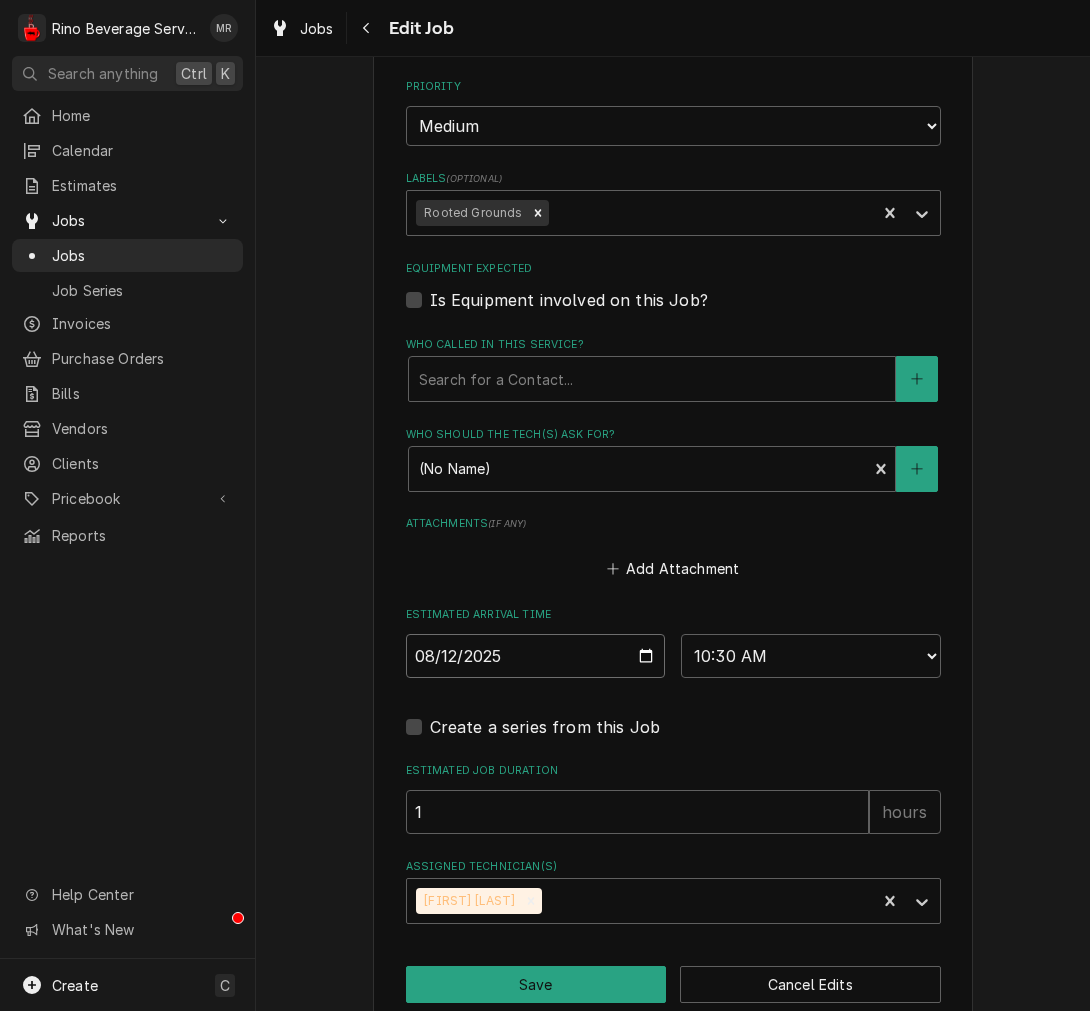 type on "2025-08-12" 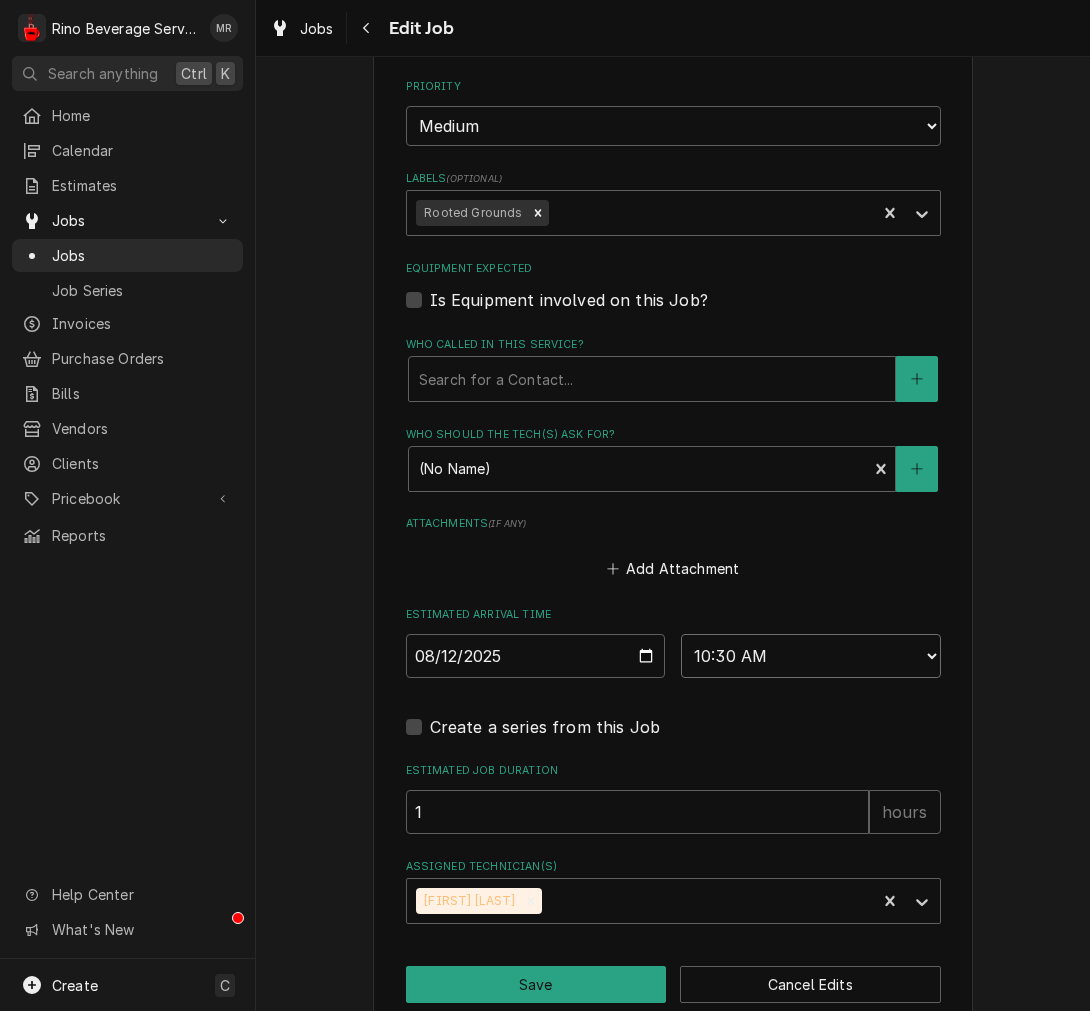 drag, startPoint x: 791, startPoint y: 651, endPoint x: 765, endPoint y: 683, distance: 41.231056 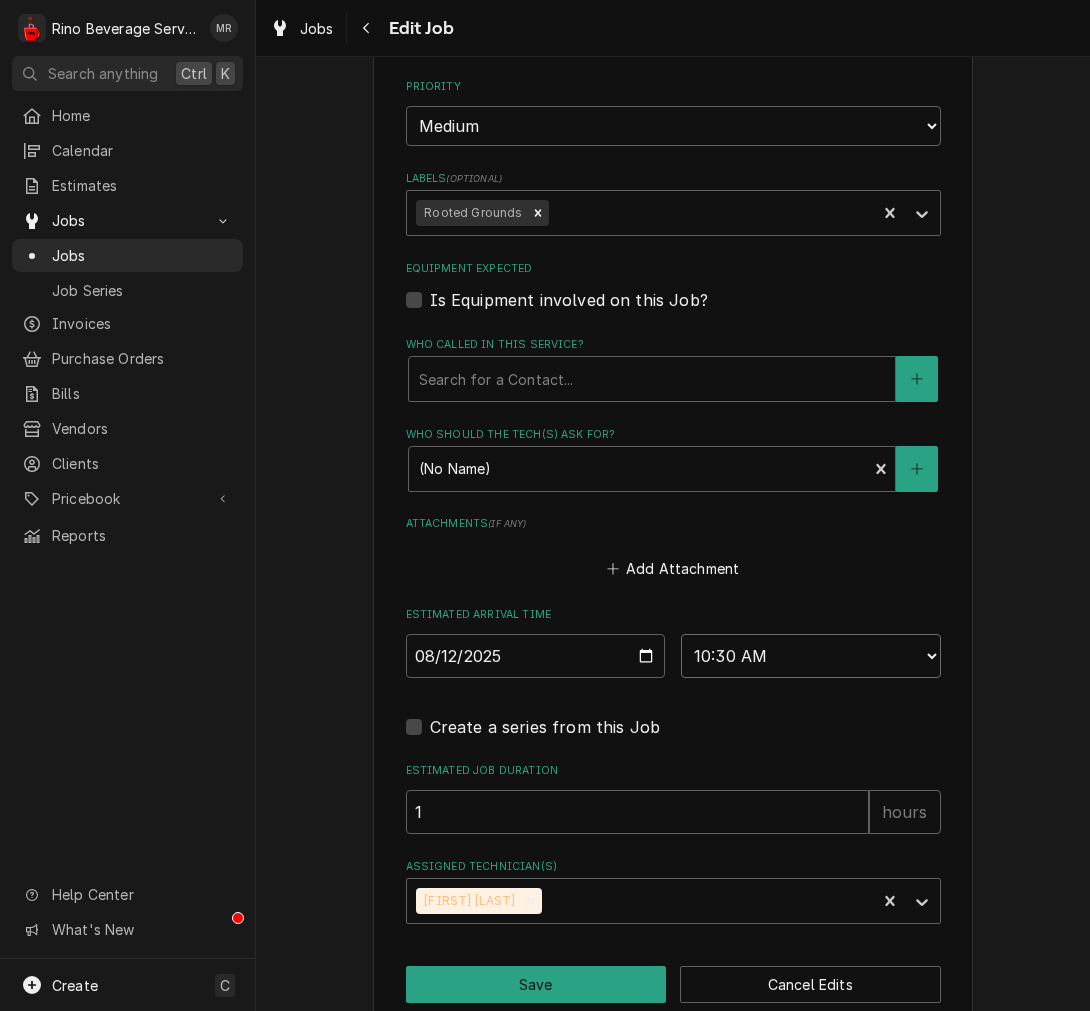 select on "14:30:00" 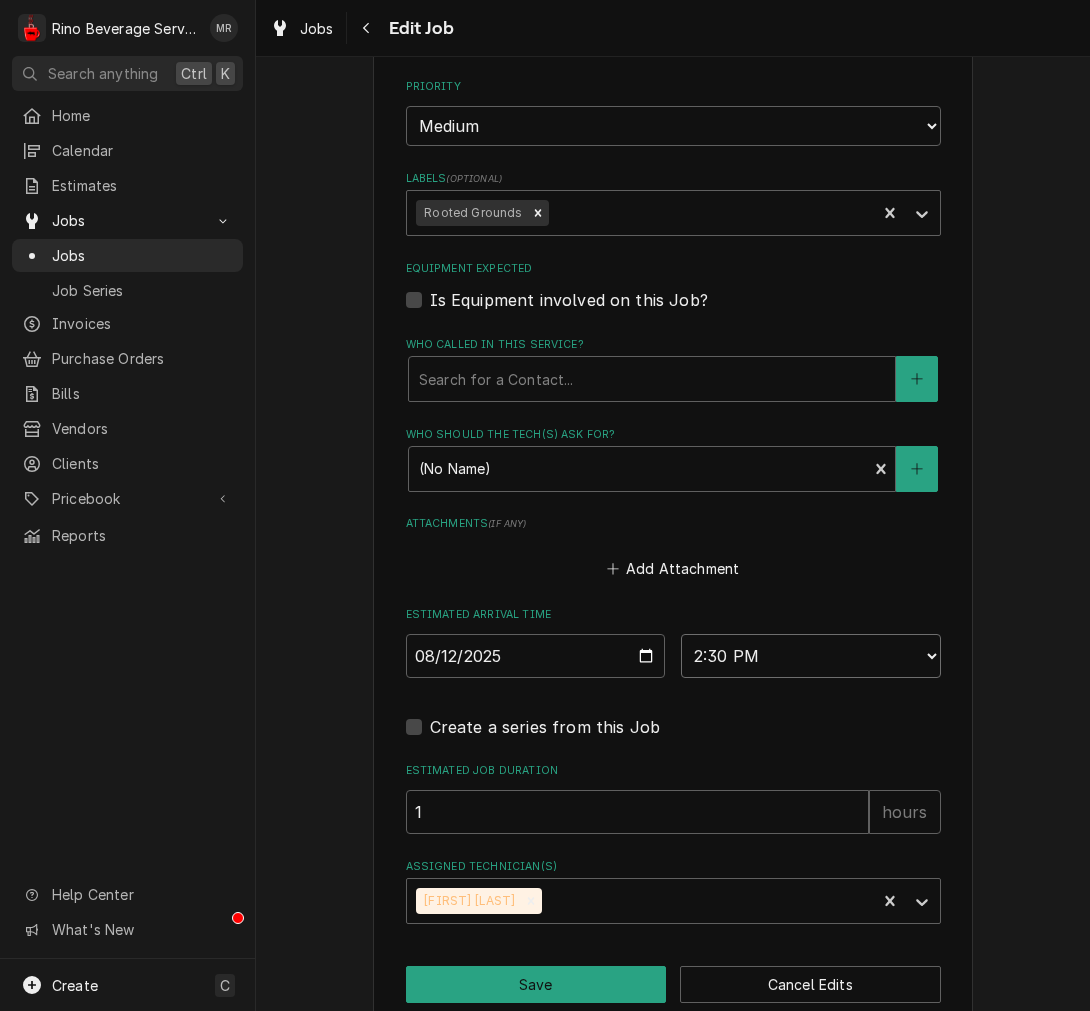 click on "AM / PM 6:00 AM 6:15 AM 6:30 AM 6:45 AM 7:00 AM 7:15 AM 7:30 AM 7:45 AM 8:00 AM 8:15 AM 8:30 AM 8:45 AM 9:00 AM 9:15 AM 9:30 AM 9:45 AM 10:00 AM 10:15 AM 10:30 AM 10:45 AM 11:00 AM 11:15 AM 11:30 AM 11:45 AM 12:00 PM 12:15 PM 12:30 PM 12:45 PM 1:00 PM 1:15 PM 1:30 PM 1:45 PM 2:00 PM 2:15 PM 2:30 PM 2:45 PM 3:00 PM 3:15 PM 3:30 PM 3:45 PM 4:00 PM 4:15 PM 4:30 PM 4:45 PM 5:00 PM 5:15 PM 5:30 PM 5:45 PM 6:00 PM 6:15 PM 6:30 PM 6:45 PM 7:00 PM 7:15 PM 7:30 PM 7:45 PM 8:00 PM 8:15 PM 8:30 PM 8:45 PM 9:00 PM 9:15 PM 9:30 PM 9:45 PM 10:00 PM 10:15 PM 10:30 PM 10:45 PM 11:00 PM 11:15 PM 11:30 PM 11:45 PM 12:00 AM 12:15 AM 12:30 AM 12:45 AM 1:00 AM 1:15 AM 1:30 AM 1:45 AM 2:00 AM 2:15 AM 2:30 AM 2:45 AM 3:00 AM 3:15 AM 3:30 AM 3:45 AM 4:00 AM 4:15 AM 4:30 AM 4:45 AM 5:00 AM 5:15 AM 5:30 AM 5:45 AM" at bounding box center [811, 656] 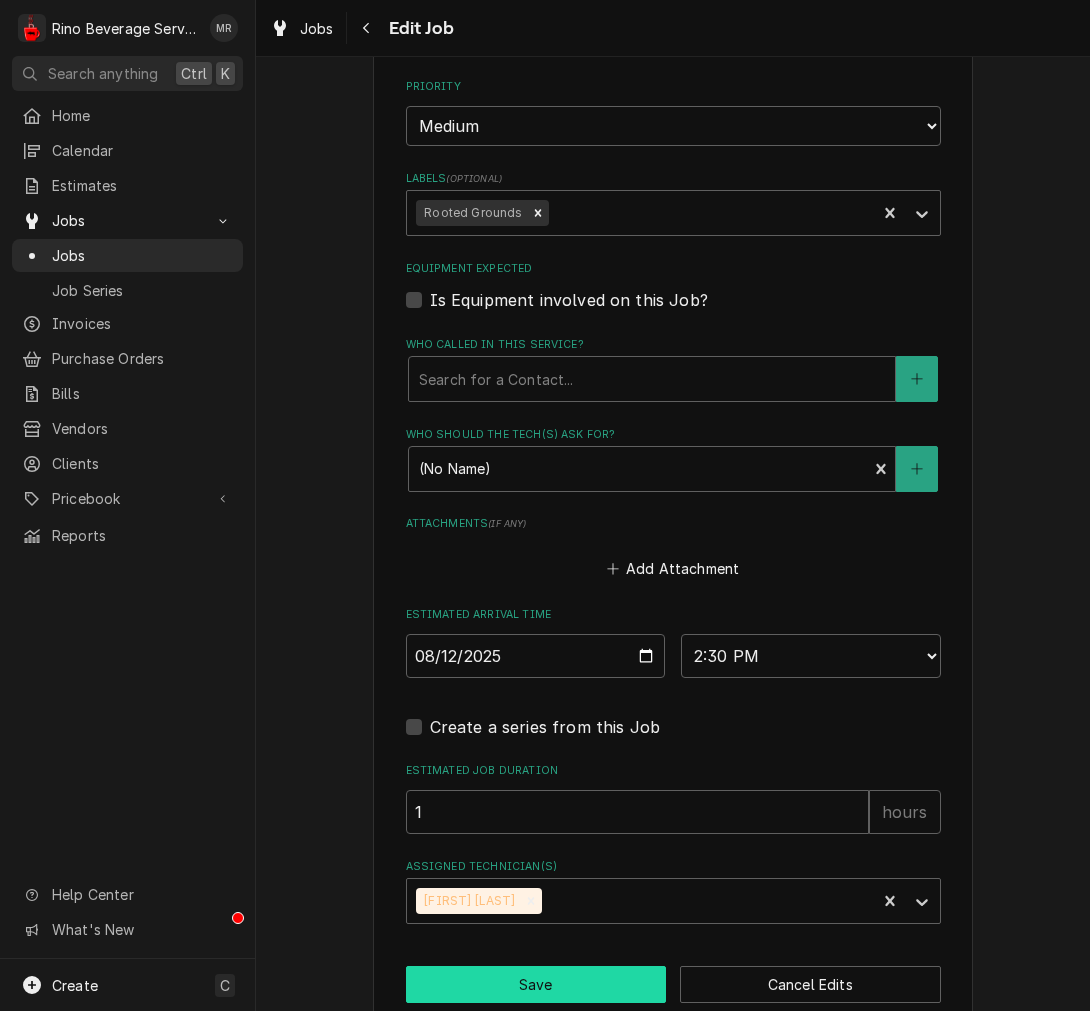 click on "Save" at bounding box center (536, 984) 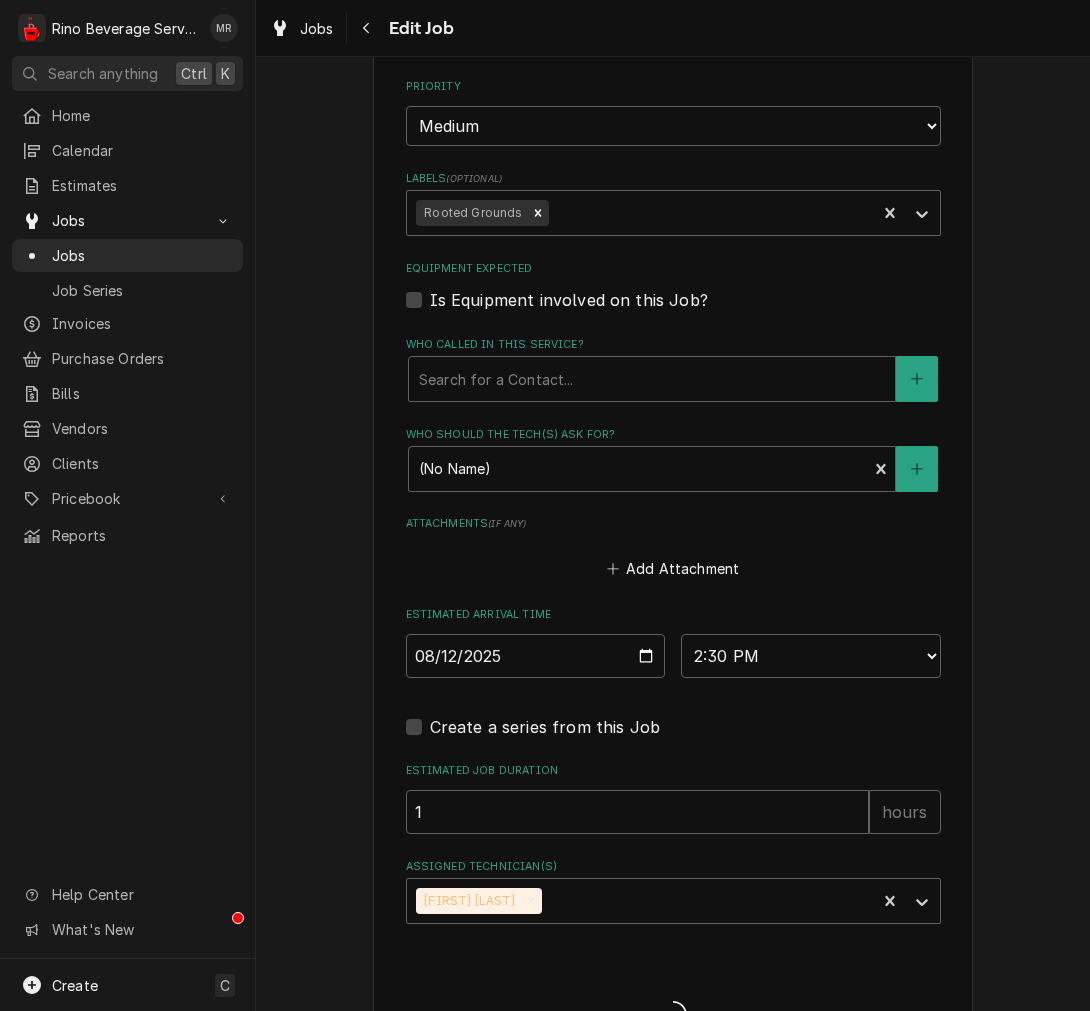 type on "x" 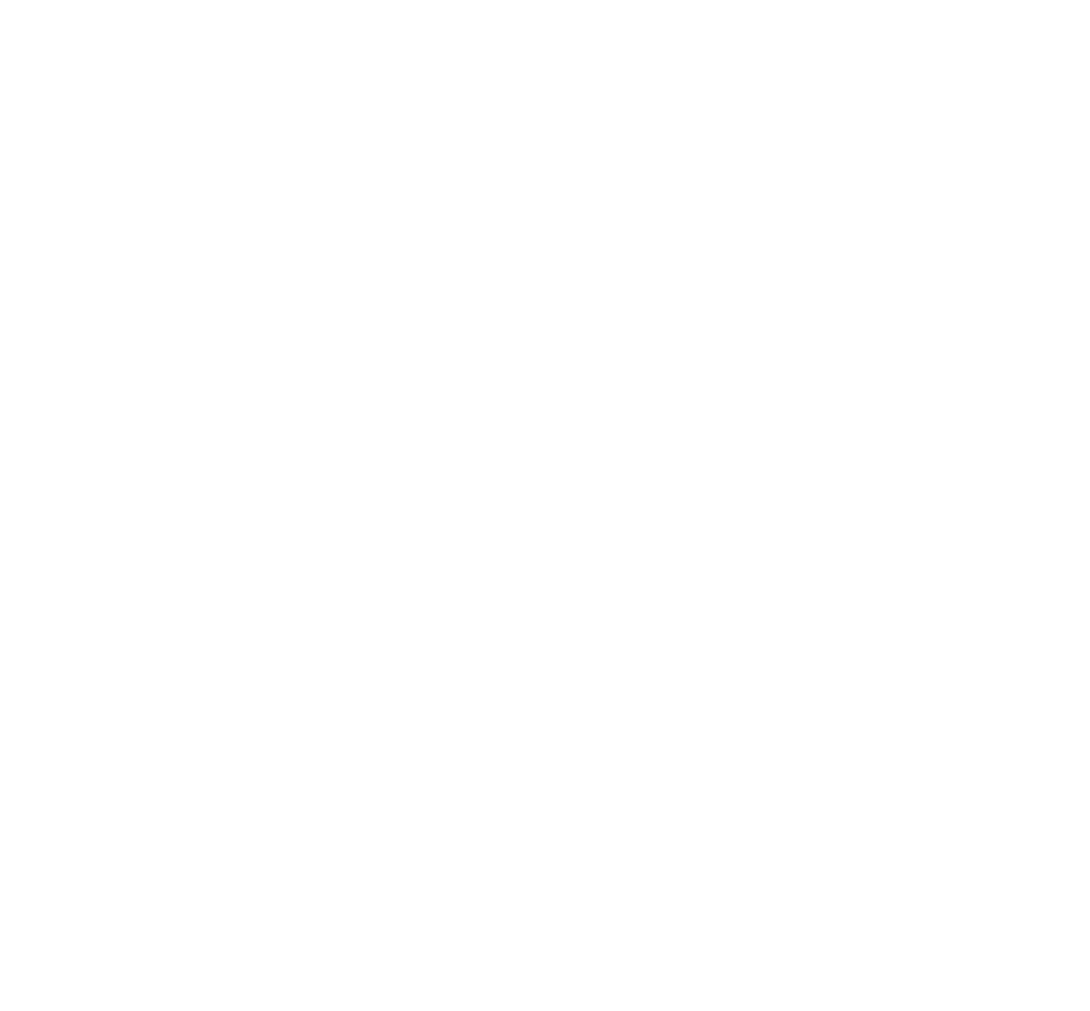 scroll, scrollTop: 0, scrollLeft: 0, axis: both 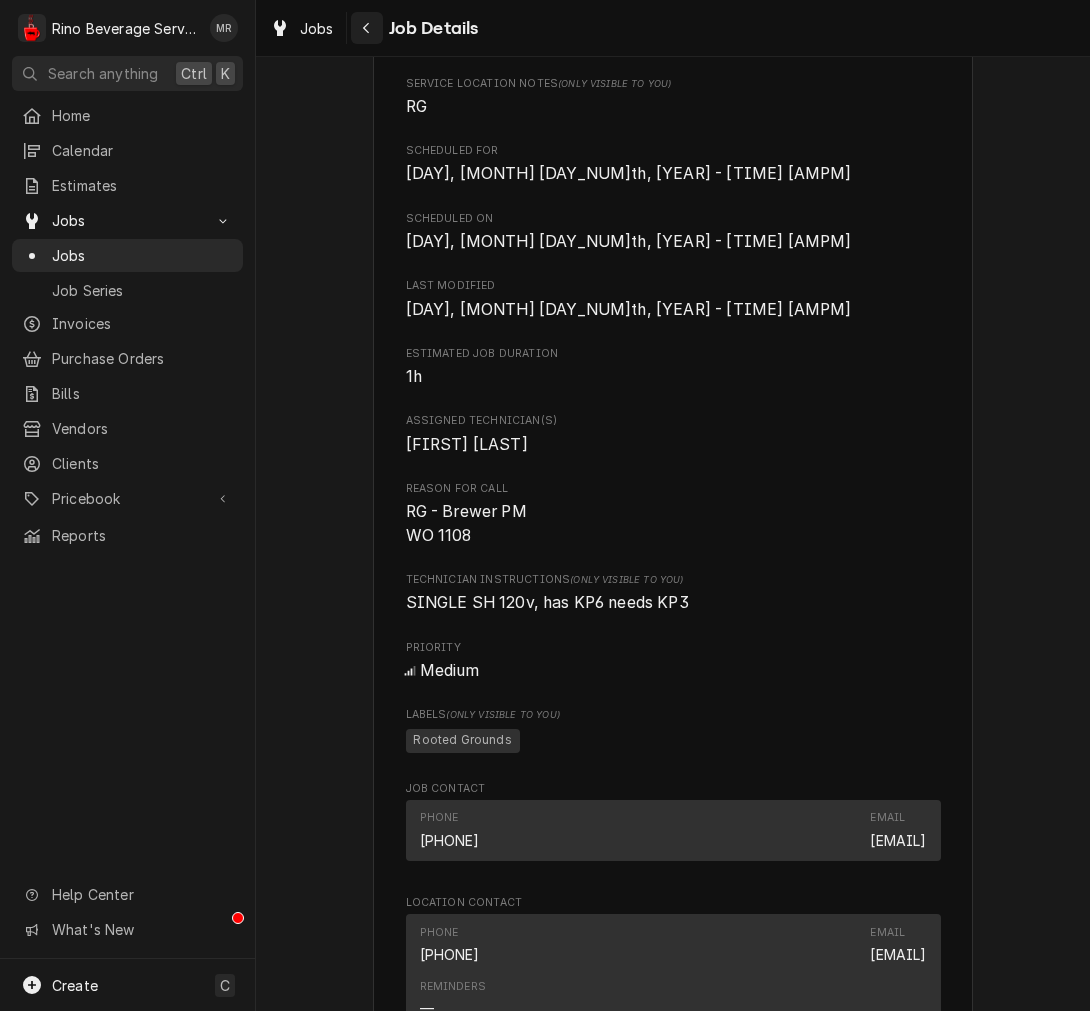 click 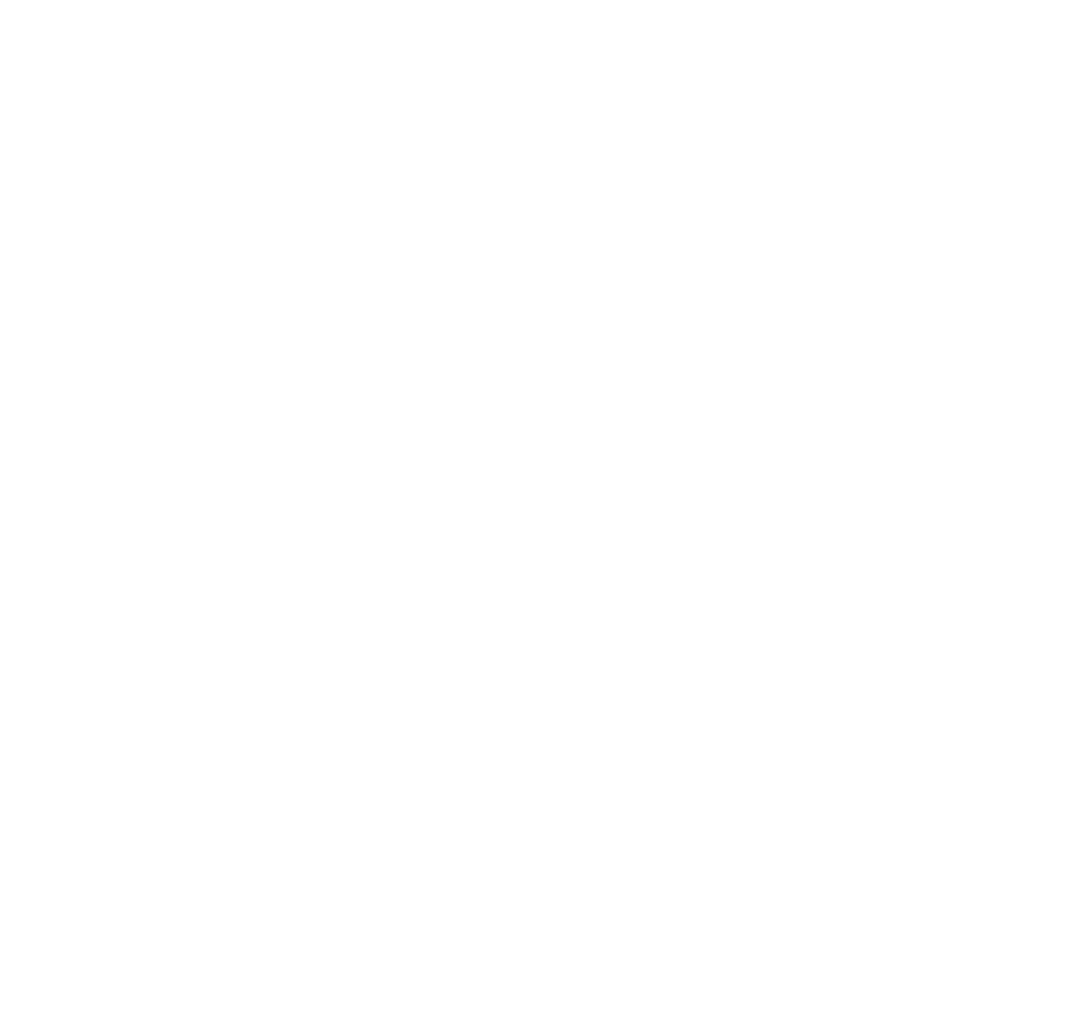 scroll, scrollTop: 0, scrollLeft: 0, axis: both 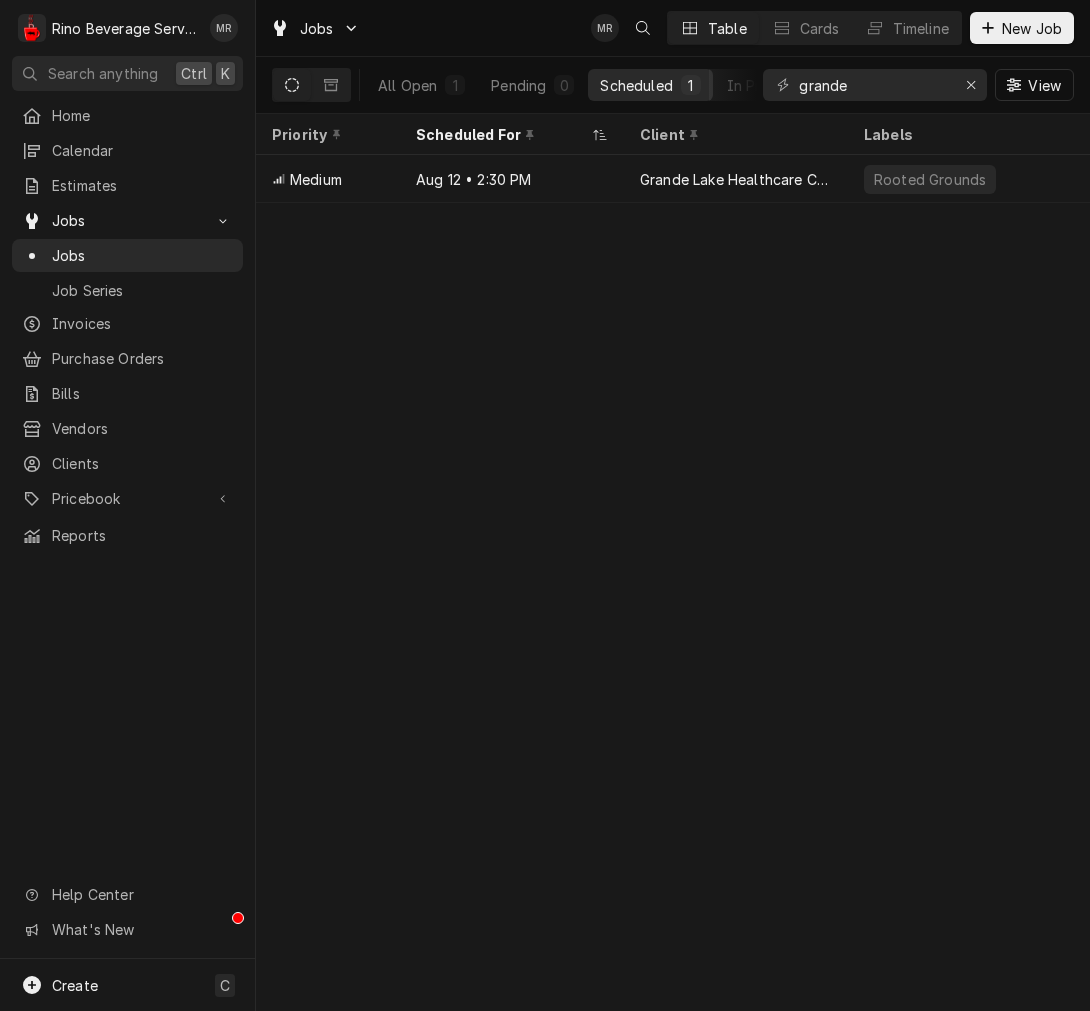 drag, startPoint x: 661, startPoint y: 68, endPoint x: 538, endPoint y: 111, distance: 130.29965 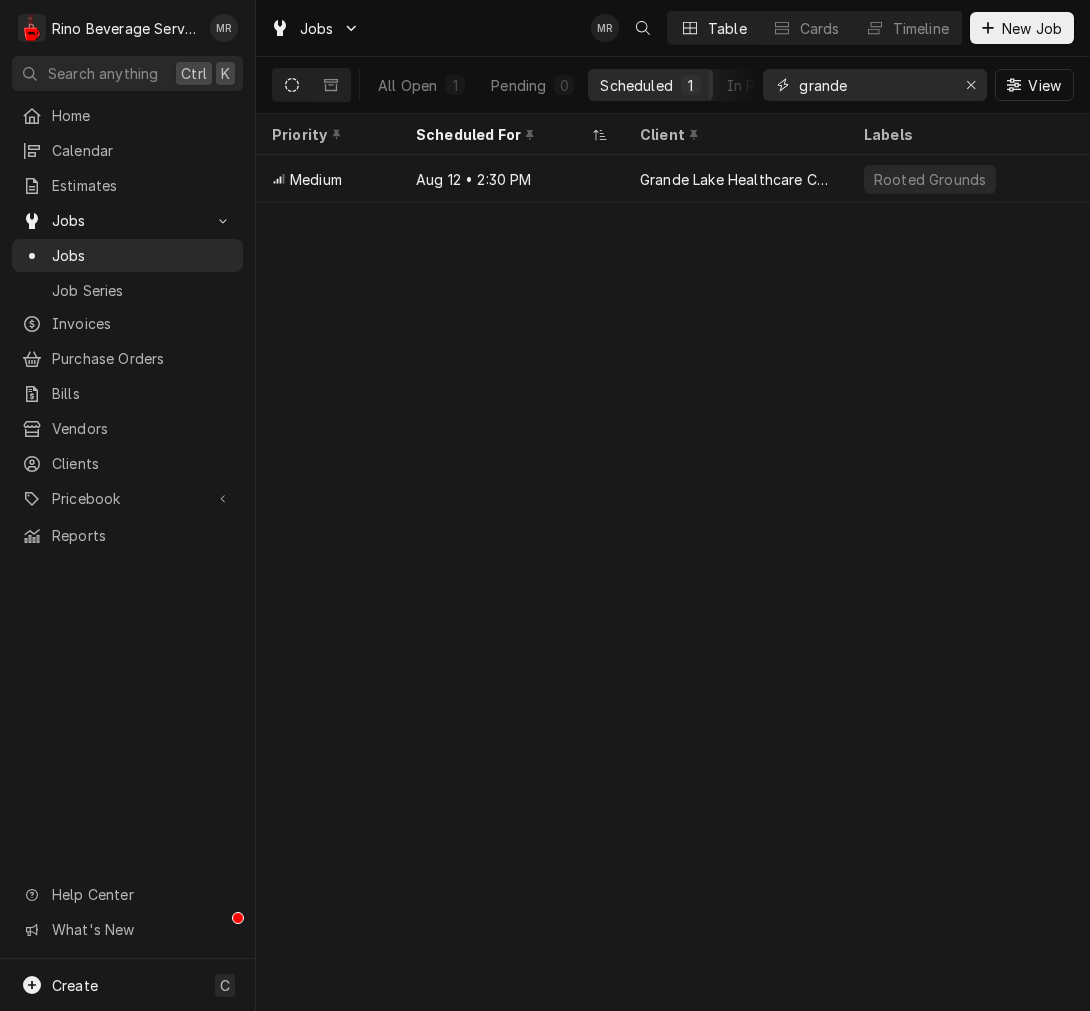 click on "grande" at bounding box center (874, 85) 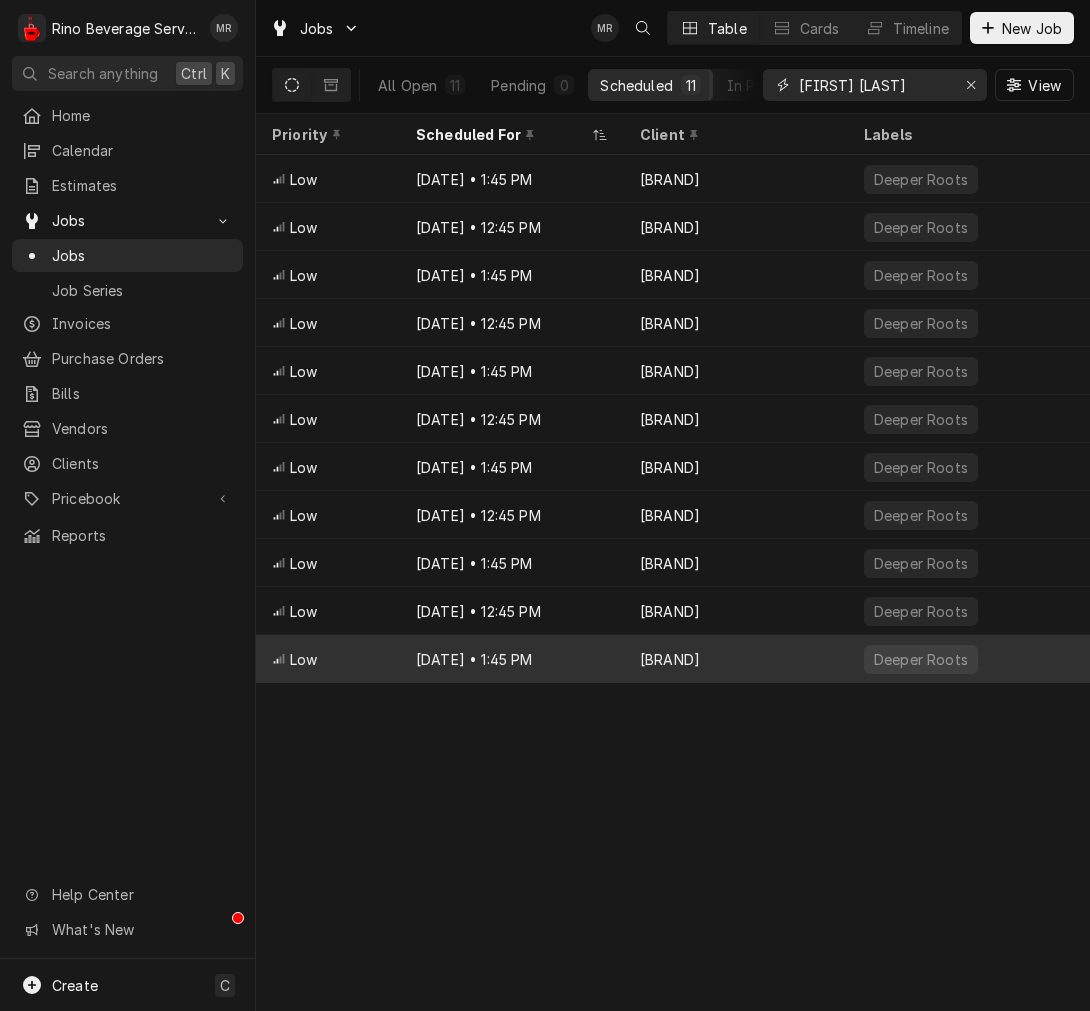 type on "rooster joe" 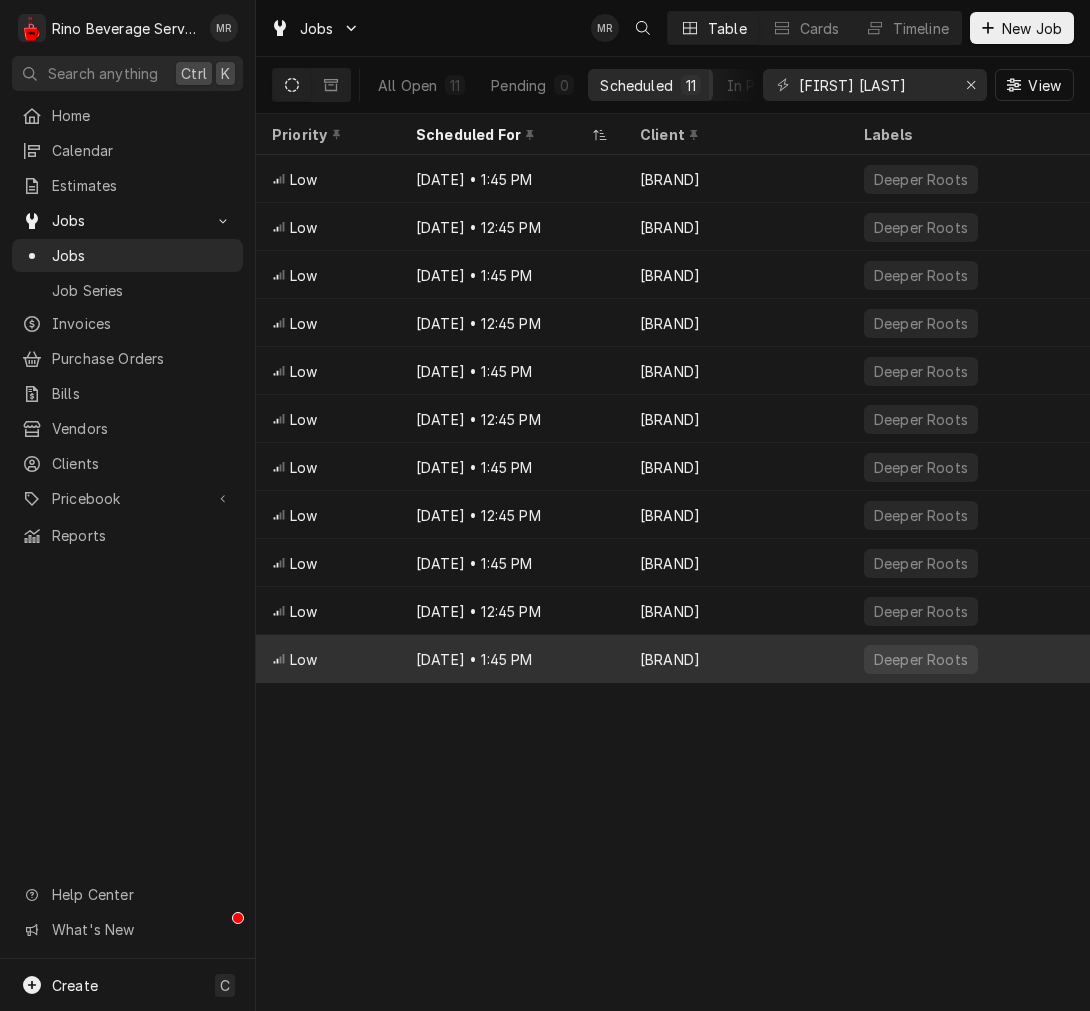 click on "Jul 24, 2030   • 1:45 PM" at bounding box center [512, 659] 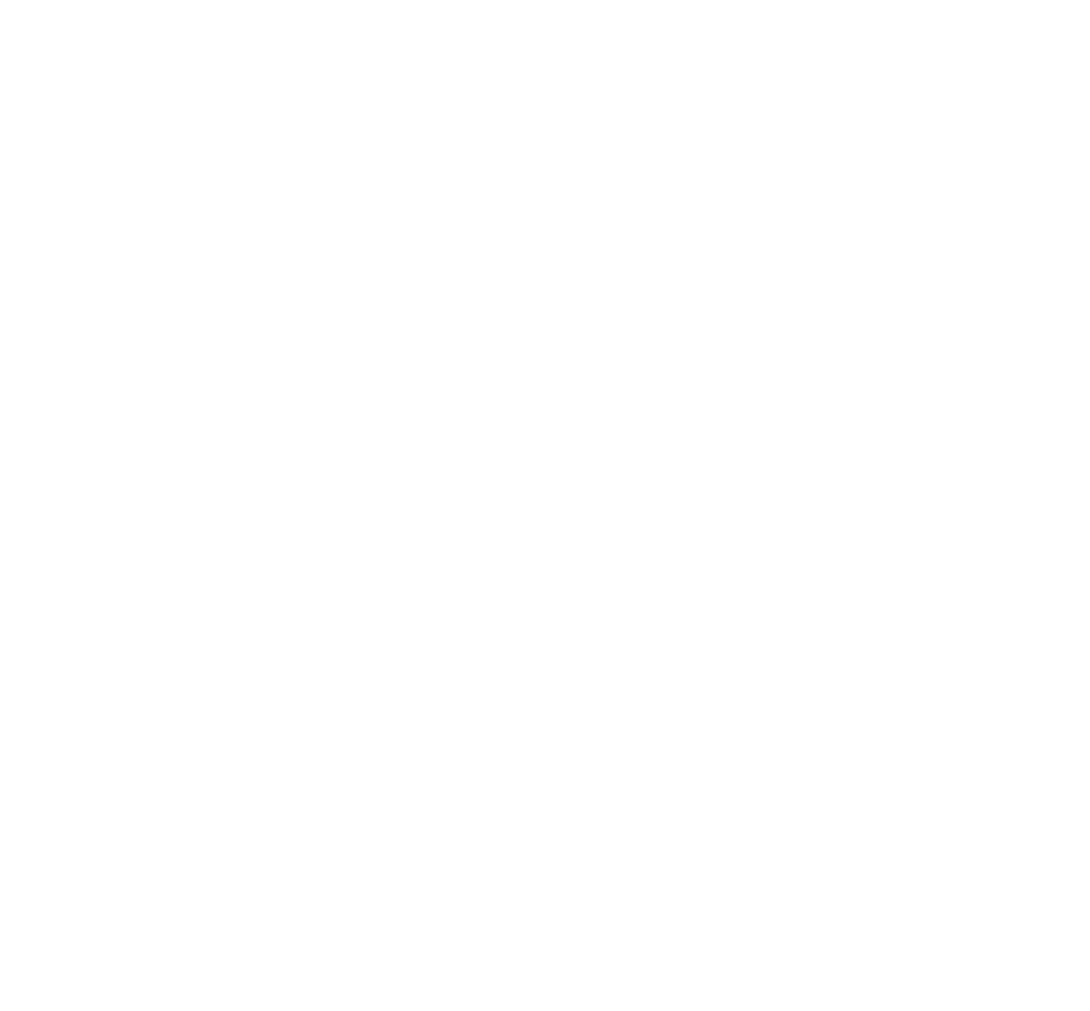 scroll, scrollTop: 0, scrollLeft: 0, axis: both 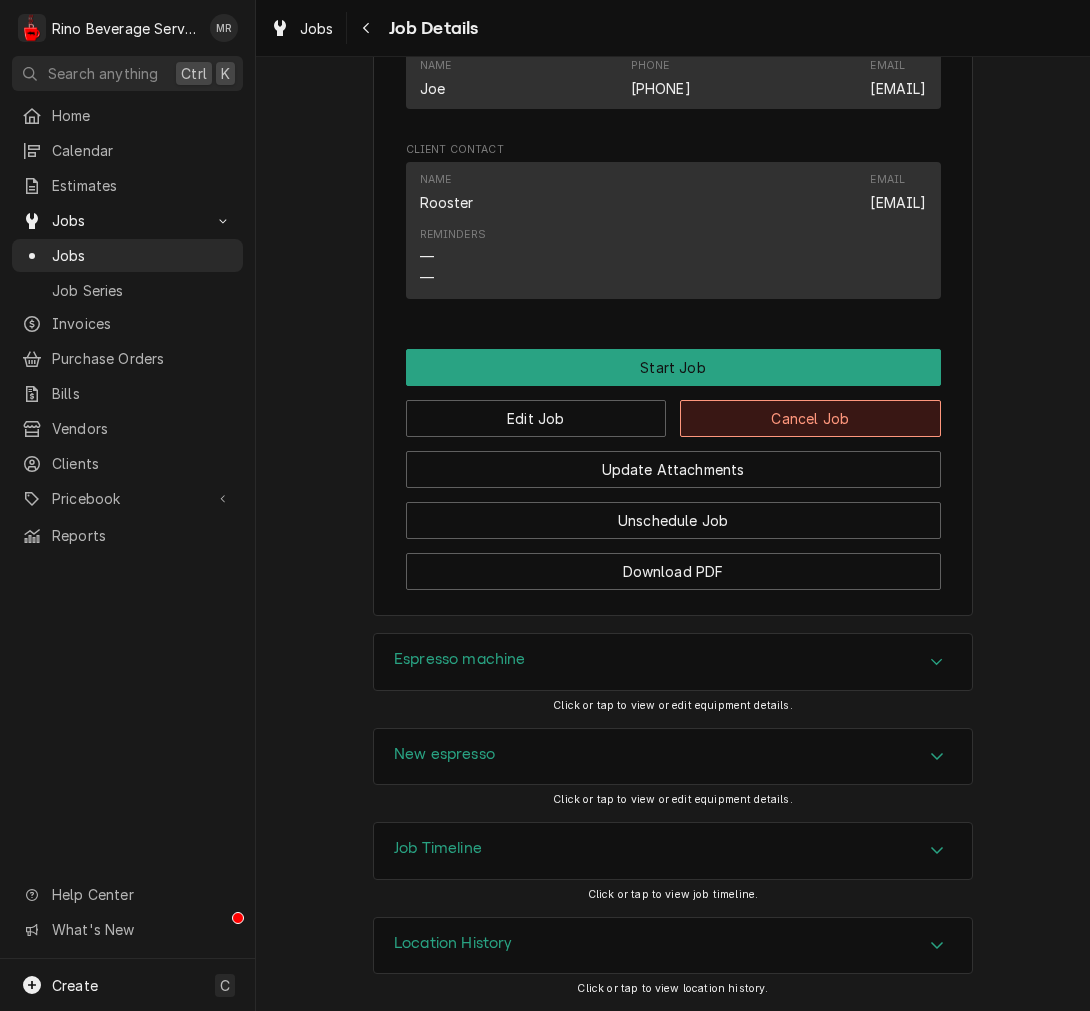 click on "Cancel Job" at bounding box center (810, 418) 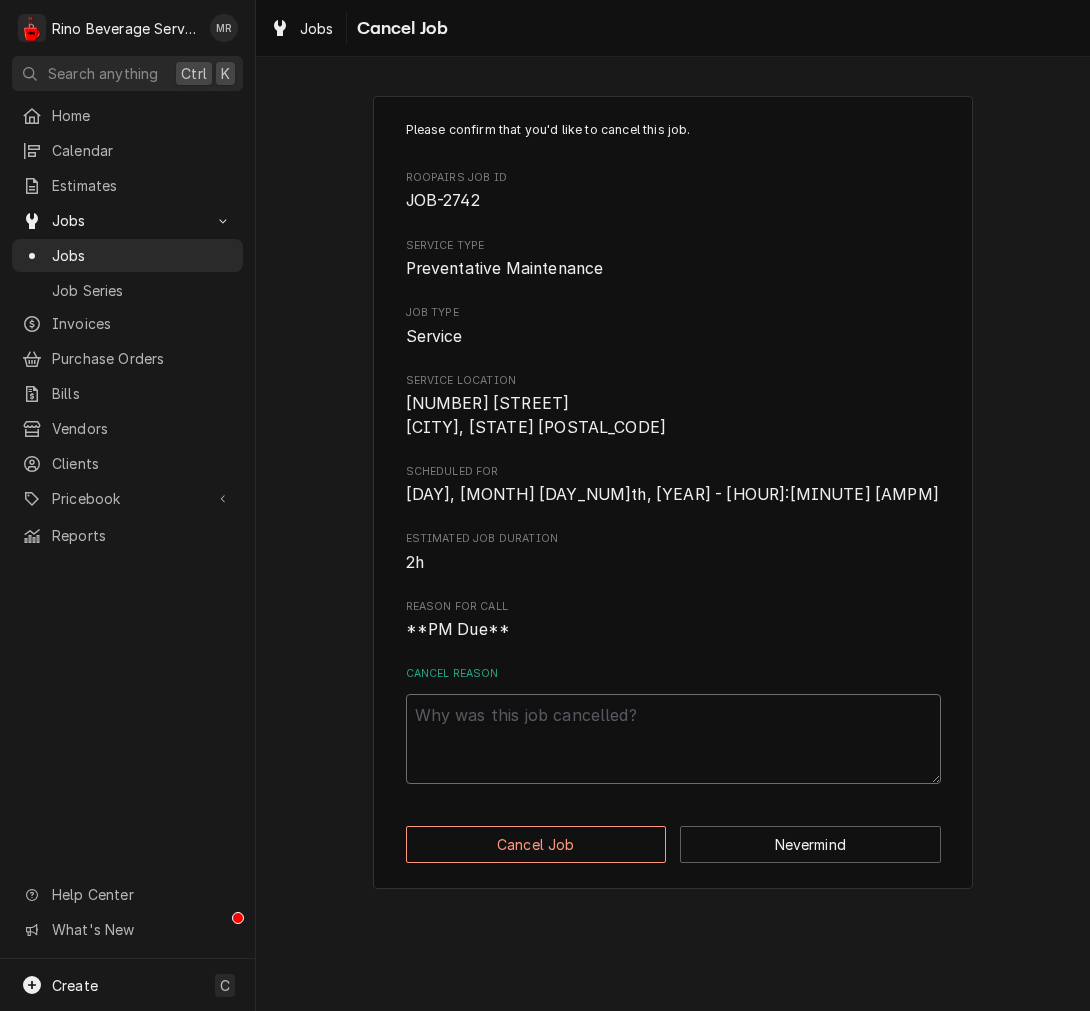 click on "Cancel Reason" at bounding box center [673, 739] 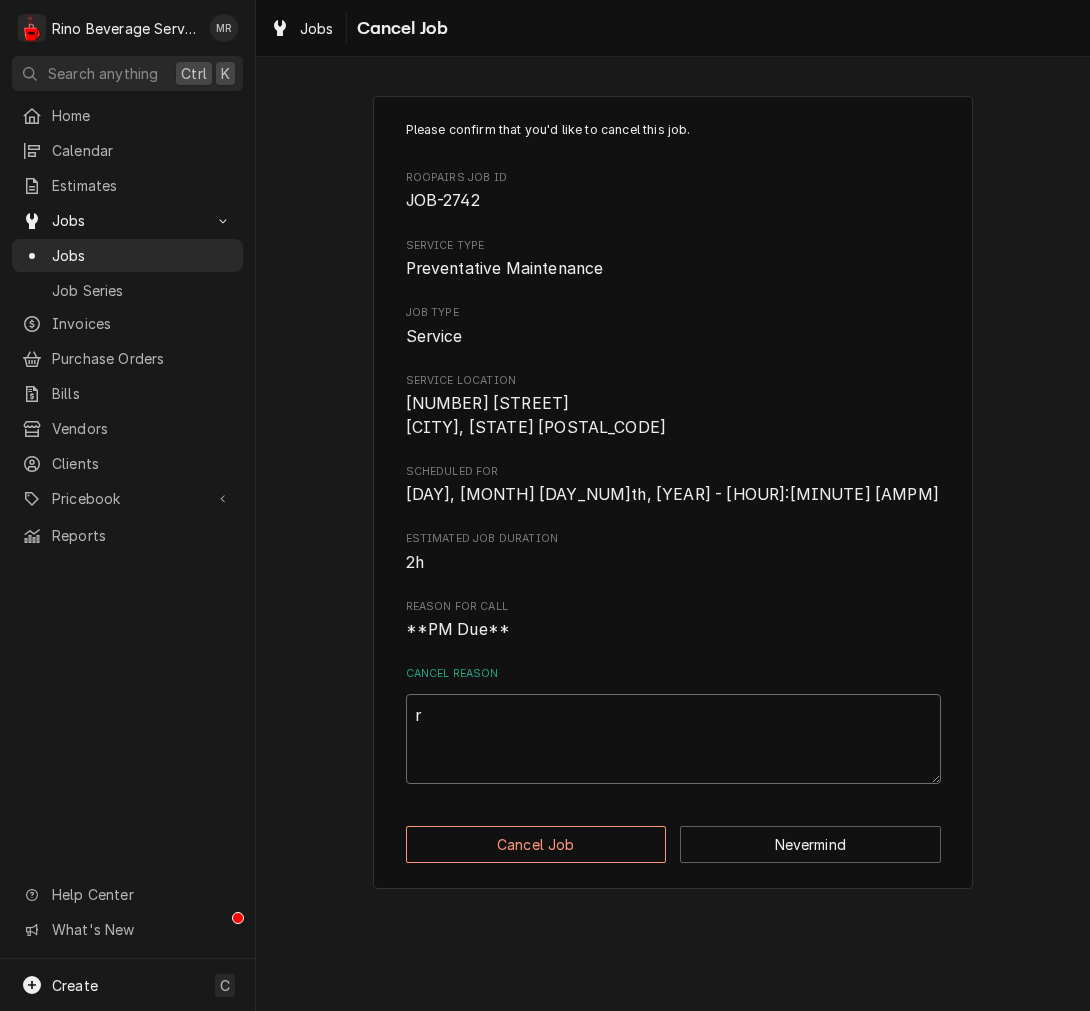 type on "x" 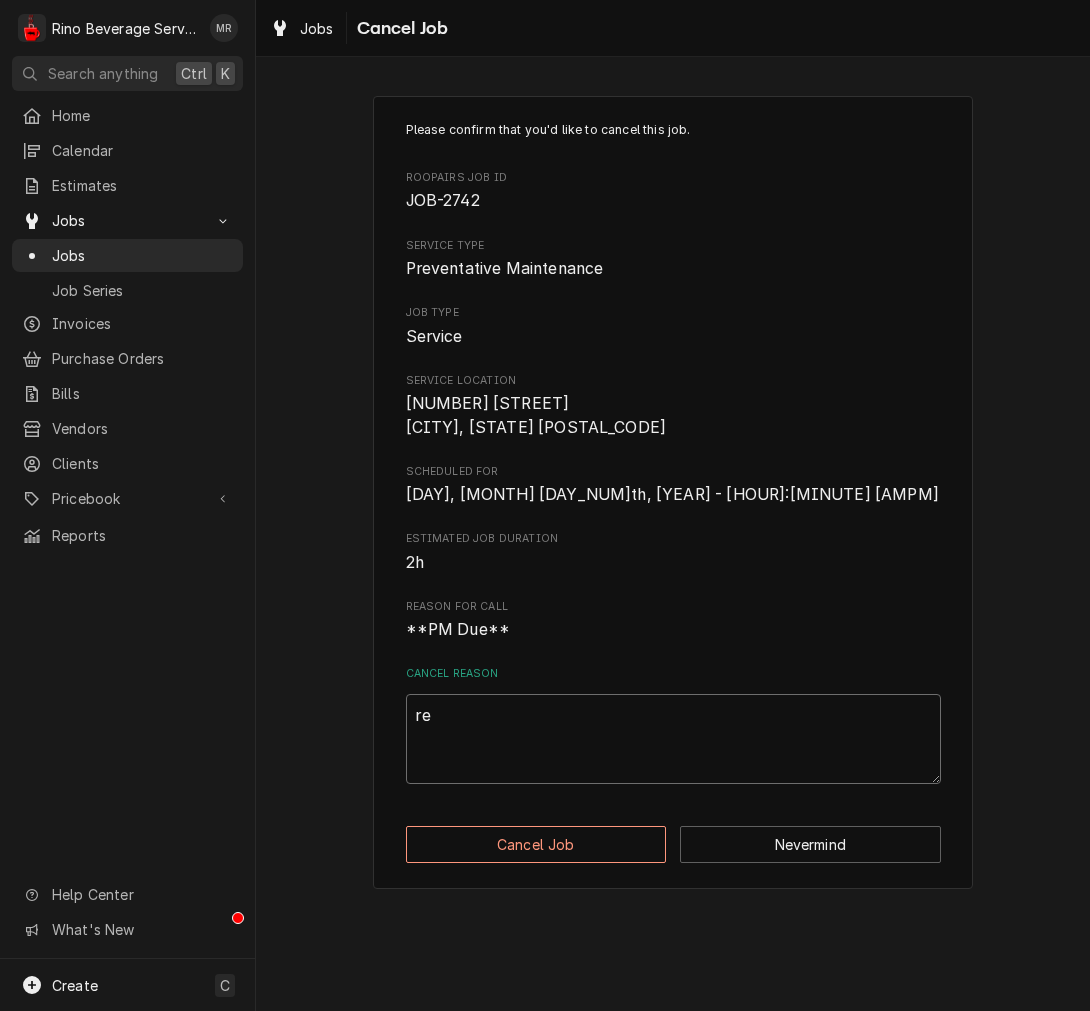 type on "x" 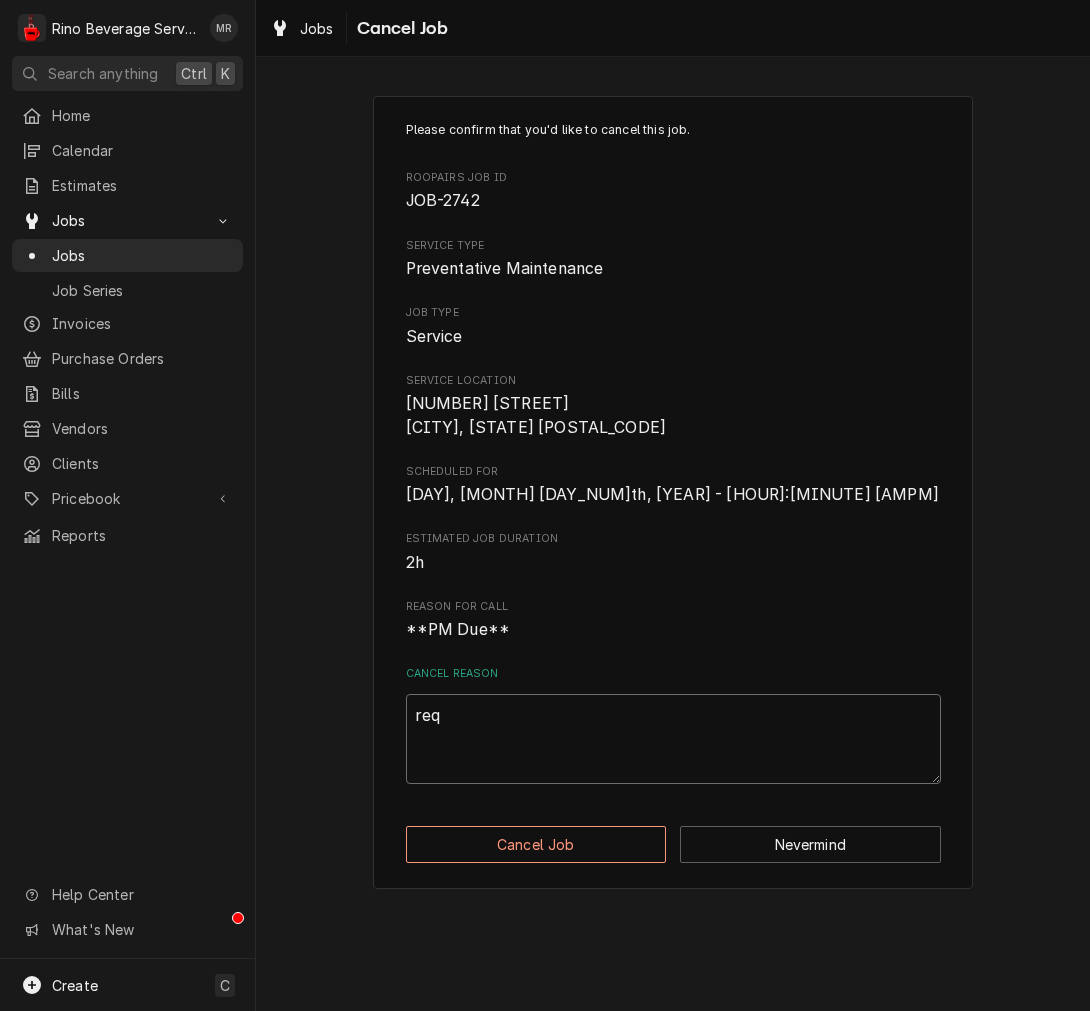 type on "x" 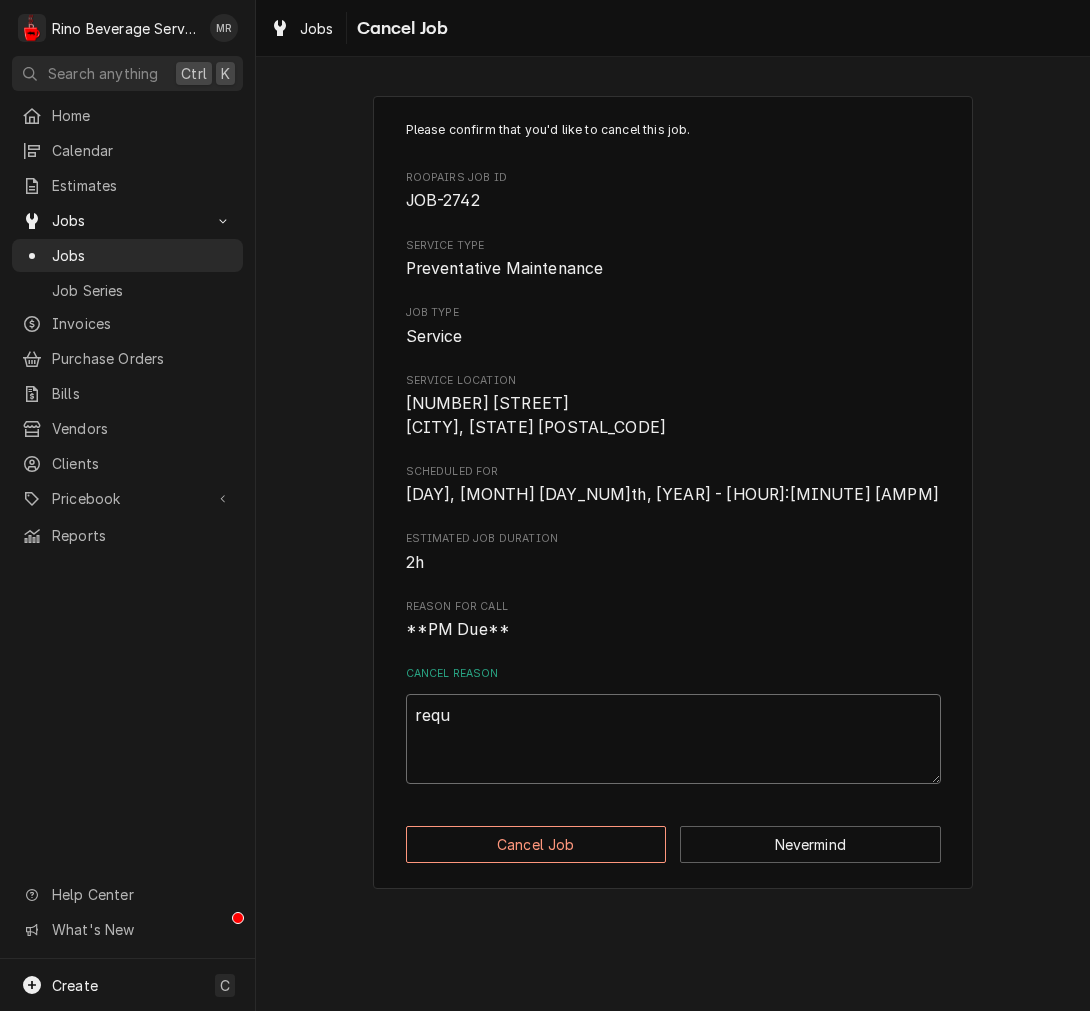 type on "x" 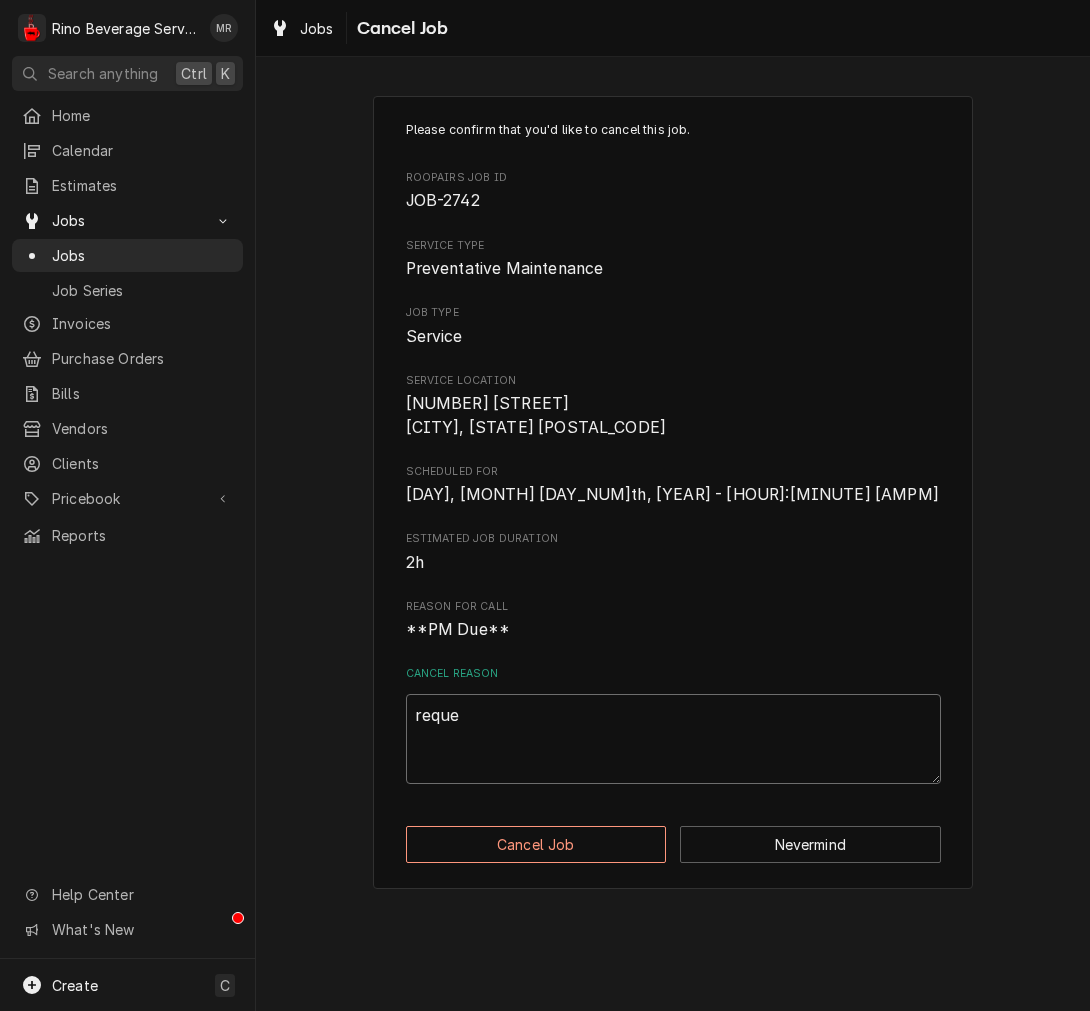 type on "x" 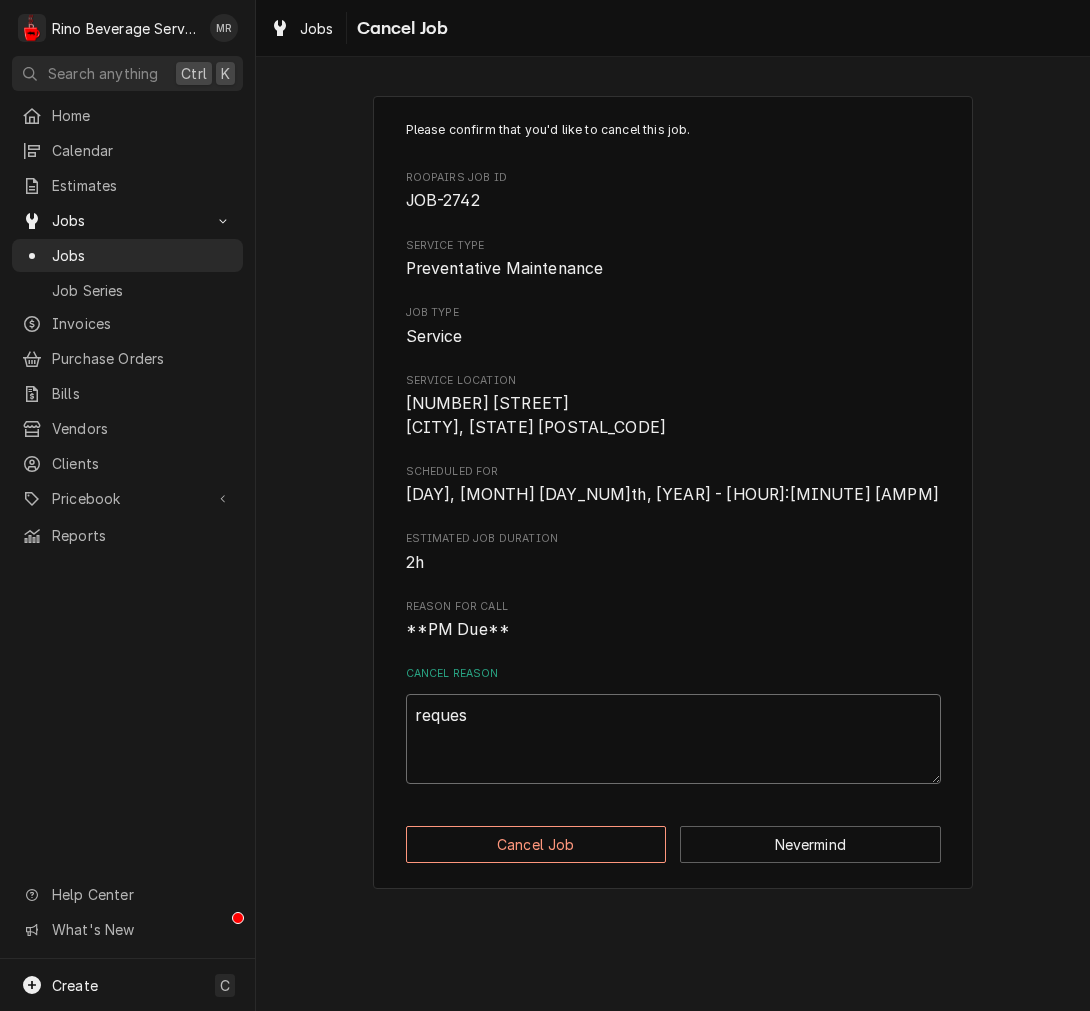 type on "x" 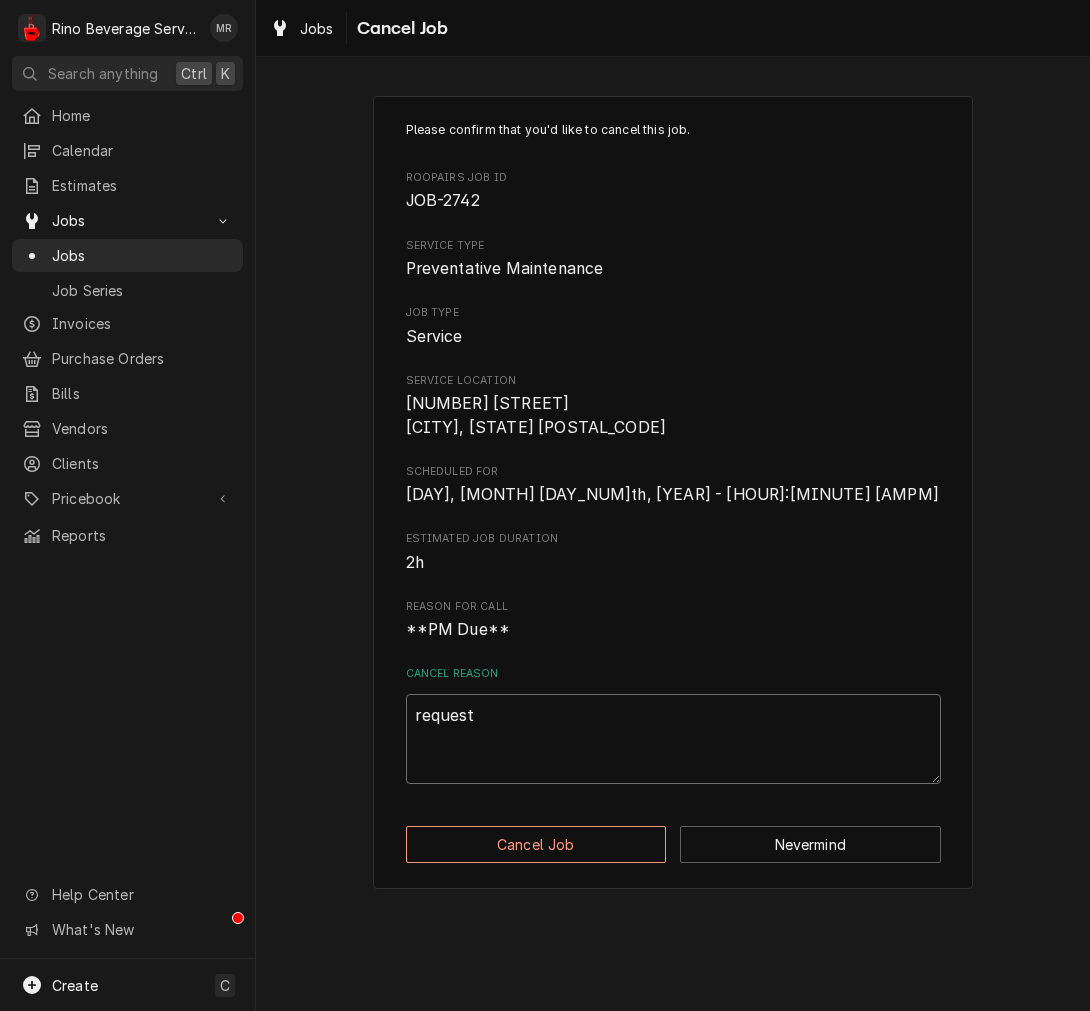 type on "x" 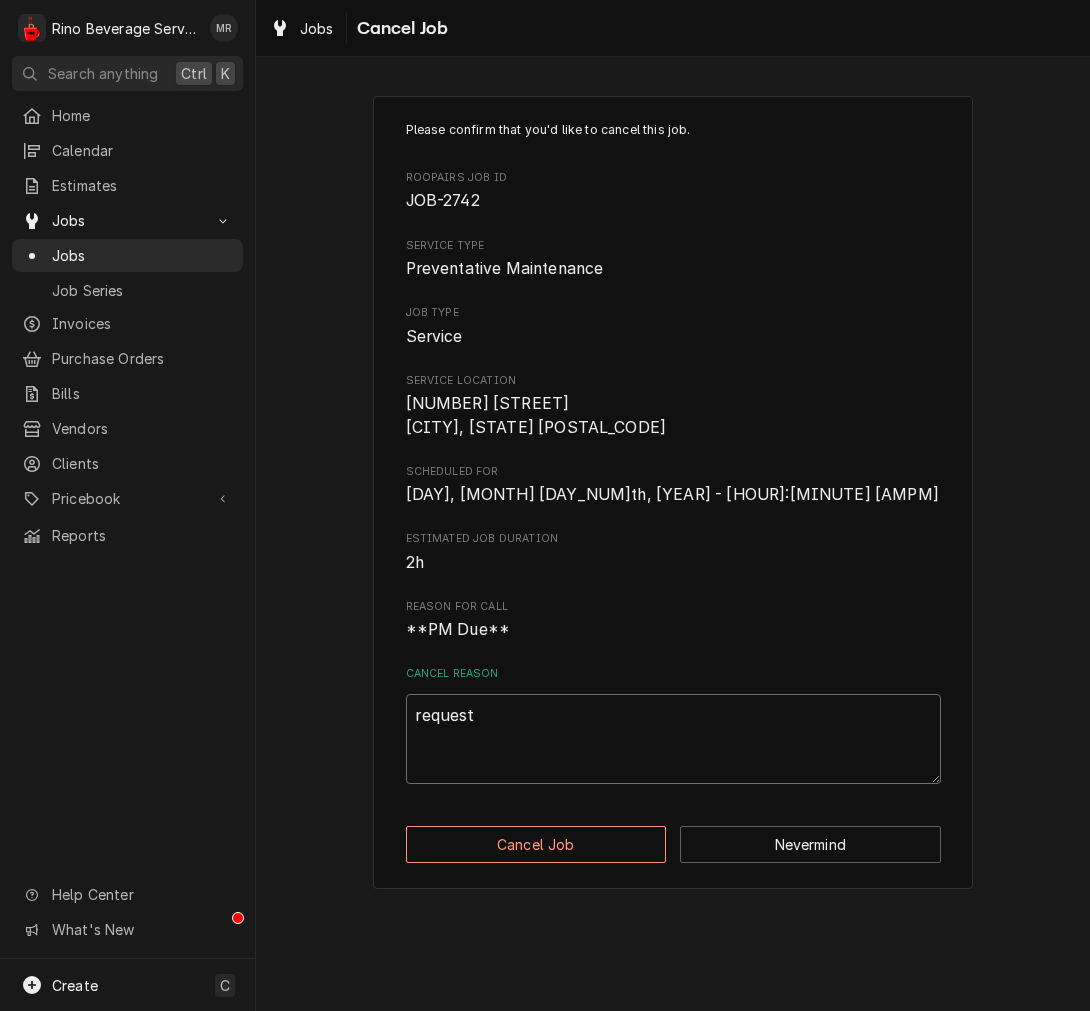 type on "x" 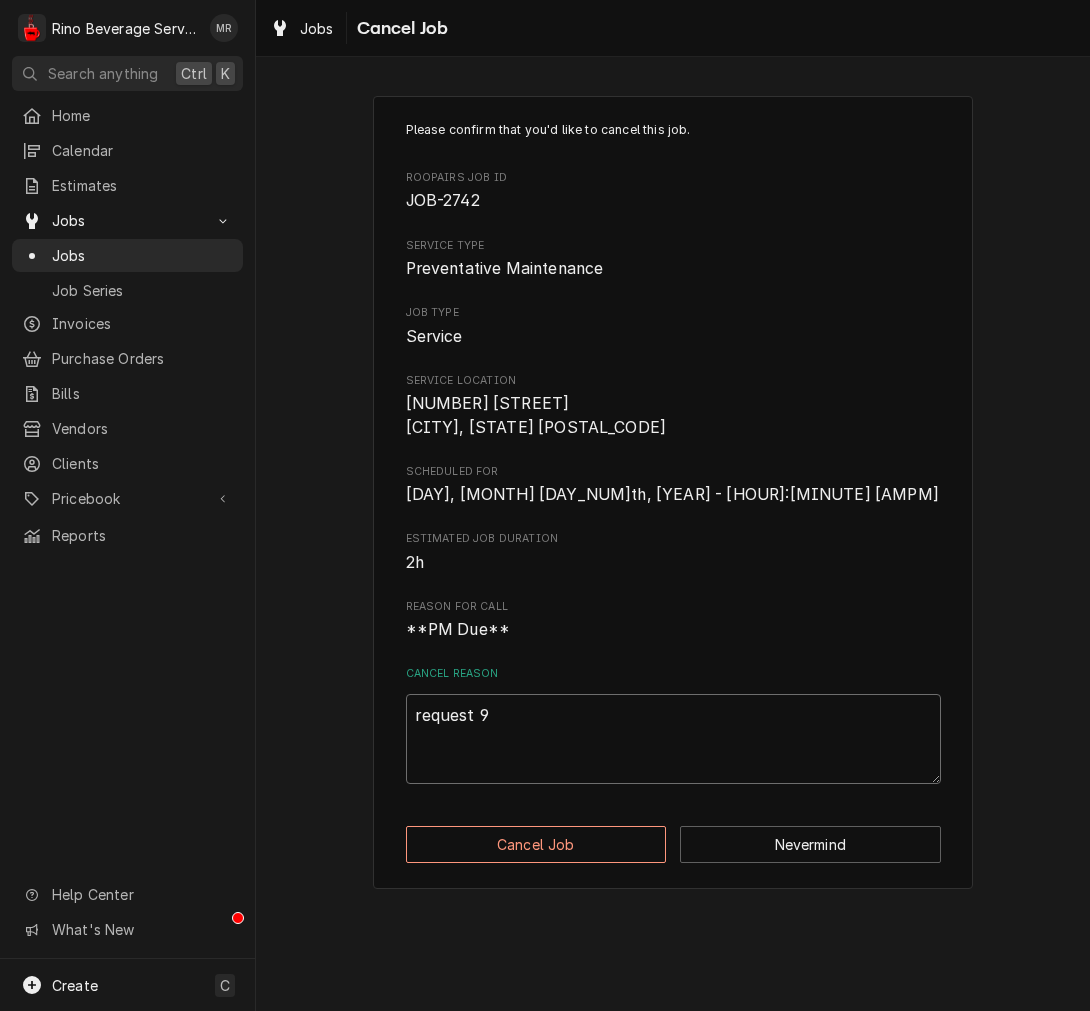 type on "x" 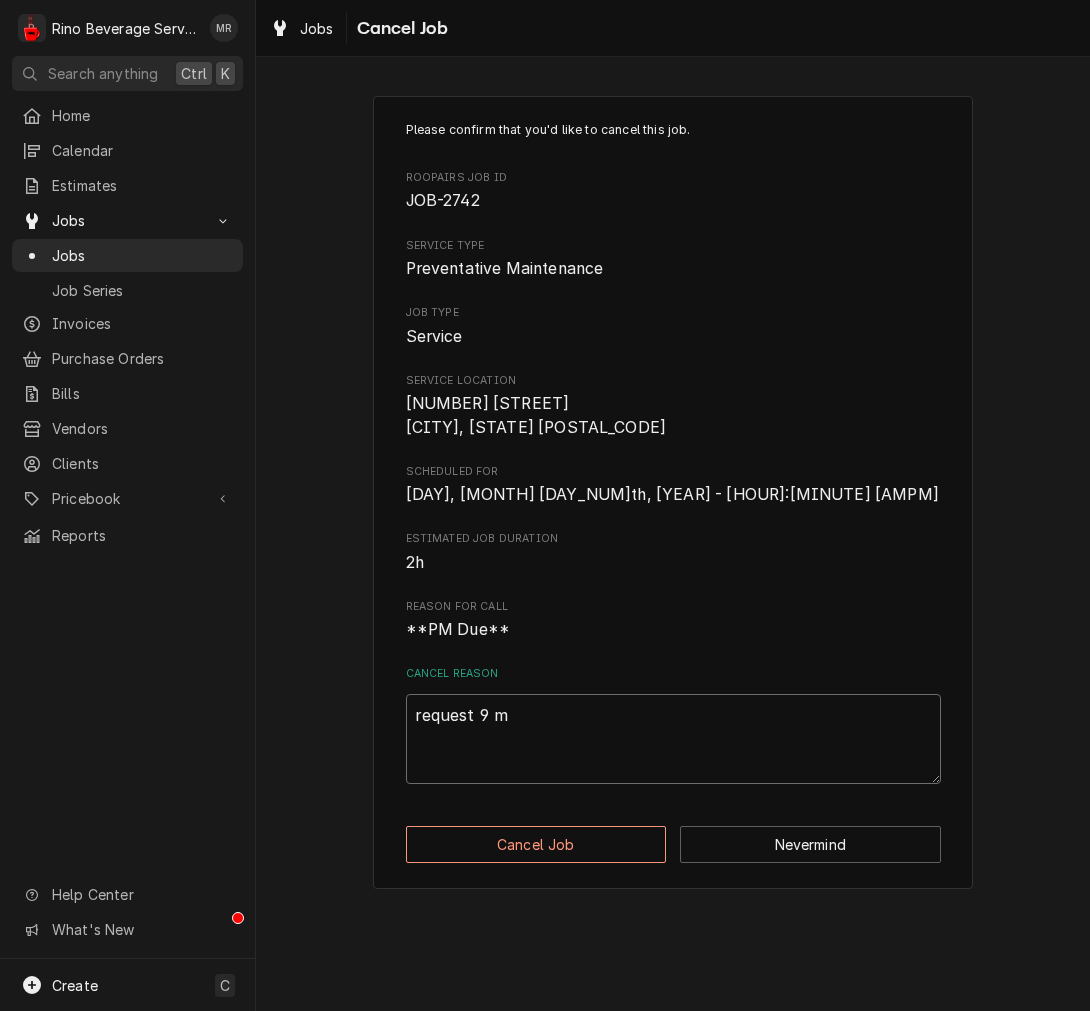 type on "x" 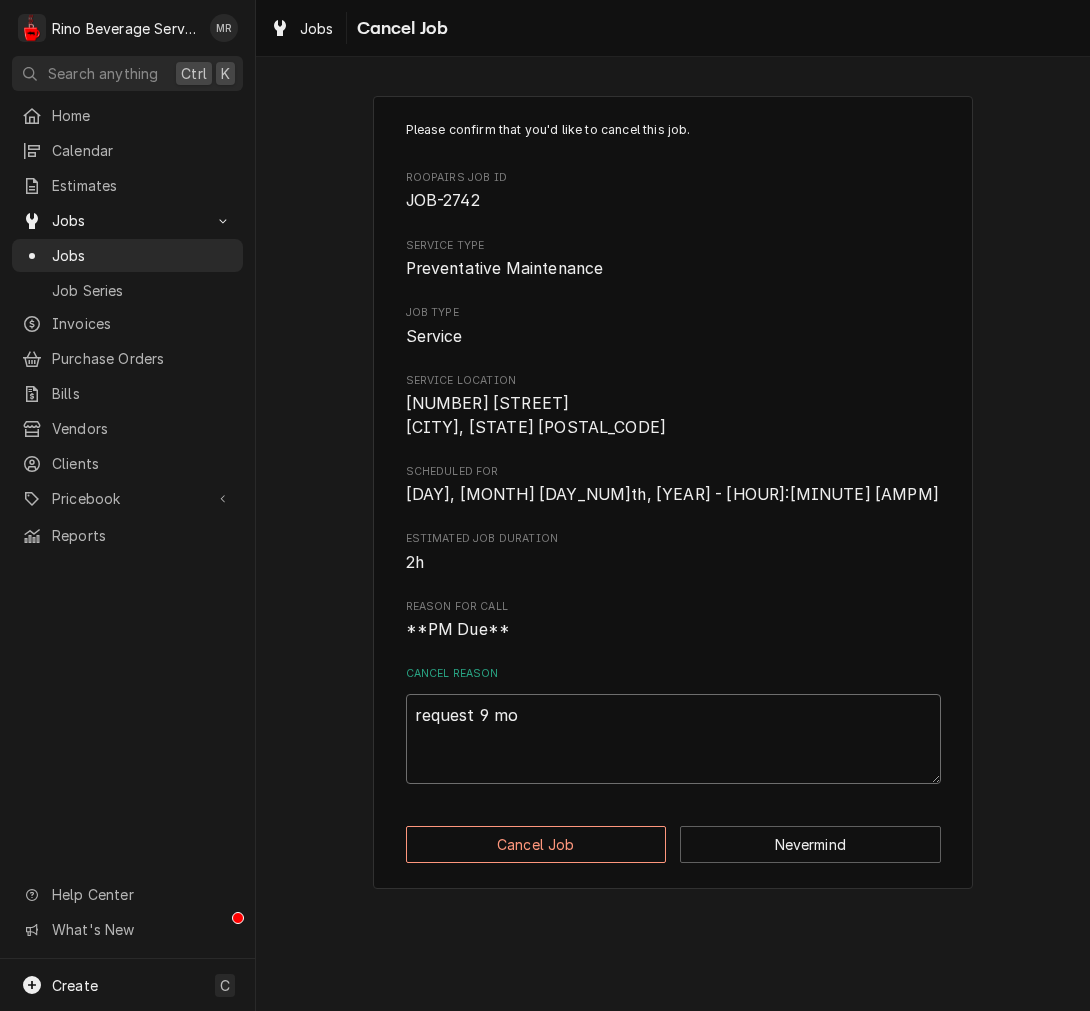 type on "x" 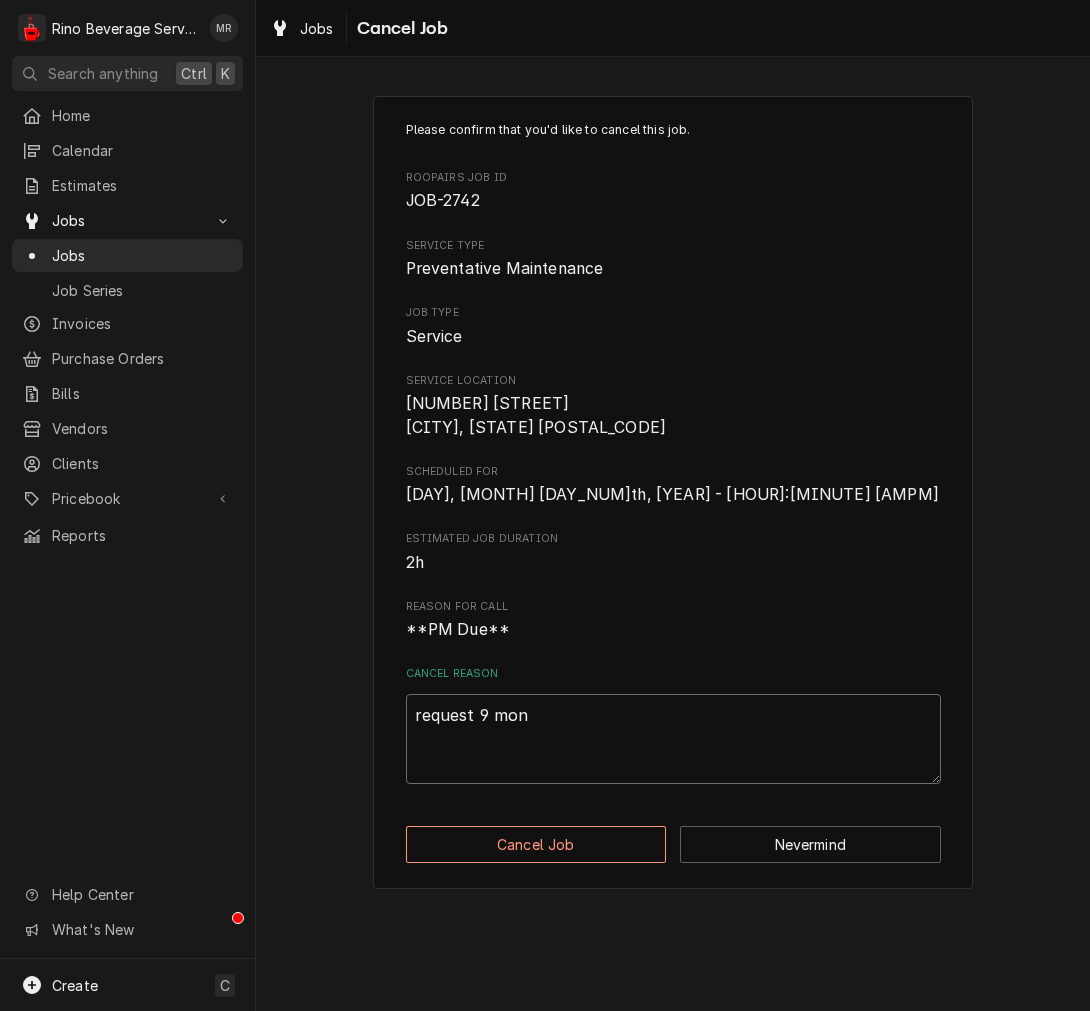 type on "x" 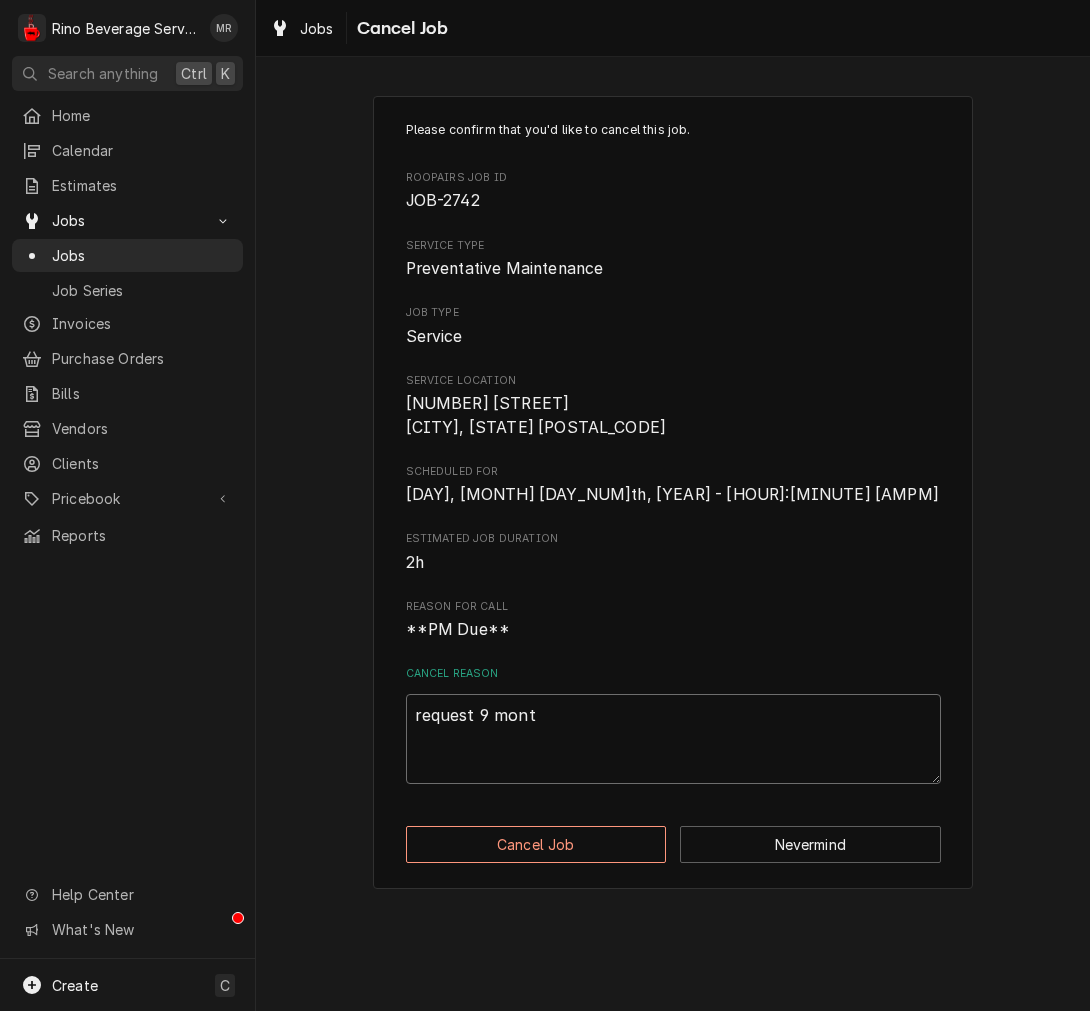 type on "x" 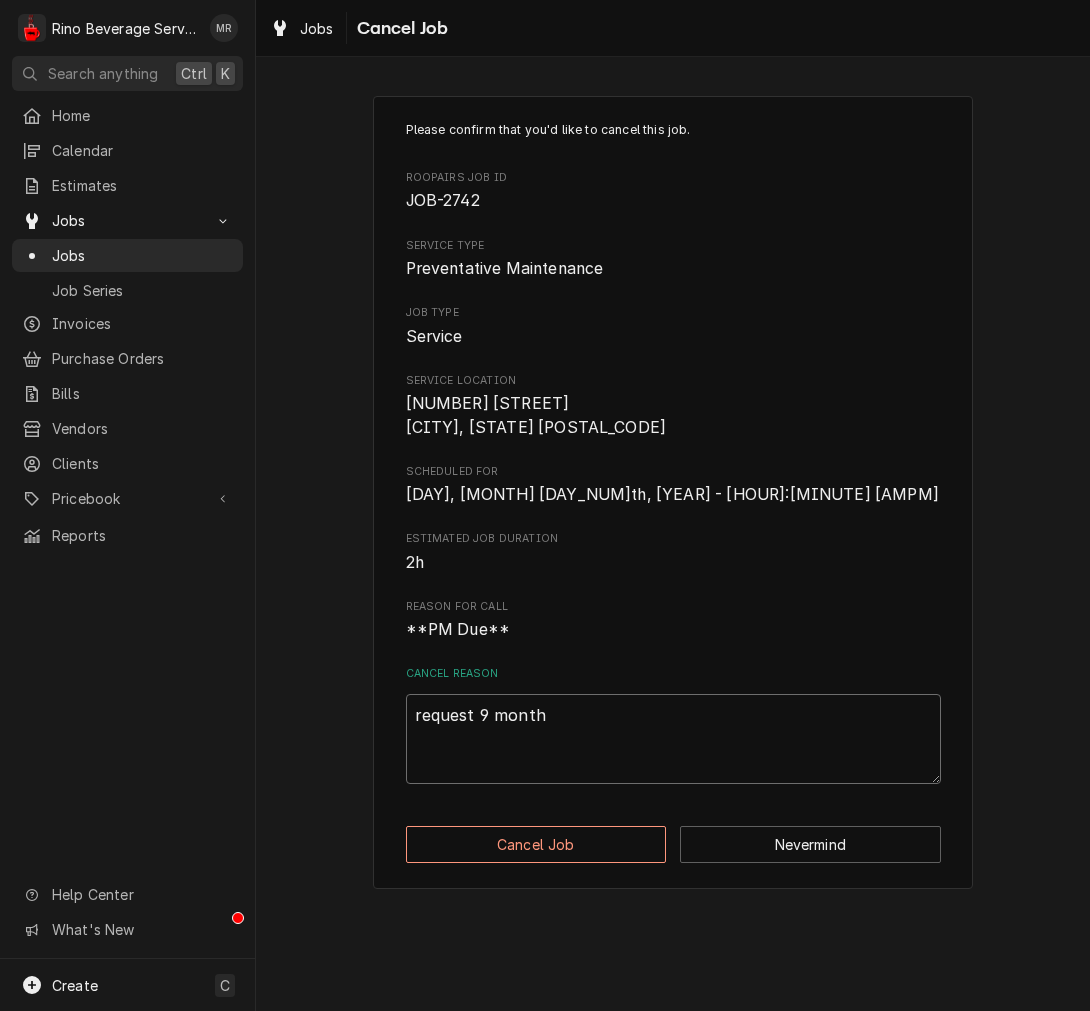 type on "x" 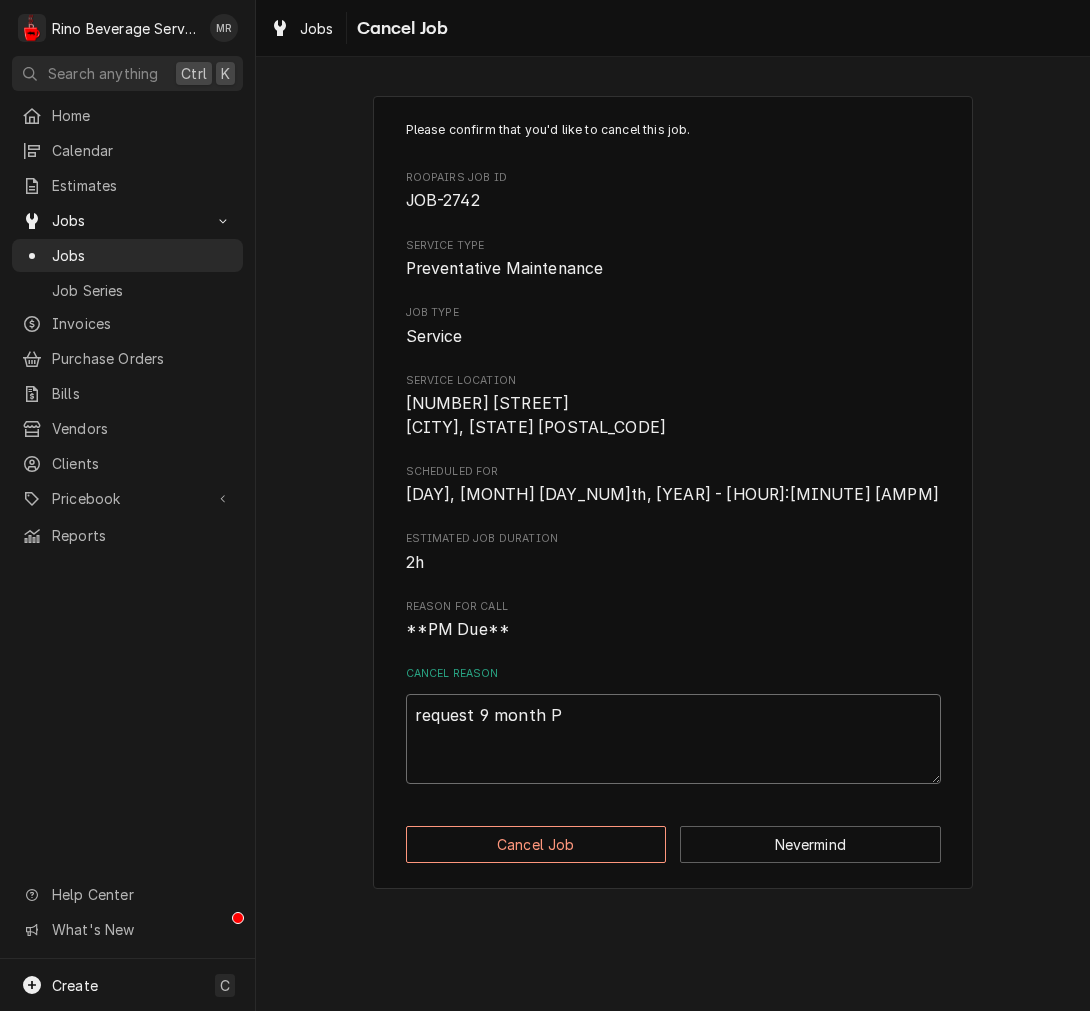 type on "x" 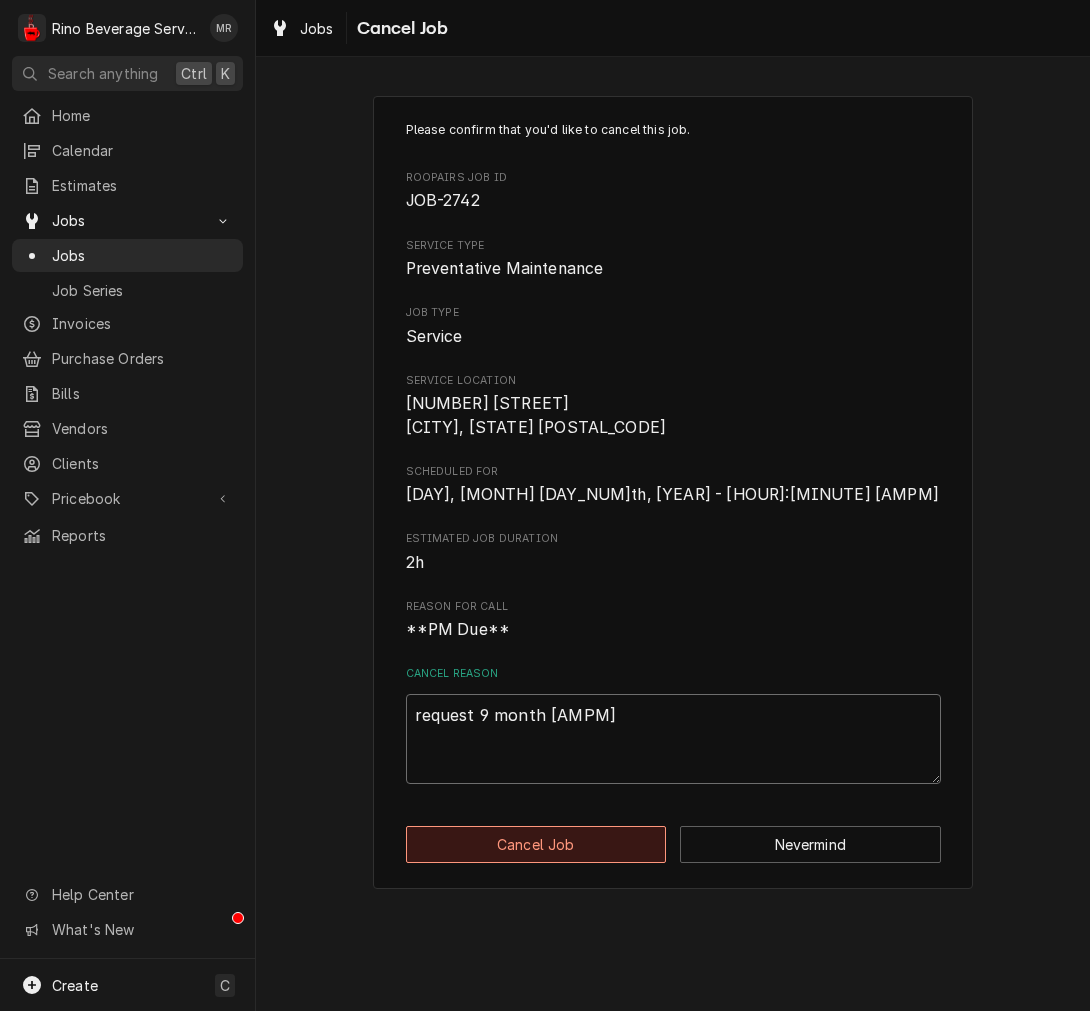 type on "request 9 month PM" 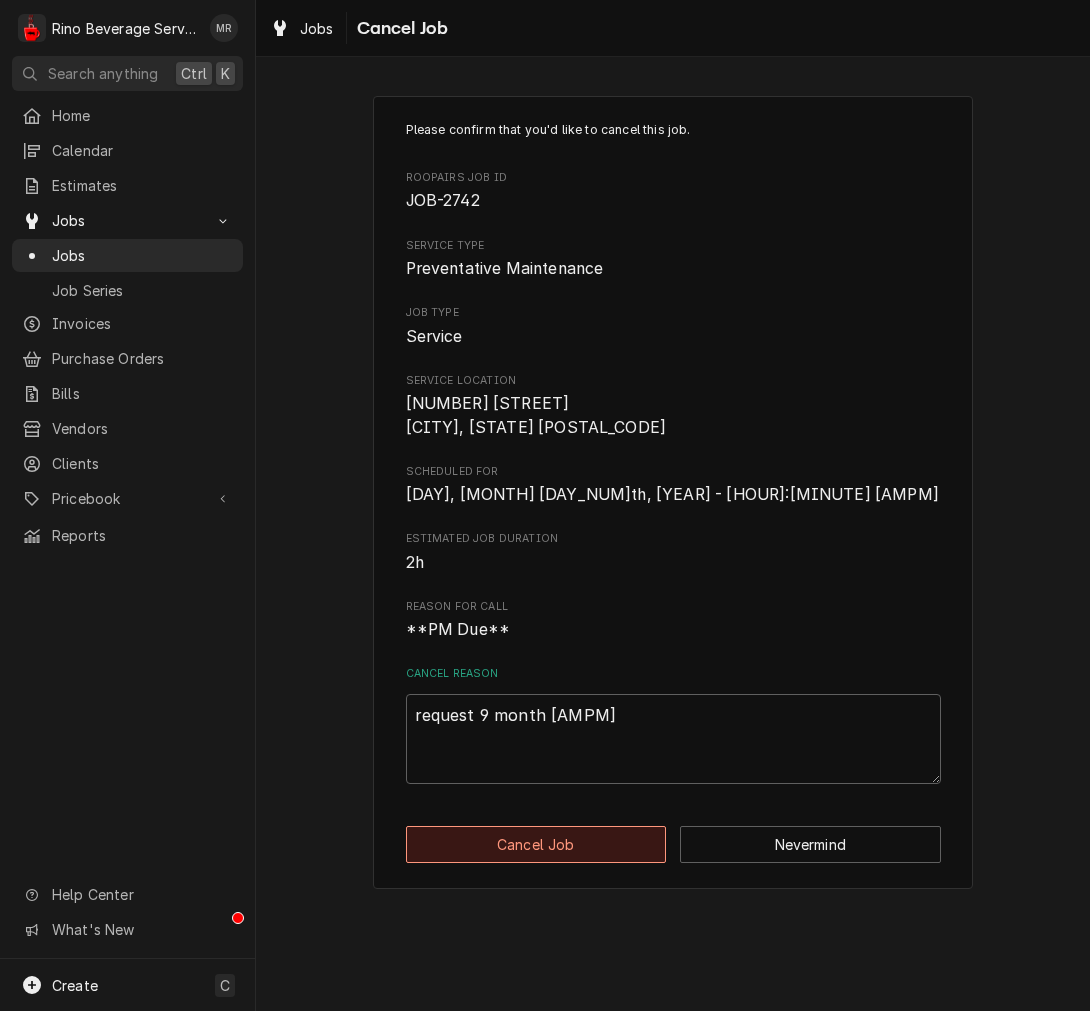 click on "Cancel Job" at bounding box center [536, 844] 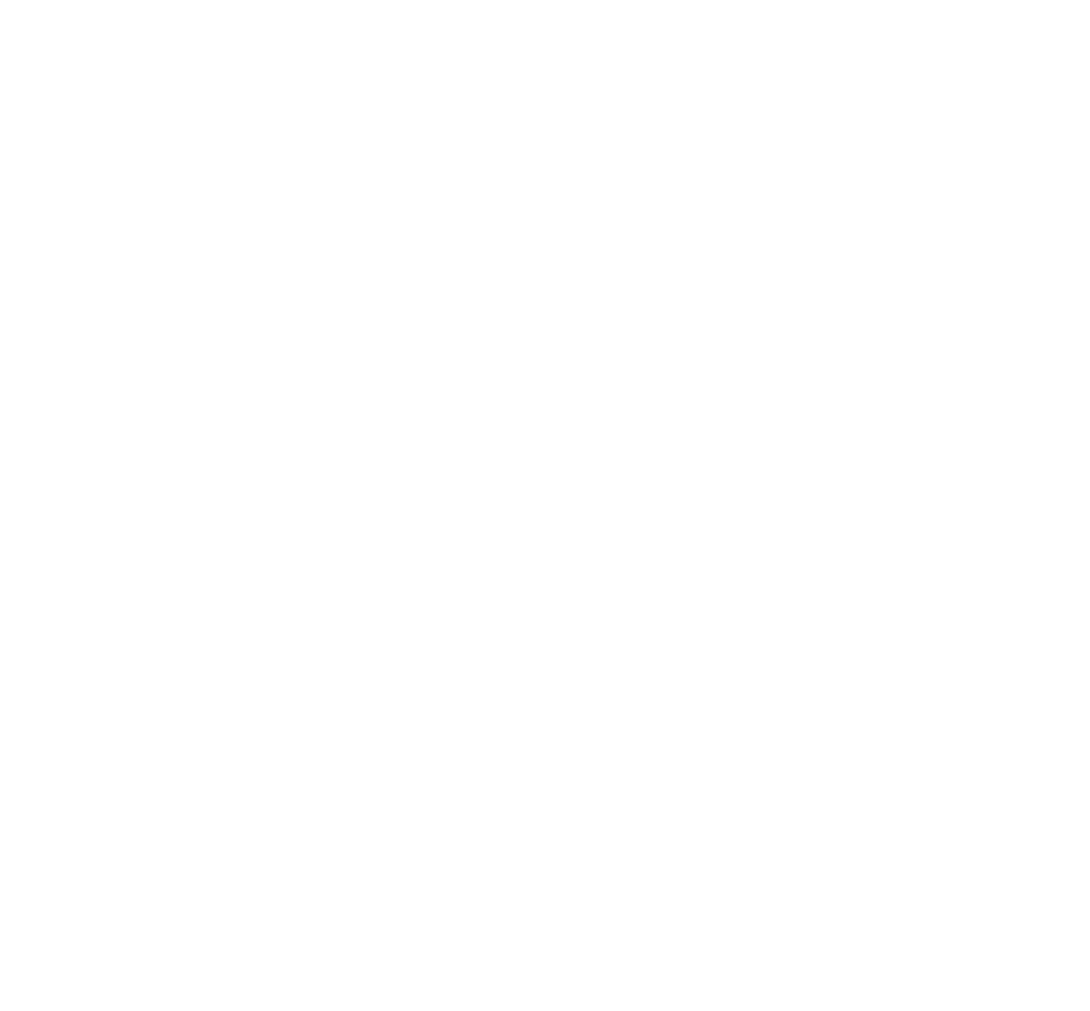 scroll, scrollTop: 0, scrollLeft: 0, axis: both 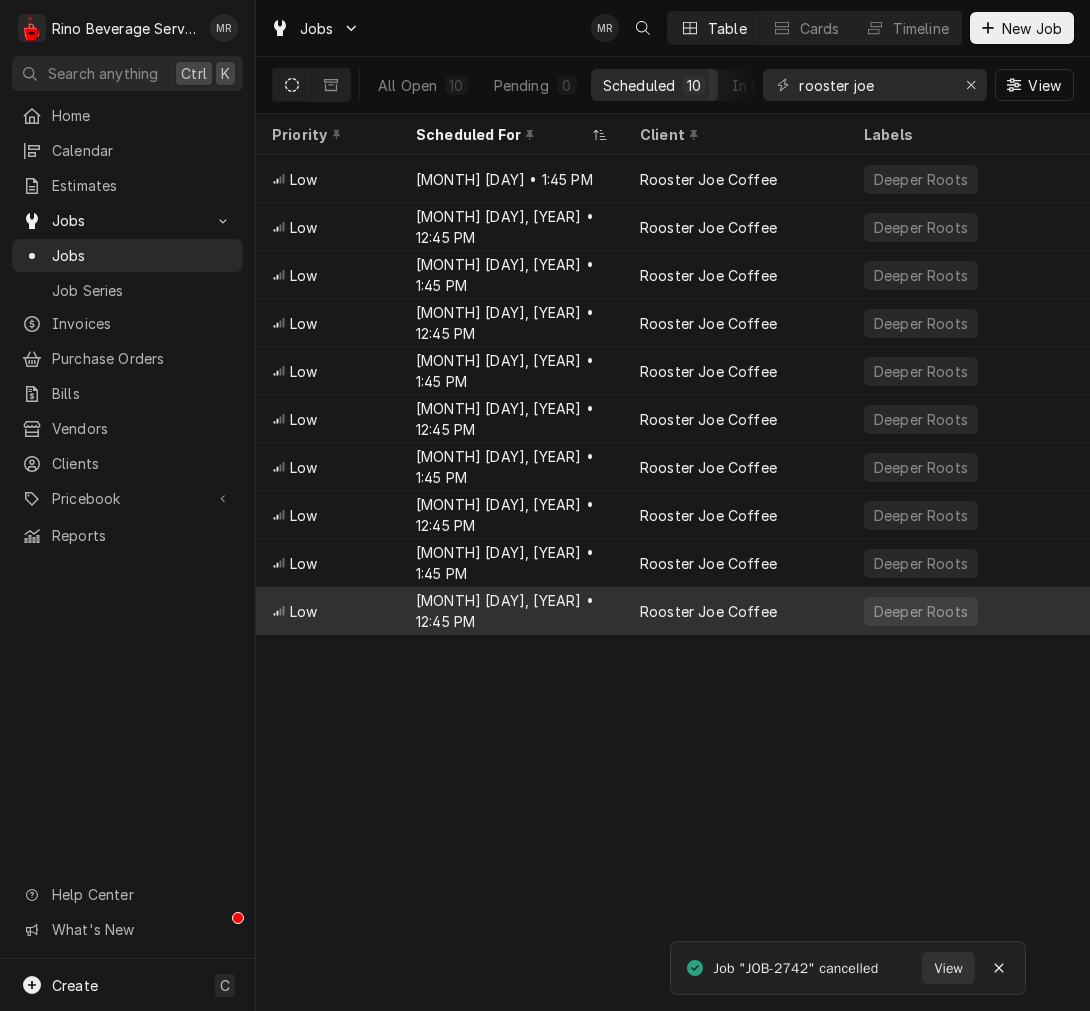 click on "[MONTH] [DAY], [YEAR]   • [TIME]" at bounding box center (512, 611) 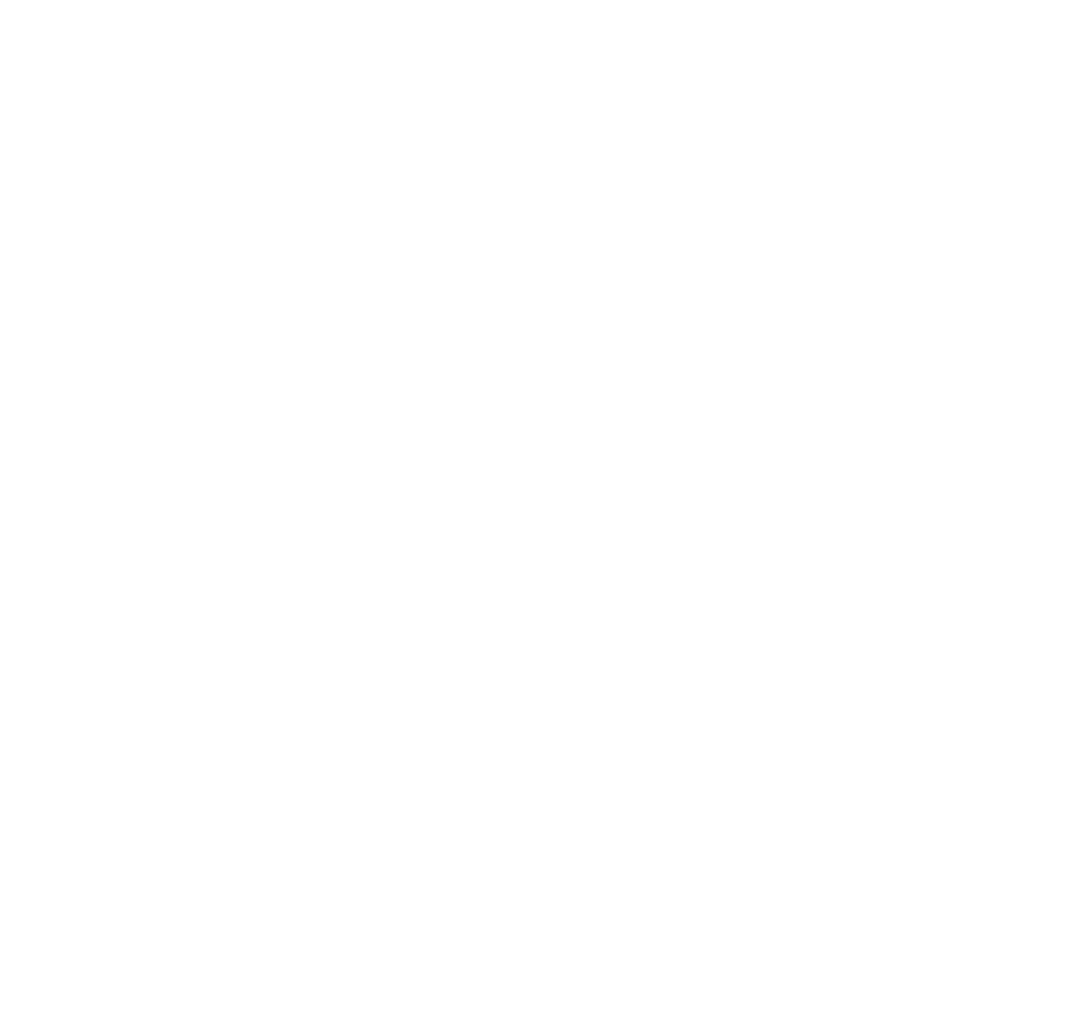 scroll, scrollTop: 0, scrollLeft: 0, axis: both 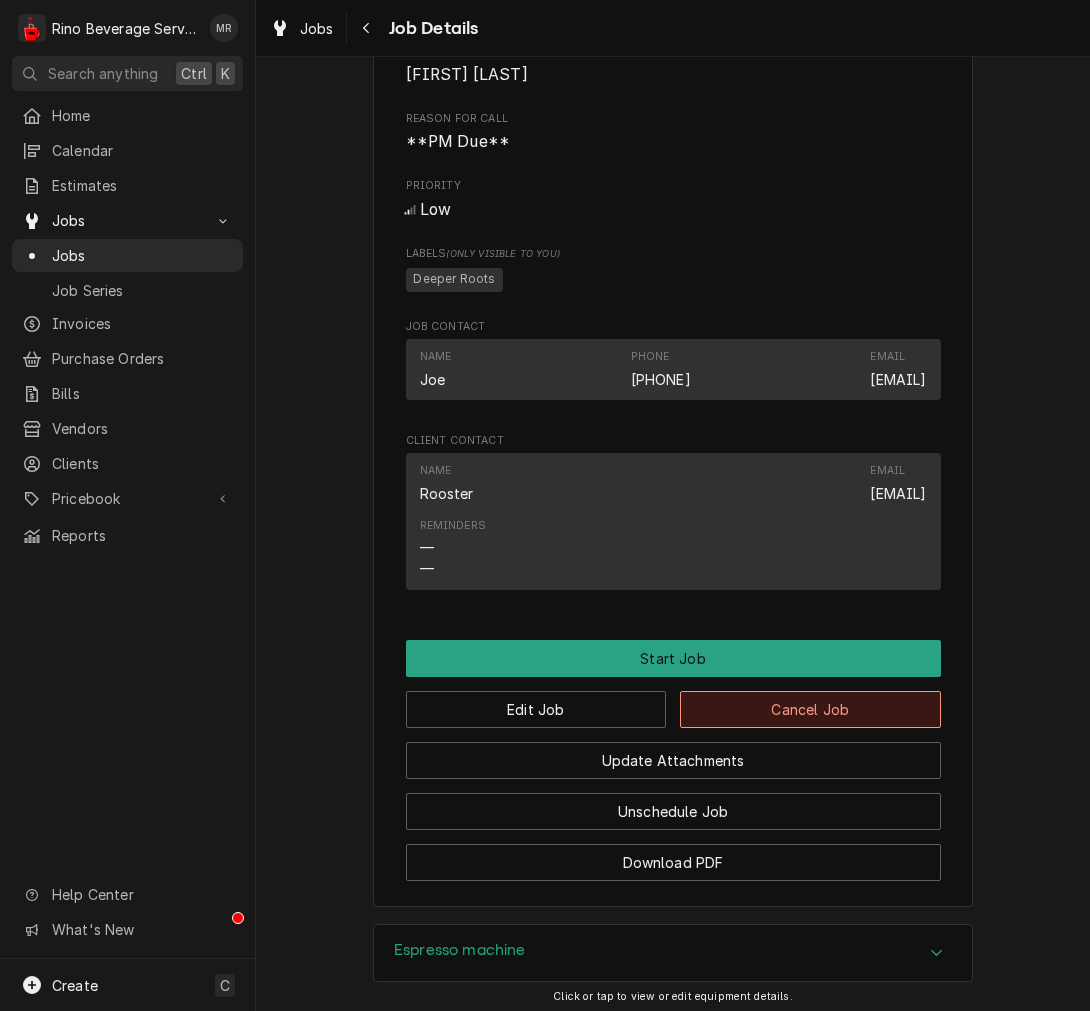 click on "Cancel Job" at bounding box center [810, 709] 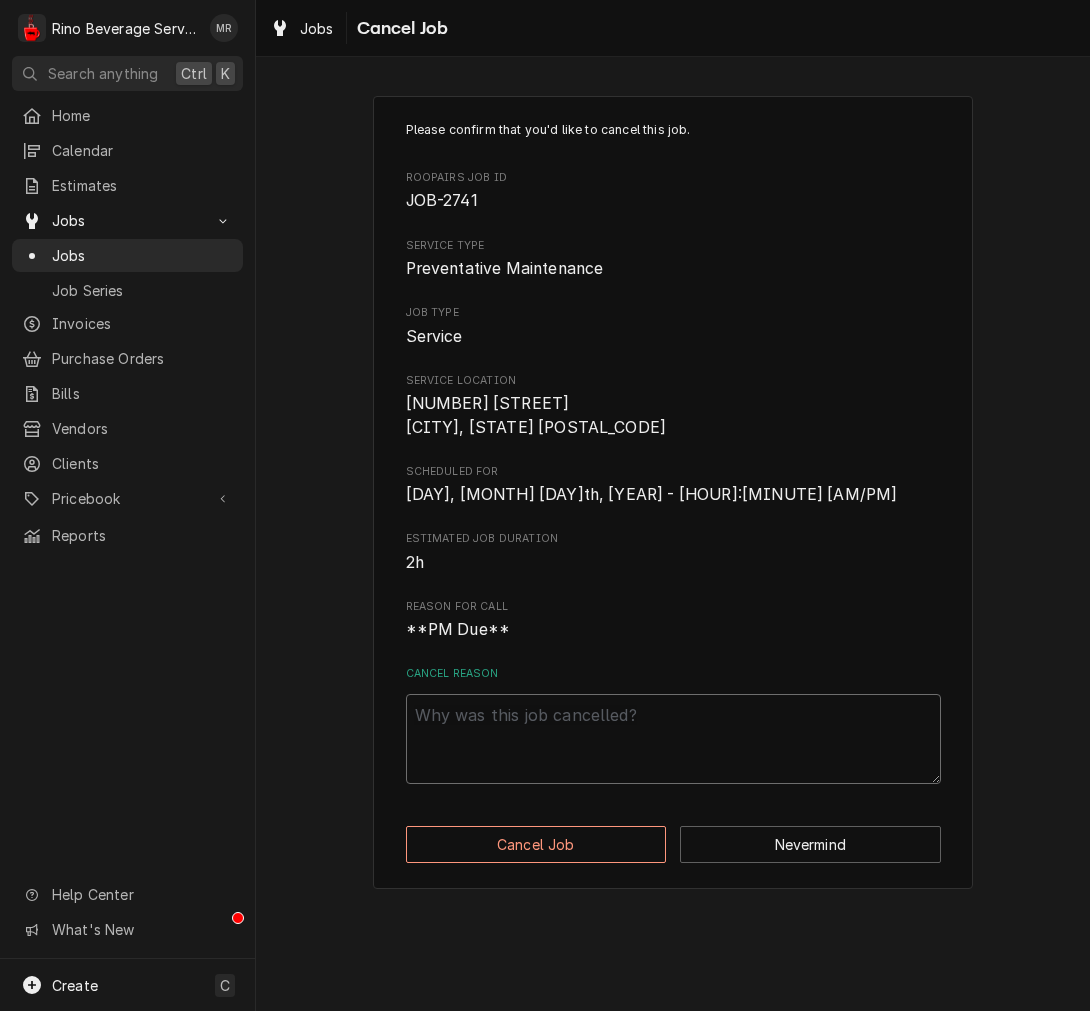 click on "Cancel Reason" at bounding box center [673, 739] 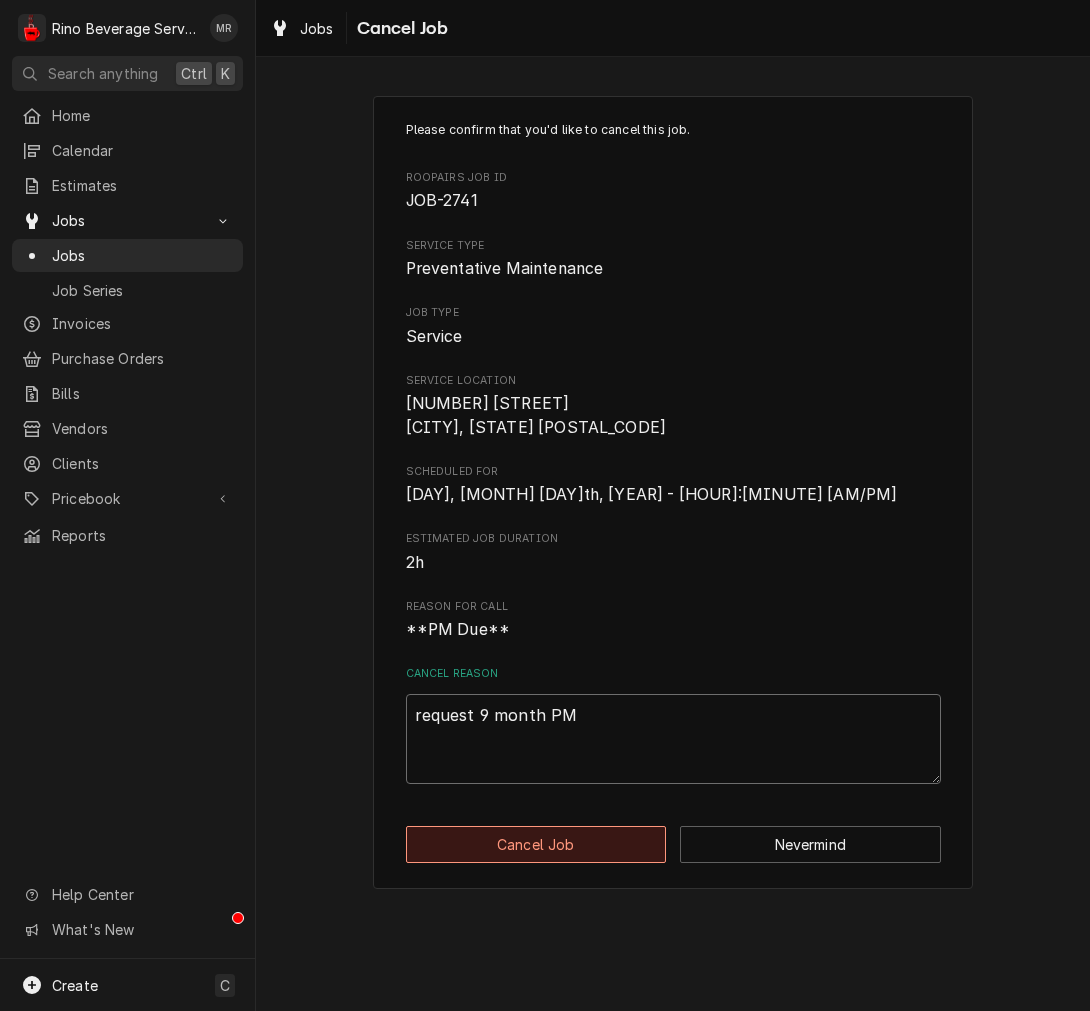 type on "request 9 month PM" 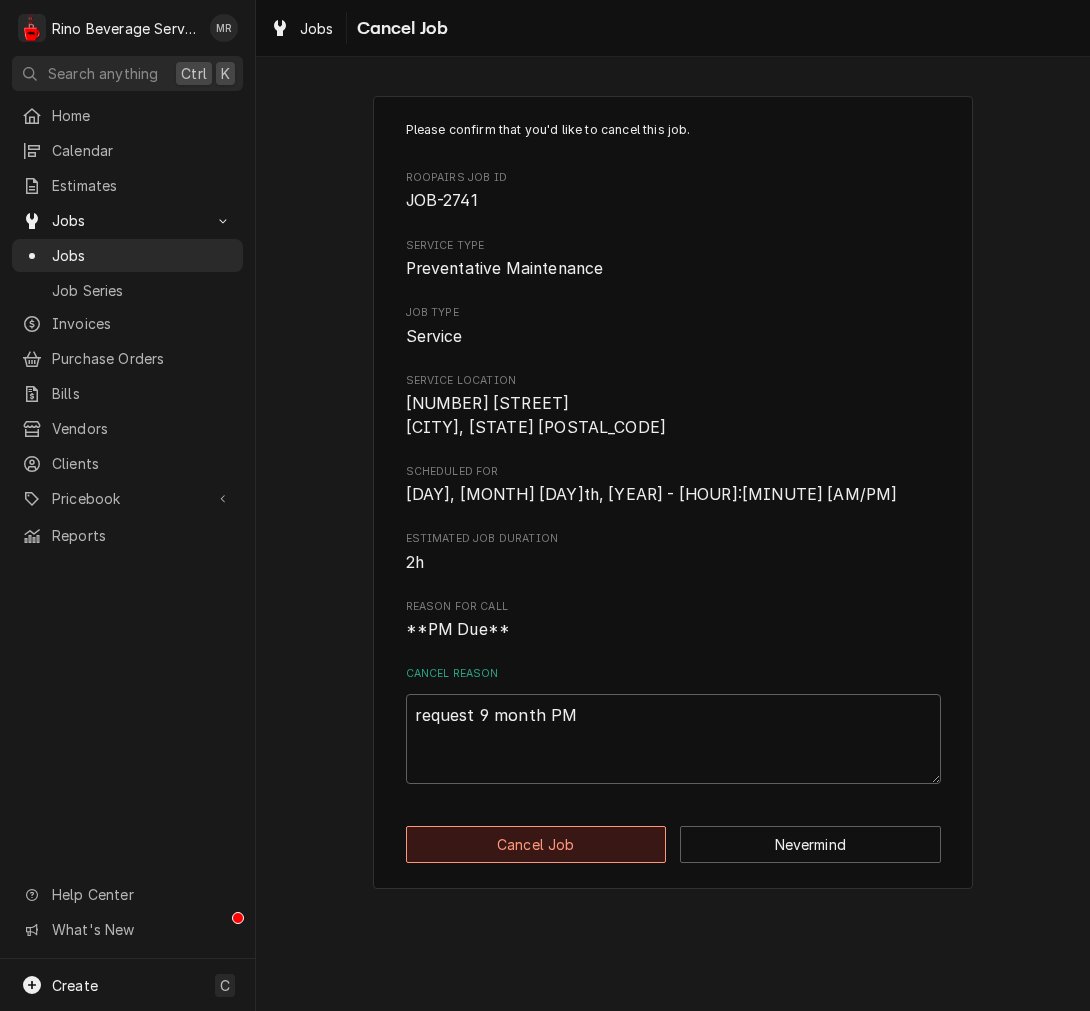 click on "Cancel Job" at bounding box center (536, 844) 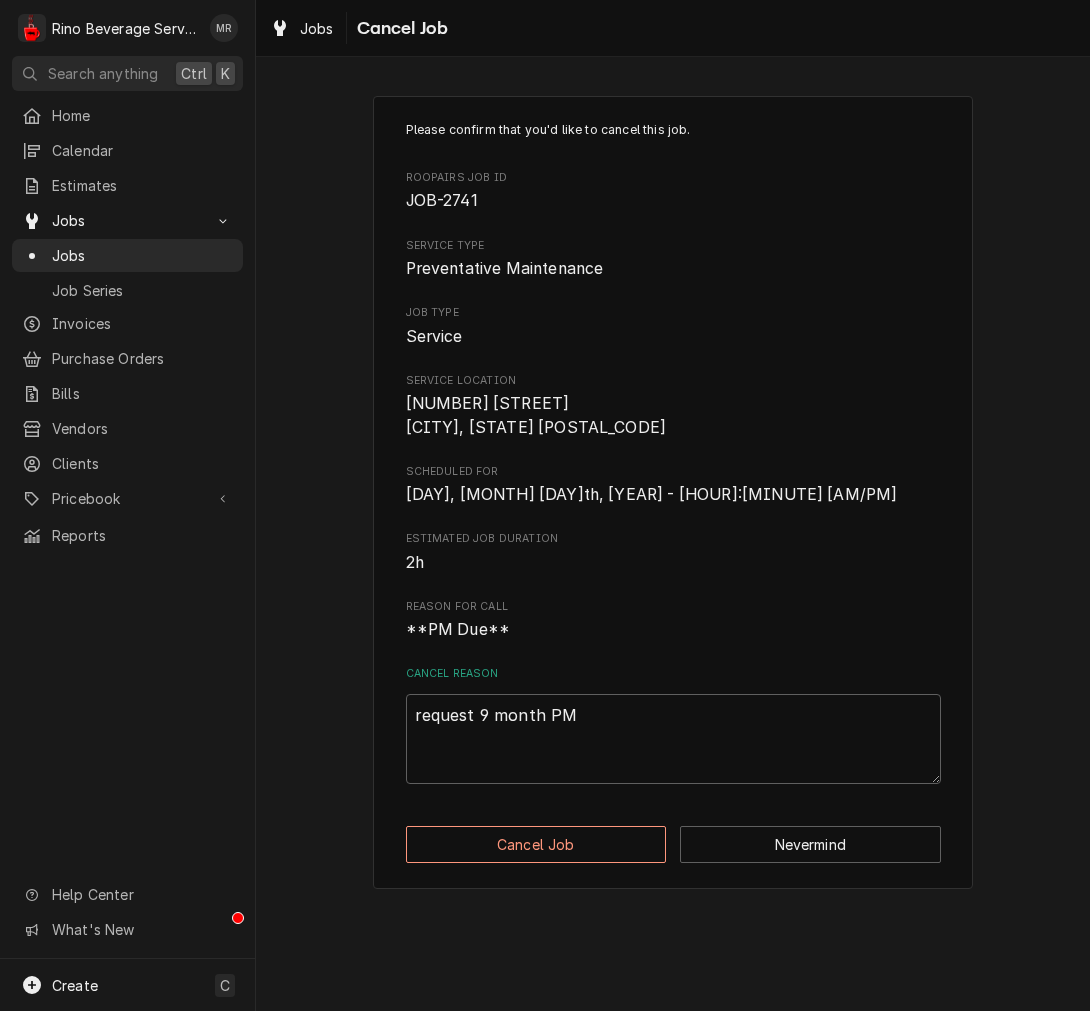 type on "x" 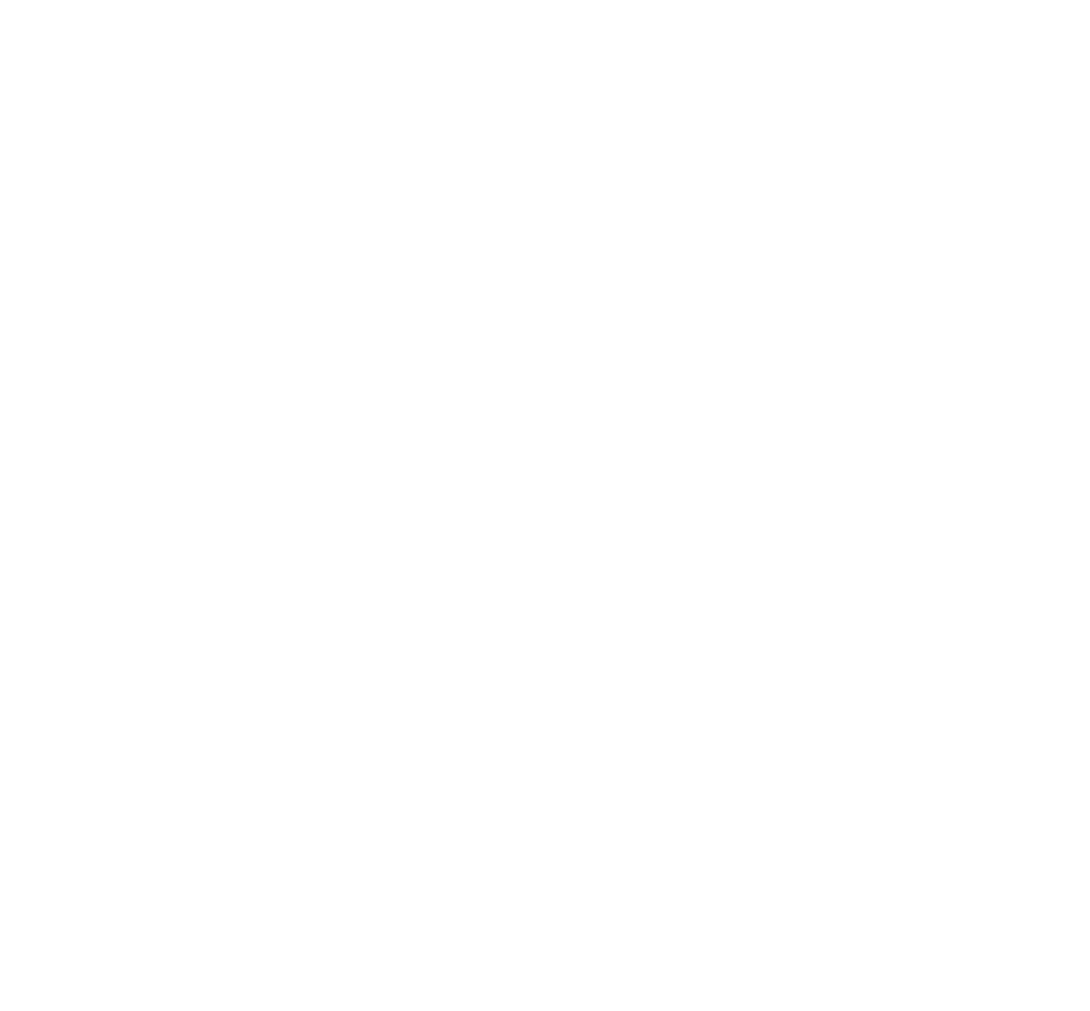 scroll, scrollTop: 0, scrollLeft: 0, axis: both 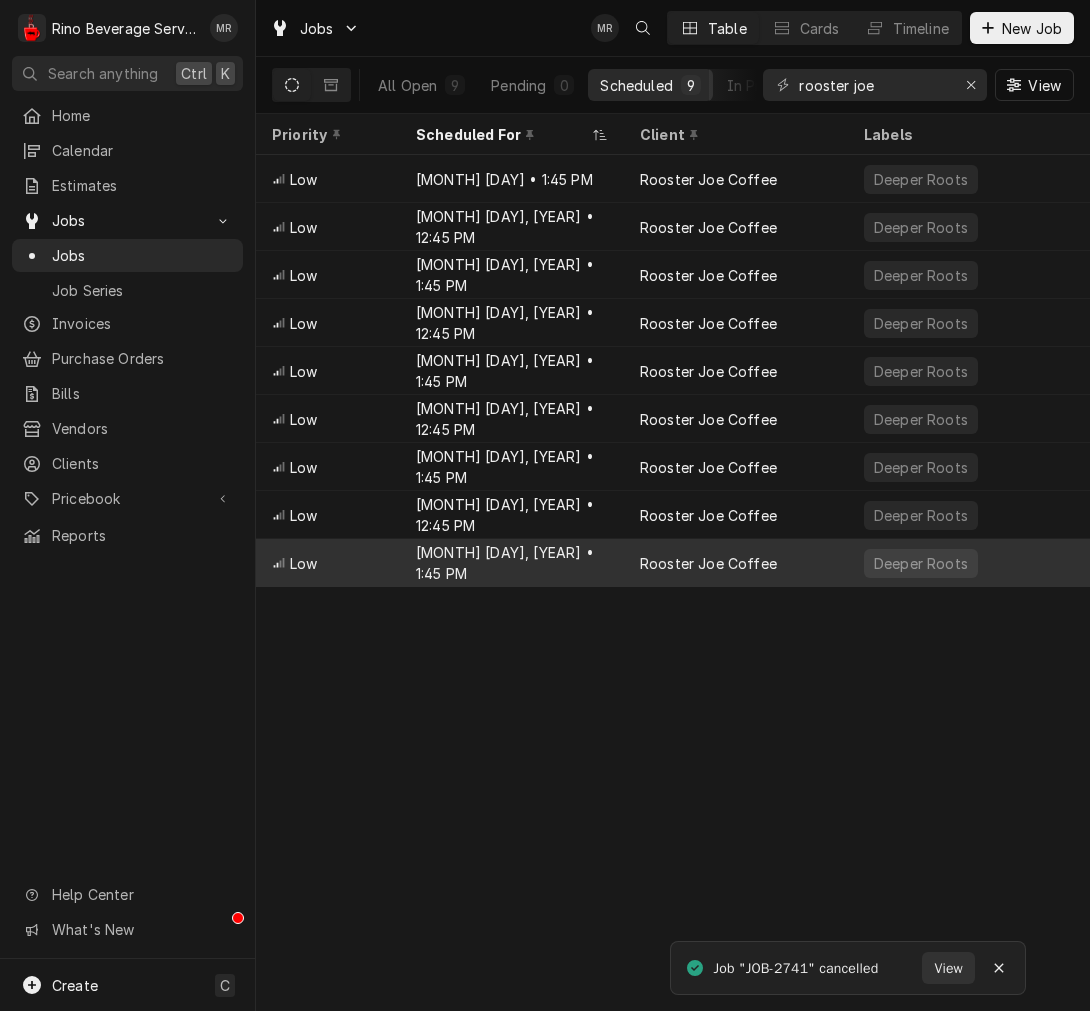 click on "[MONTH] [DAY], [YEAR]   • [TIME]" at bounding box center [512, 563] 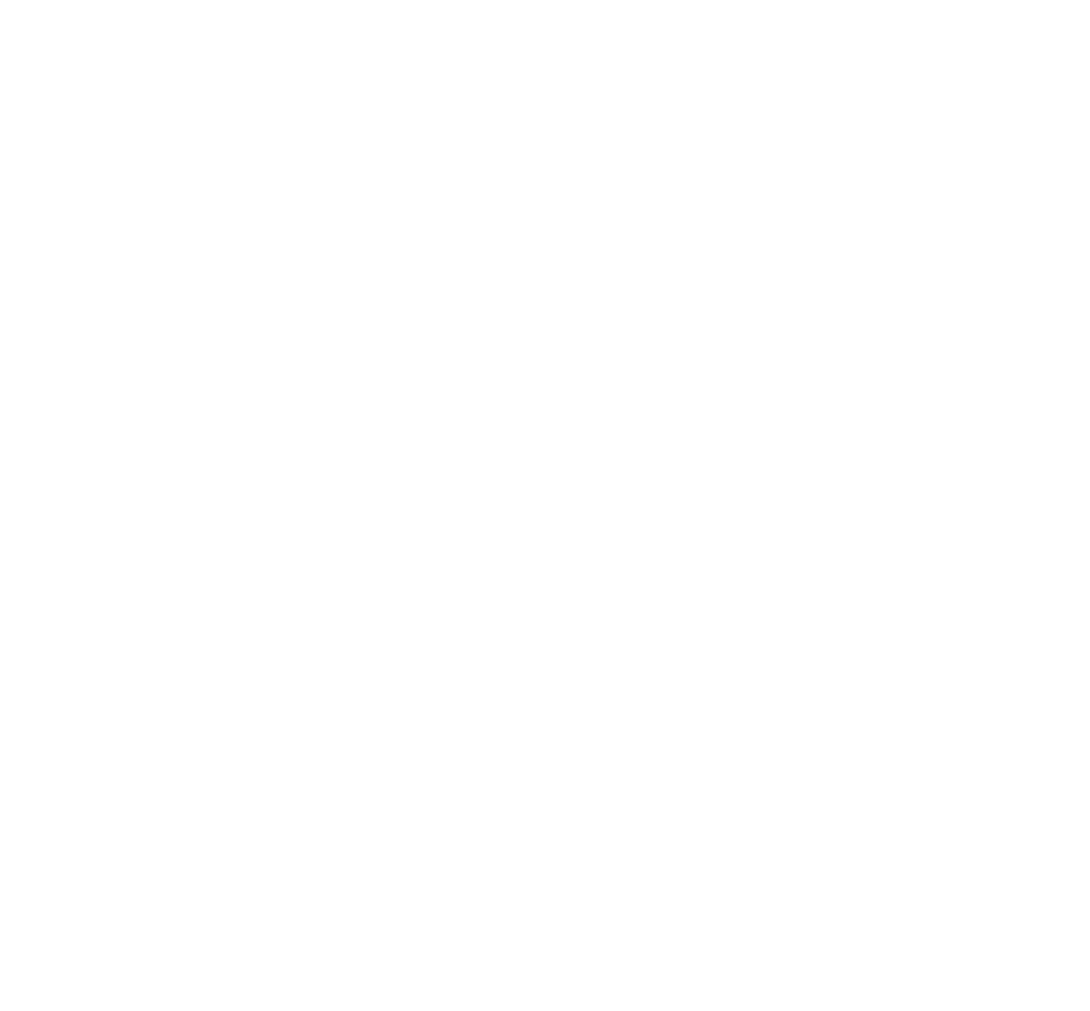 scroll, scrollTop: 0, scrollLeft: 0, axis: both 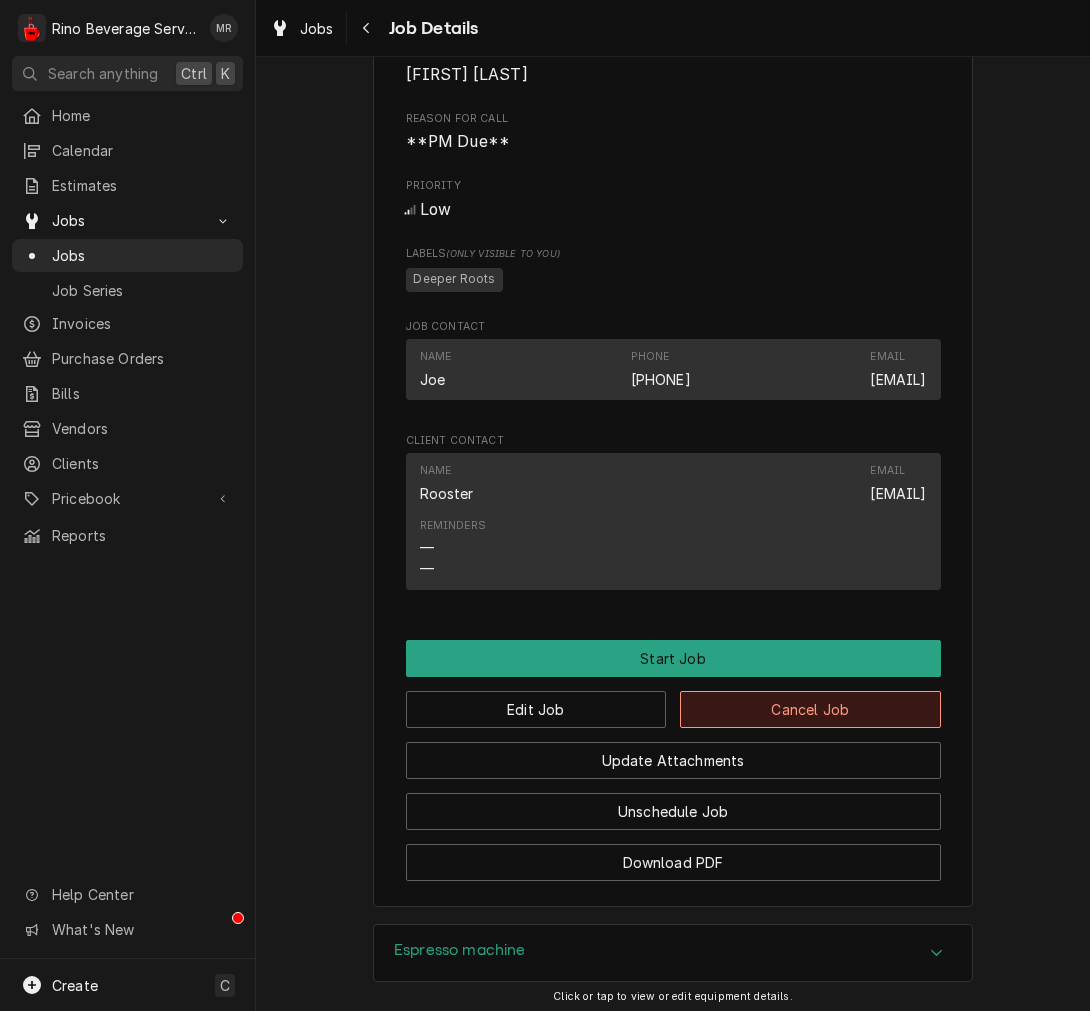click on "Cancel Job" at bounding box center [810, 709] 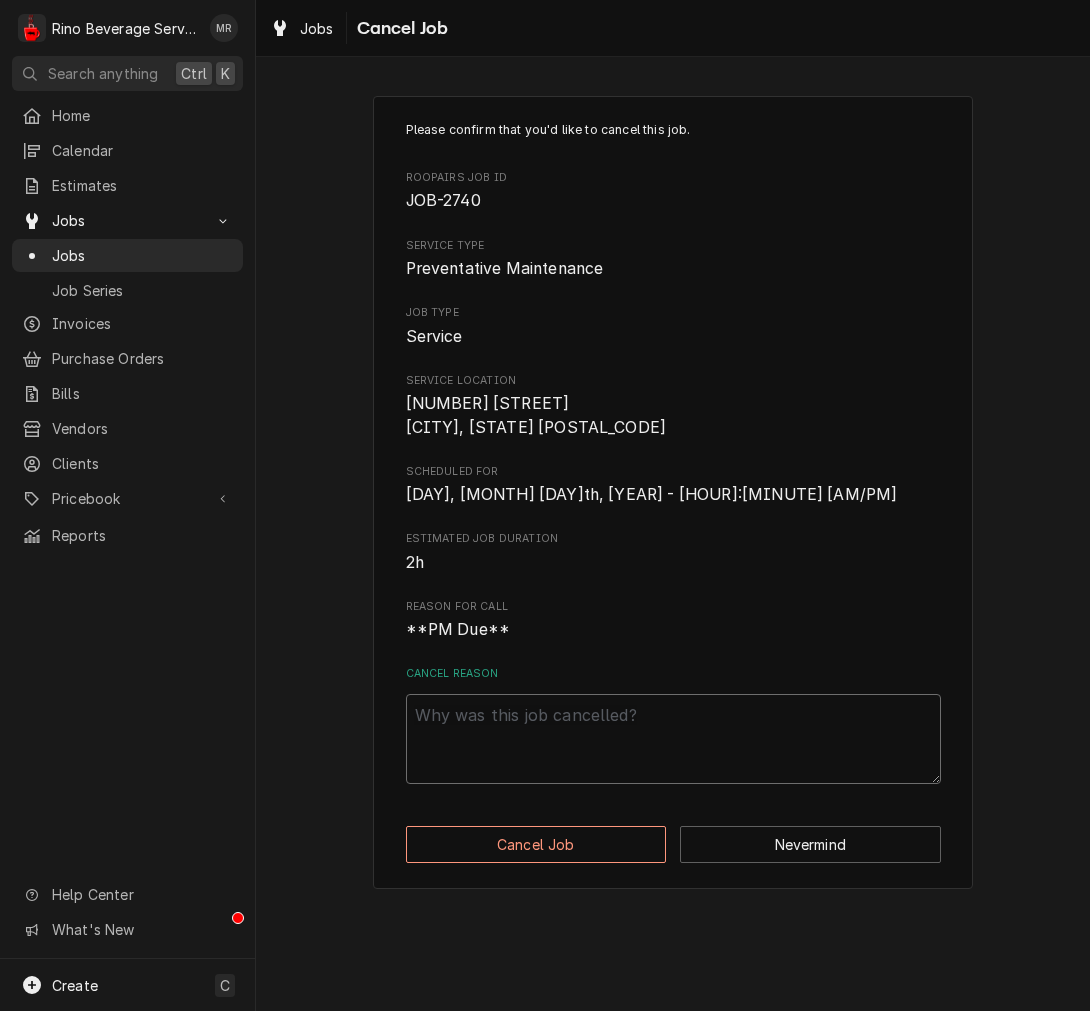 click on "Cancel Reason" at bounding box center (673, 739) 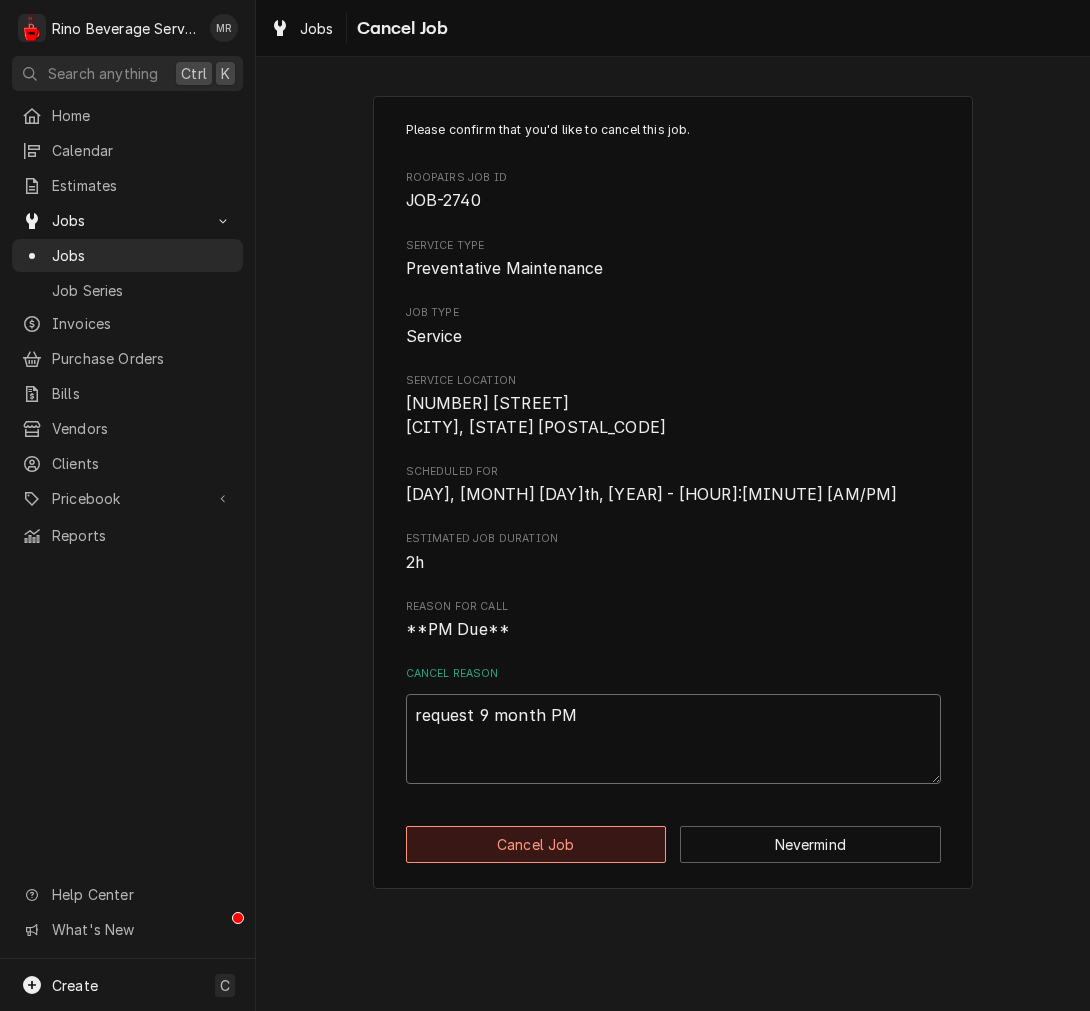 type on "request 9 month PM" 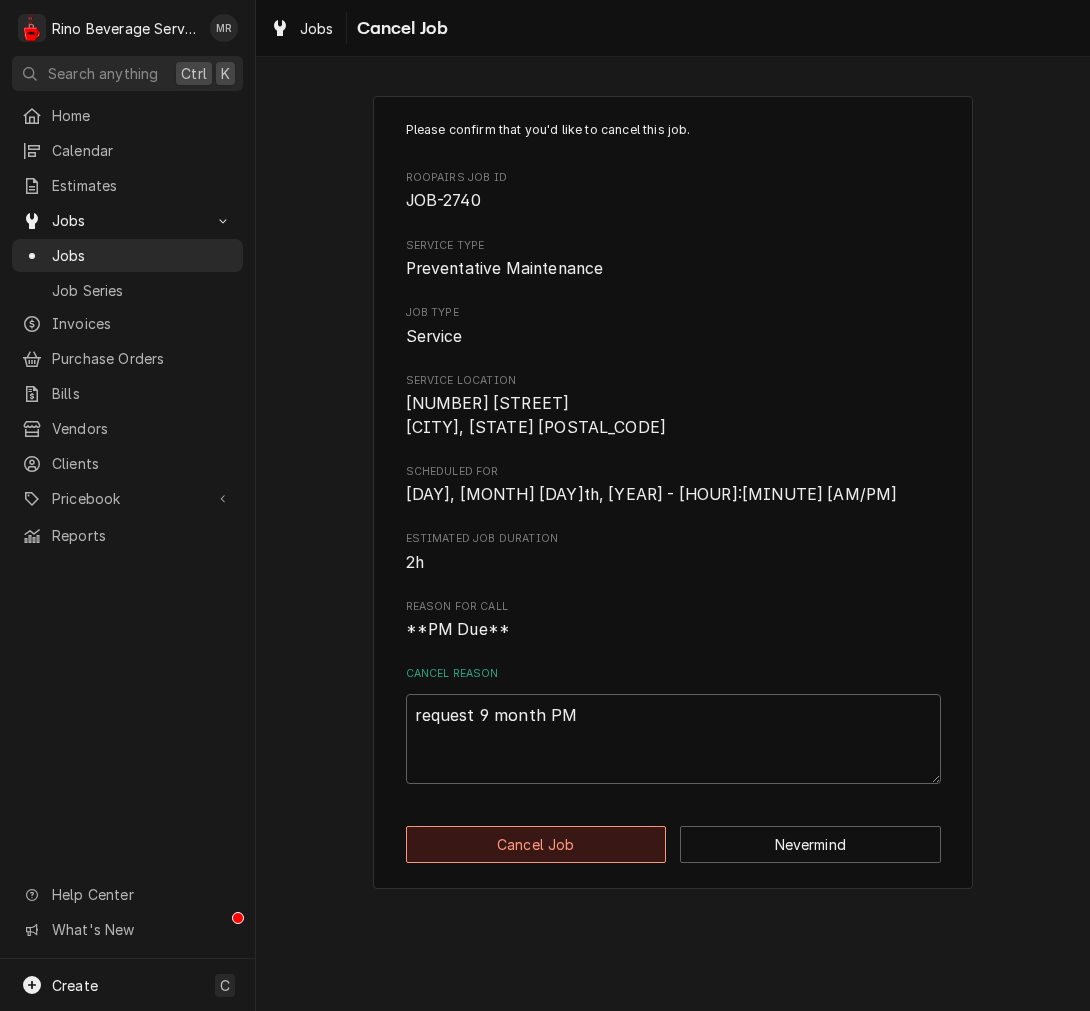 click on "Cancel Job" at bounding box center (536, 844) 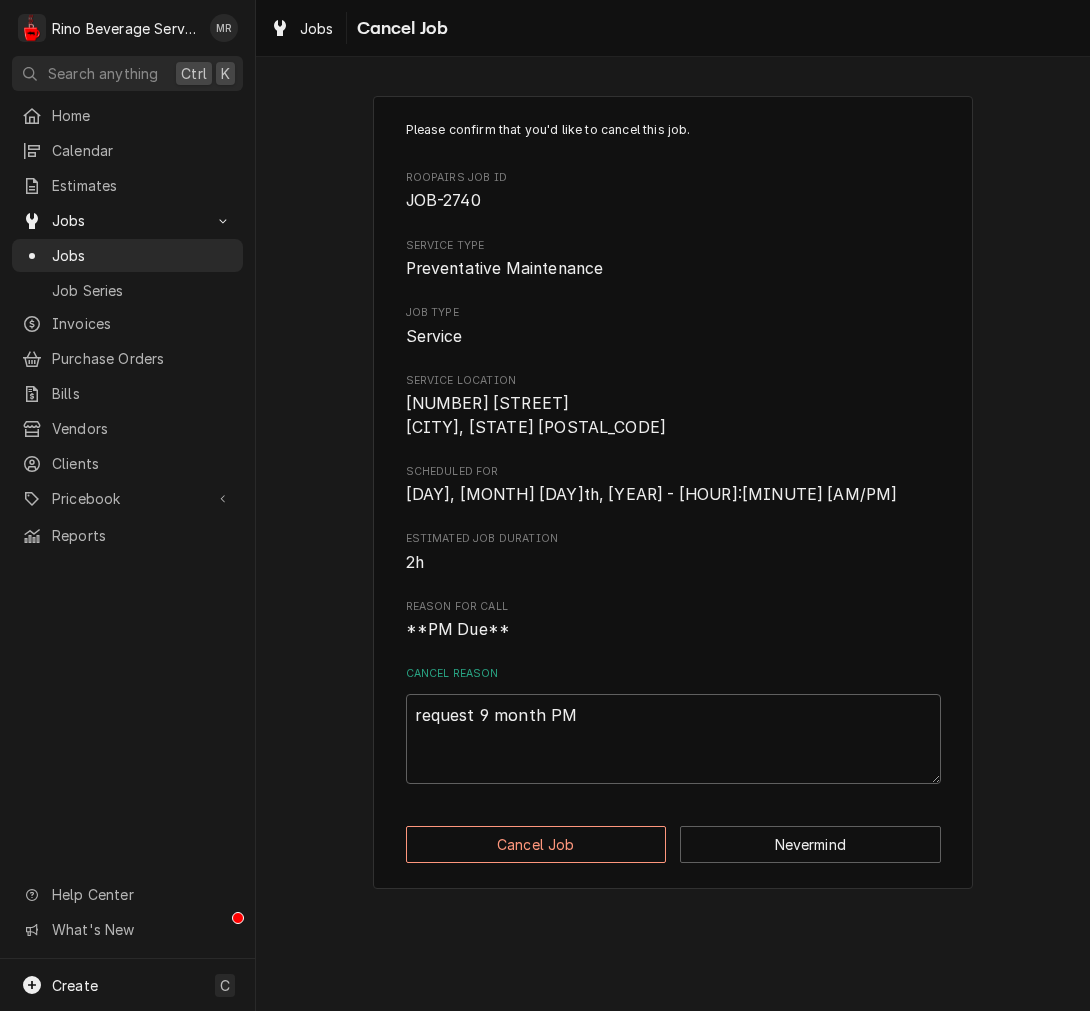 type on "x" 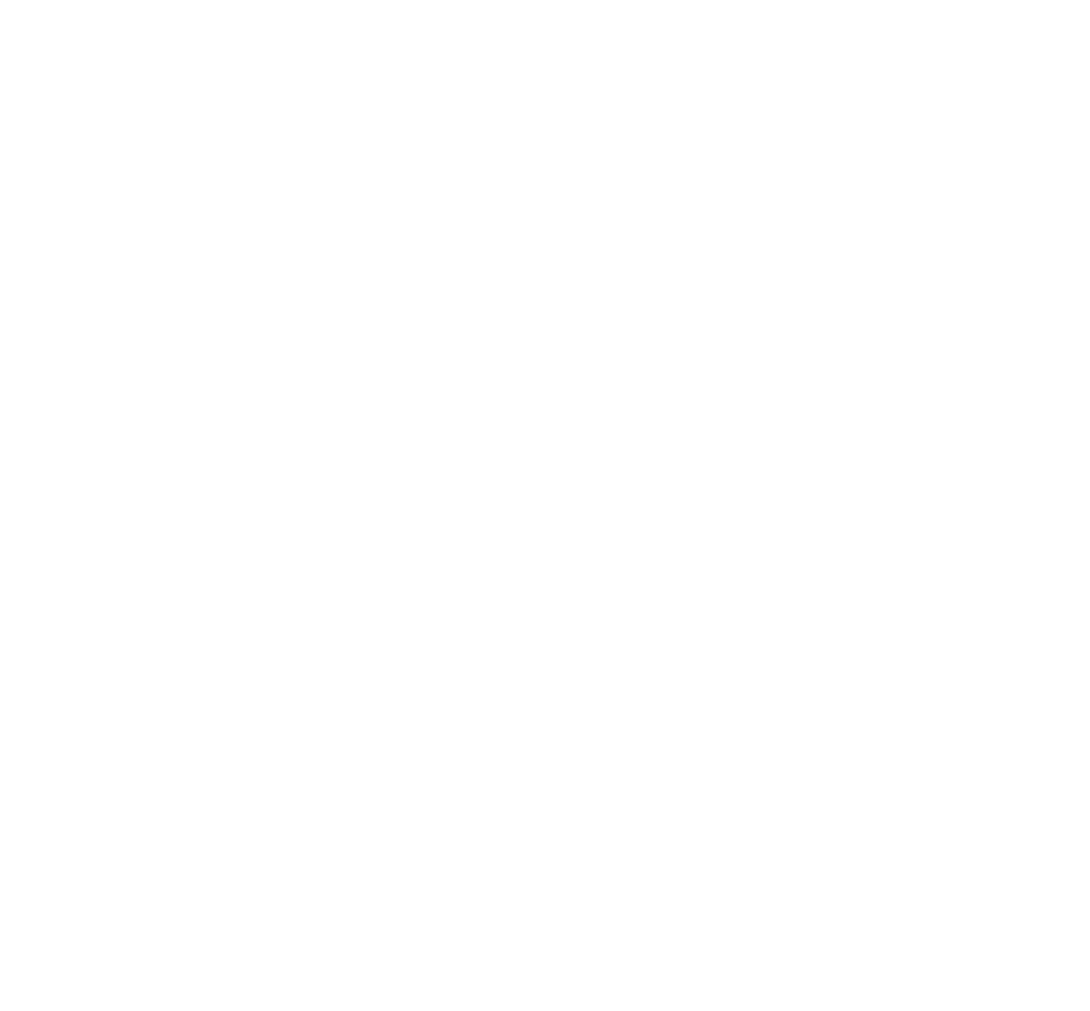 scroll, scrollTop: 0, scrollLeft: 0, axis: both 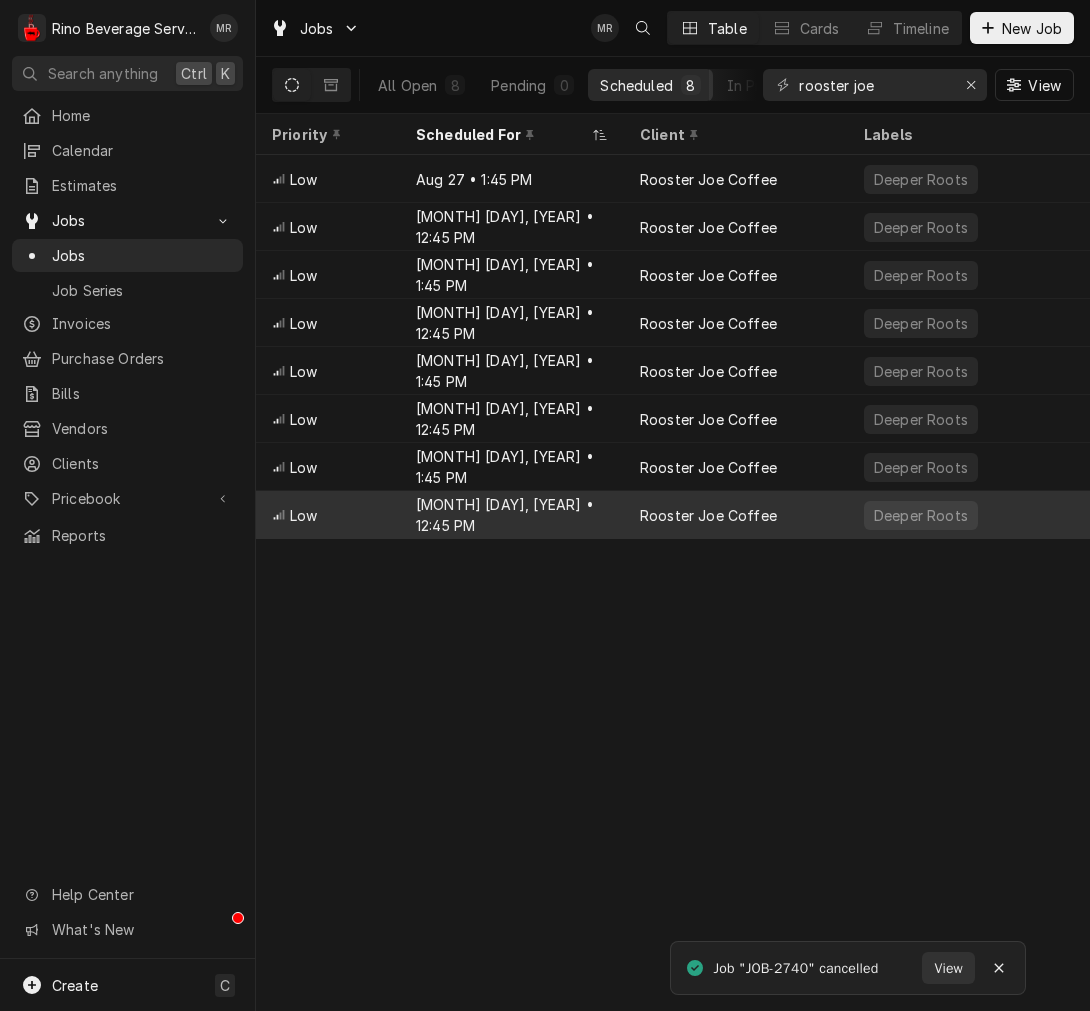 click on "Low [MONTH] [DAY], [YEAR]   • [TIME] [PERSON] Coffee Deeper Roots Preventative Maintenance DR [NUMBER] [STREET], [CITY], [STATE] [POSTAL_CODE] Upcoming JOB-[NUMBER] [MONTH] [DAY]   Service" at bounding box center [1296, 515] 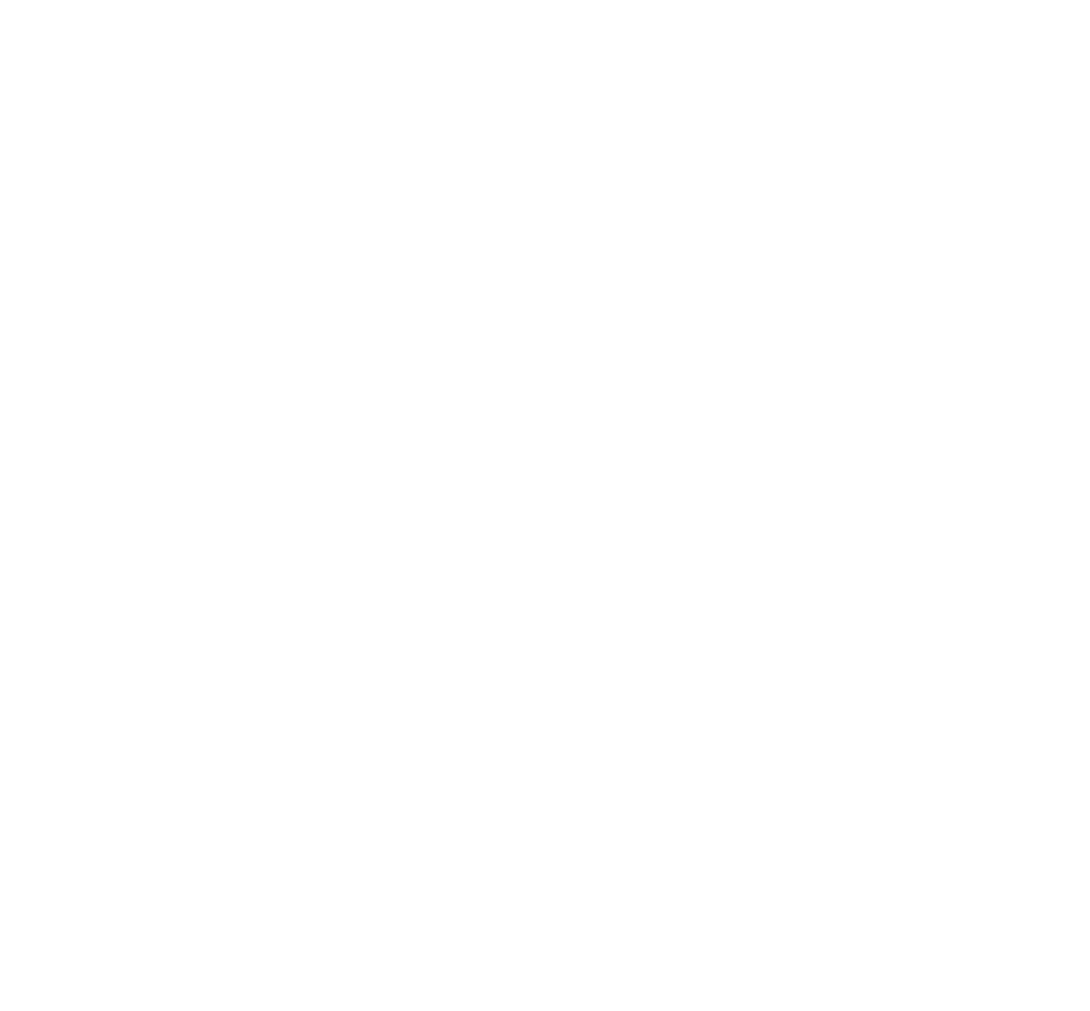 scroll, scrollTop: 0, scrollLeft: 0, axis: both 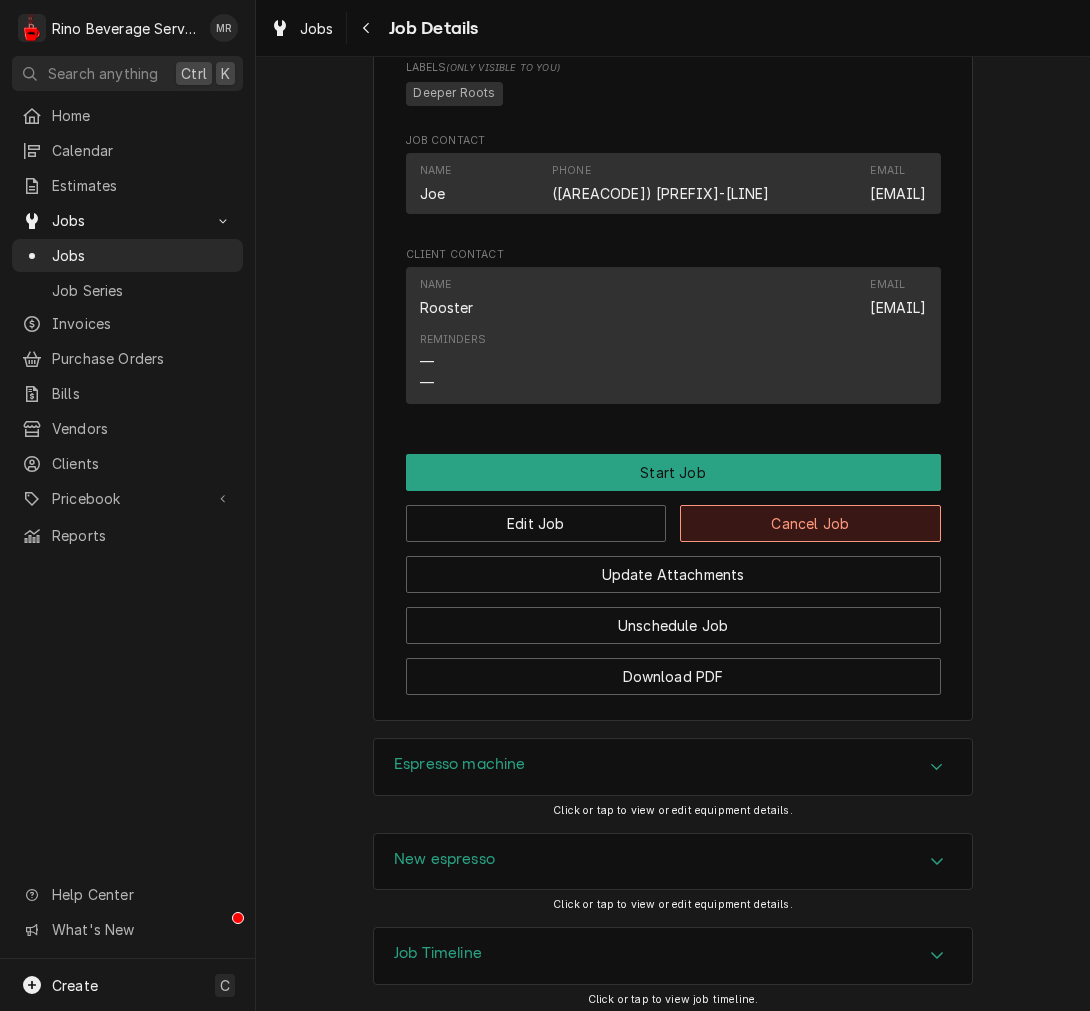 click on "Cancel Job" at bounding box center [810, 523] 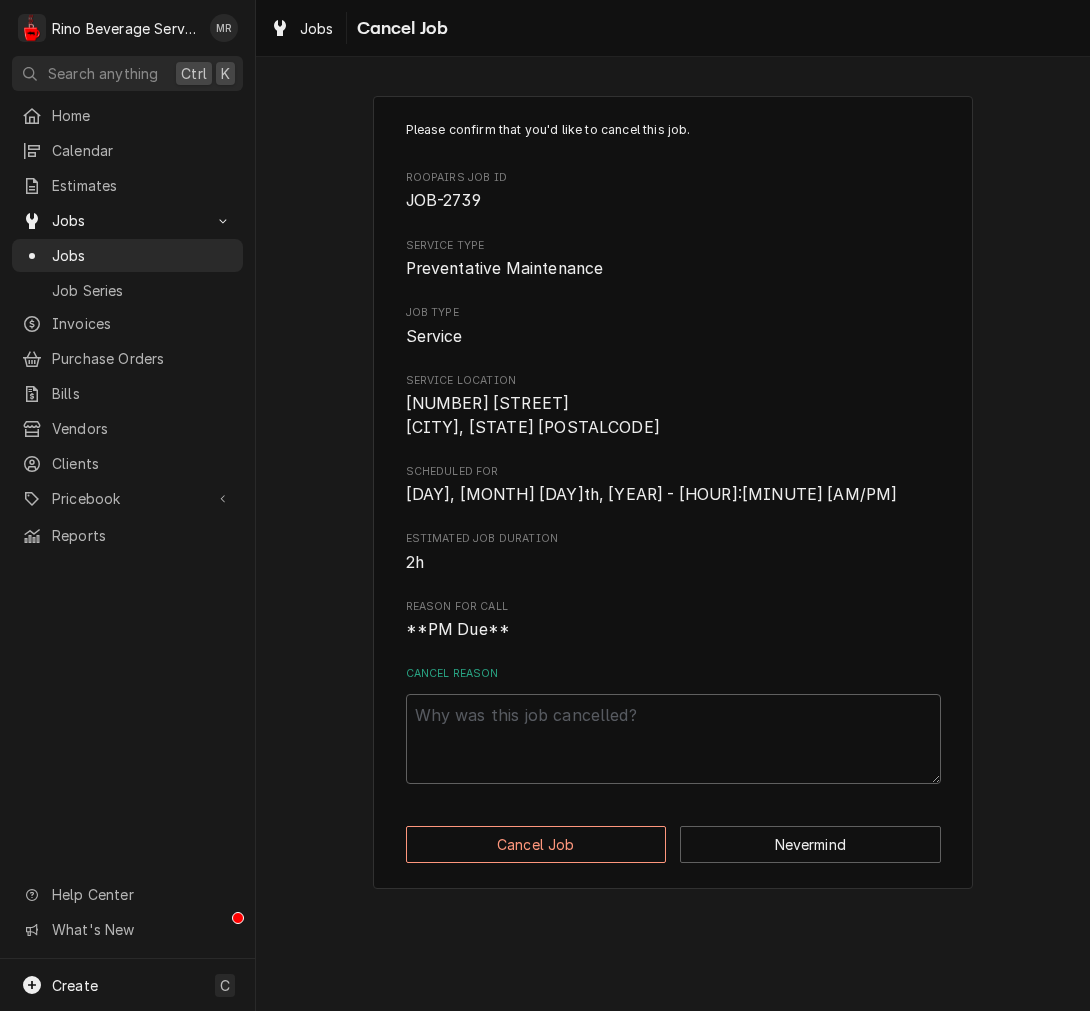 scroll, scrollTop: 0, scrollLeft: 0, axis: both 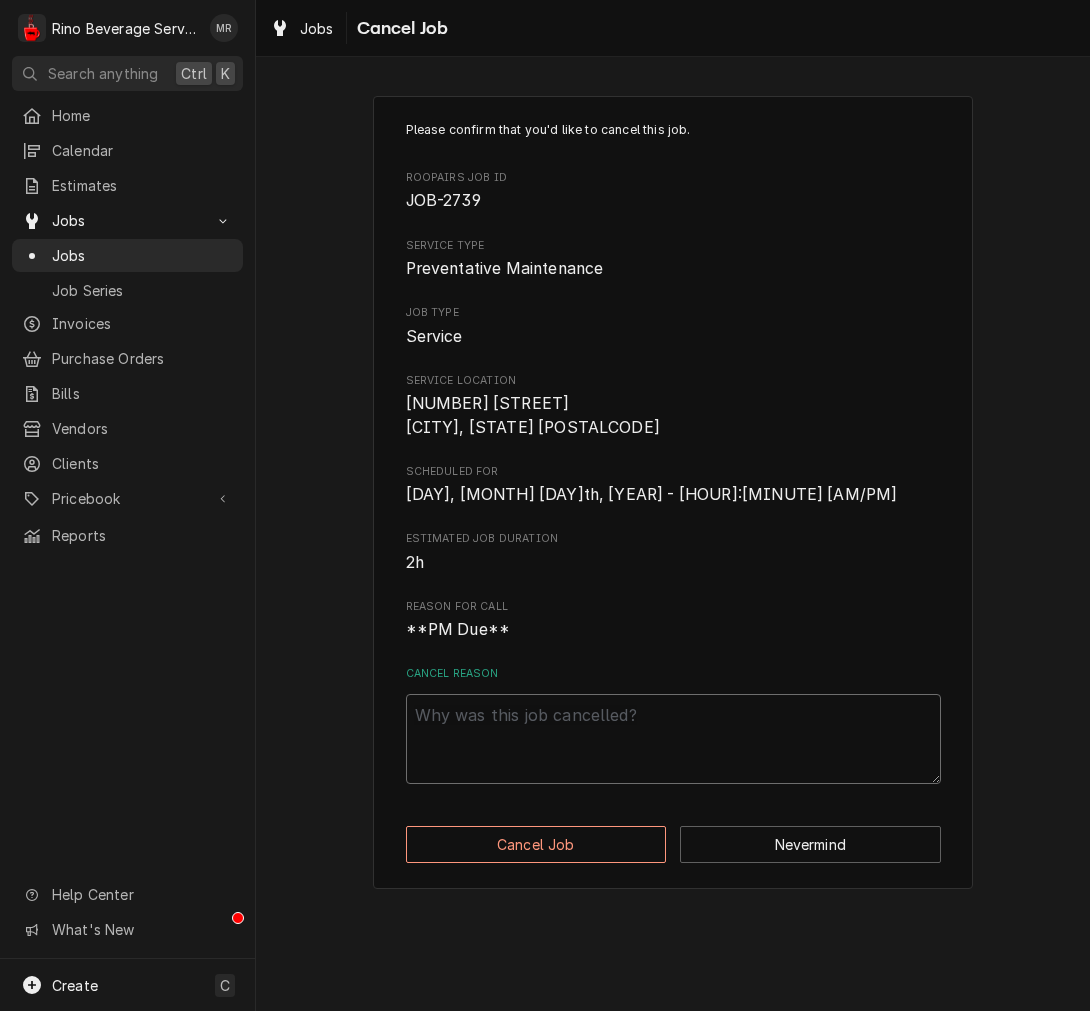 click on "Cancel Reason" at bounding box center [673, 739] 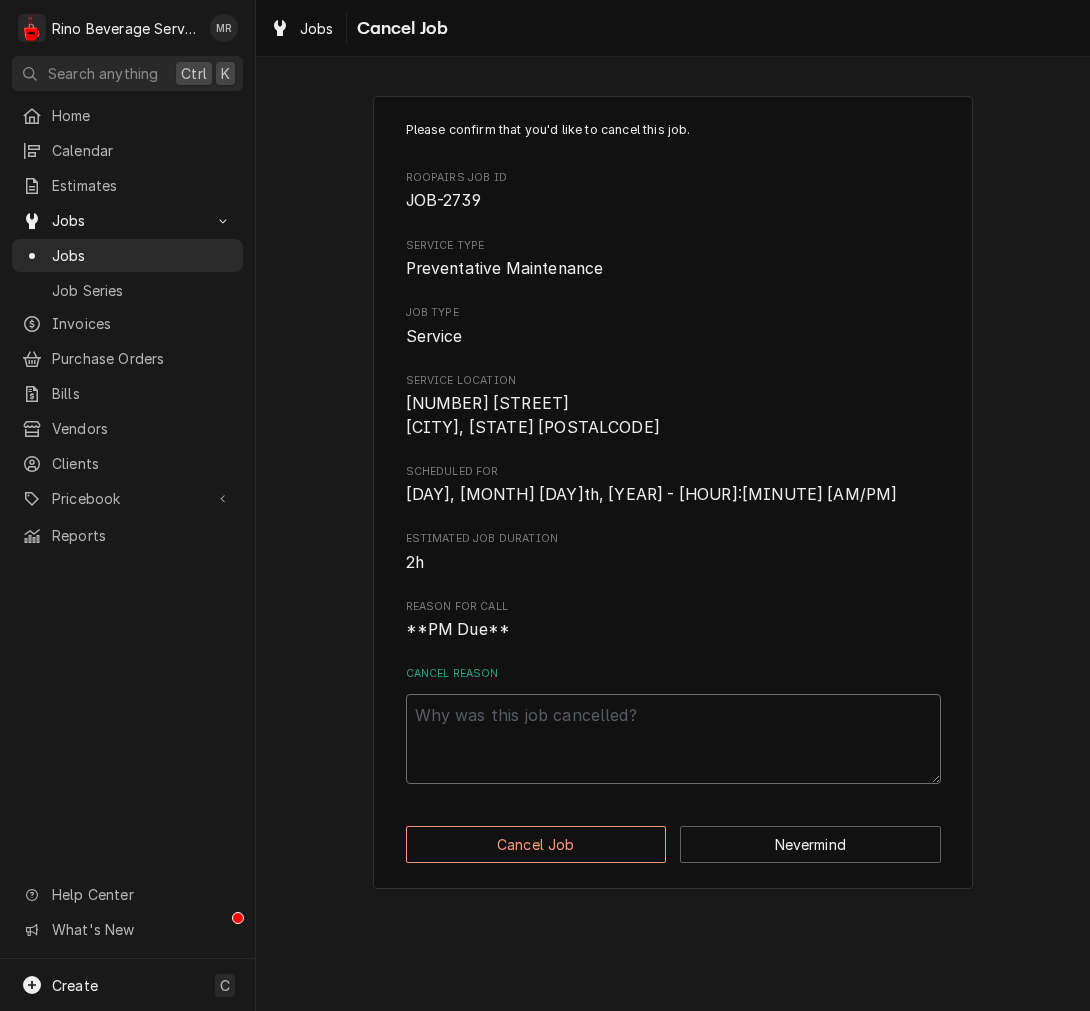 type on "x" 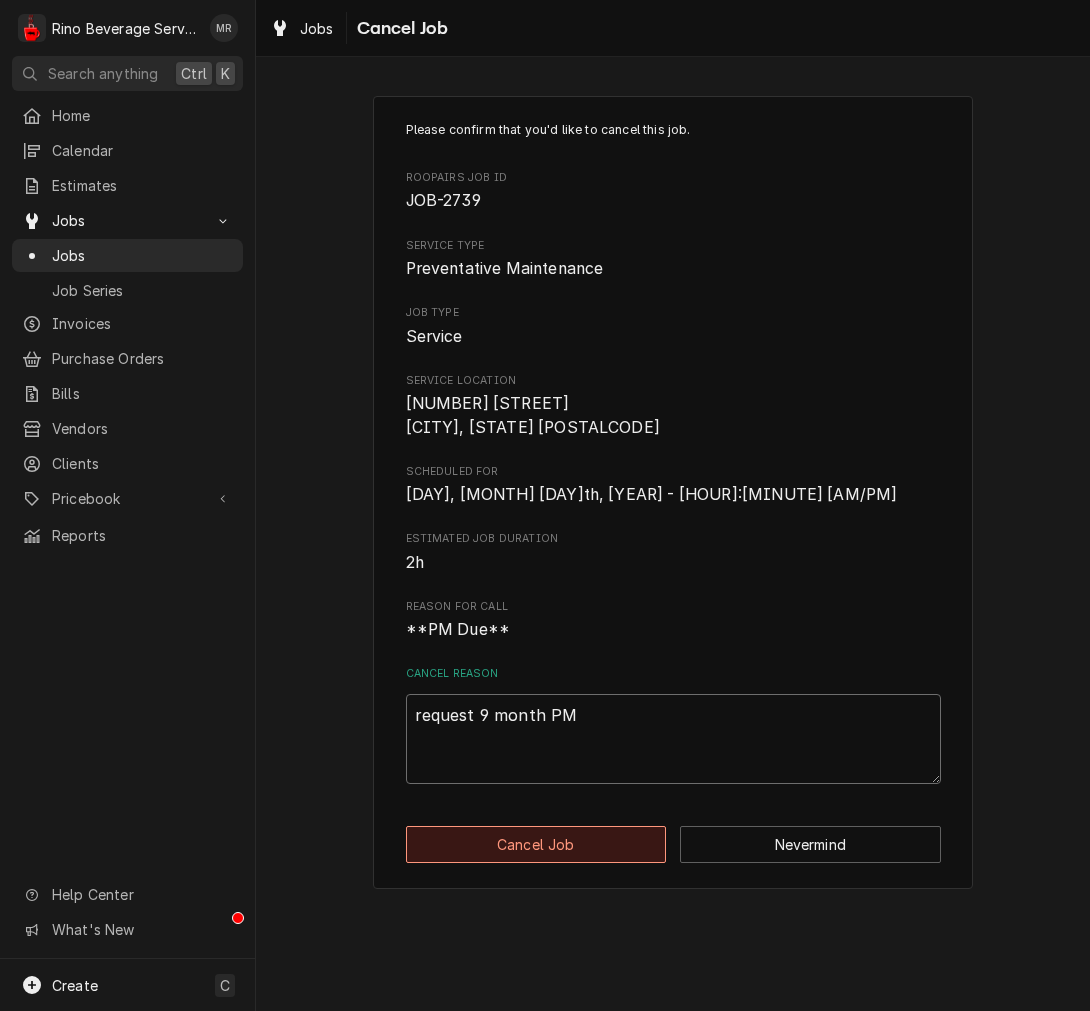 type on "request 9 month PM" 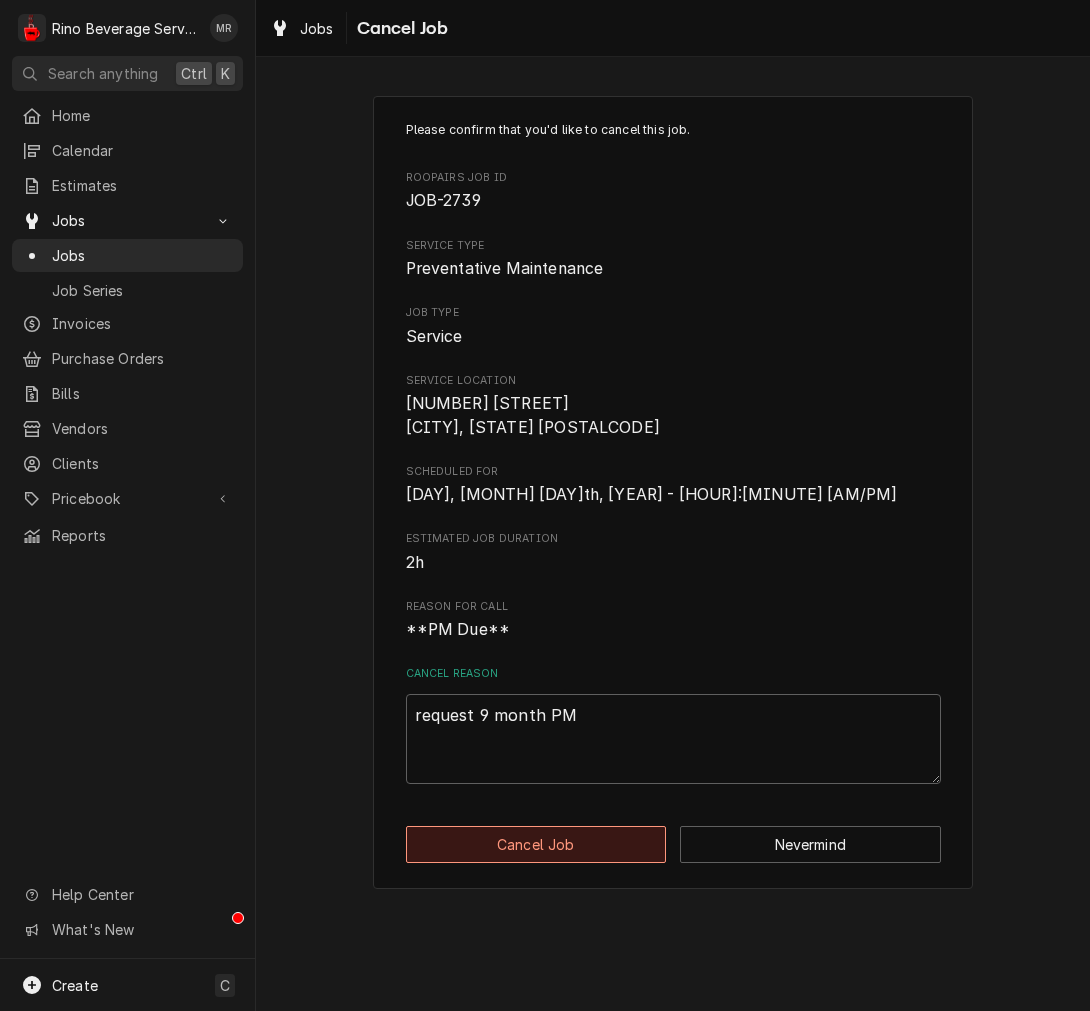 click on "Cancel Job" at bounding box center (536, 844) 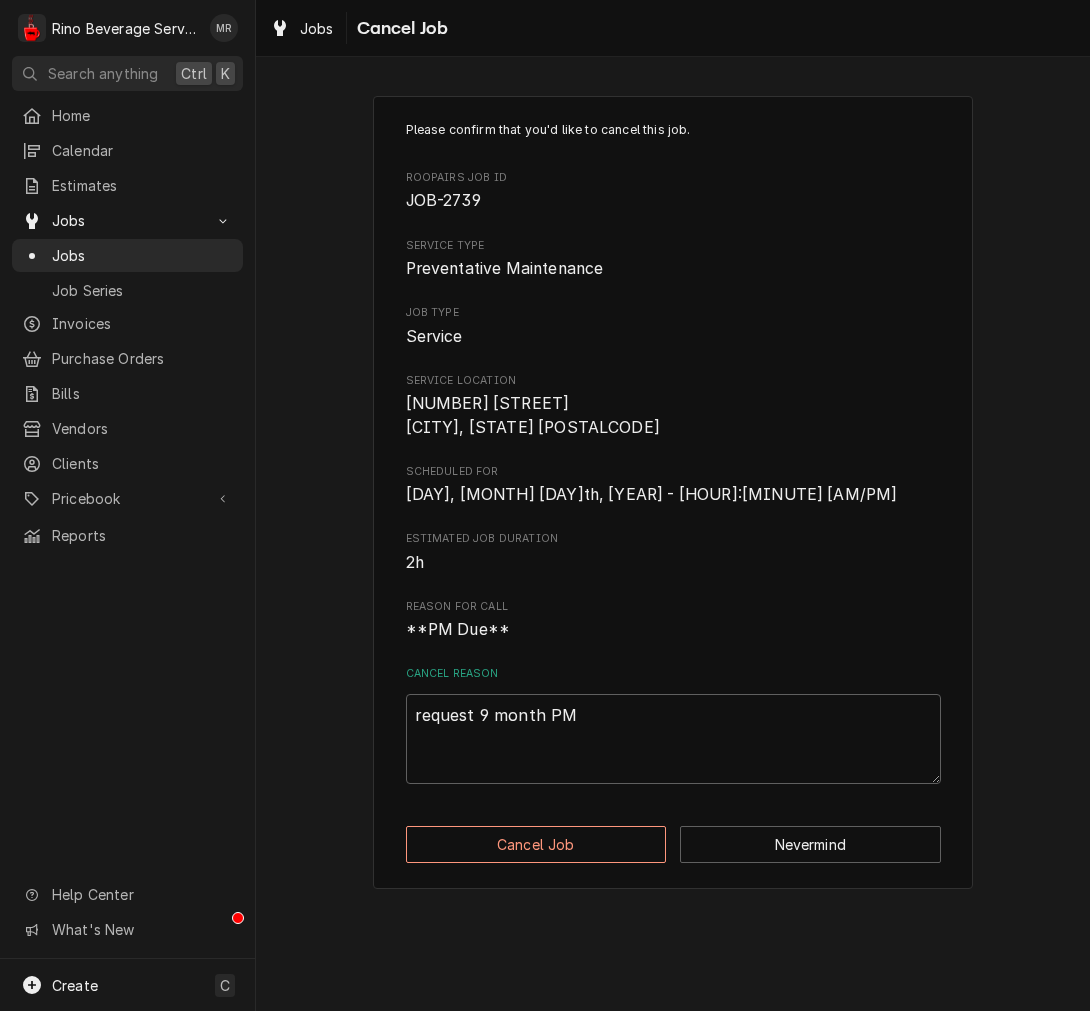 type on "x" 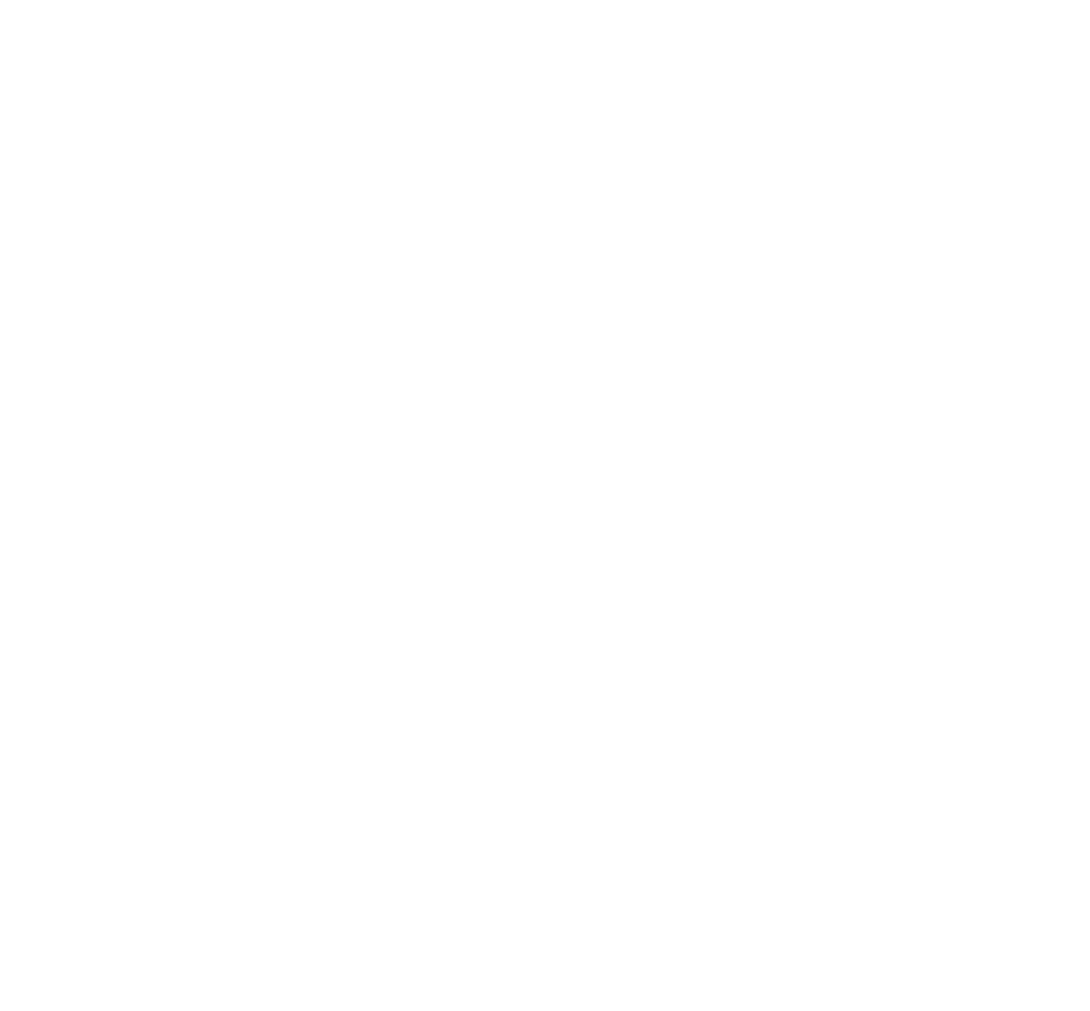 scroll, scrollTop: 0, scrollLeft: 0, axis: both 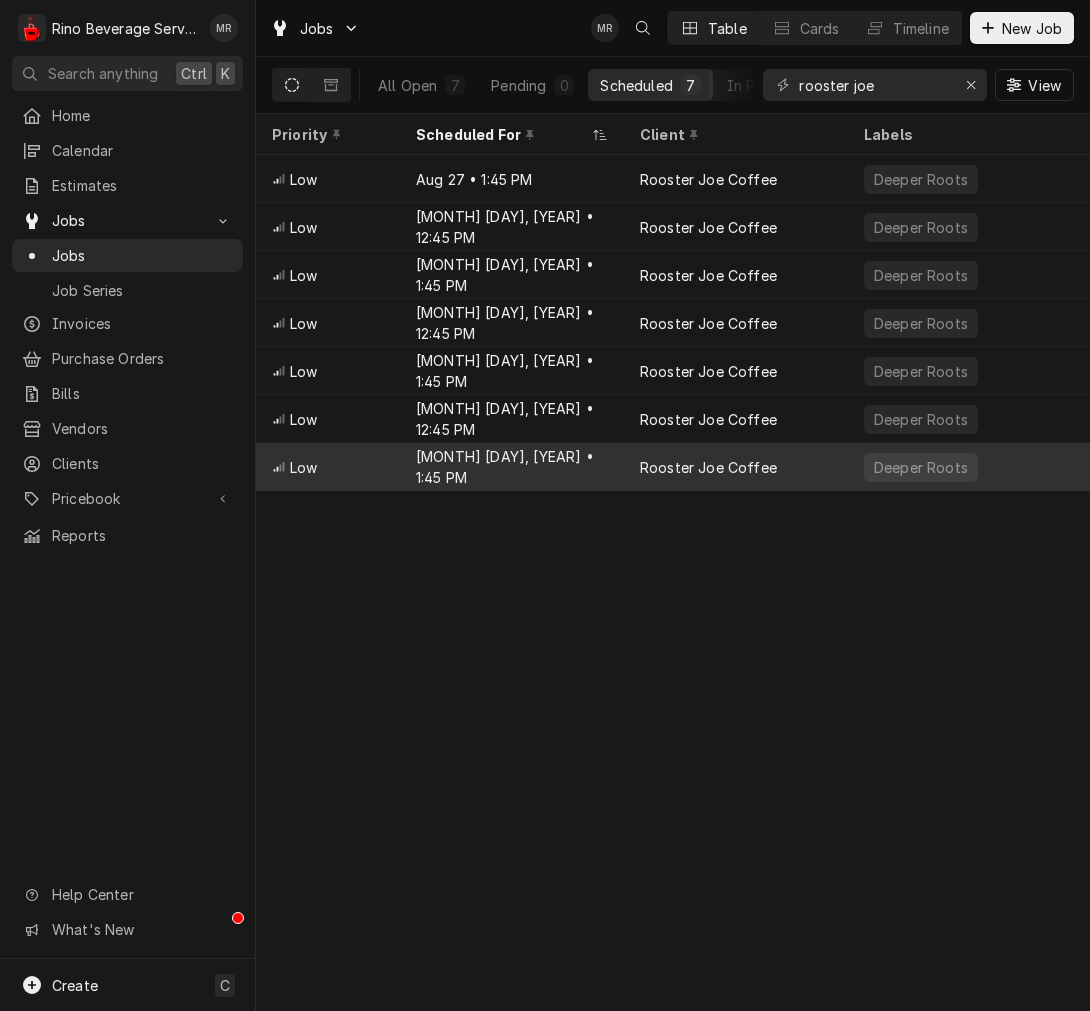 click on "[MONTH] [DAY], [YEAR]   • [TIME]" at bounding box center (512, 467) 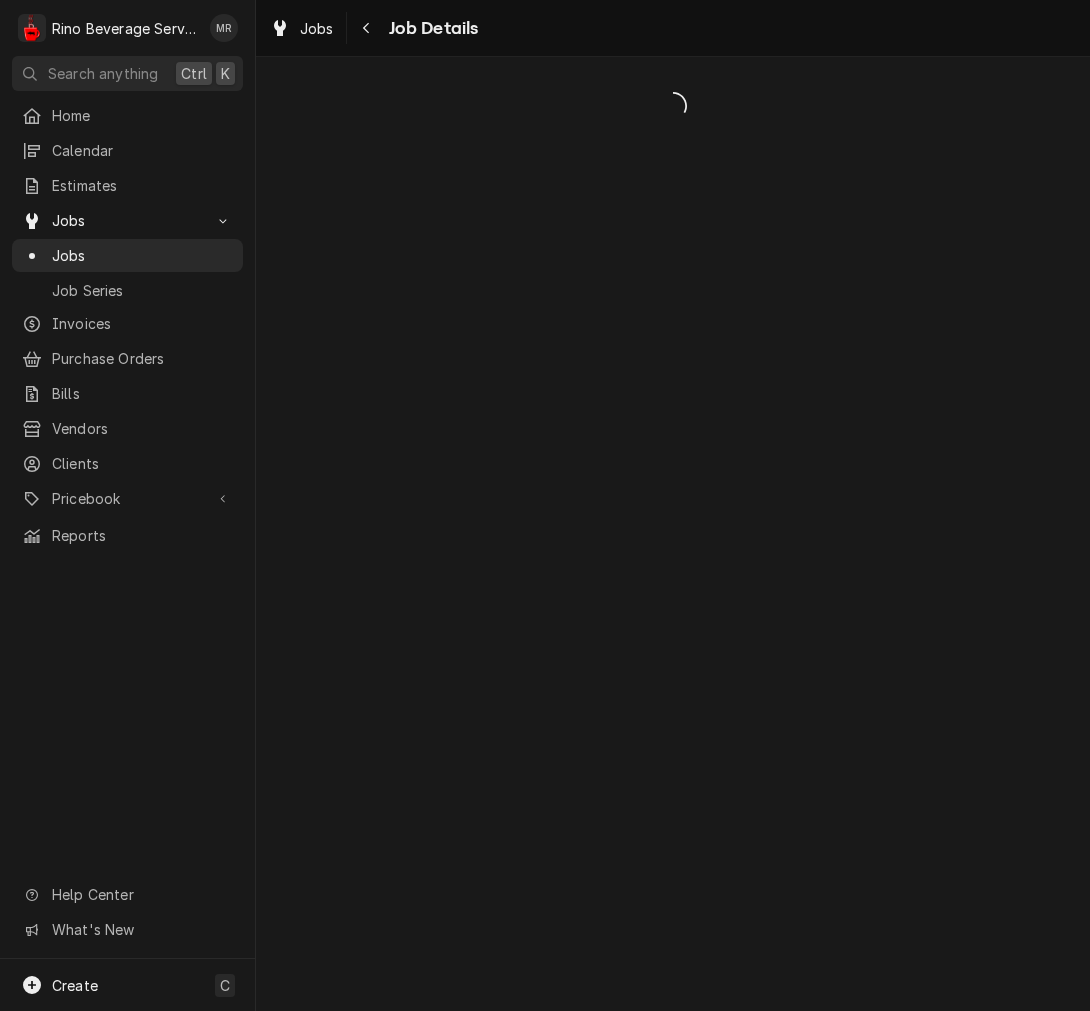 scroll, scrollTop: 0, scrollLeft: 0, axis: both 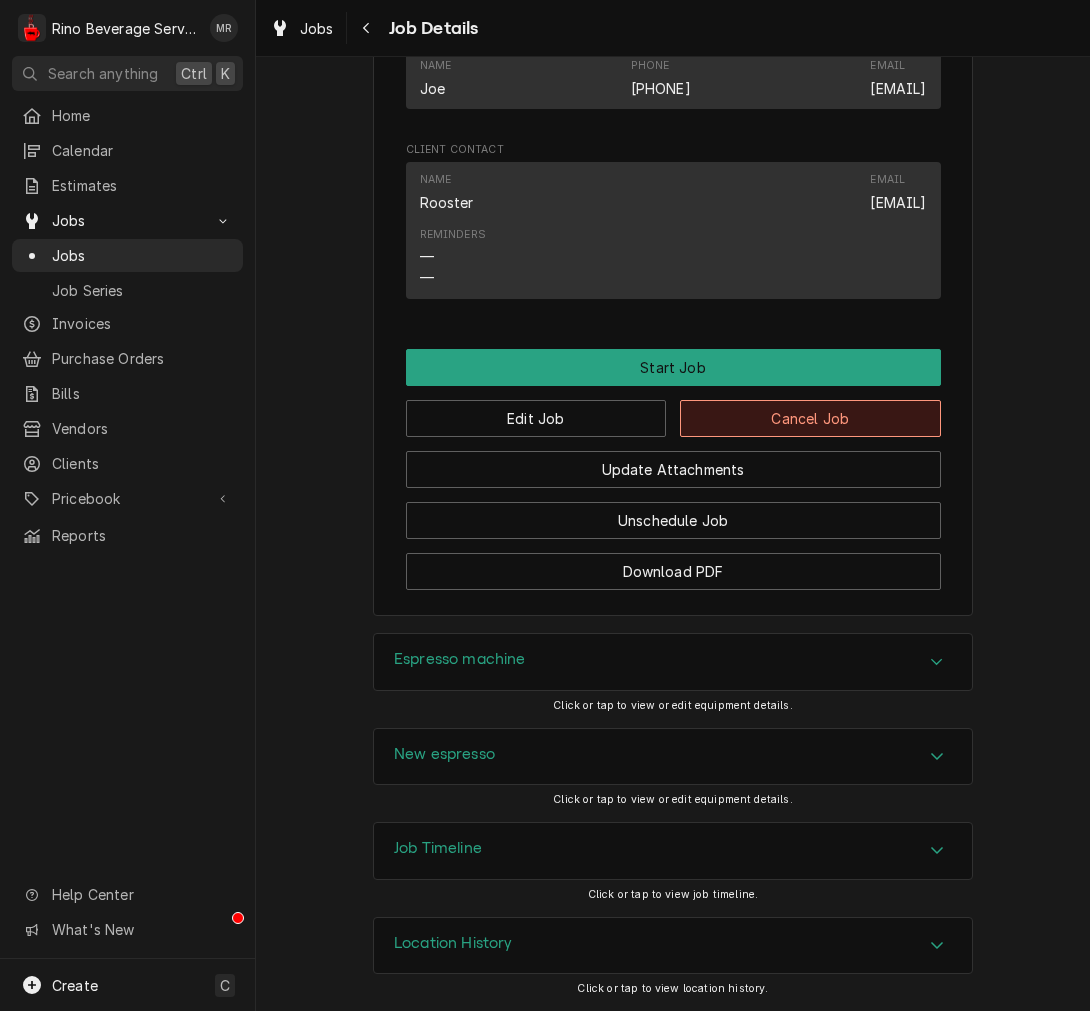 click on "Cancel Job" at bounding box center (810, 418) 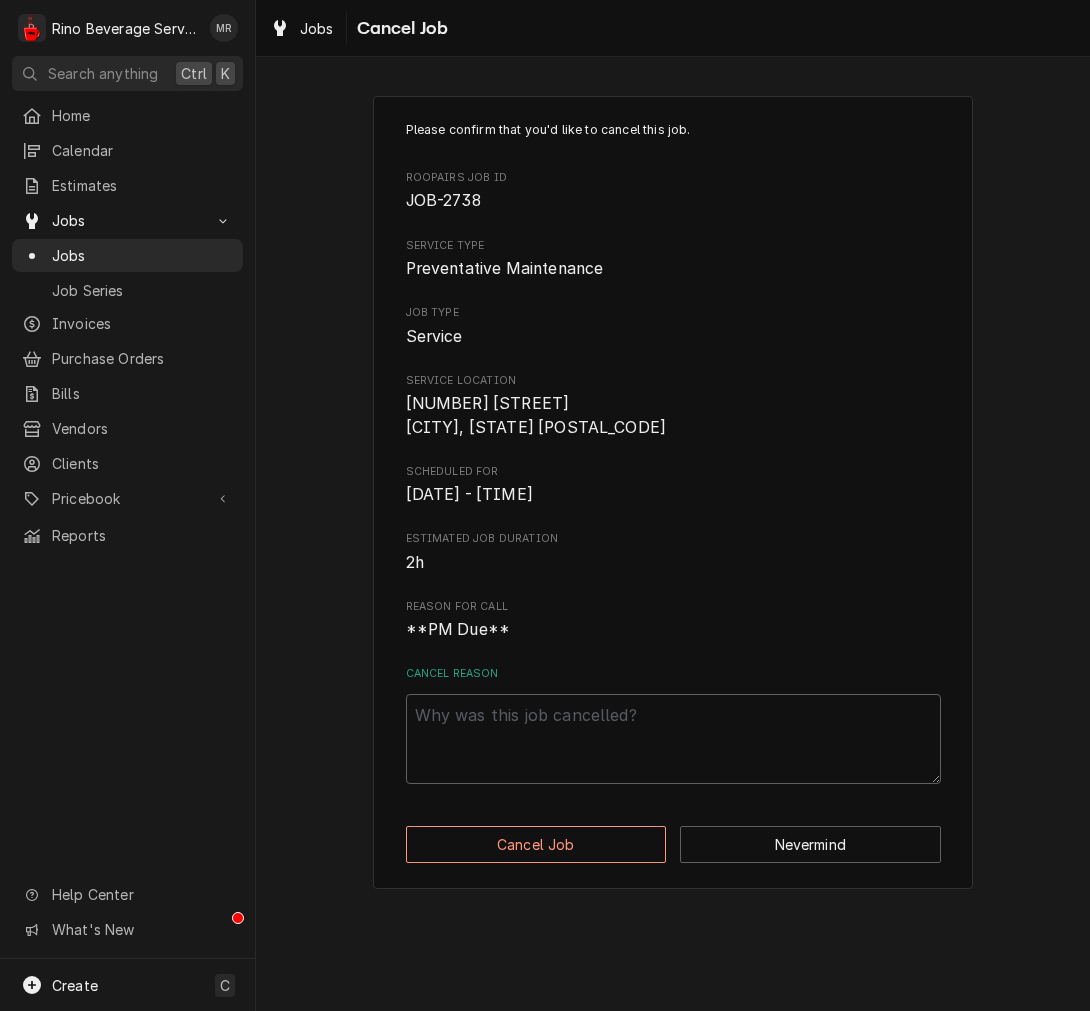 scroll, scrollTop: 0, scrollLeft: 0, axis: both 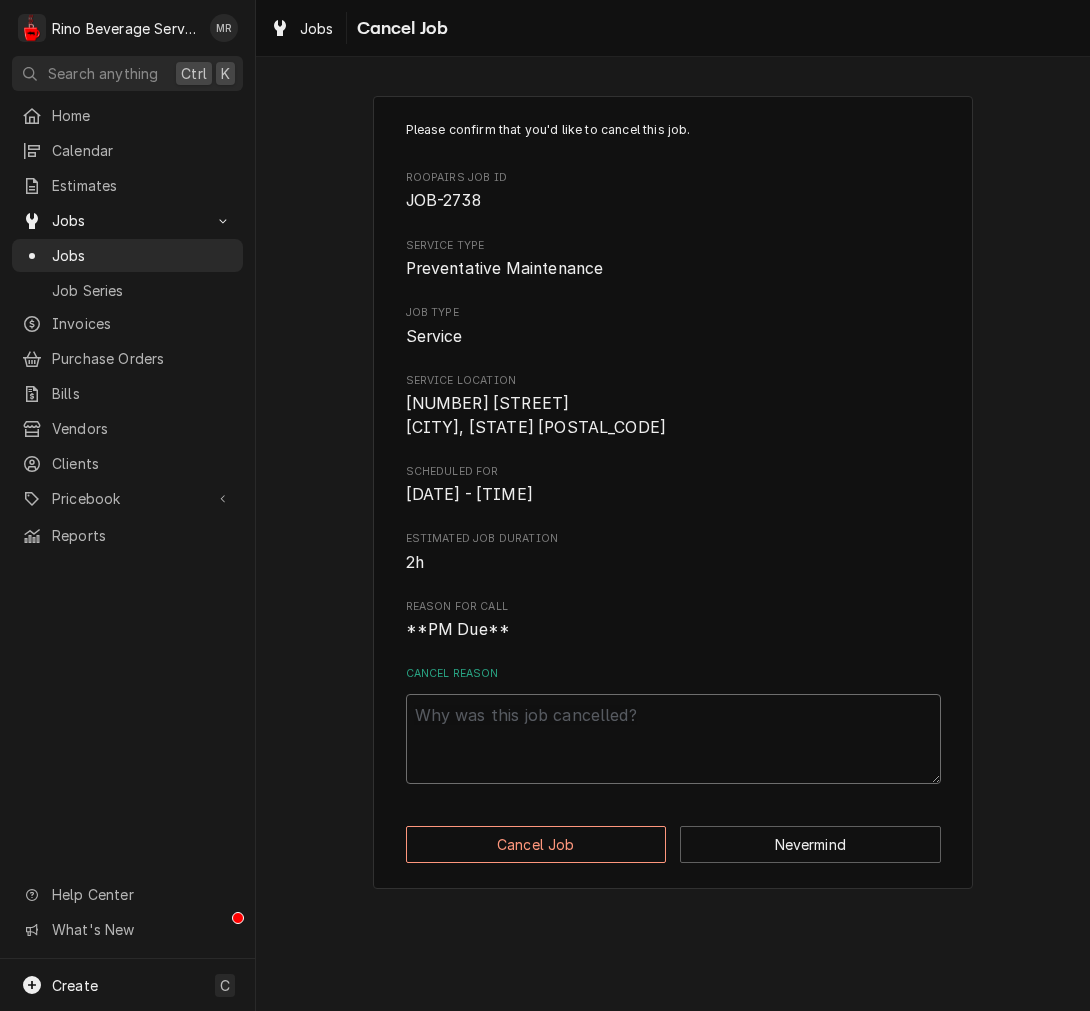 click on "Cancel Reason" at bounding box center [673, 739] 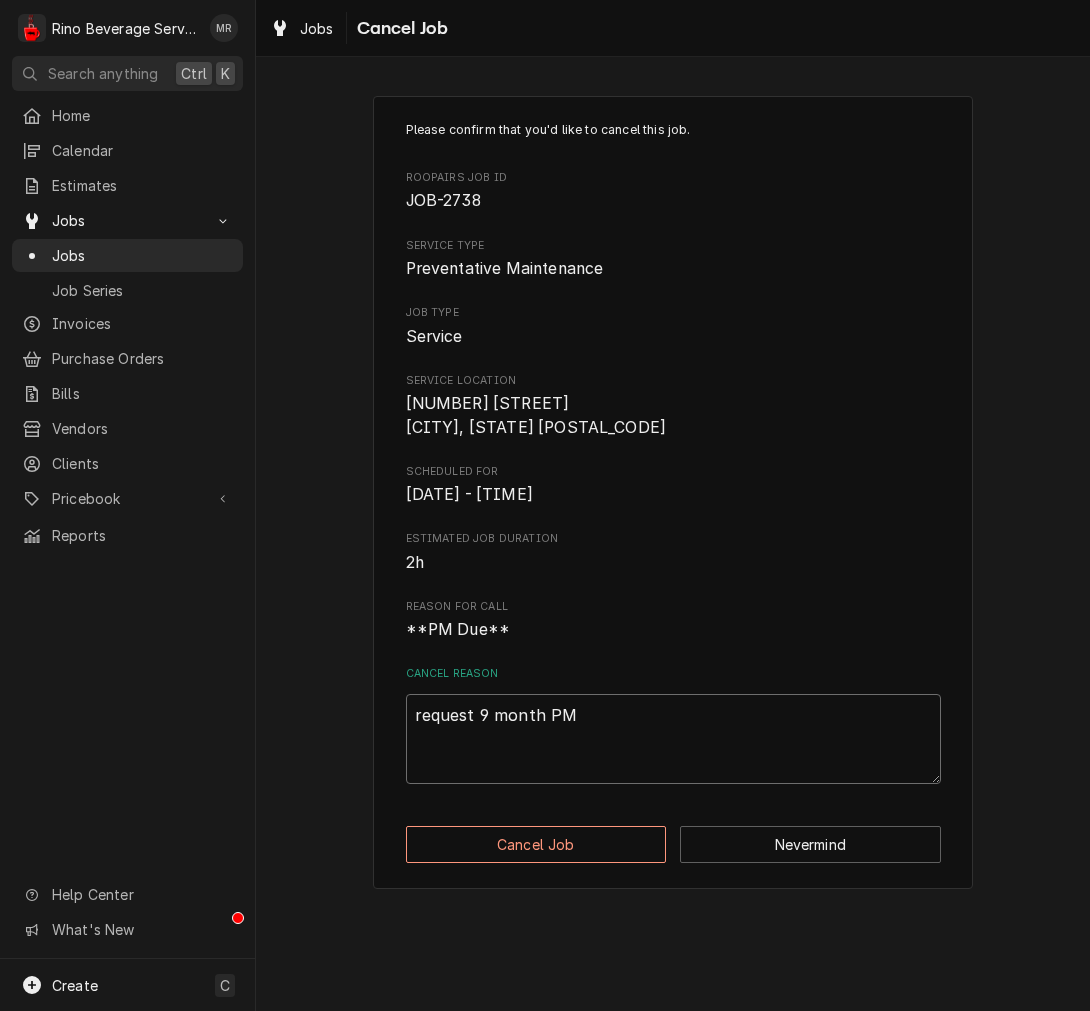 type on "request 9 month PM" 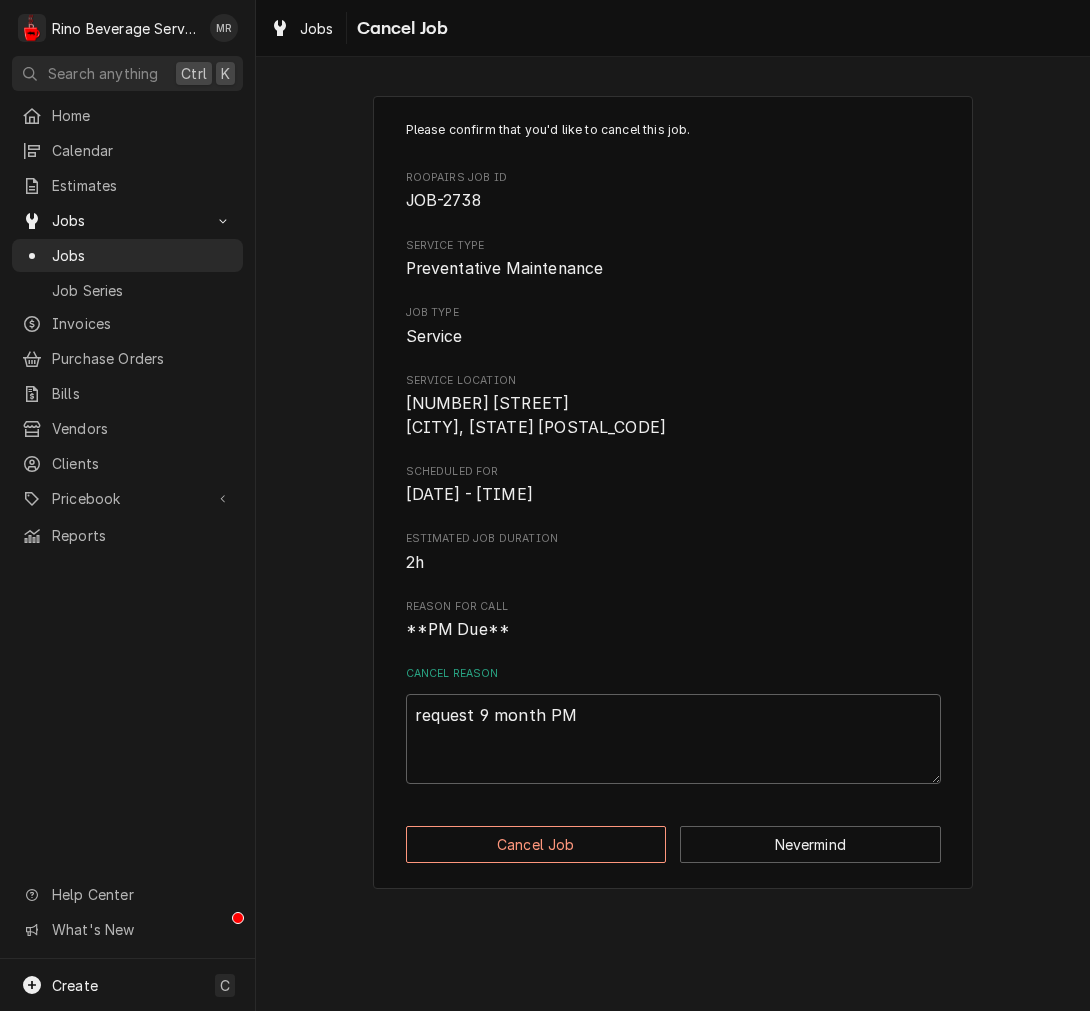 click on "Please confirm that you'd like to cancel this job. Roopairs Job ID JOB-2738 Service Type Preventative Maintenance Job Type Service Service Location [NUMBER] [STREET]
[CITY], [STATE] [POSTAL_CODE] Scheduled For [DATE] - [TIME] Estimated Job Duration 2h Reason For Call **PM Due** Cancel Reason request 9 month PM Cancel Job Nevermind" at bounding box center (673, 492) 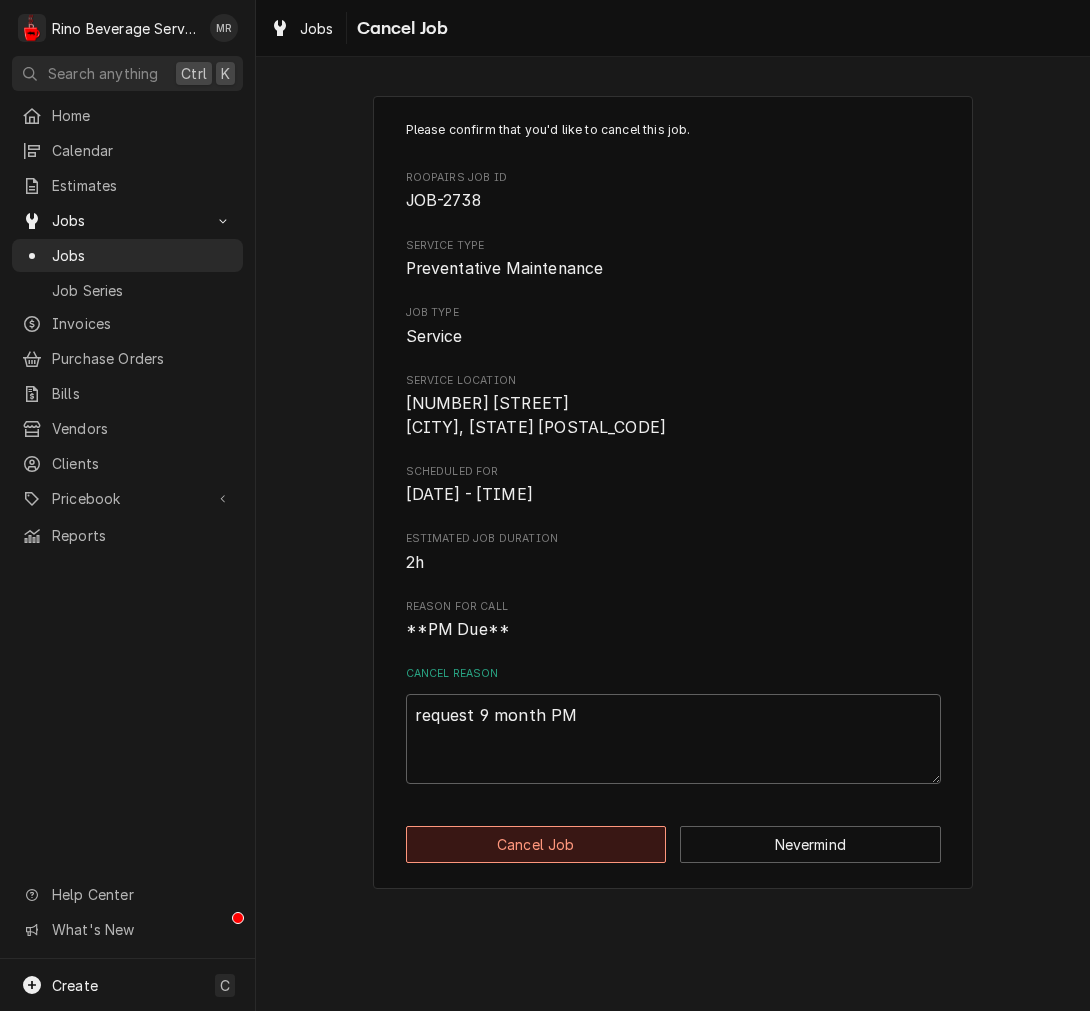 click on "Cancel Job" at bounding box center (536, 844) 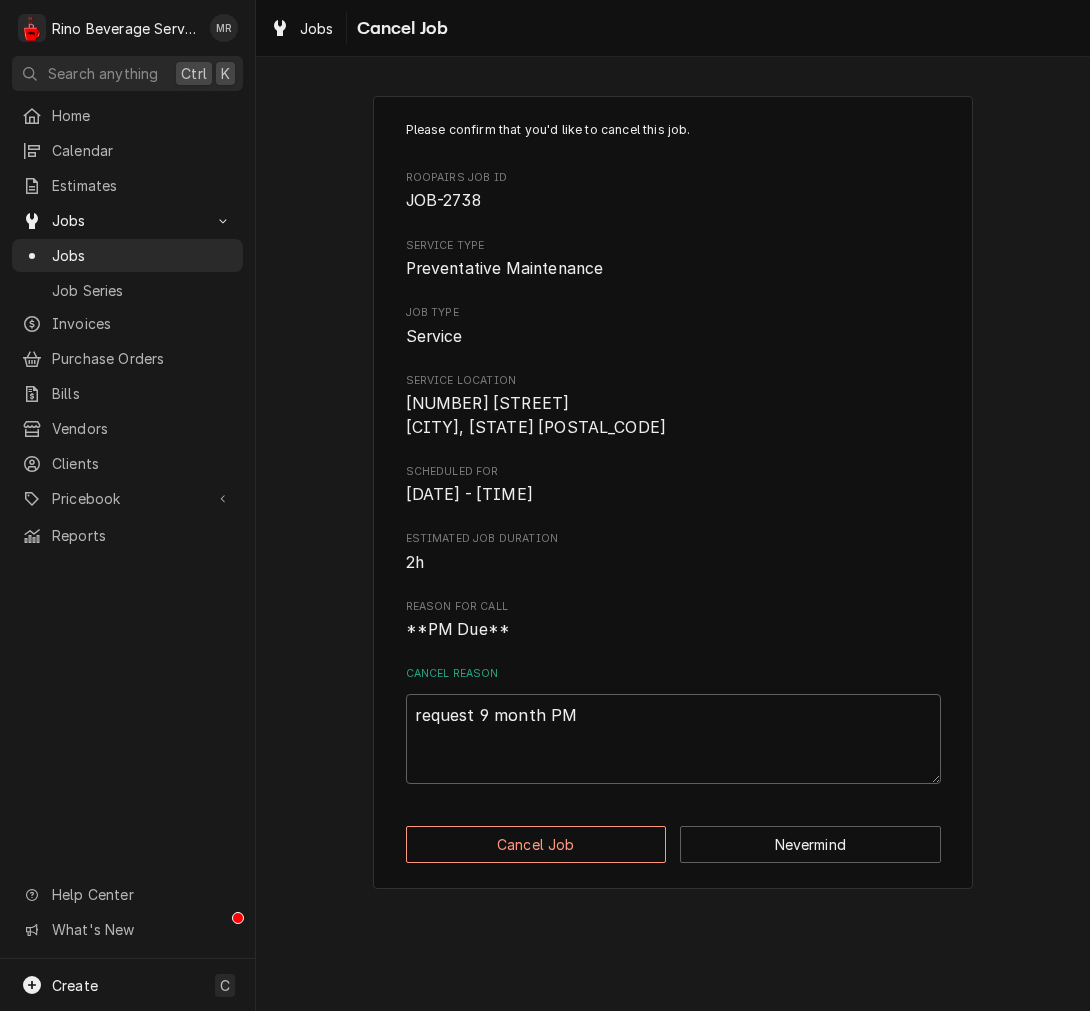 type on "x" 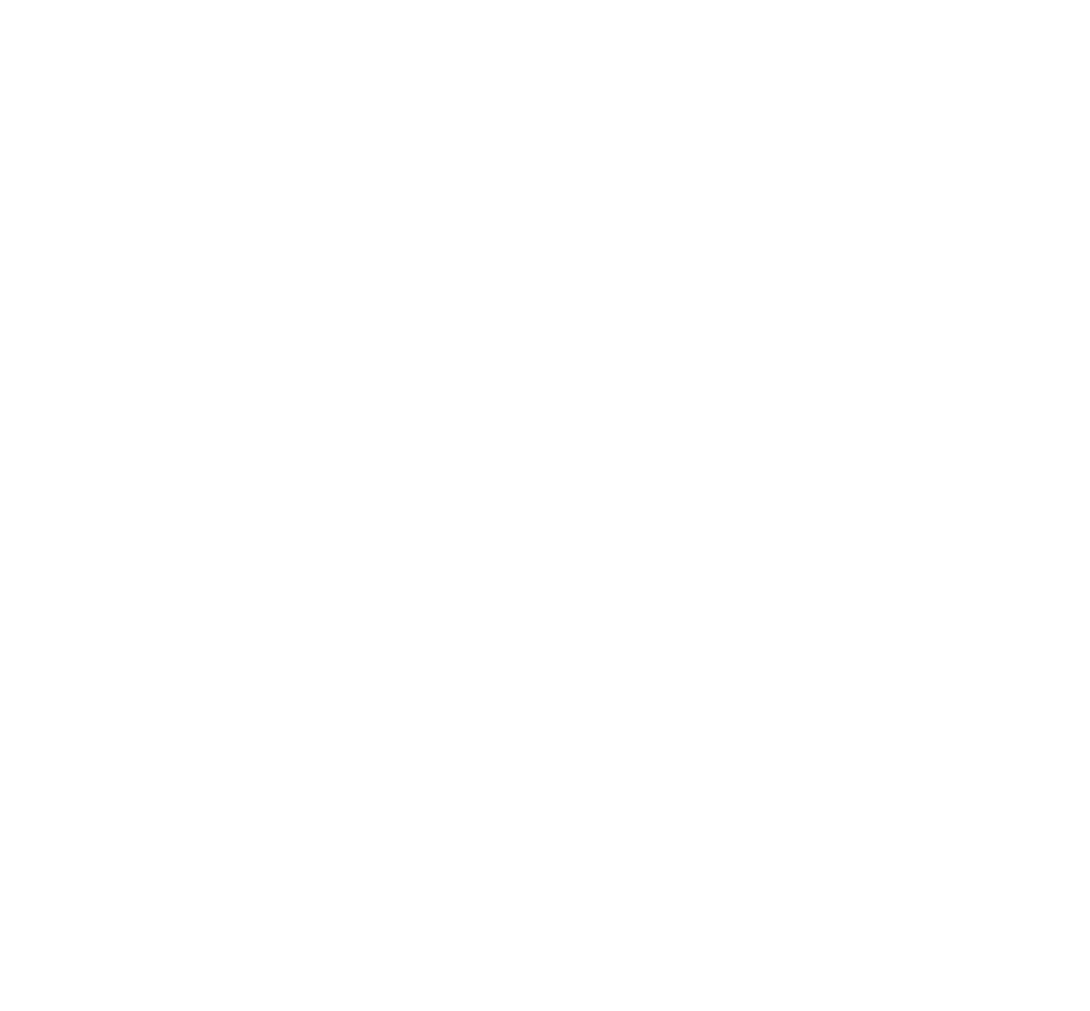 scroll, scrollTop: 0, scrollLeft: 0, axis: both 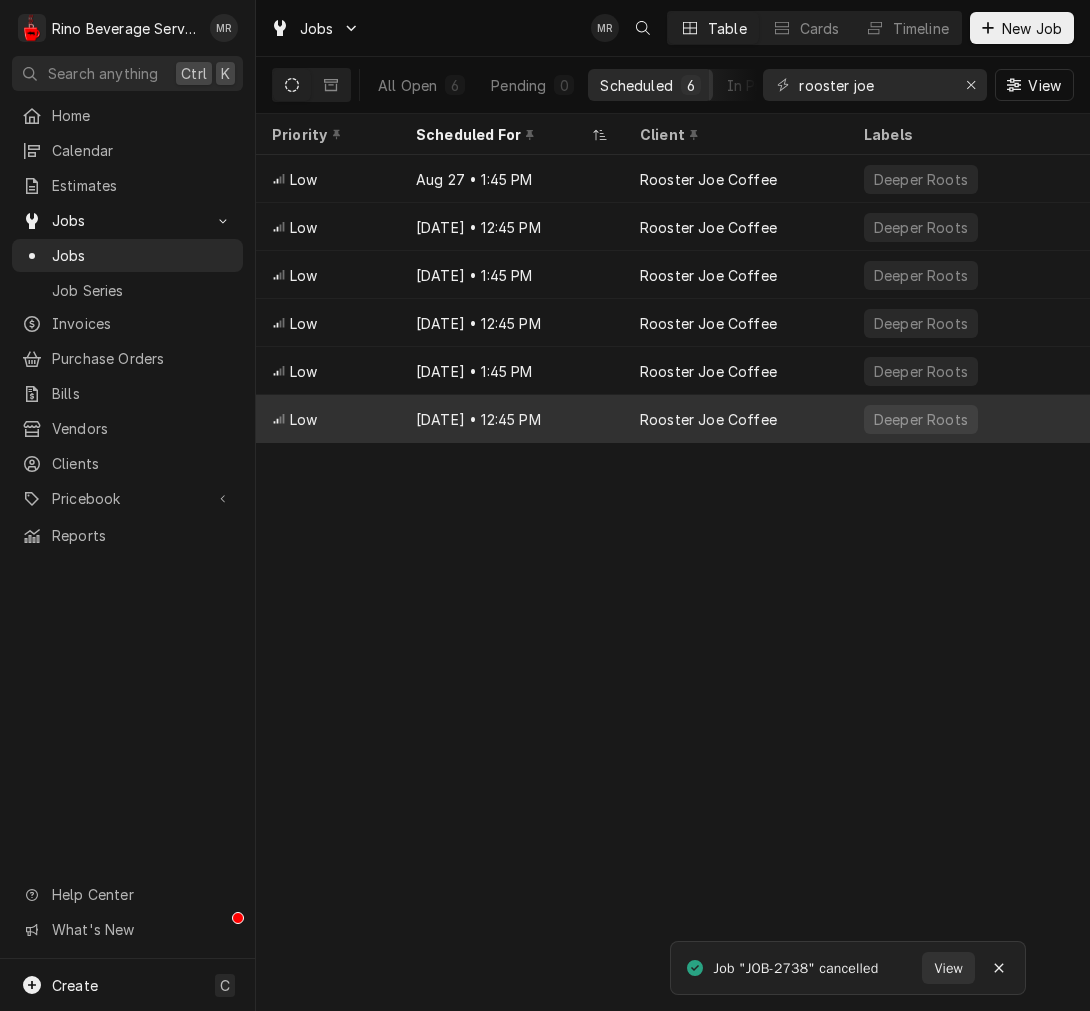 click on "Jan 24, 2028   • 12:45 PM" at bounding box center [512, 419] 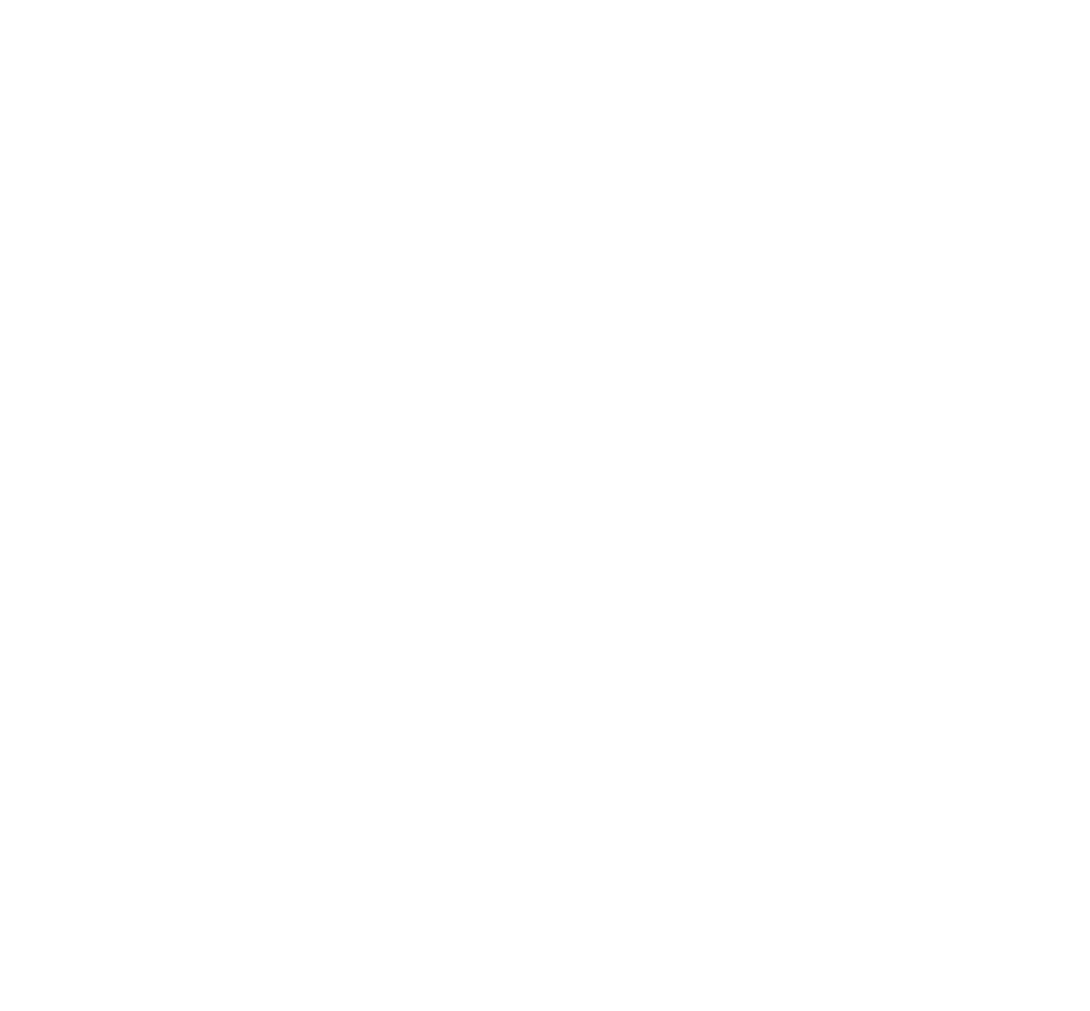 scroll, scrollTop: 0, scrollLeft: 0, axis: both 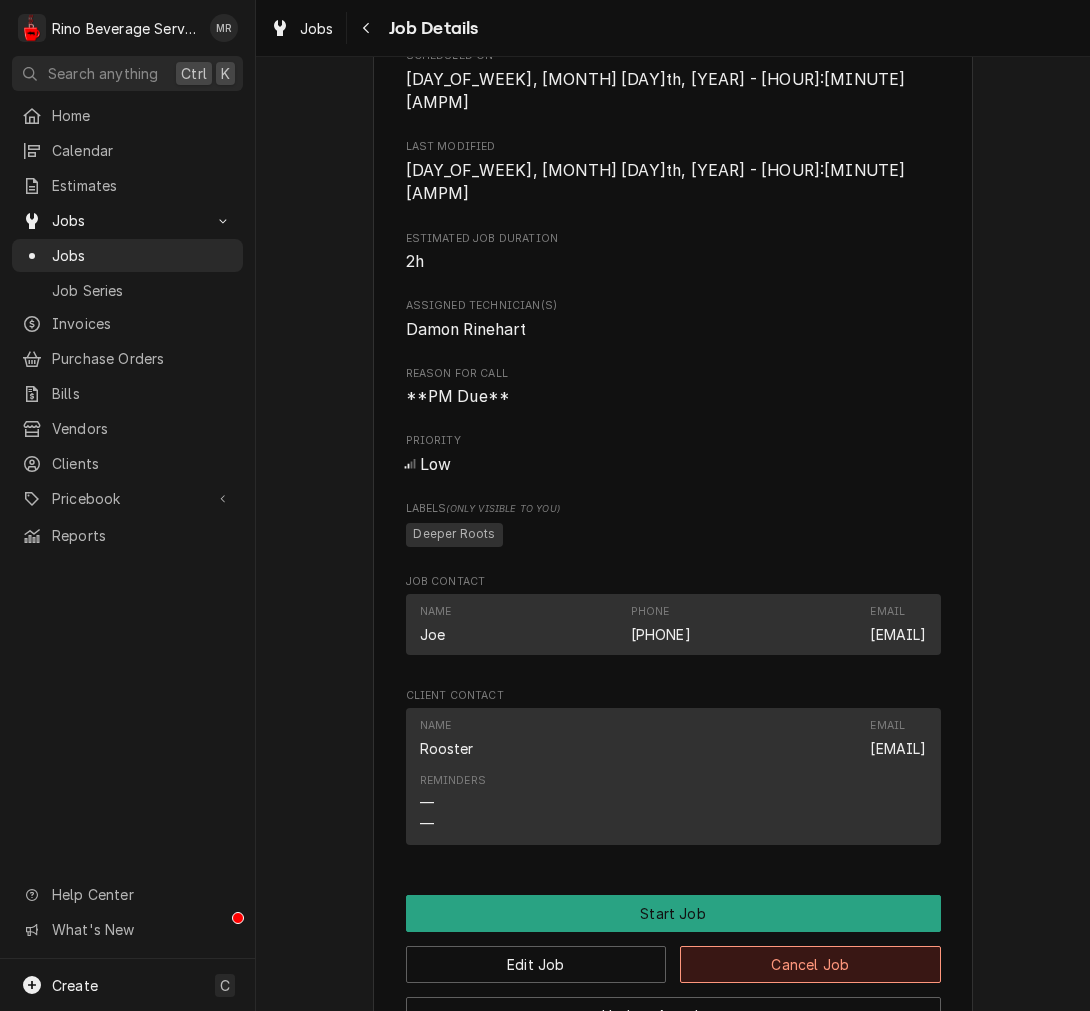 click on "Cancel Job" at bounding box center (810, 964) 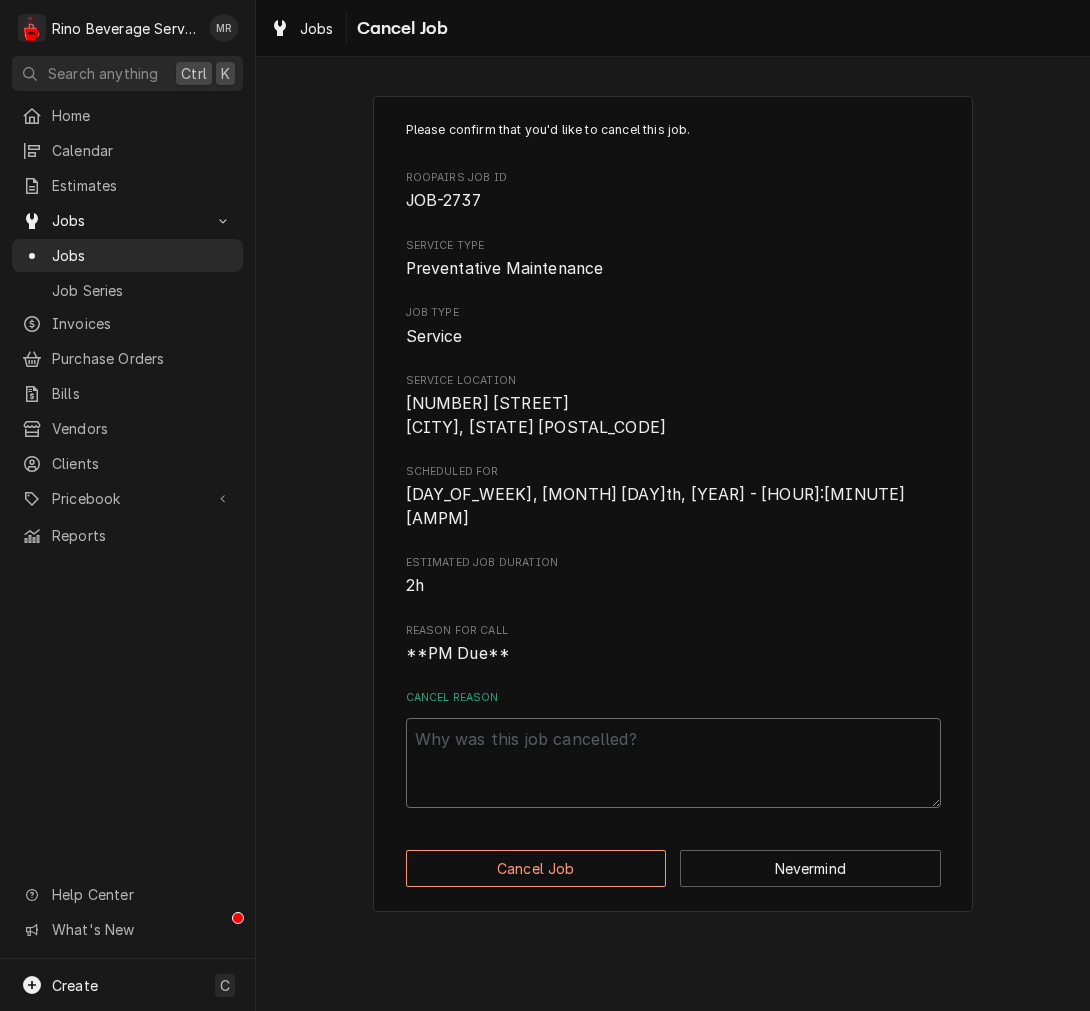 click on "Cancel Reason" at bounding box center [673, 763] 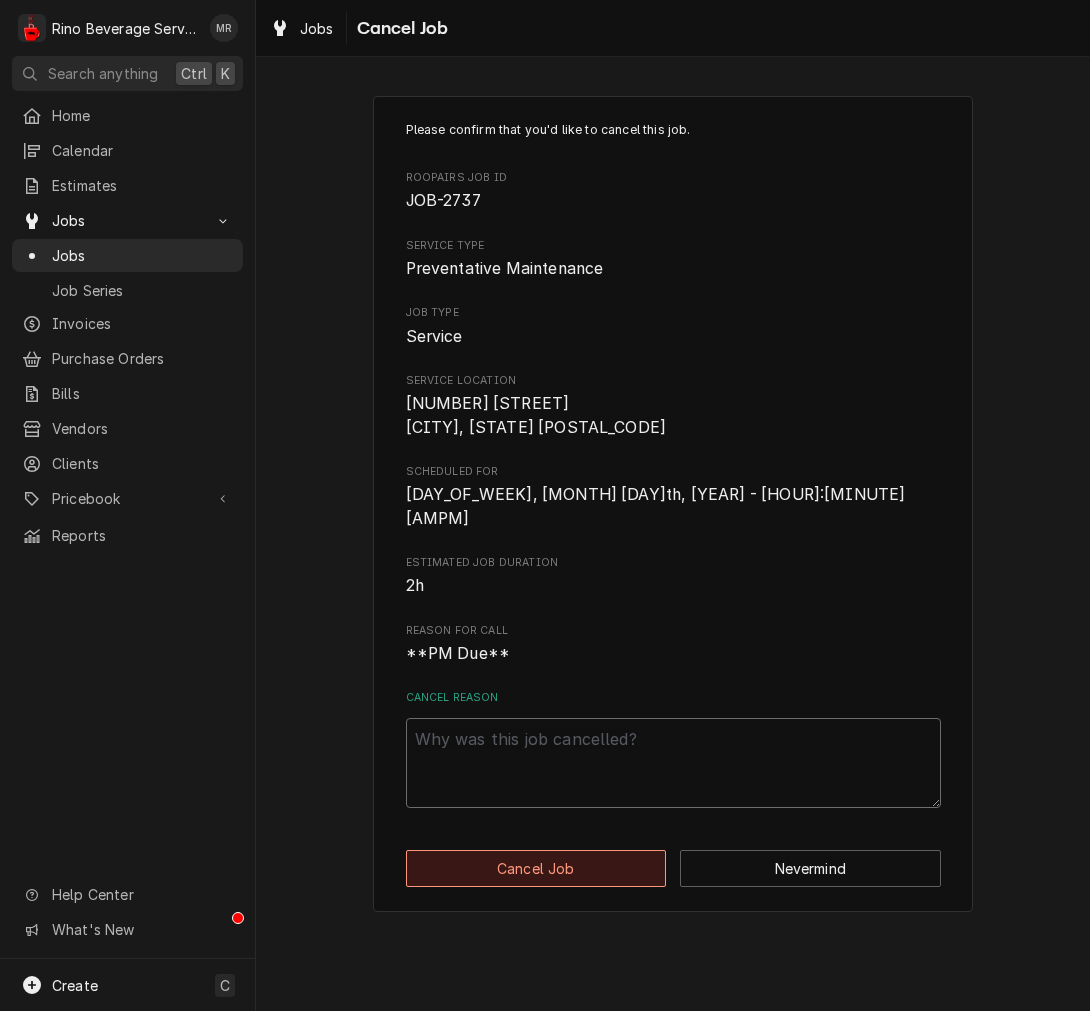 paste on "request 9 month PM" 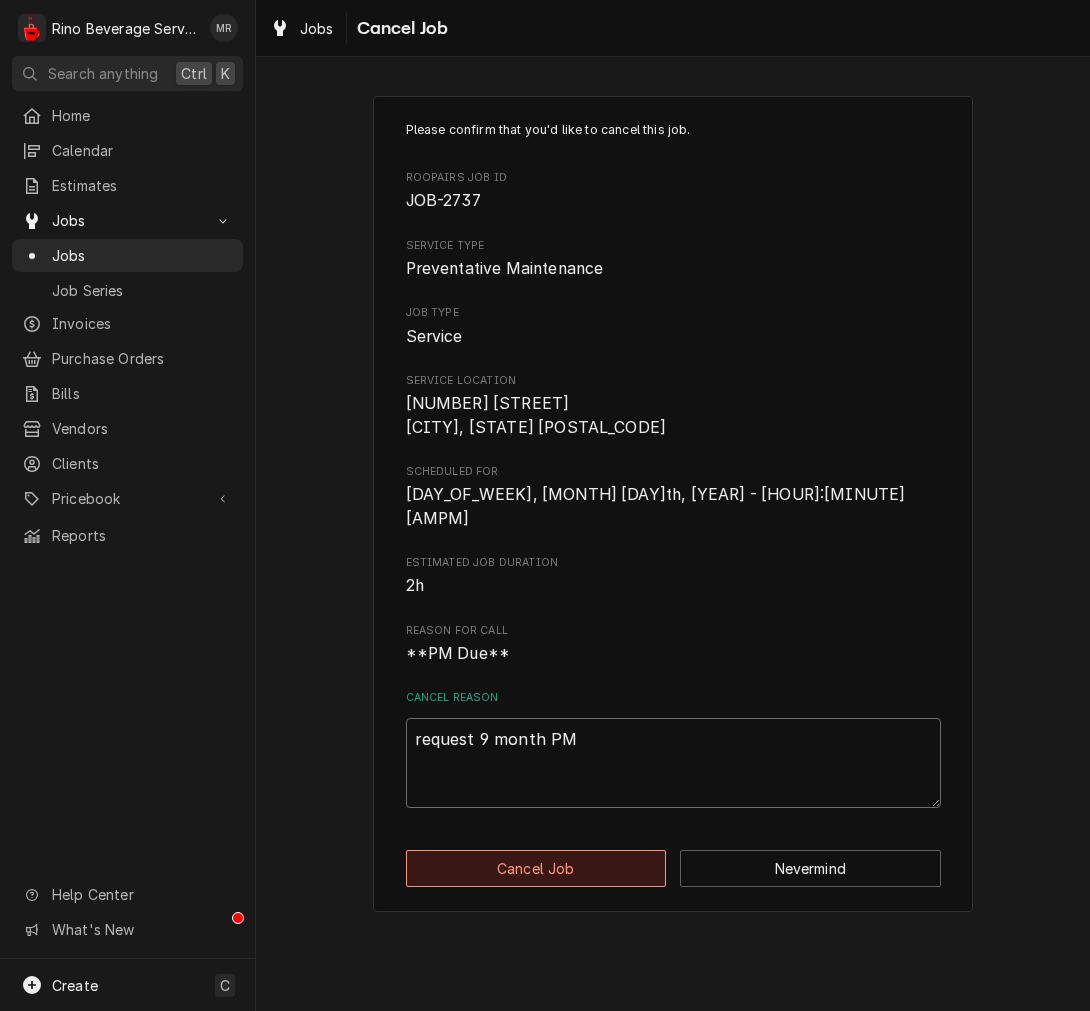 type on "request 9 month PM" 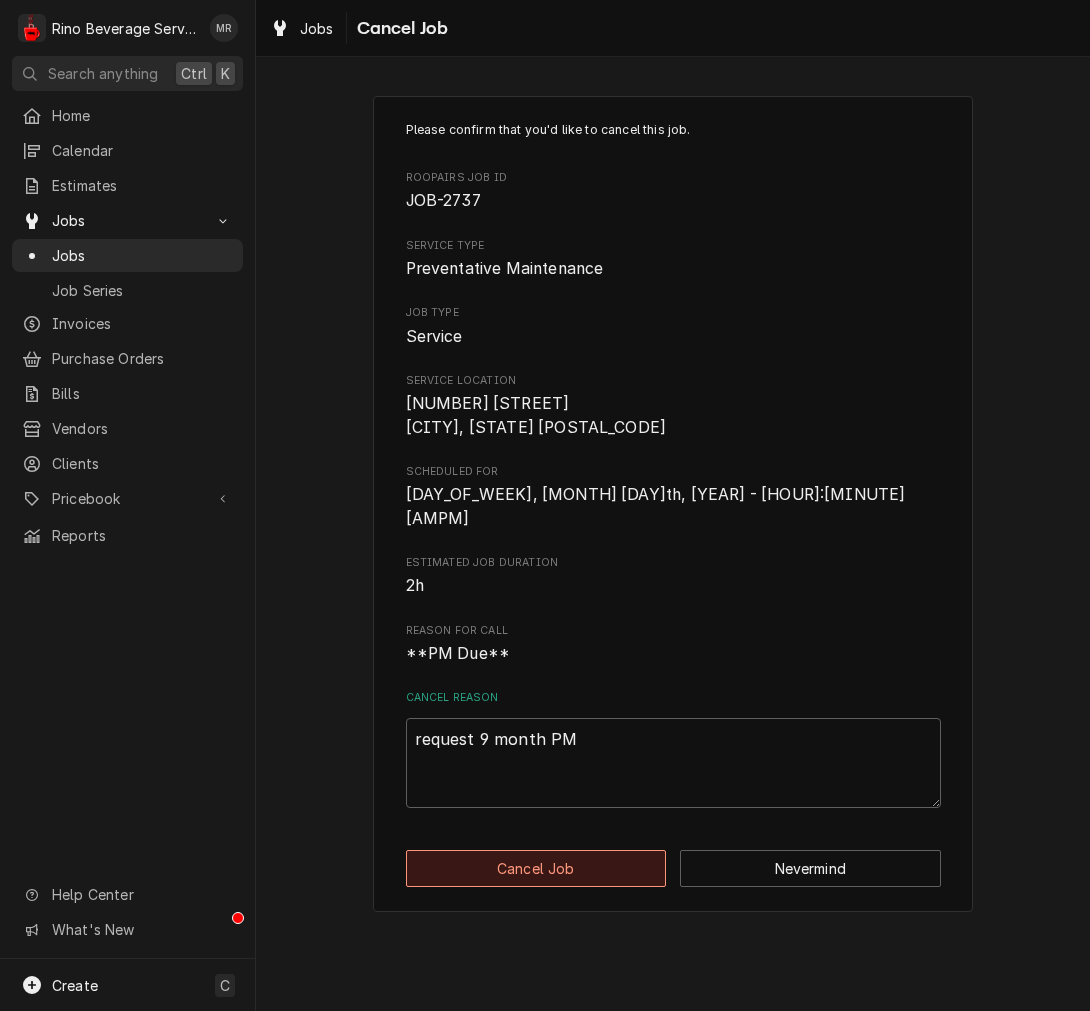 click on "Cancel Job" at bounding box center [536, 868] 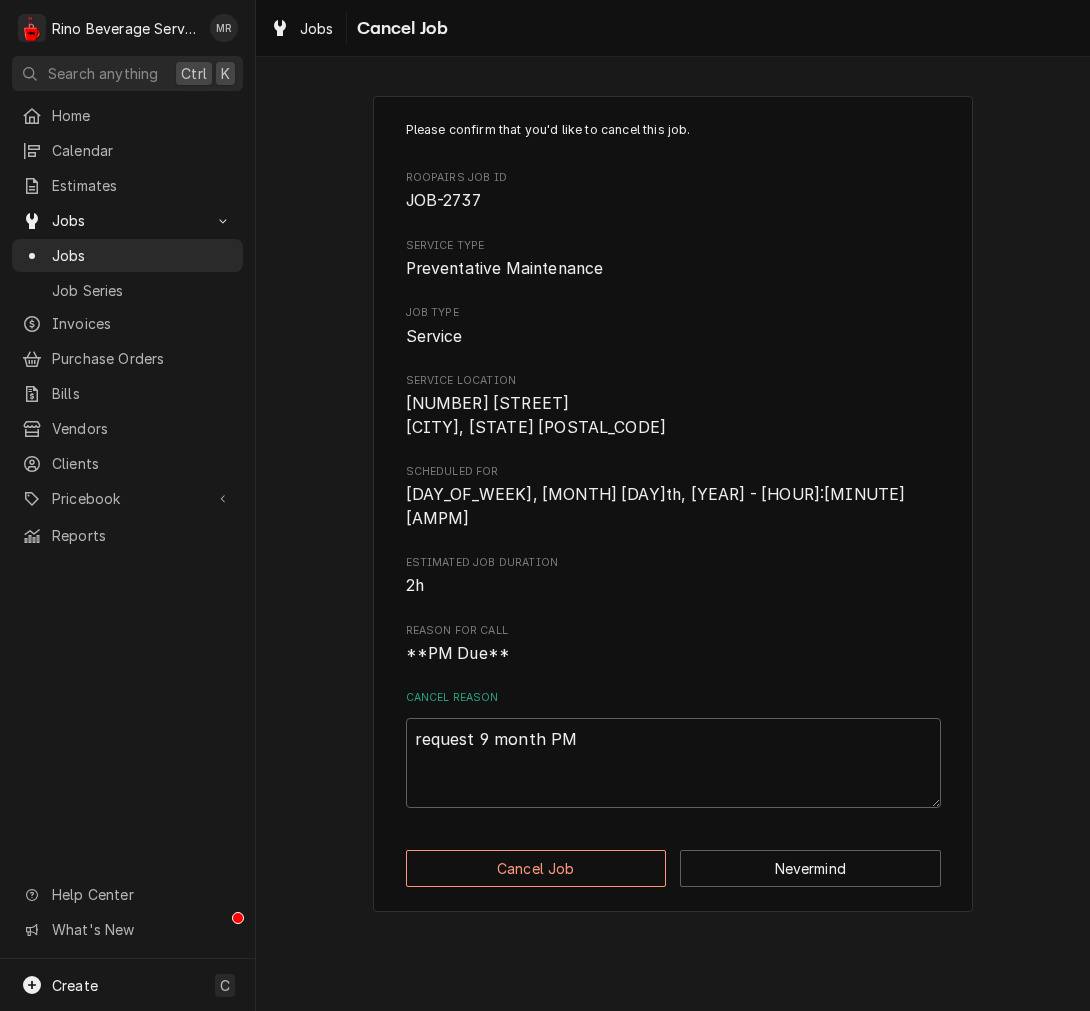 type on "x" 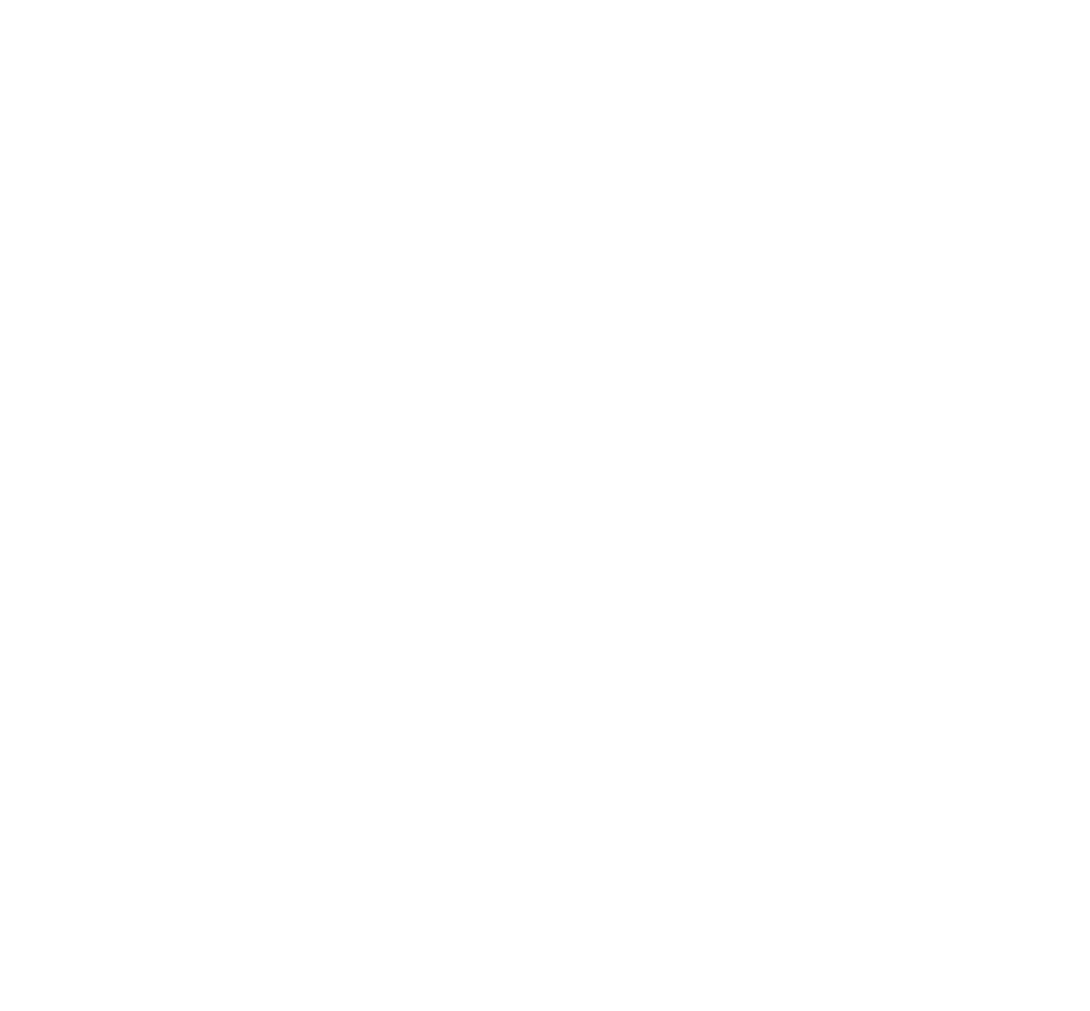 scroll, scrollTop: 0, scrollLeft: 0, axis: both 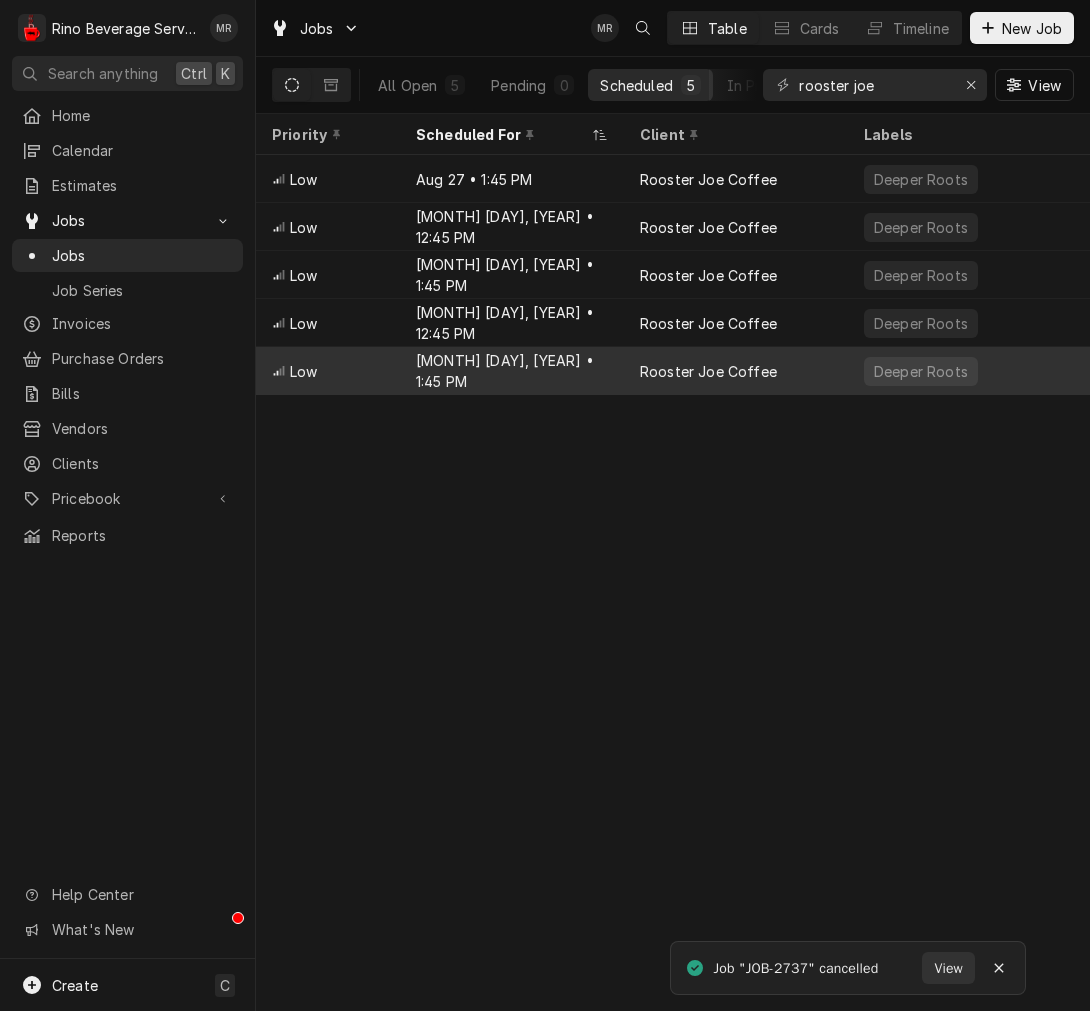 click on "[MONTH] [DAY], [YEAR]   • [TIME] [MERIDIEM]" at bounding box center [512, 371] 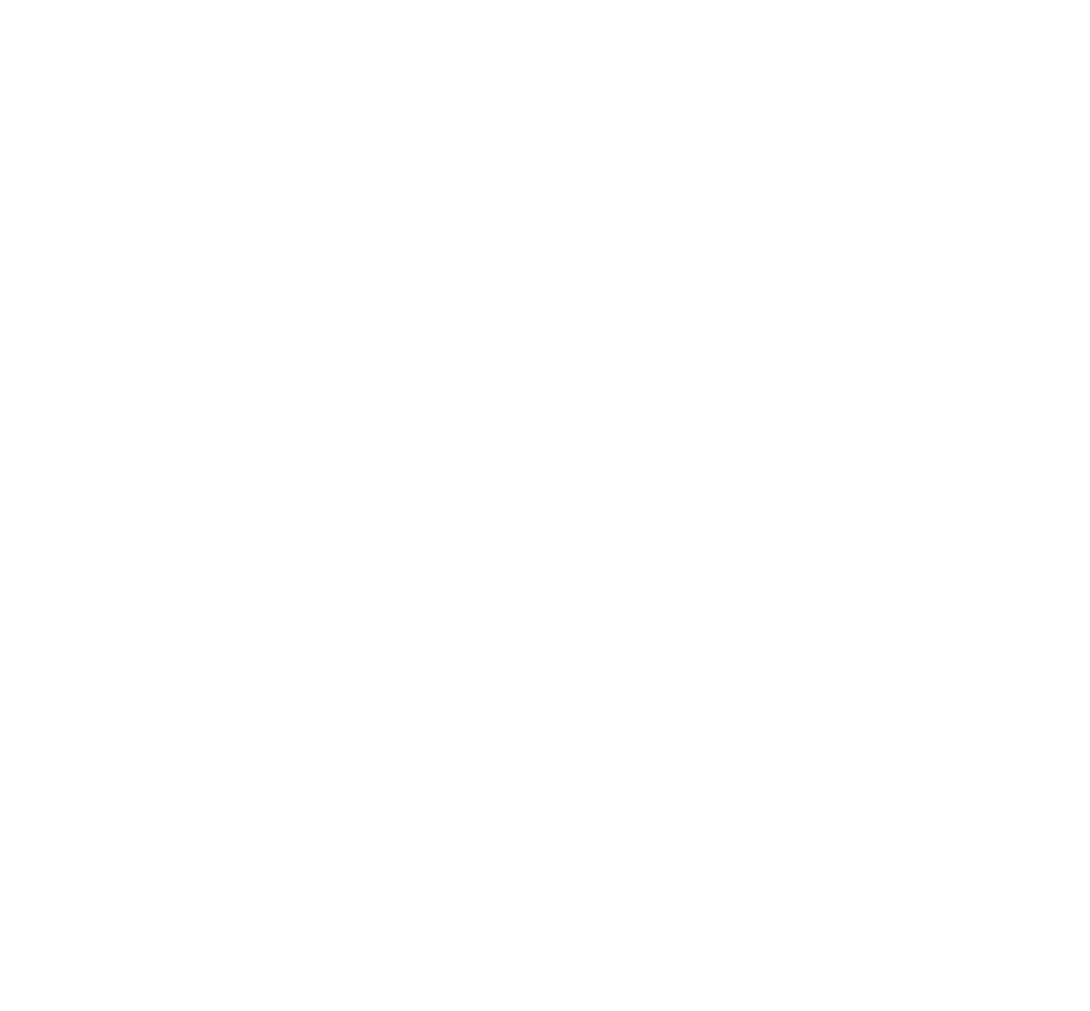 scroll, scrollTop: 0, scrollLeft: 0, axis: both 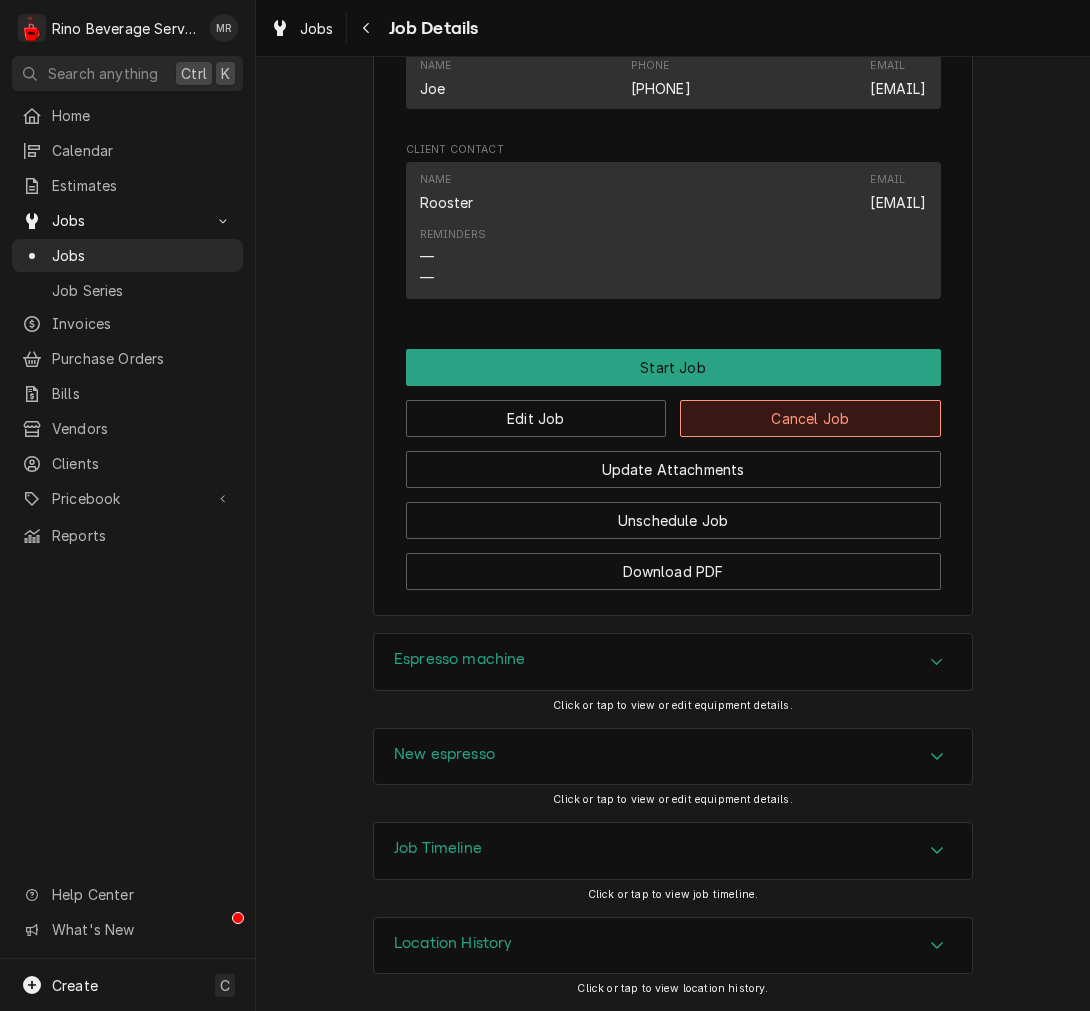 click on "Cancel Job" at bounding box center (810, 418) 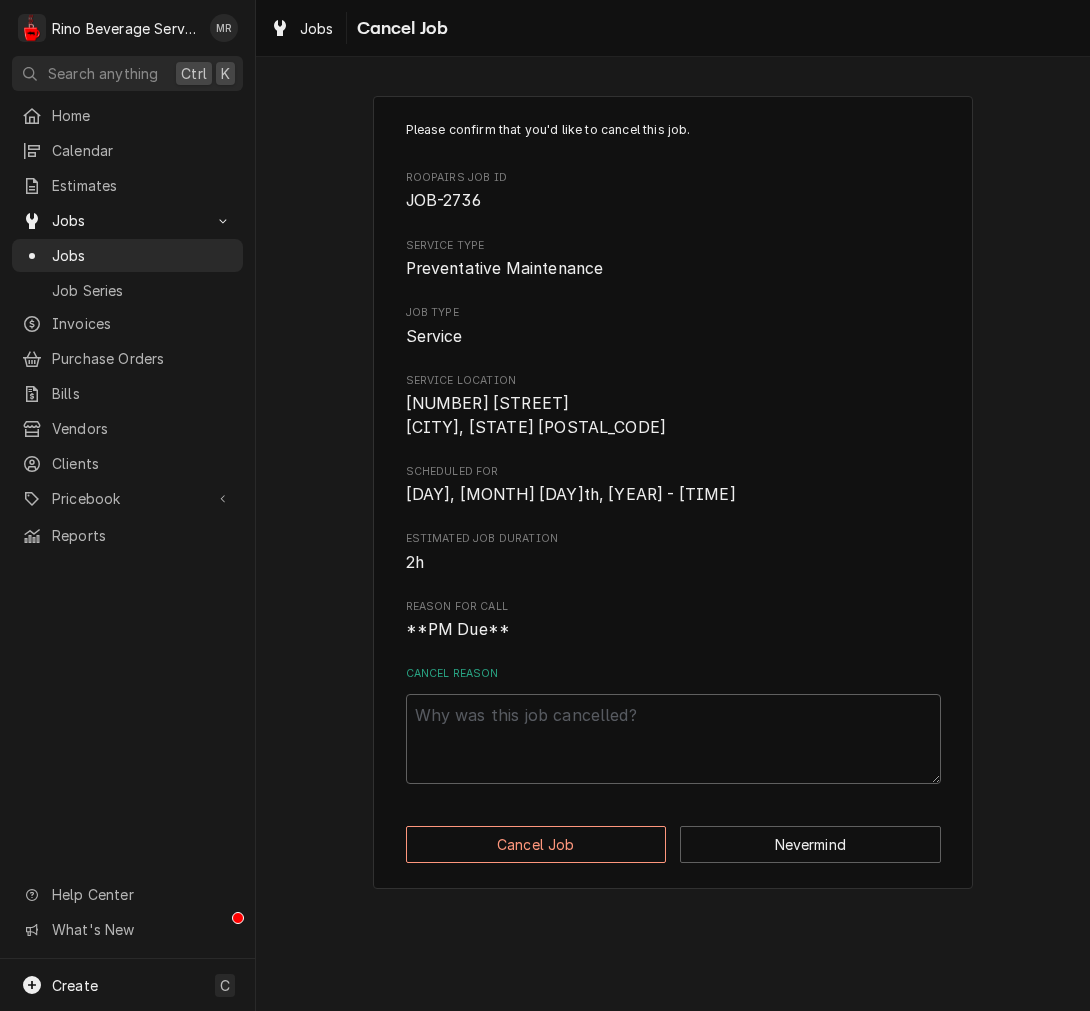 scroll, scrollTop: 0, scrollLeft: 0, axis: both 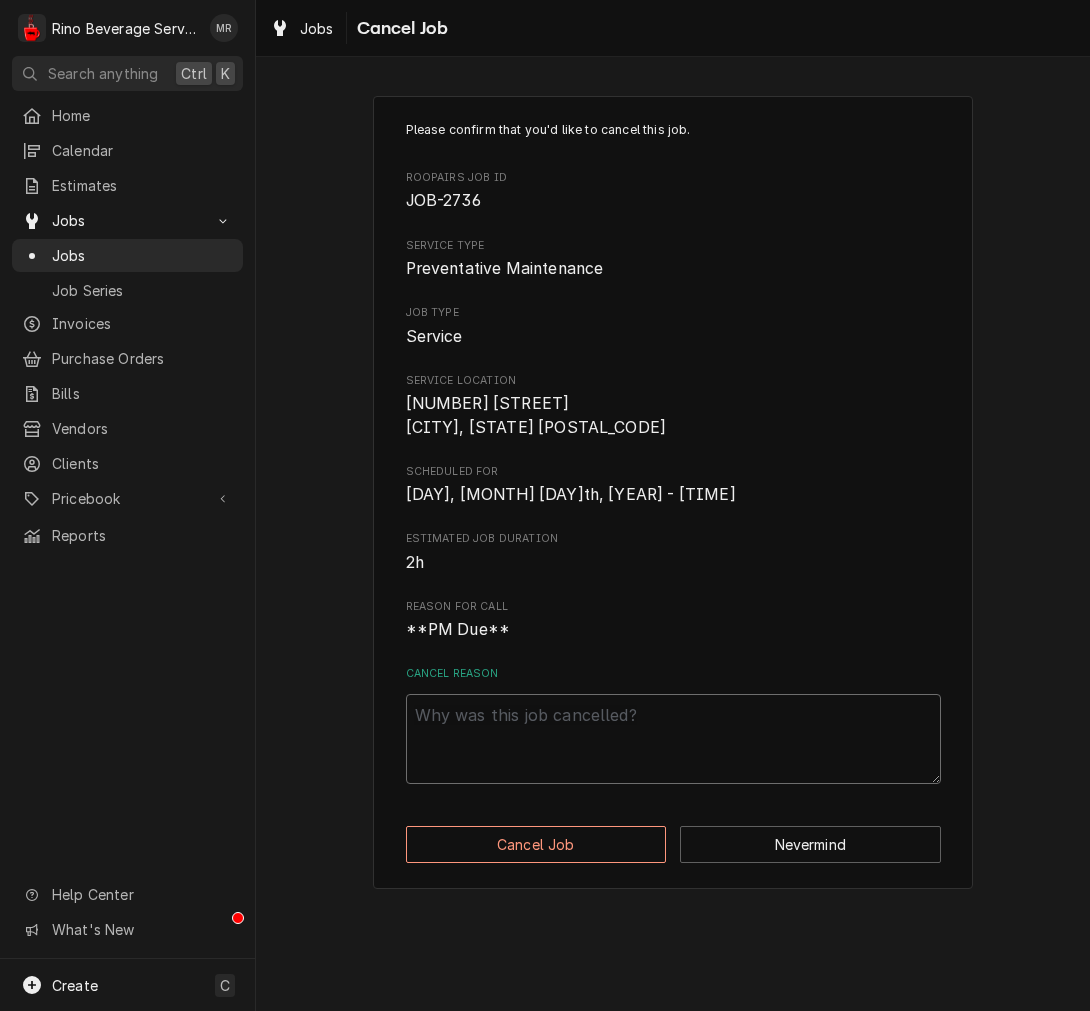 click on "Cancel Reason" at bounding box center (673, 739) 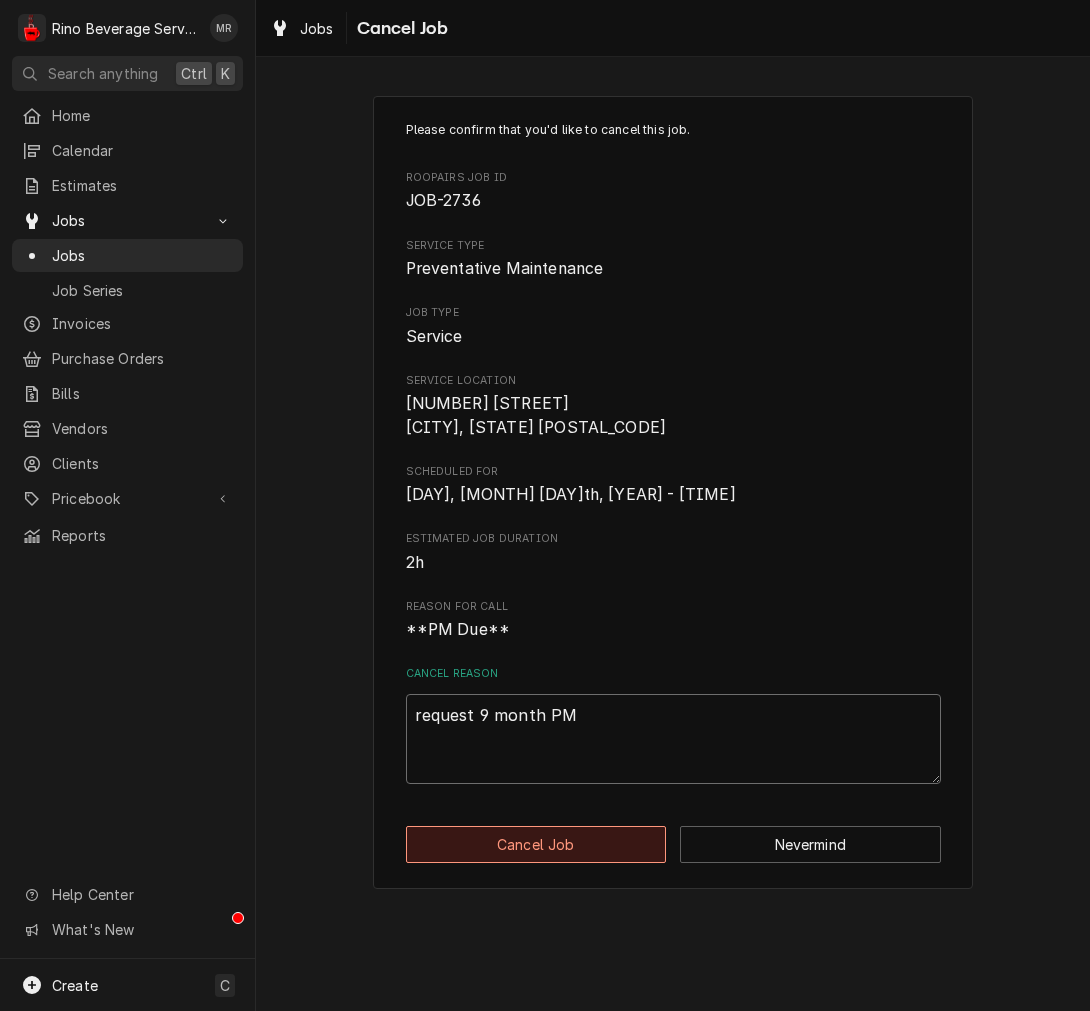 type on "request 9 month PM" 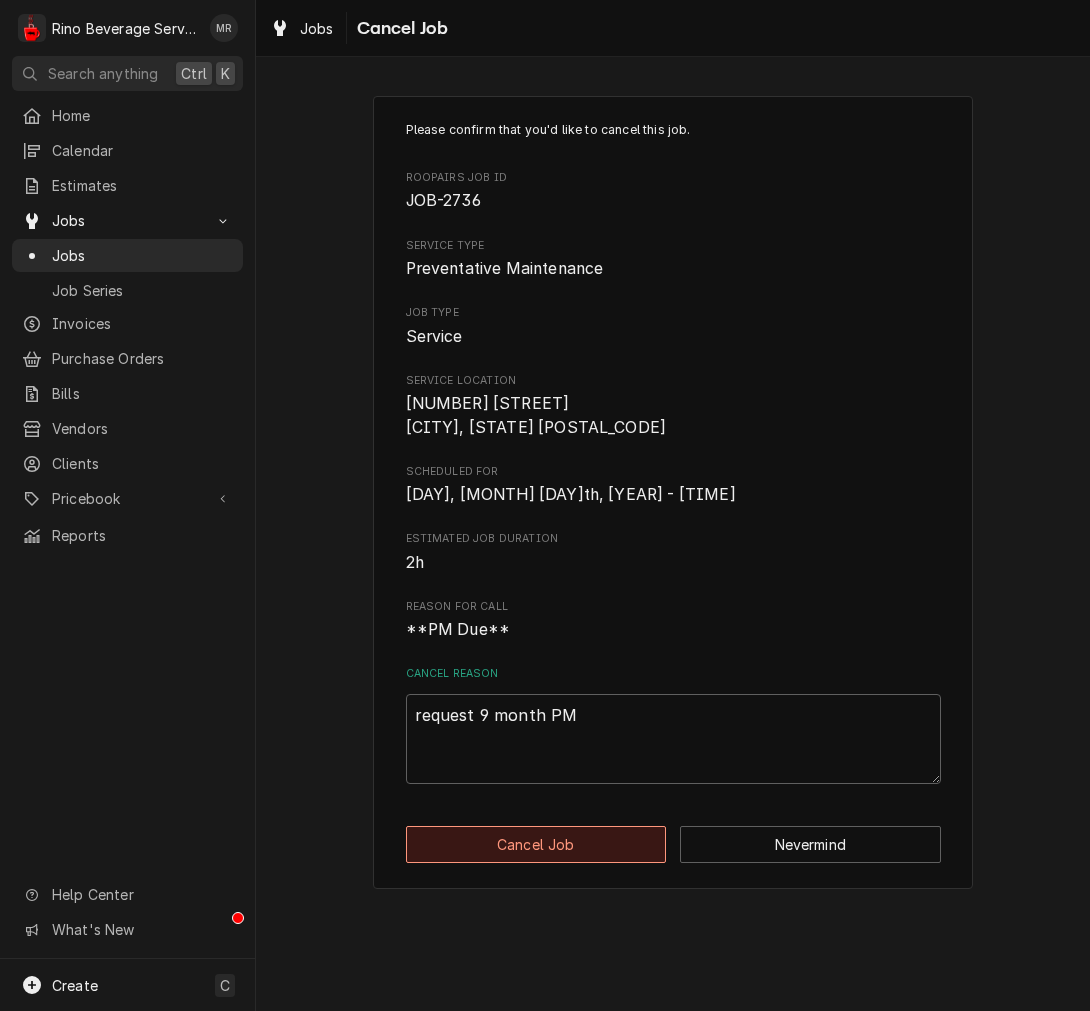 click on "Cancel Job" at bounding box center (536, 844) 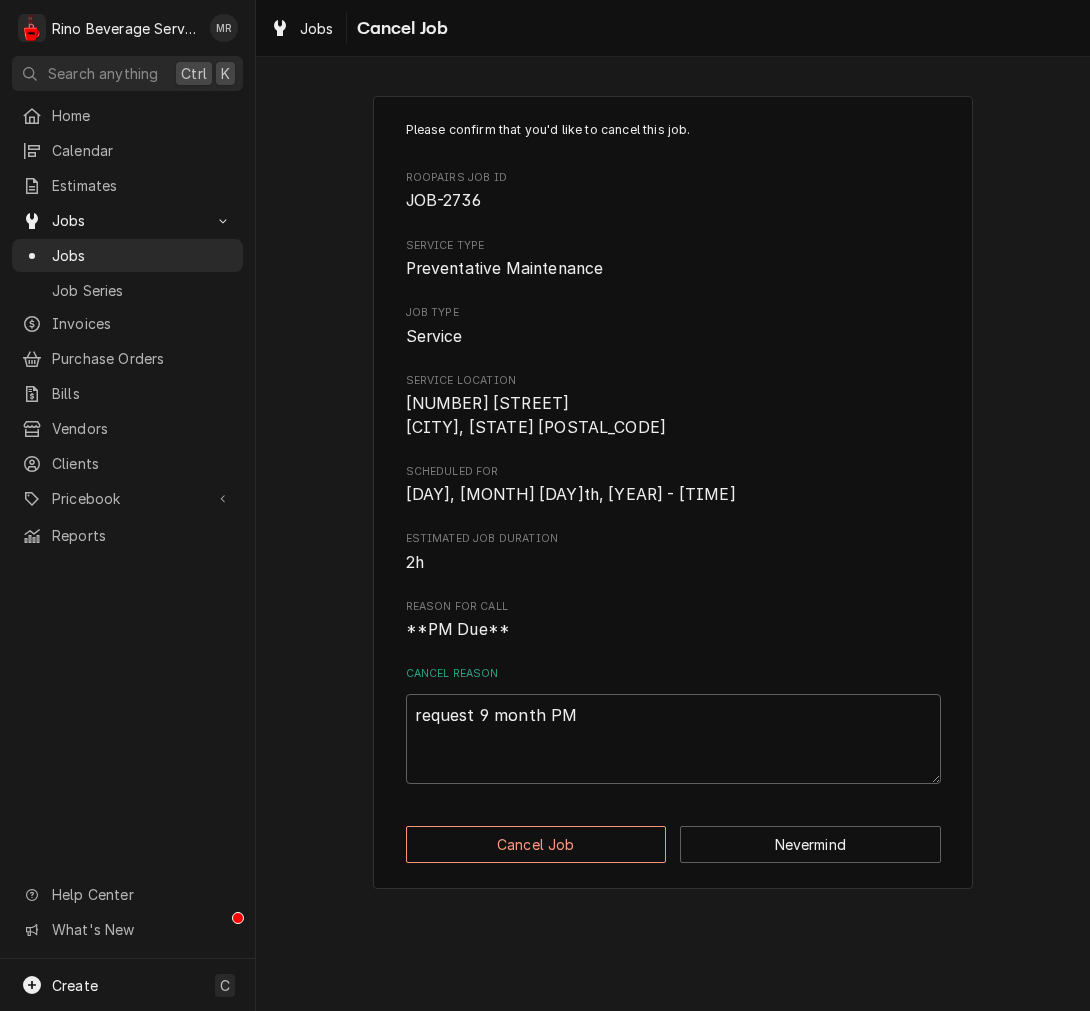 type on "x" 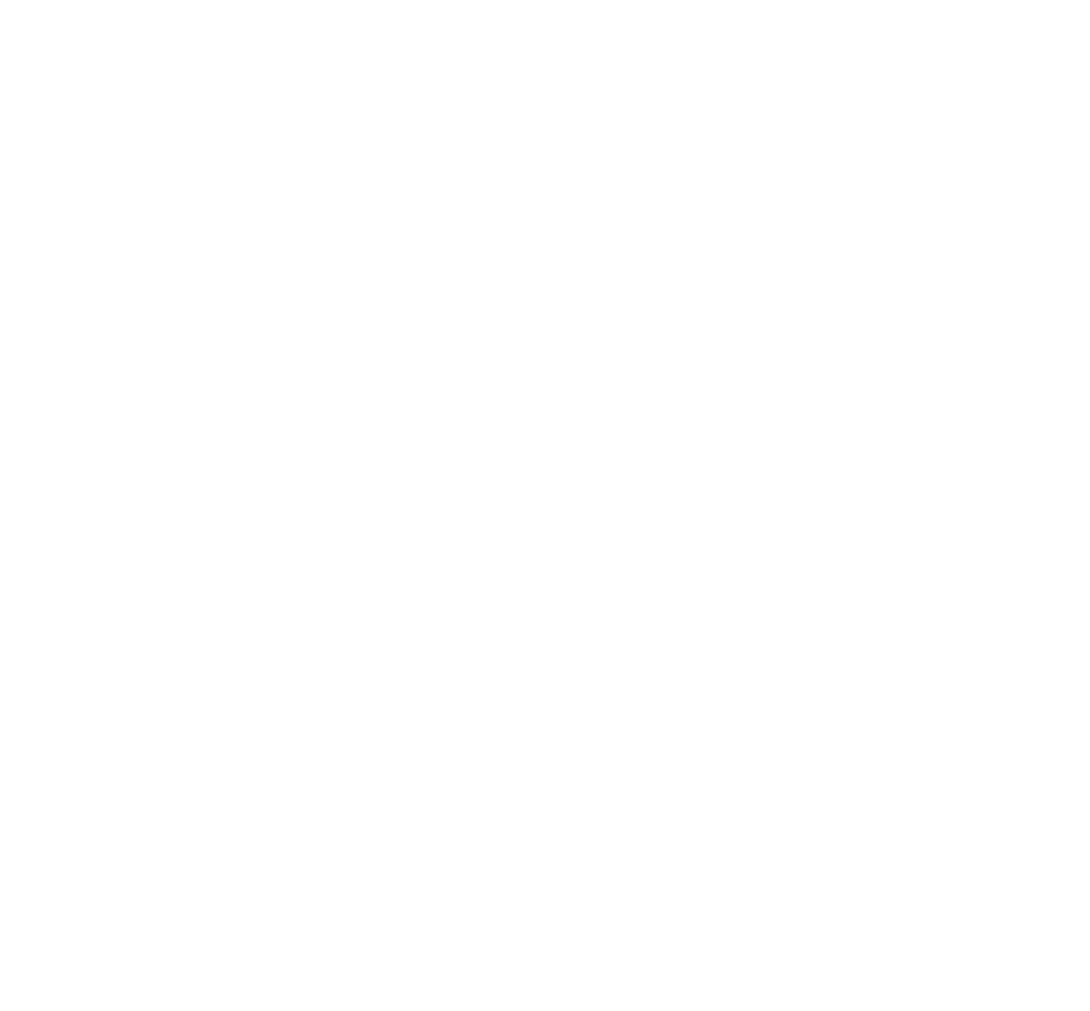 scroll, scrollTop: 0, scrollLeft: 0, axis: both 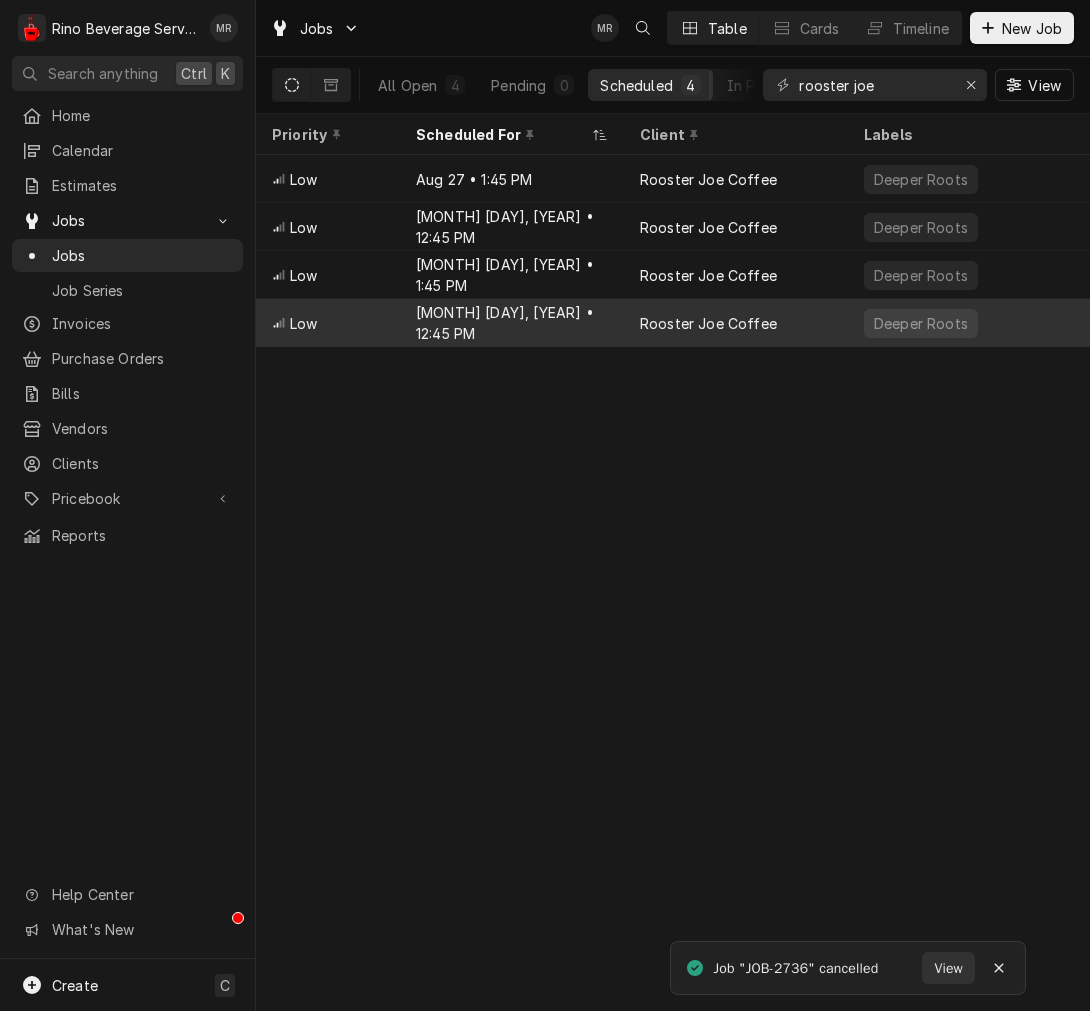 click on "[MONTH] [DAY], [YEAR]   • [HOUR]:[MINUTE] [AM/PM]" at bounding box center [512, 323] 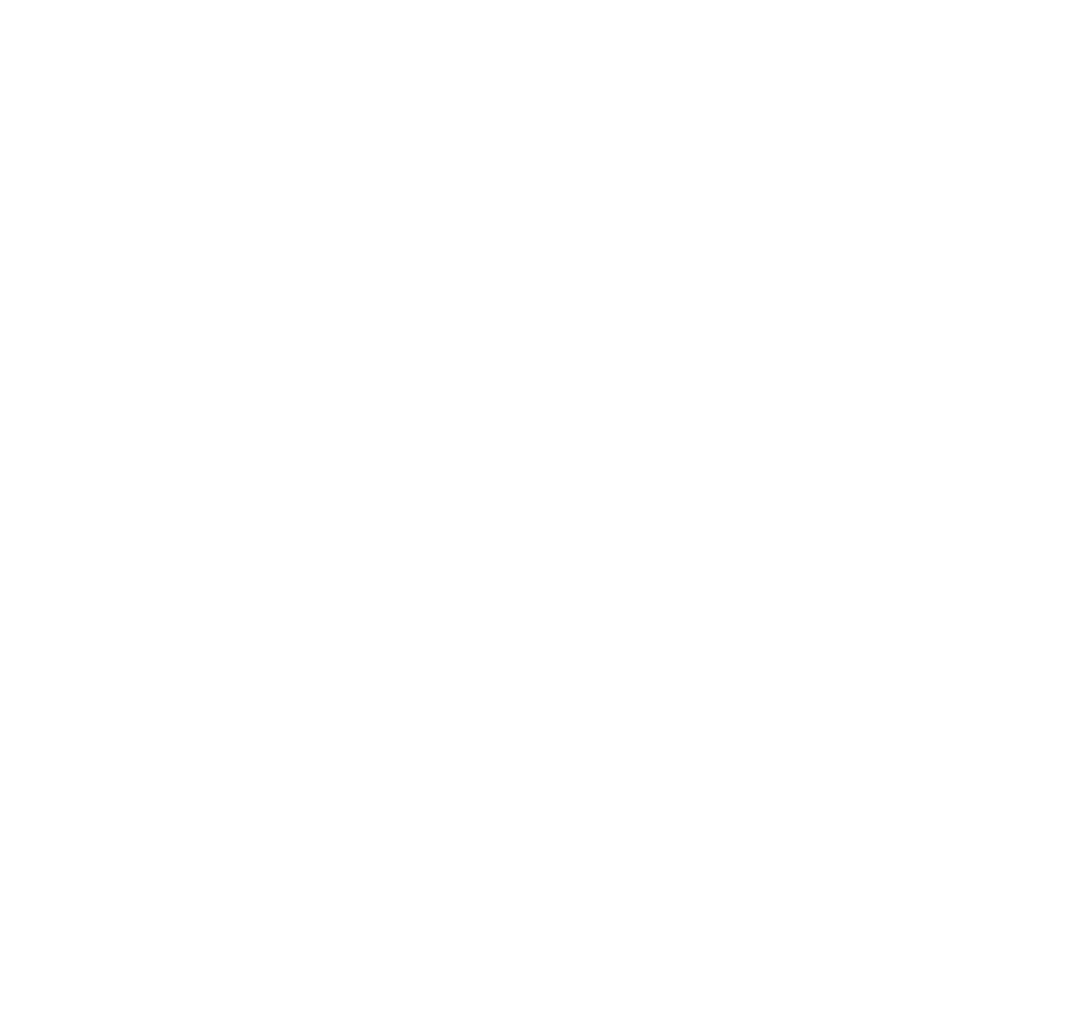 scroll, scrollTop: 0, scrollLeft: 0, axis: both 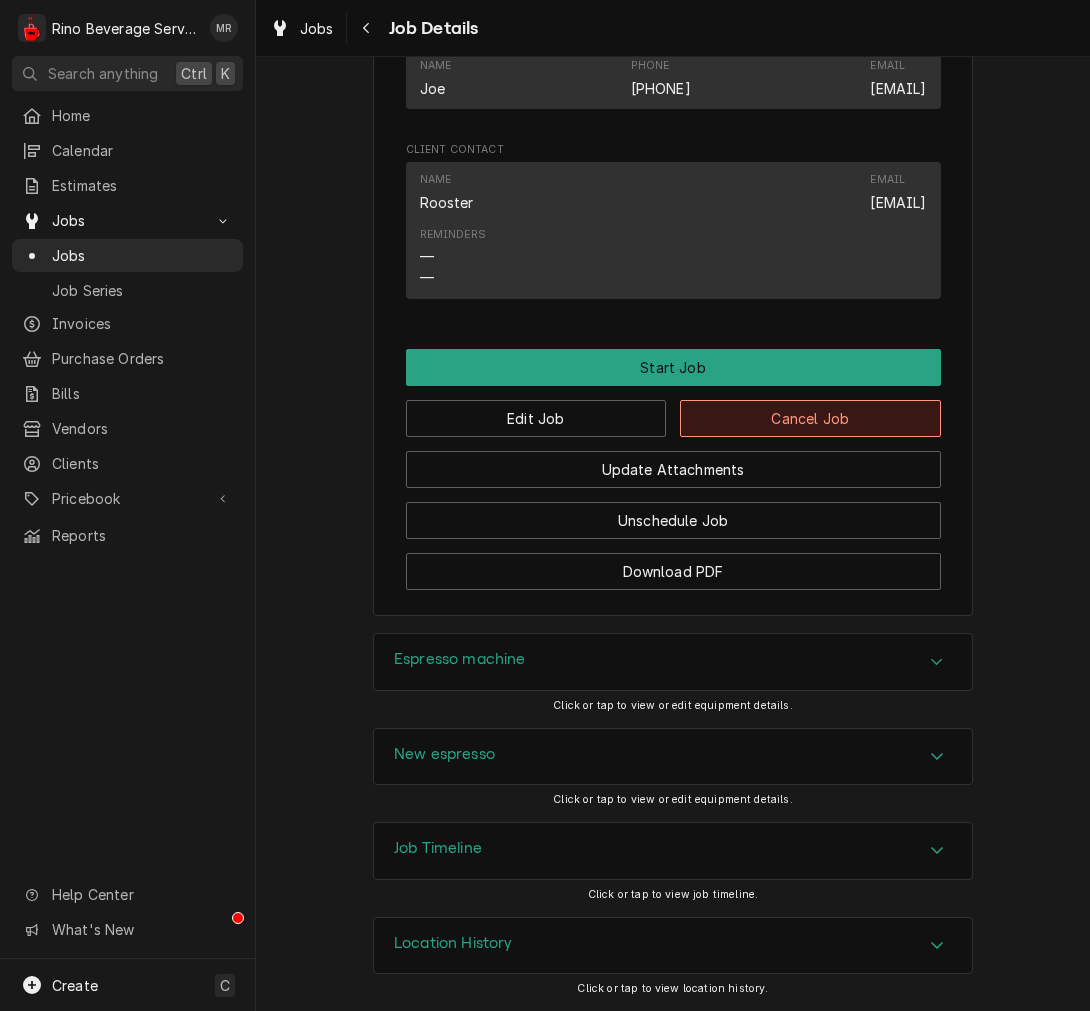 click on "Cancel Job" at bounding box center (810, 418) 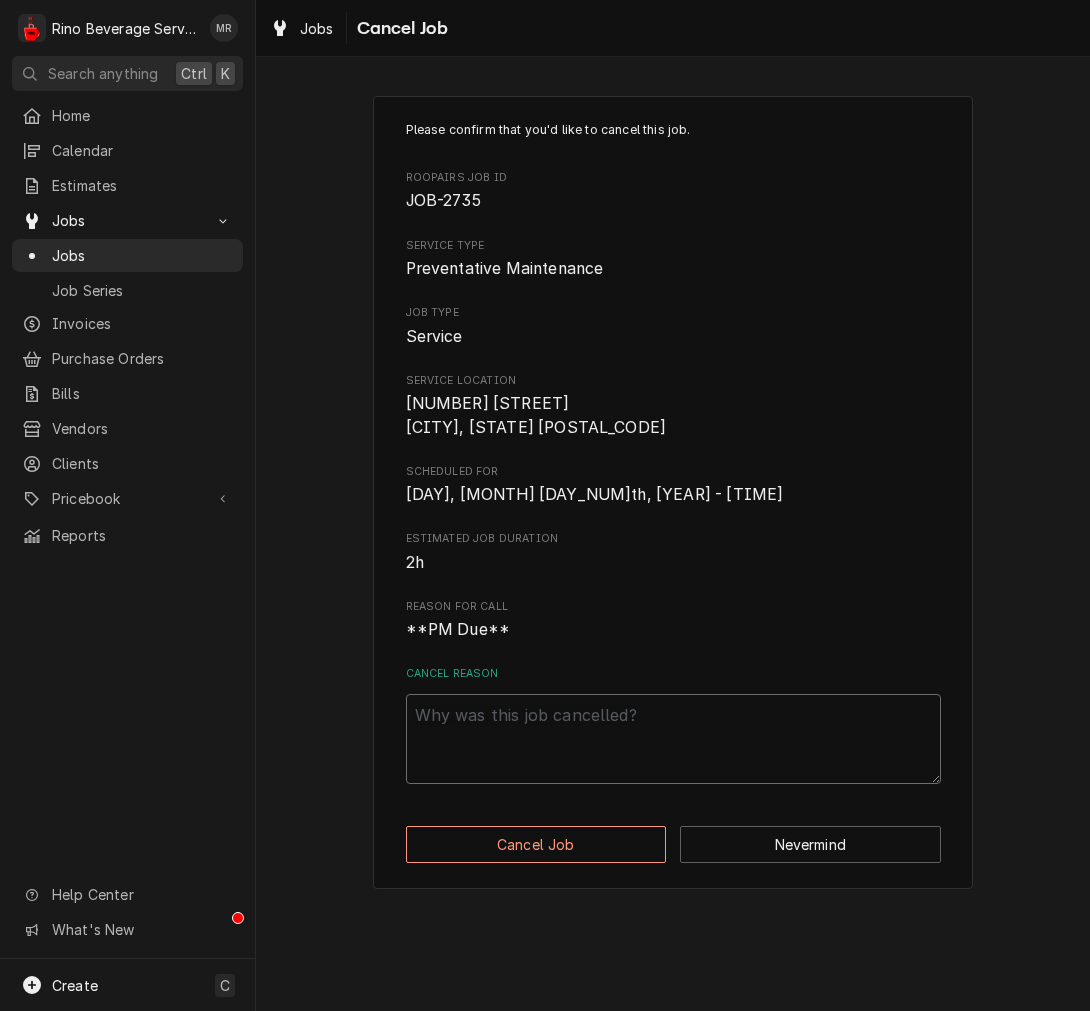 click on "Cancel Reason" at bounding box center [673, 739] 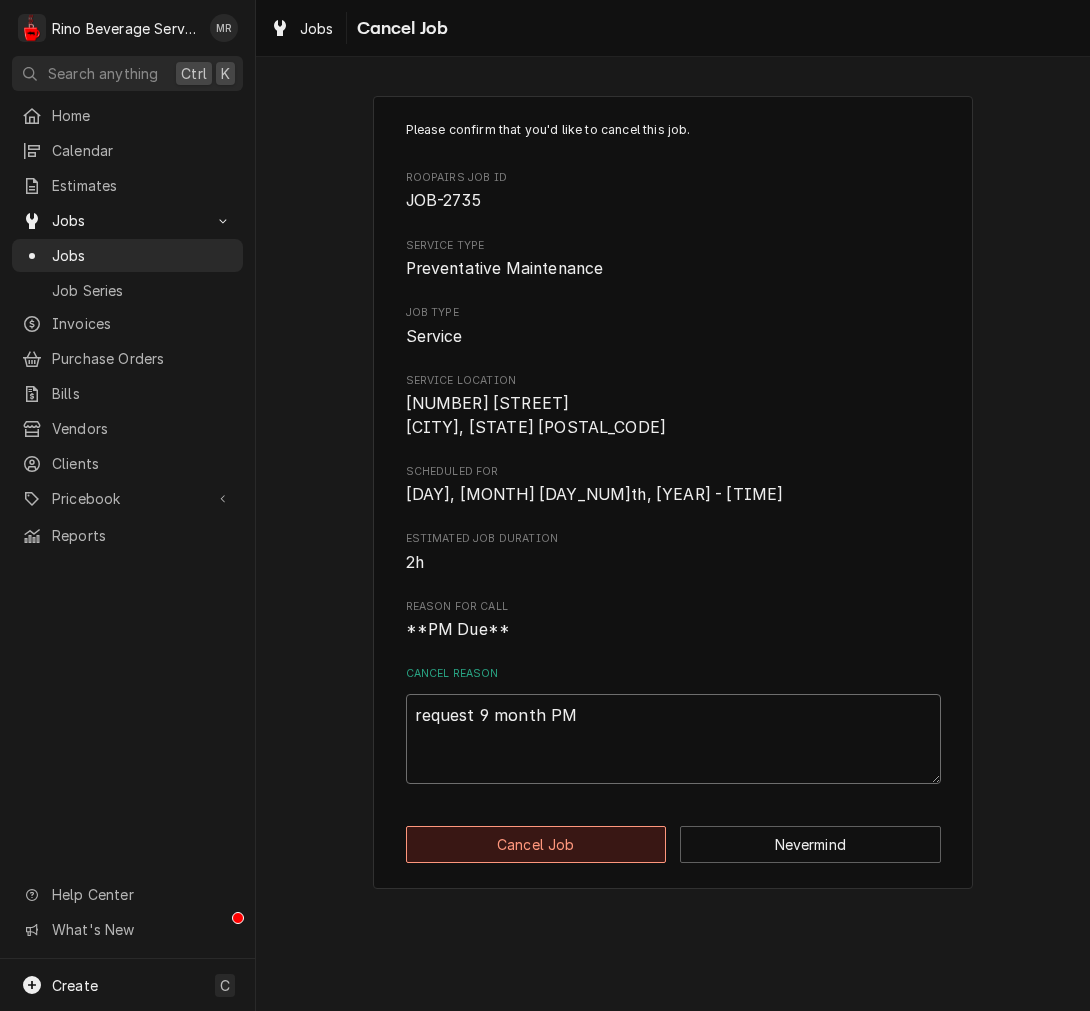 type on "request 9 month PM" 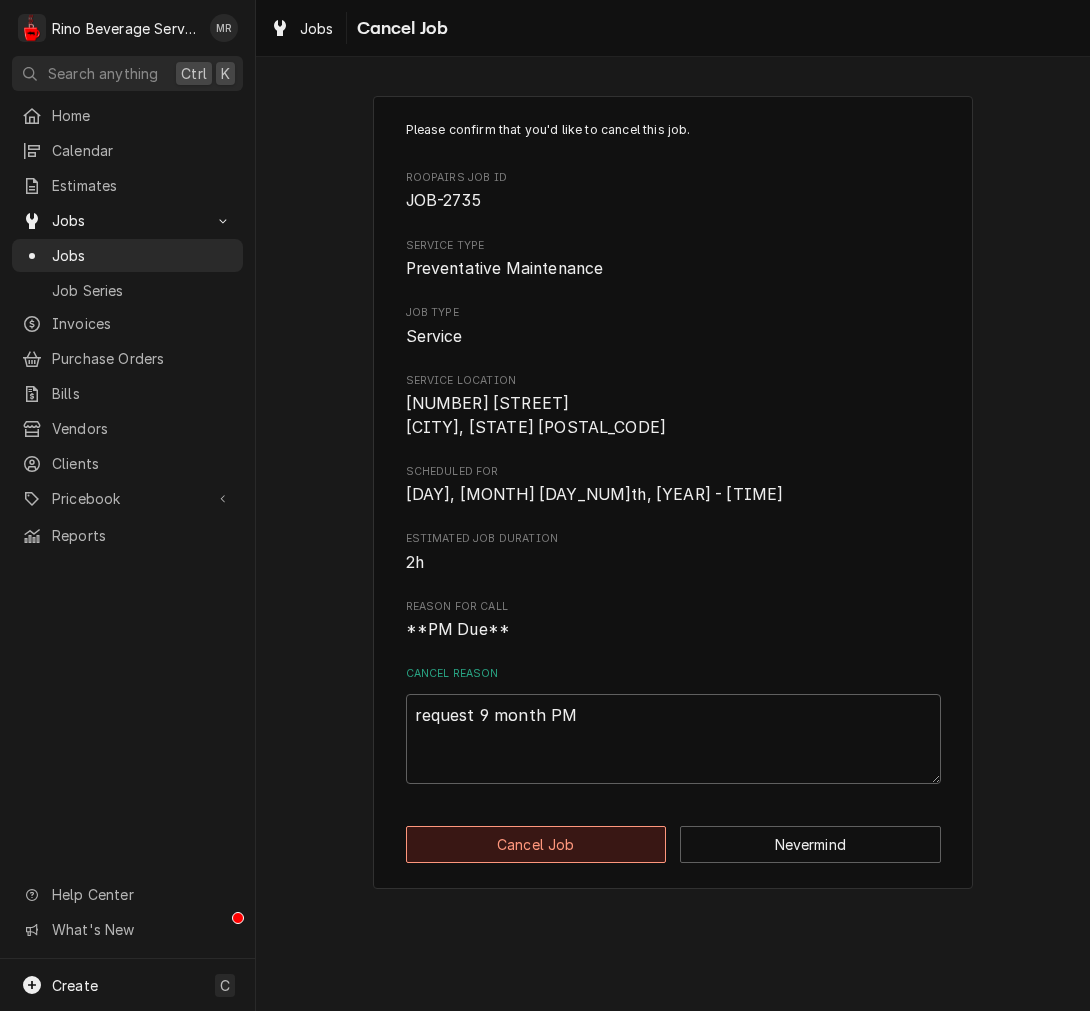 click on "Cancel Job" at bounding box center (536, 844) 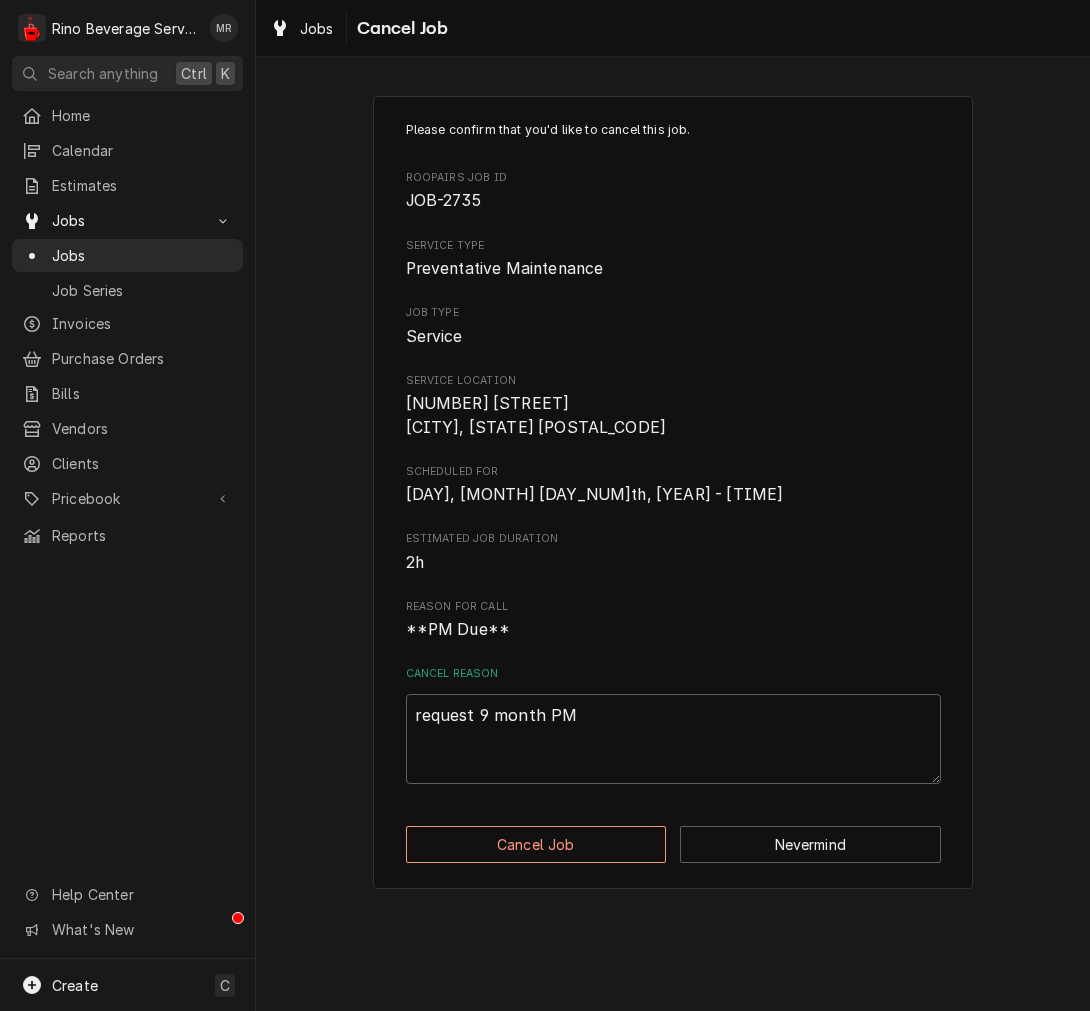 type on "x" 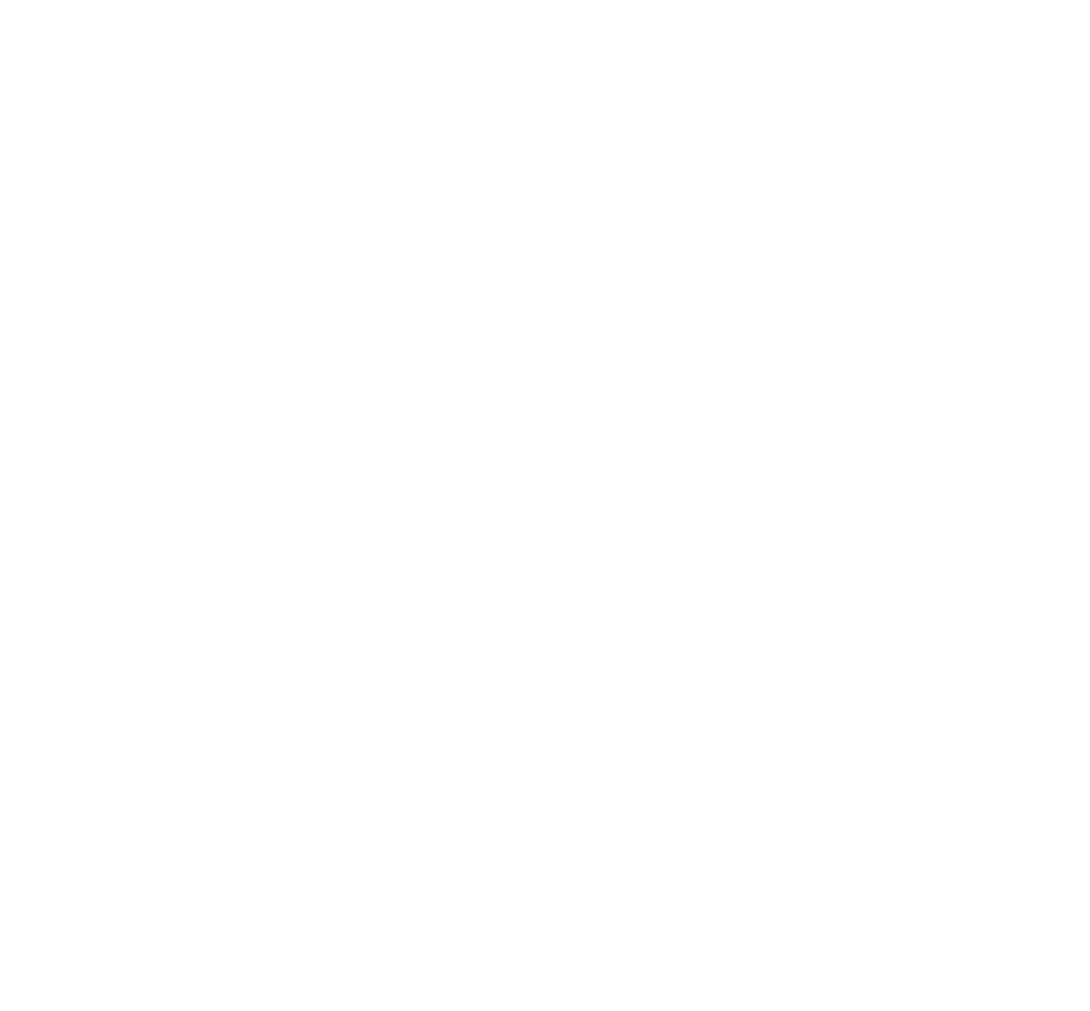scroll, scrollTop: 0, scrollLeft: 0, axis: both 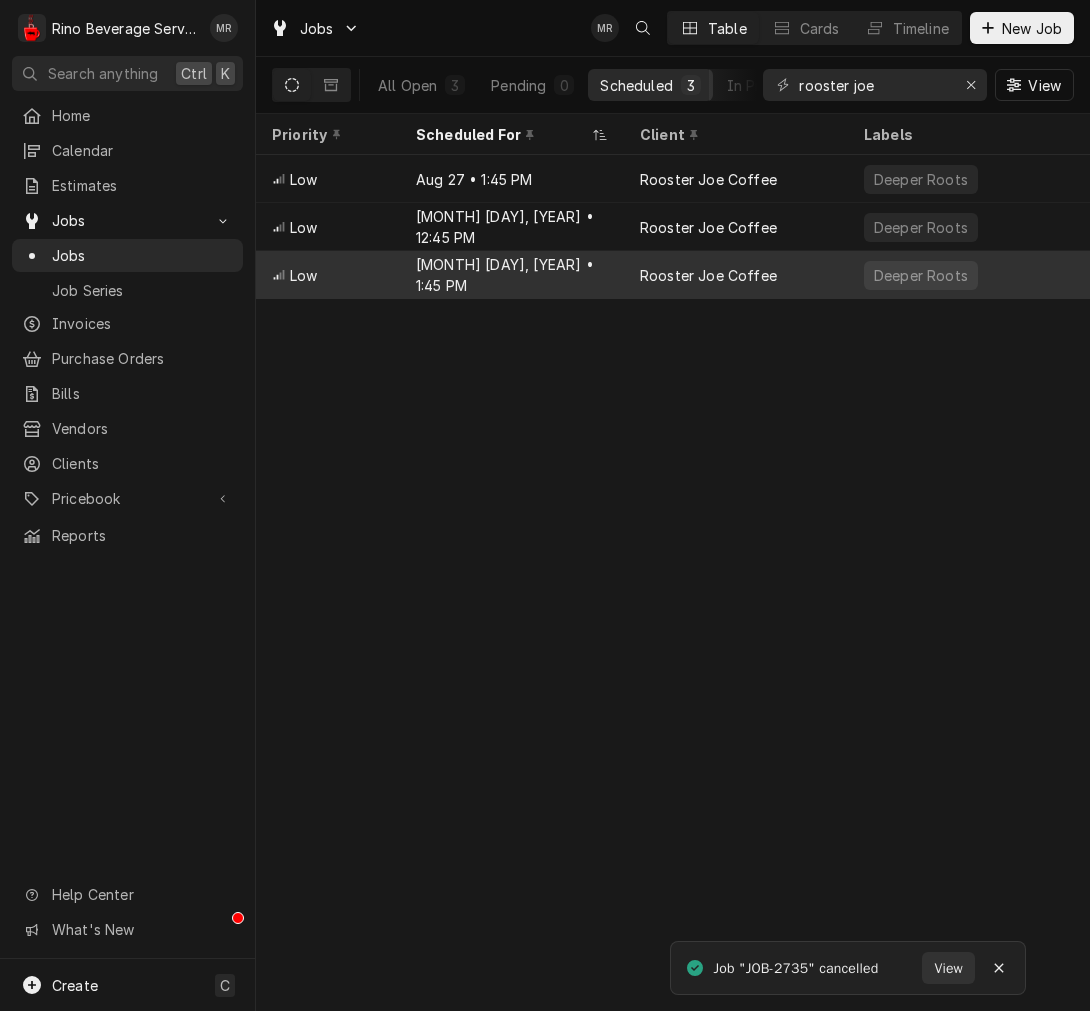 click on "[MONTH] [DAY], [YEAR]   • [TIME]" at bounding box center [512, 275] 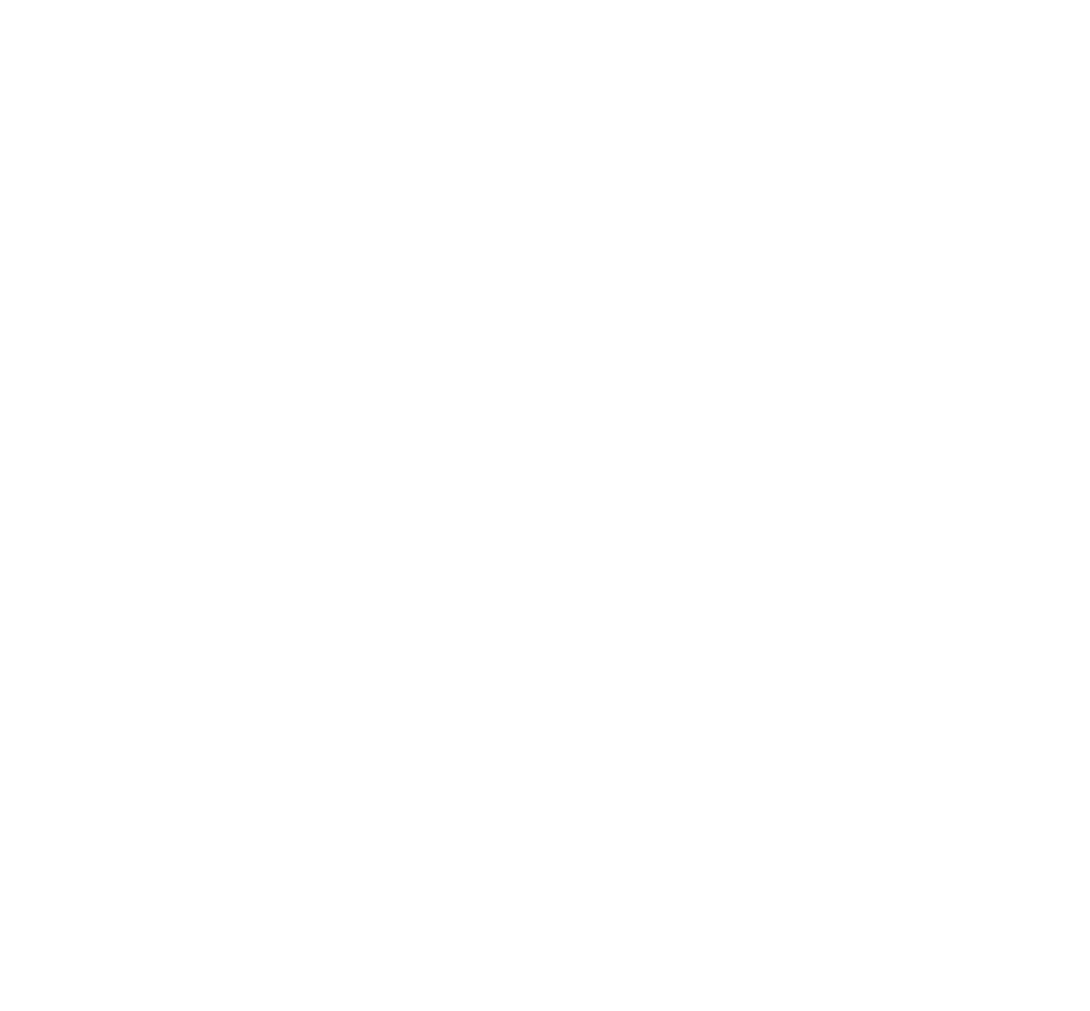 scroll, scrollTop: 0, scrollLeft: 0, axis: both 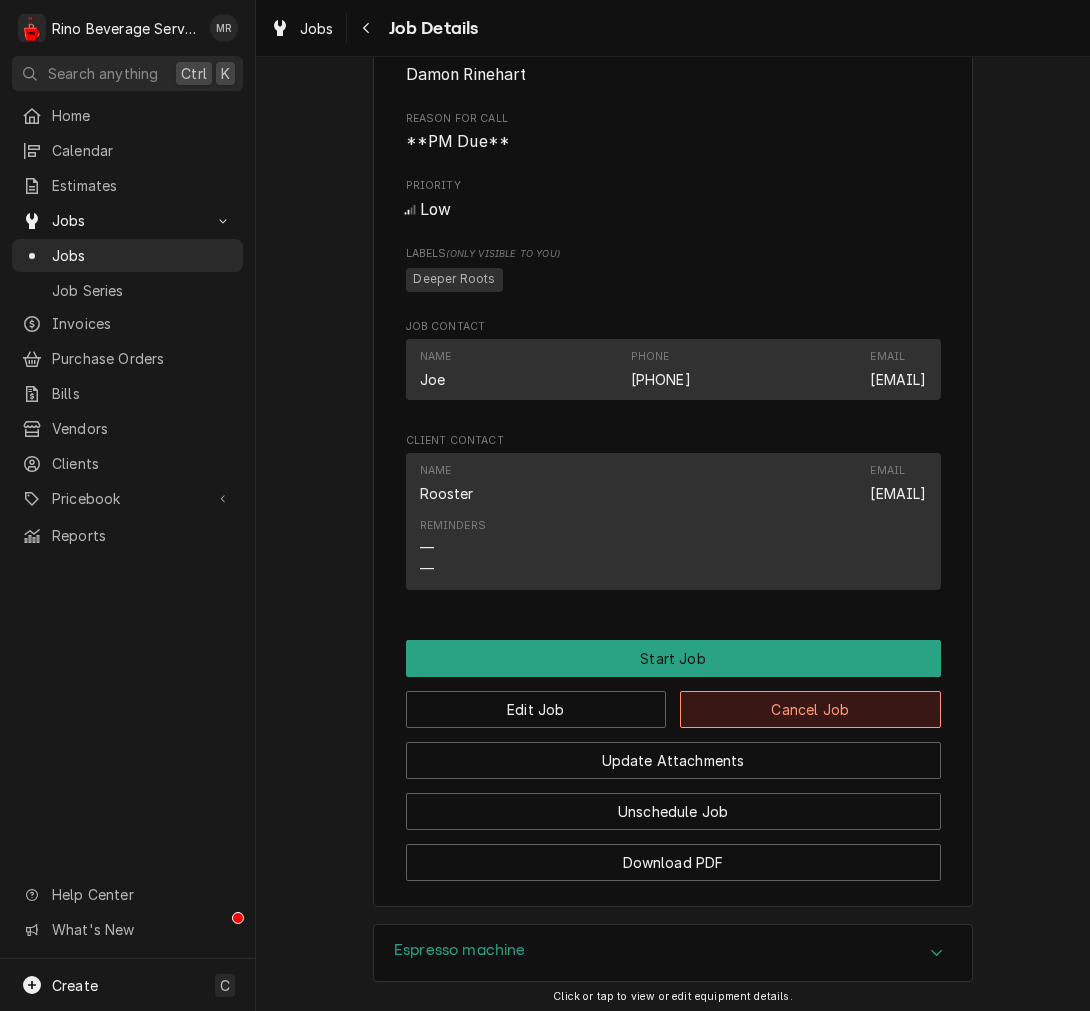 click on "Cancel Job" at bounding box center (810, 709) 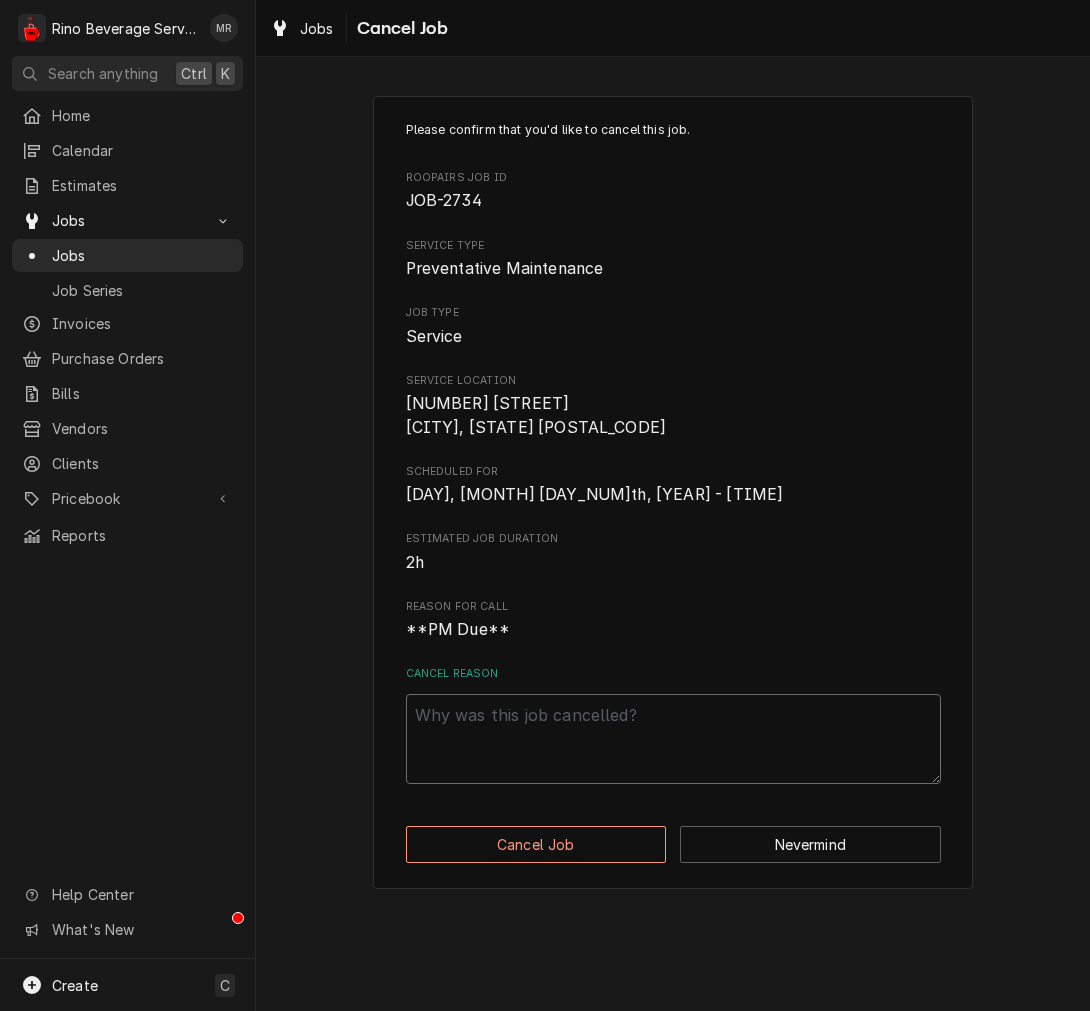 click on "Cancel Reason" at bounding box center (673, 739) 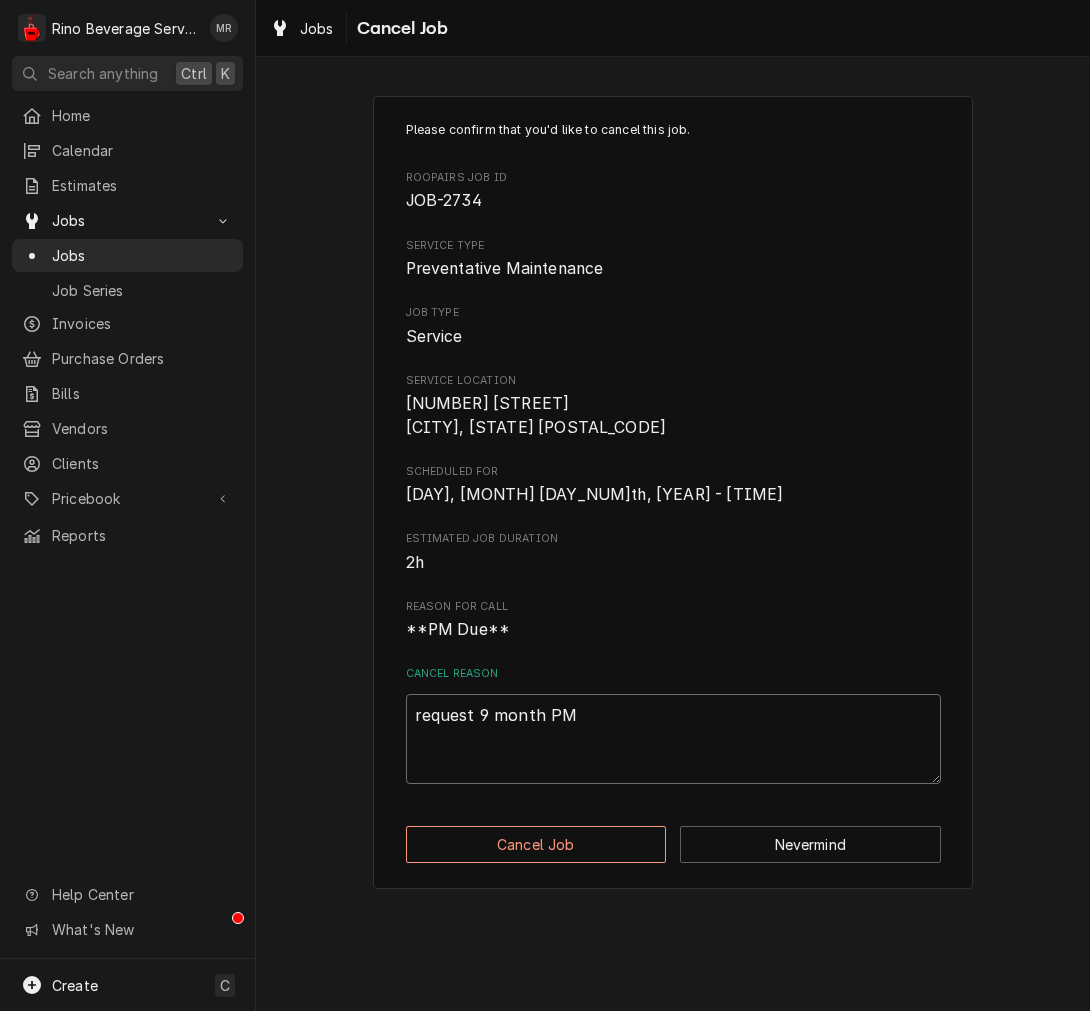 type on "request 9 month PM" 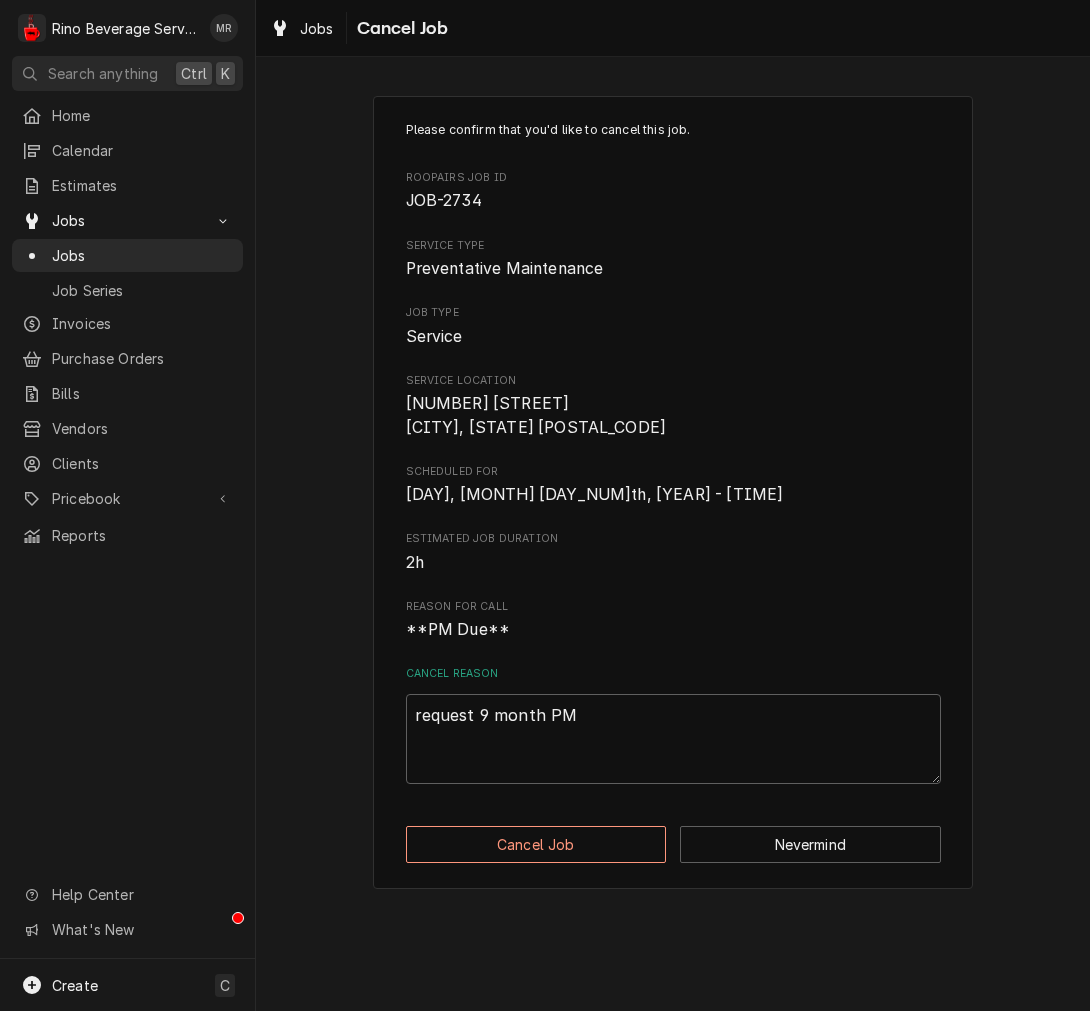 click on "Please confirm that you'd like to cancel this job. Roopairs Job ID JOB-2734 Service Type Preventative Maintenance Job Type Service Service Location 300 W Sycamore St
Coldwater, OH 45828 Scheduled For Fri, Jul 24th, 2026 - 1:45 PM Estimated Job Duration 2h Reason For Call **PM Due** Cancel Reason request 9 month PM Cancel Job Nevermind" at bounding box center (673, 492) 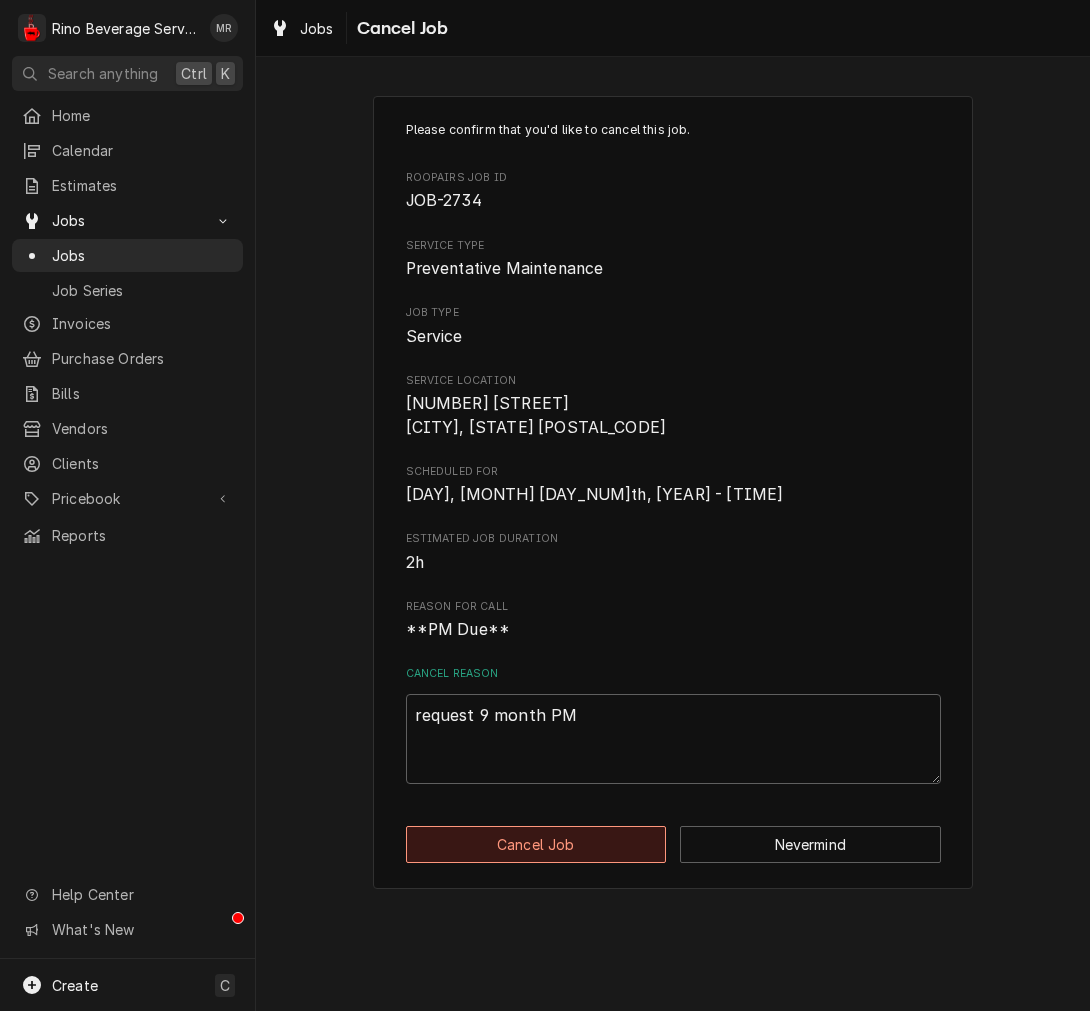 click on "Cancel Job" at bounding box center [536, 844] 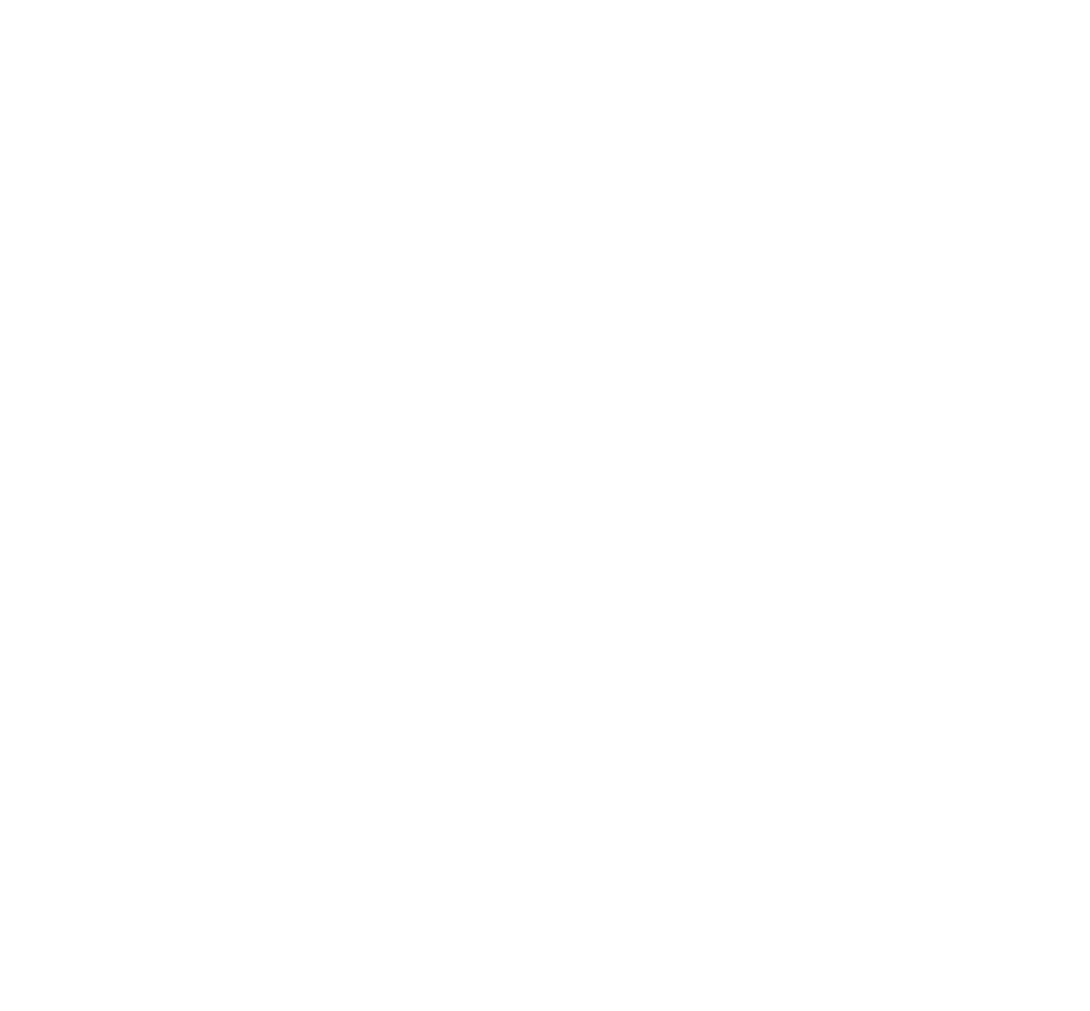 scroll, scrollTop: 0, scrollLeft: 0, axis: both 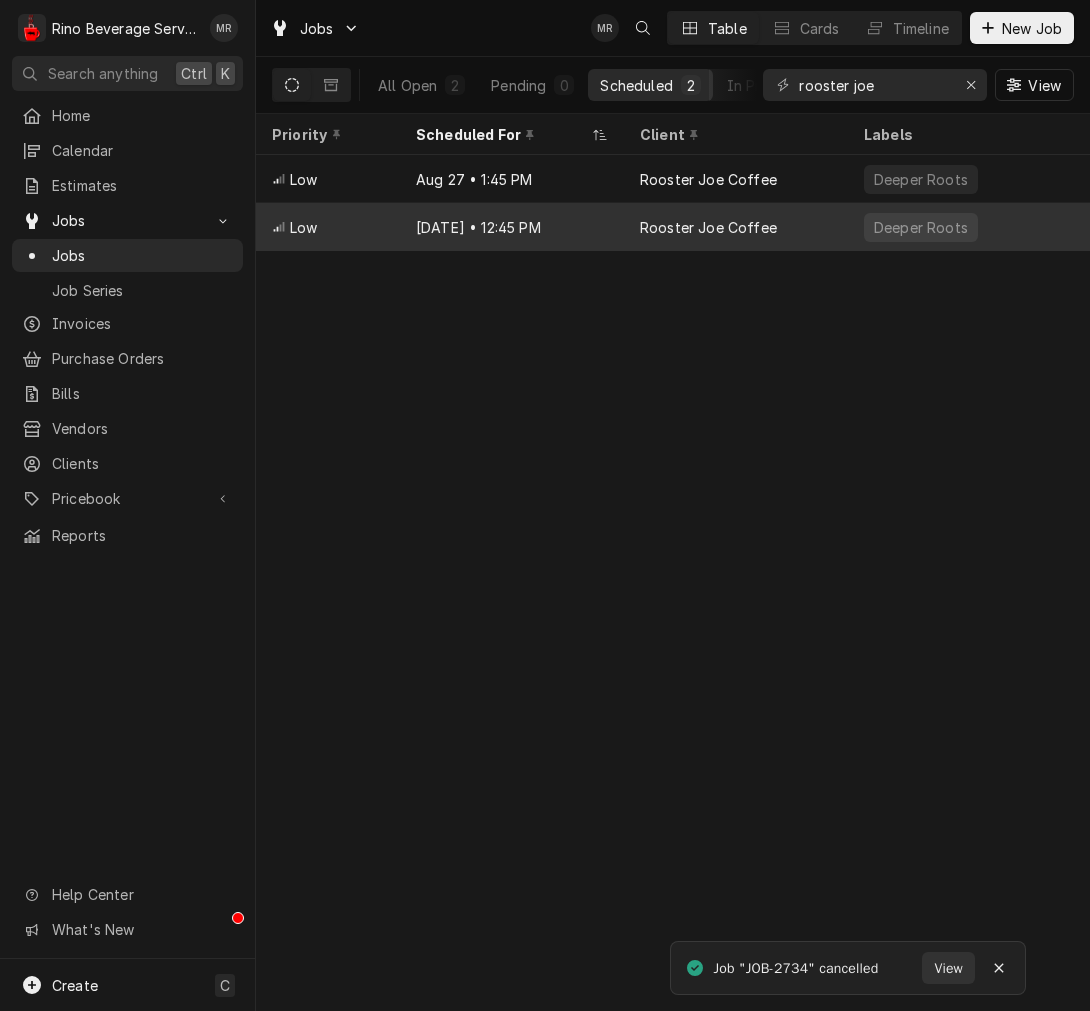 click on "[DATE]   • [TIME]" at bounding box center [512, 227] 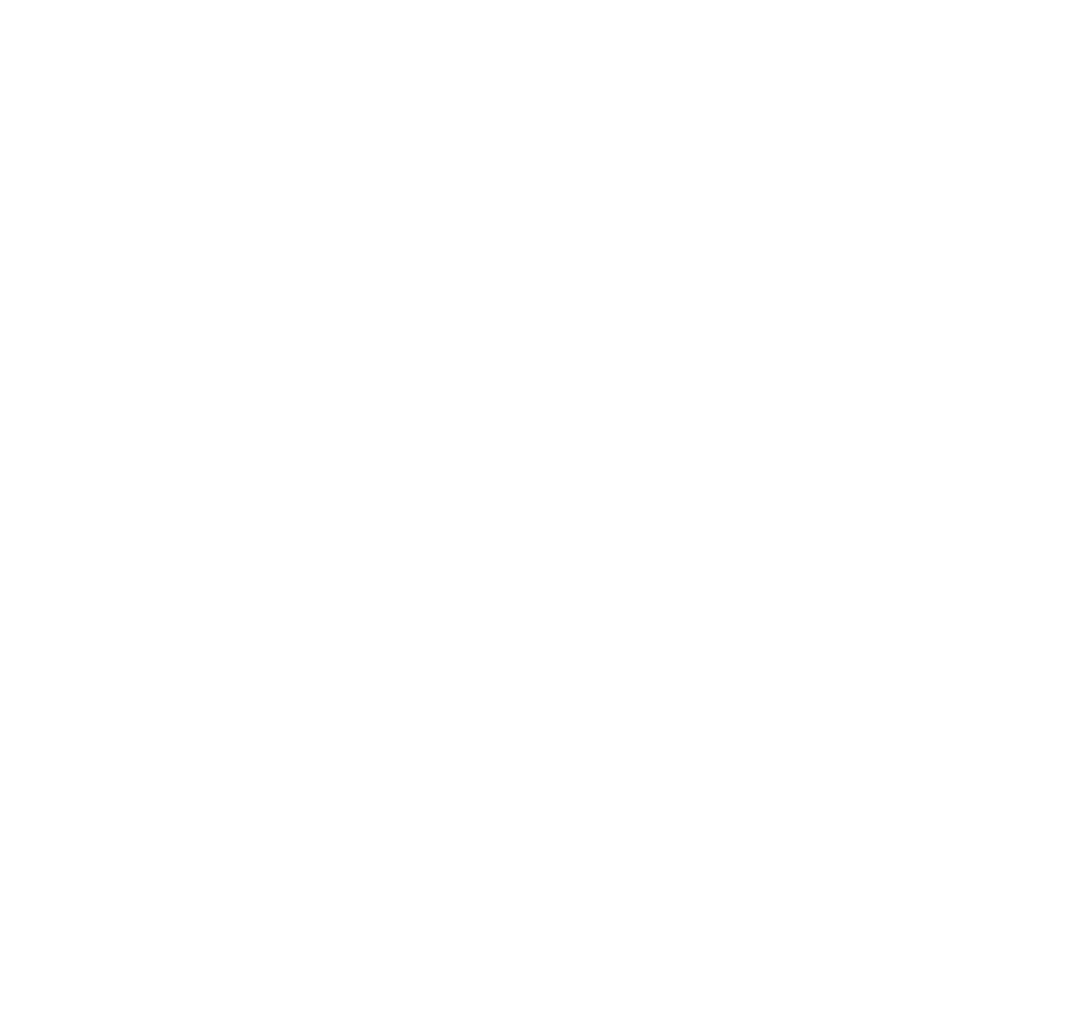 scroll, scrollTop: 0, scrollLeft: 0, axis: both 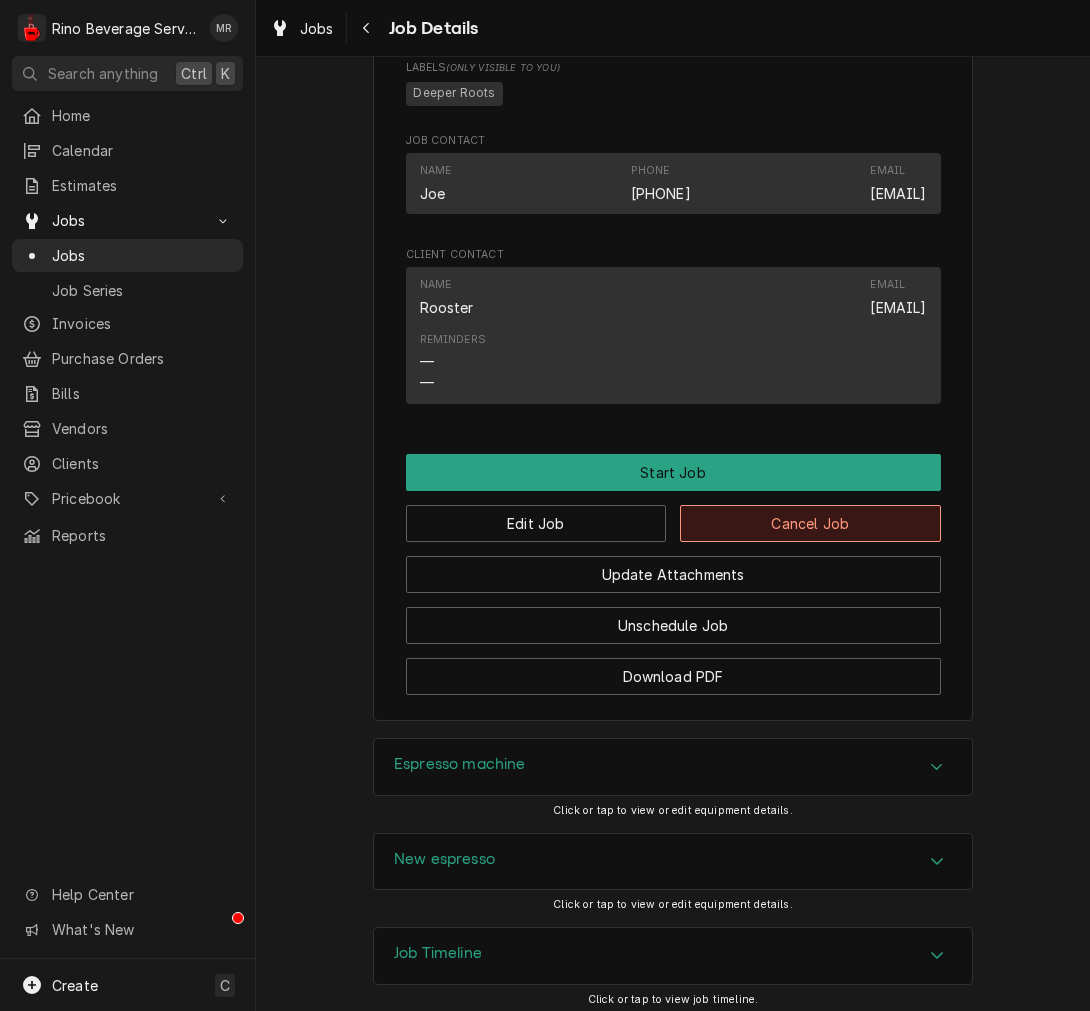 click on "Cancel Job" at bounding box center [810, 523] 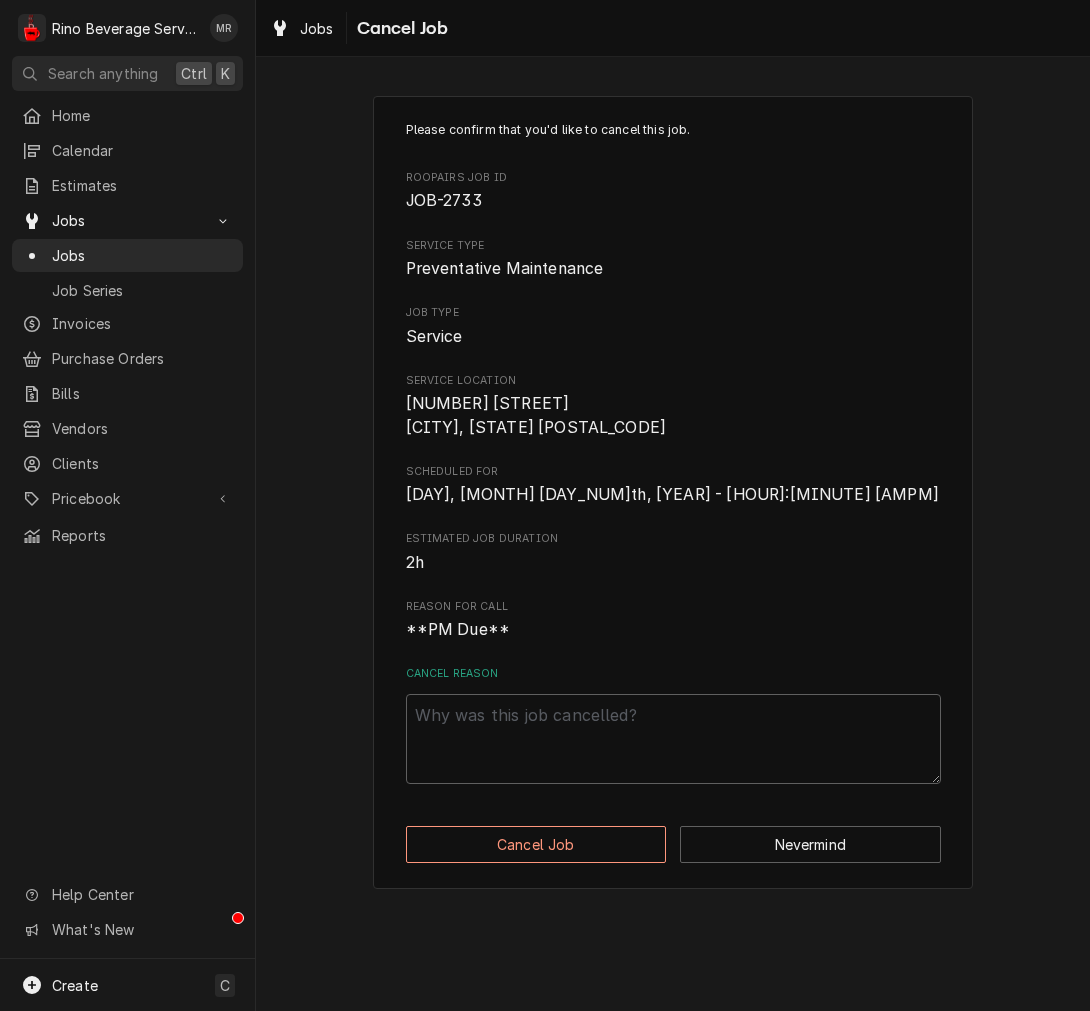 scroll, scrollTop: 0, scrollLeft: 0, axis: both 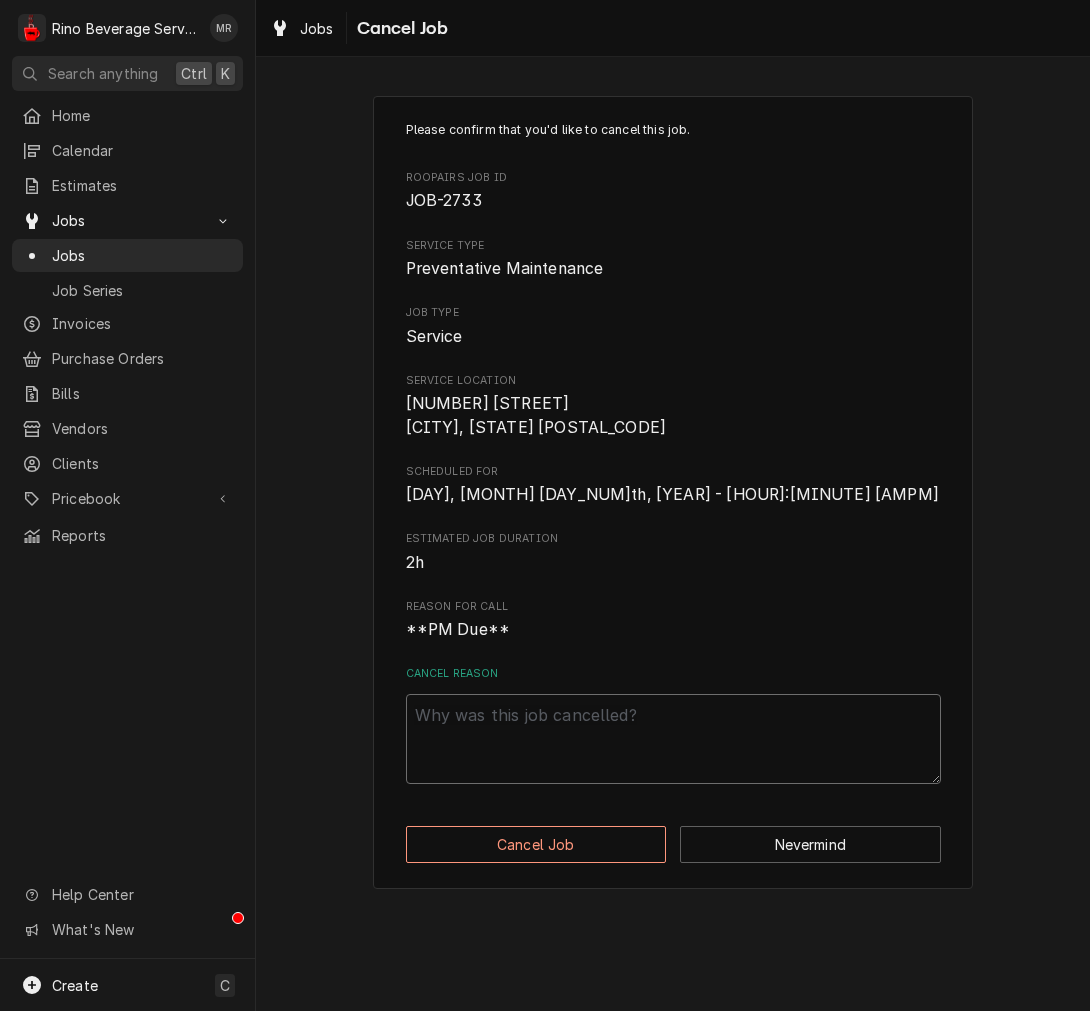 click on "Cancel Reason" at bounding box center (673, 739) 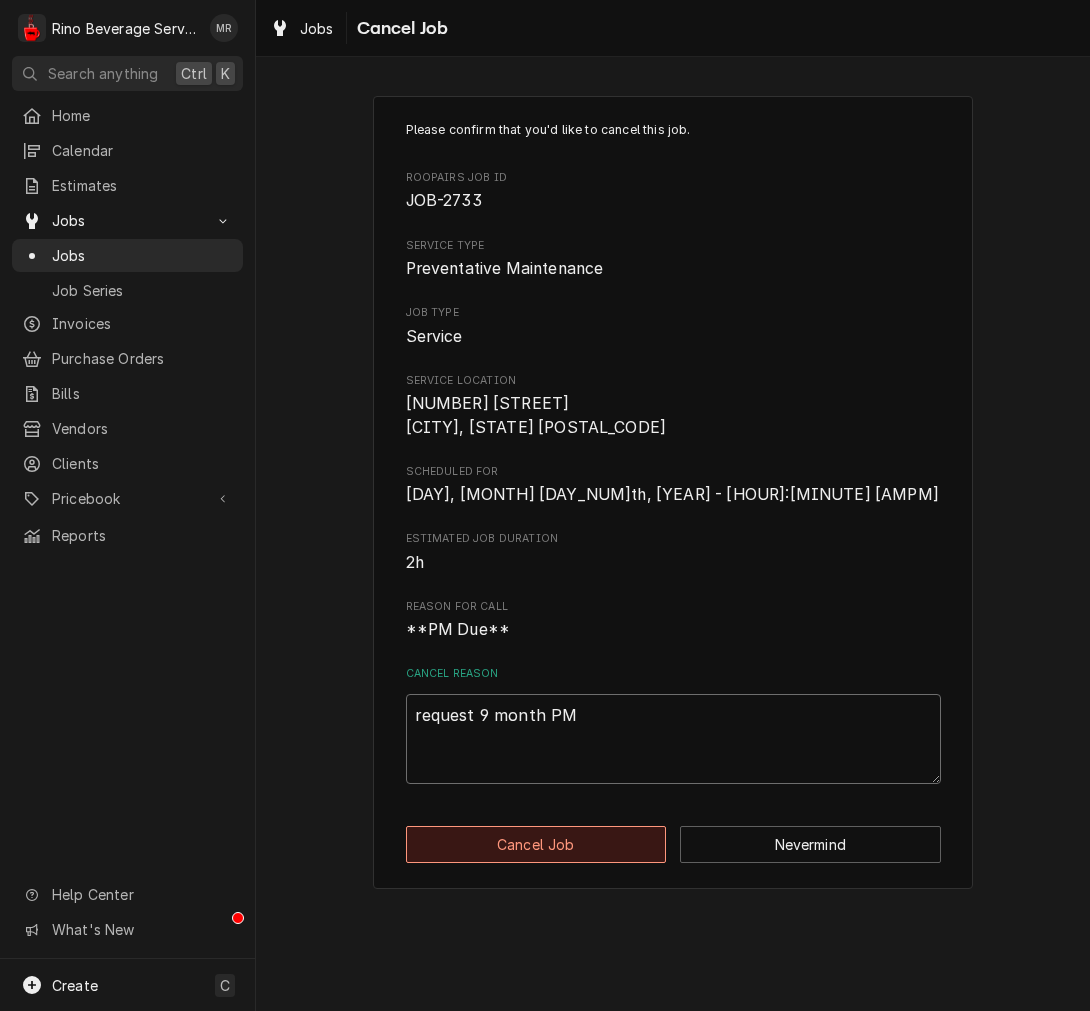 type on "request 9 month PM" 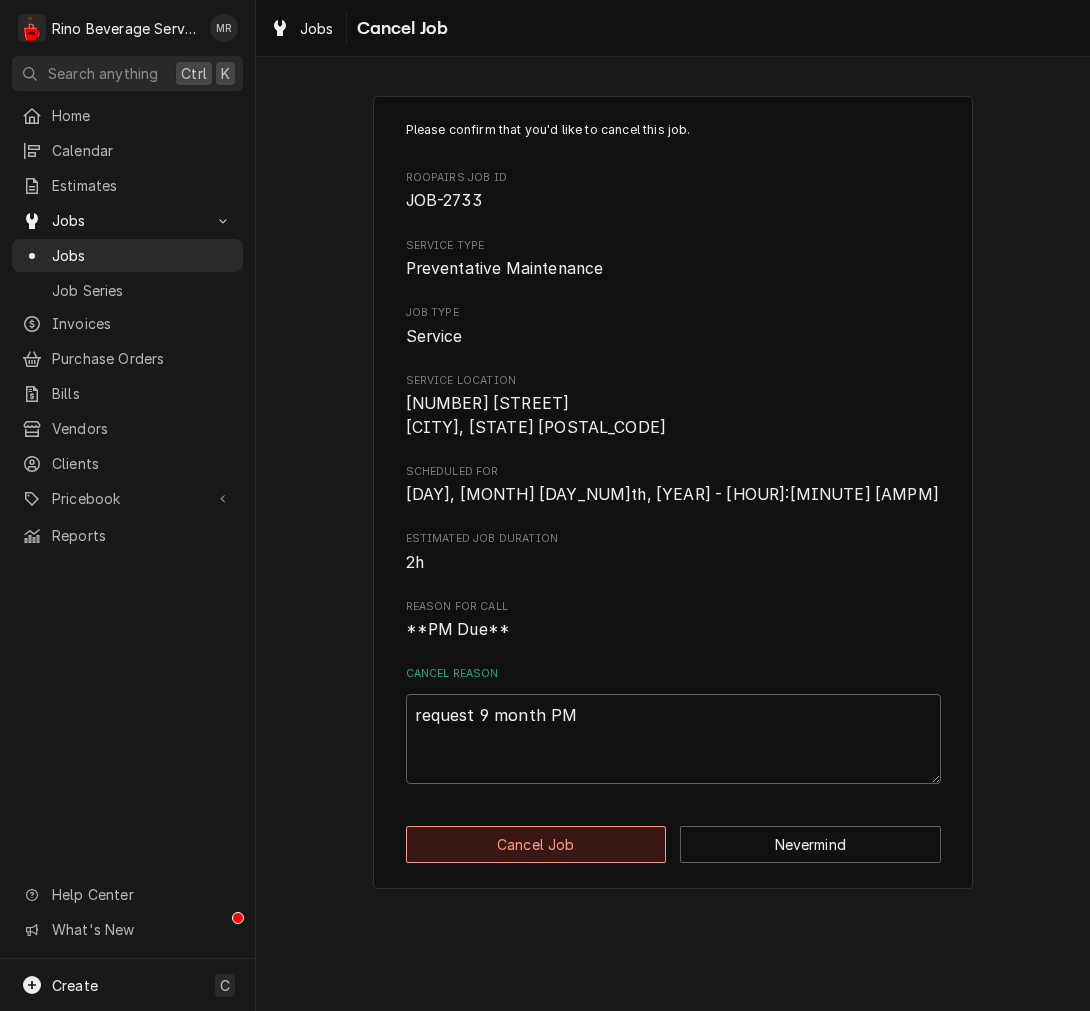 click on "Cancel Job" at bounding box center (536, 844) 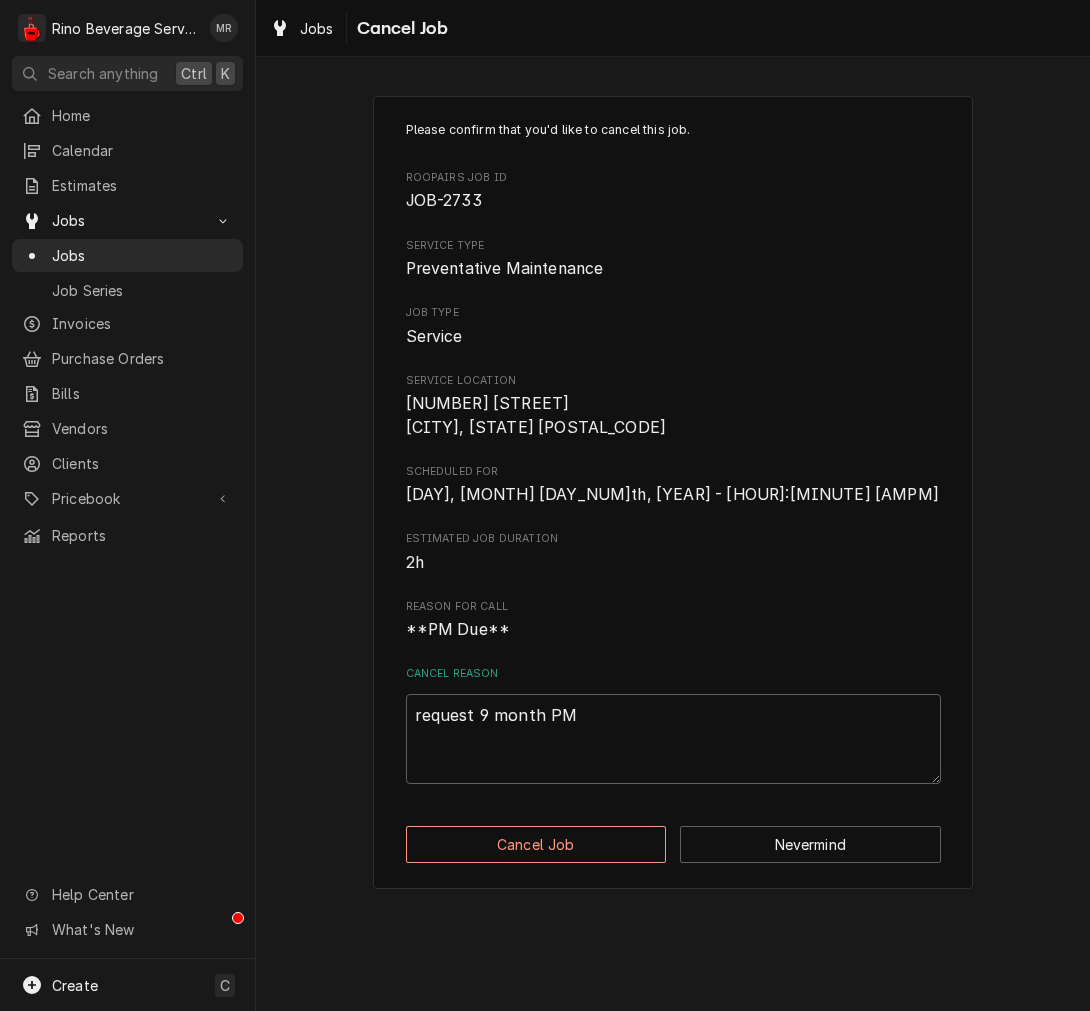 type on "x" 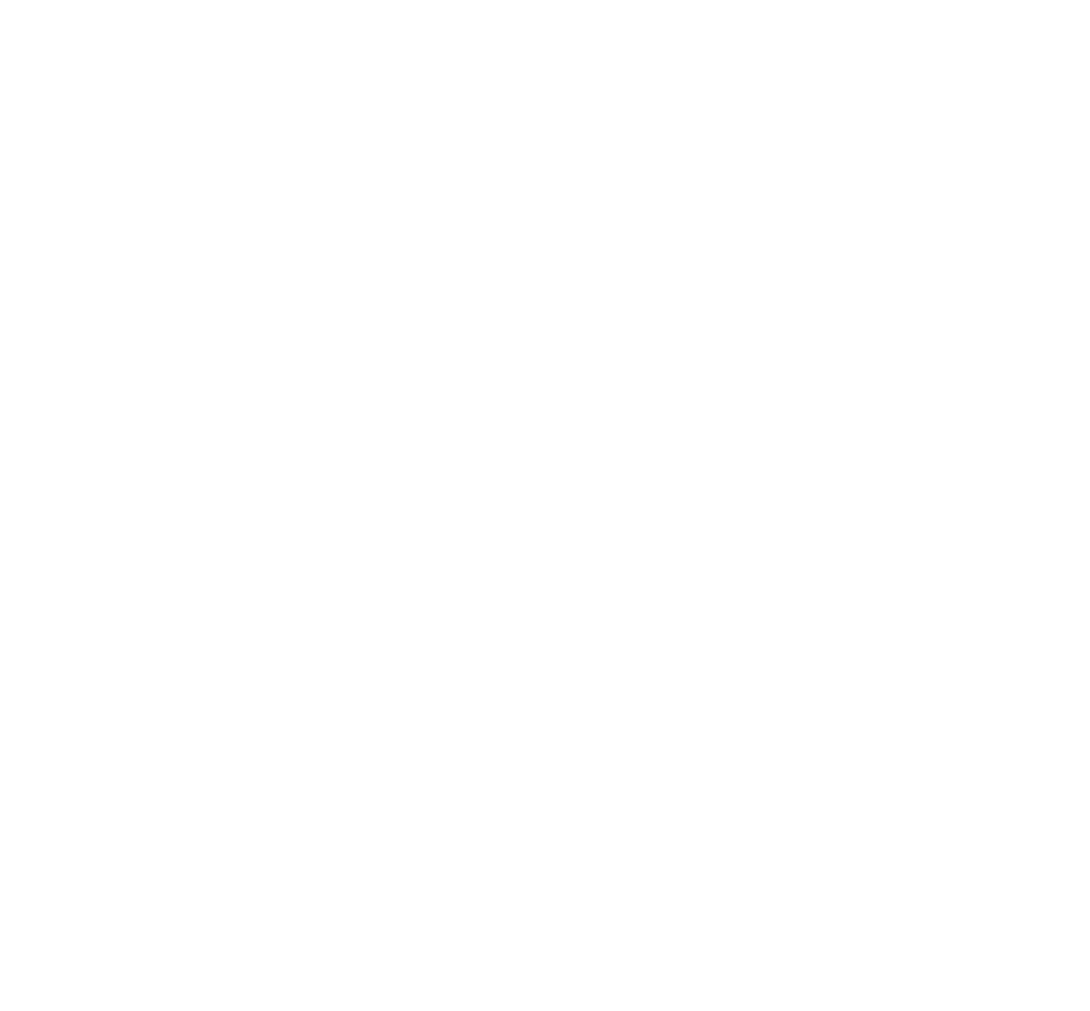 scroll, scrollTop: 0, scrollLeft: 0, axis: both 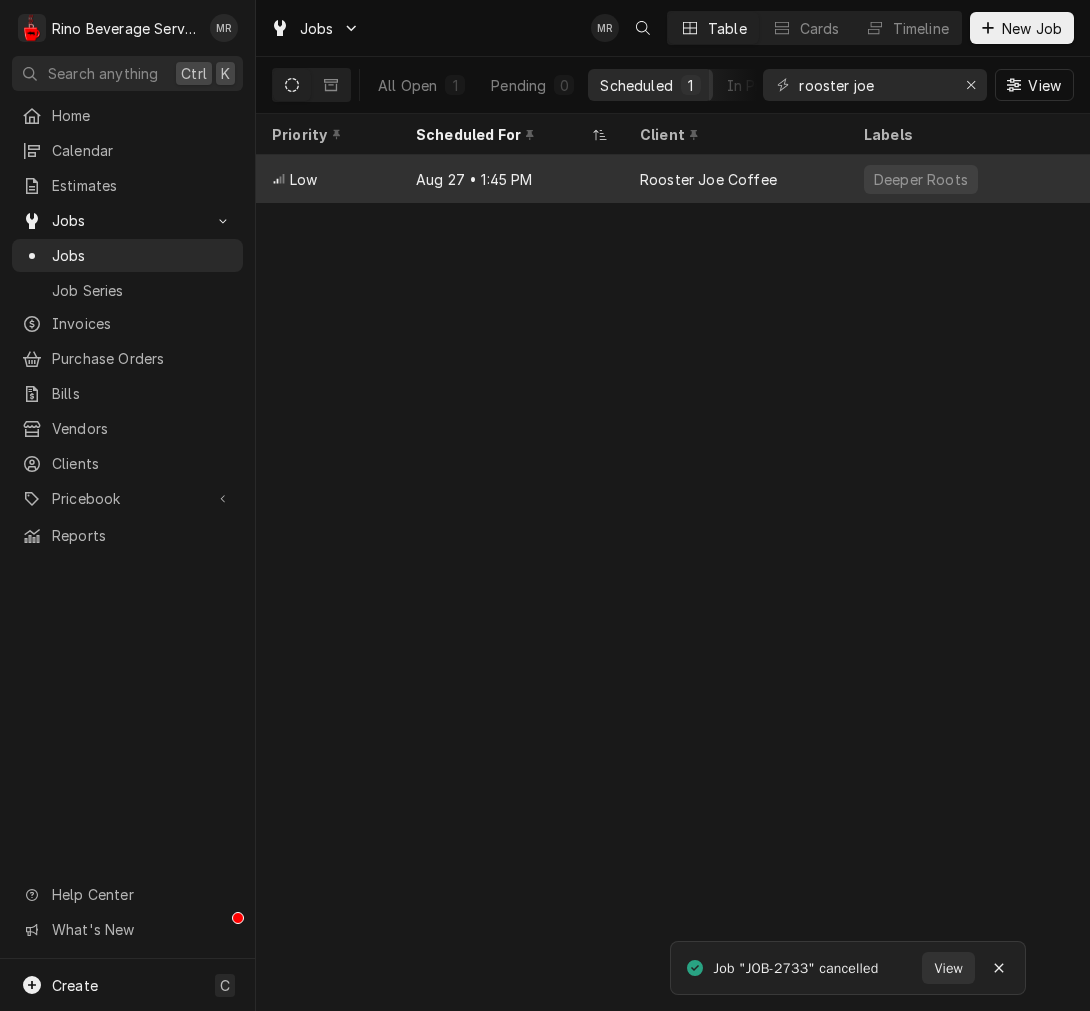 click on "Rooster Joe Coffee" at bounding box center (708, 179) 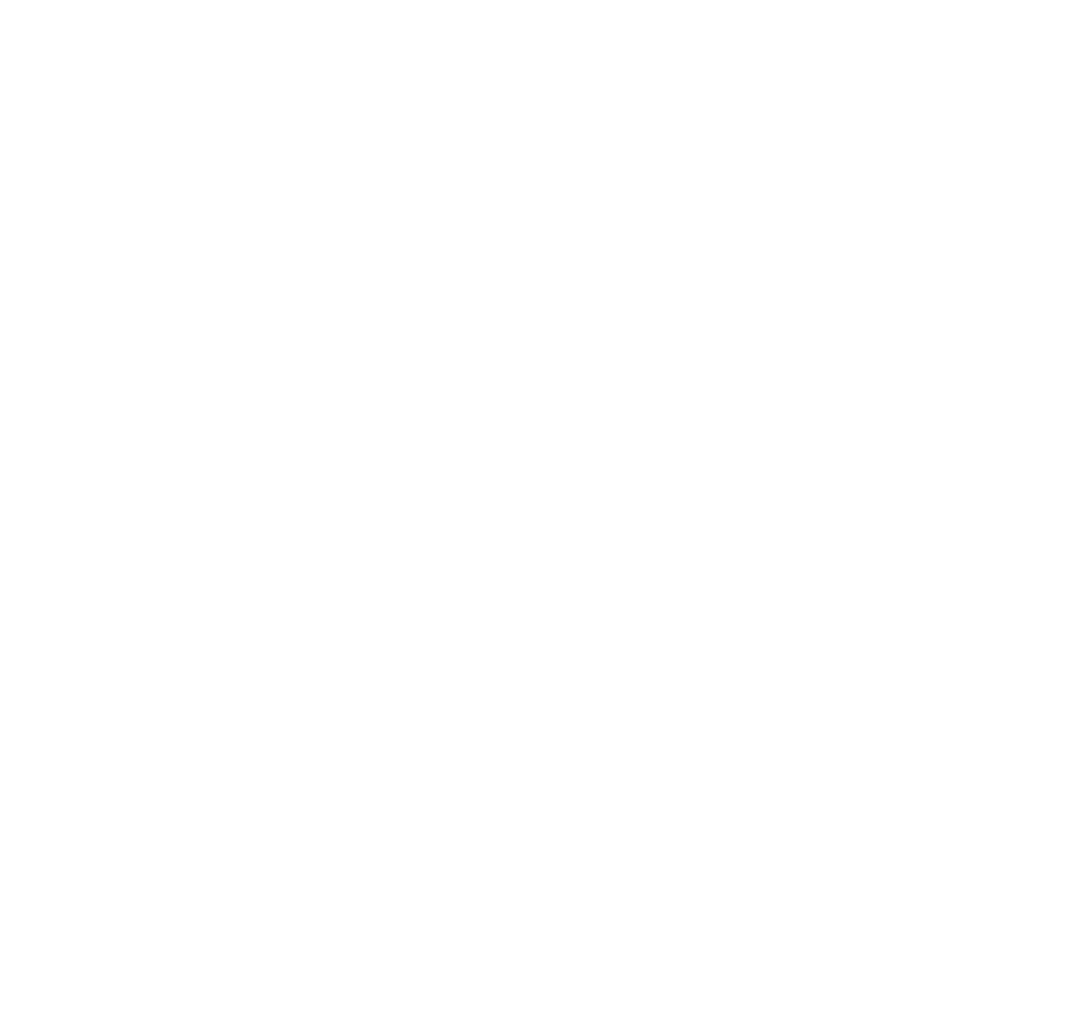 scroll, scrollTop: 0, scrollLeft: 0, axis: both 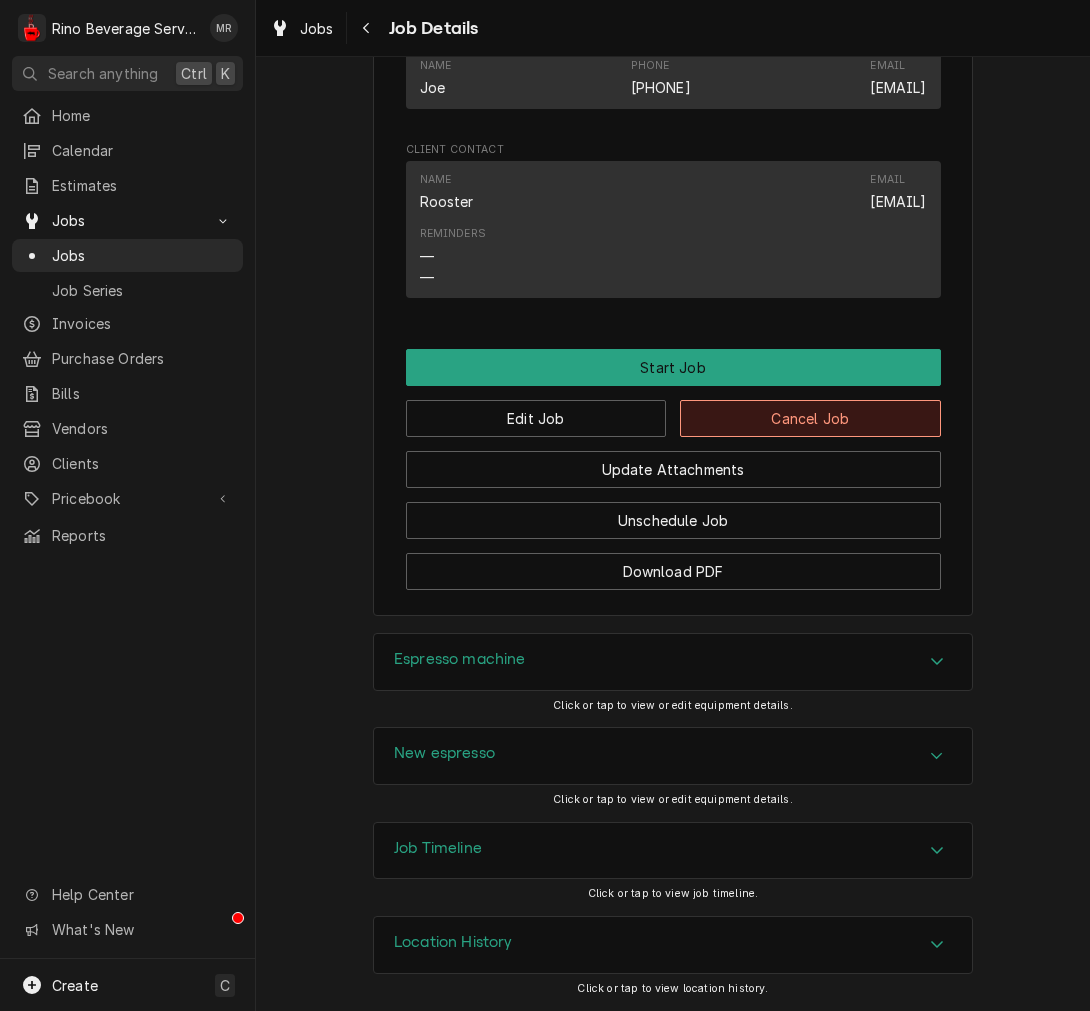 click on "Cancel Job" at bounding box center [810, 418] 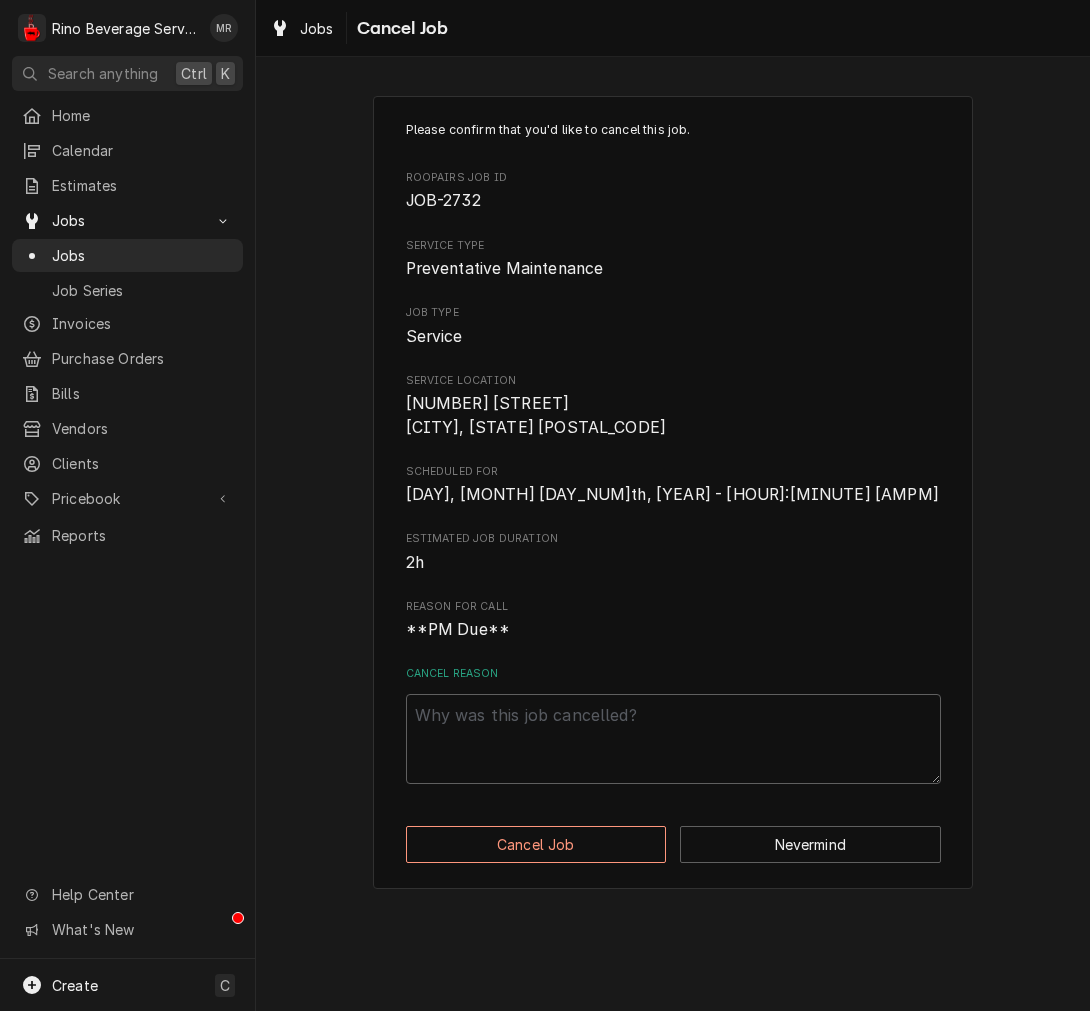 scroll, scrollTop: 0, scrollLeft: 0, axis: both 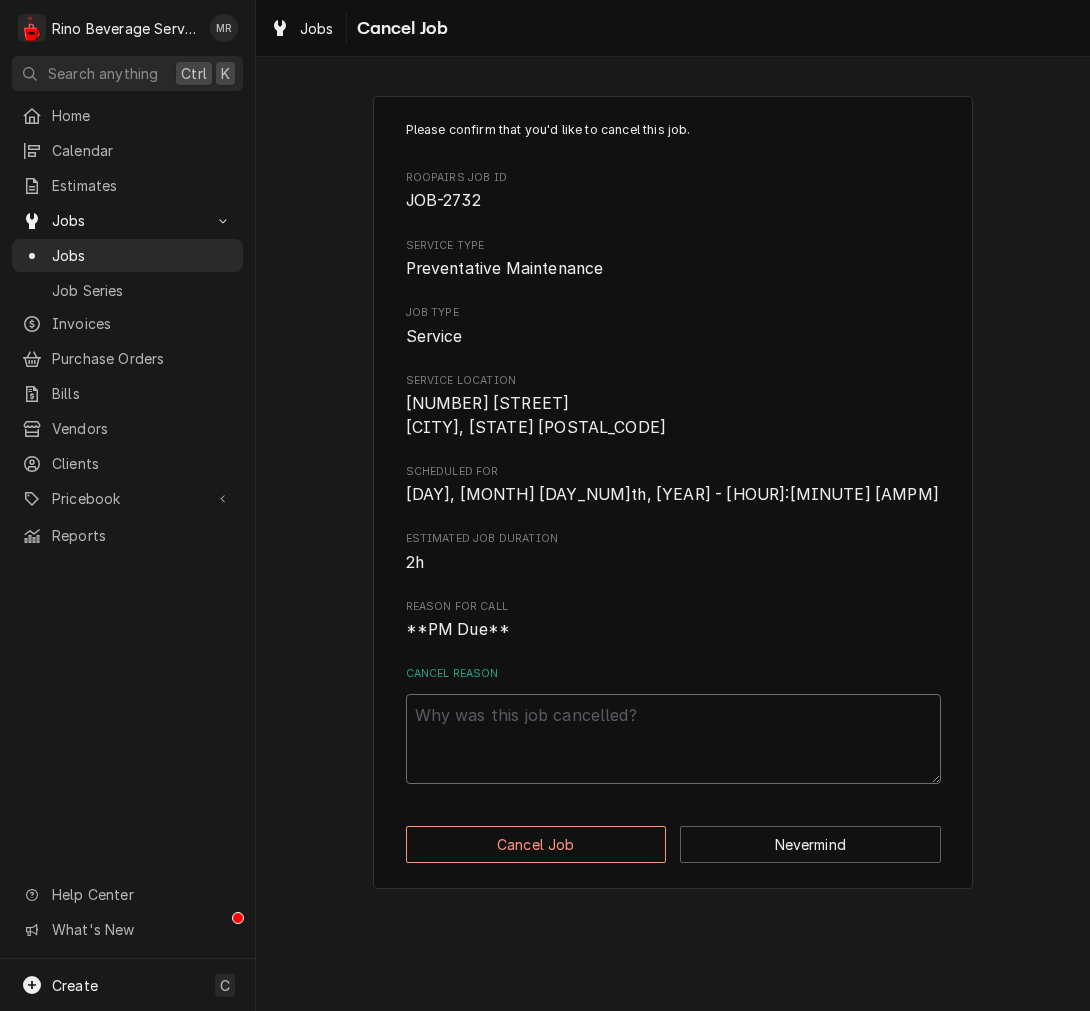drag, startPoint x: 627, startPoint y: 696, endPoint x: 620, endPoint y: 710, distance: 15.652476 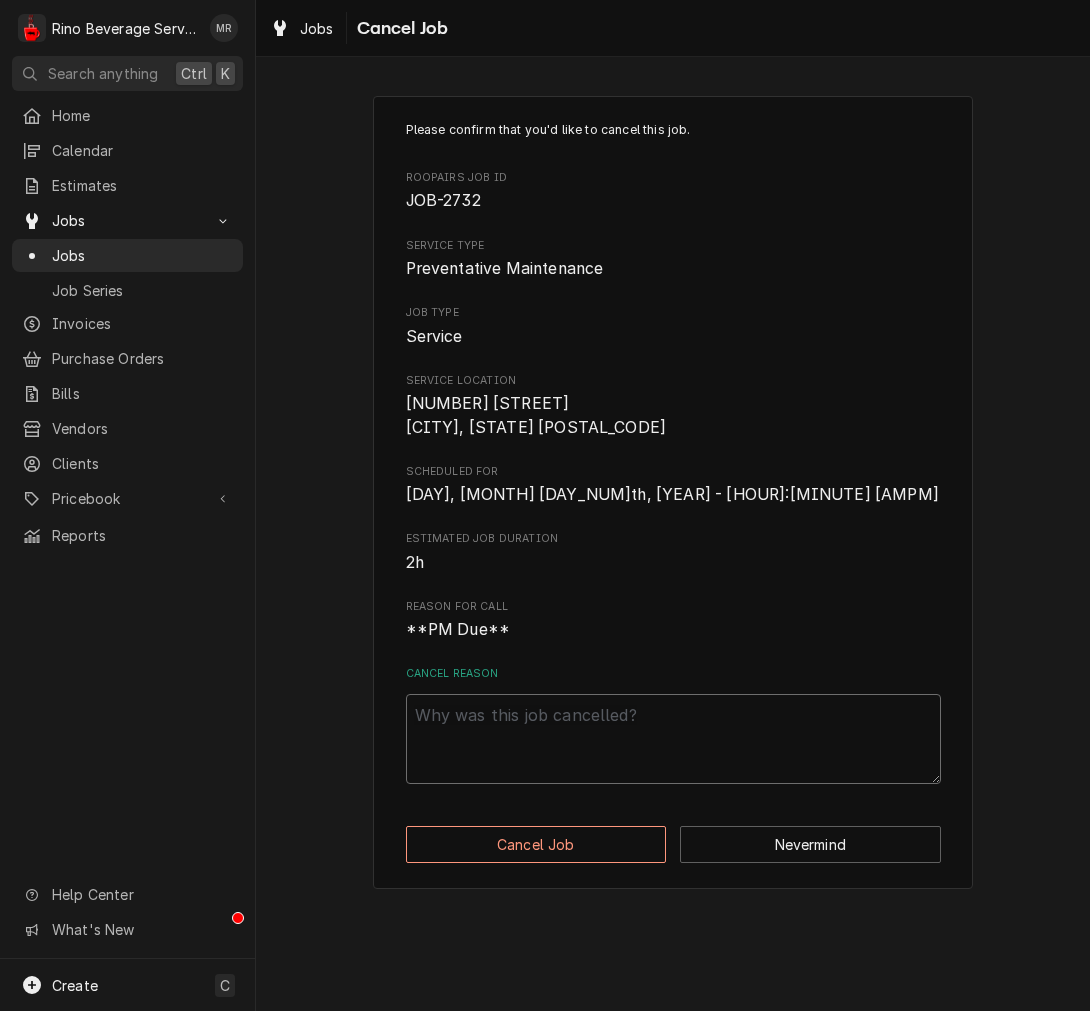 click on "Cancel Reason" at bounding box center (673, 739) 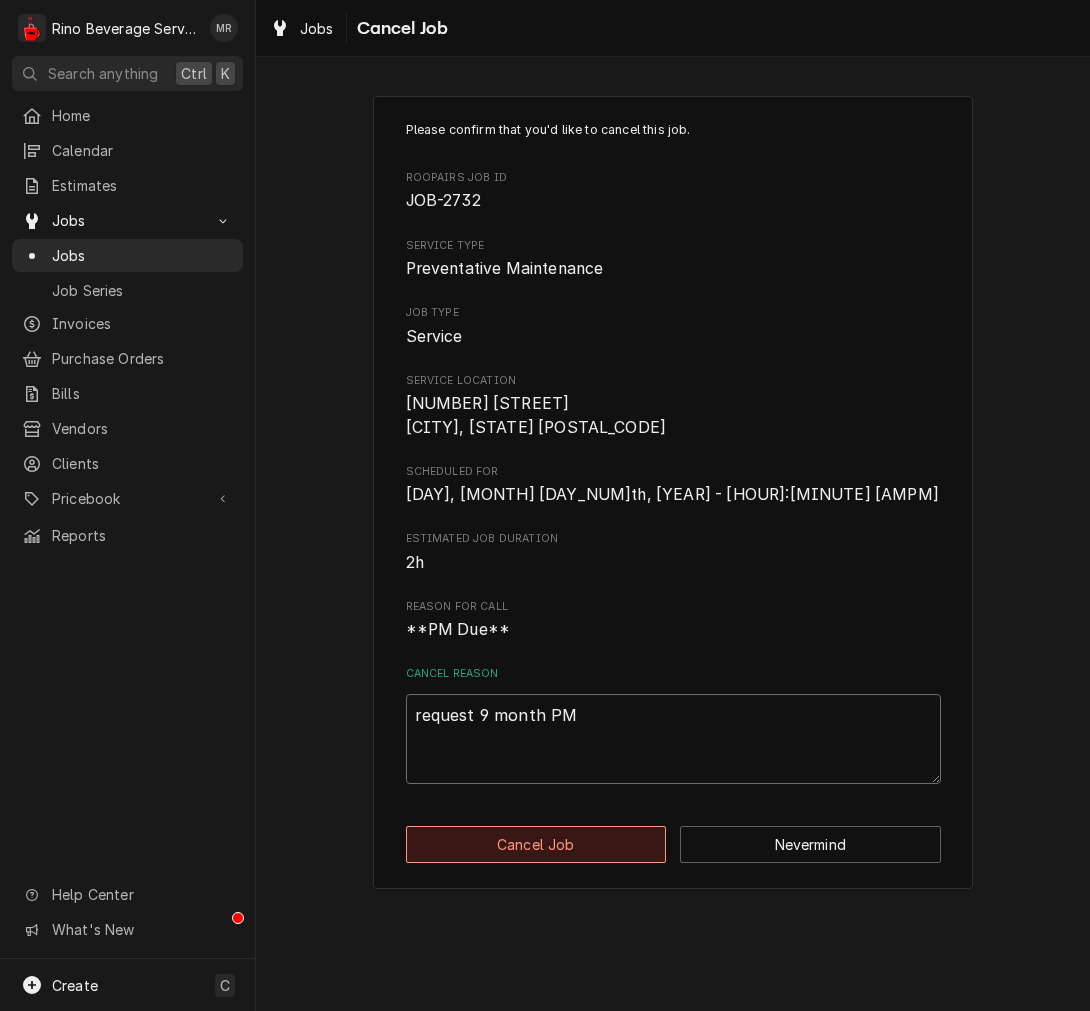 type on "request 9 month PM" 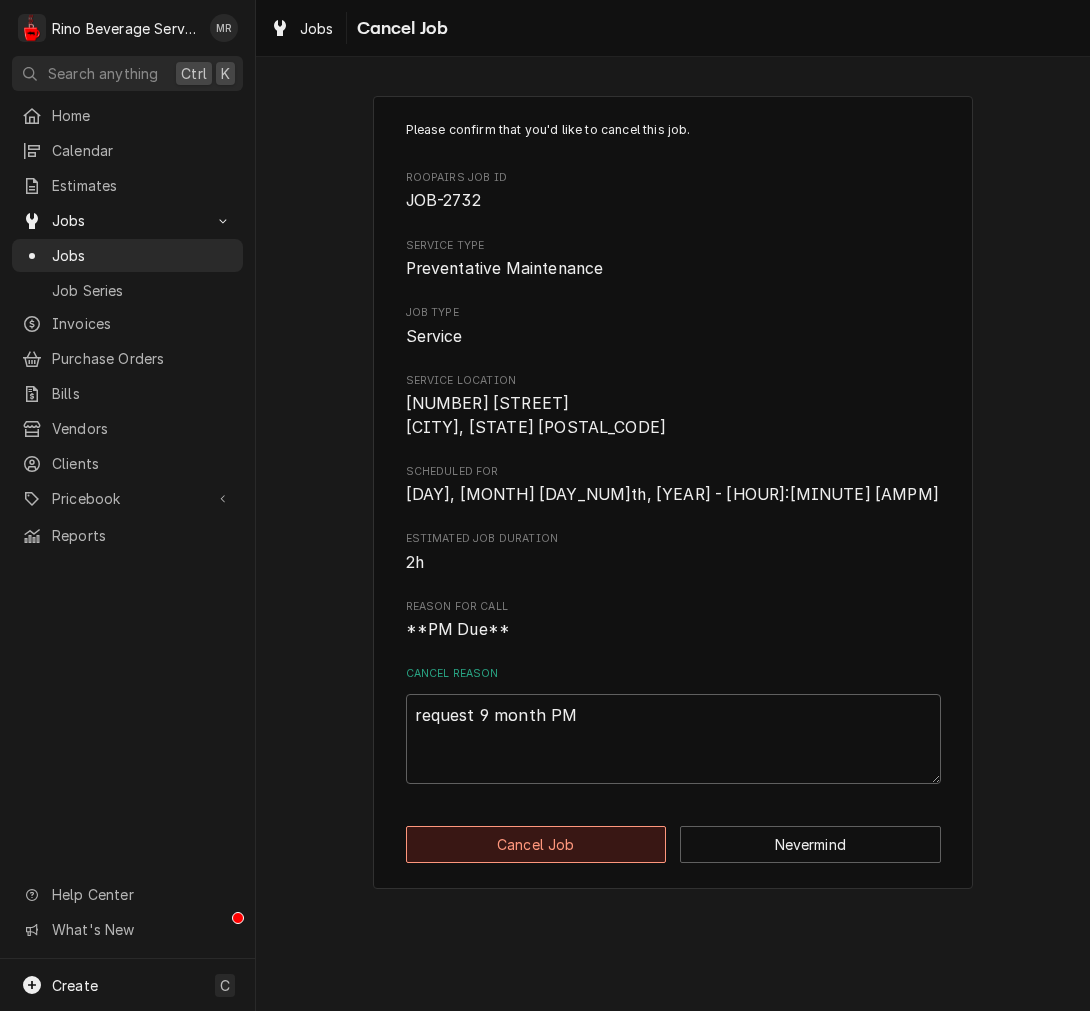 click on "Cancel Job" at bounding box center (536, 844) 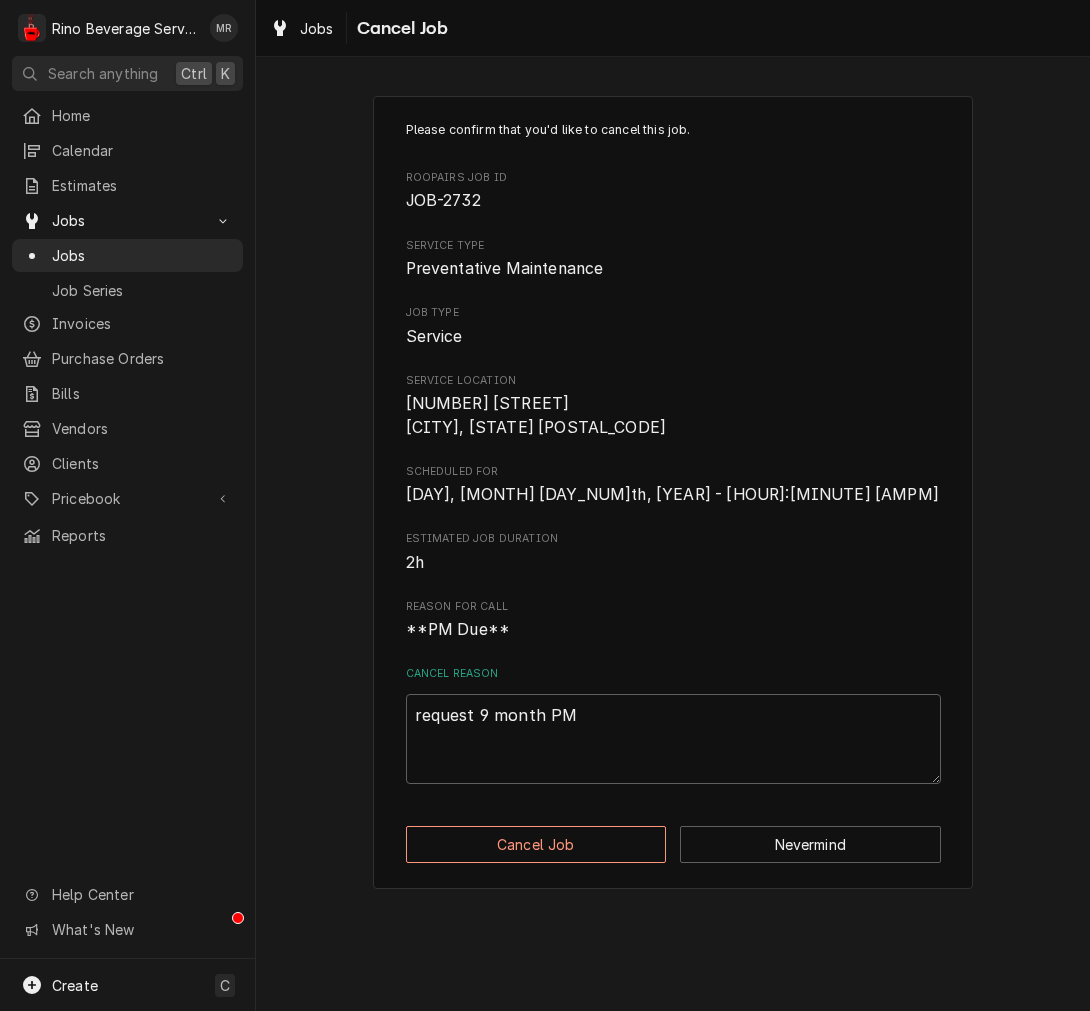 type on "x" 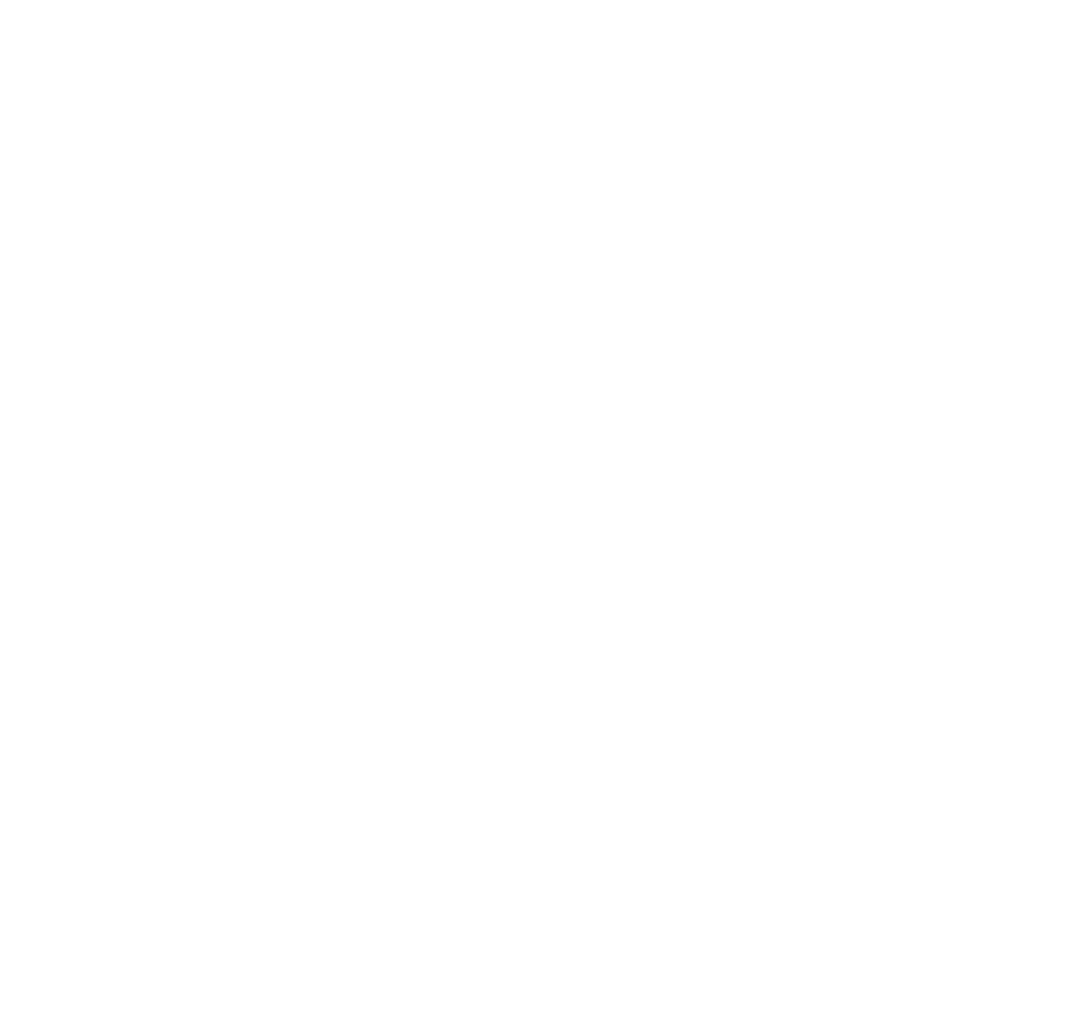 scroll, scrollTop: 0, scrollLeft: 0, axis: both 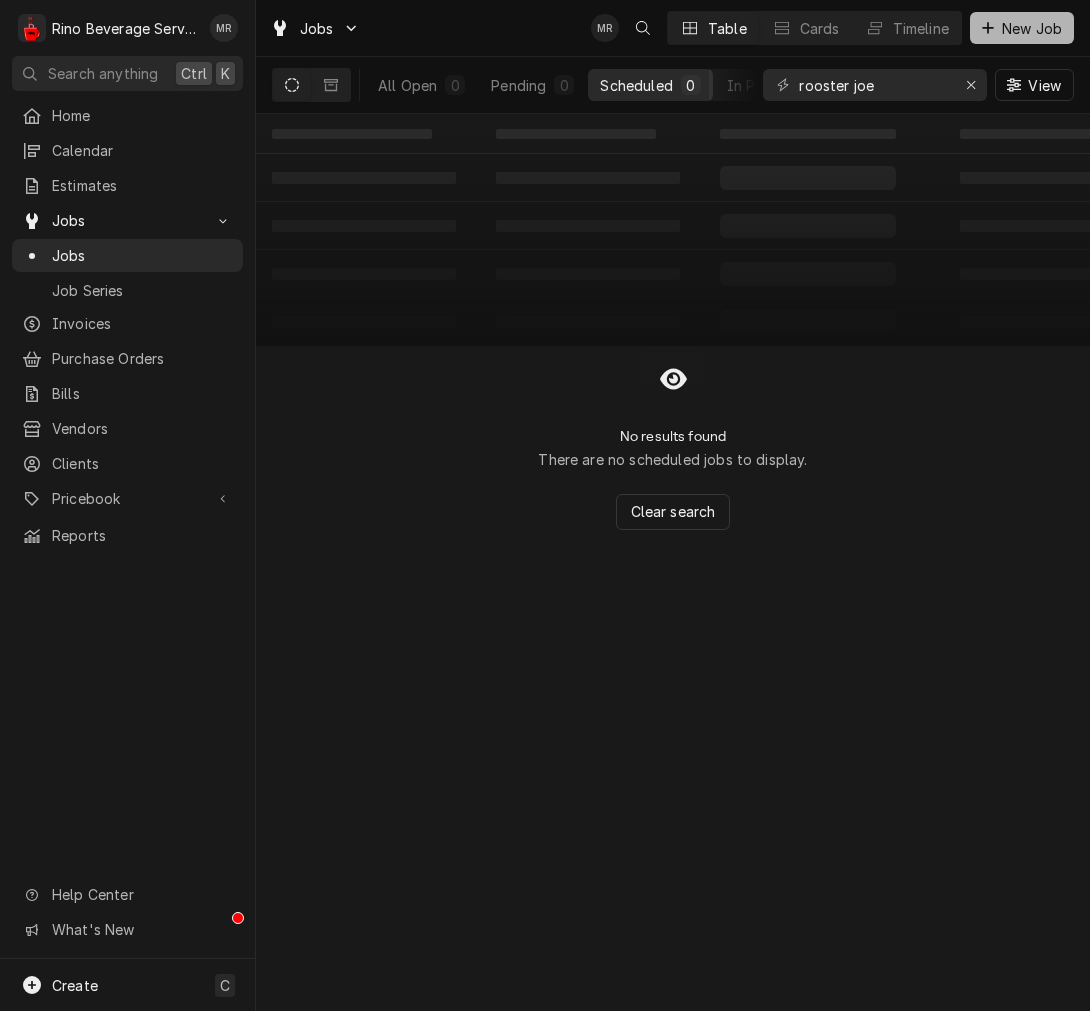 click on "New Job" at bounding box center (1022, 28) 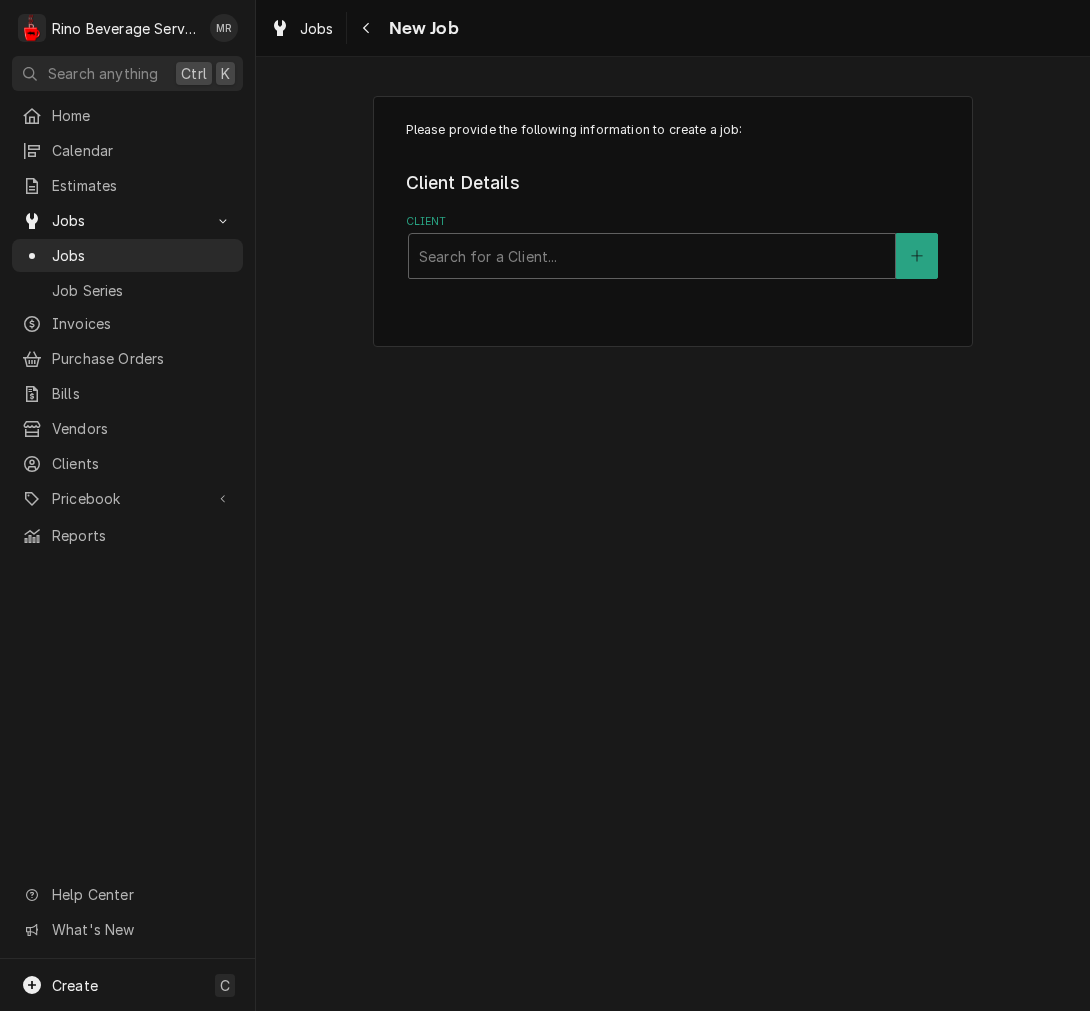 scroll, scrollTop: 0, scrollLeft: 0, axis: both 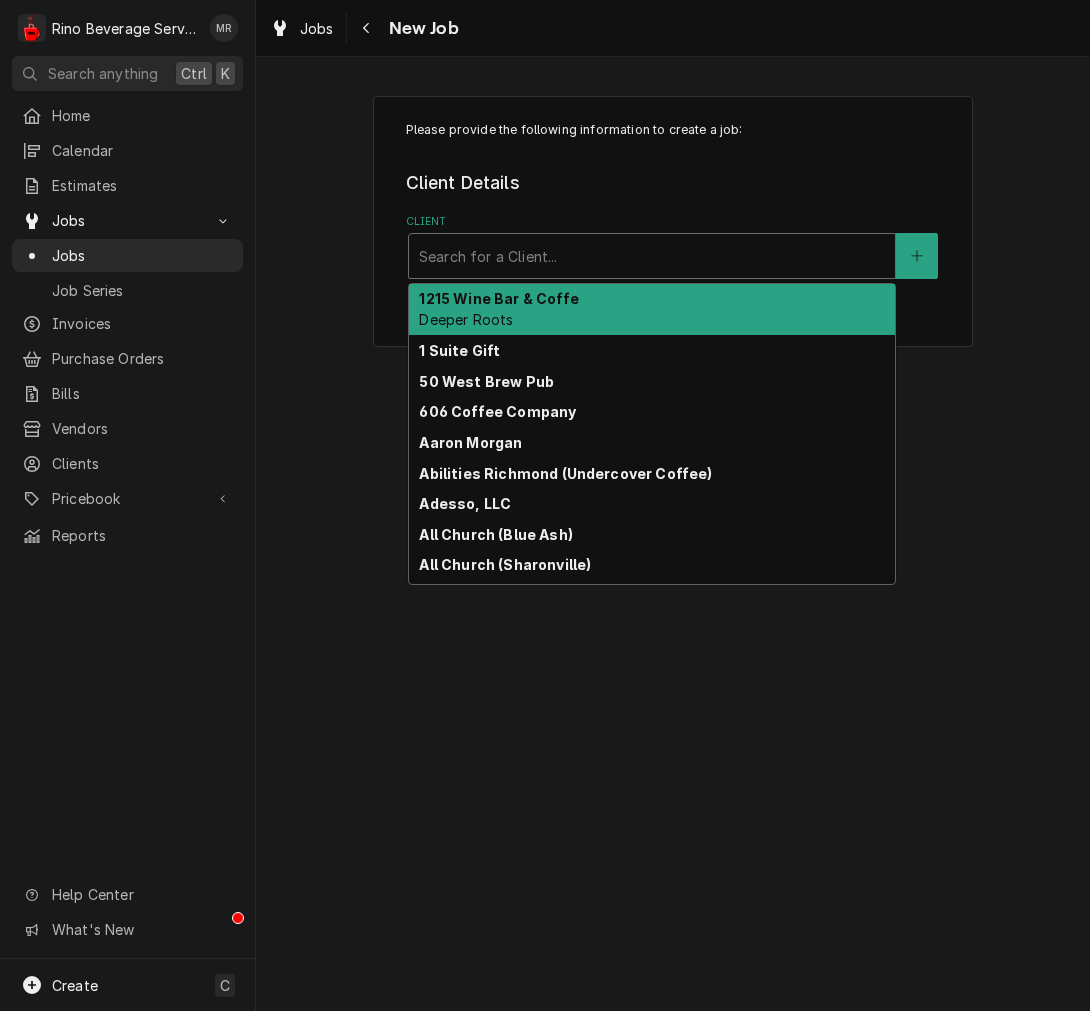 click at bounding box center (652, 256) 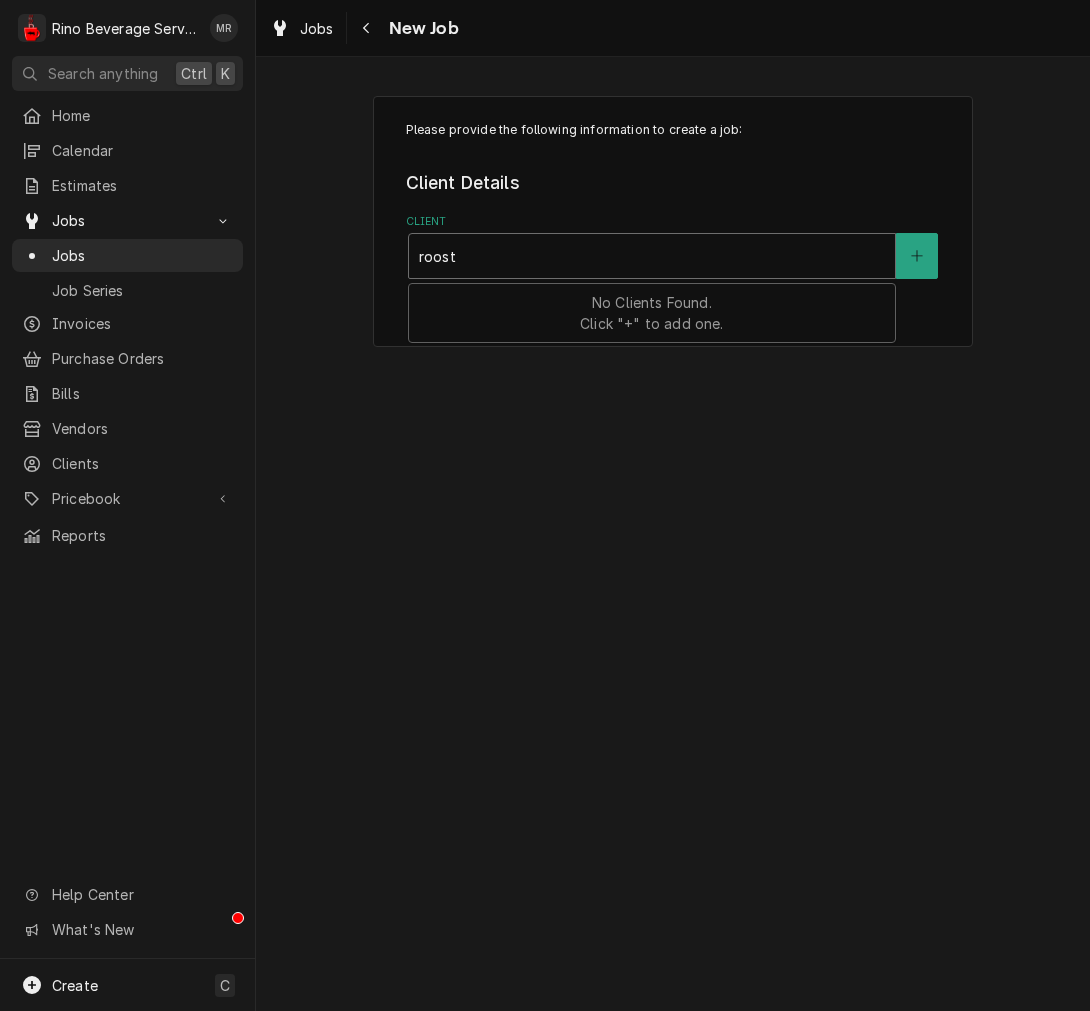 type on "rooste" 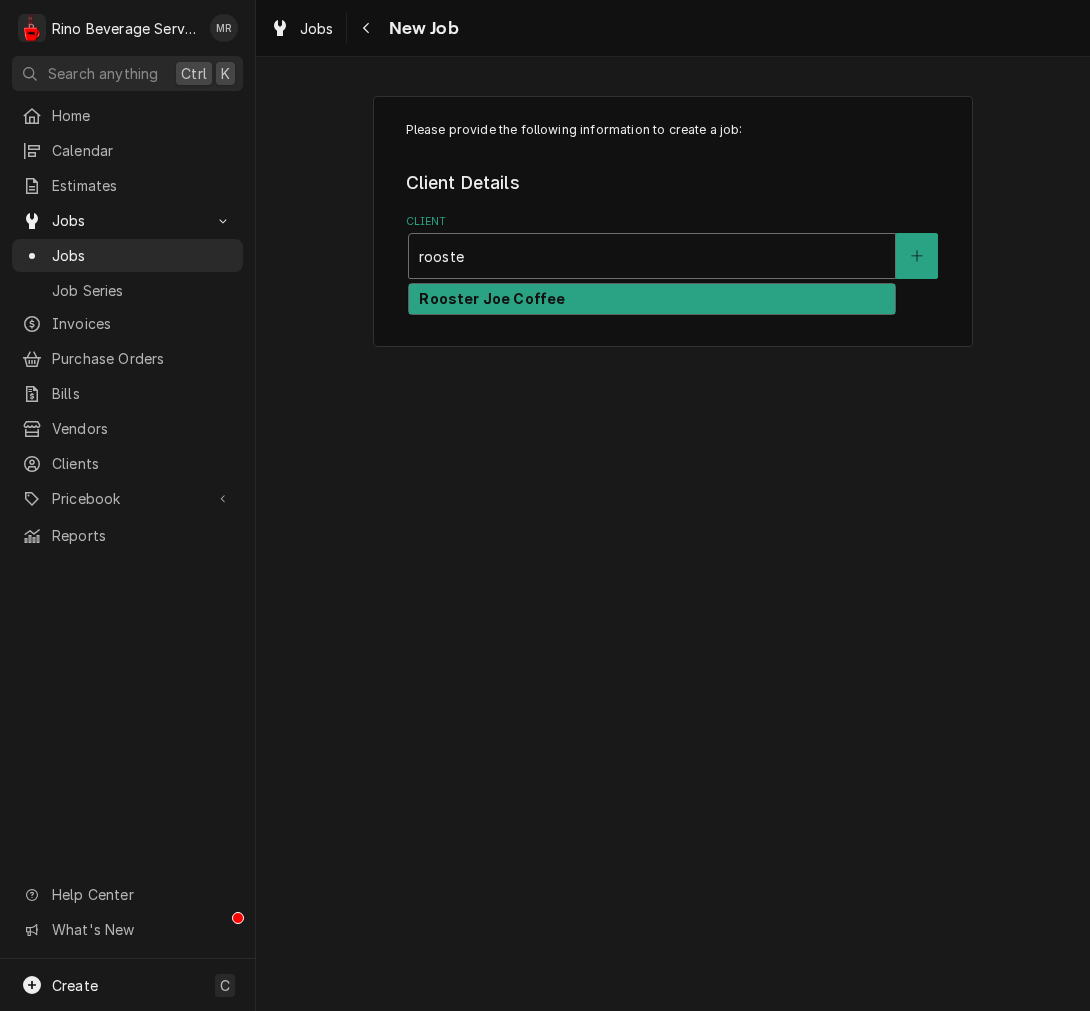 click on "Rooster Joe Coffee" at bounding box center [652, 299] 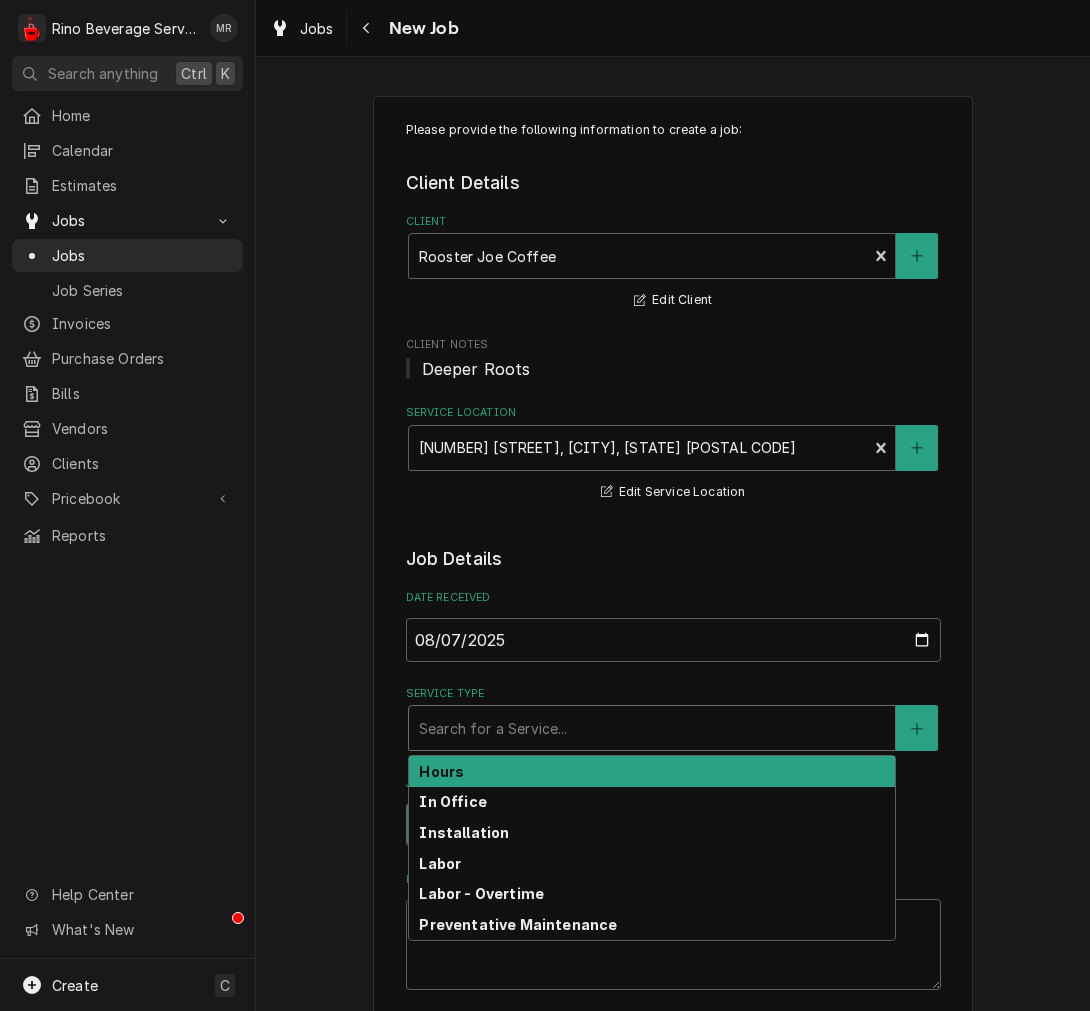click at bounding box center (652, 728) 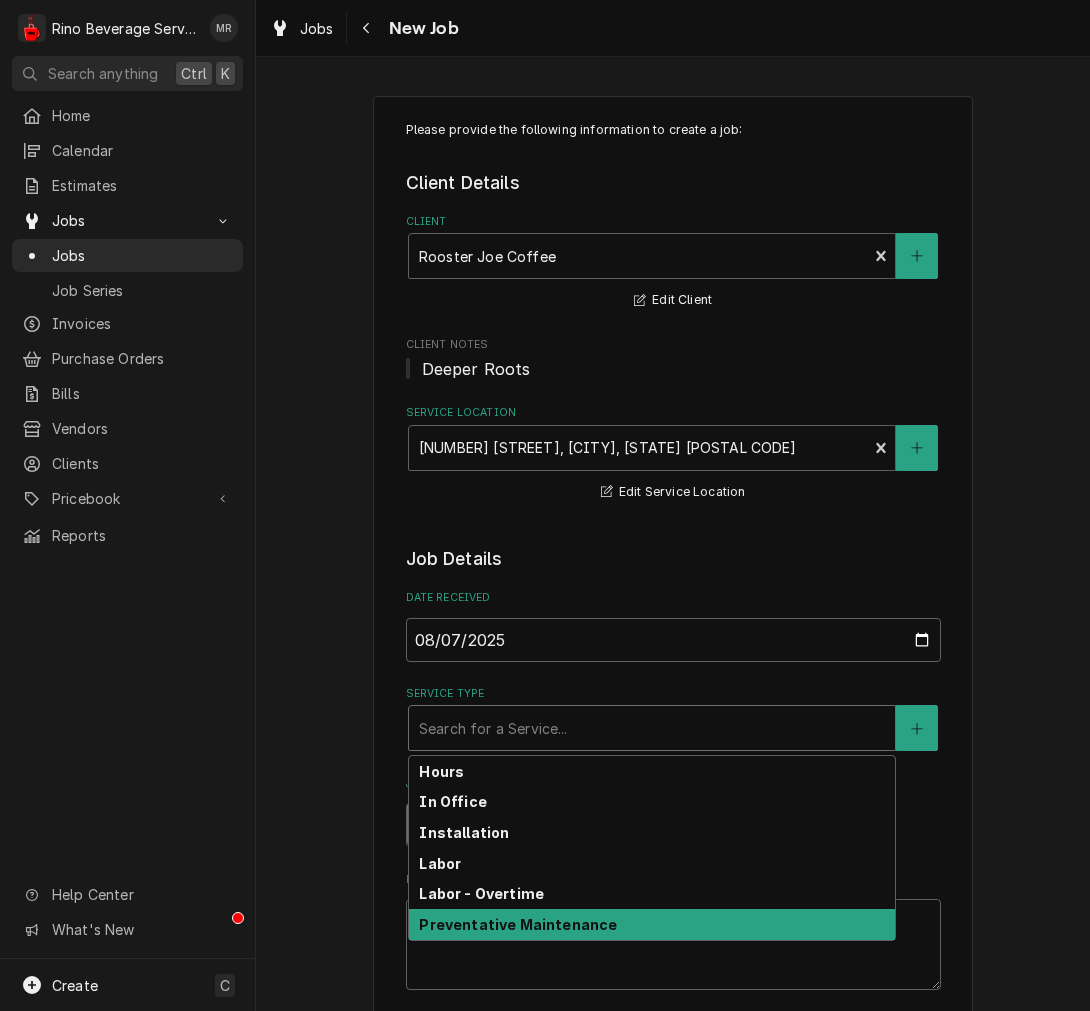 click on "Preventative Maintenance" at bounding box center (652, 924) 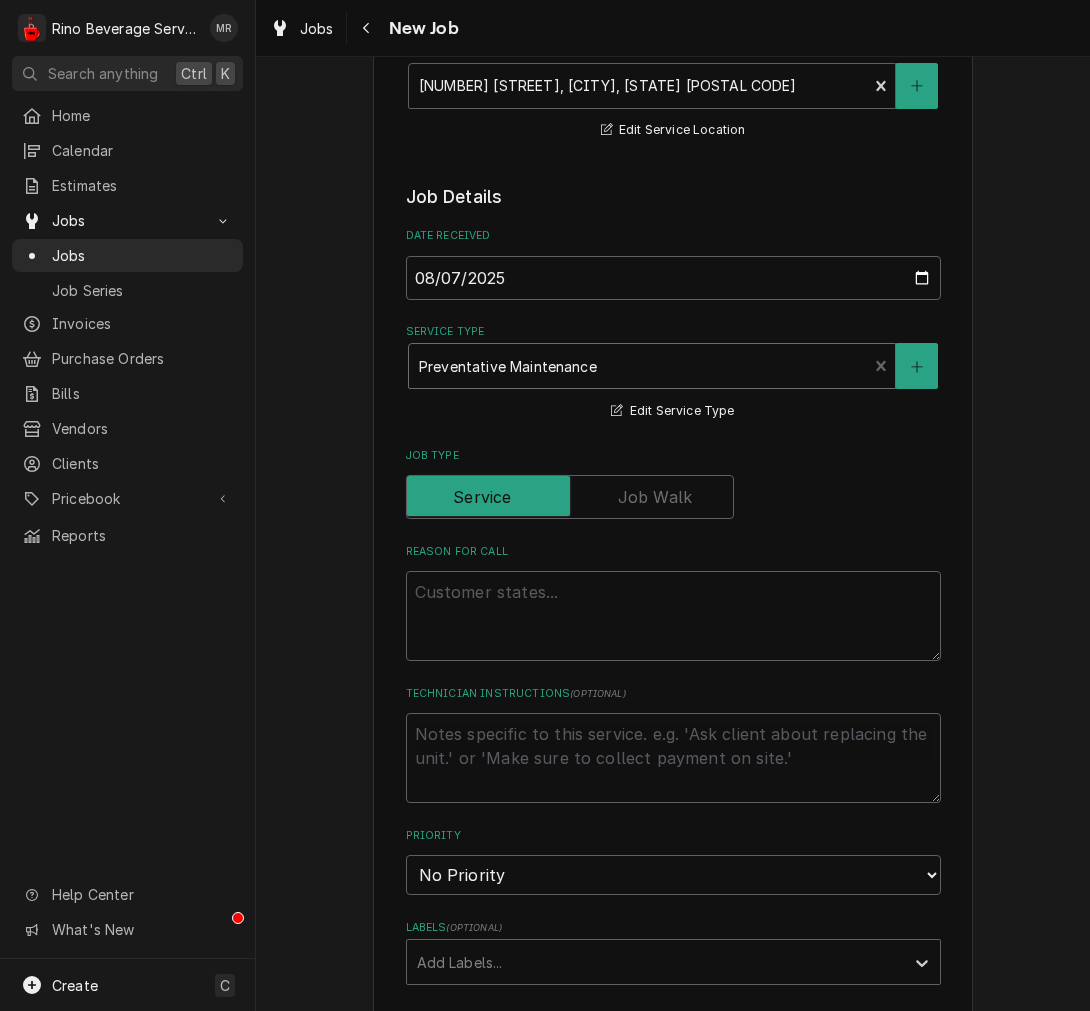 scroll, scrollTop: 370, scrollLeft: 0, axis: vertical 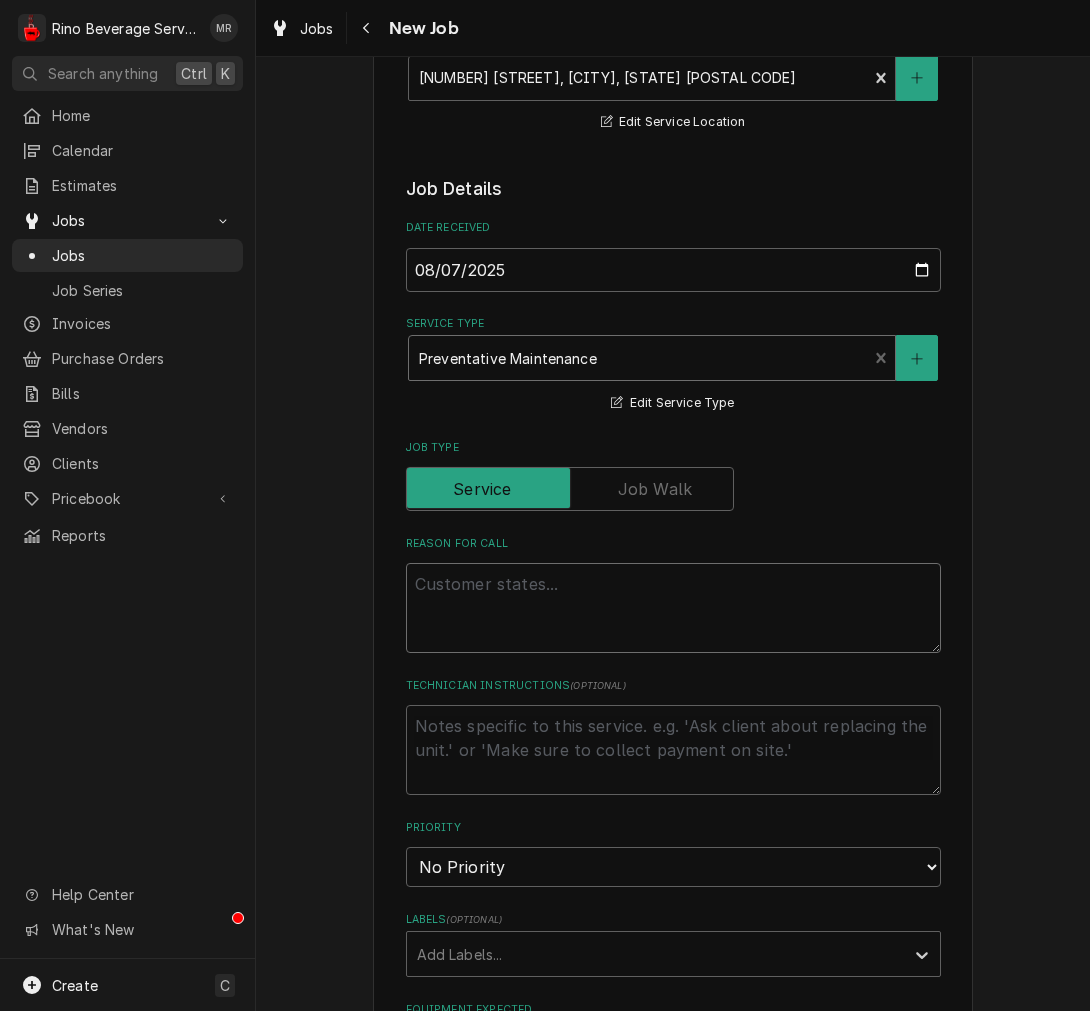 click on "Reason For Call" at bounding box center (673, 608) 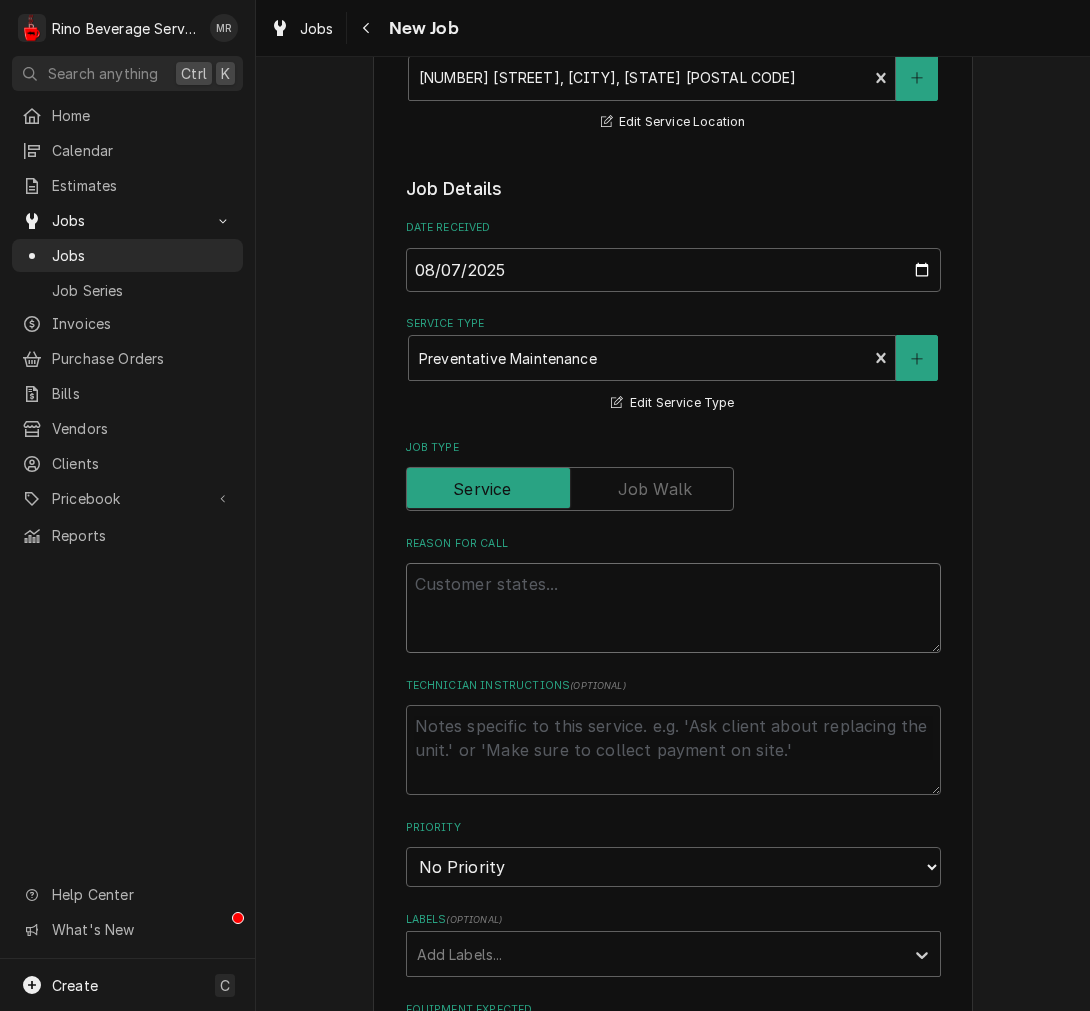 paste on "request 9 month PM" 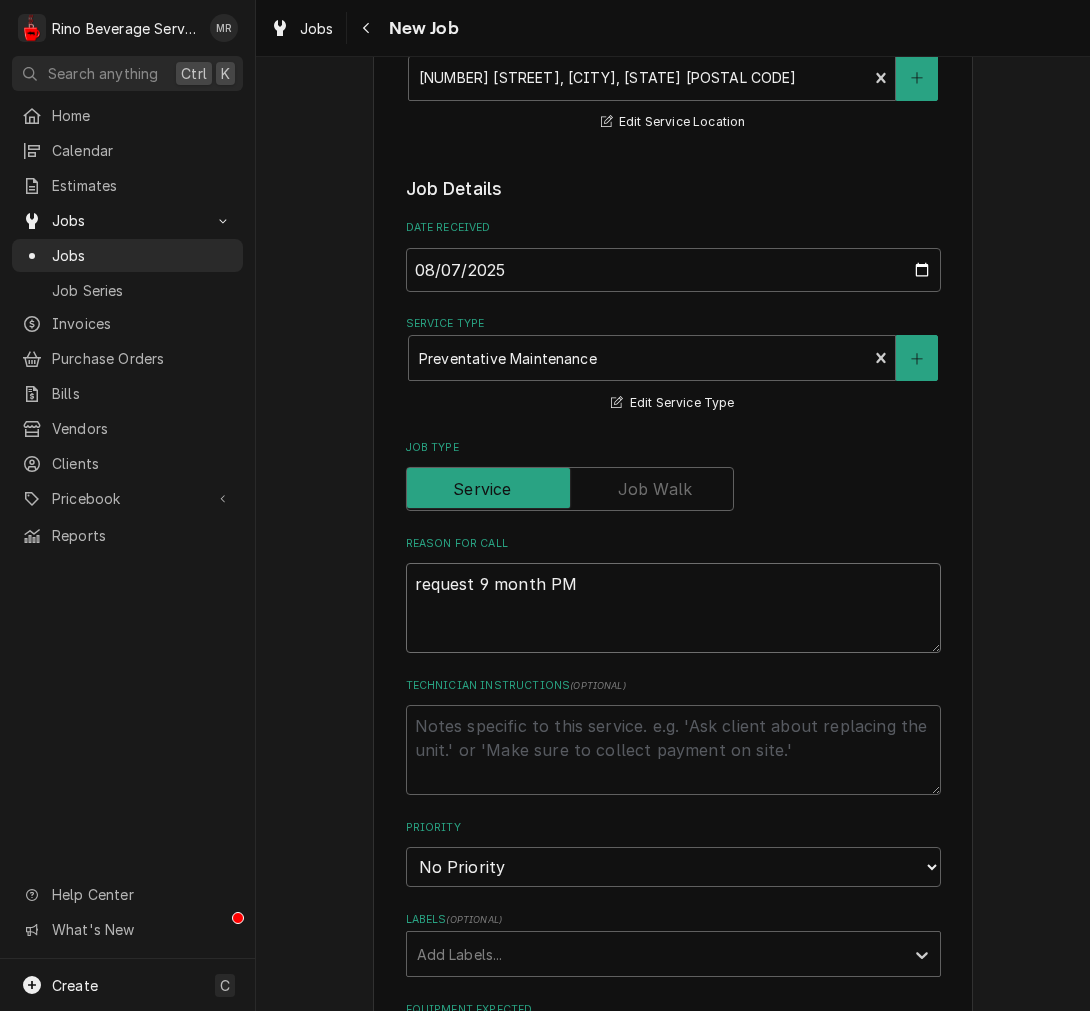 type on "x" 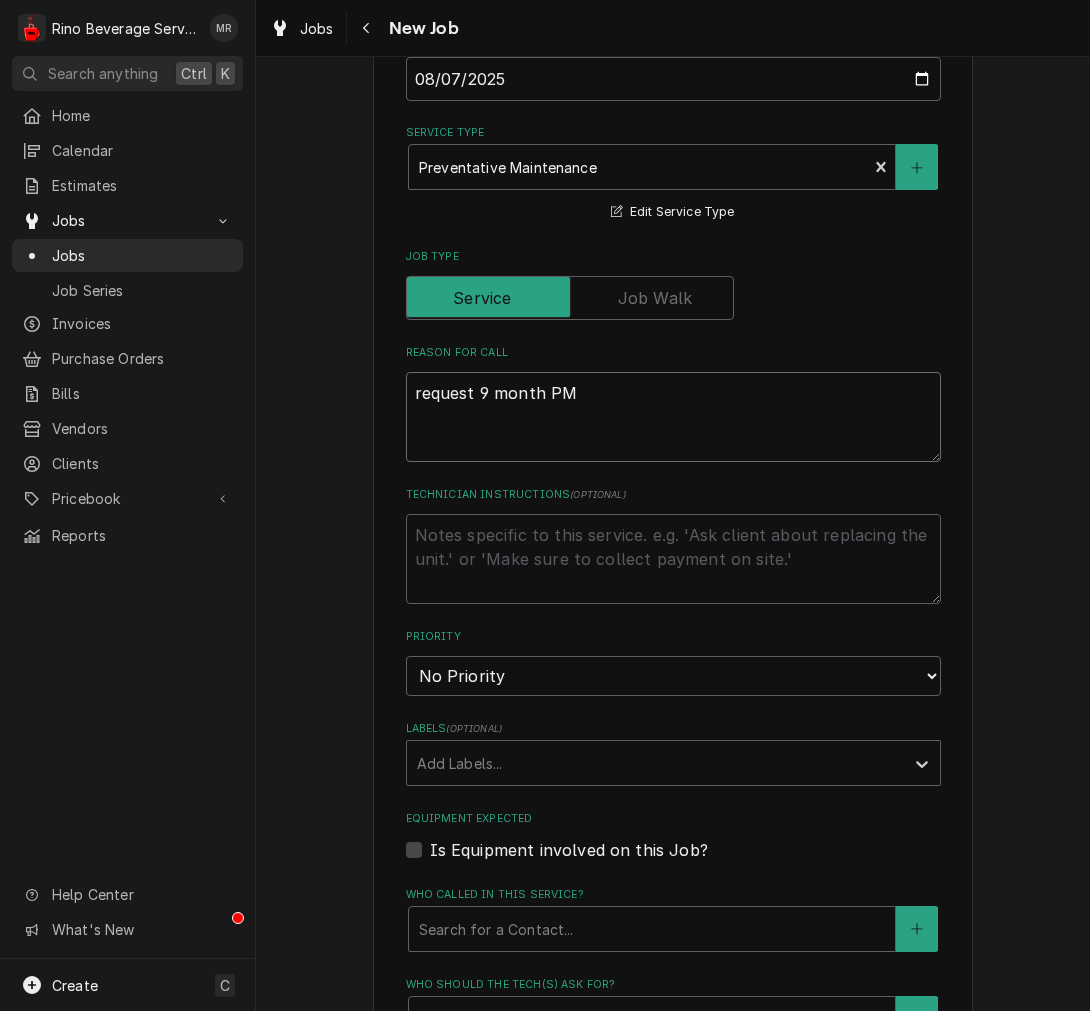 scroll, scrollTop: 741, scrollLeft: 0, axis: vertical 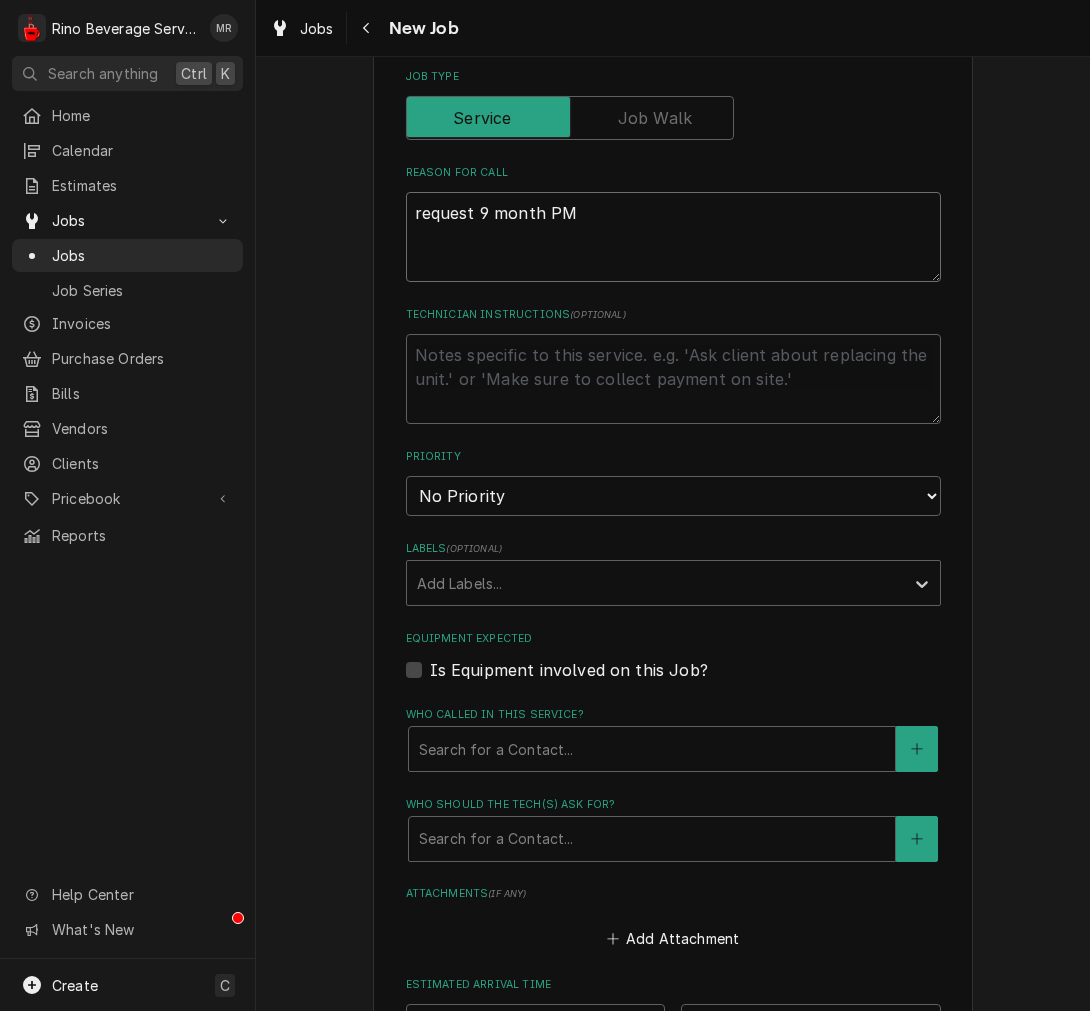 type on "request 9 month PM" 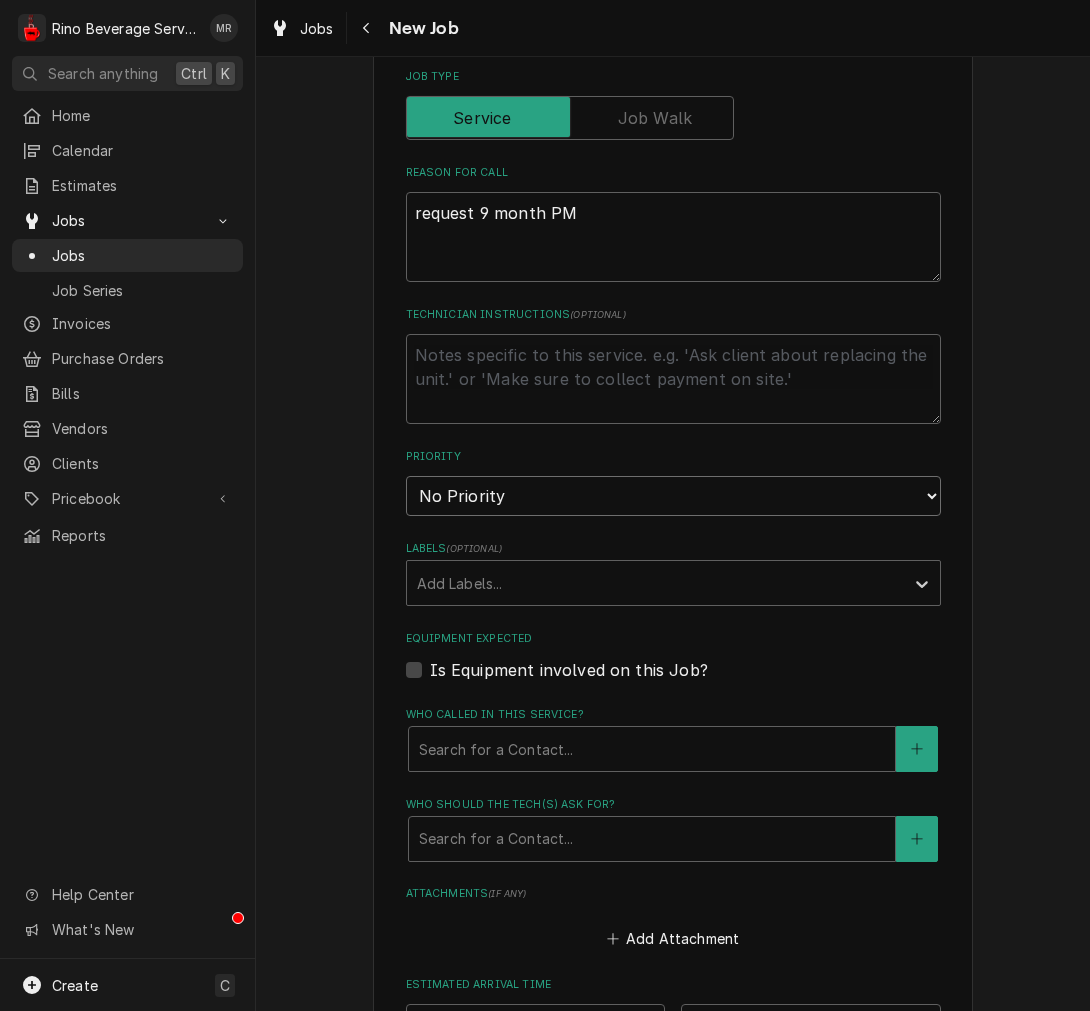 click on "No Priority Urgent High Medium Low" at bounding box center [673, 496] 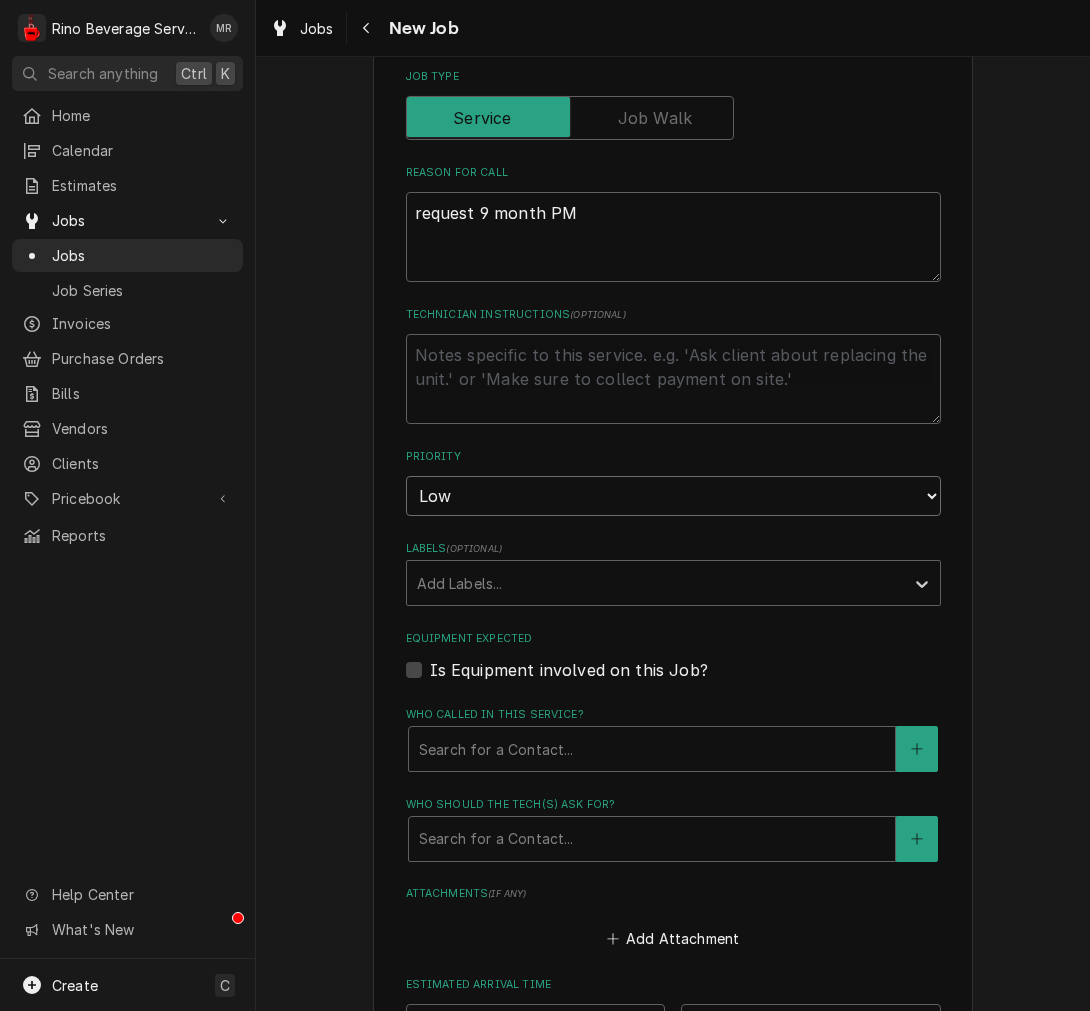click on "No Priority Urgent High Medium Low" at bounding box center [673, 496] 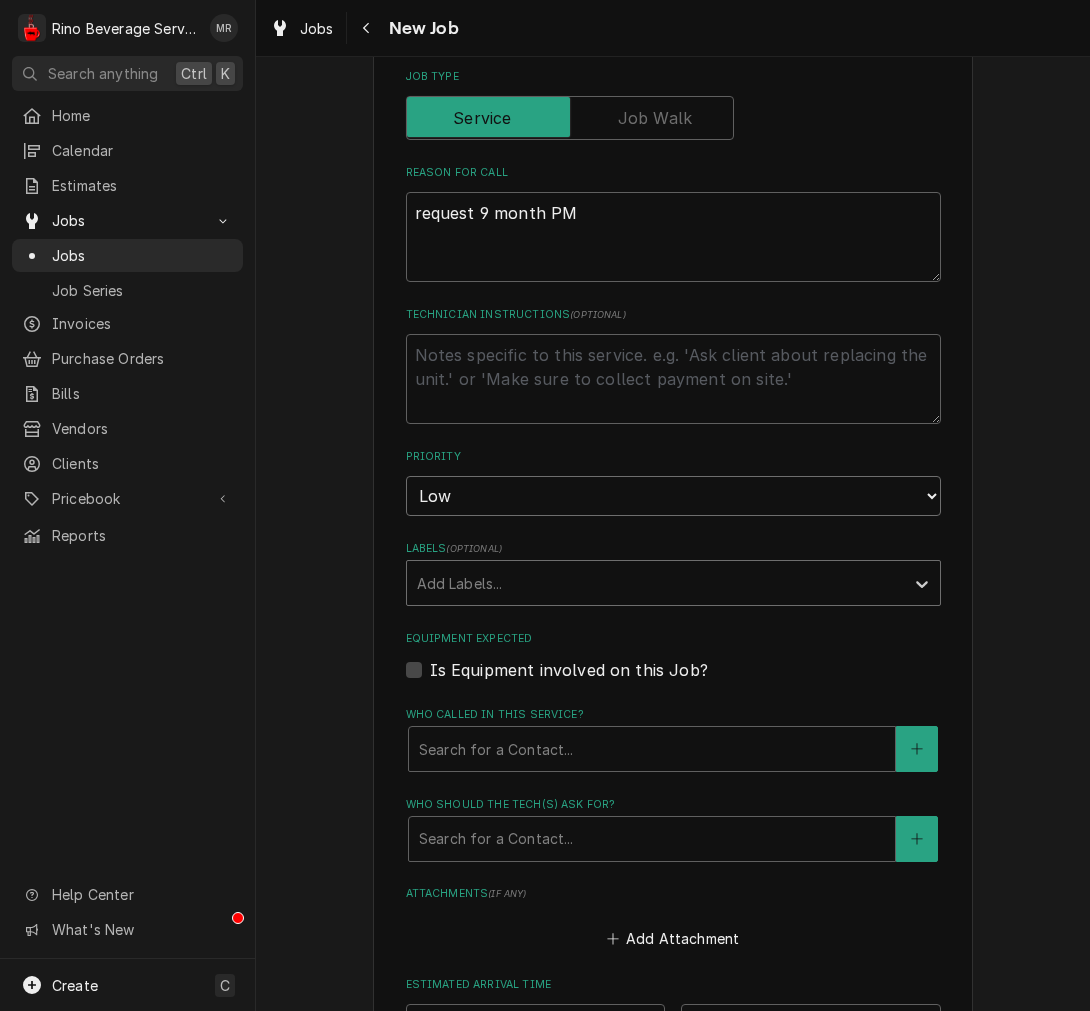 type on "x" 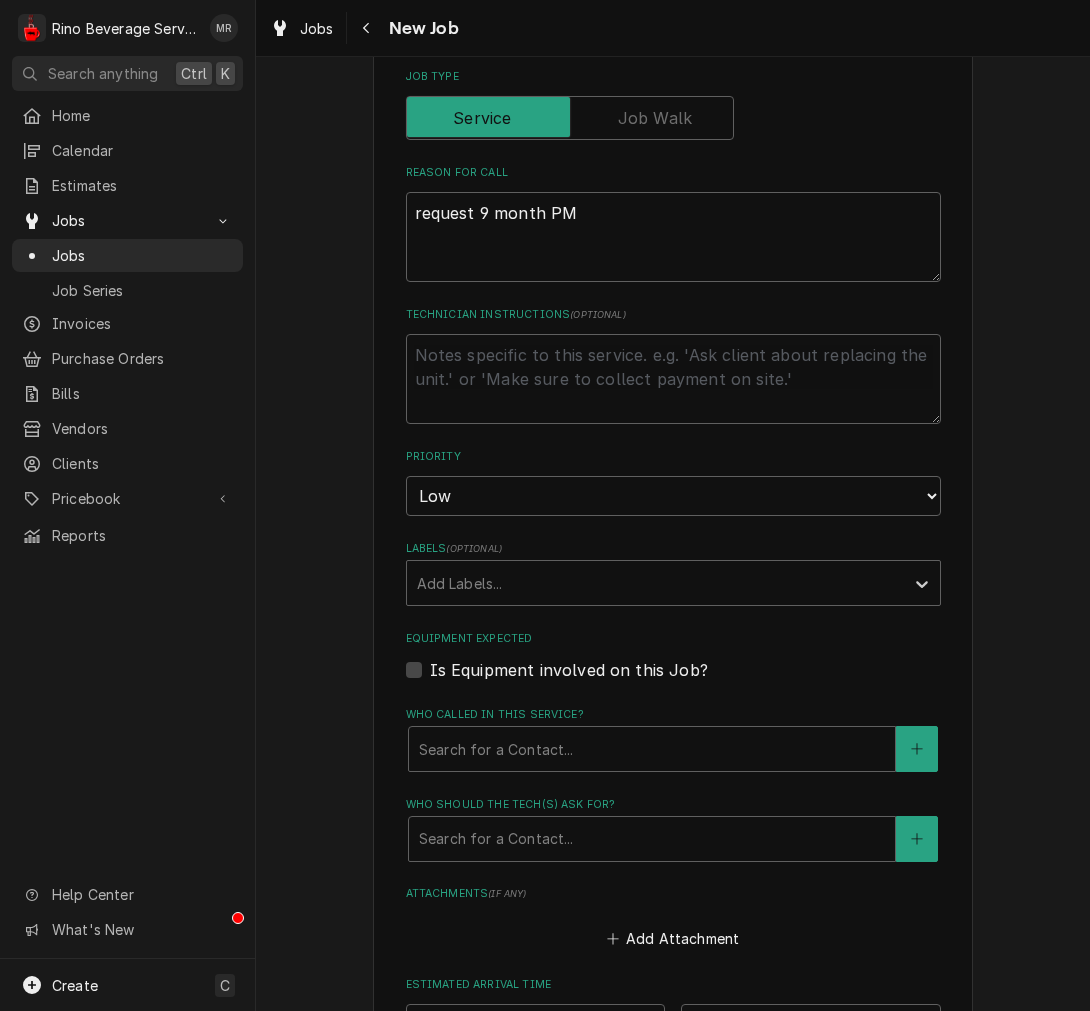 click on "Is Equipment involved on this Job?" at bounding box center (569, 670) 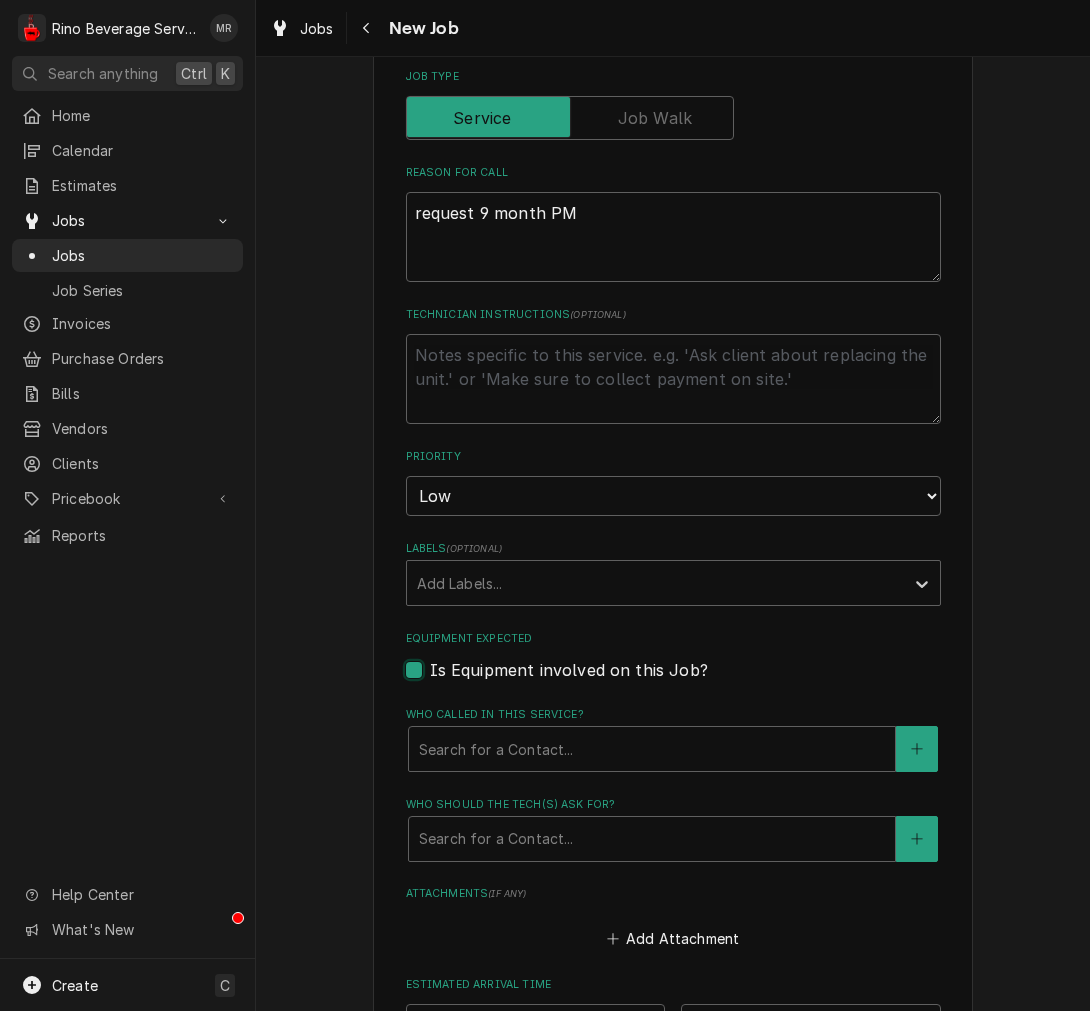 checkbox on "true" 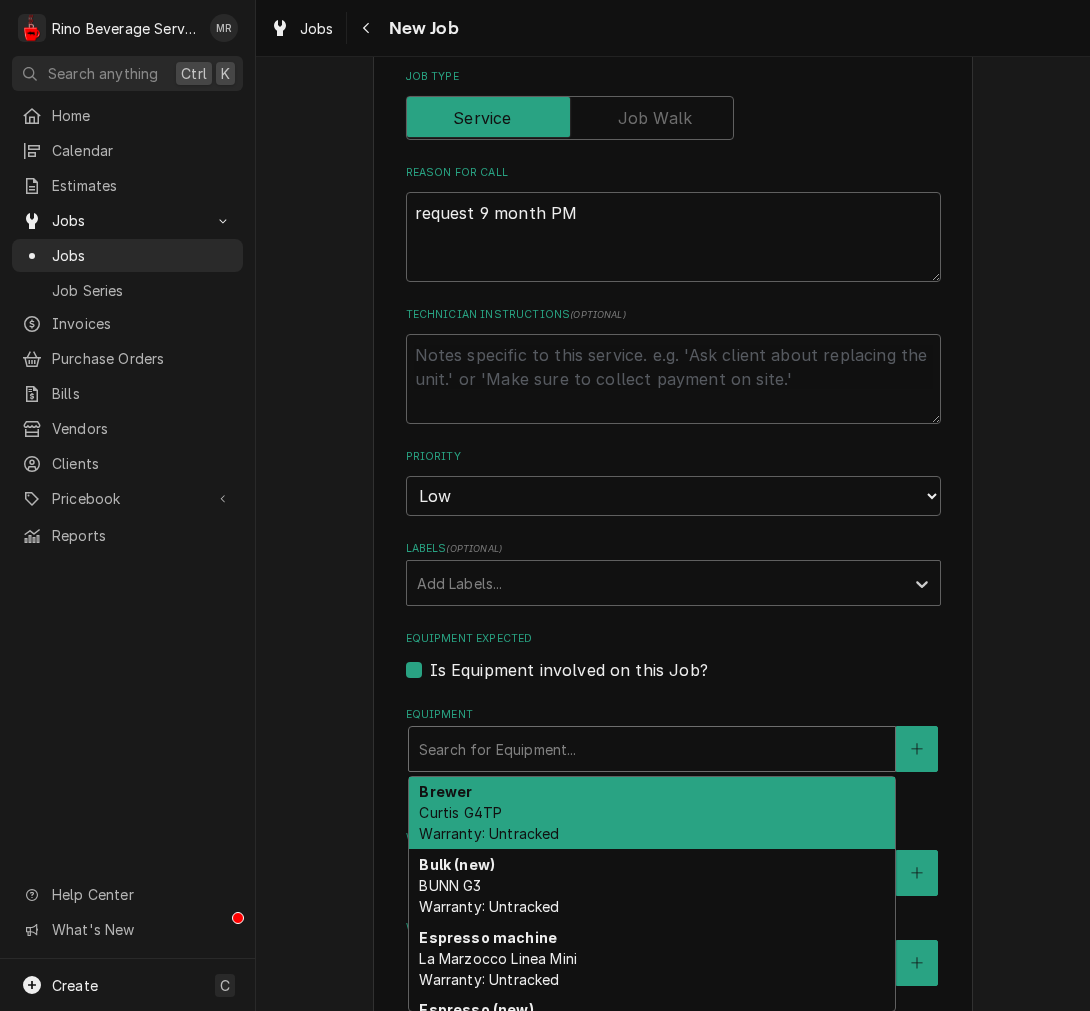 click at bounding box center (652, 749) 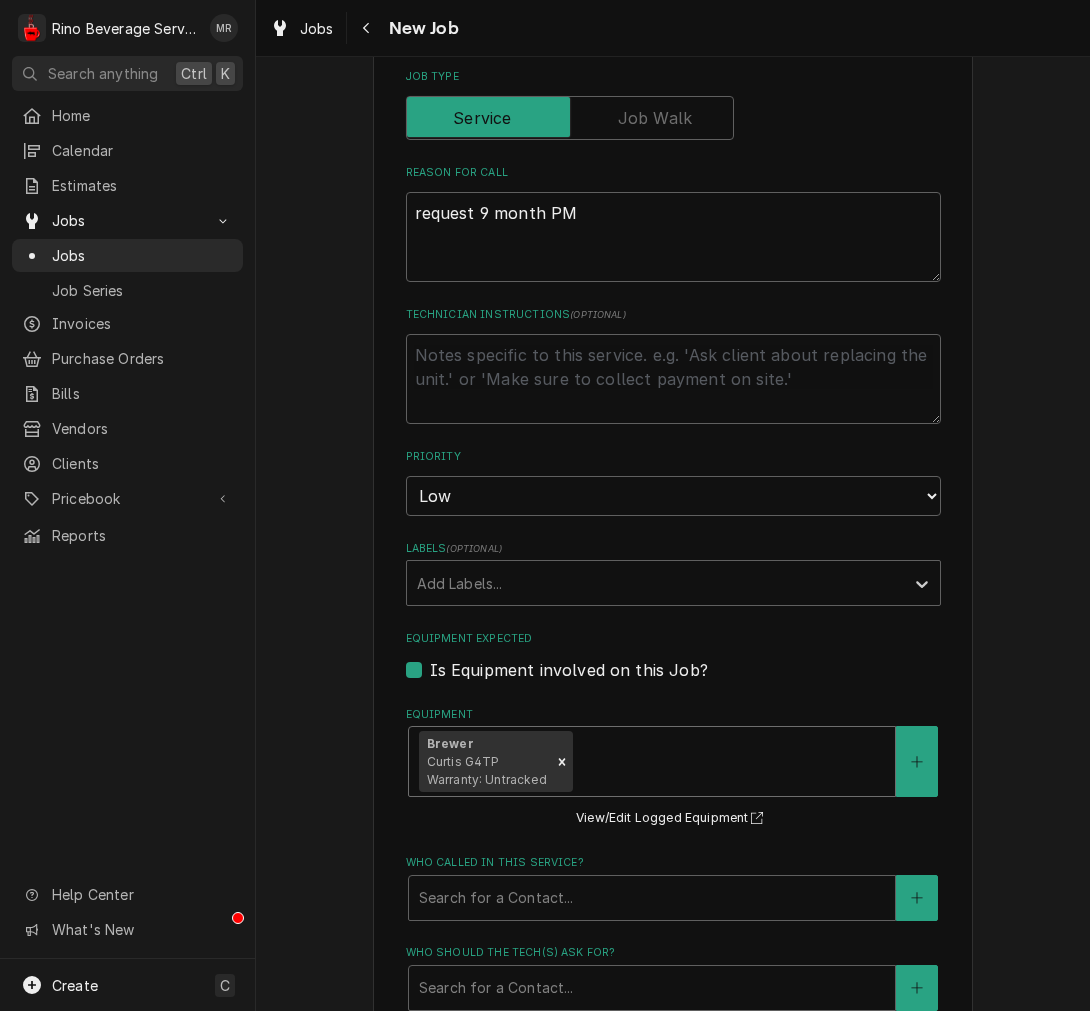 click at bounding box center [731, 762] 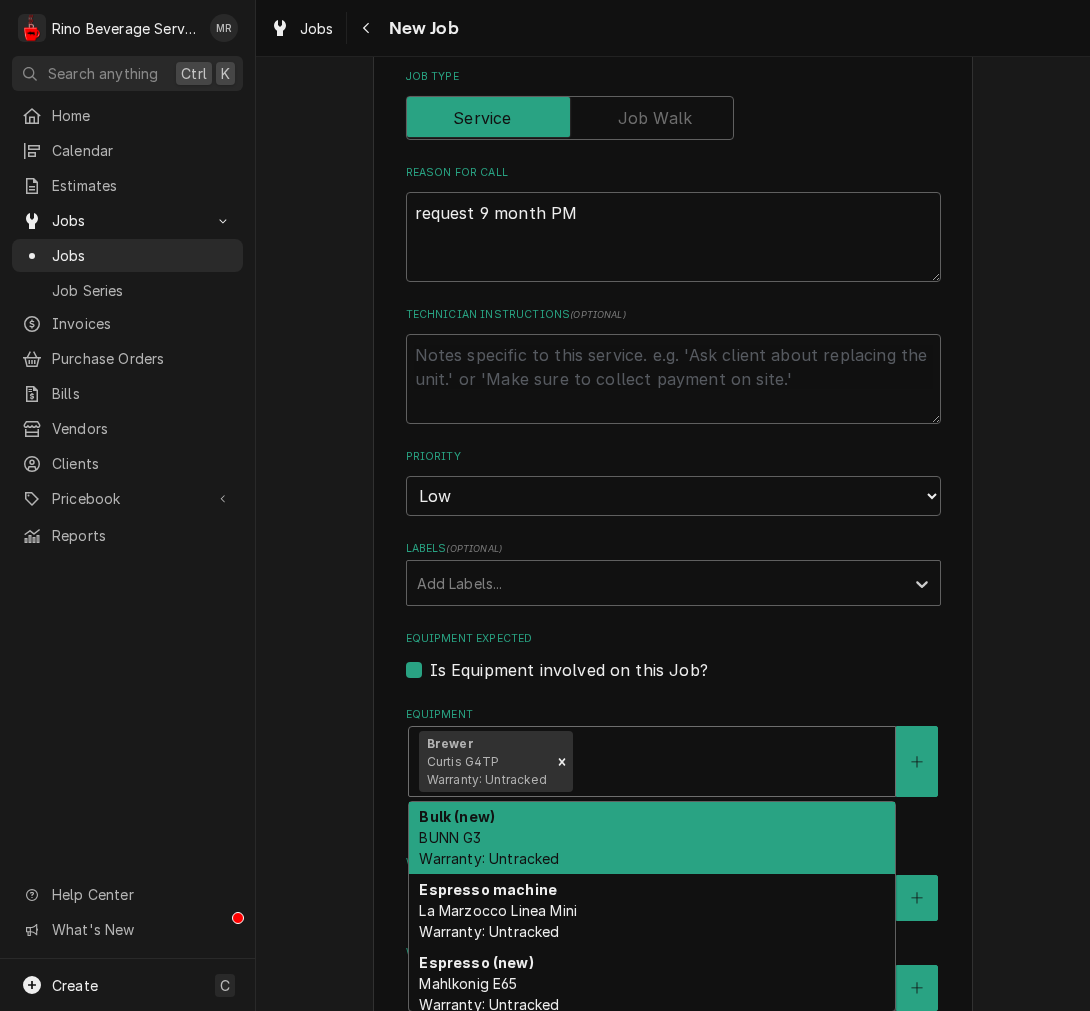 drag, startPoint x: 738, startPoint y: 866, endPoint x: 741, endPoint y: 828, distance: 38.118237 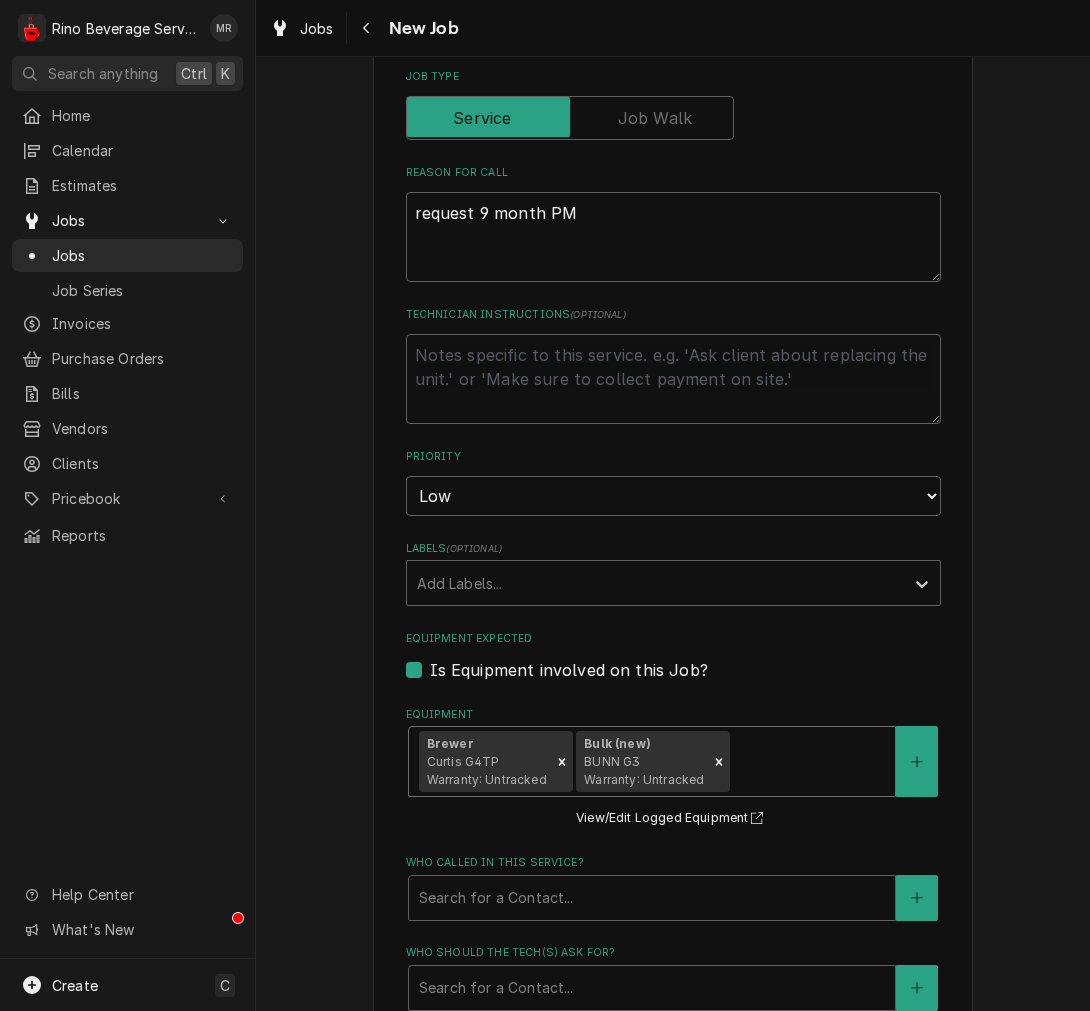 click at bounding box center (809, 762) 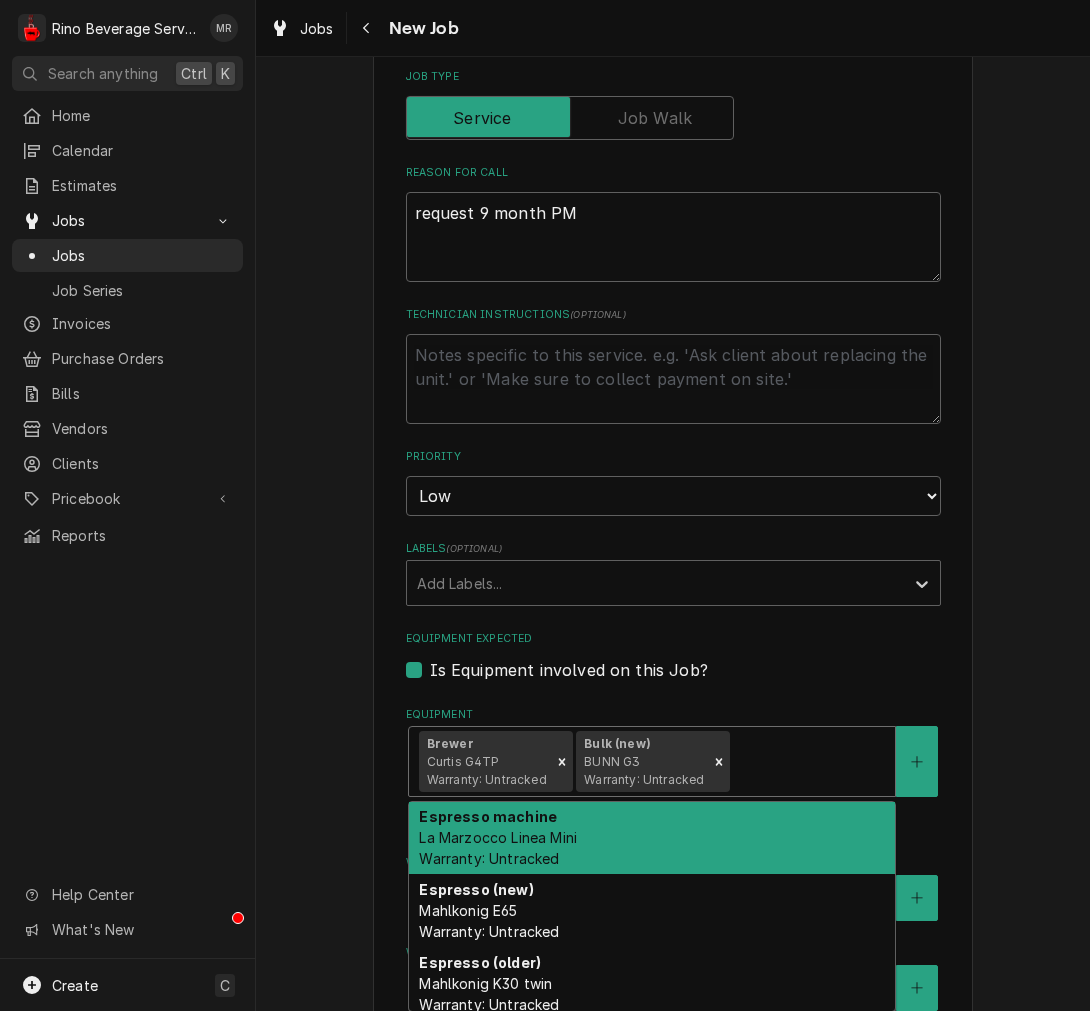 click on "Espresso machine La Marzocco Linea Mini Warranty: Untracked" at bounding box center [652, 838] 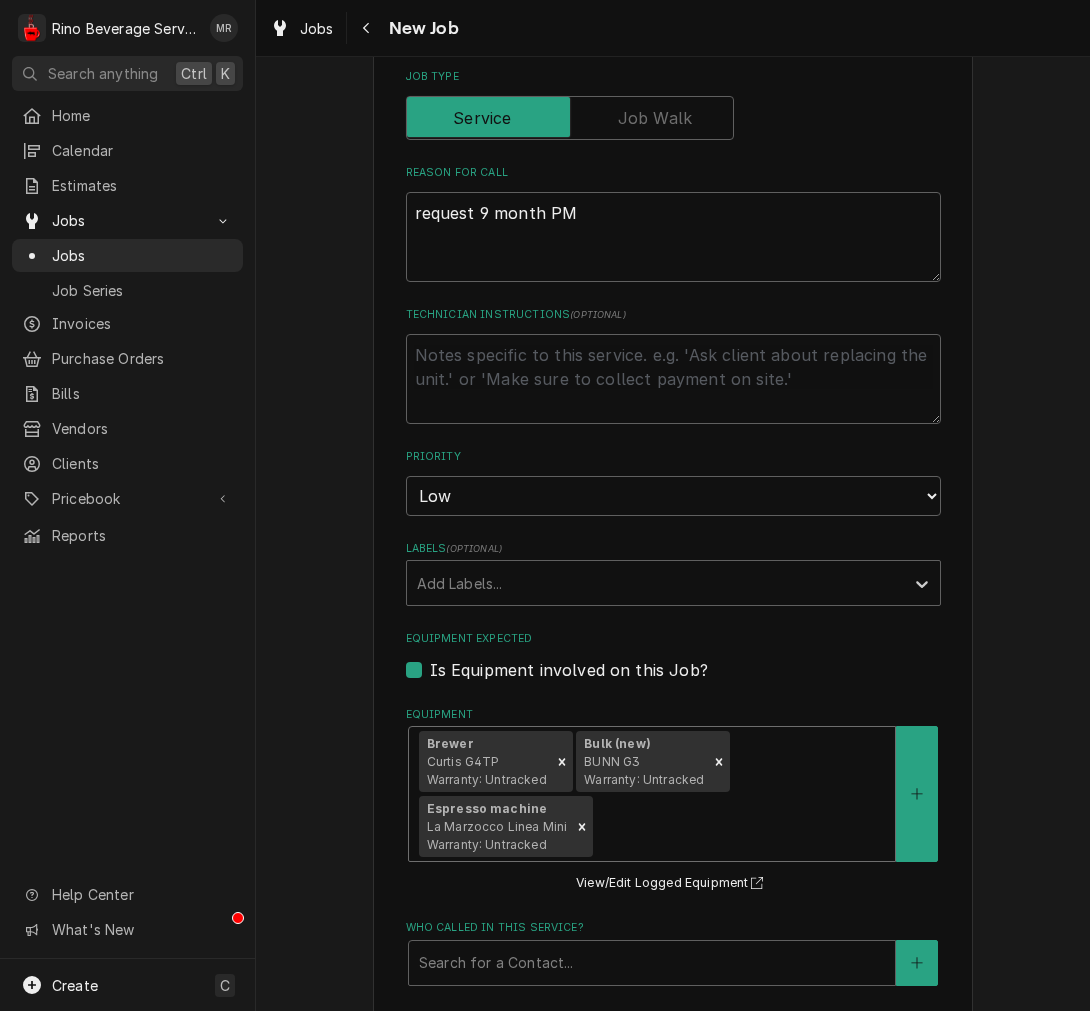 click on "Brewer Curtis G4TP Warranty: Untracked Bulk (new) BUNN G3 Warranty: Untracked Espresso machine La Marzocco Linea Mini Warranty: Untracked" at bounding box center (652, 794) 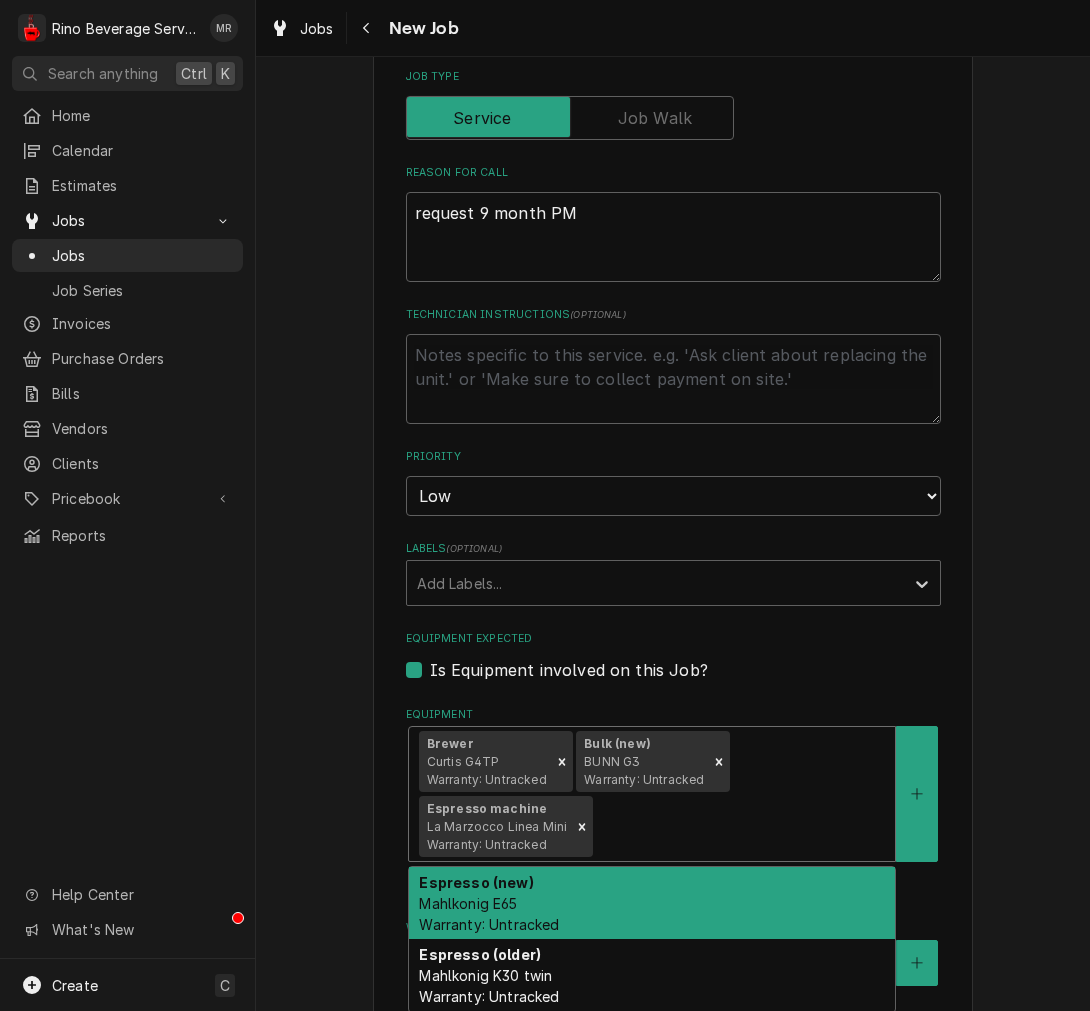 click on "Espresso (new) Mahlkonig E65 Warranty: Untracked" at bounding box center (652, 903) 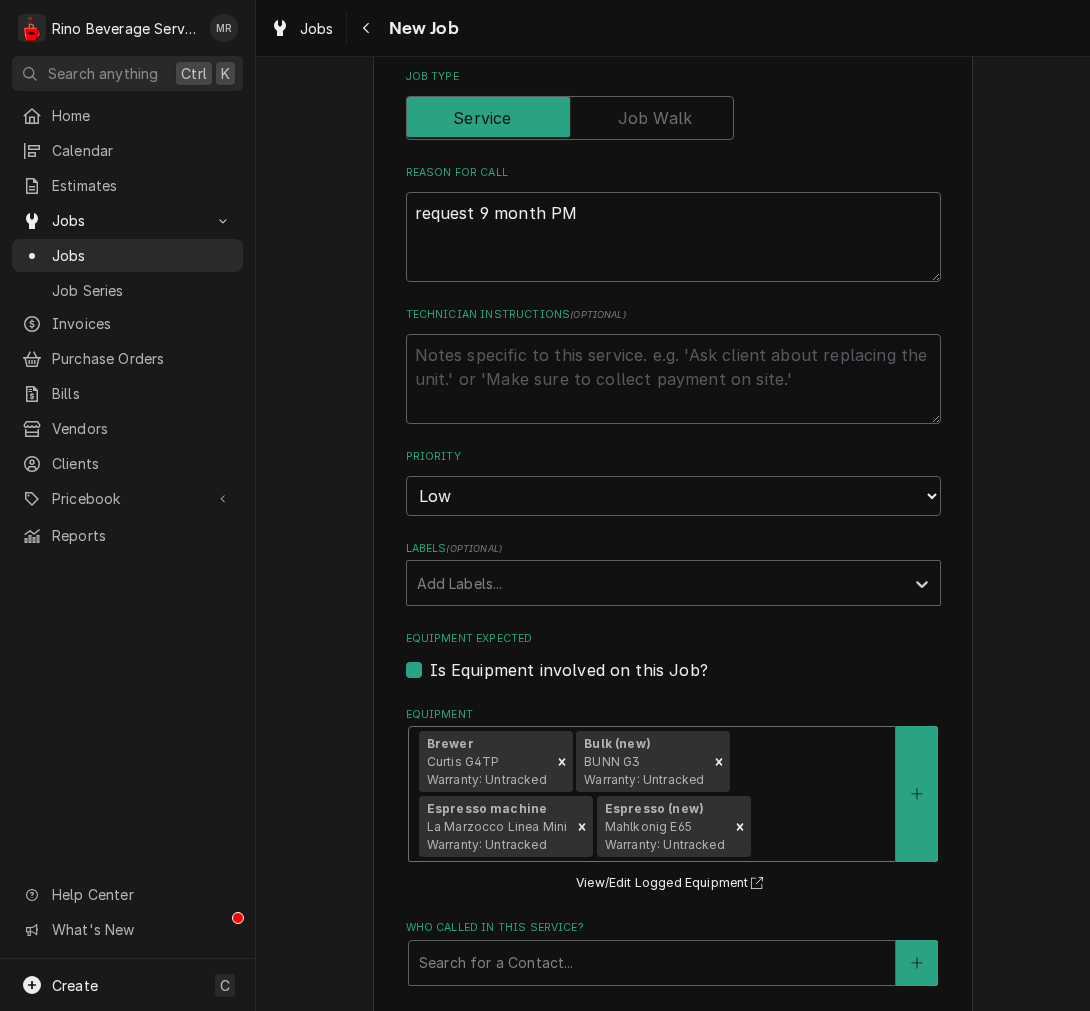 click at bounding box center (820, 827) 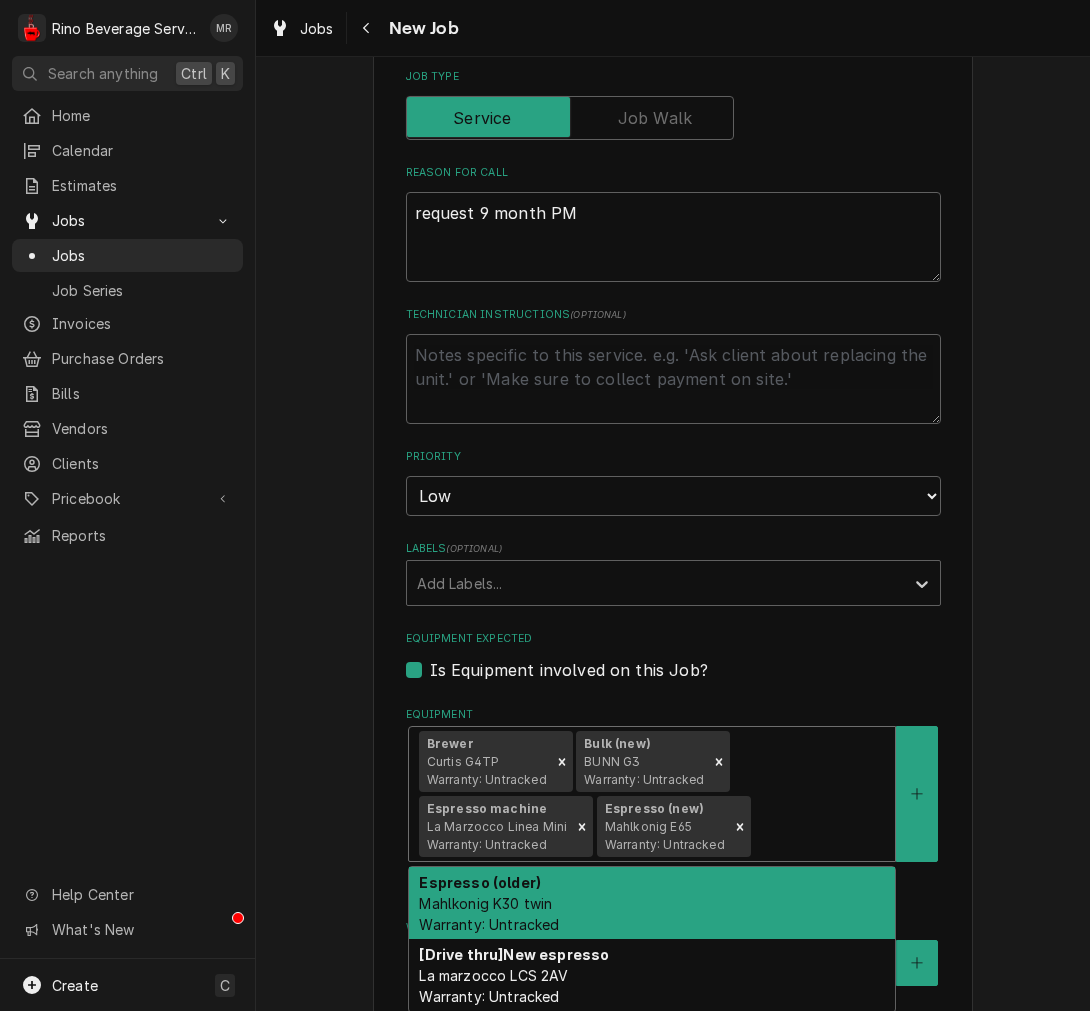 click on "Espresso (older) Mahlkonig K30 twin Warranty: Untracked" at bounding box center [652, 903] 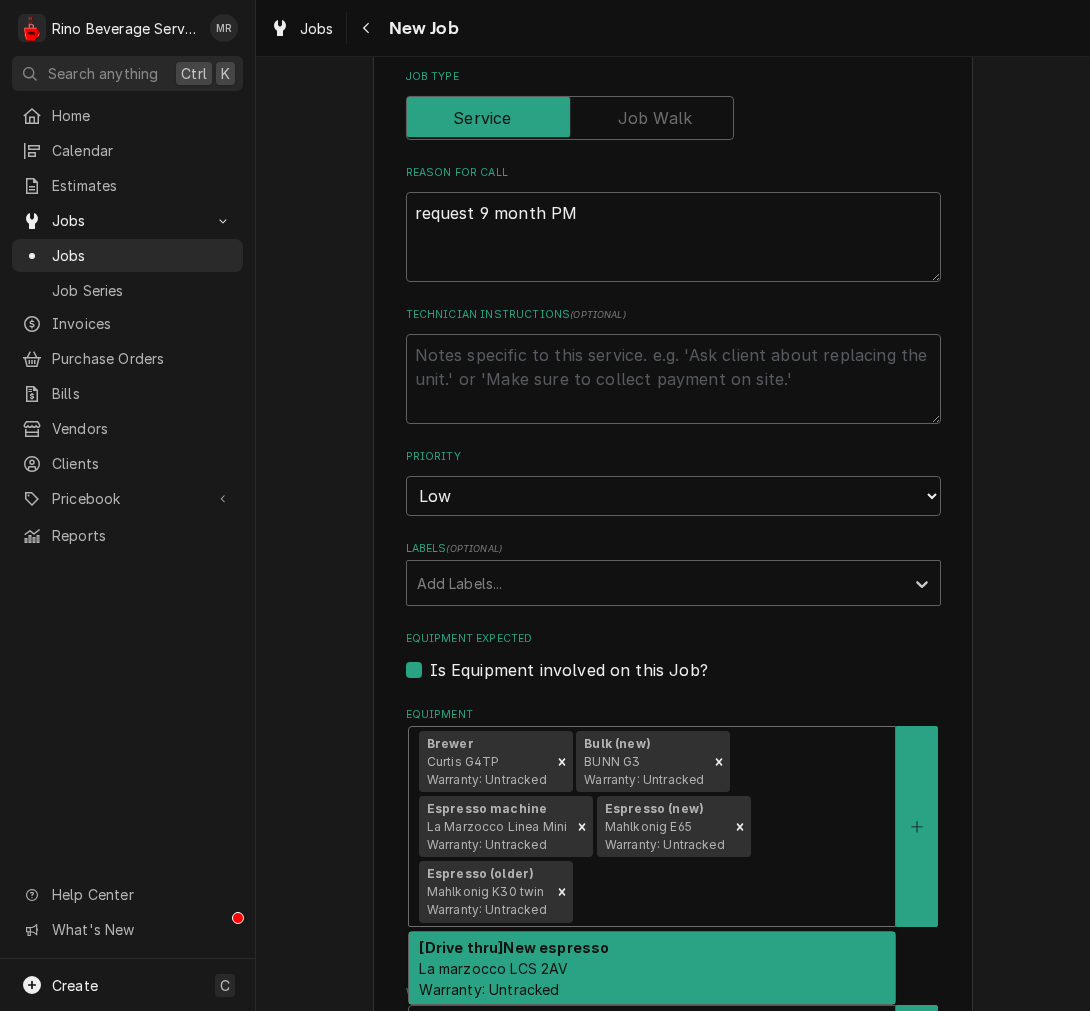 click on "Brewer Curtis G4TP Warranty: Untracked Bulk (new) BUNN G3 Warranty: Untracked Espresso machine La Marzocco Linea Mini Warranty: Untracked Espresso (new) Mahlkonig E65 Warranty: Untracked Espresso (older) Mahlkonig K30 twin Warranty: Untracked" at bounding box center (652, 826) 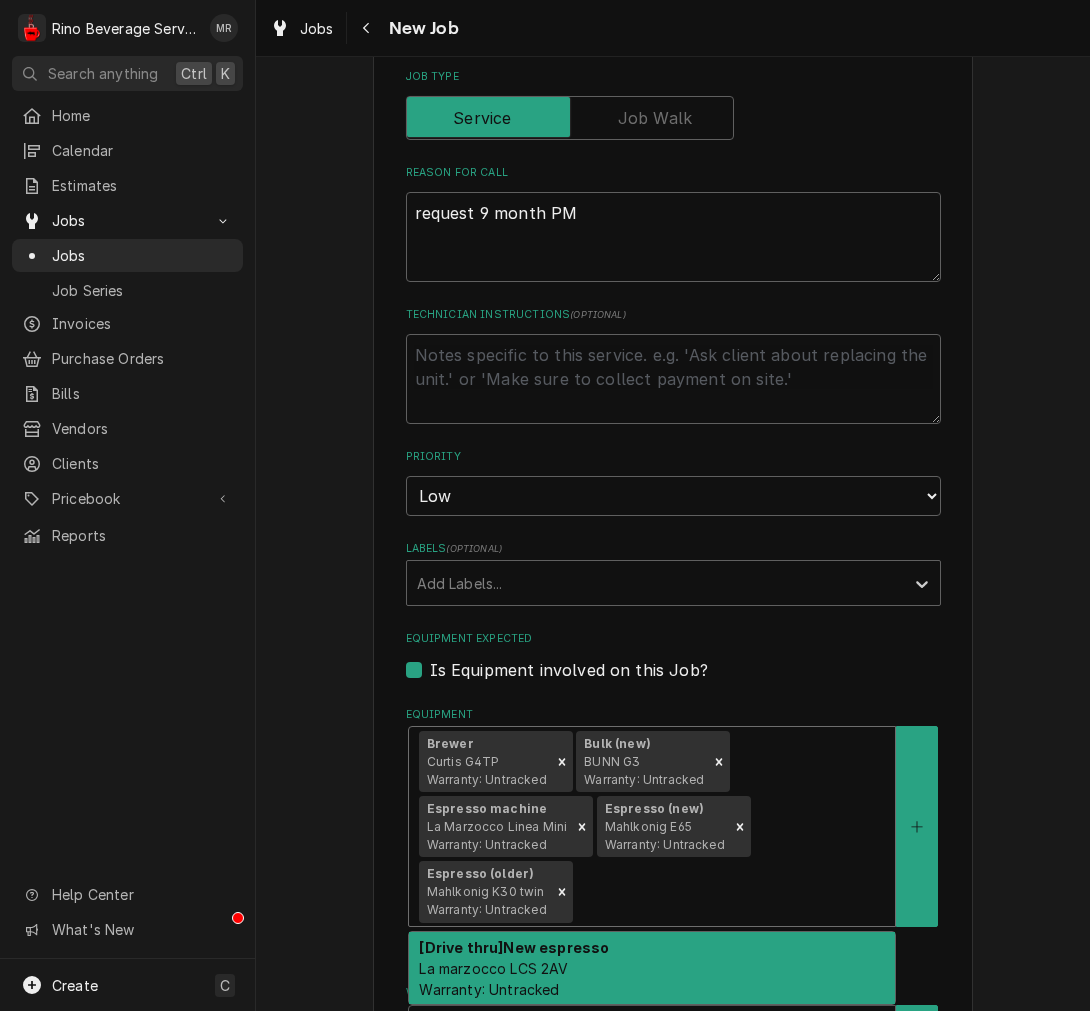 click on "[Drive thru]  New espresso La marzocco LCS 2AV Warranty: Untracked" at bounding box center (652, 968) 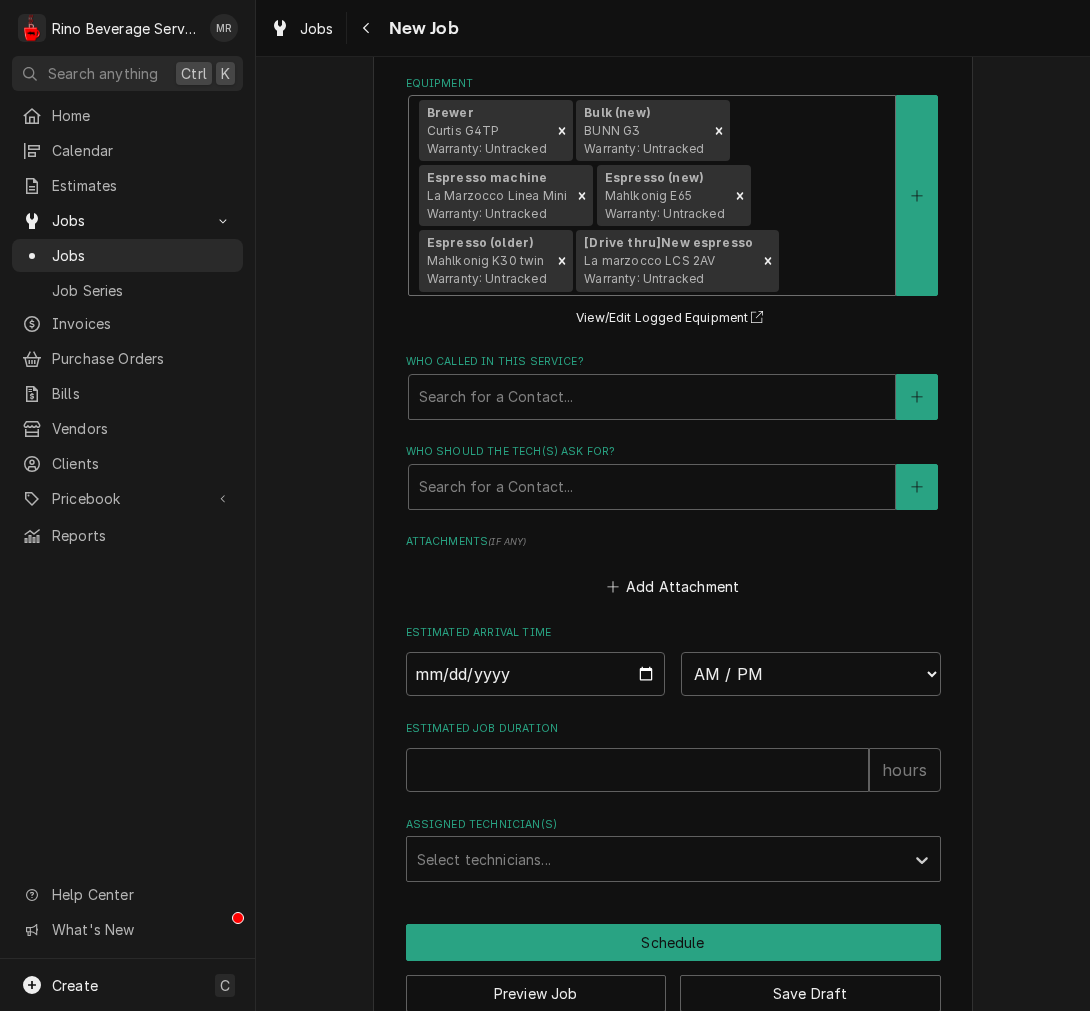 scroll, scrollTop: 1414, scrollLeft: 0, axis: vertical 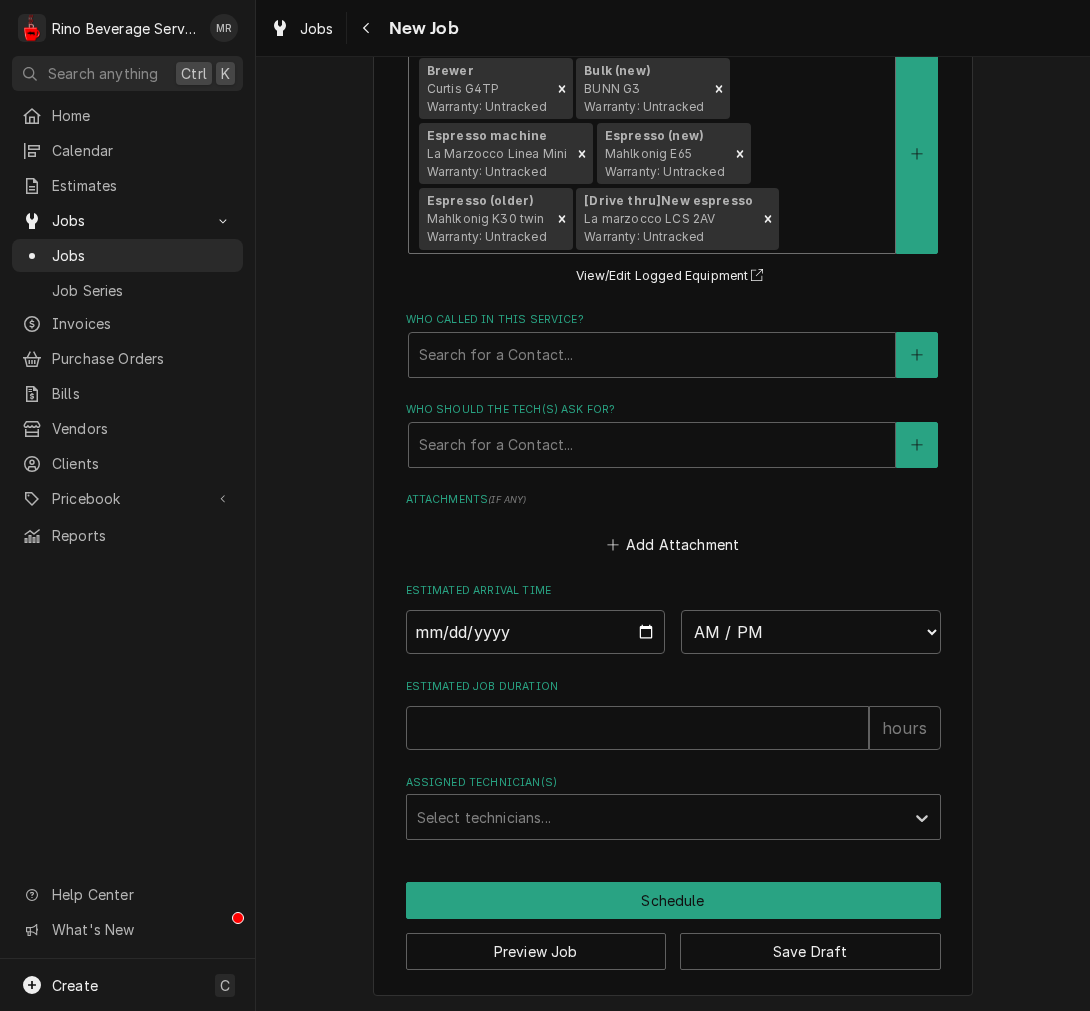 click on "Who called in this service? Search for a Contact..." at bounding box center (673, 344) 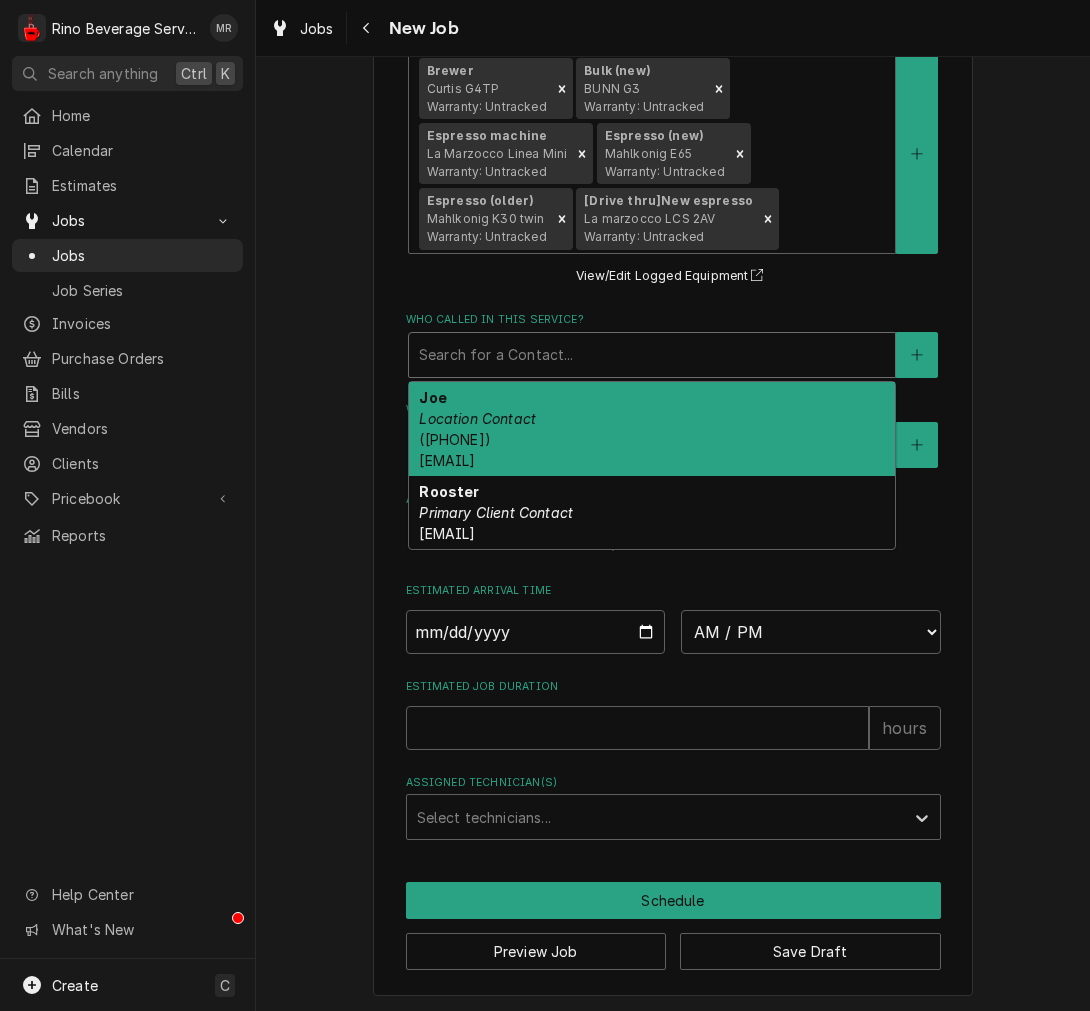 click at bounding box center (652, 355) 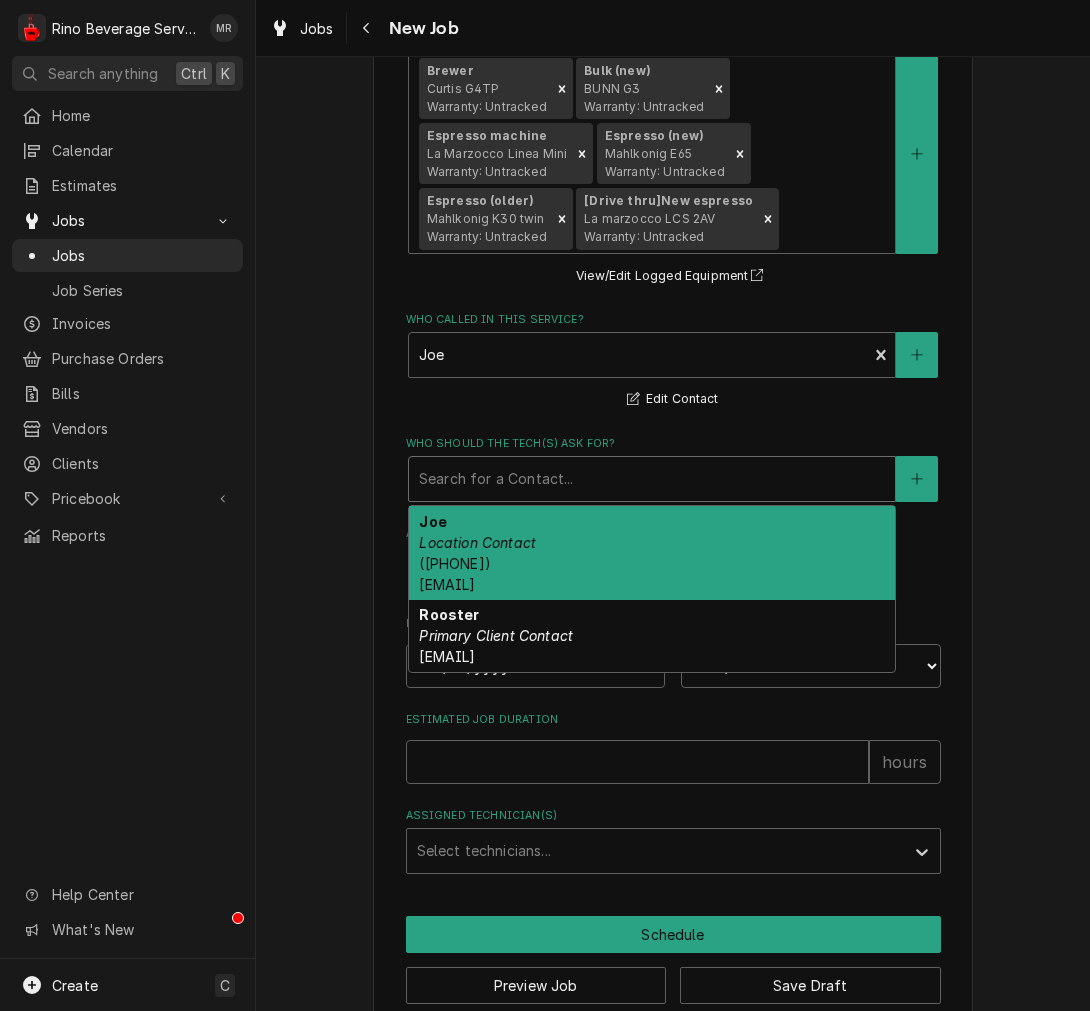 click on "Search for a Contact..." at bounding box center [652, 479] 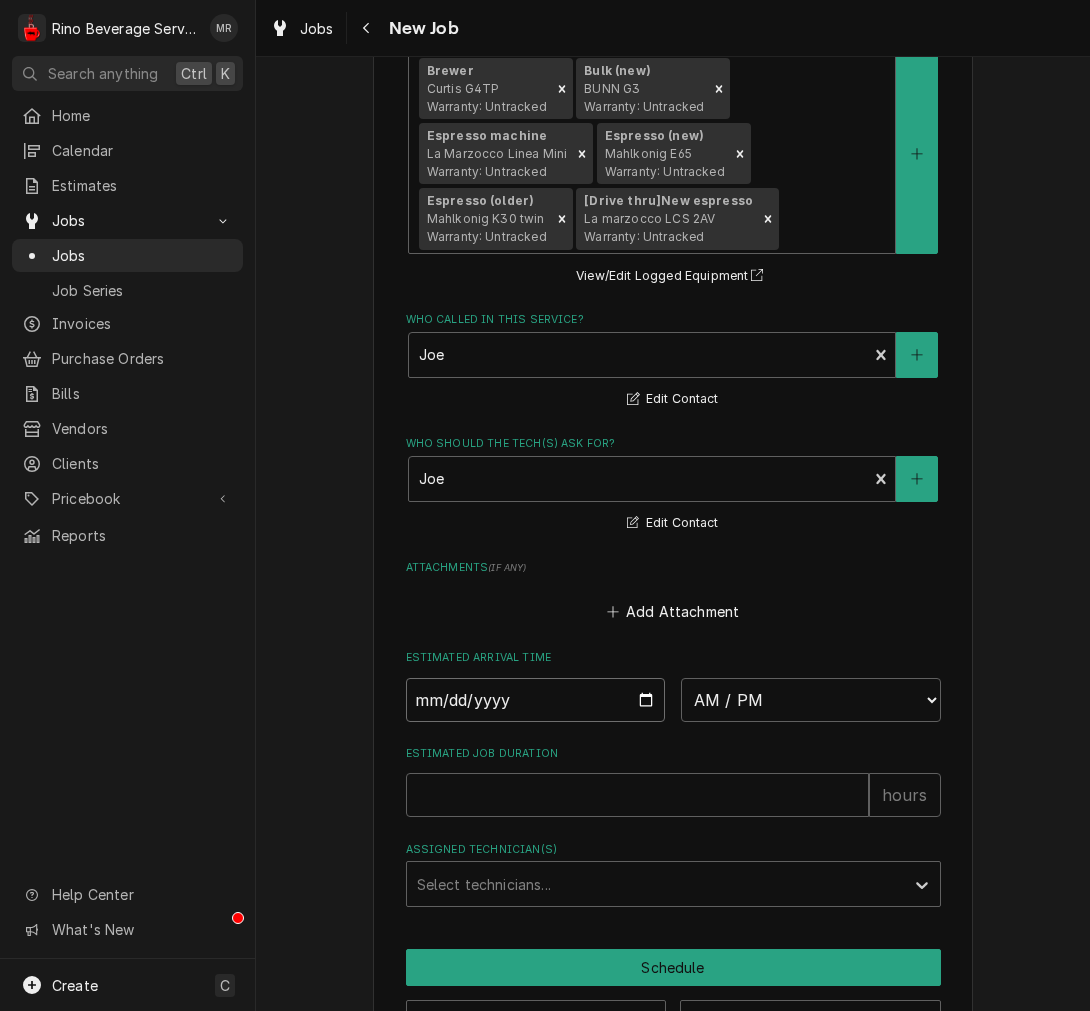 click at bounding box center (536, 700) 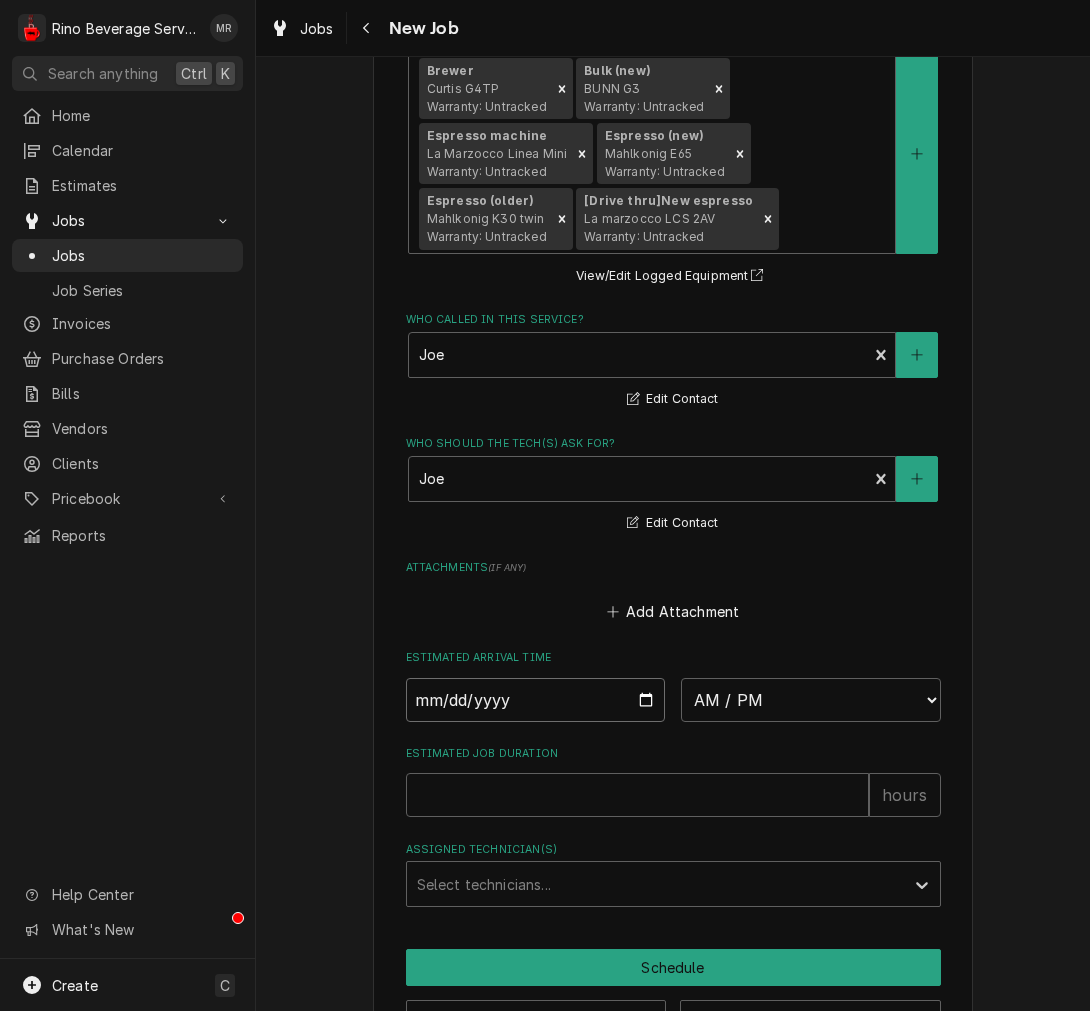 click at bounding box center (536, 700) 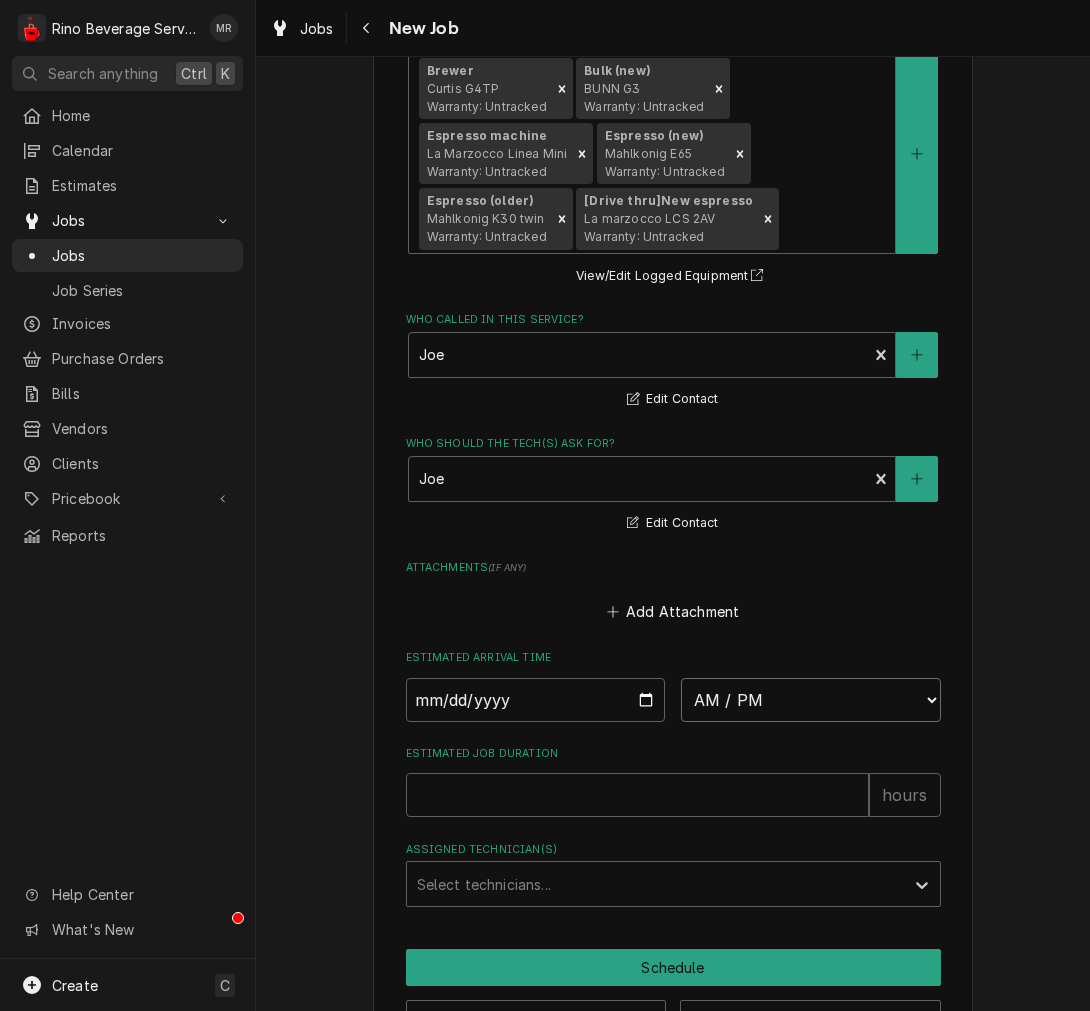 click on "AM / PM 6:00 AM 6:15 AM 6:30 AM 6:45 AM 7:00 AM 7:15 AM 7:30 AM 7:45 AM 8:00 AM 8:15 AM 8:30 AM 8:45 AM 9:00 AM 9:15 AM 9:30 AM 9:45 AM 10:00 AM 10:15 AM 10:30 AM 10:45 AM 11:00 AM 11:15 AM 11:30 AM 11:45 AM 12:00 PM 12:15 PM 12:30 PM 12:45 PM 1:00 PM 1:15 PM 1:30 PM 1:45 PM 2:00 PM 2:15 PM 2:30 PM 2:45 PM 3:00 PM 3:15 PM 3:30 PM 3:45 PM 4:00 PM 4:15 PM 4:30 PM 4:45 PM 5:00 PM 5:15 PM 5:30 PM 5:45 PM 6:00 PM 6:15 PM 6:30 PM 6:45 PM 7:00 PM 7:15 PM 7:30 PM 7:45 PM 8:00 PM 8:15 PM 8:30 PM 8:45 PM 9:00 PM 9:15 PM 9:30 PM 9:45 PM 10:00 PM 10:15 PM 10:30 PM 10:45 PM 11:00 PM 11:15 PM 11:30 PM 11:45 PM 12:00 AM 12:15 AM 12:30 AM 12:45 AM 1:00 AM 1:15 AM 1:30 AM 1:45 AM 2:00 AM 2:15 AM 2:30 AM 2:45 AM 3:00 AM 3:15 AM 3:30 AM 3:45 AM 4:00 AM 4:15 AM 4:30 AM 4:45 AM 5:00 AM 5:15 AM 5:30 AM 5:45 AM" at bounding box center [811, 700] 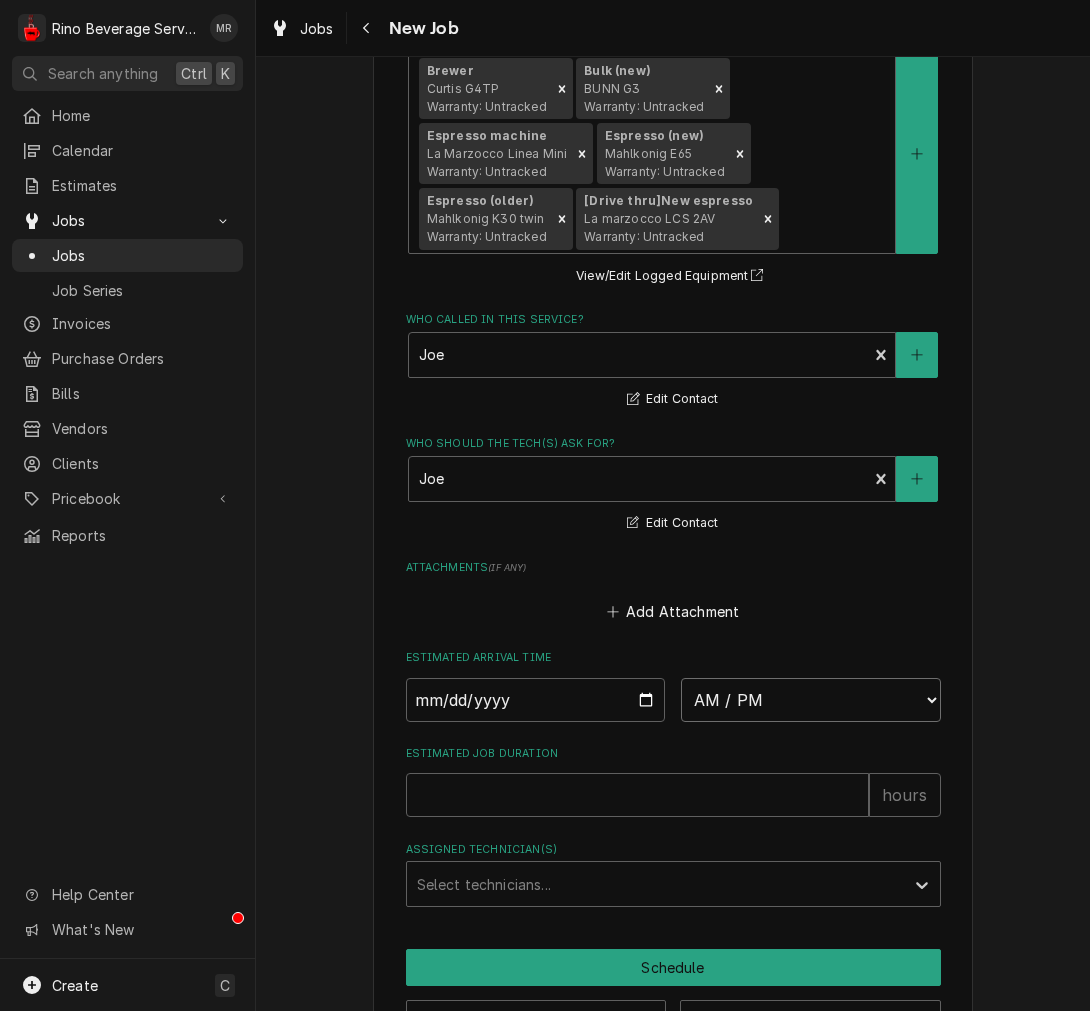 select on "10:30:00" 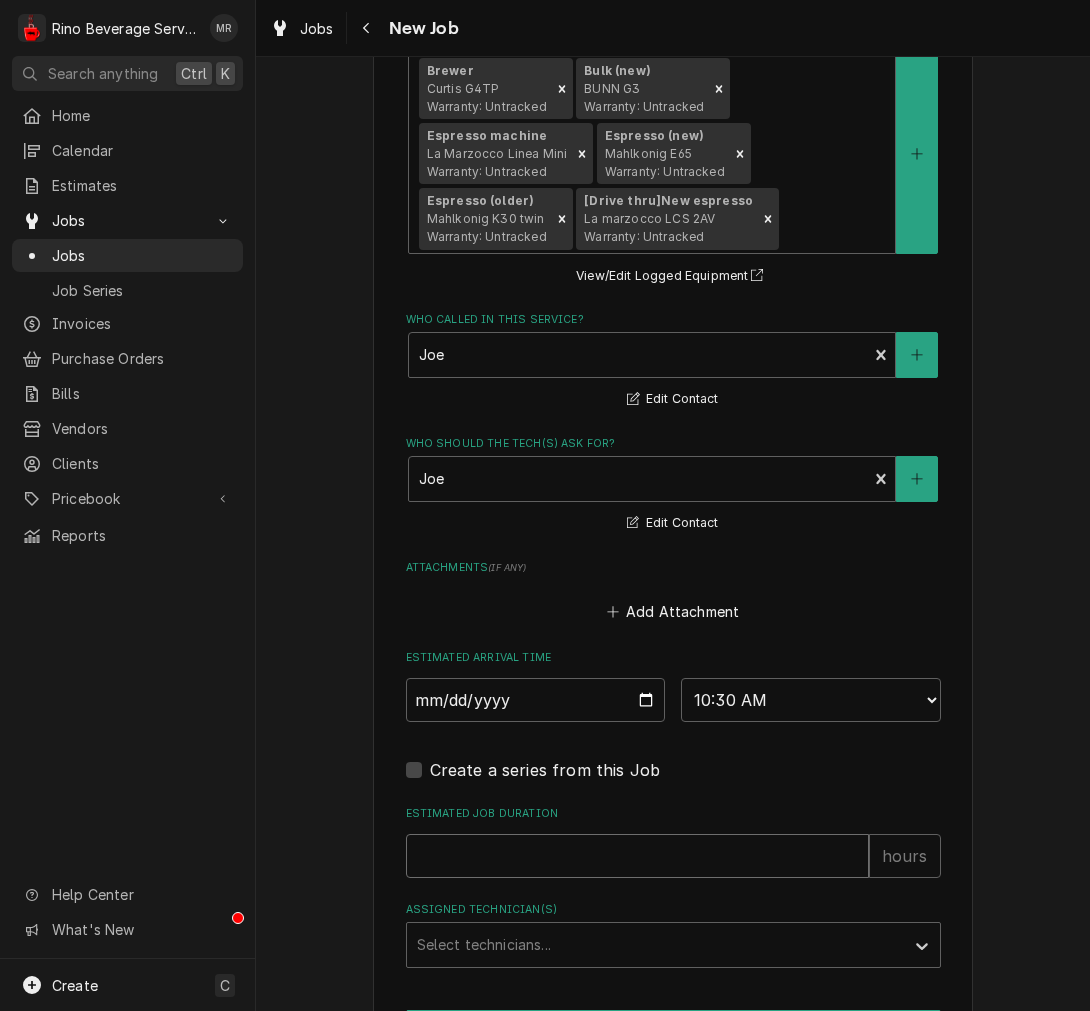 click on "Estimated Job Duration" at bounding box center (637, 856) 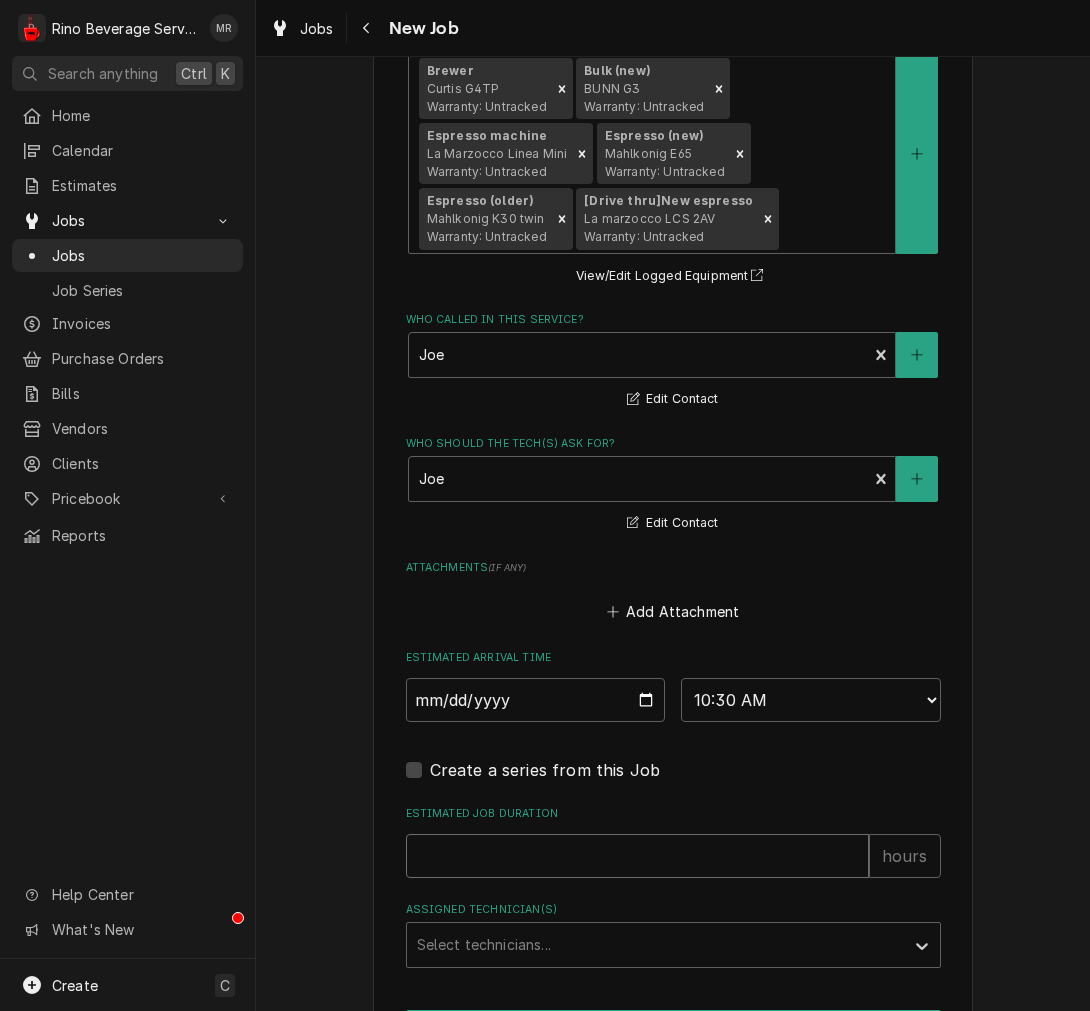 type on "x" 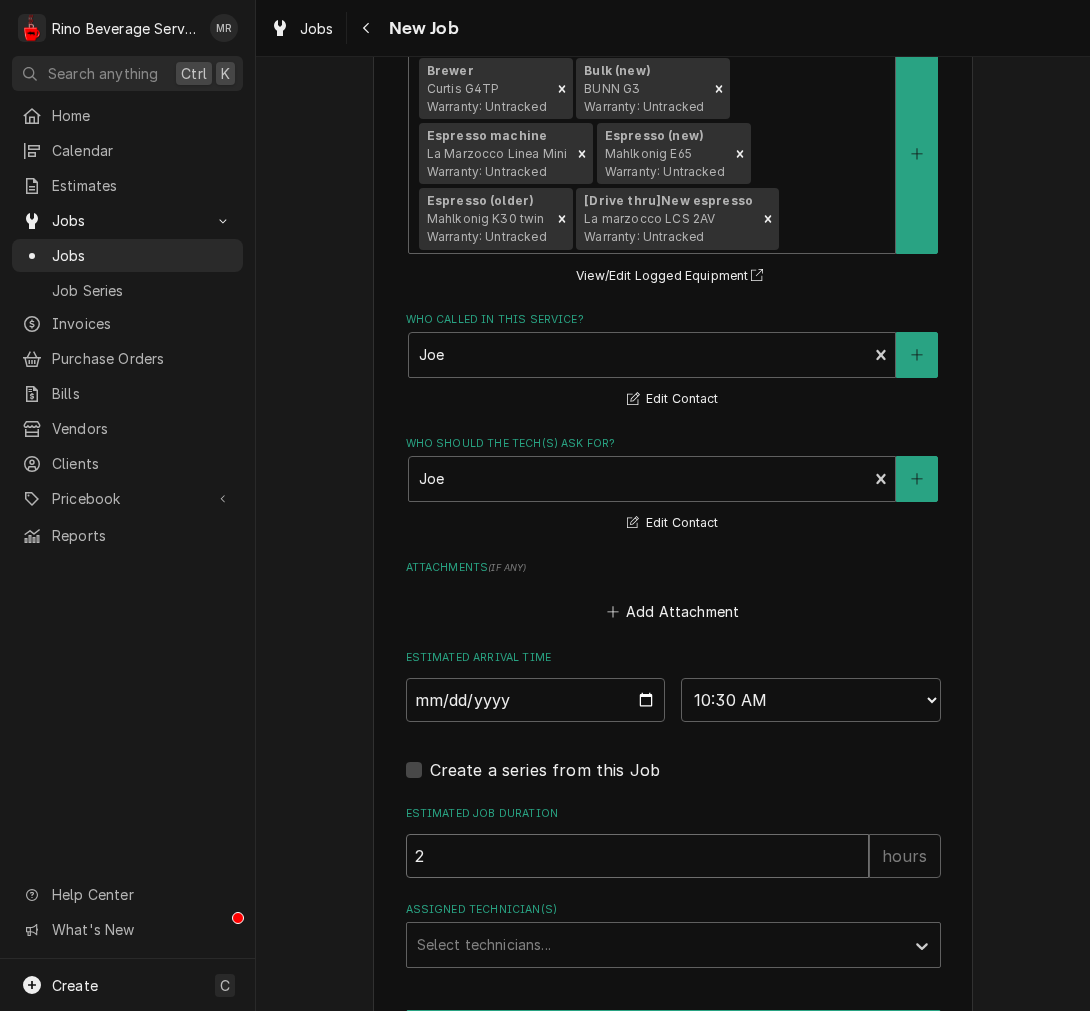 type on "x" 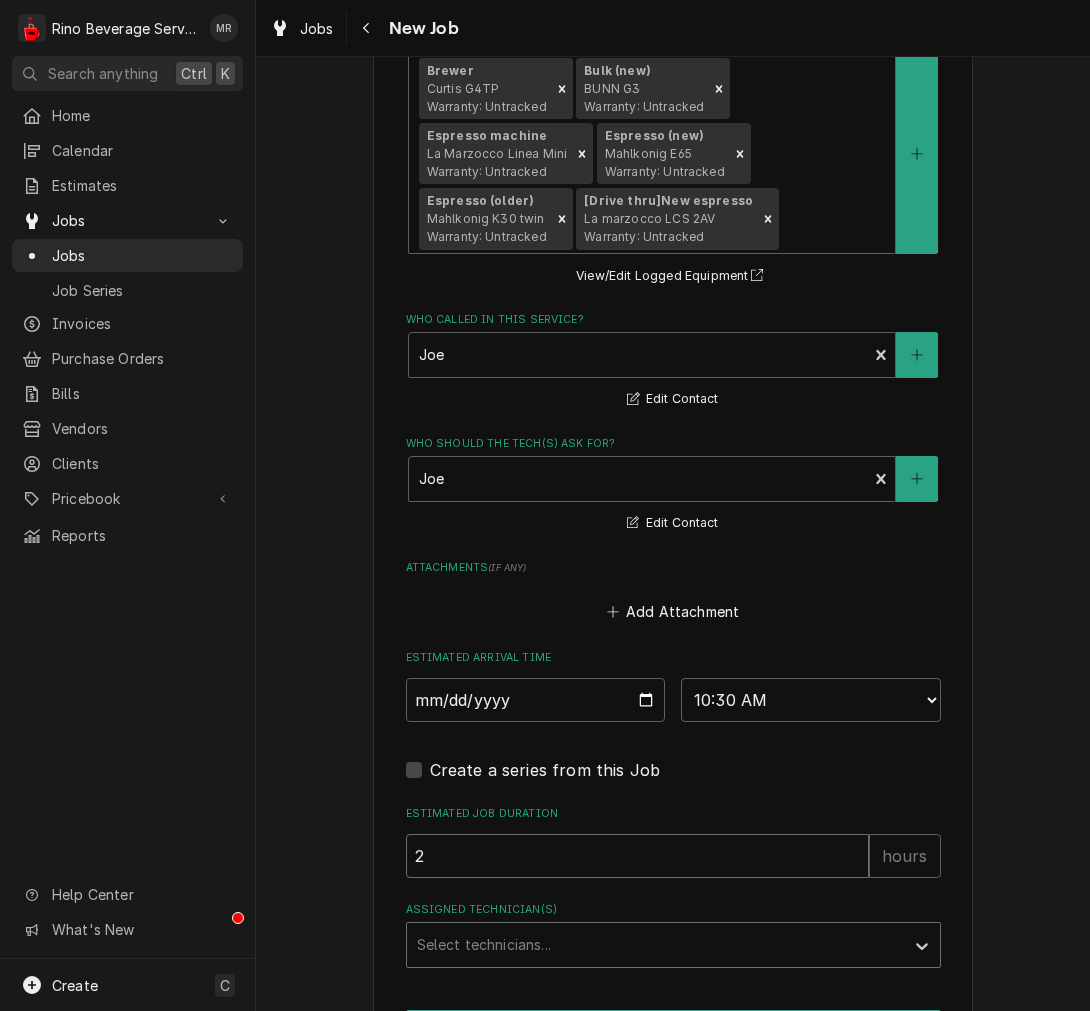 type on "2" 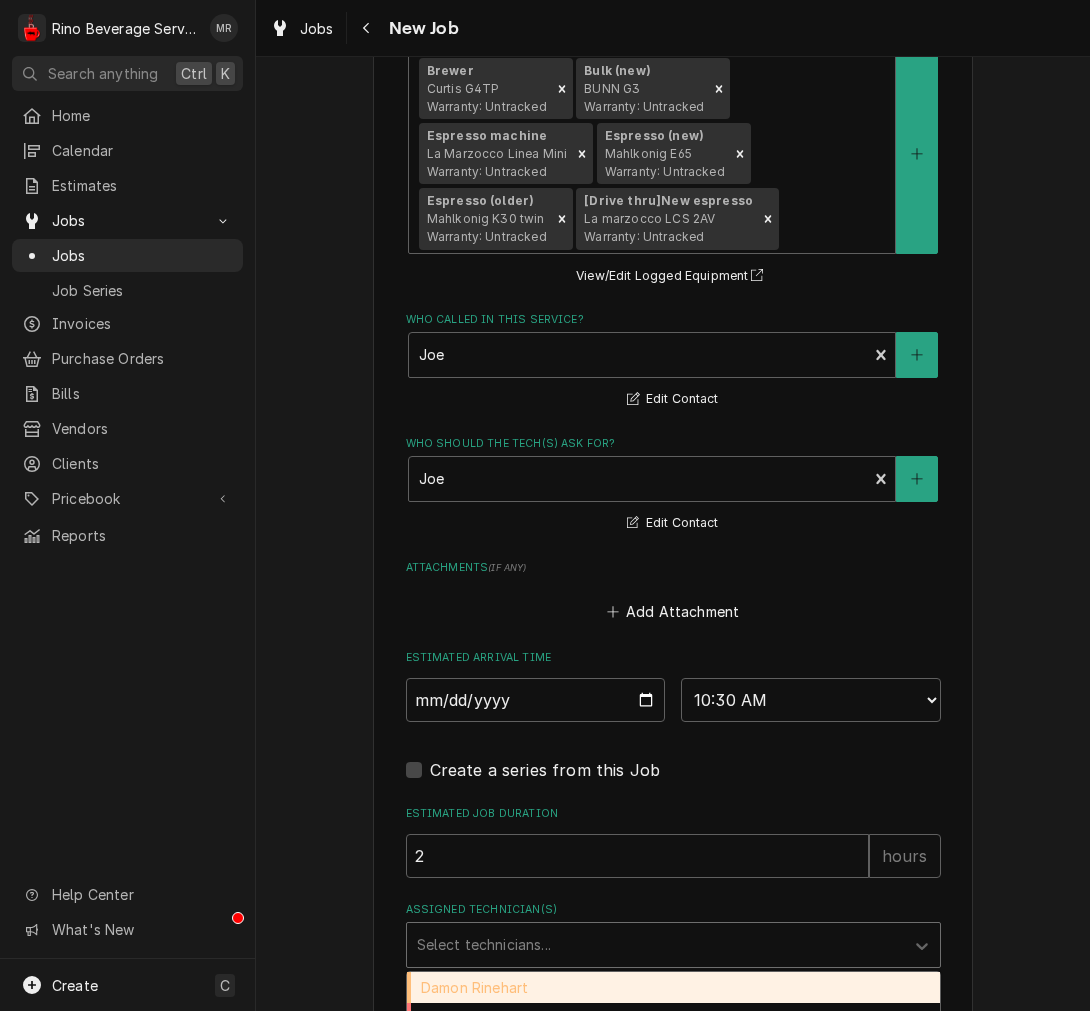 click at bounding box center (655, 945) 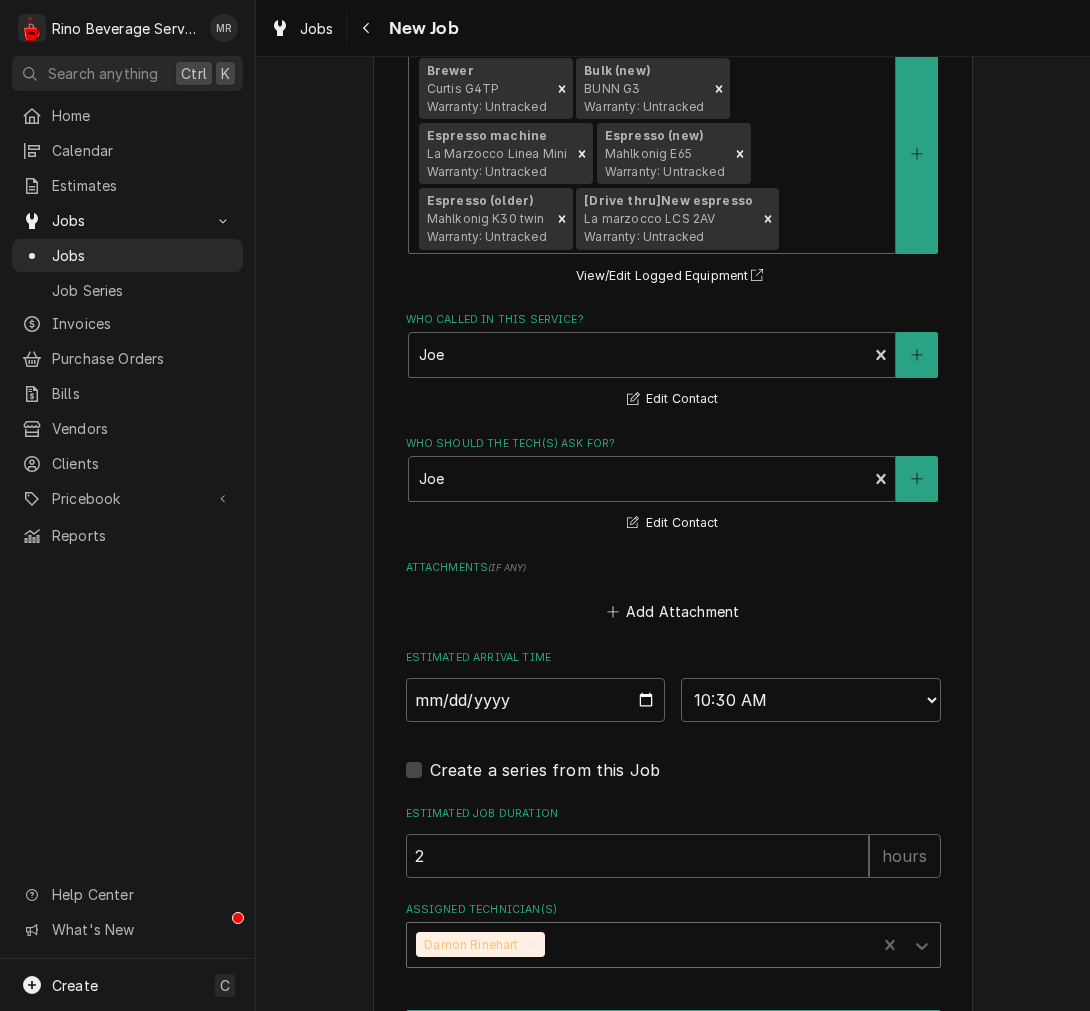type on "x" 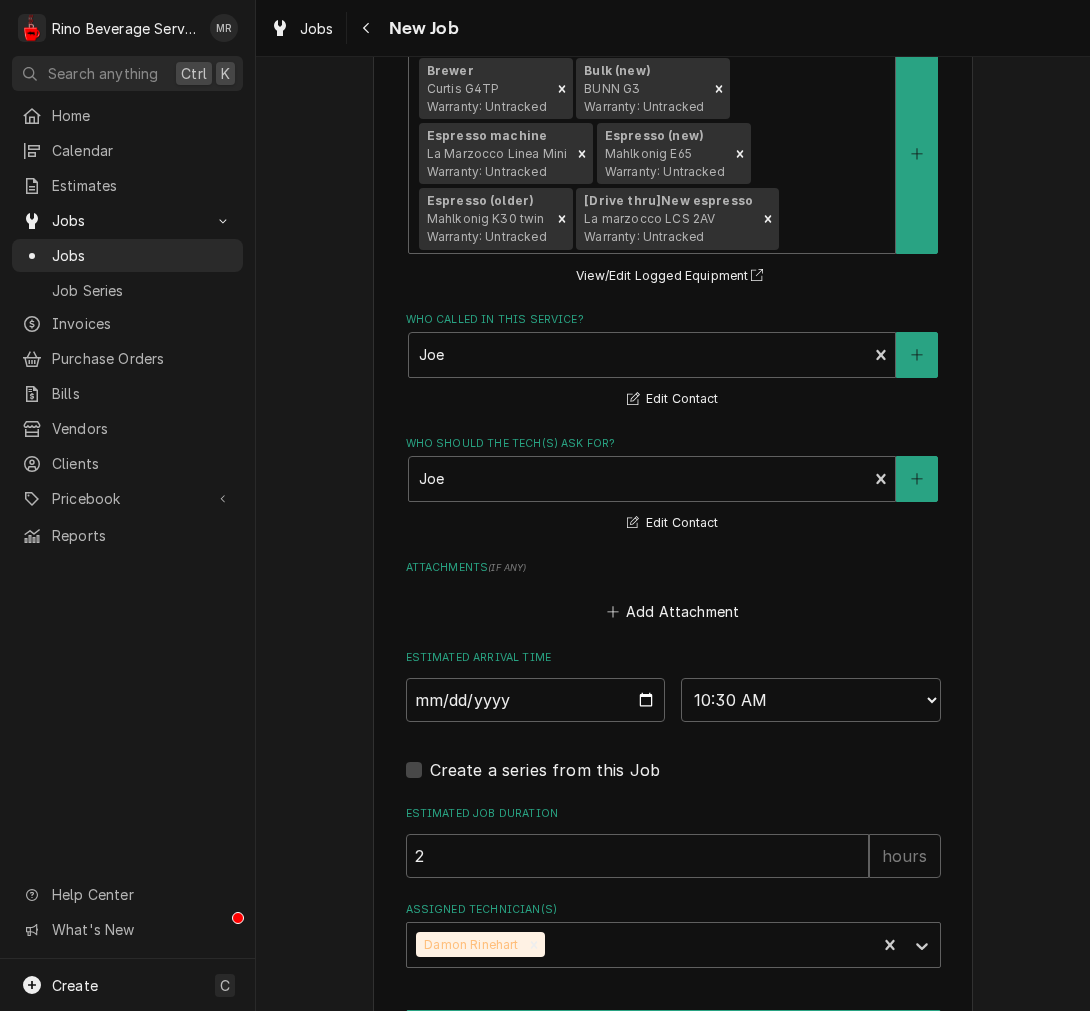 click on "Job Details Date Received 2025-08-07 Service Type Preventative Maintenance Edit Service Type Job Type Reason For Call request 9 month PM Technician Instructions  ( optional ) Priority No Priority Urgent High Medium Low Labels  ( optional ) Add Labels... Equipment Expected Is Equipment involved on this Job? Equipment Brewer Curtis G4TP Warranty: Untracked Bulk (new) BUNN G3 Warranty: Untracked Espresso machine La Marzocco Linea Mini Warranty: Untracked Espresso (new) Mahlkonig E65 Warranty: Untracked Espresso (older) Mahlkonig K30 twin Warranty: Untracked [Drive thru]  New espresso La marzocco LCS 2AV Warranty: Untracked View/Edit Logged Equipment    Who called in this service? Joe Location Contact (419) 852-0194 joe@roosterjoecoffee.com Edit Contact Who should the tech(s) ask for? Joe Location Contact (419) 852-0194 joe@roosterjoecoffee.com Edit Contact Attachments  ( if any ) Add Attachment Estimated Arrival Time 2025-11-15 AM / PM 6:00 AM 6:15 AM 6:30 AM 6:45 AM 7:00 AM 7:15 AM 7:30 AM 7:45 AM 8:00 AM 2" at bounding box center [673, 49] 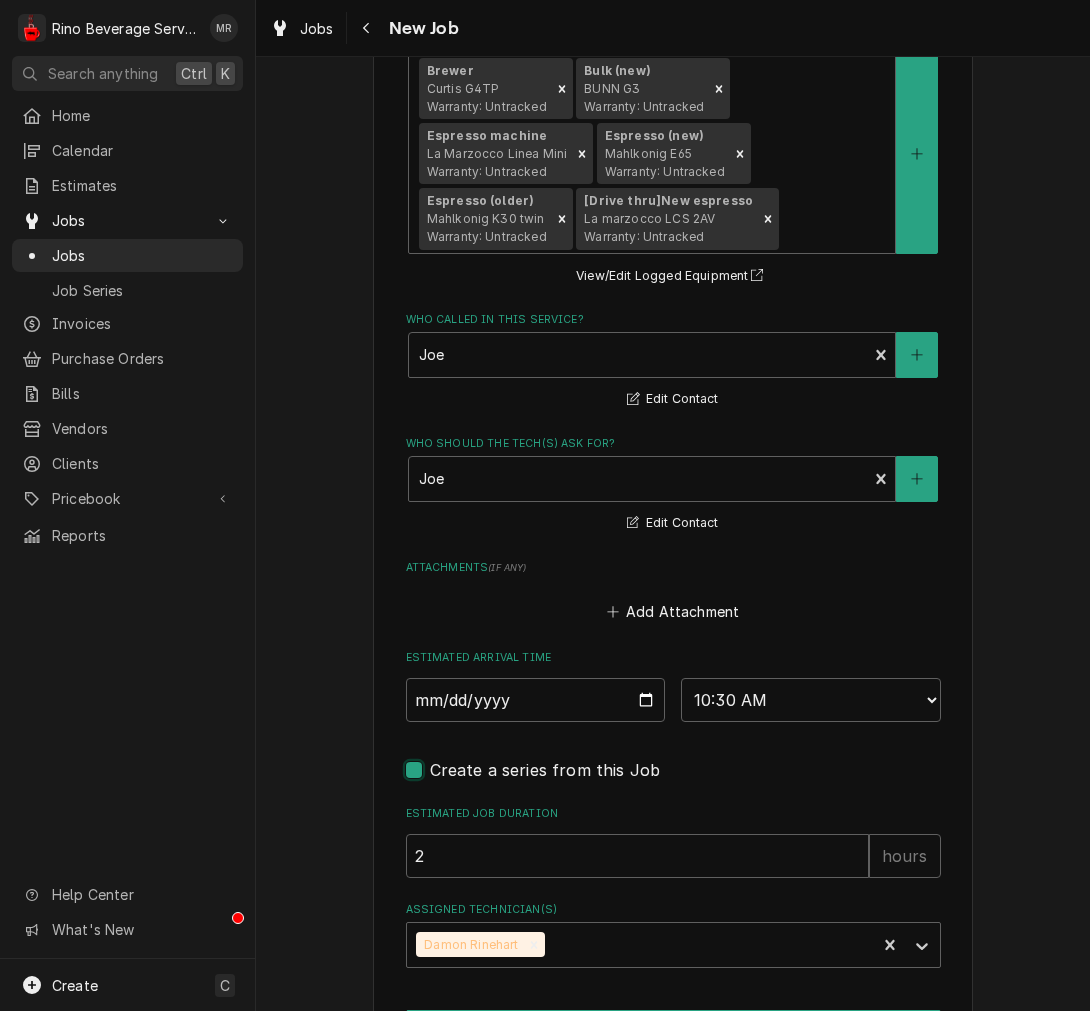 checkbox on "true" 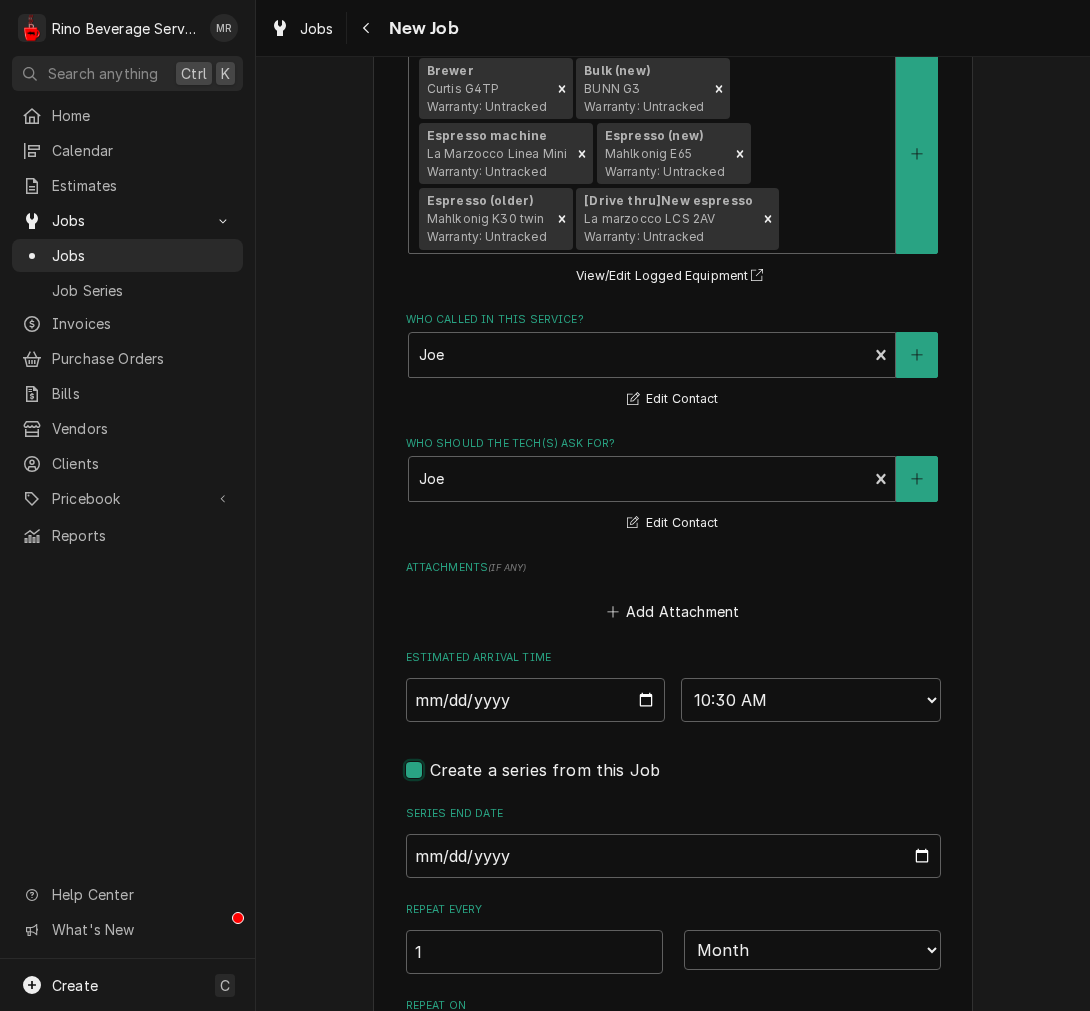 type on "x" 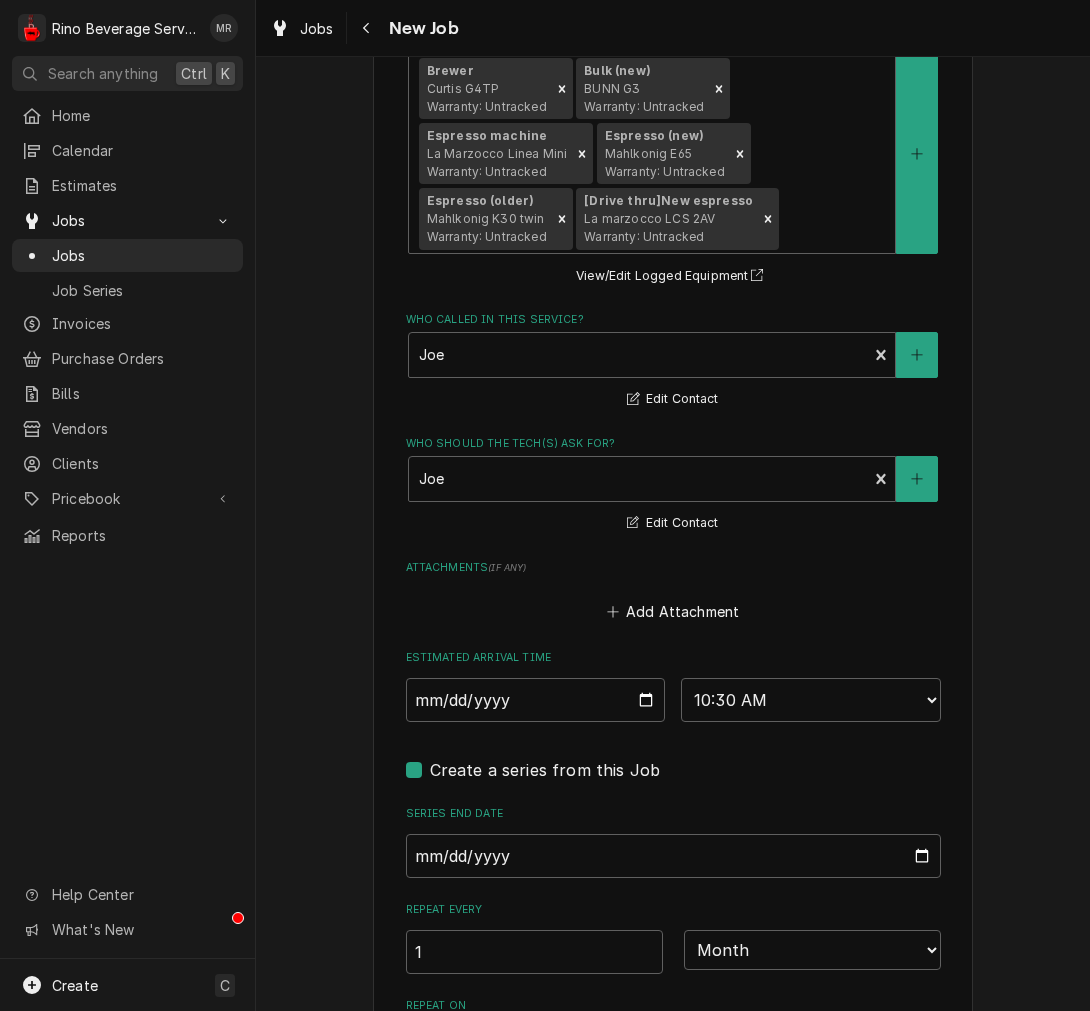 click on "Please provide the following information to create a job: Client Details Client Rooster Joe Coffee Edit Client Client Notes Deeper Roots Service Location 300 W Sycamore St, Coldwater, OH 45828 Edit Service Location Job Details Date Received 2025-08-07 Service Type Preventative Maintenance Edit Service Type Job Type Reason For Call request 9 month PM Technician Instructions  ( optional ) Priority No Priority Urgent High Medium Low Labels  ( optional ) Add Labels... Equipment Expected Is Equipment involved on this Job? Equipment Brewer Curtis G4TP Warranty: Untracked Bulk (new) BUNN G3 Warranty: Untracked Espresso machine La Marzocco Linea Mini Warranty: Untracked Espresso (new) Mahlkonig E65 Warranty: Untracked Espresso (older) Mahlkonig K30 twin Warranty: Untracked [Drive thru]  New espresso La marzocco LCS 2AV Warranty: Untracked View/Edit Logged Equipment    Who called in this service? Joe Location Contact (419) 852-0194 joe@roosterjoecoffee.com Edit Contact Who should the tech(s) ask for? Joe Edit Contact" at bounding box center [673, 44] 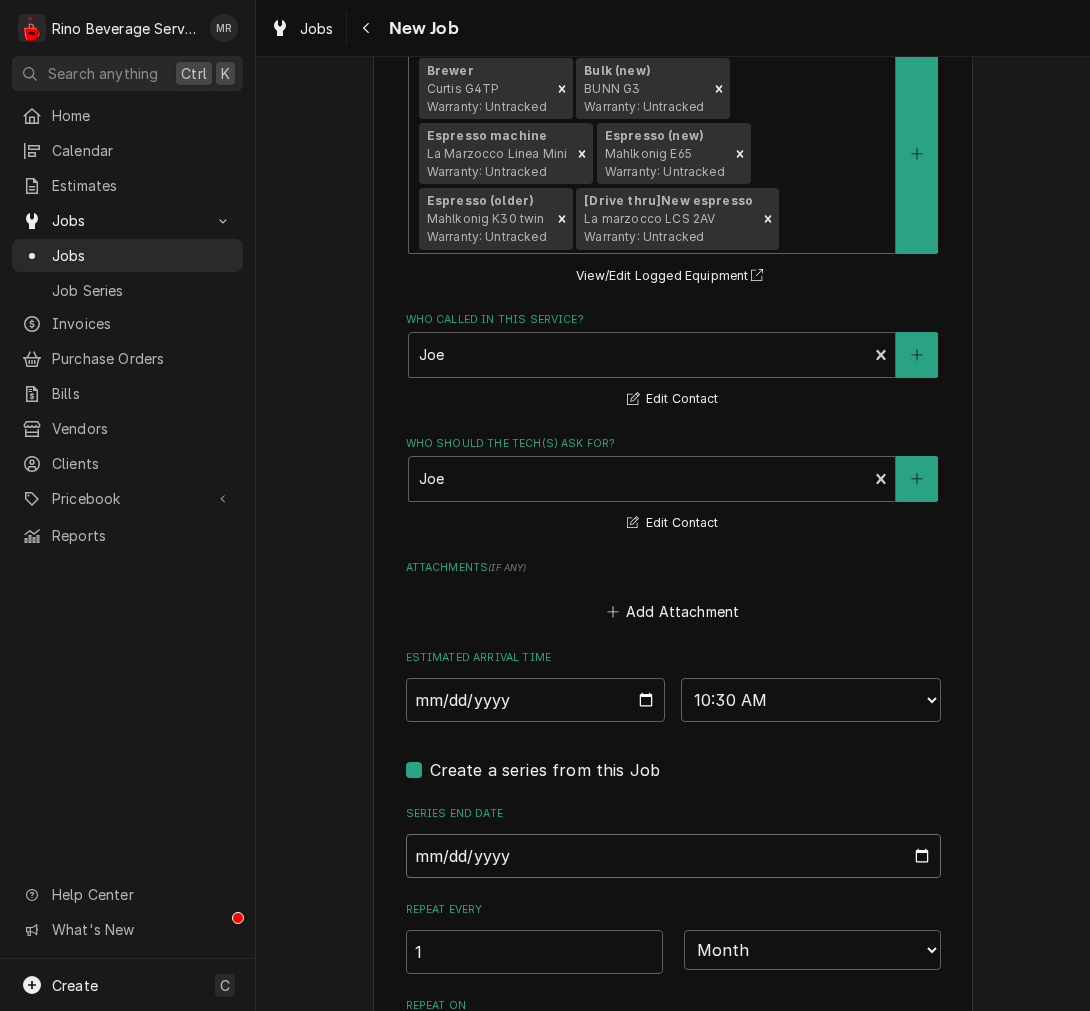 click on "Series End Date" at bounding box center [673, 856] 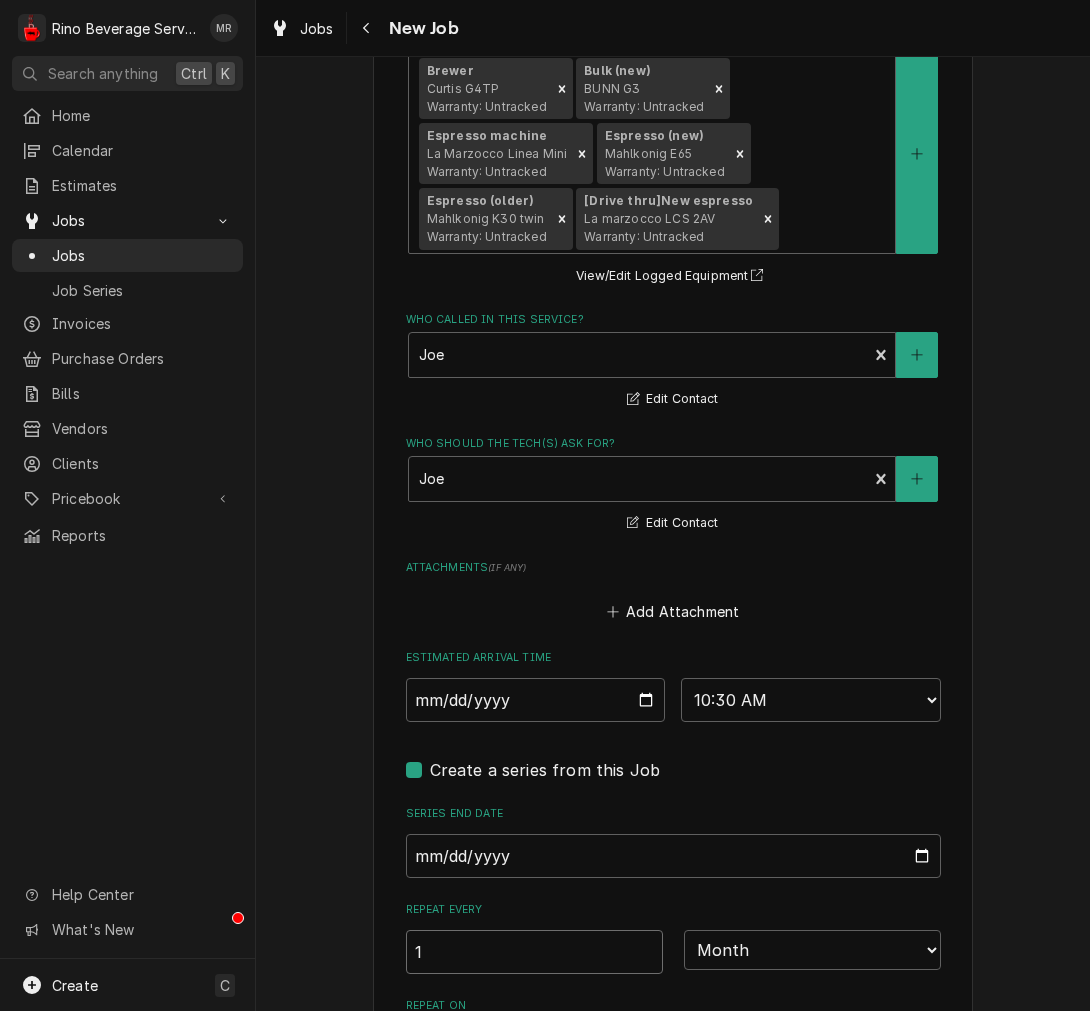 drag, startPoint x: 447, startPoint y: 945, endPoint x: 386, endPoint y: 931, distance: 62.58594 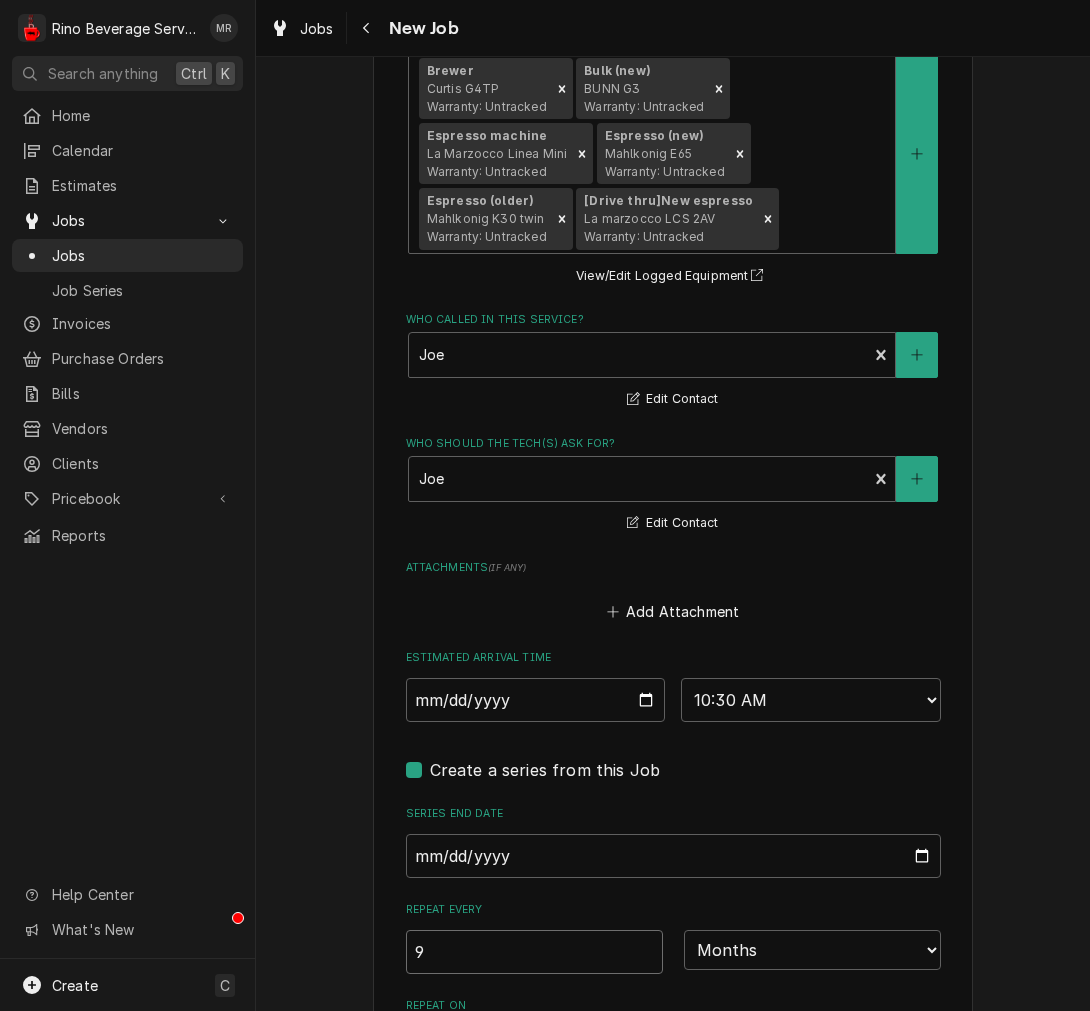 type on "x" 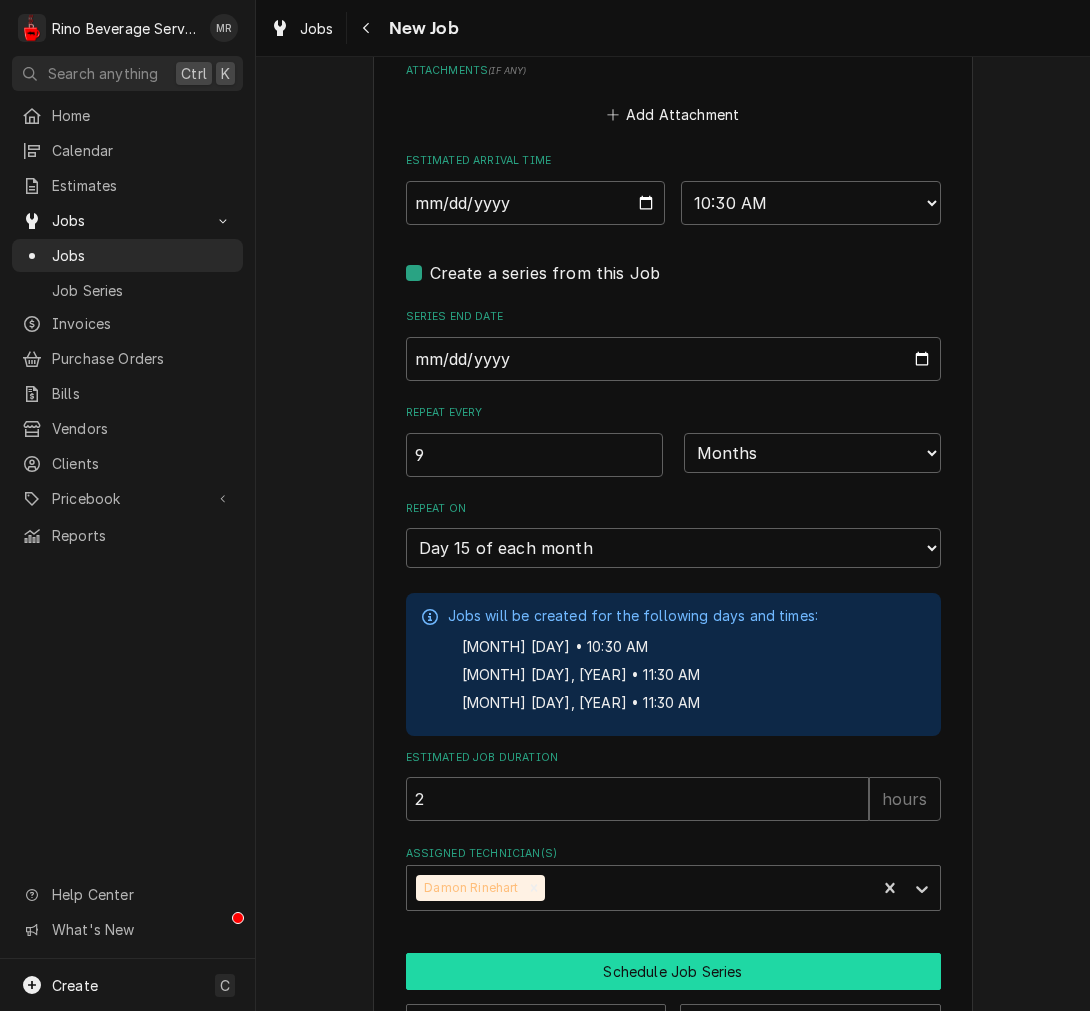 scroll, scrollTop: 1975, scrollLeft: 0, axis: vertical 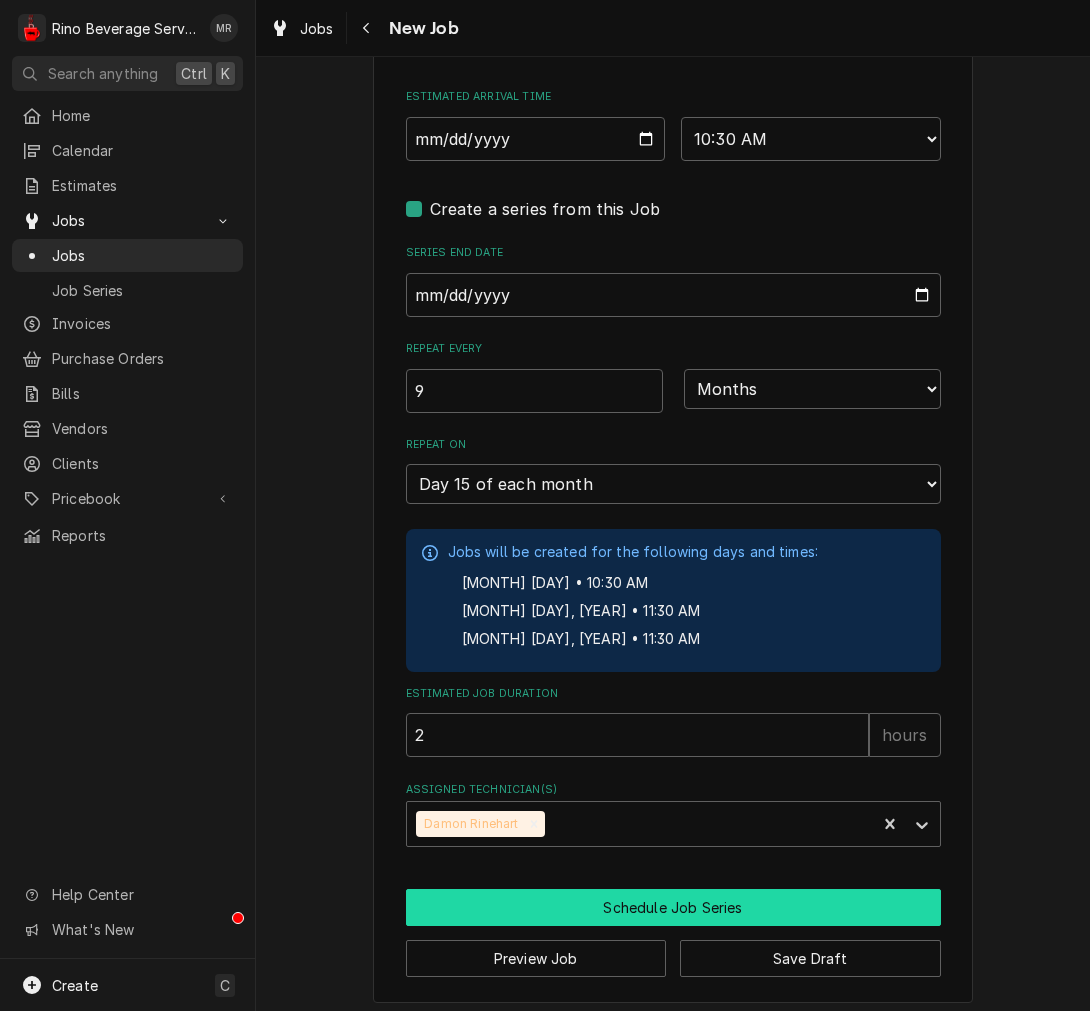 click on "Schedule Job Series" at bounding box center [673, 907] 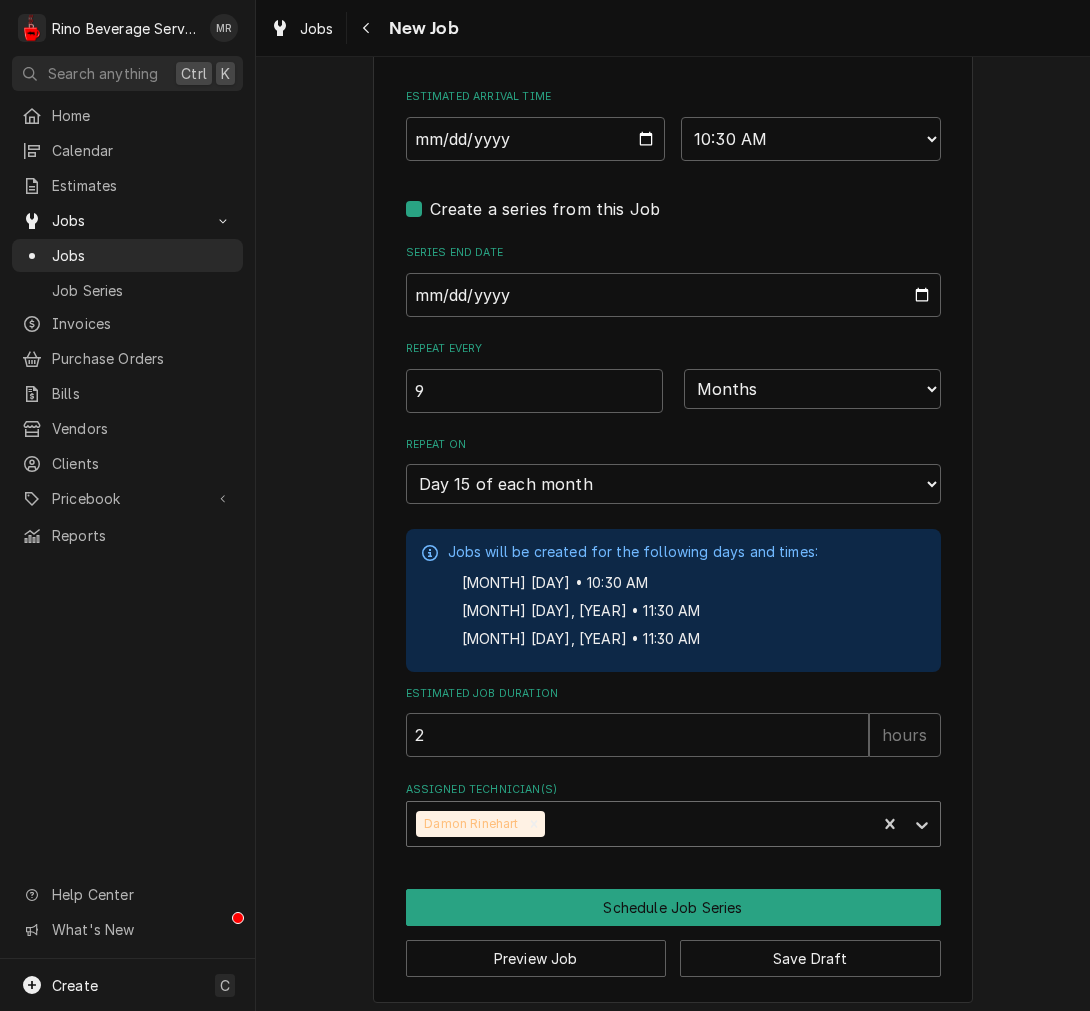 scroll, scrollTop: 1956, scrollLeft: 0, axis: vertical 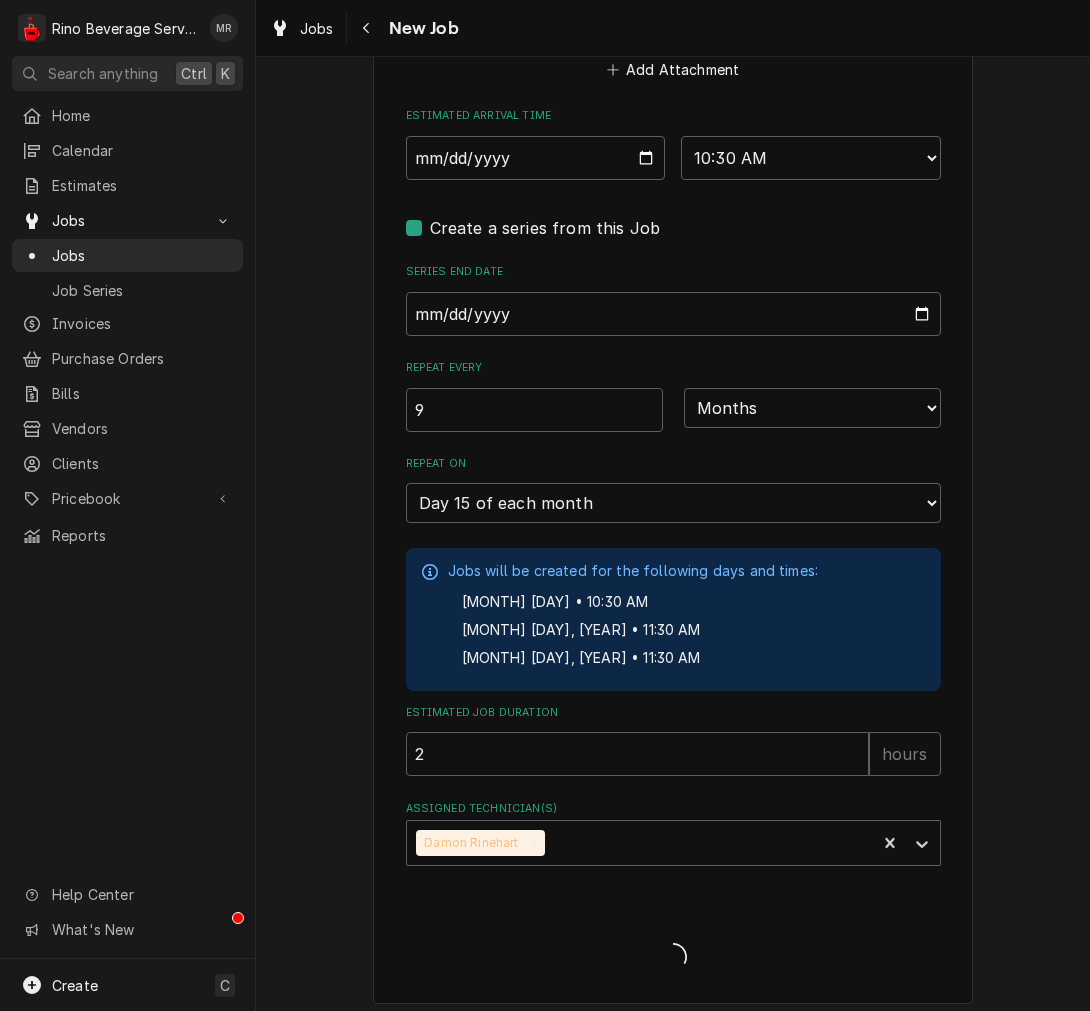type on "x" 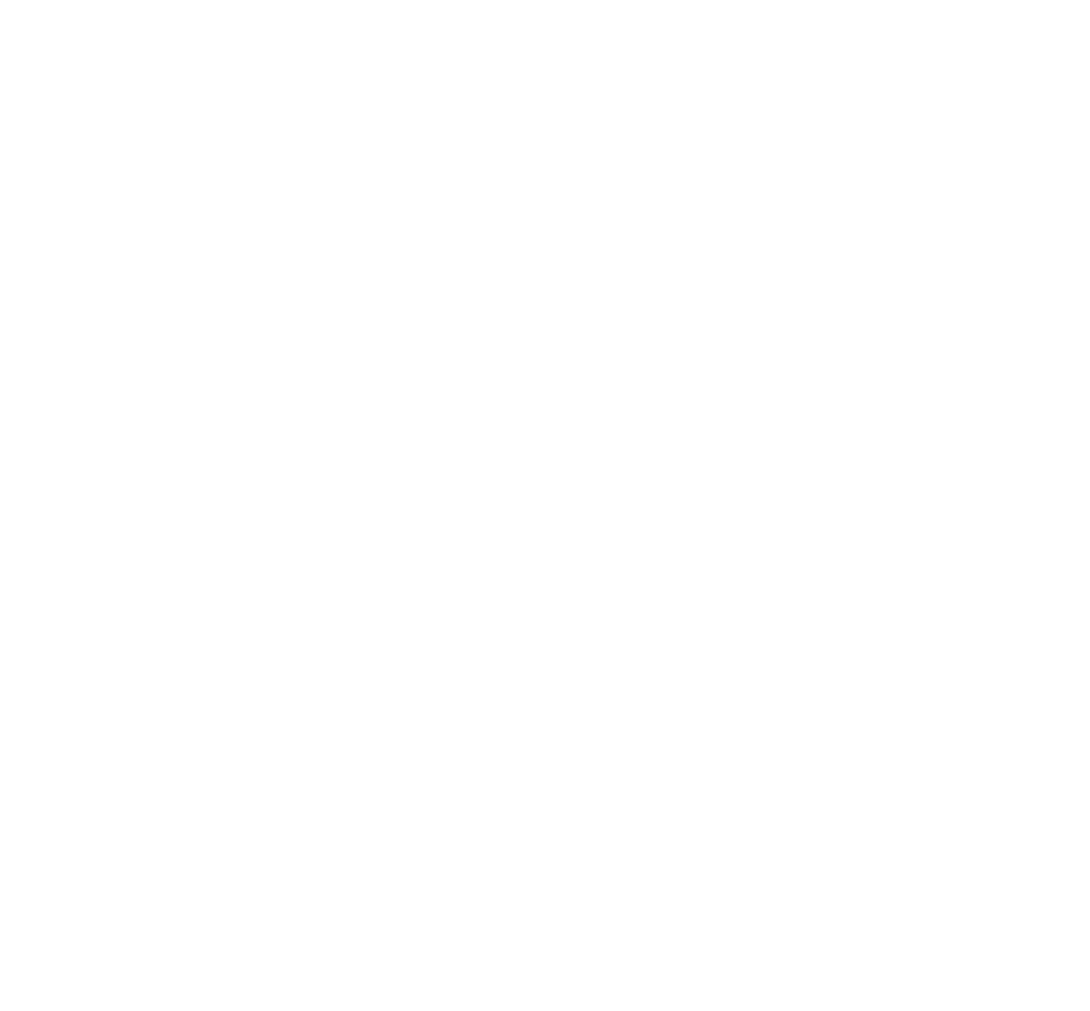 scroll, scrollTop: 0, scrollLeft: 0, axis: both 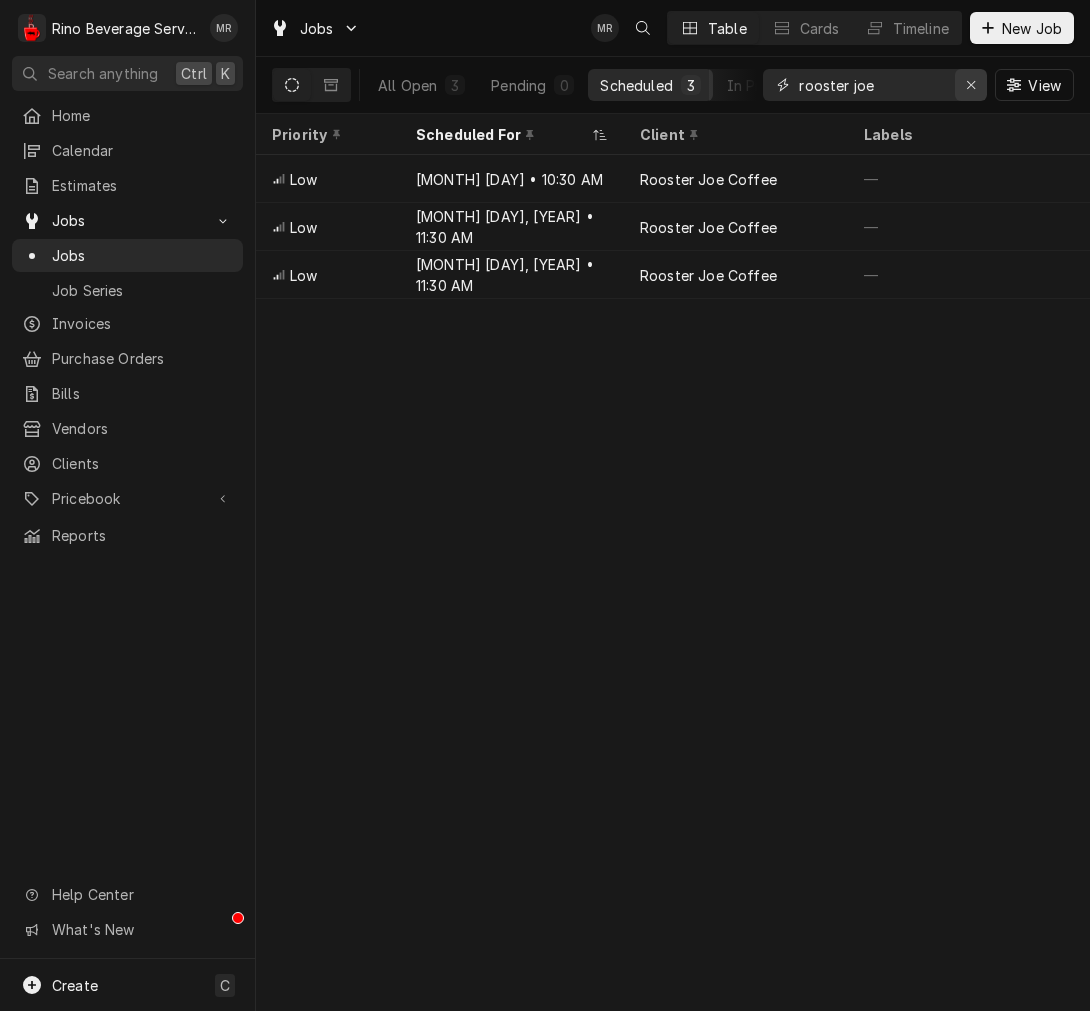 click at bounding box center [971, 85] 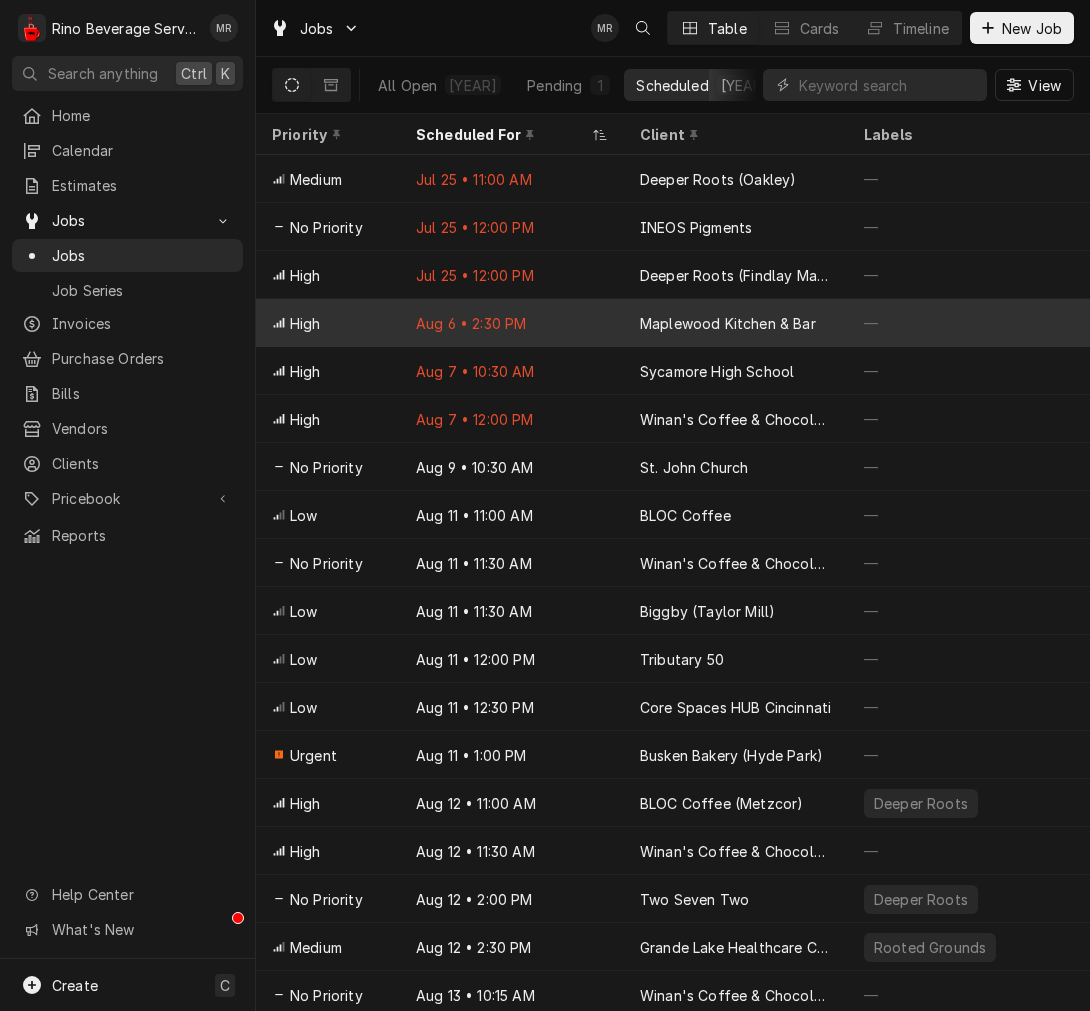 click on "Maplewood Kitchen & Bar" at bounding box center [728, 323] 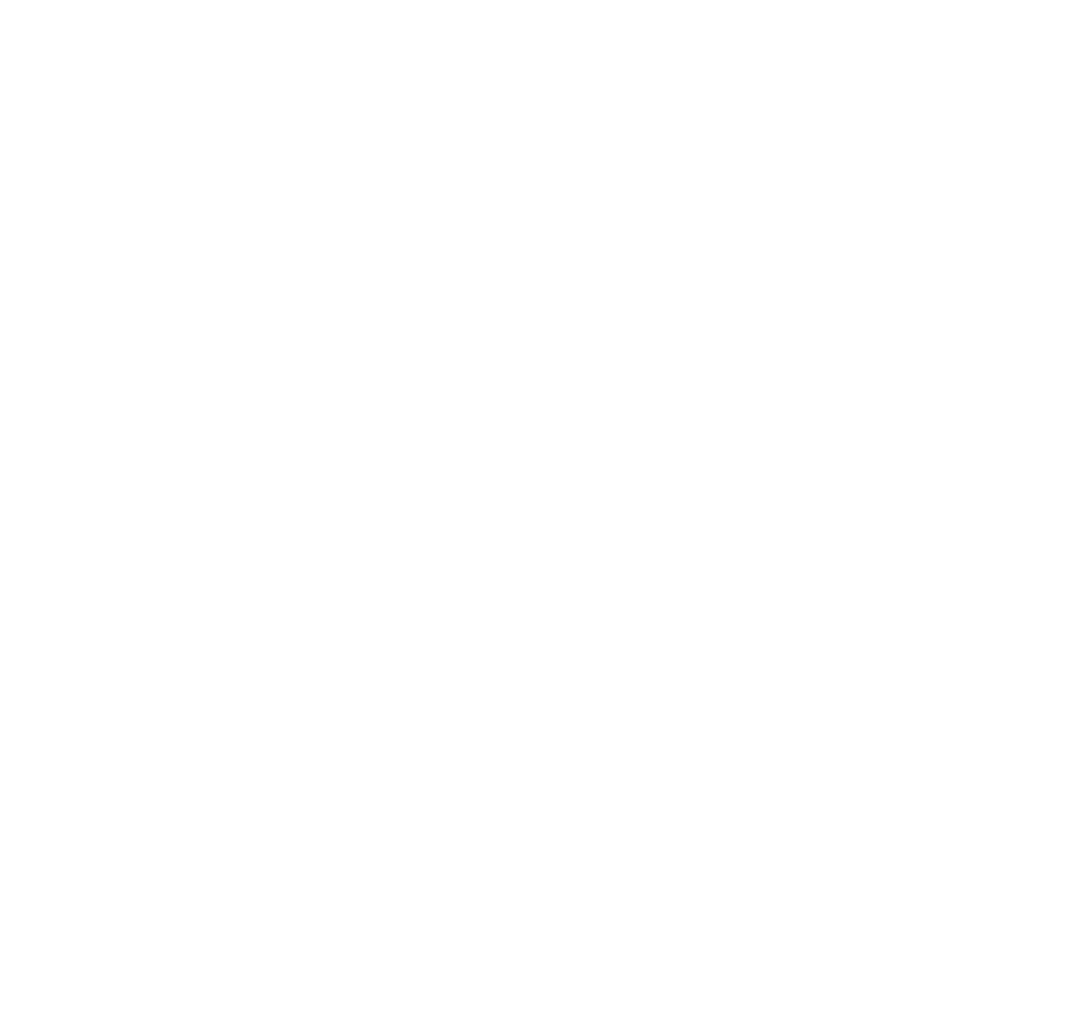 scroll, scrollTop: 0, scrollLeft: 0, axis: both 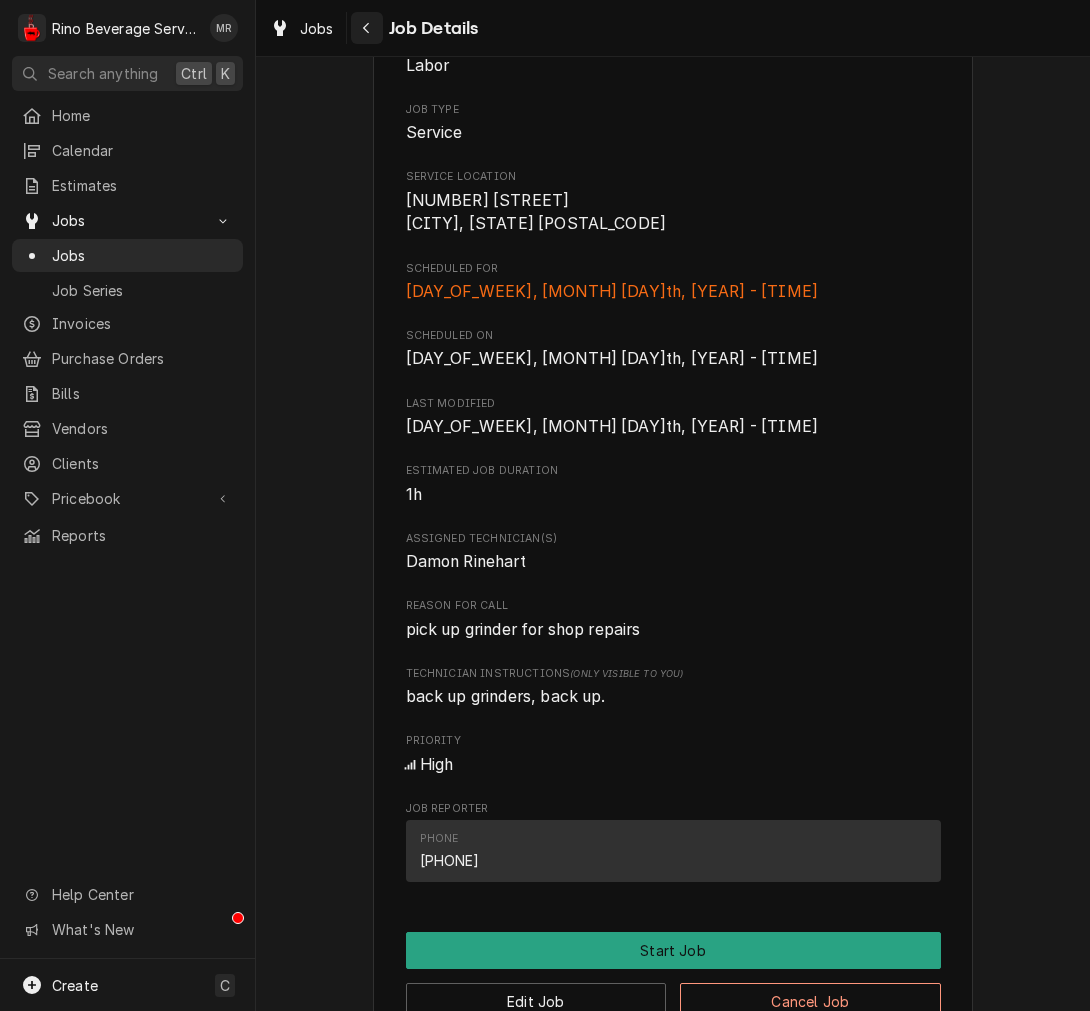 click at bounding box center [367, 28] 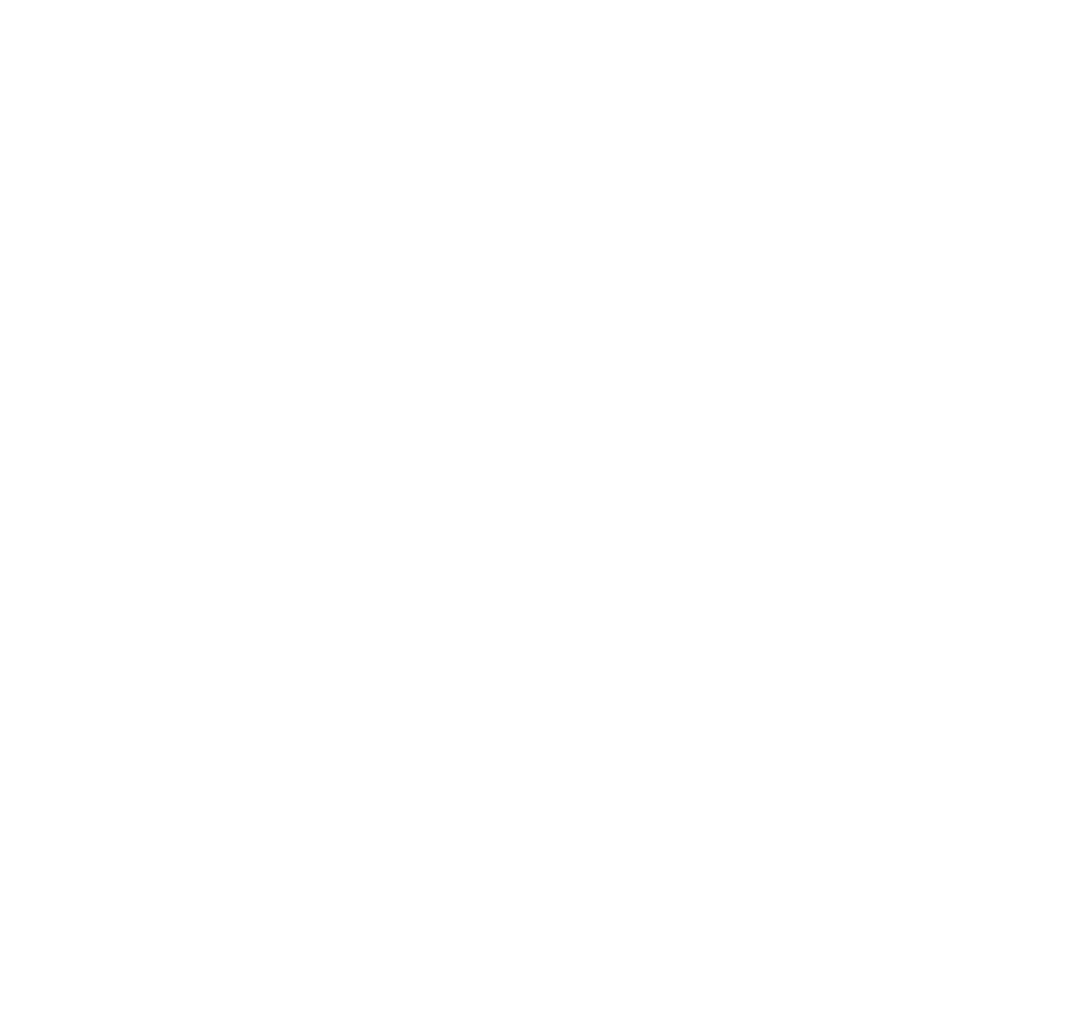 scroll, scrollTop: 0, scrollLeft: 0, axis: both 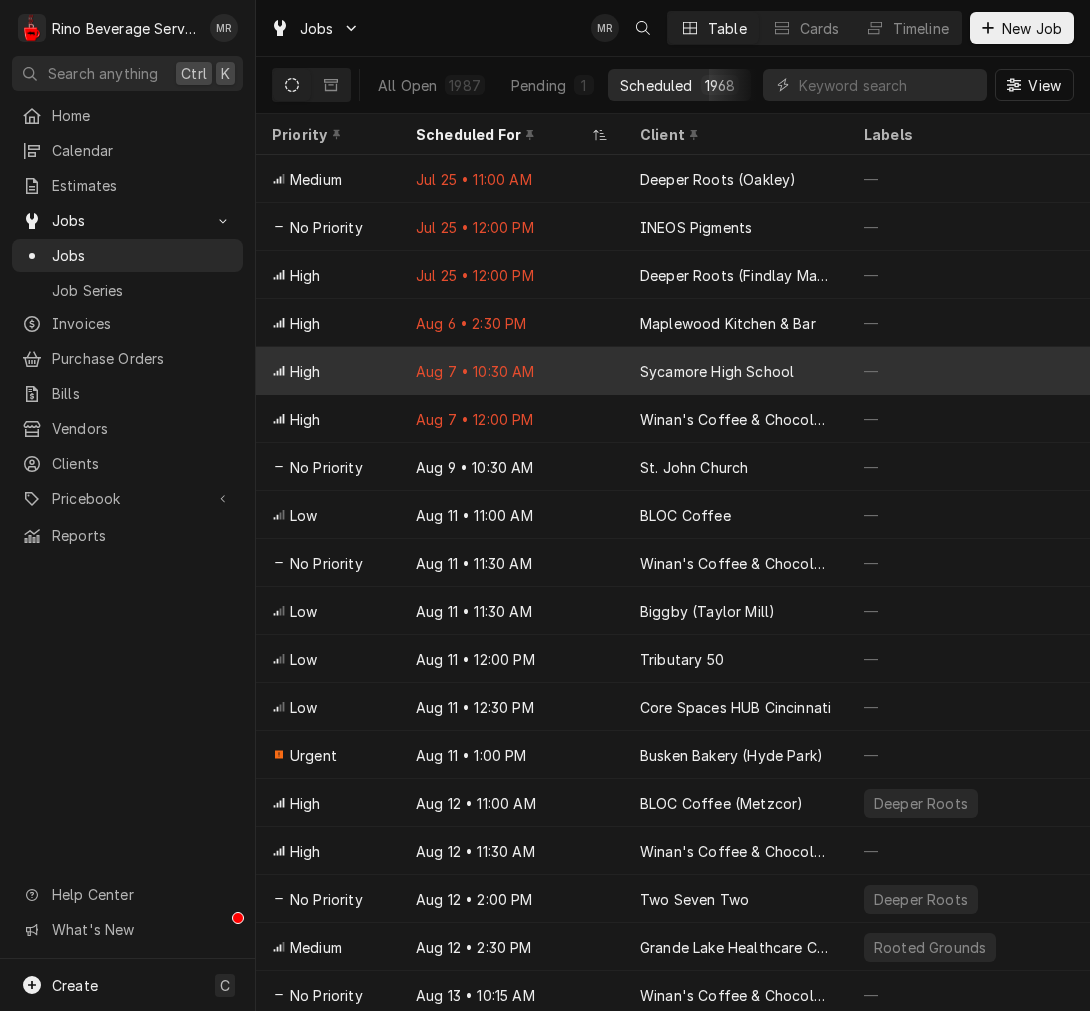 click on "Sycamore High School" at bounding box center (717, 371) 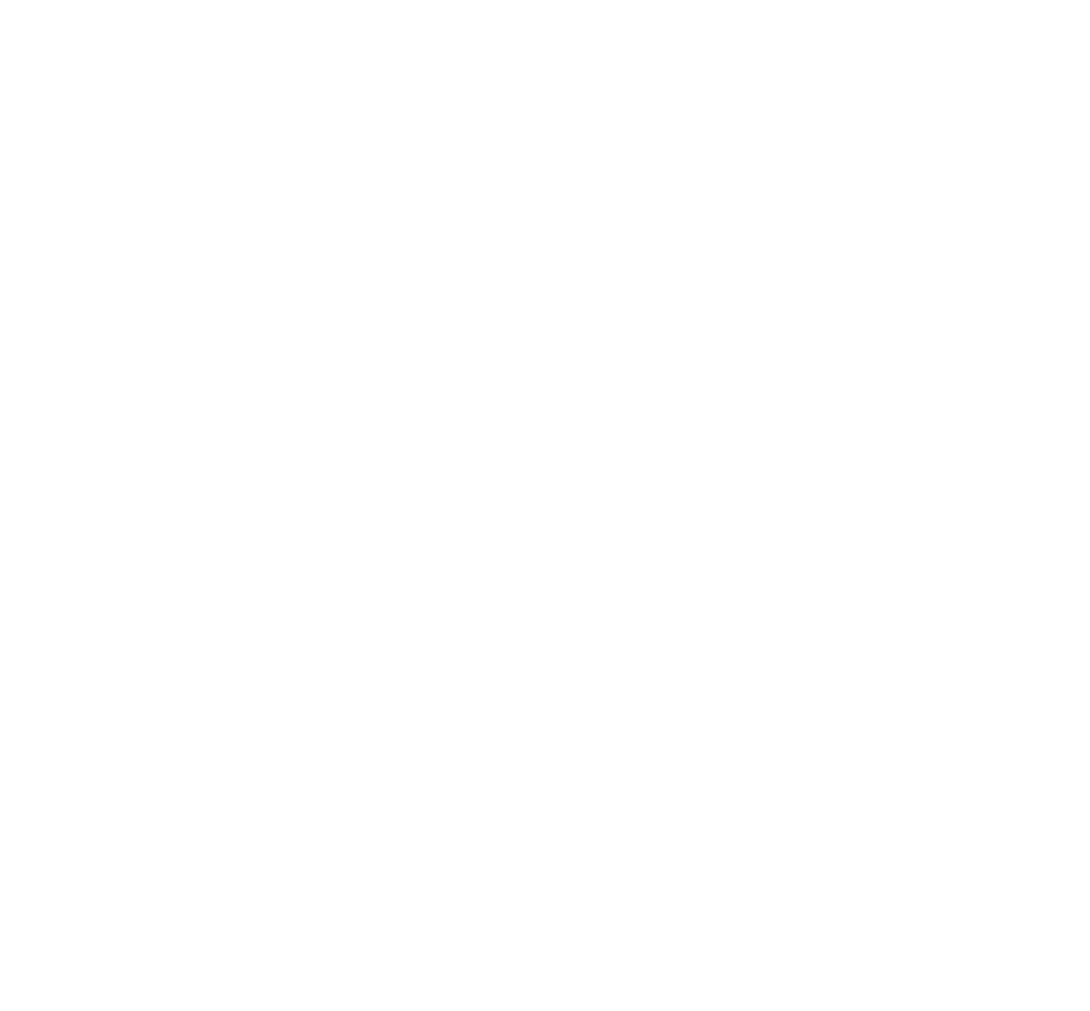scroll, scrollTop: 0, scrollLeft: 0, axis: both 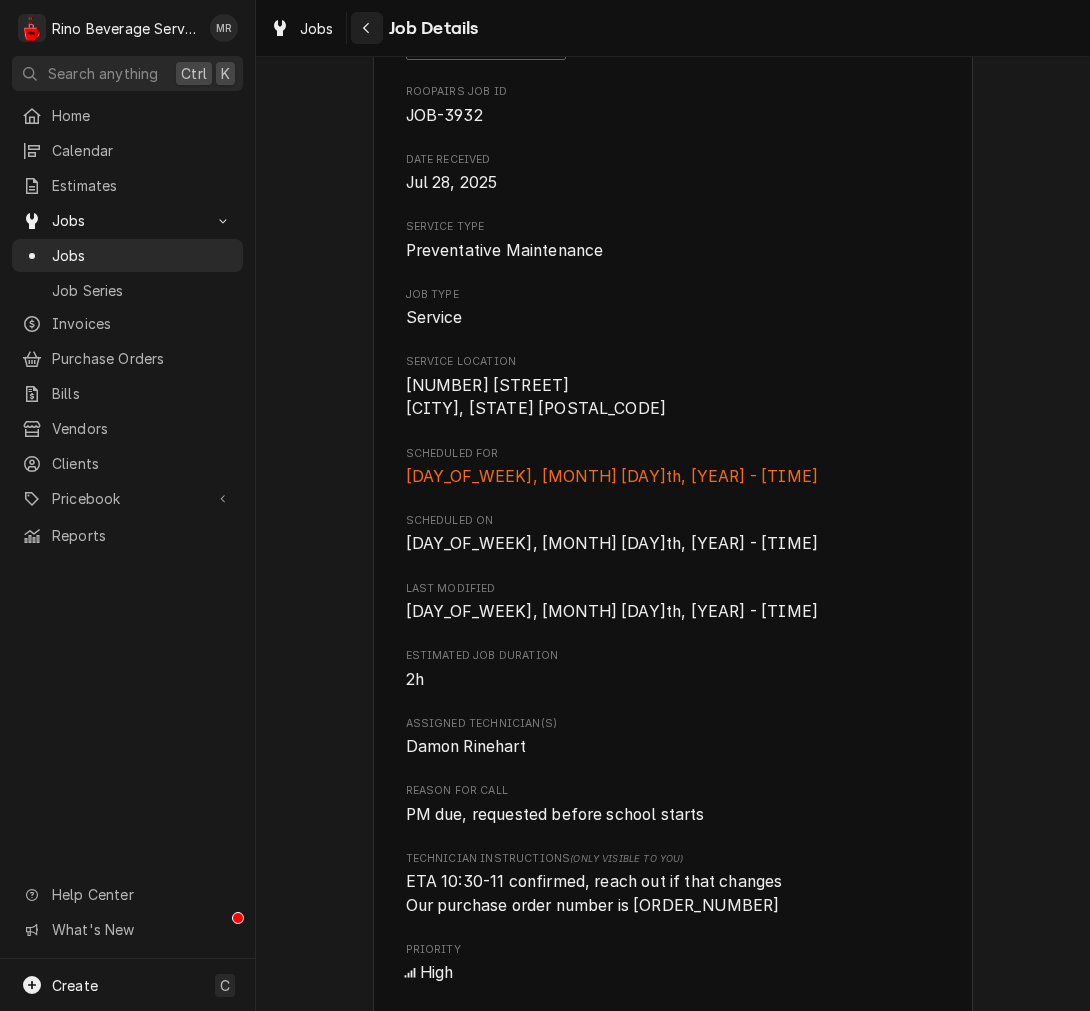 click at bounding box center (367, 28) 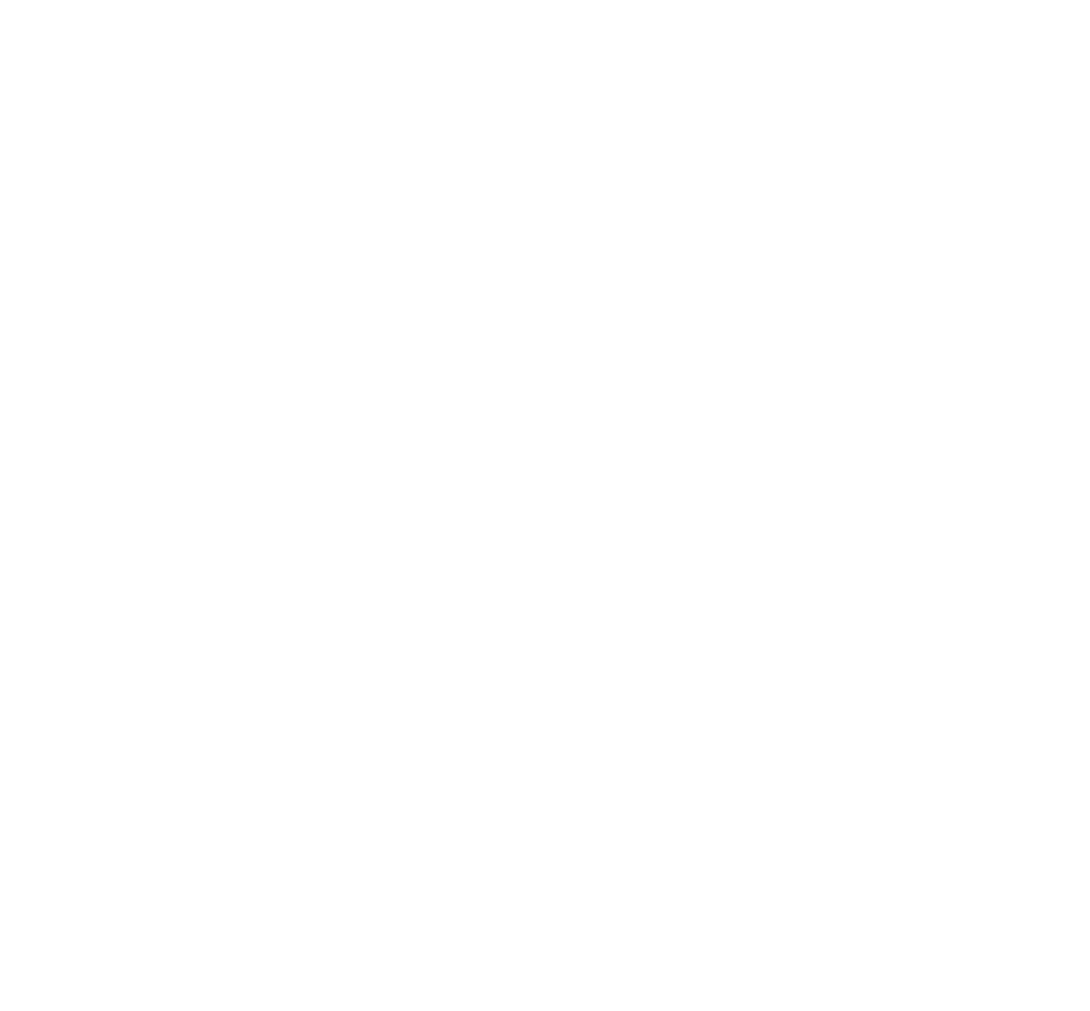 scroll, scrollTop: 0, scrollLeft: 0, axis: both 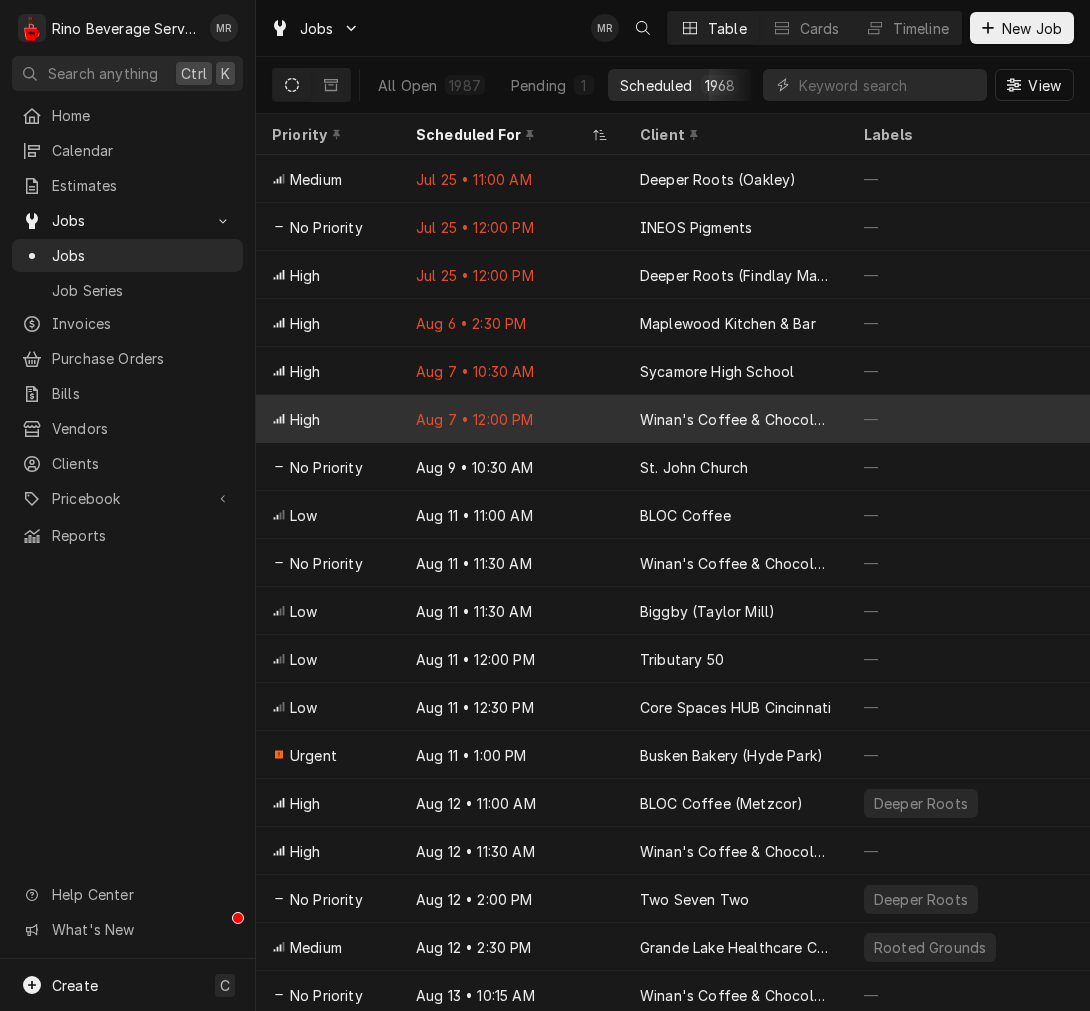 click on "Winan's Coffee & Chocolate (Maineville)" at bounding box center [736, 419] 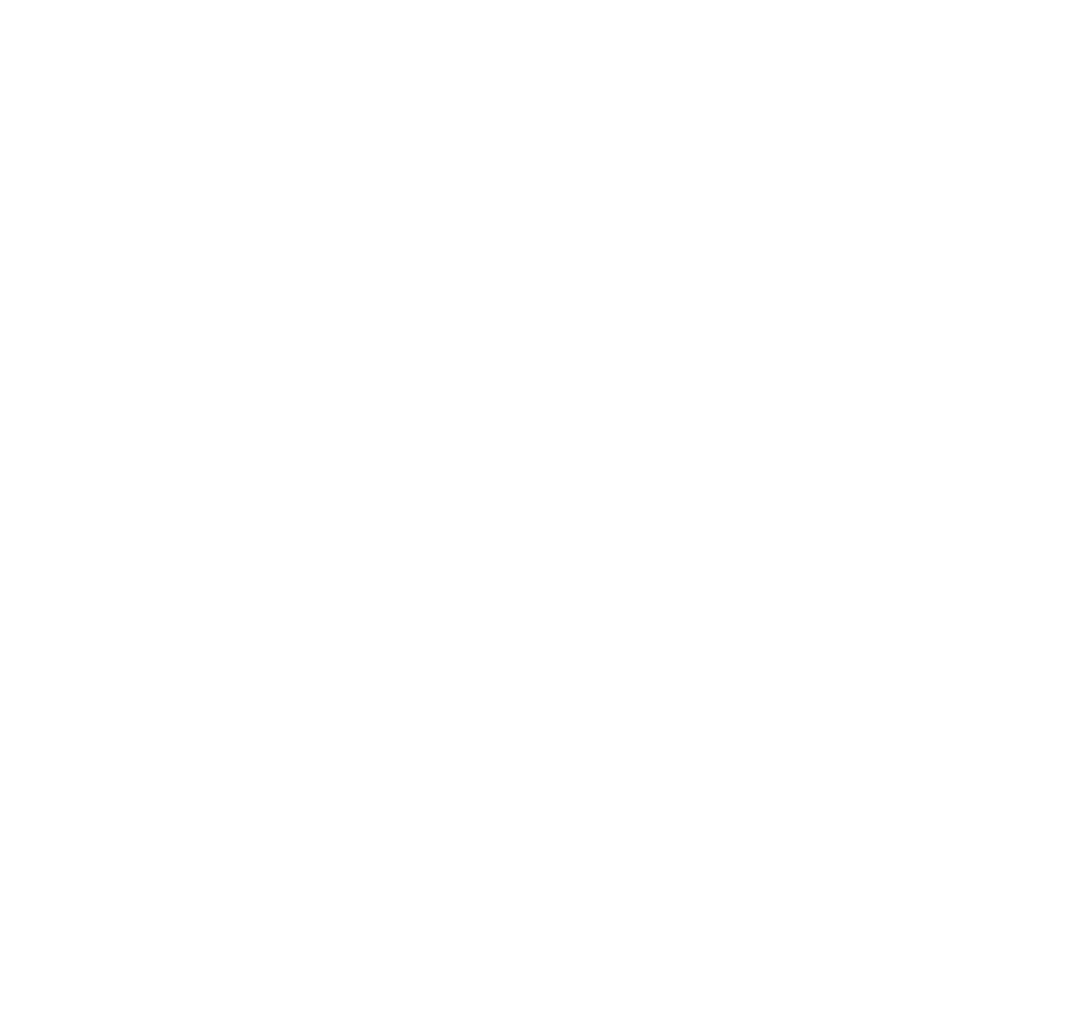 scroll, scrollTop: 0, scrollLeft: 0, axis: both 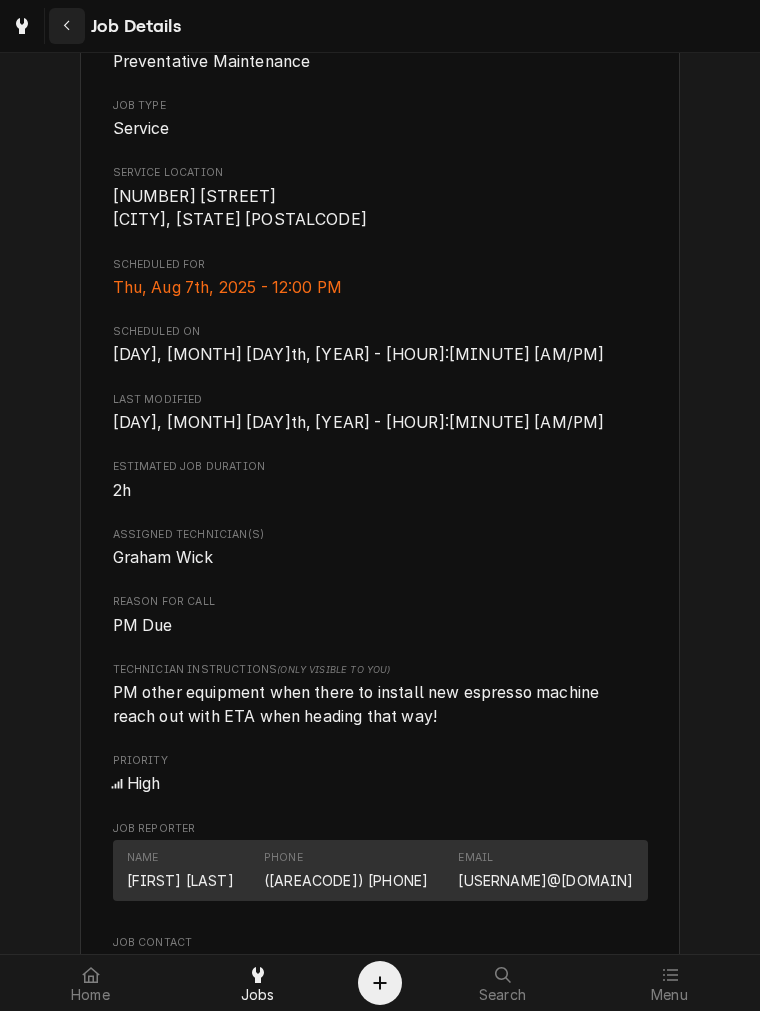 click 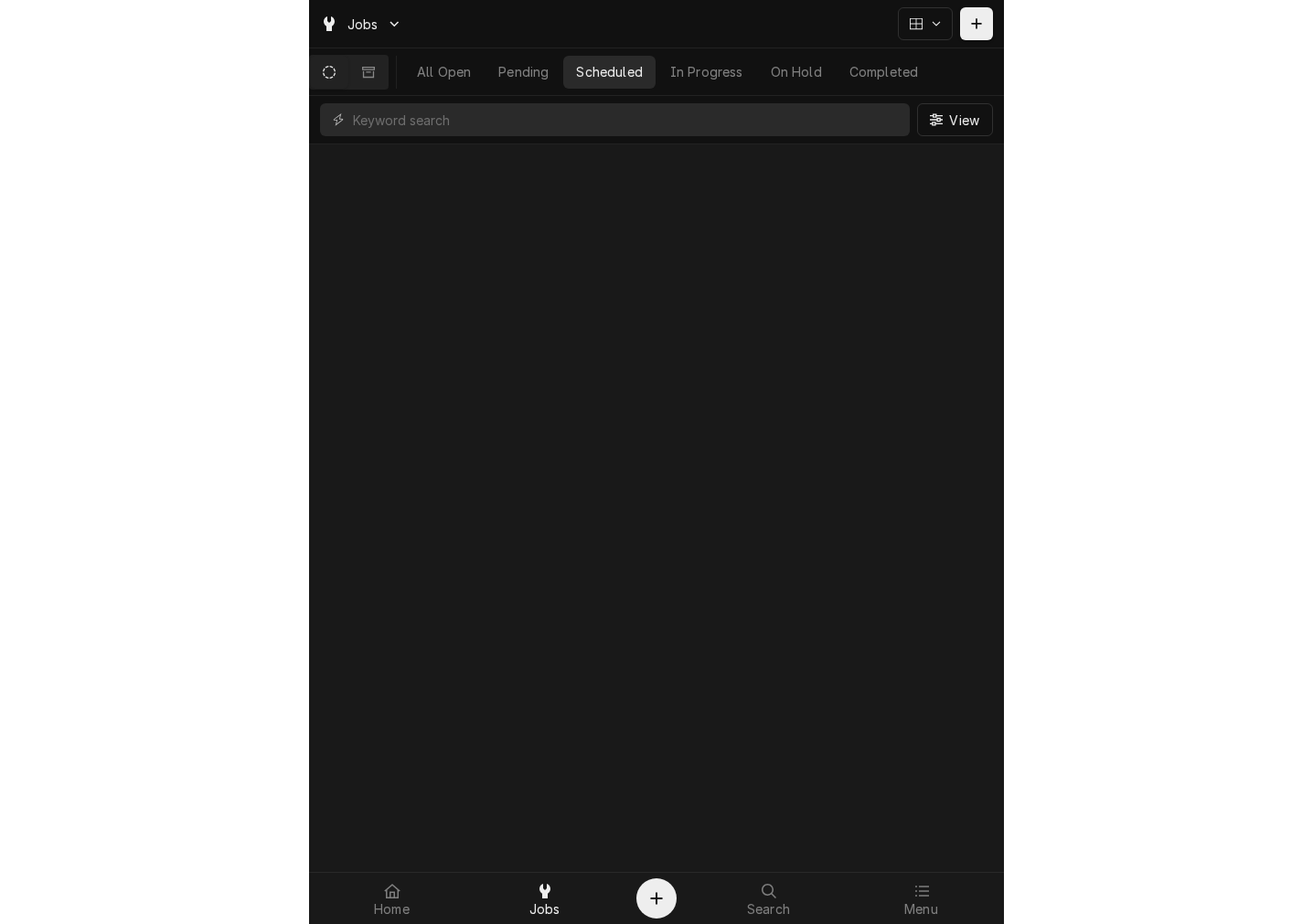 scroll, scrollTop: 0, scrollLeft: 0, axis: both 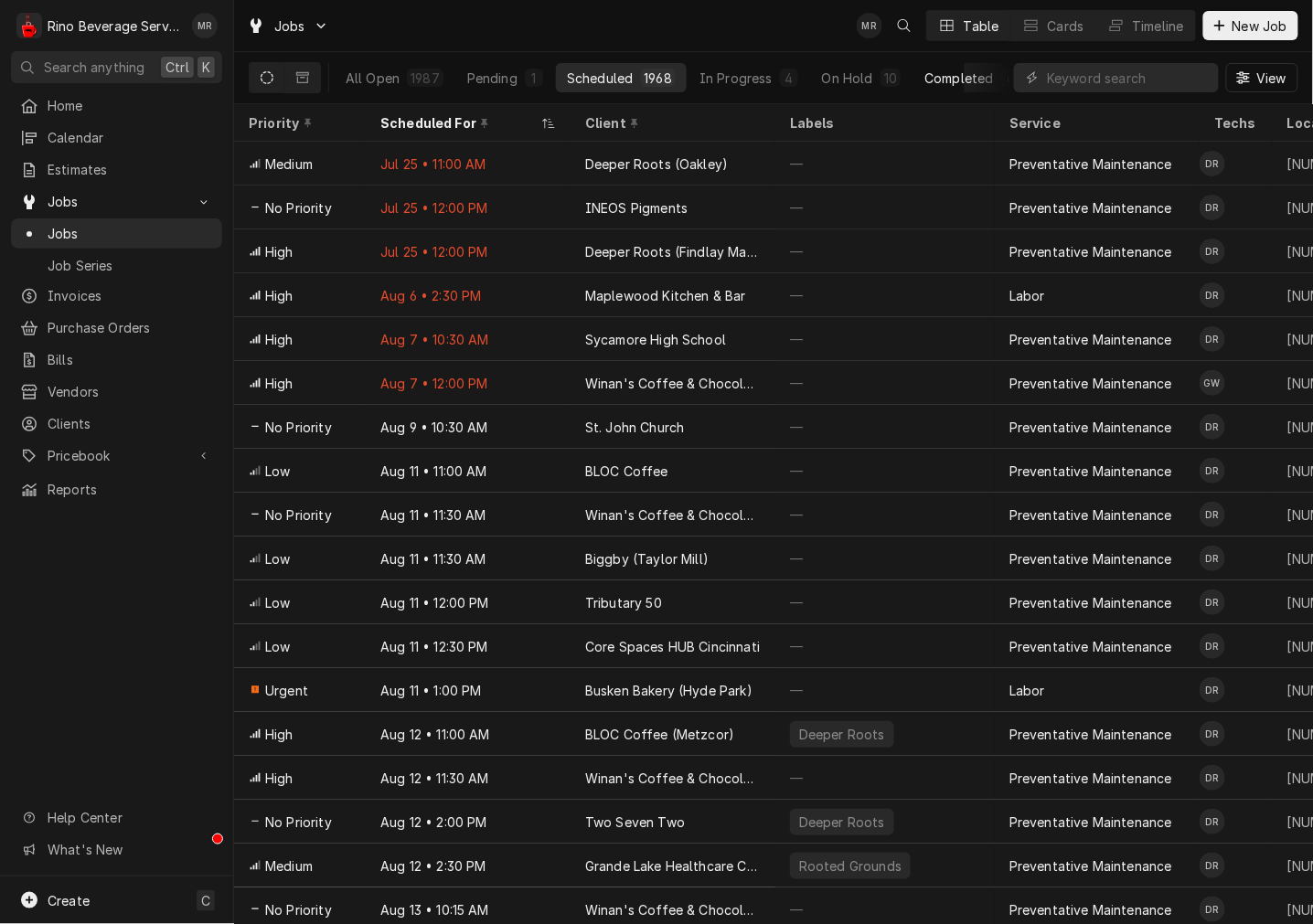 click on "Completed 4" at bounding box center (971, 78) 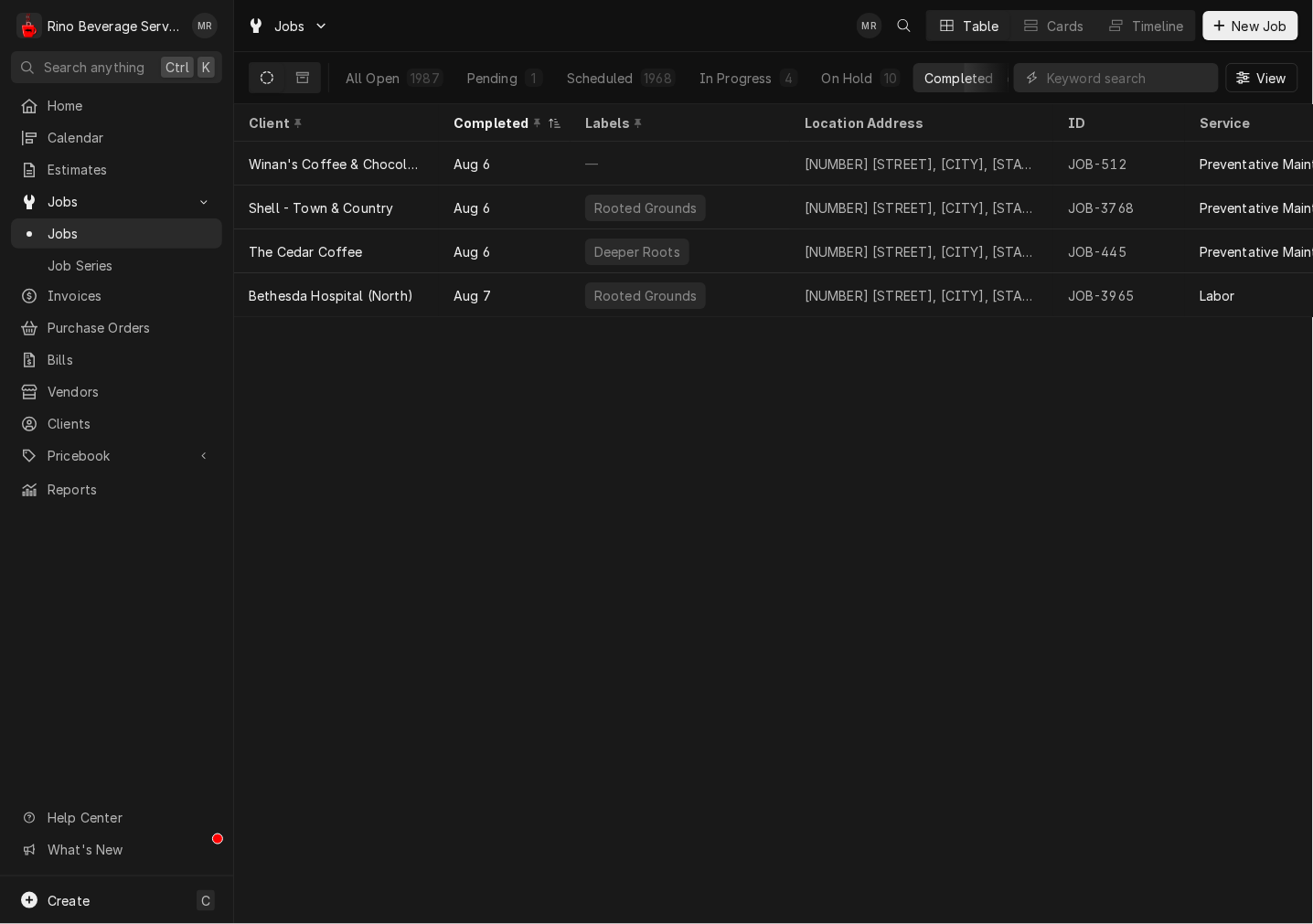 click 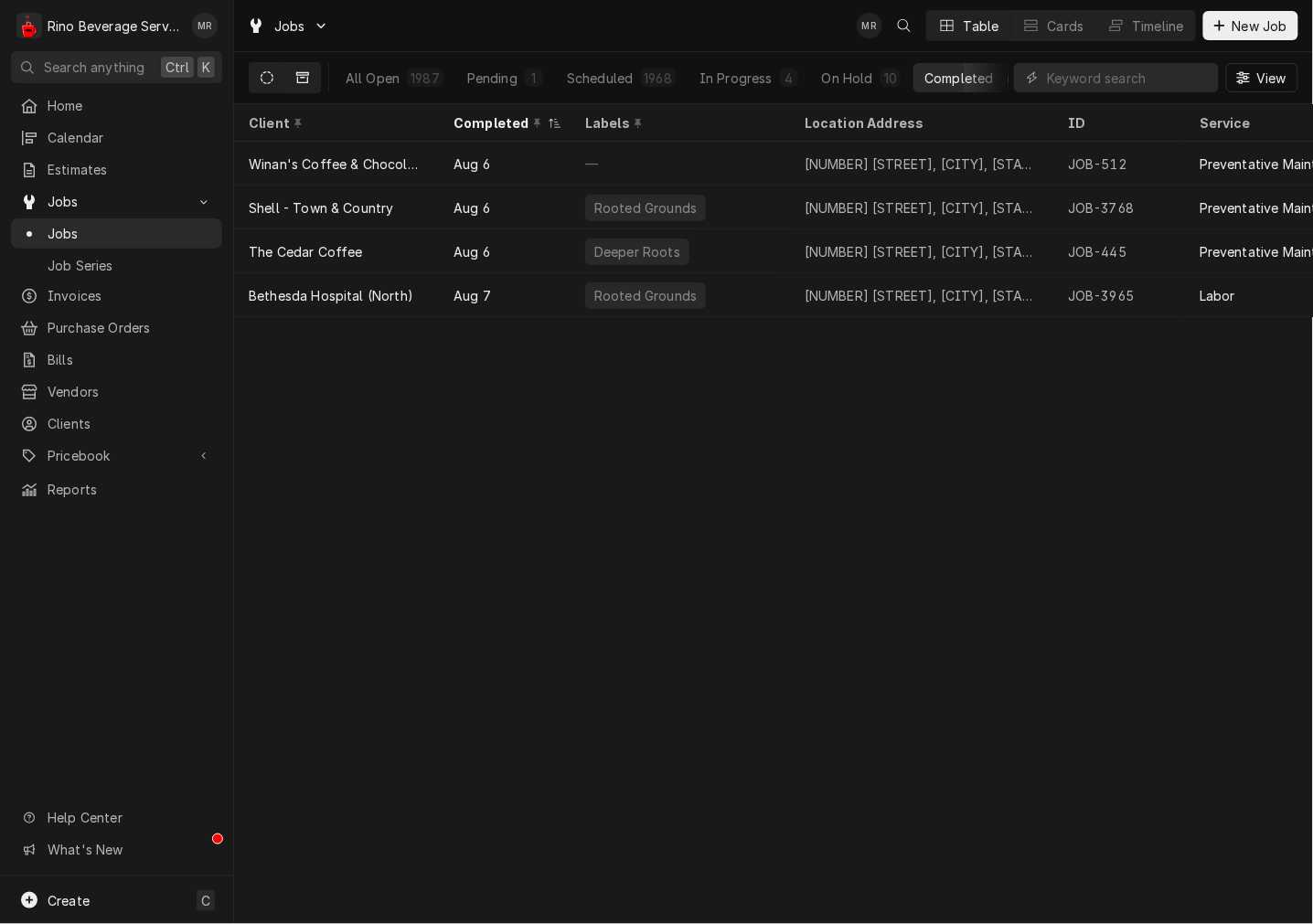 click at bounding box center [303, 78] 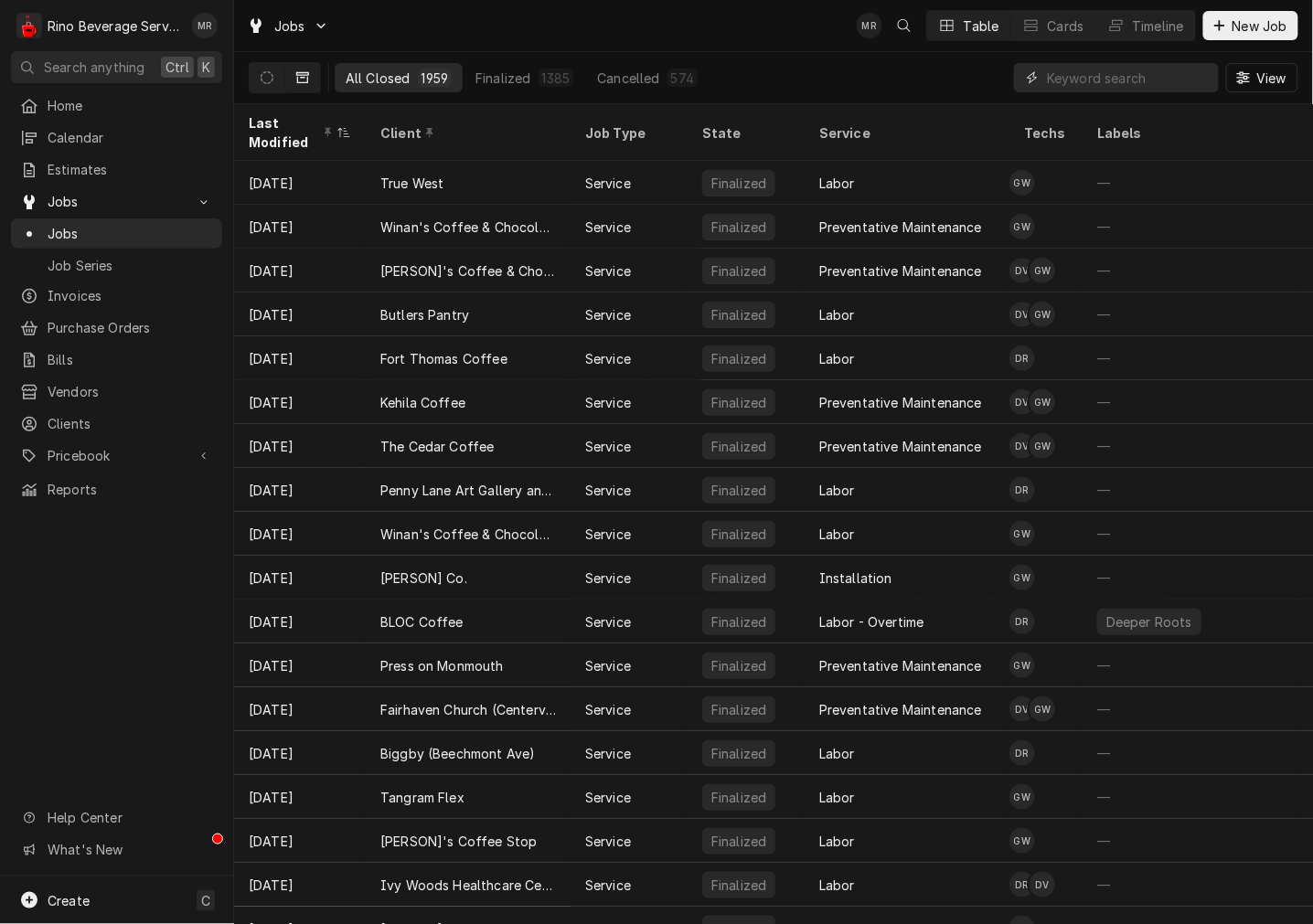 click at bounding box center [1128, 78] 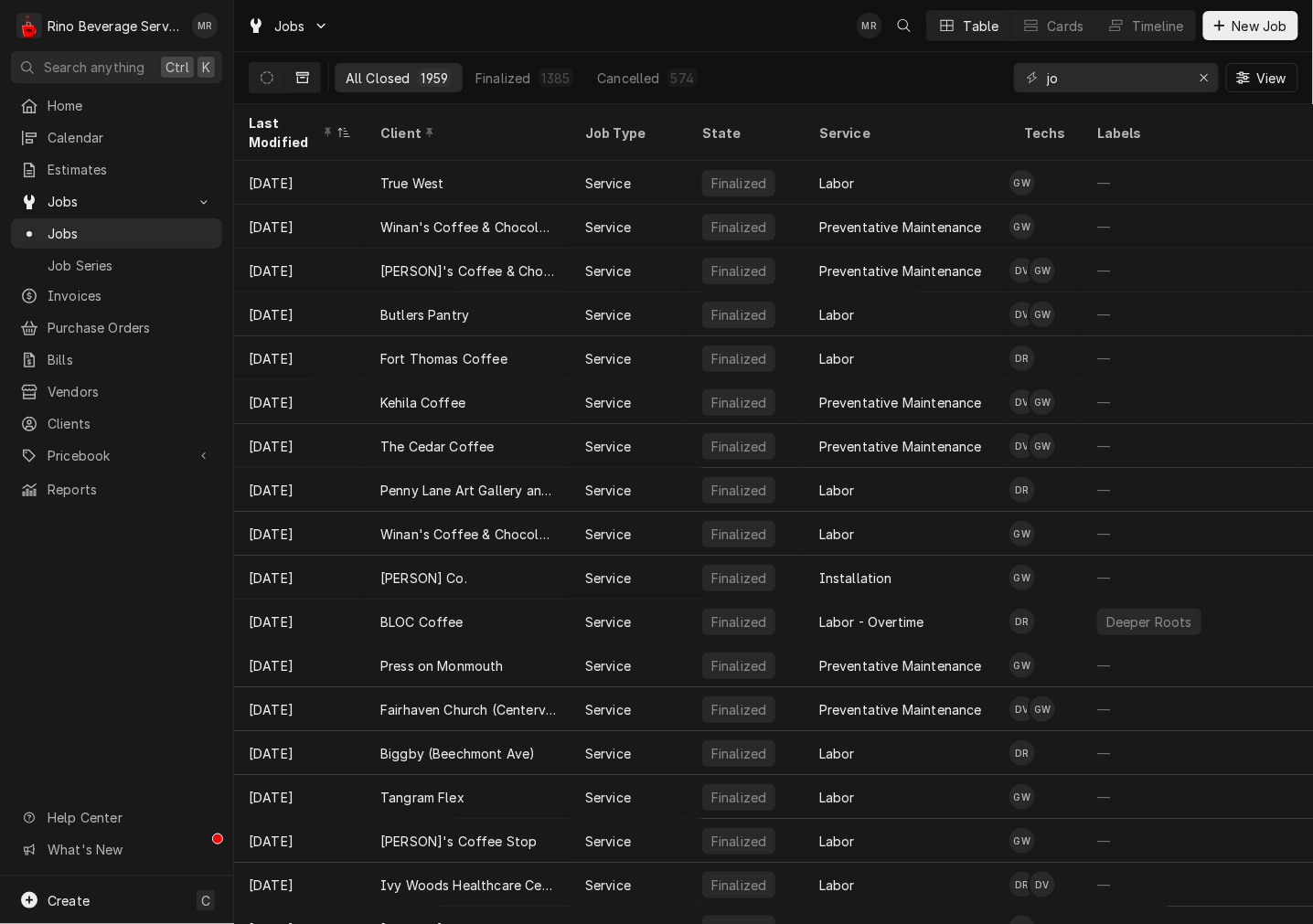 drag, startPoint x: 268, startPoint y: 74, endPoint x: 290, endPoint y: 74, distance: 22 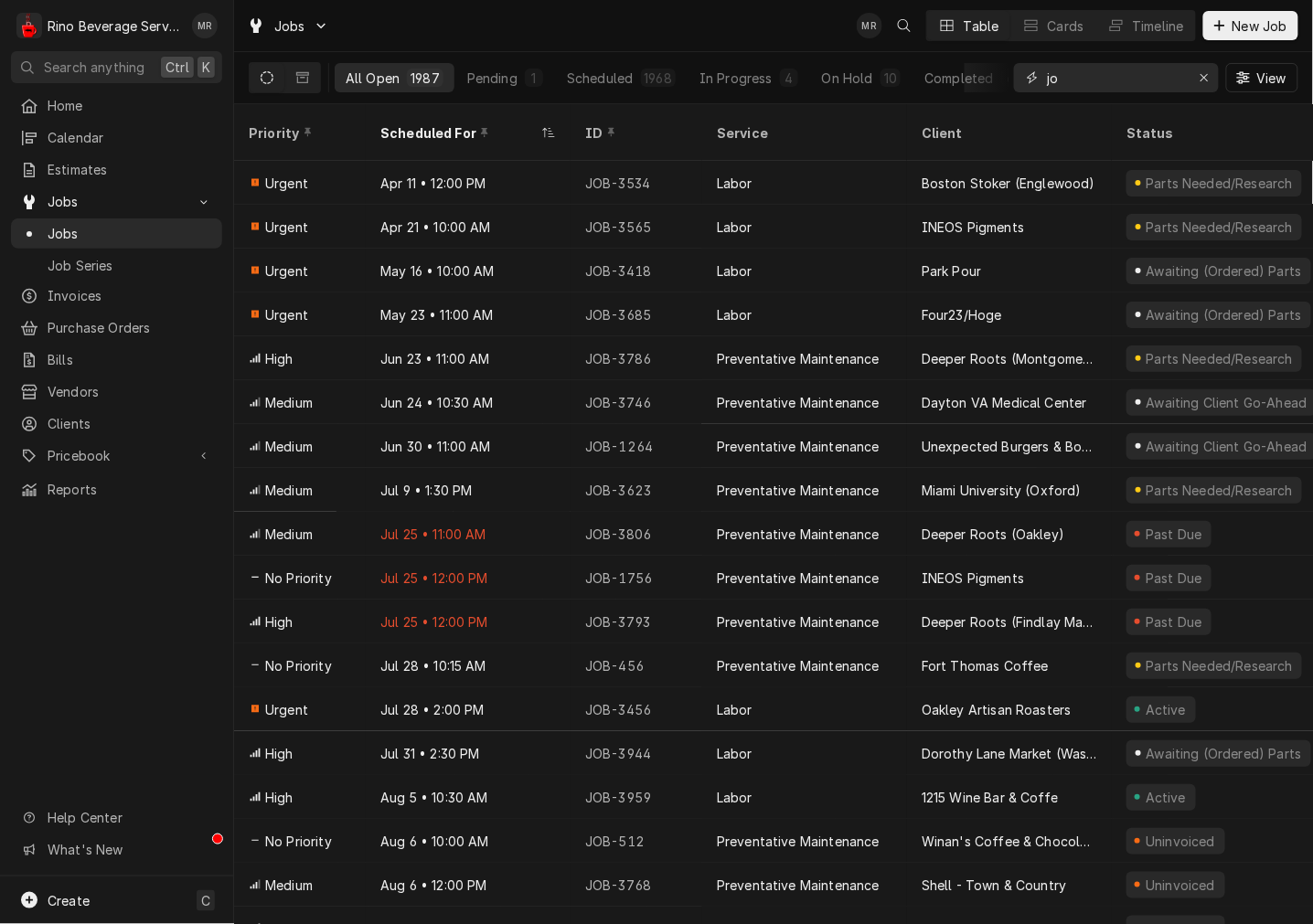 click on "jo" at bounding box center [1116, 78] 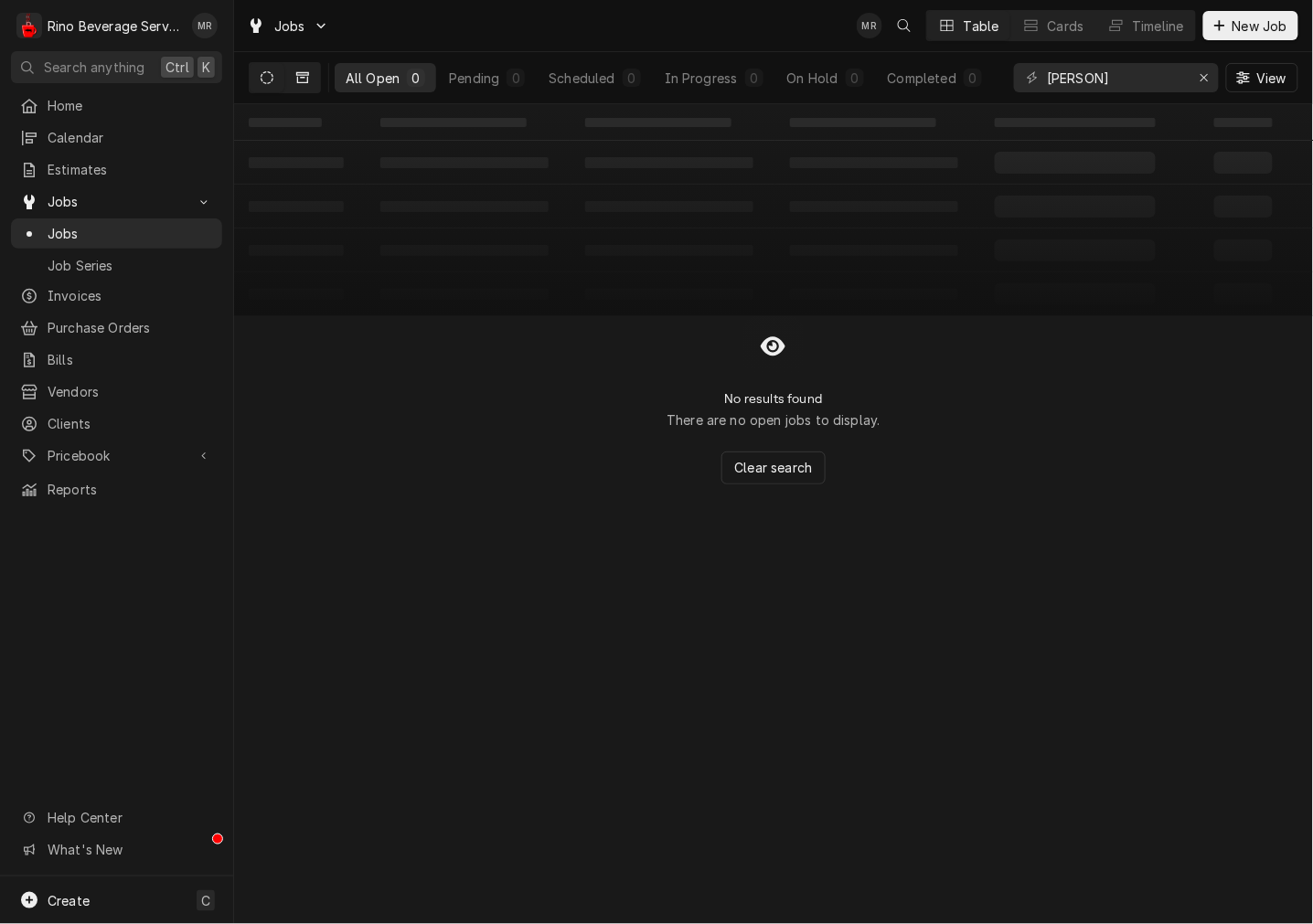 click 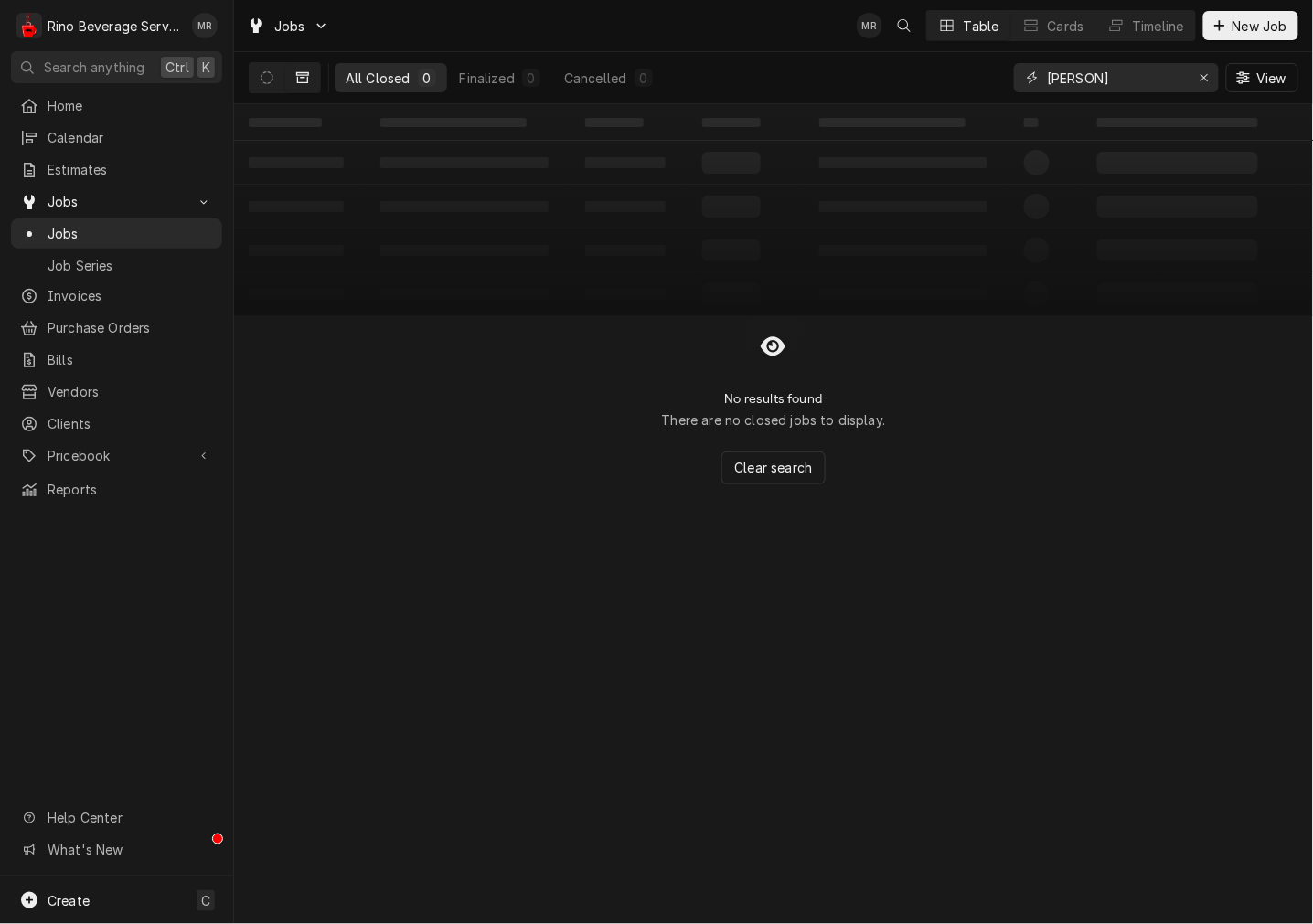 click on "[PERSON]" at bounding box center (1116, 78) 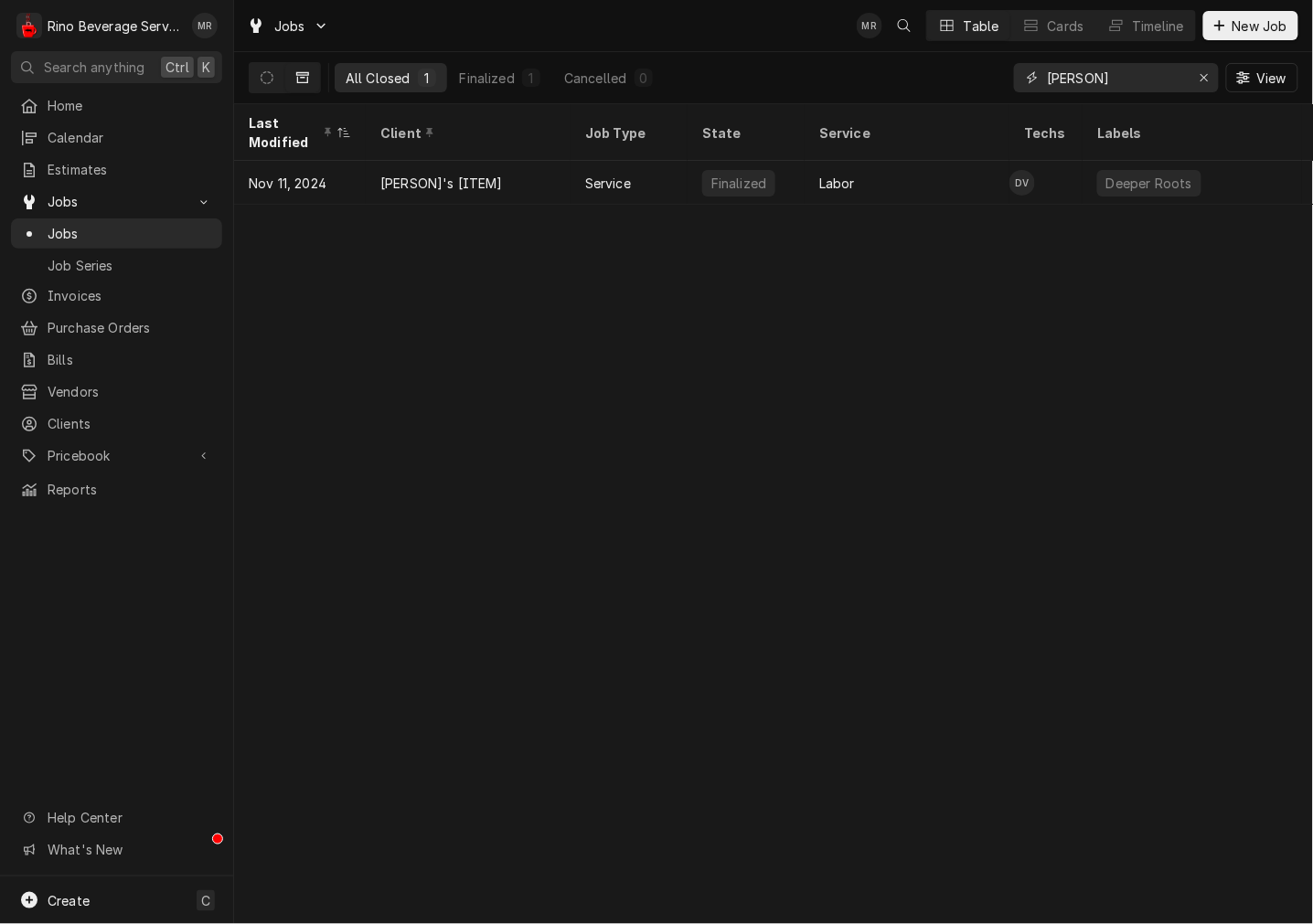 type on "[PERSON]" 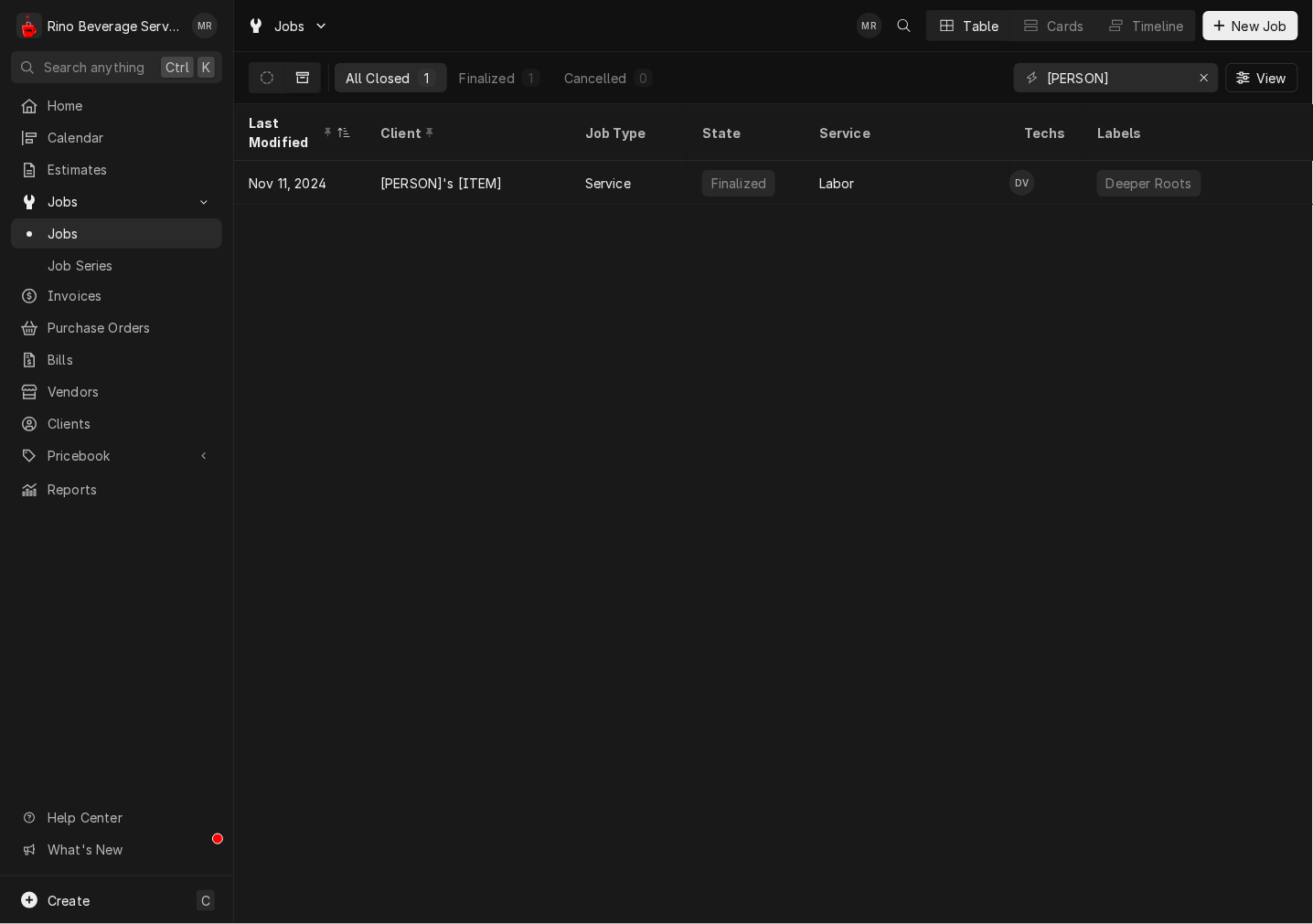 drag, startPoint x: 272, startPoint y: 79, endPoint x: 297, endPoint y: 79, distance: 25 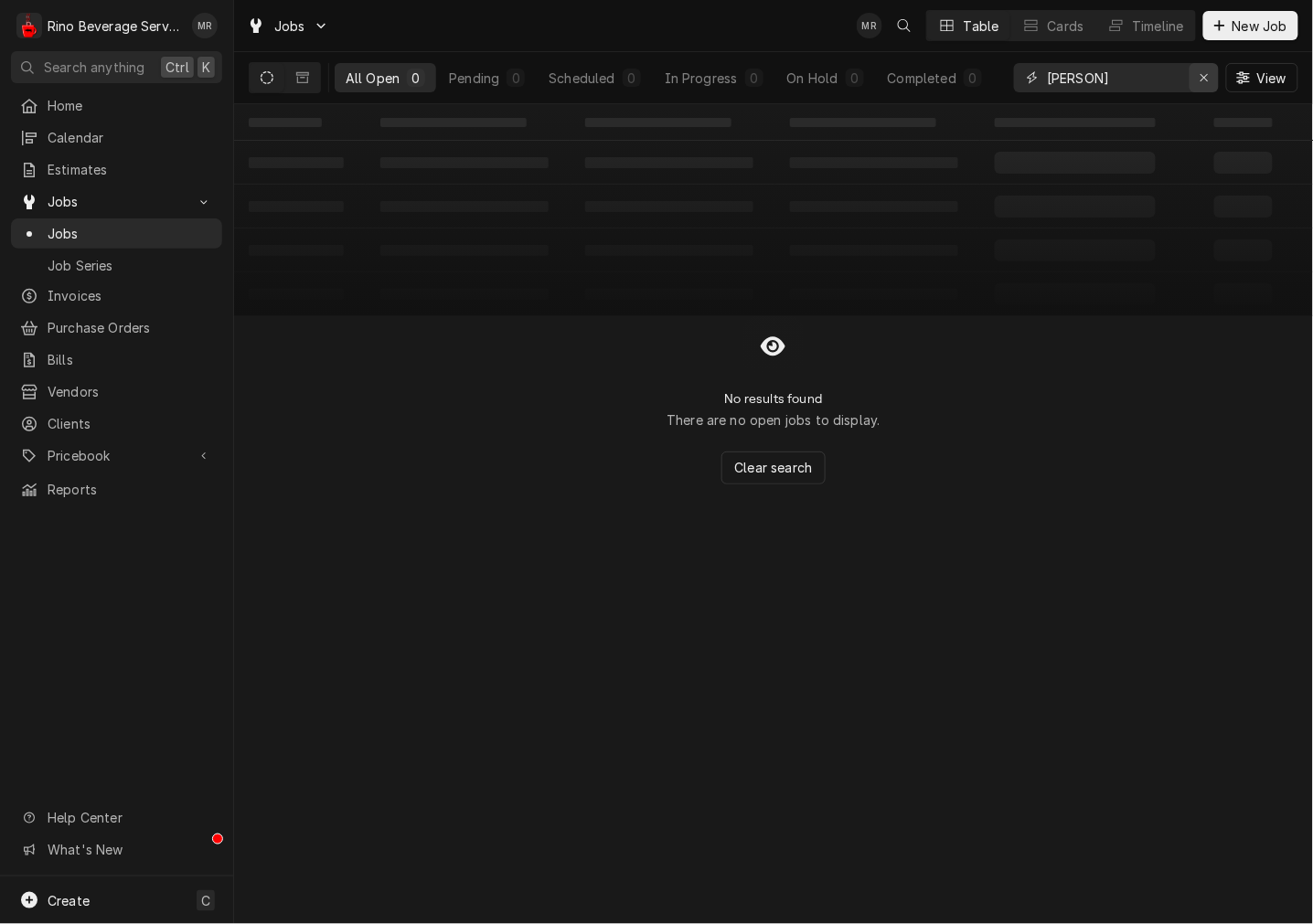 click at bounding box center (1204, 78) 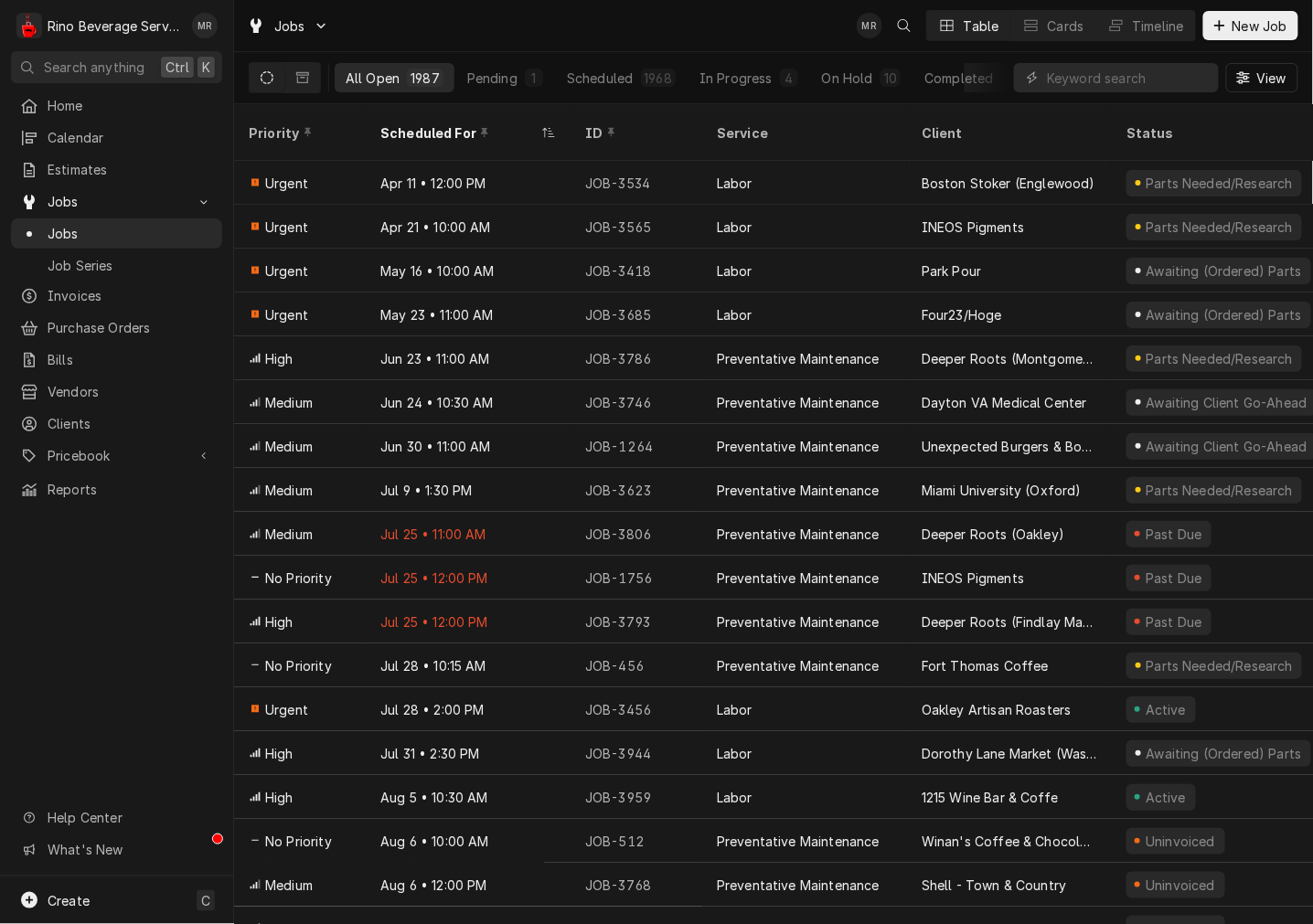 click on "Scheduled For" at bounding box center (459, 133) 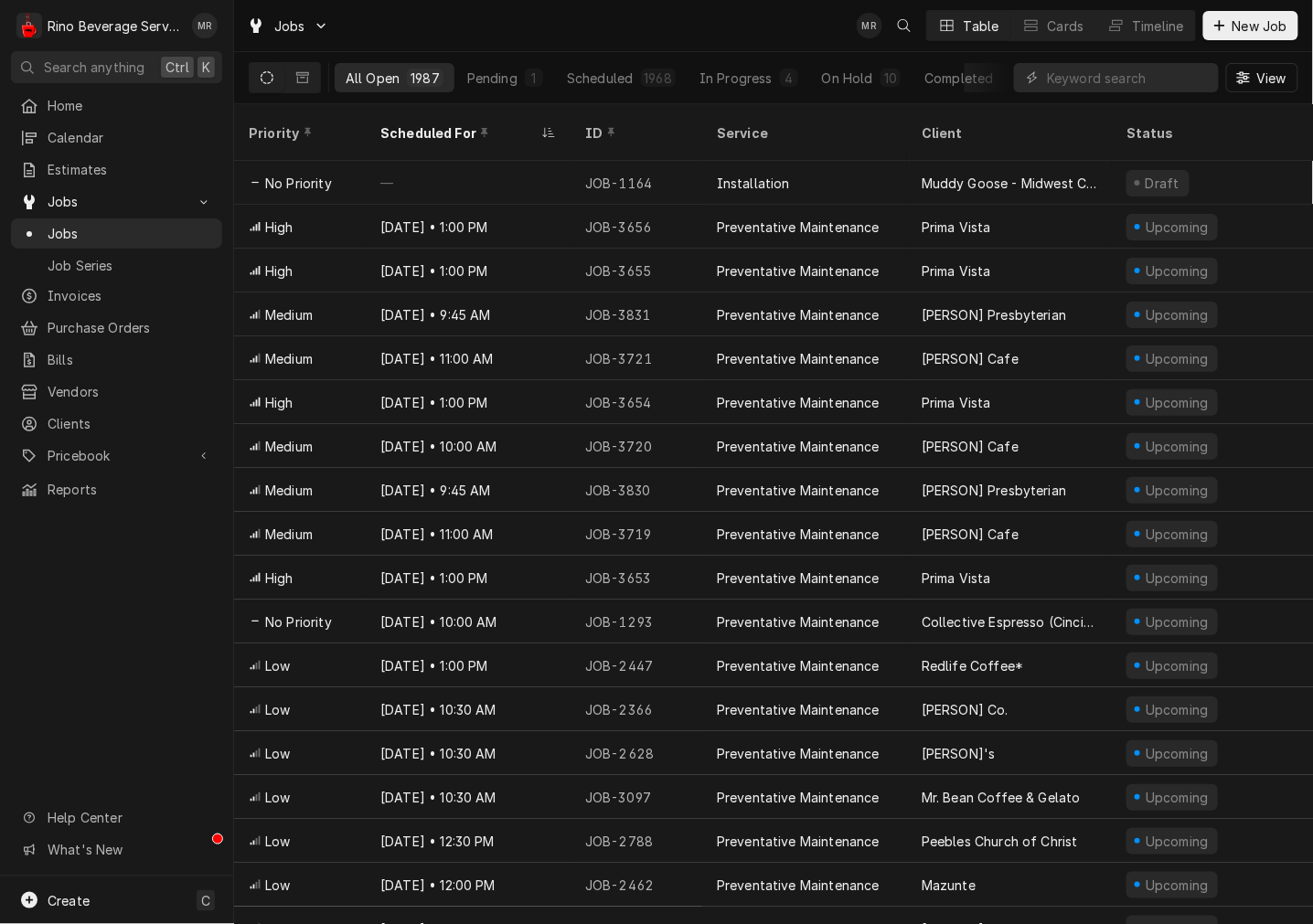 click on "Scheduled For" at bounding box center [459, 133] 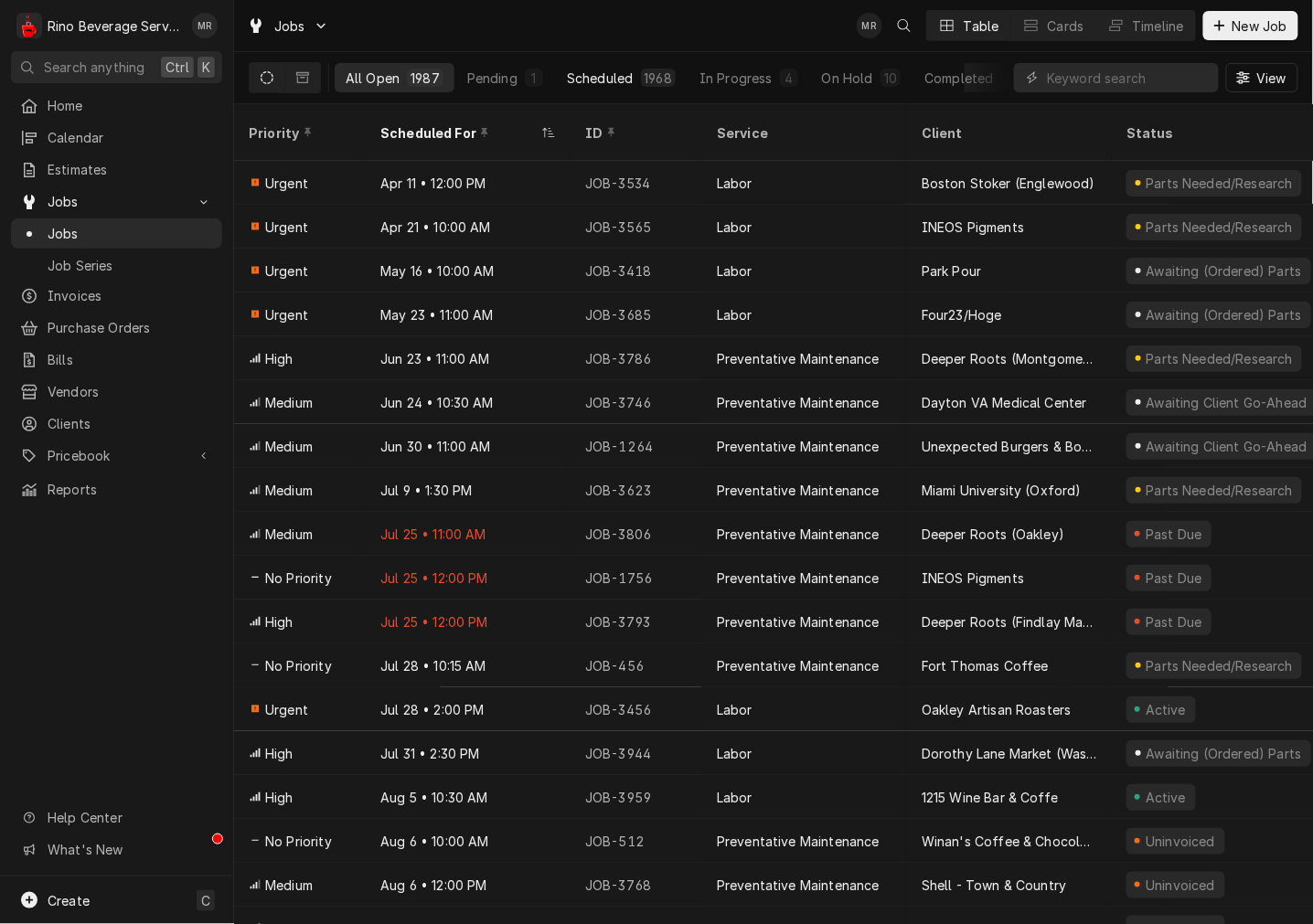 click on "Scheduled" at bounding box center (600, 78) 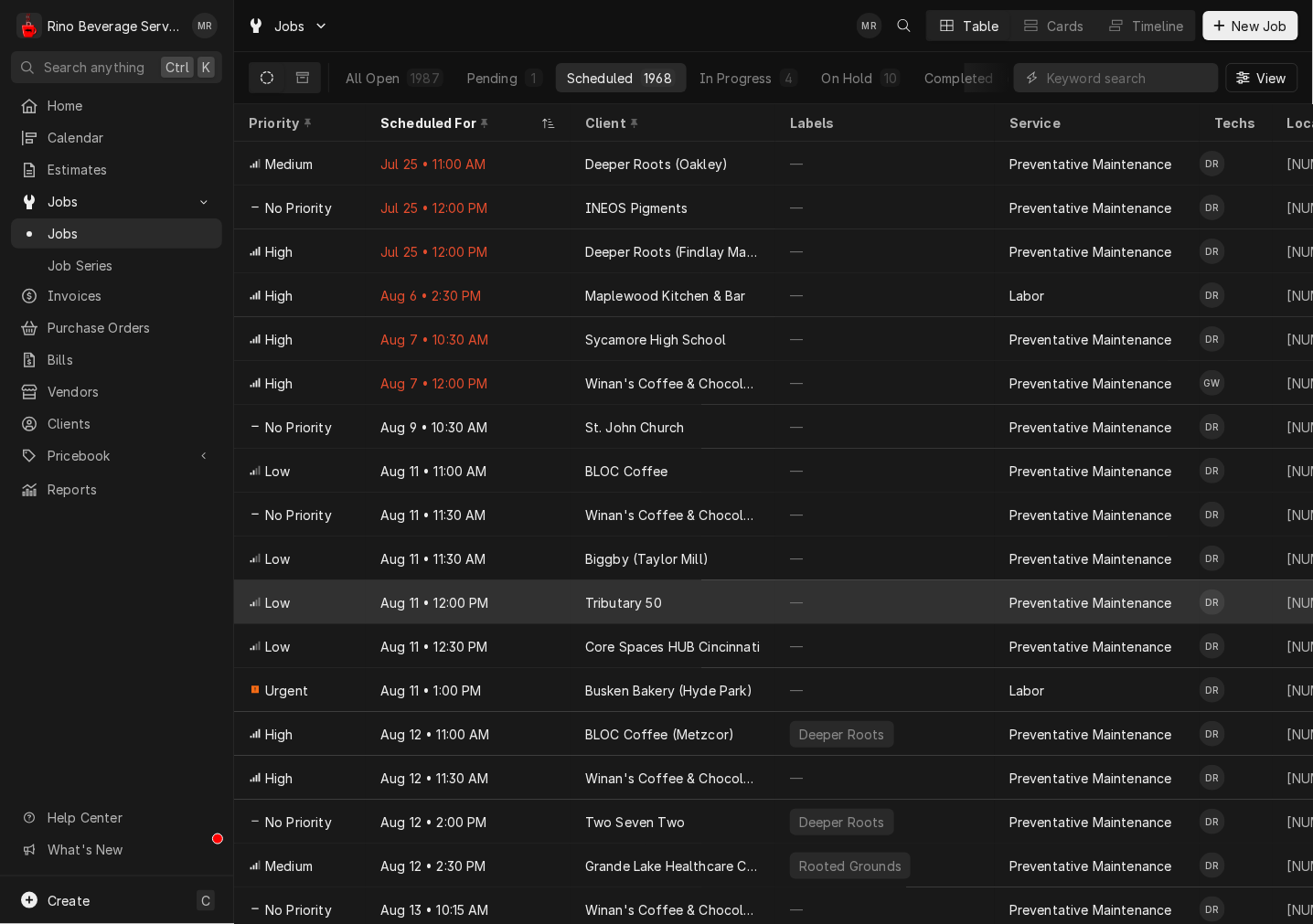 click on "Tributary 50" at bounding box center (673, 602) 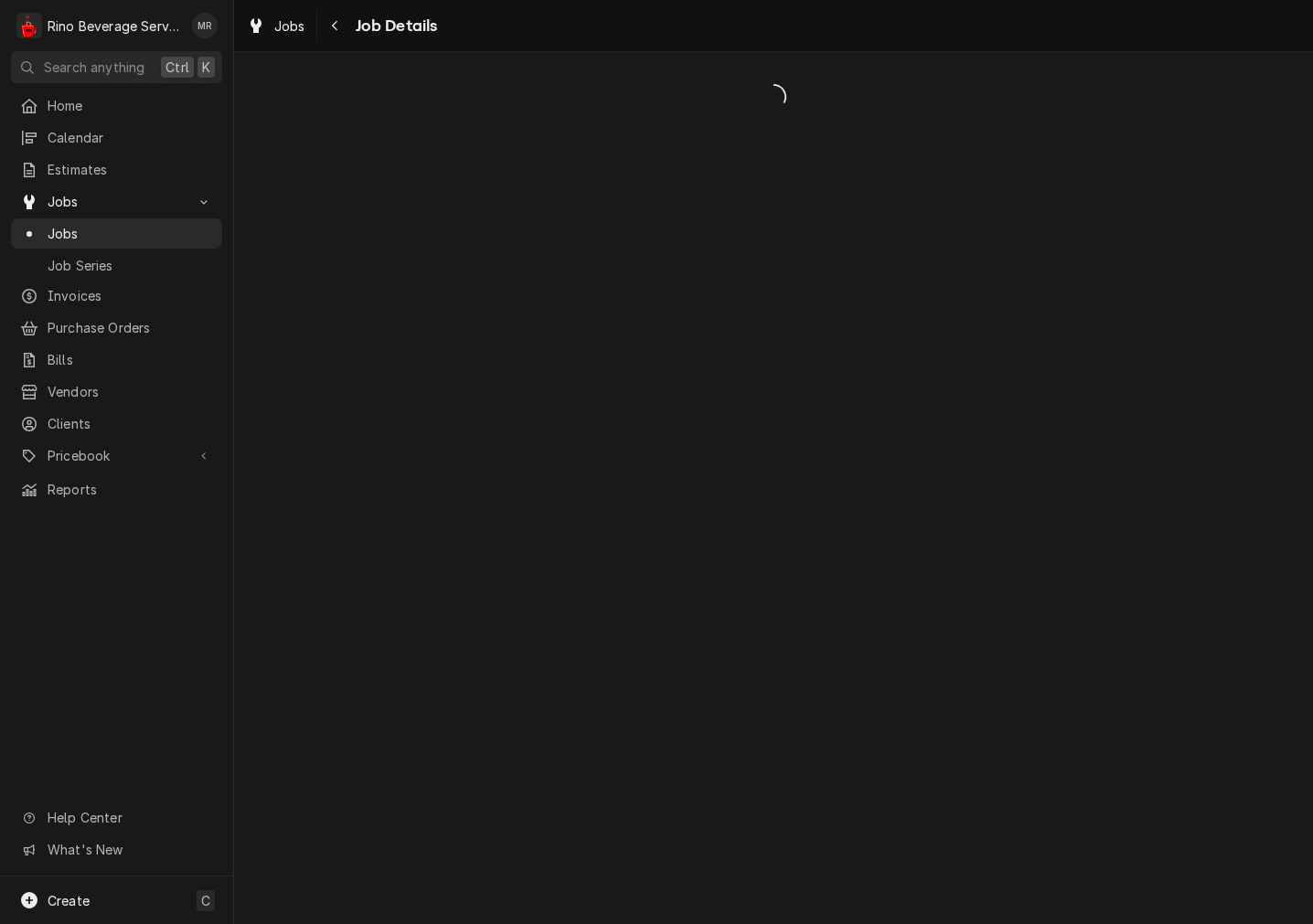 scroll, scrollTop: 0, scrollLeft: 0, axis: both 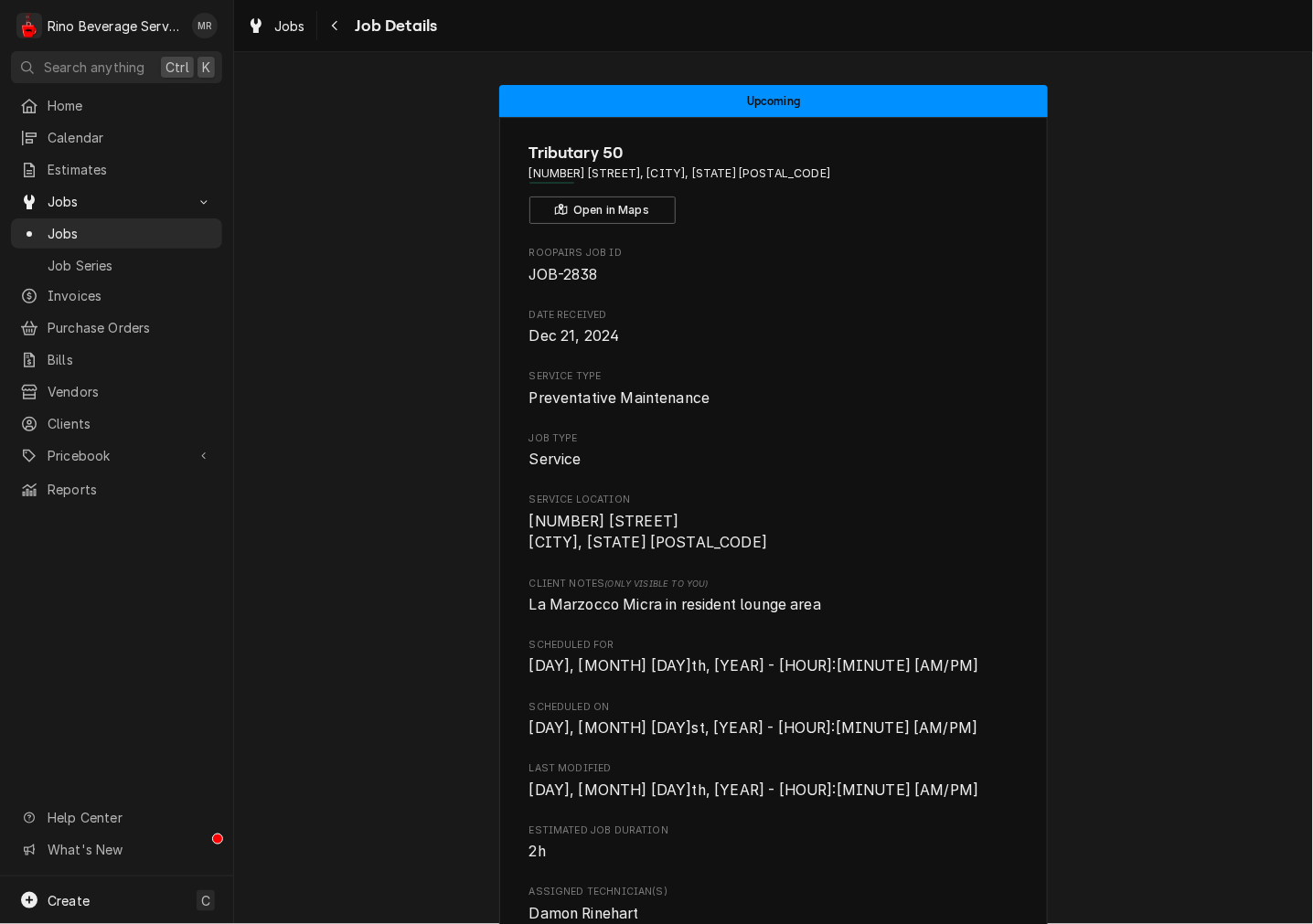 click on "Tributary 50" at bounding box center [774, 153] 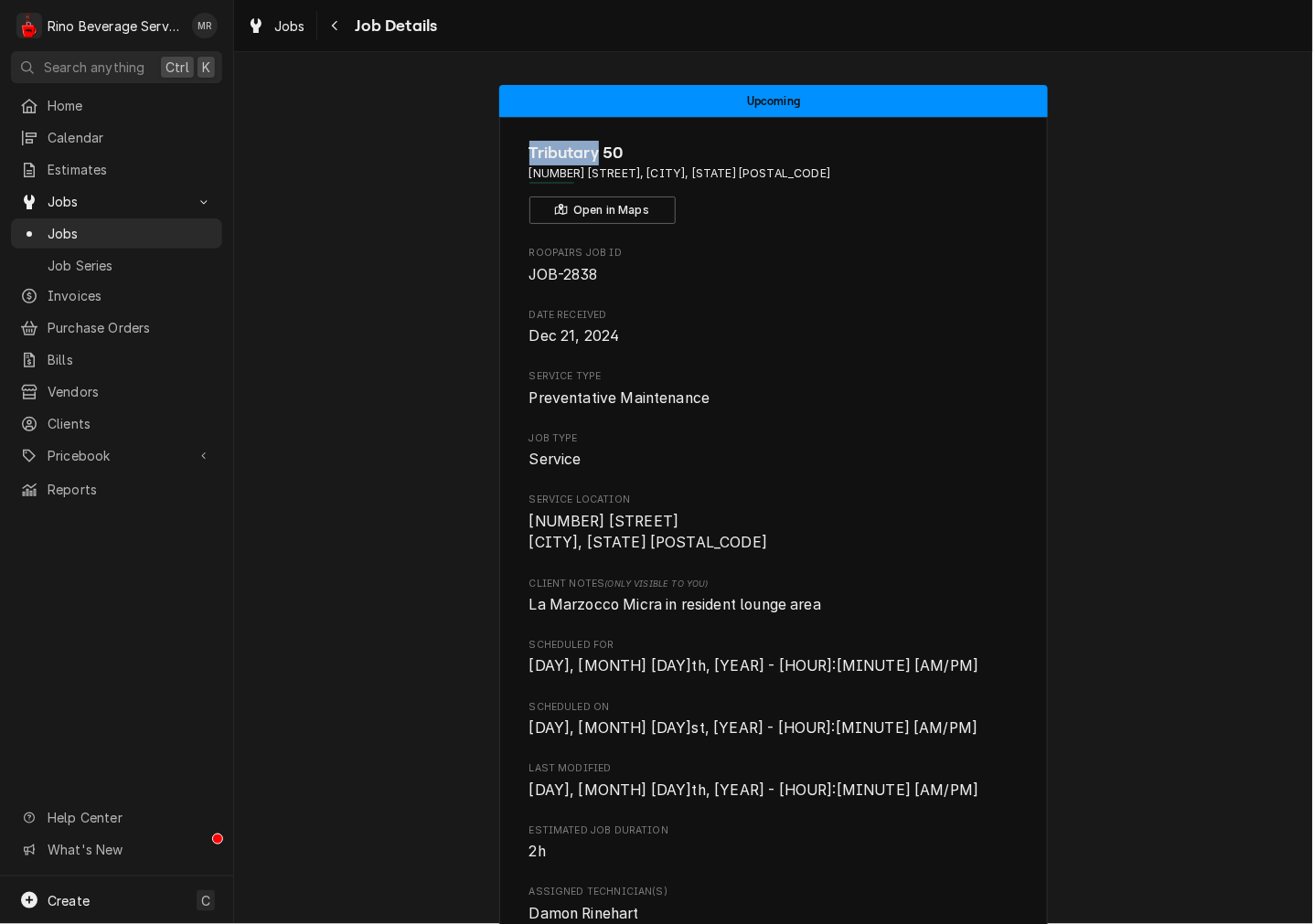 click on "Tributary 50" at bounding box center (774, 153) 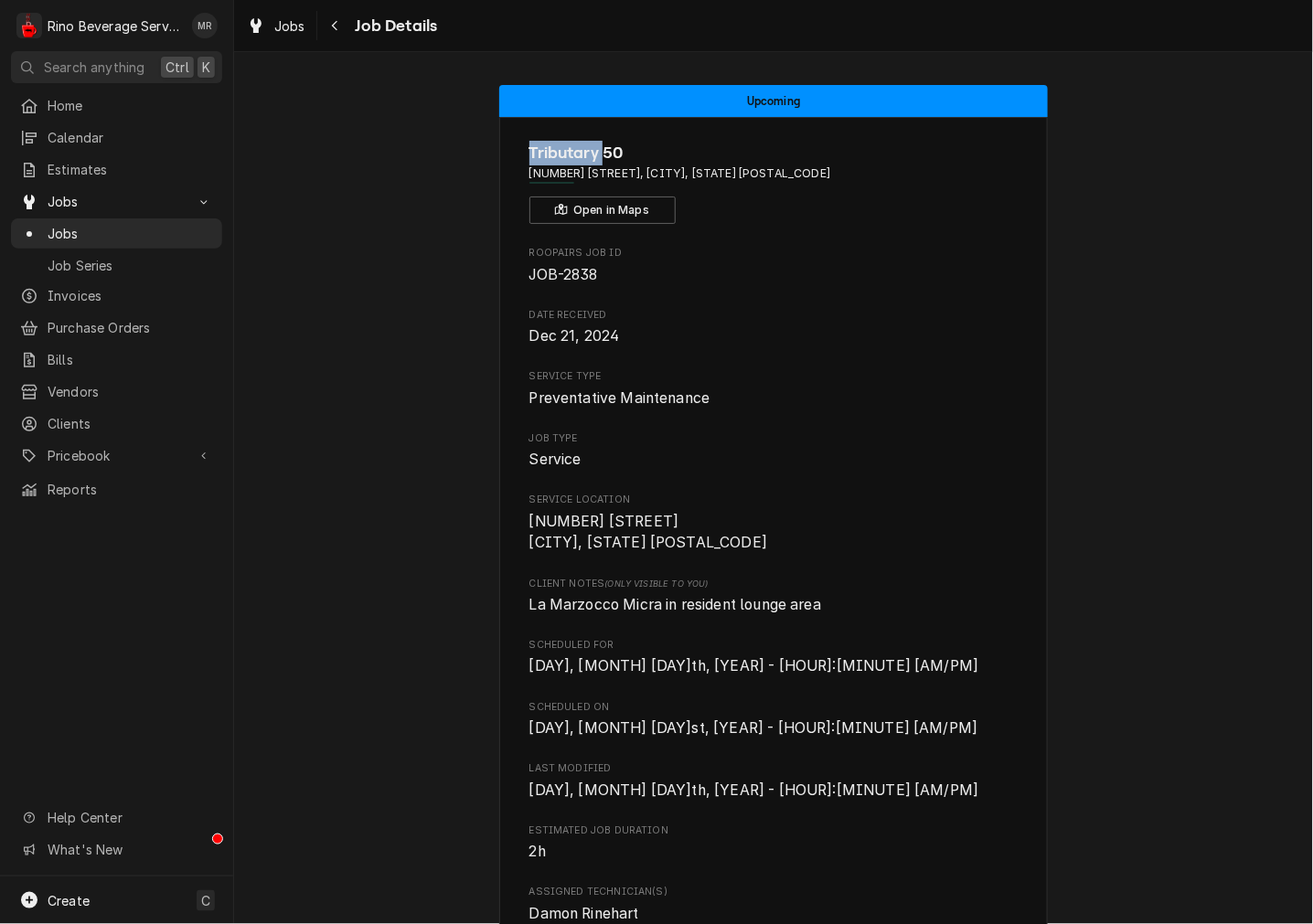 click on "Tributary 50" at bounding box center (774, 153) 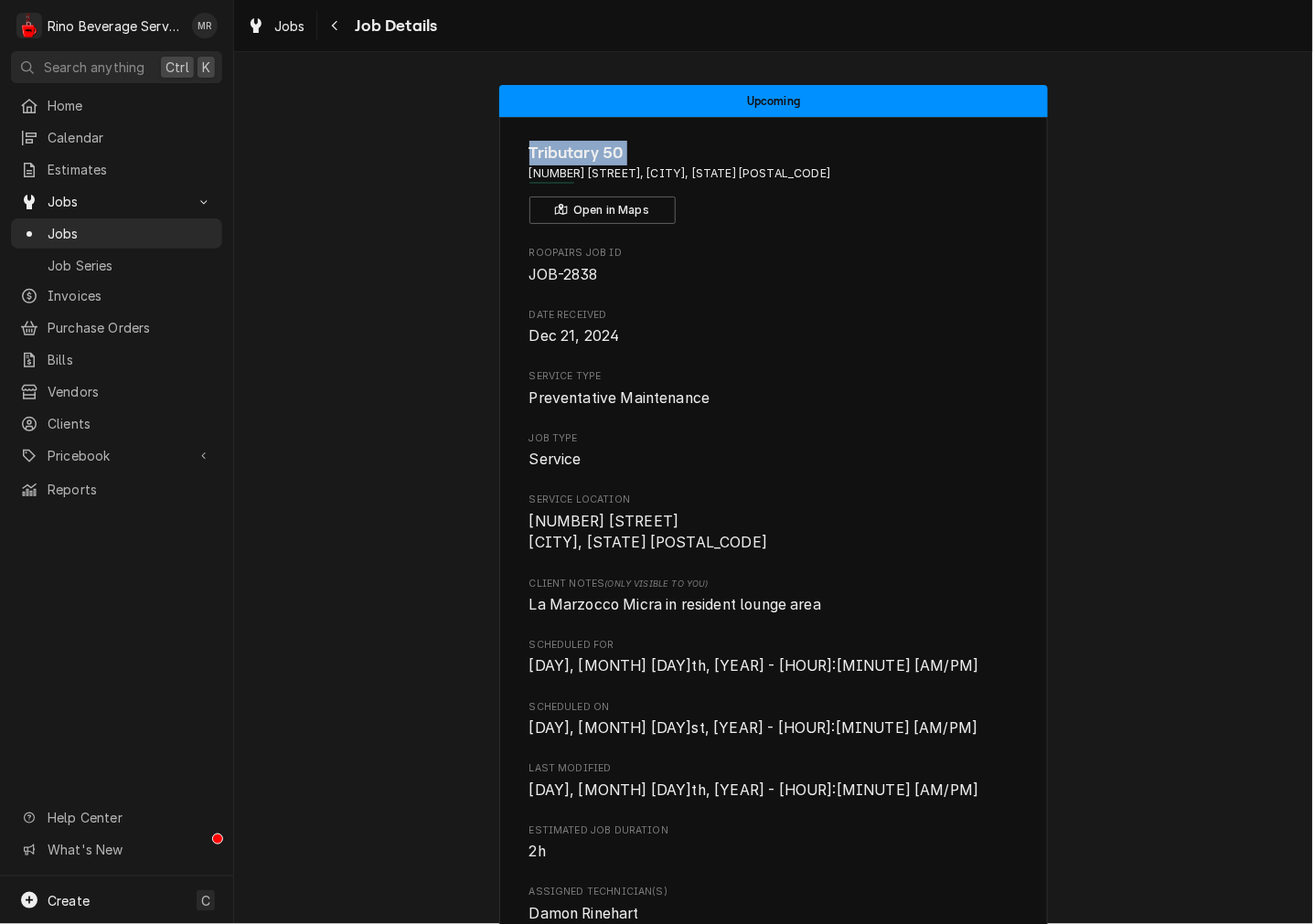 click on "Tributary 50" at bounding box center (774, 153) 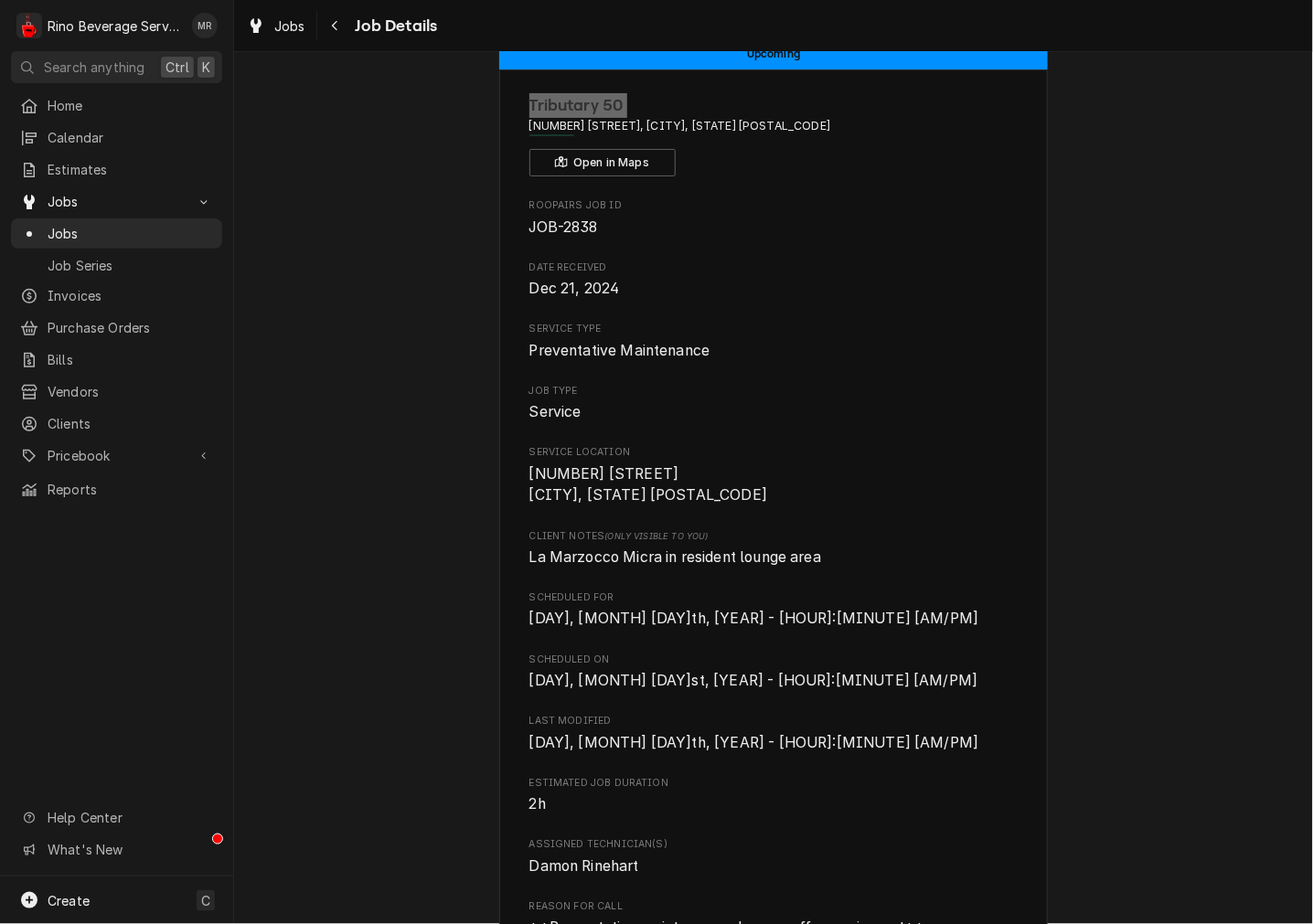 scroll, scrollTop: 0, scrollLeft: 0, axis: both 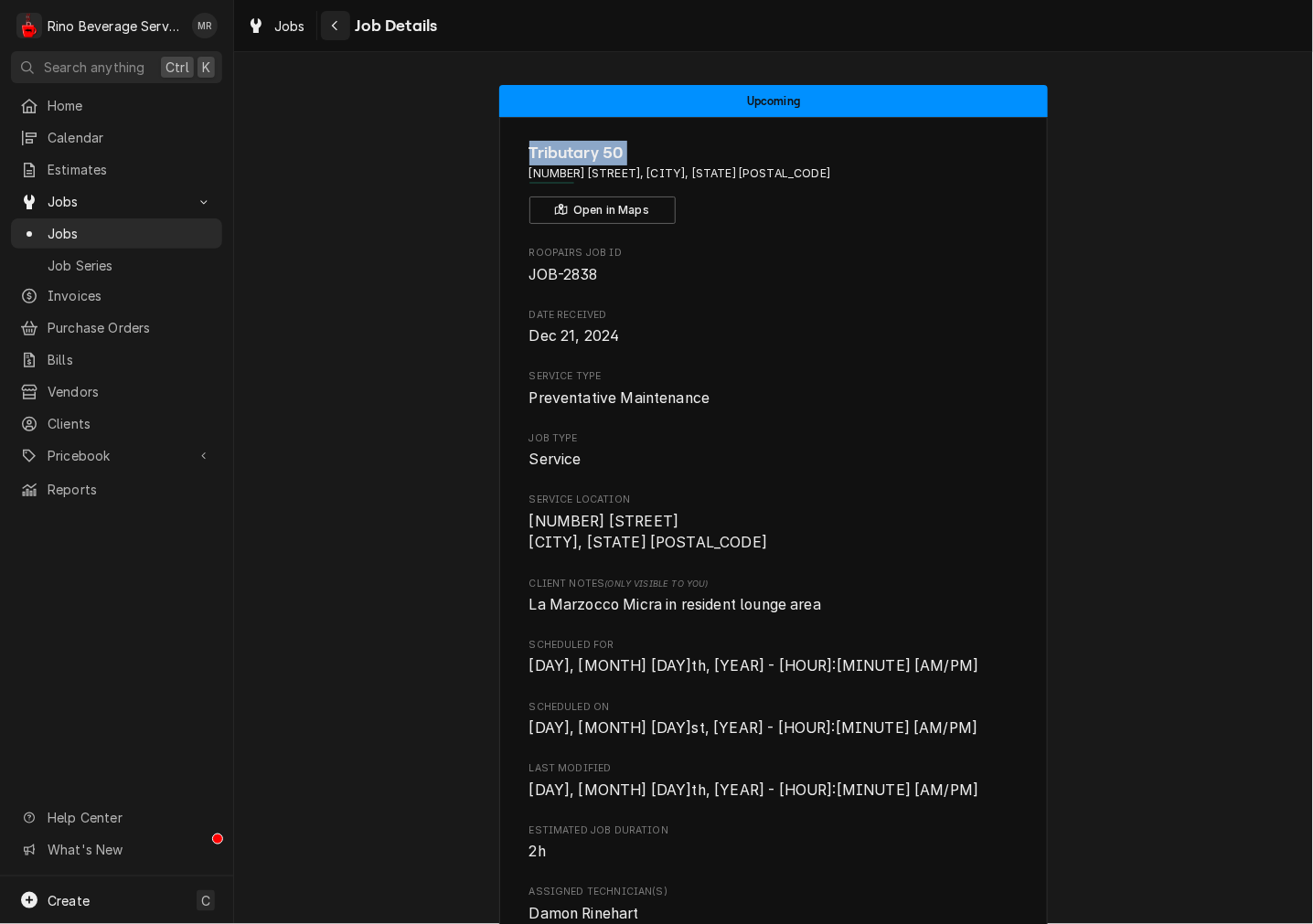 click 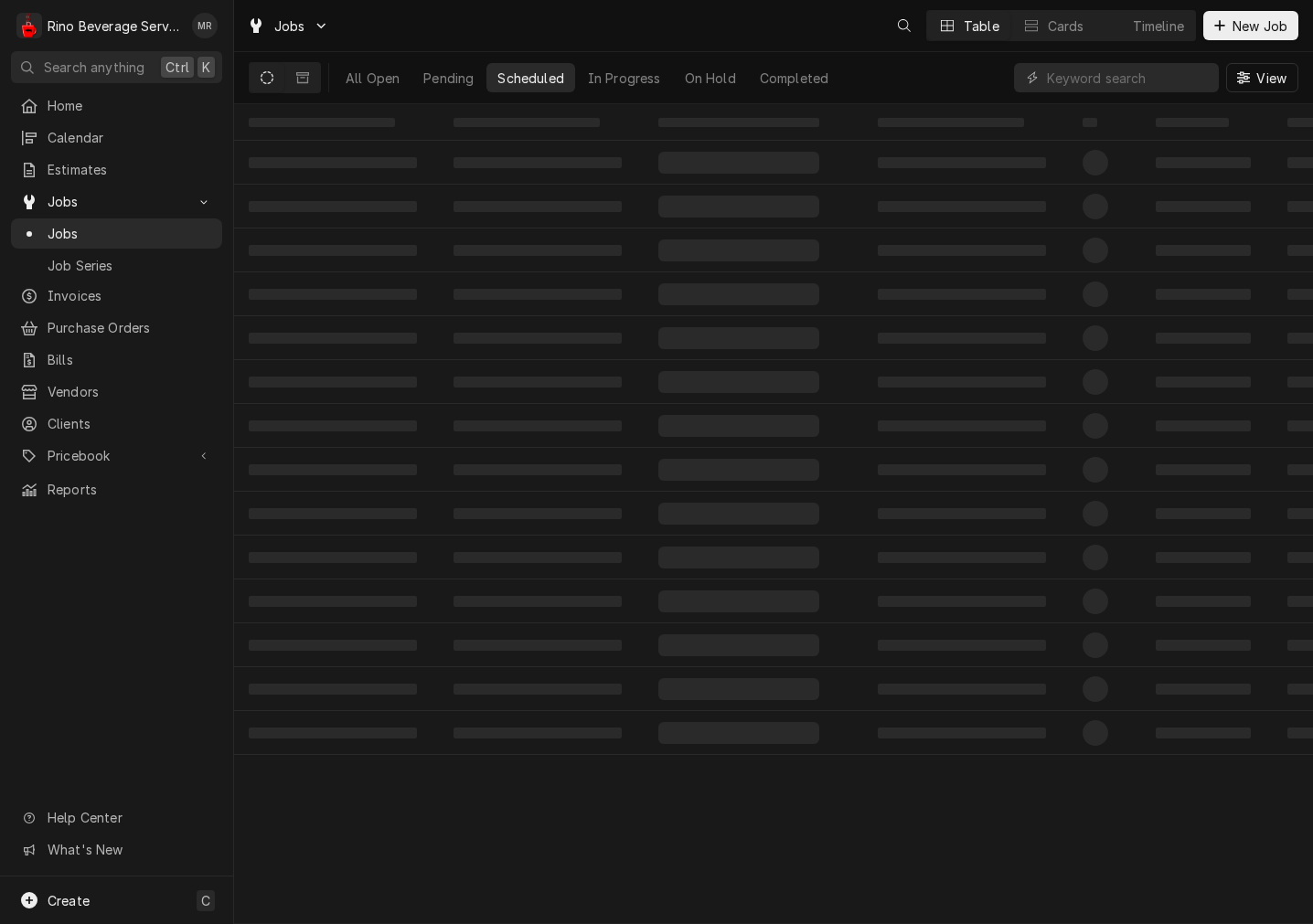 scroll, scrollTop: 0, scrollLeft: 0, axis: both 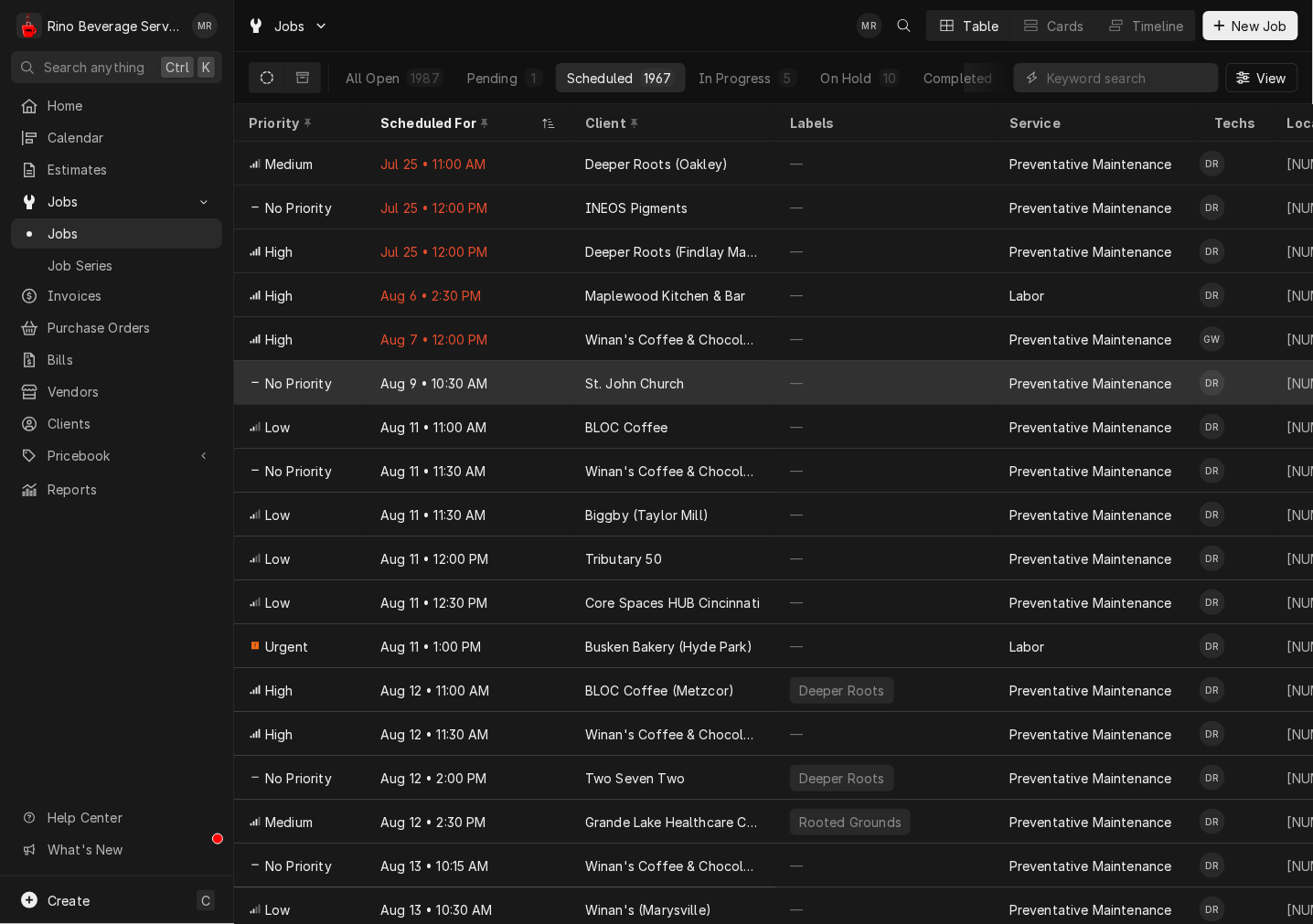 click on "St. John Church" at bounding box center (673, 383) 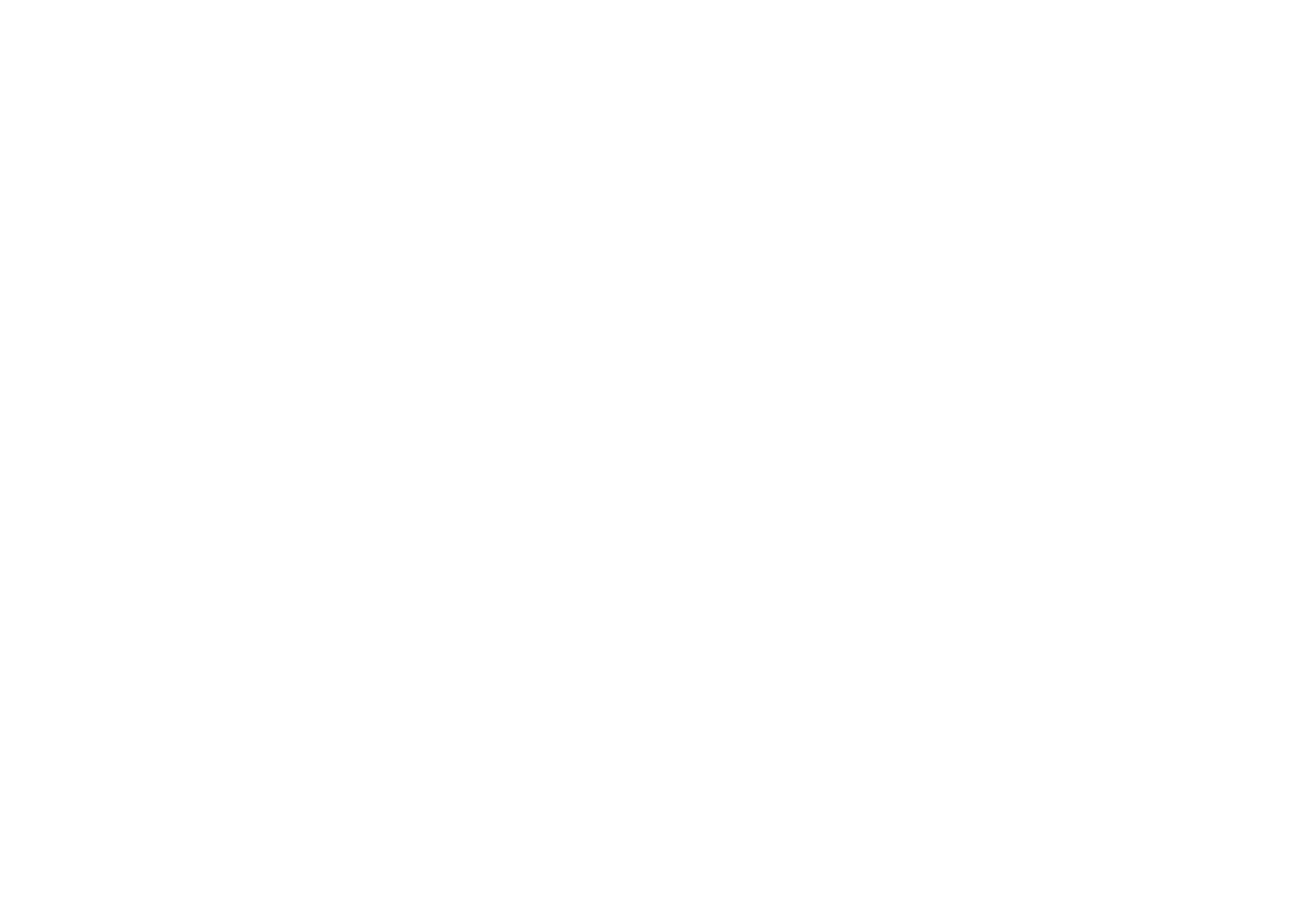 scroll, scrollTop: 0, scrollLeft: 0, axis: both 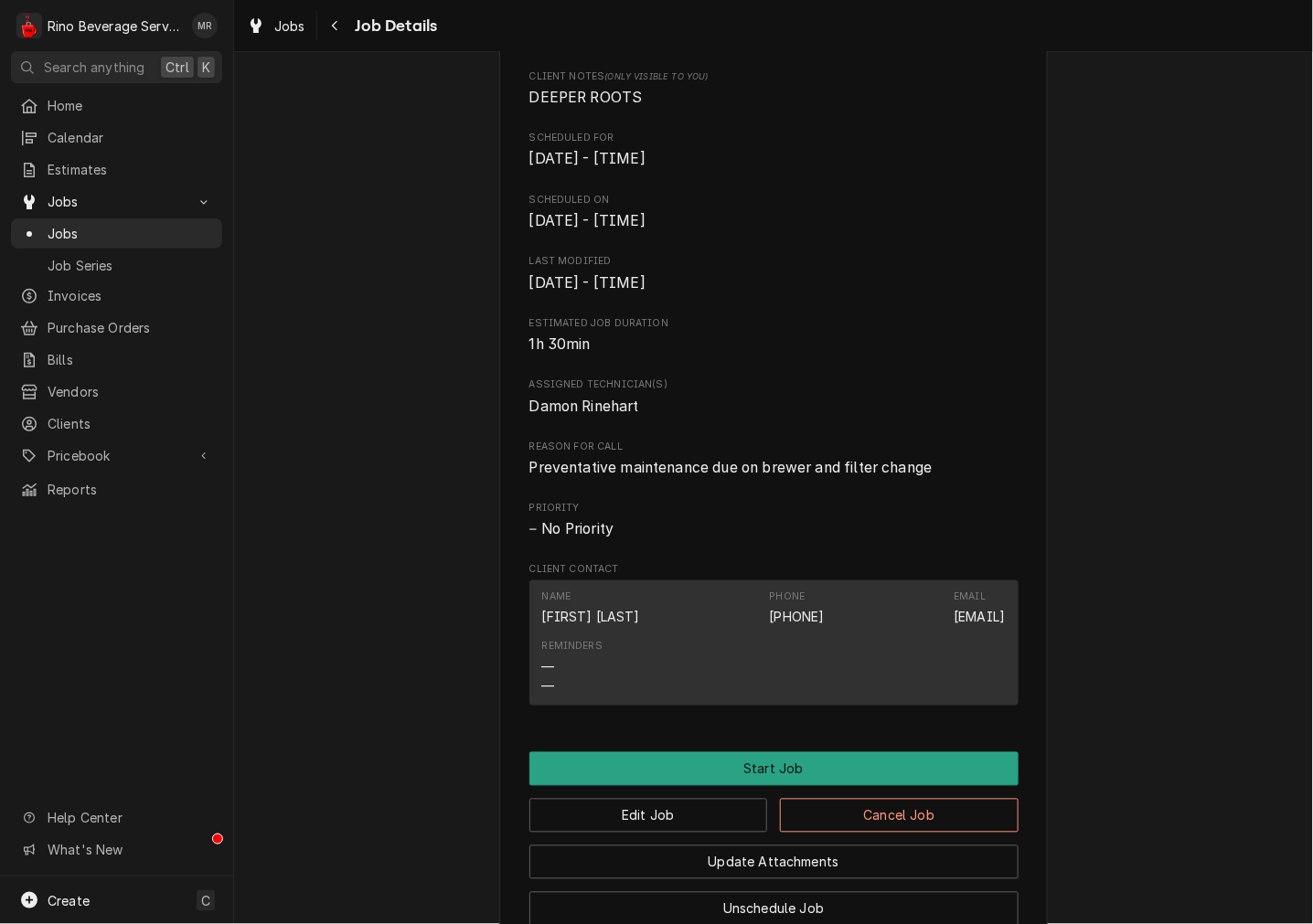 drag, startPoint x: 850, startPoint y: 619, endPoint x: 894, endPoint y: 549, distance: 82.68011 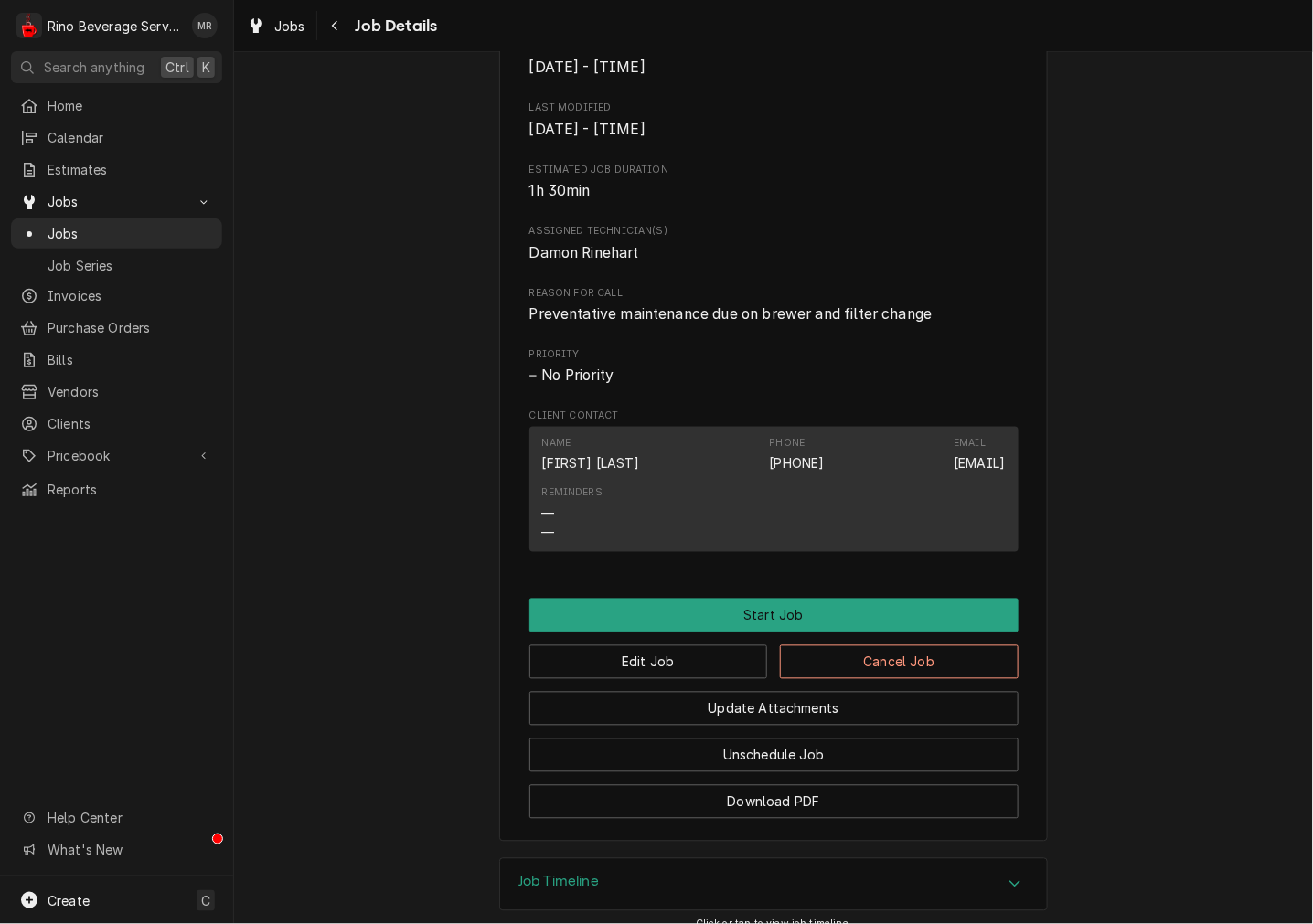 scroll, scrollTop: 768, scrollLeft: 0, axis: vertical 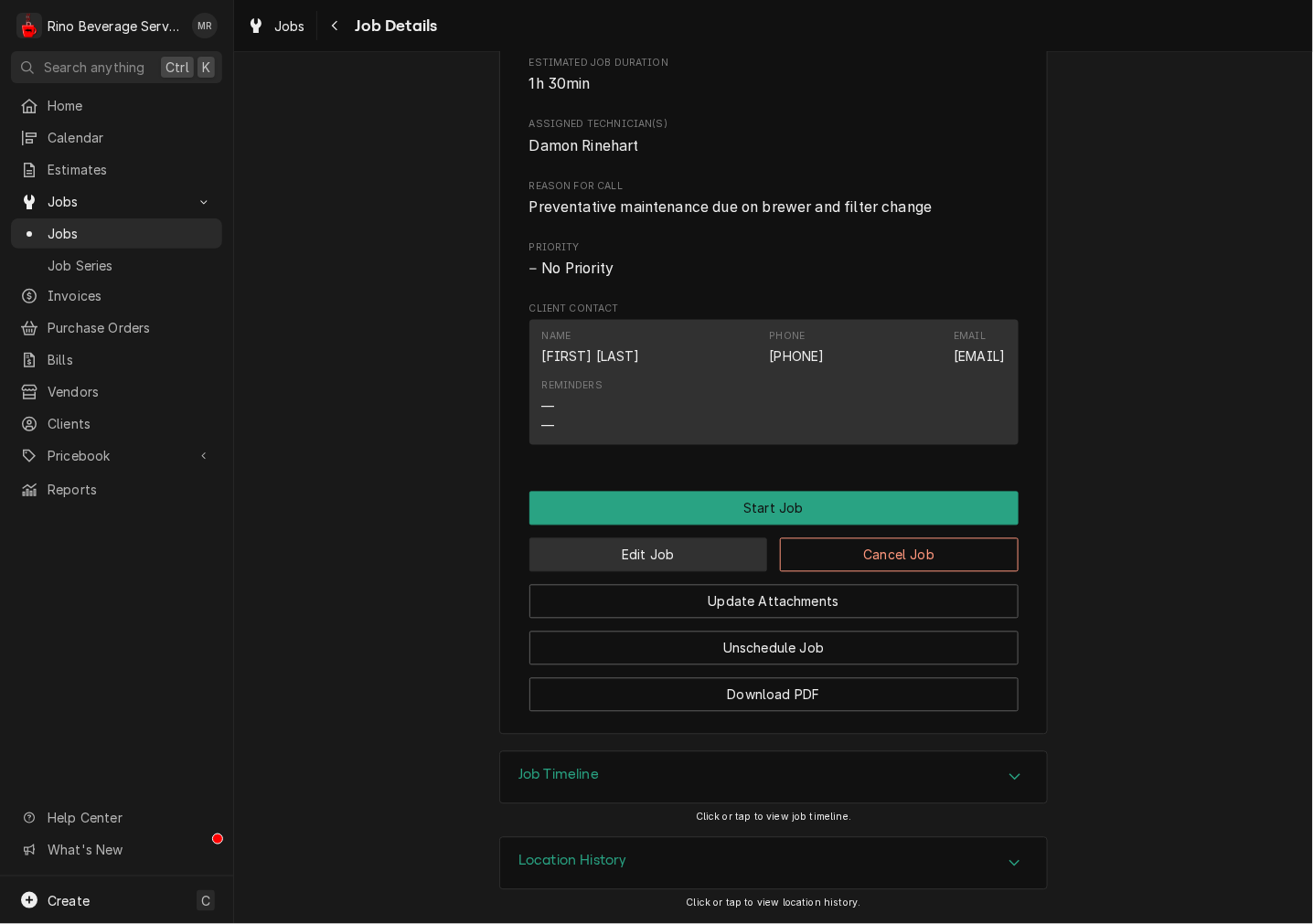 click on "Edit Job" at bounding box center [648, 555] 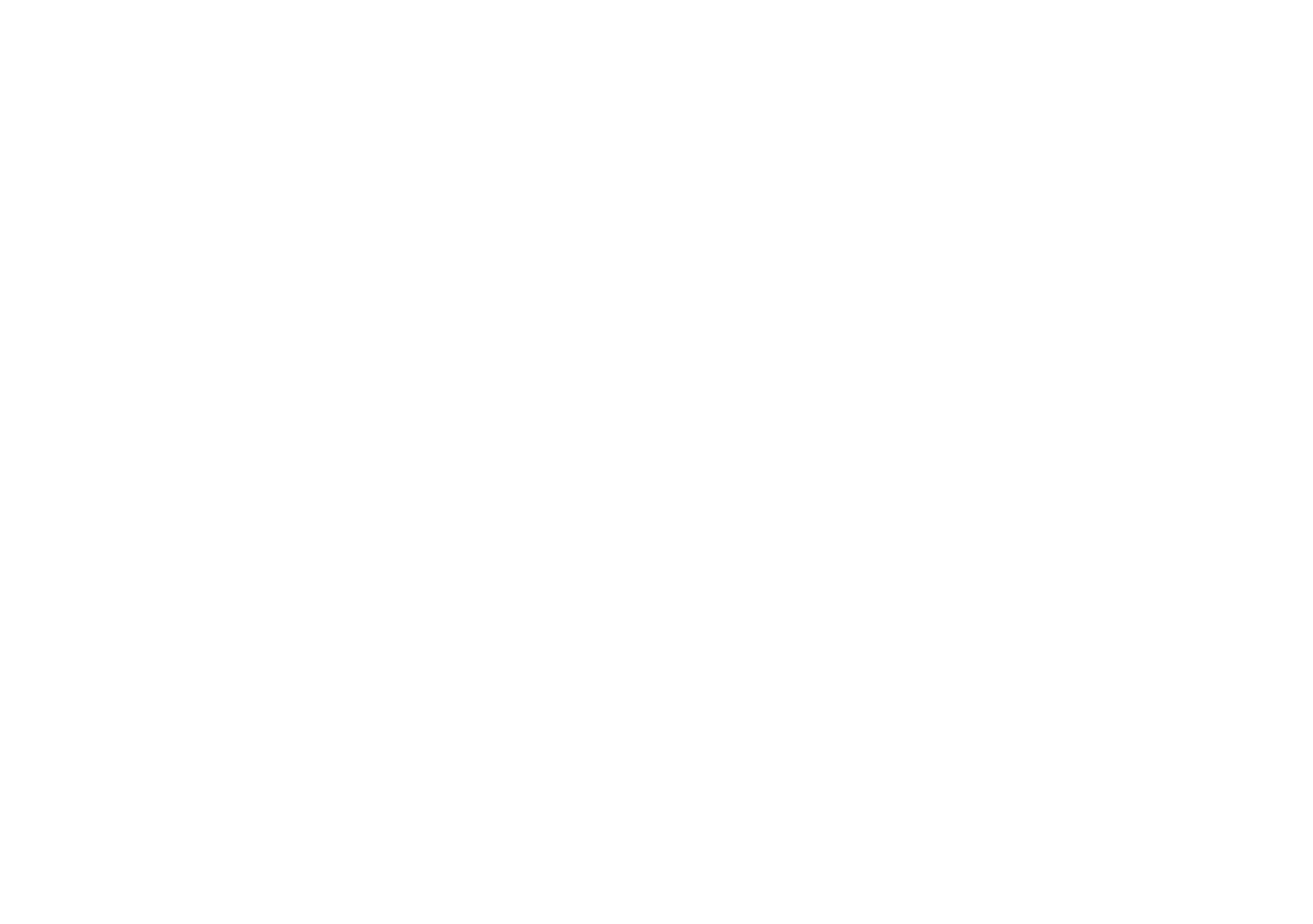 scroll, scrollTop: 0, scrollLeft: 0, axis: both 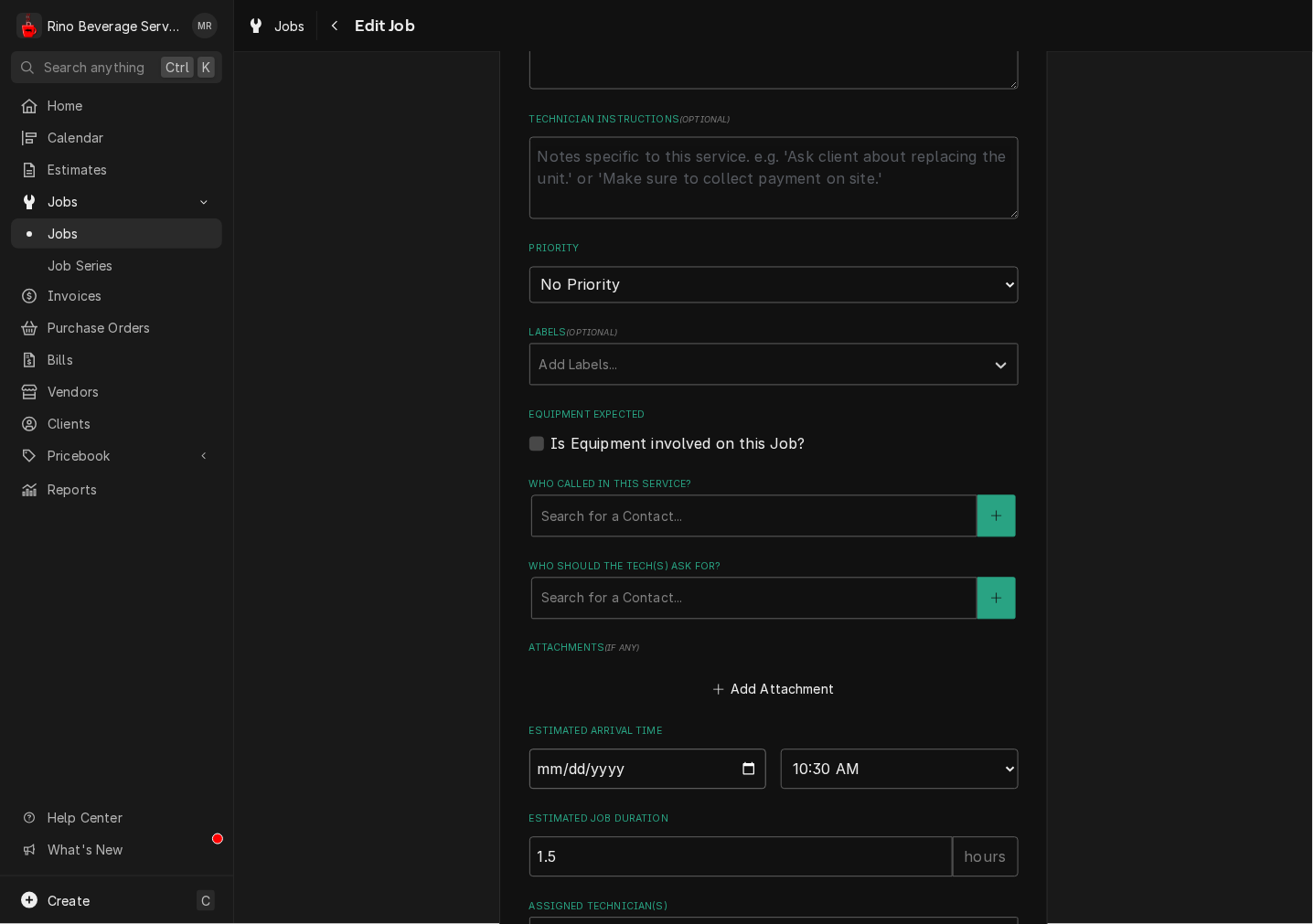 click on "2025-08-09" at bounding box center (648, 770) 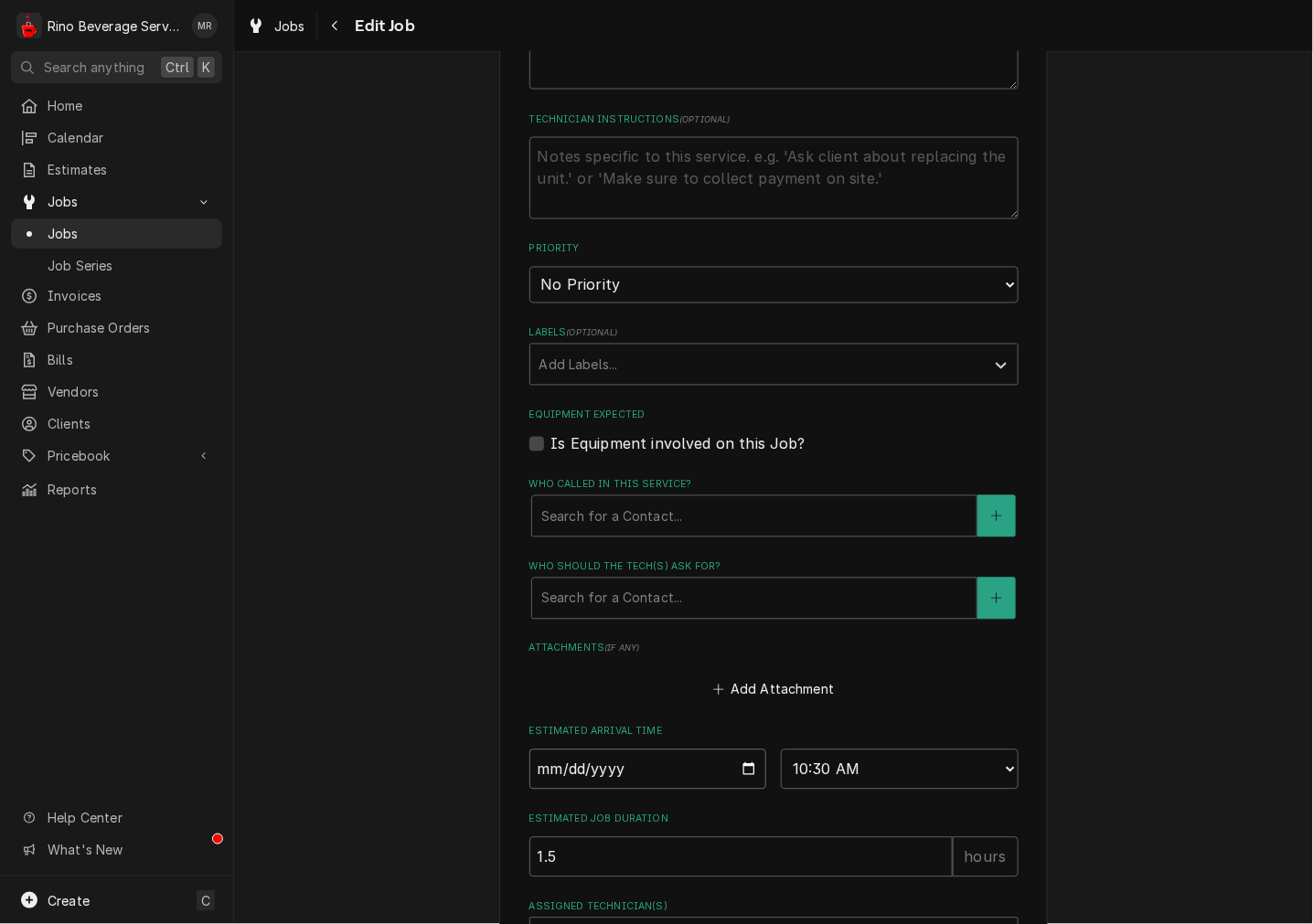 type on "x" 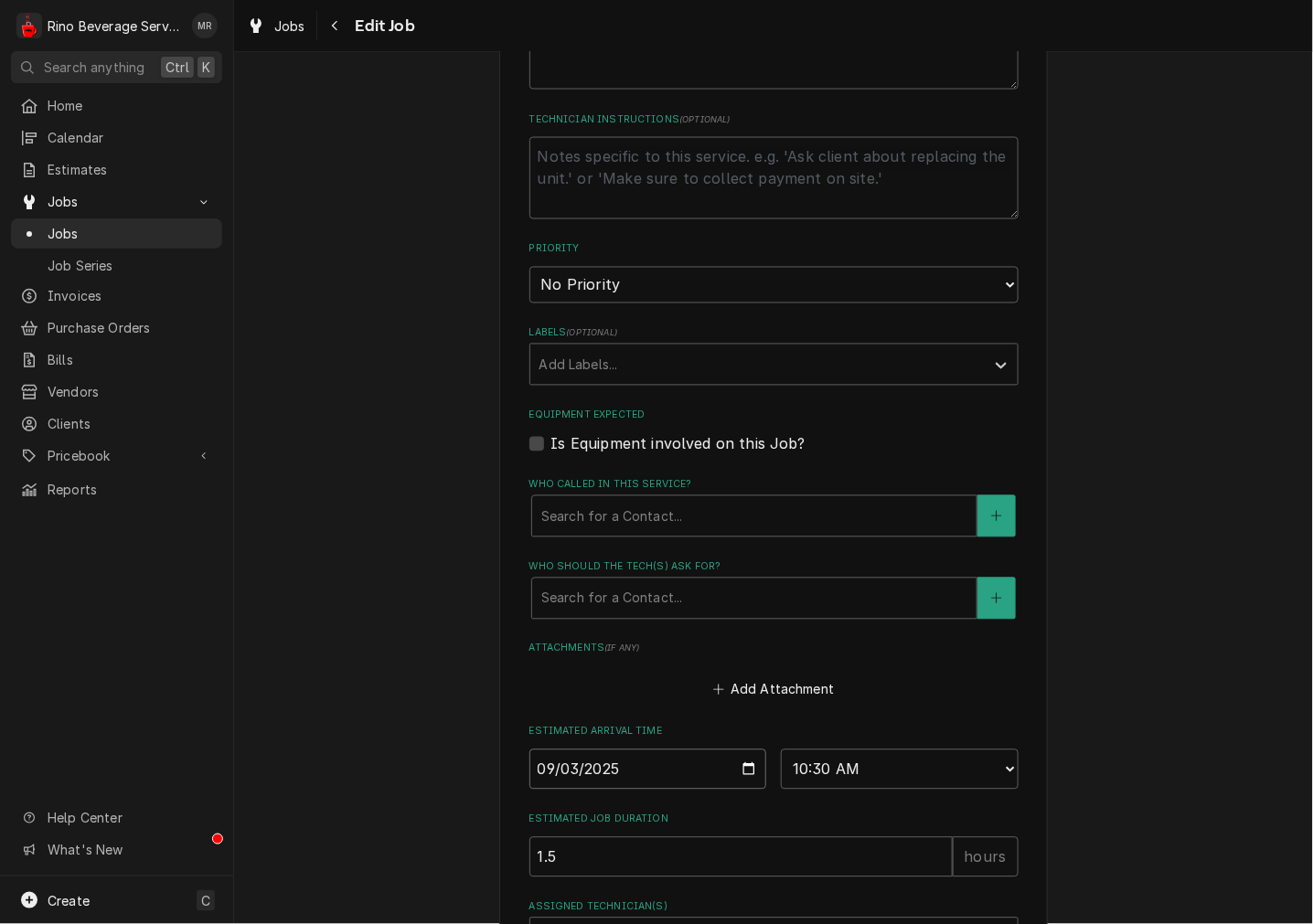 type on "2025-09-03" 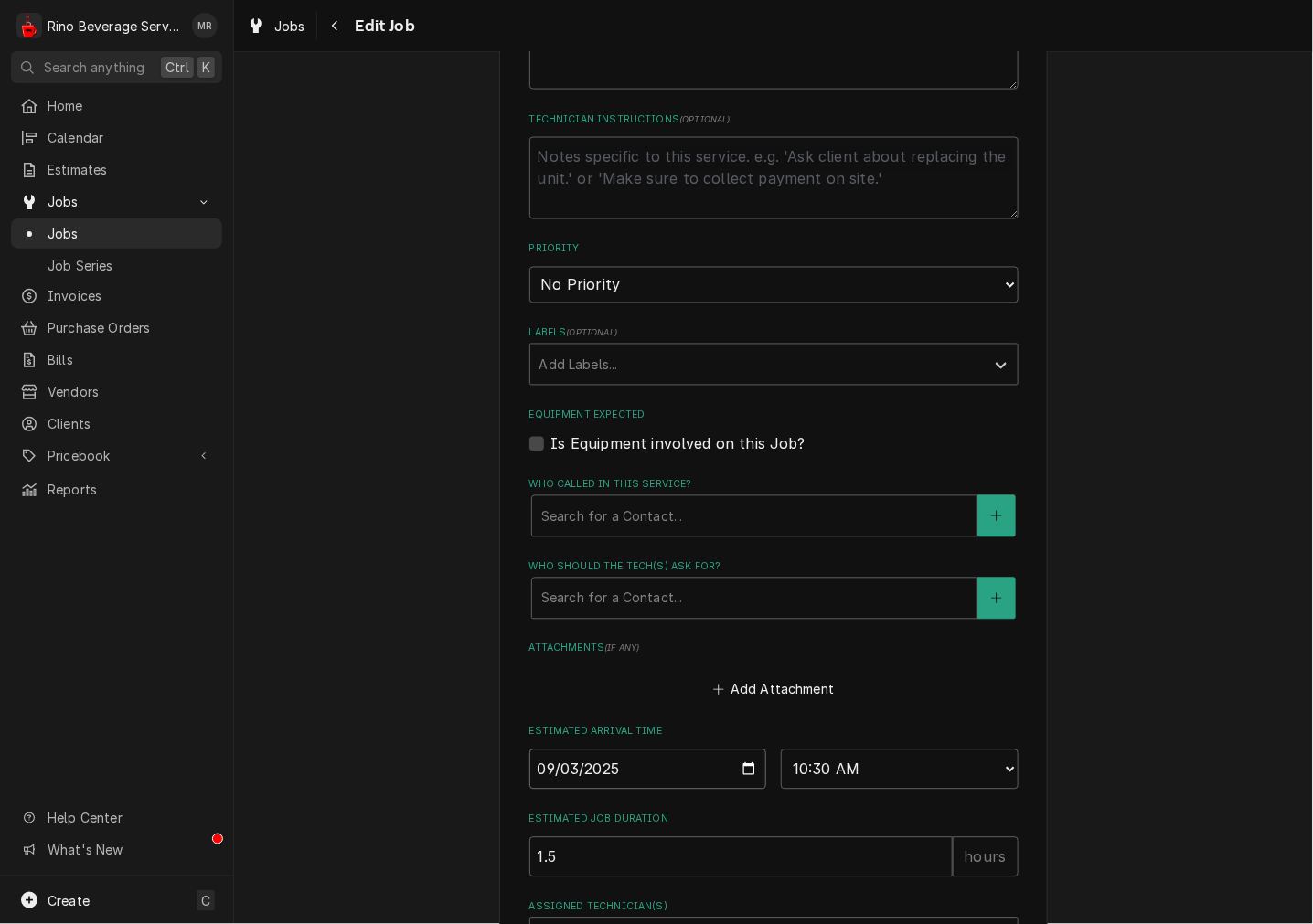 scroll, scrollTop: 991, scrollLeft: 0, axis: vertical 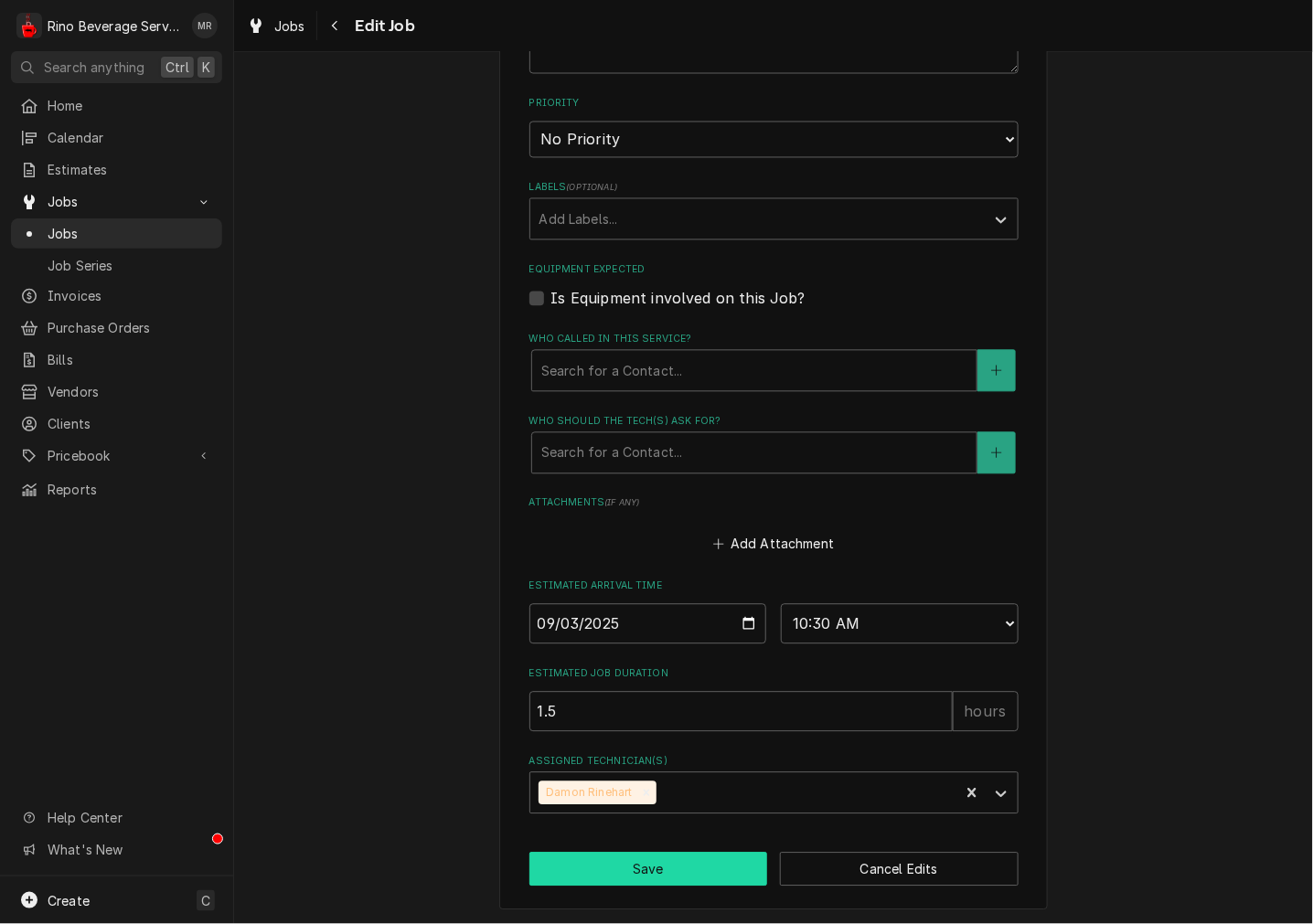 click on "Save" at bounding box center [648, 869] 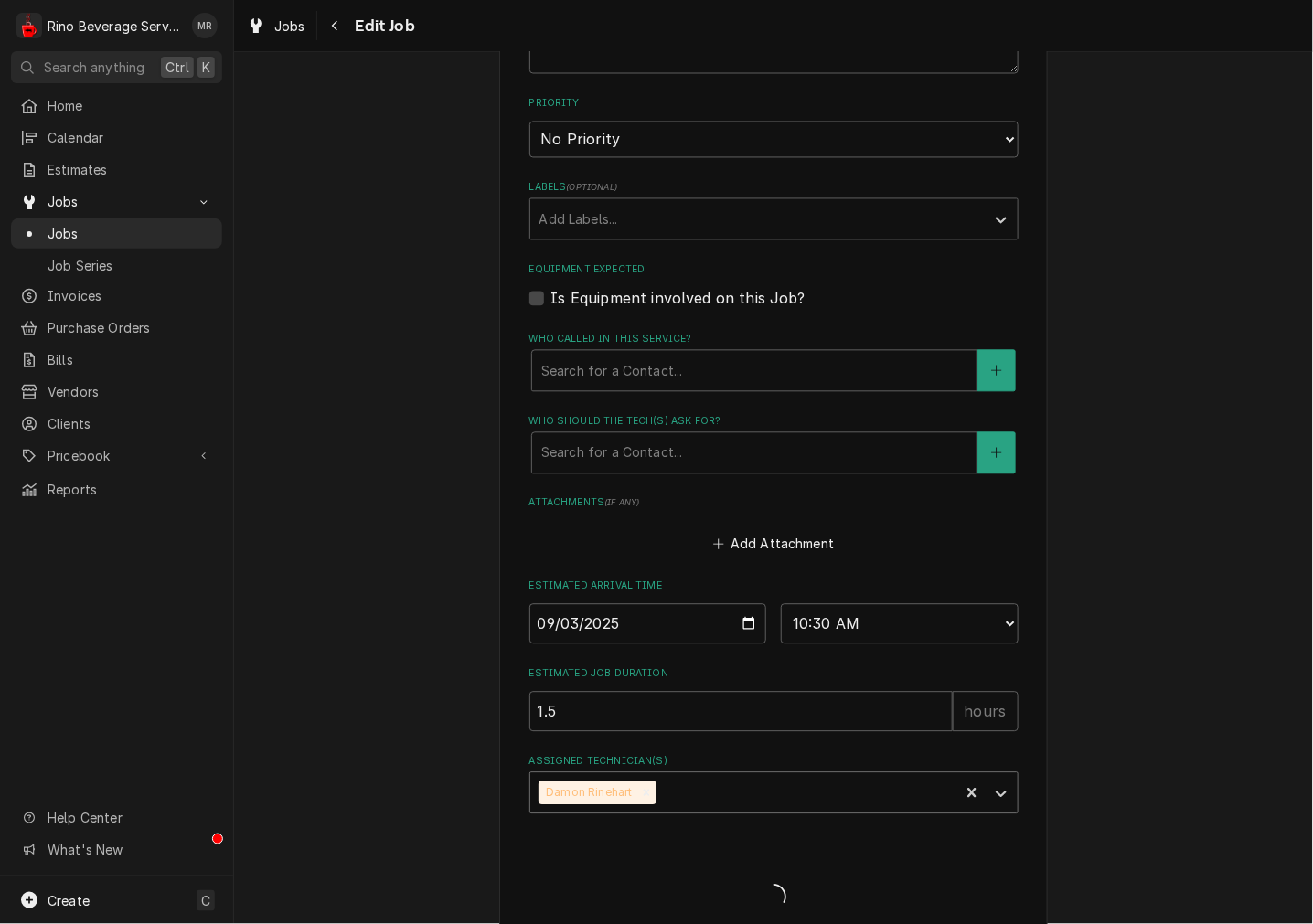 type on "x" 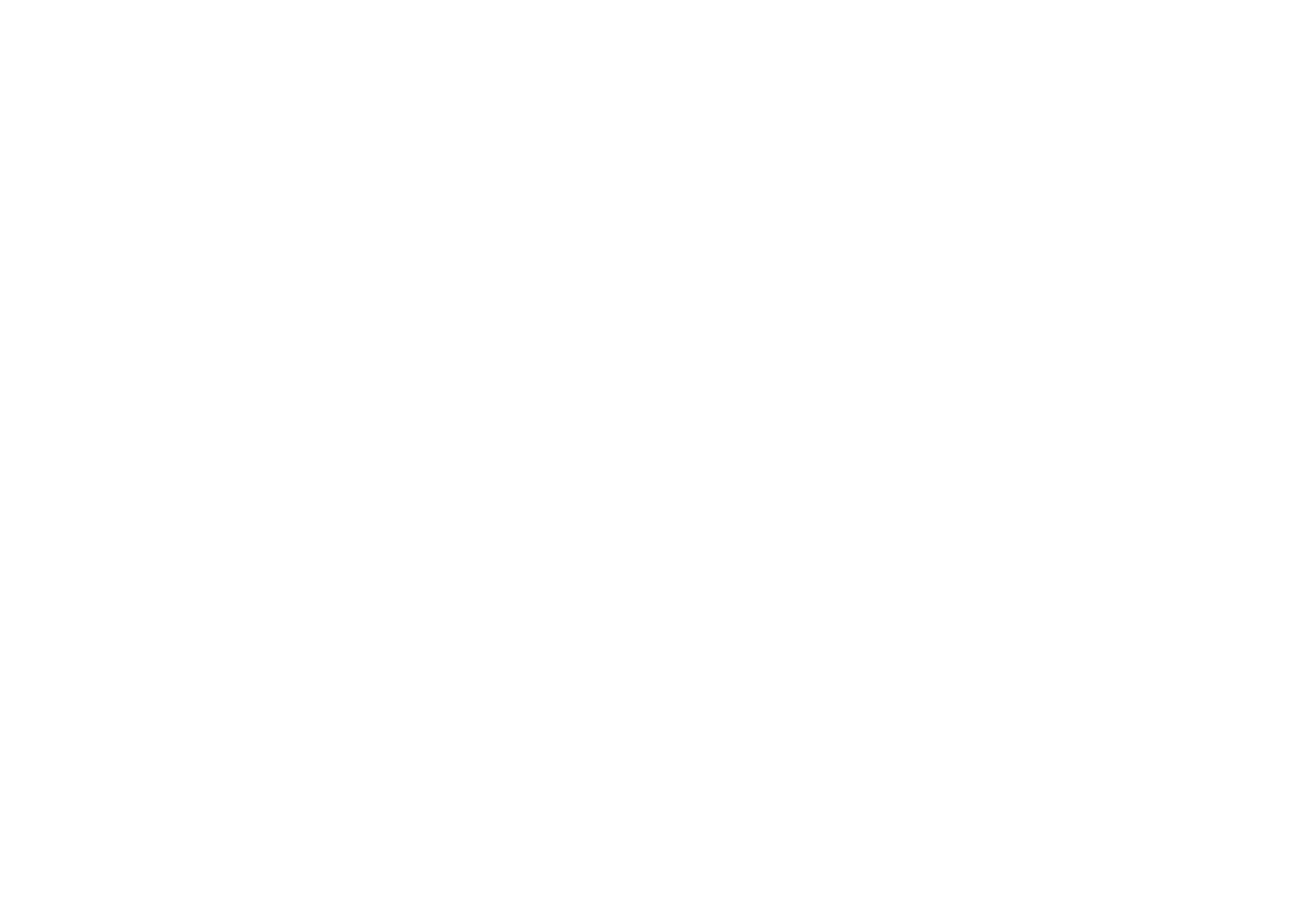 scroll, scrollTop: 0, scrollLeft: 0, axis: both 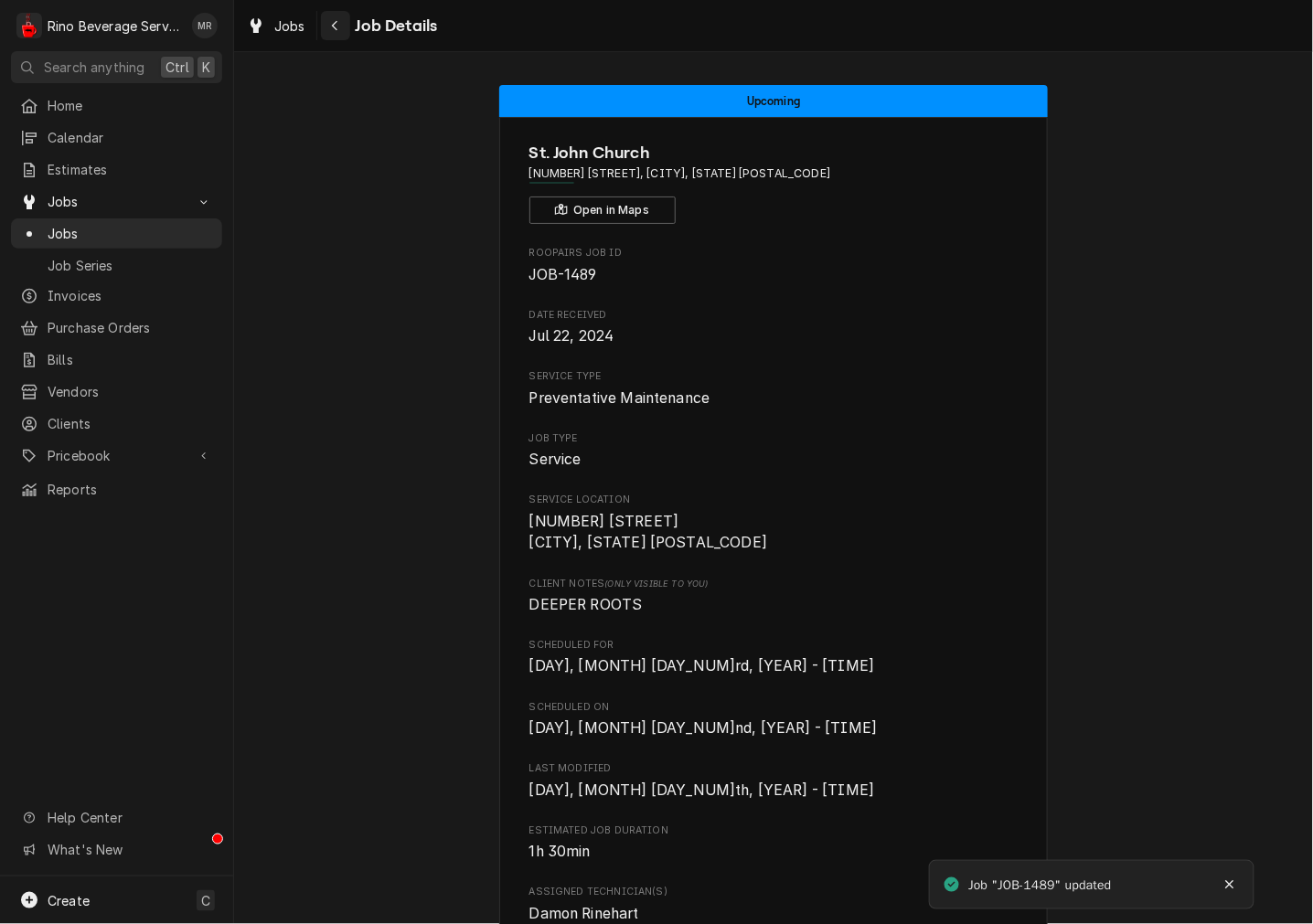 click at bounding box center (336, 26) 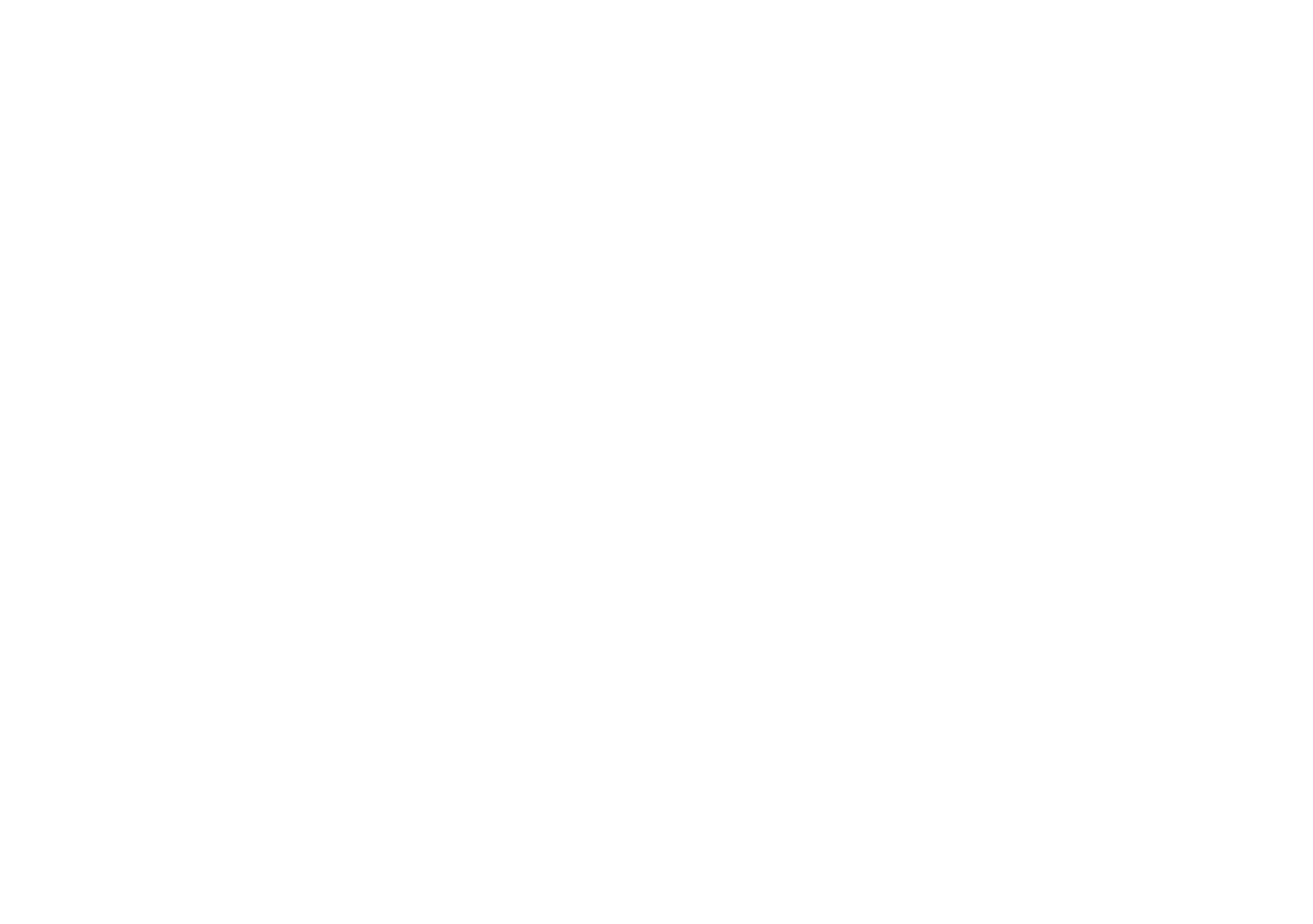 scroll, scrollTop: 0, scrollLeft: 0, axis: both 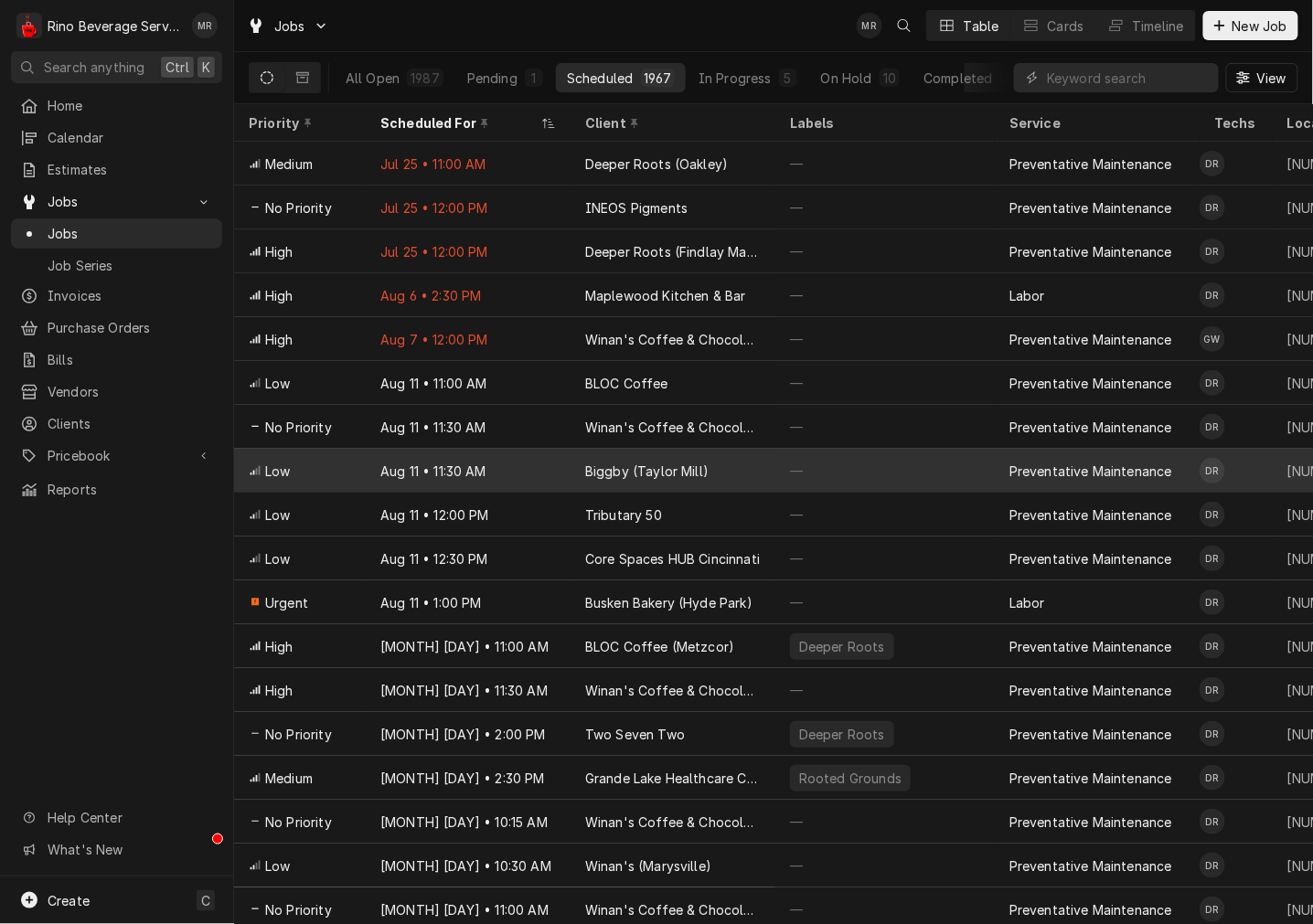 click on "Biggby (Taylor Mill)" at bounding box center (673, 471) 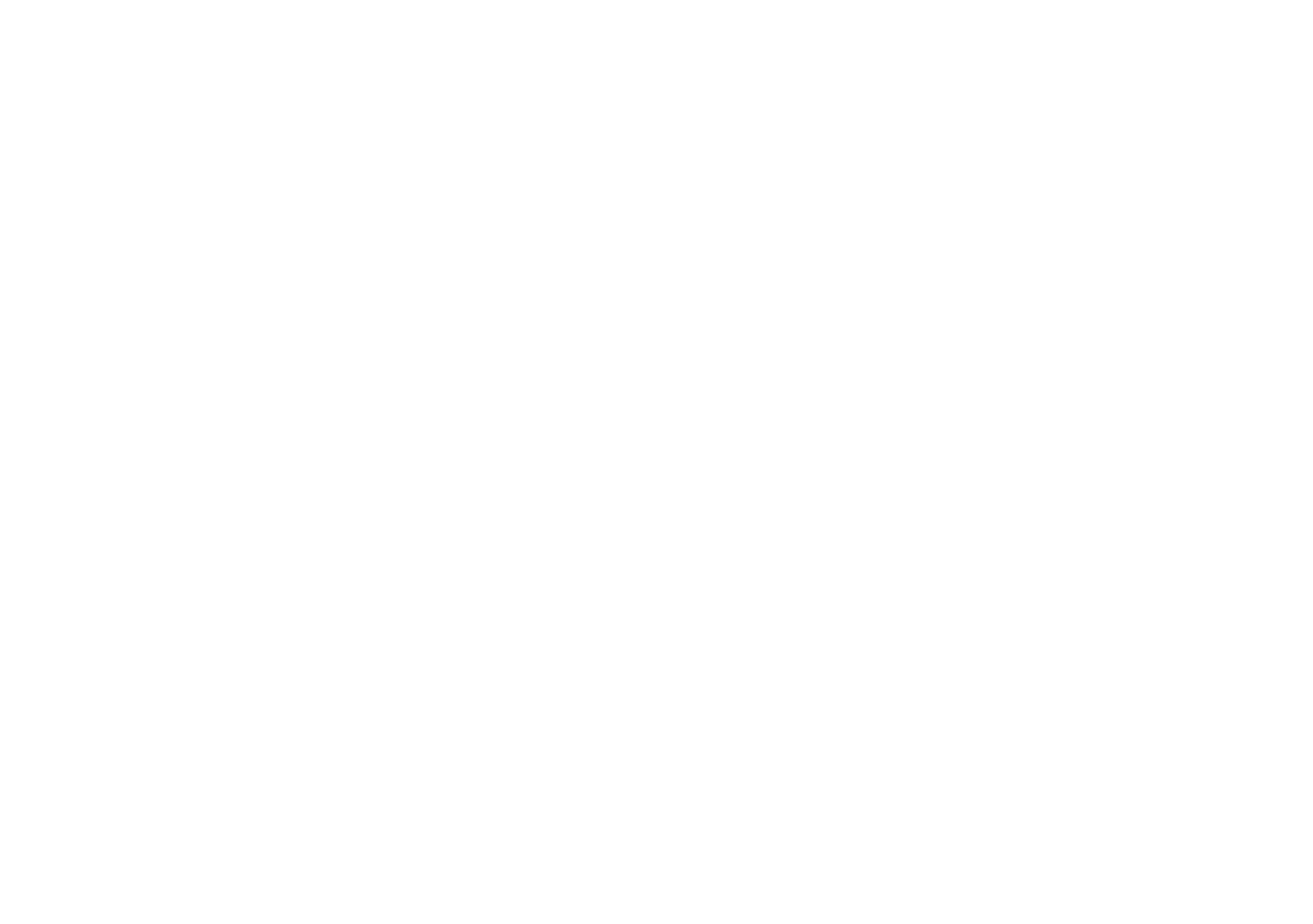 scroll, scrollTop: 0, scrollLeft: 0, axis: both 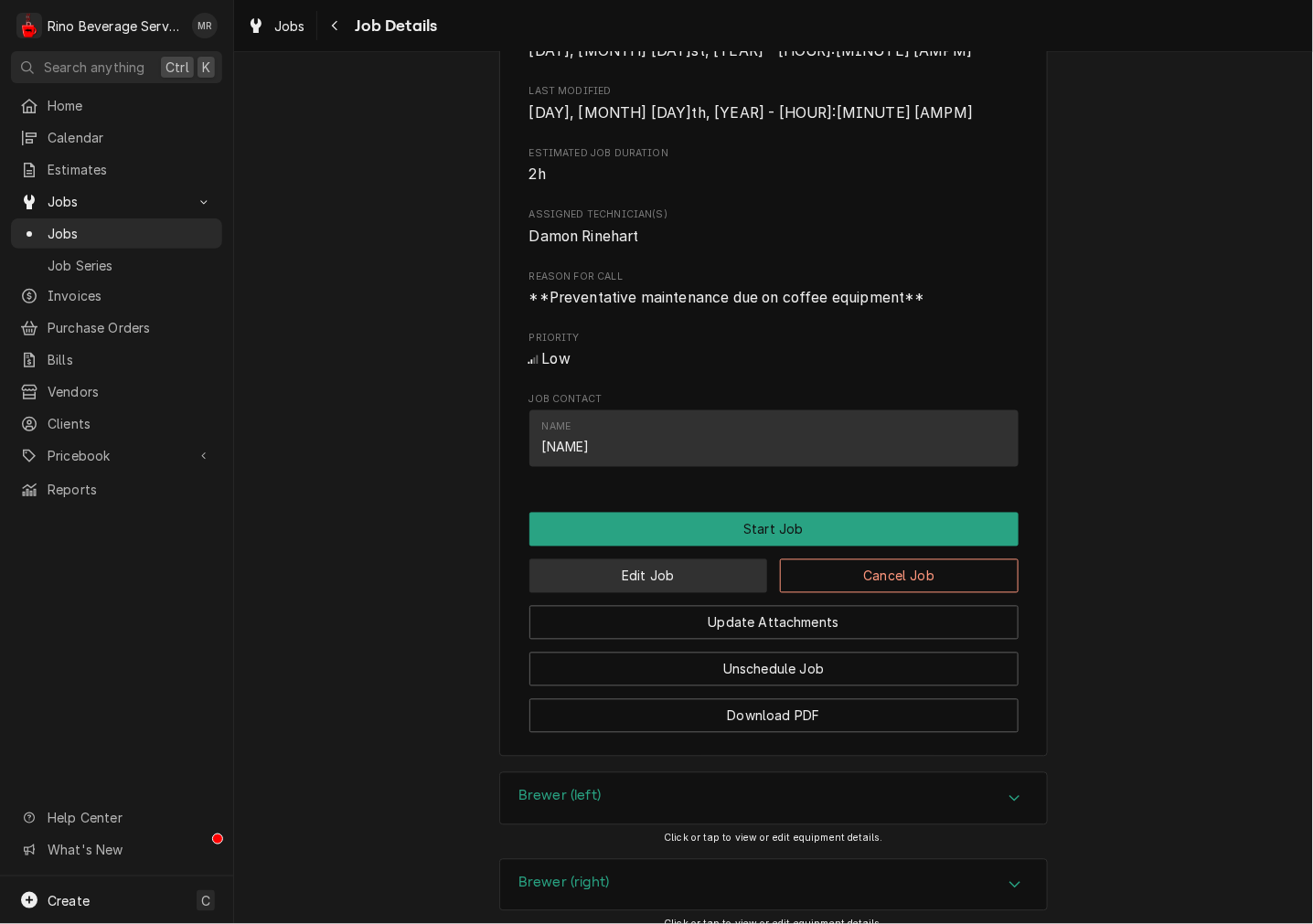 click on "Edit Job" at bounding box center (648, 576) 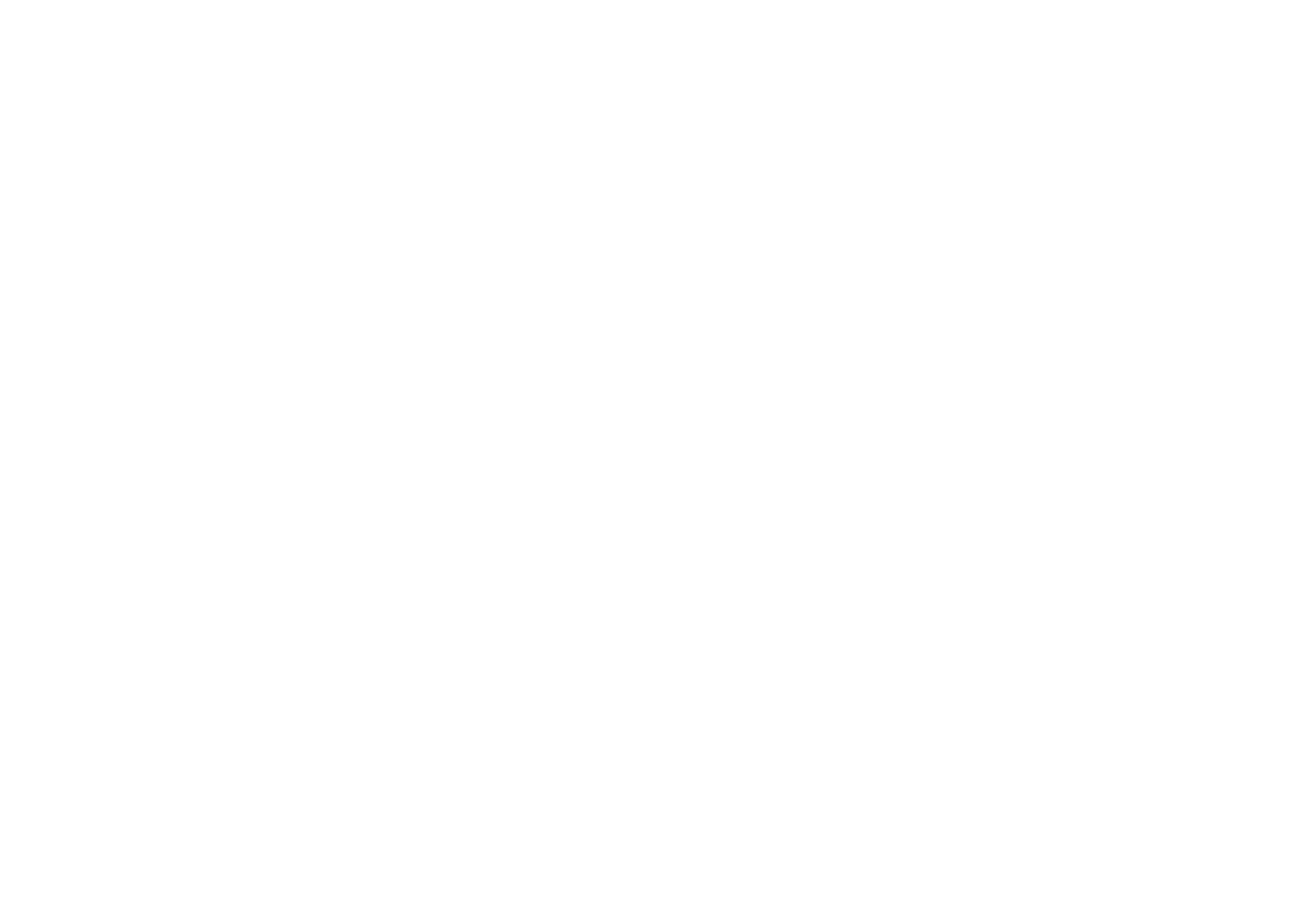 scroll, scrollTop: 0, scrollLeft: 0, axis: both 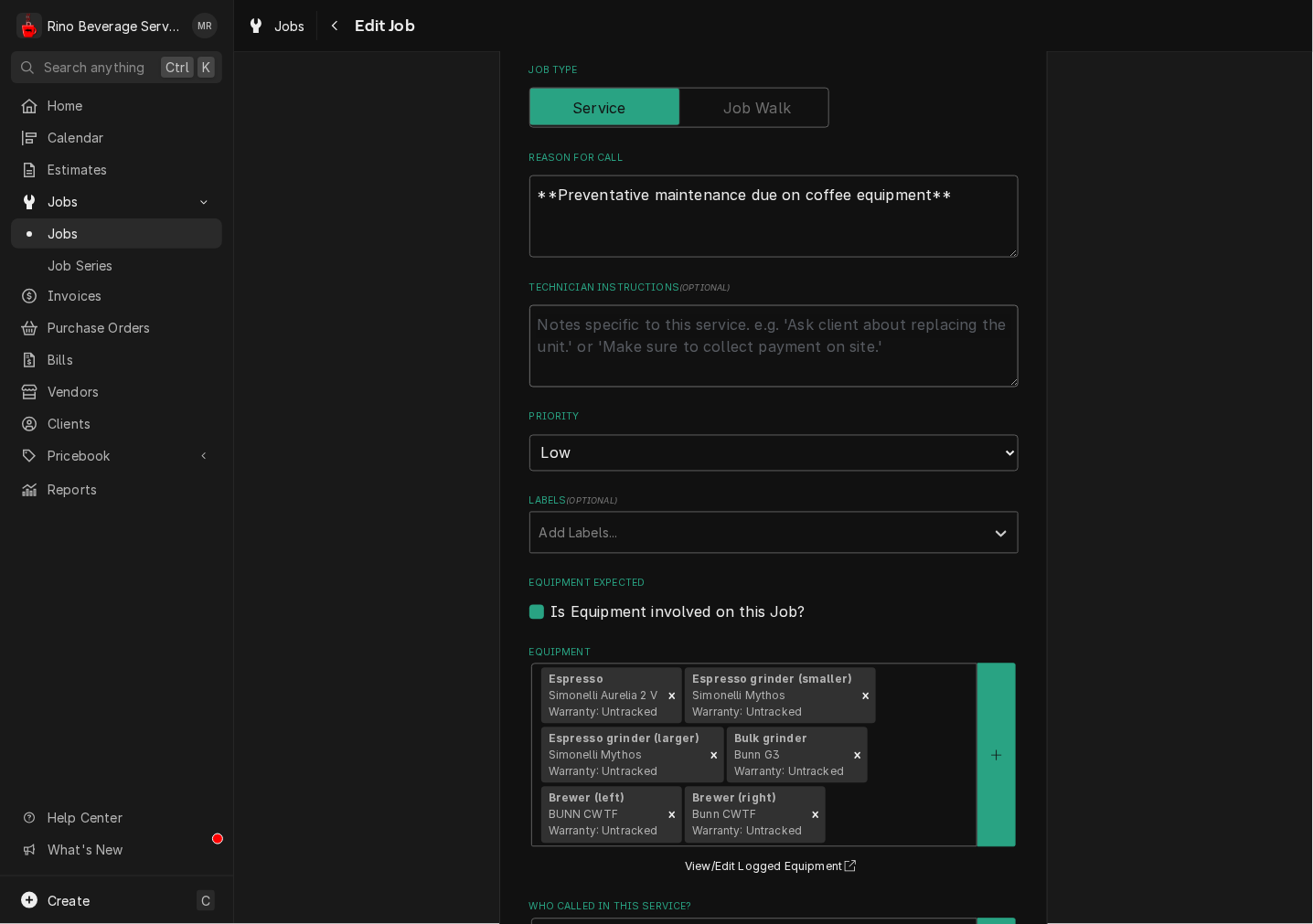 click on "Technician Instructions  ( optional )" at bounding box center (774, 346) 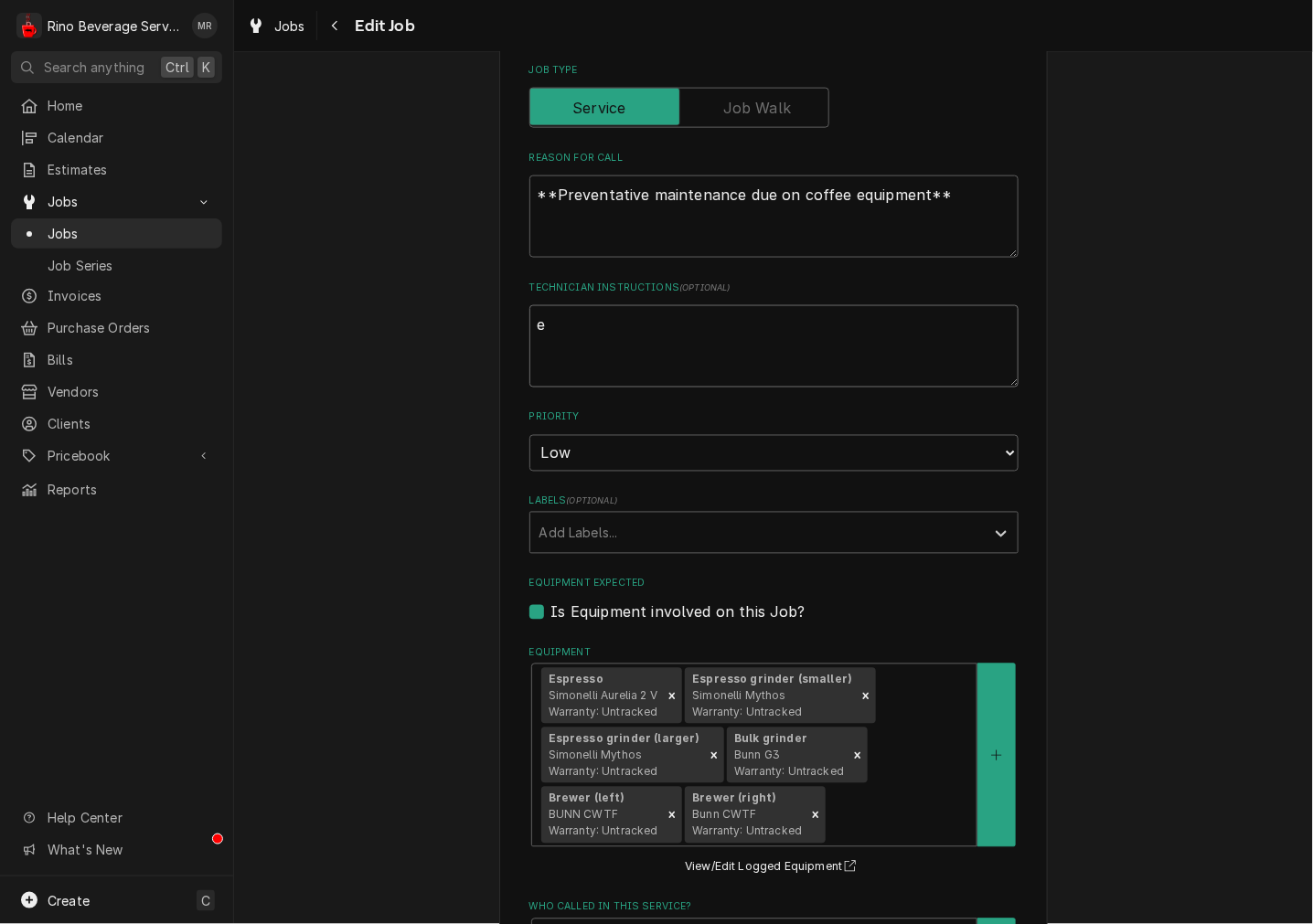 type on "x" 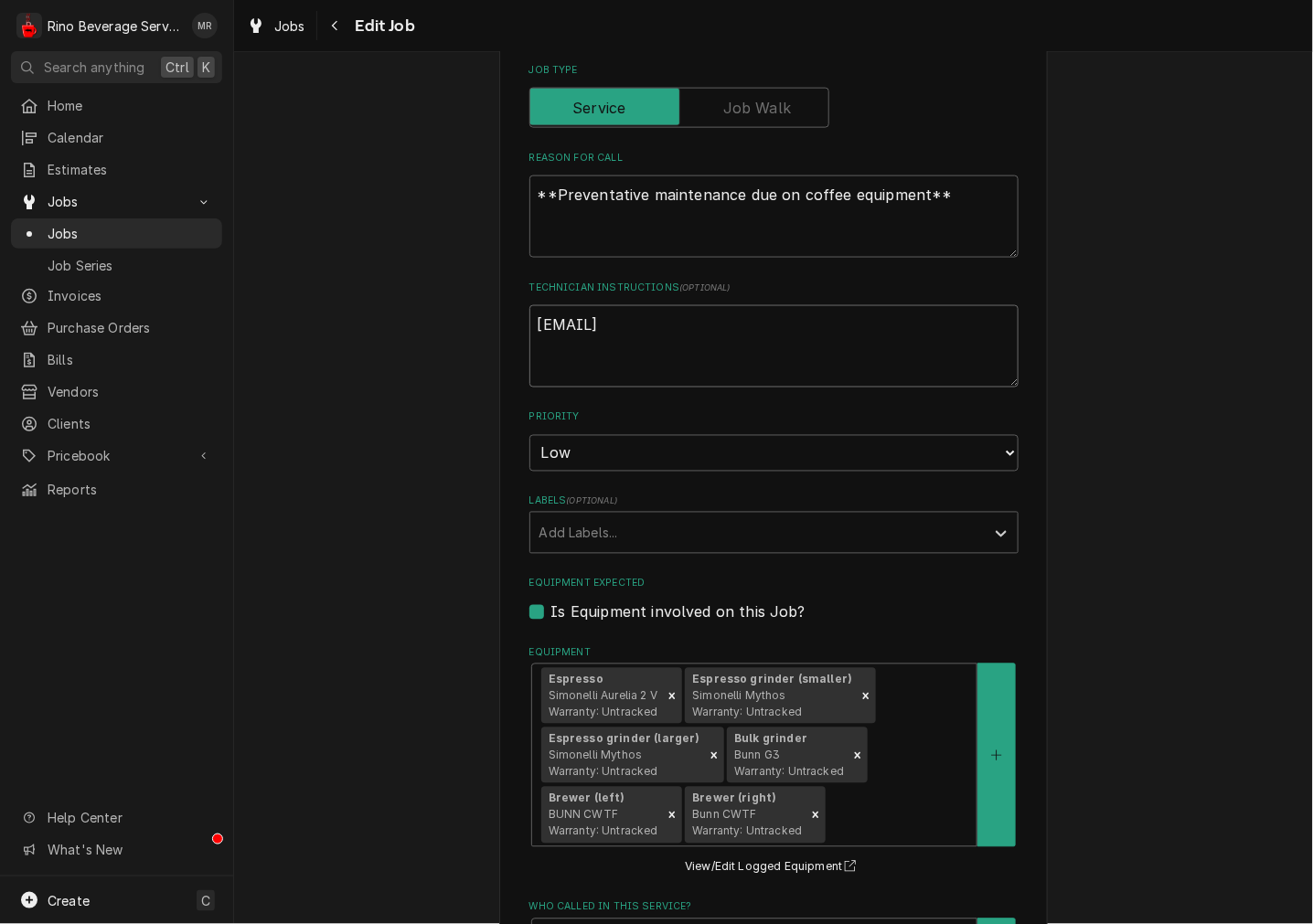 type on "x" 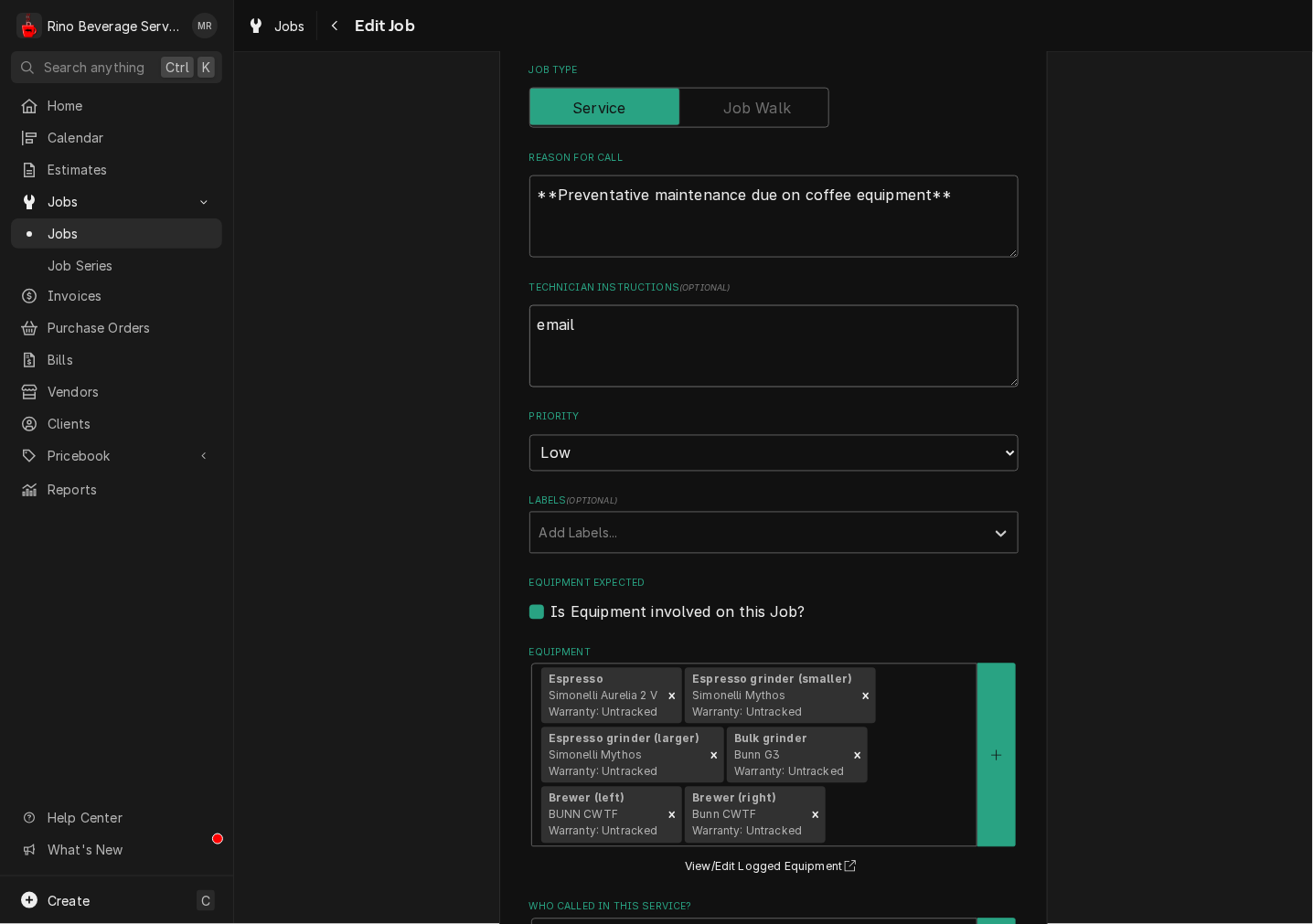 type on "x" 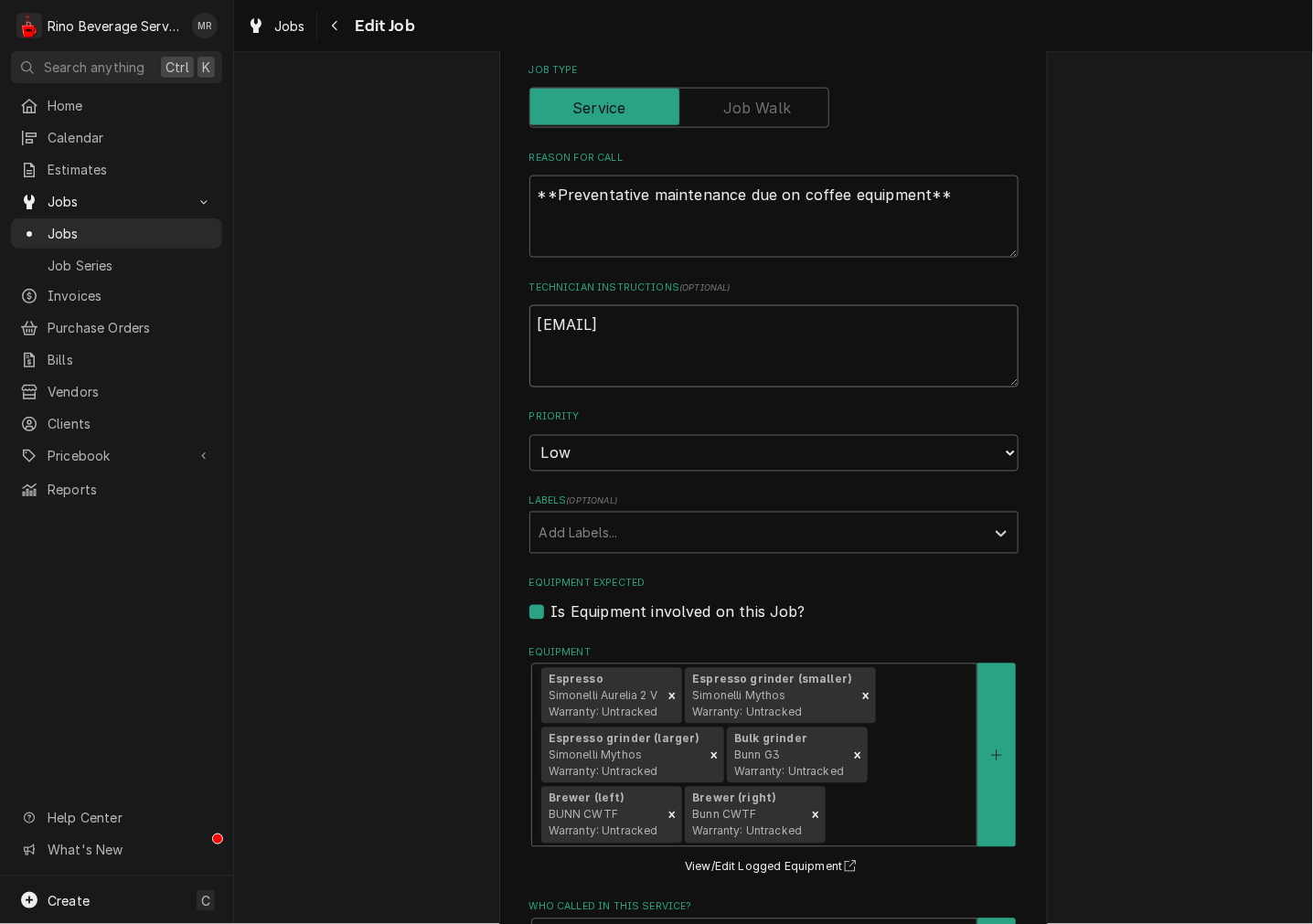 type on "x" 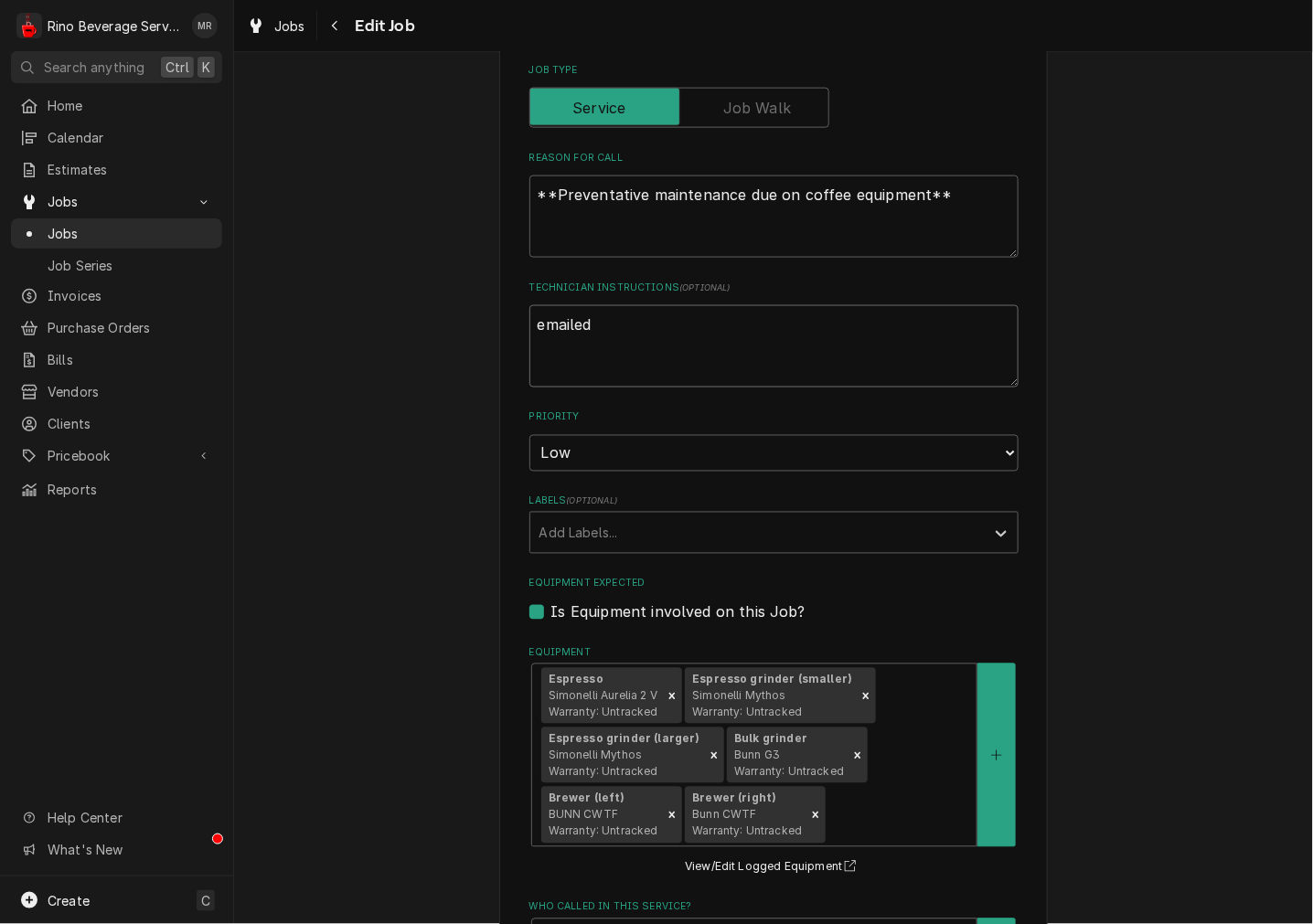 type on "x" 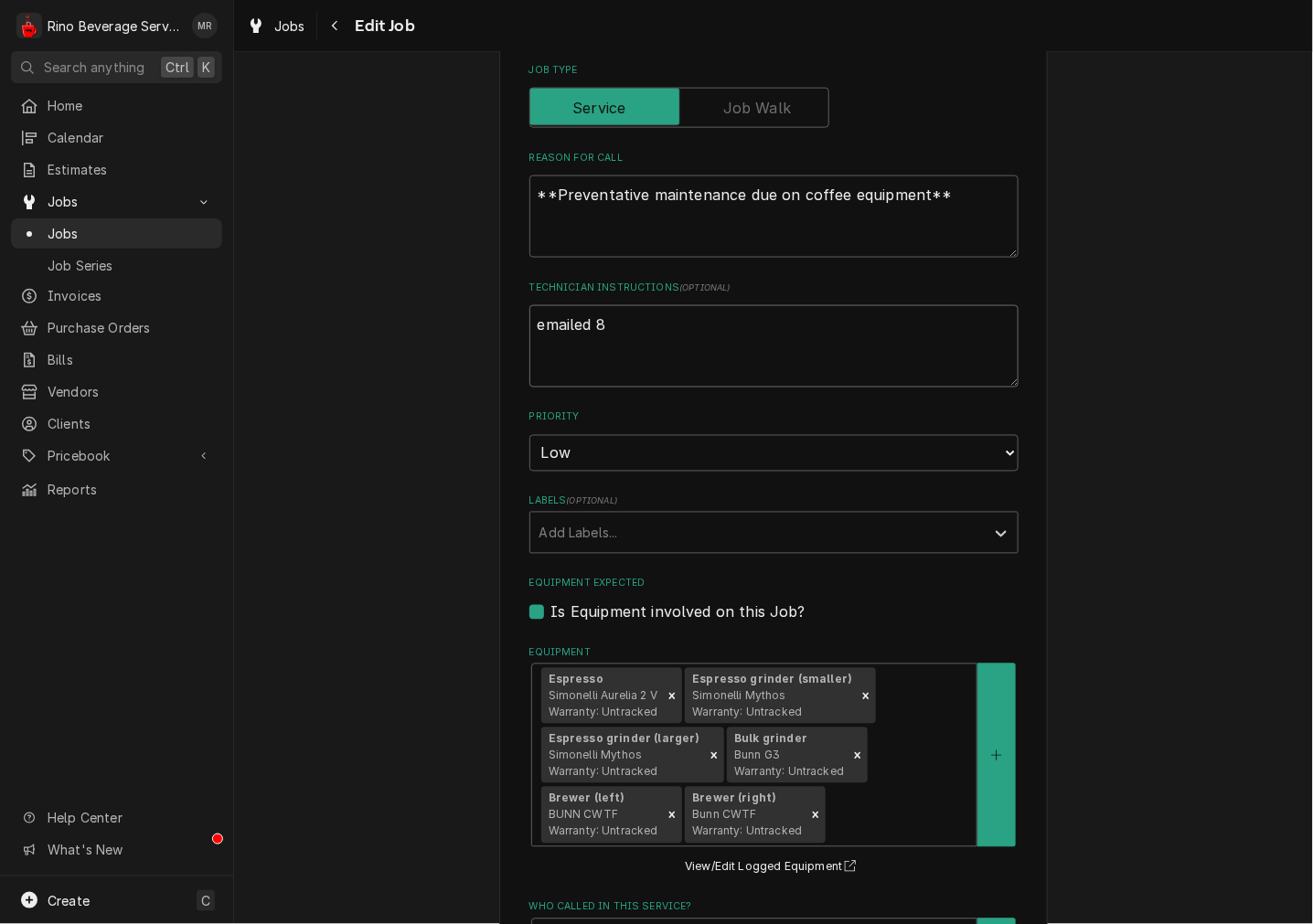 type on "x" 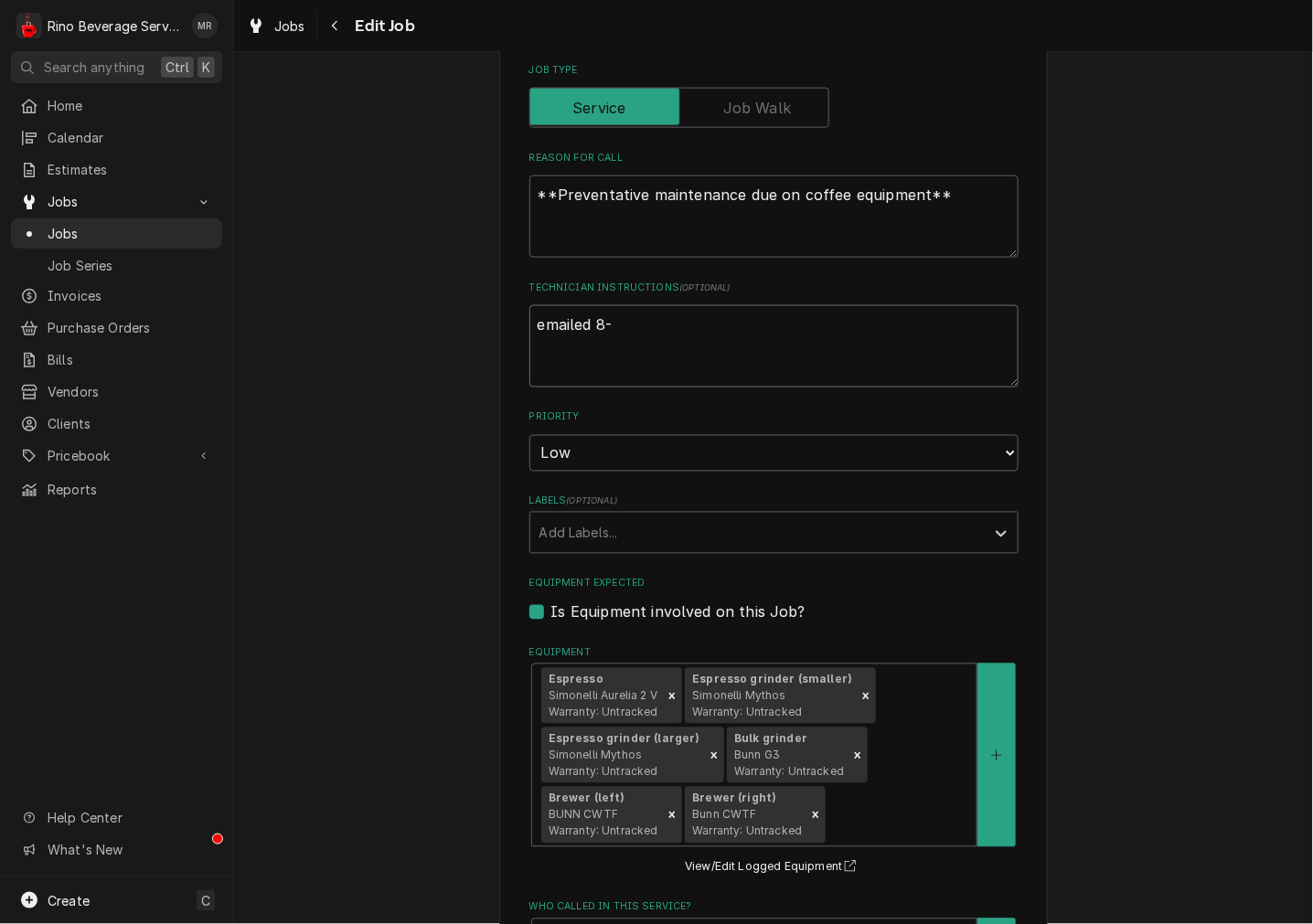 type on "x" 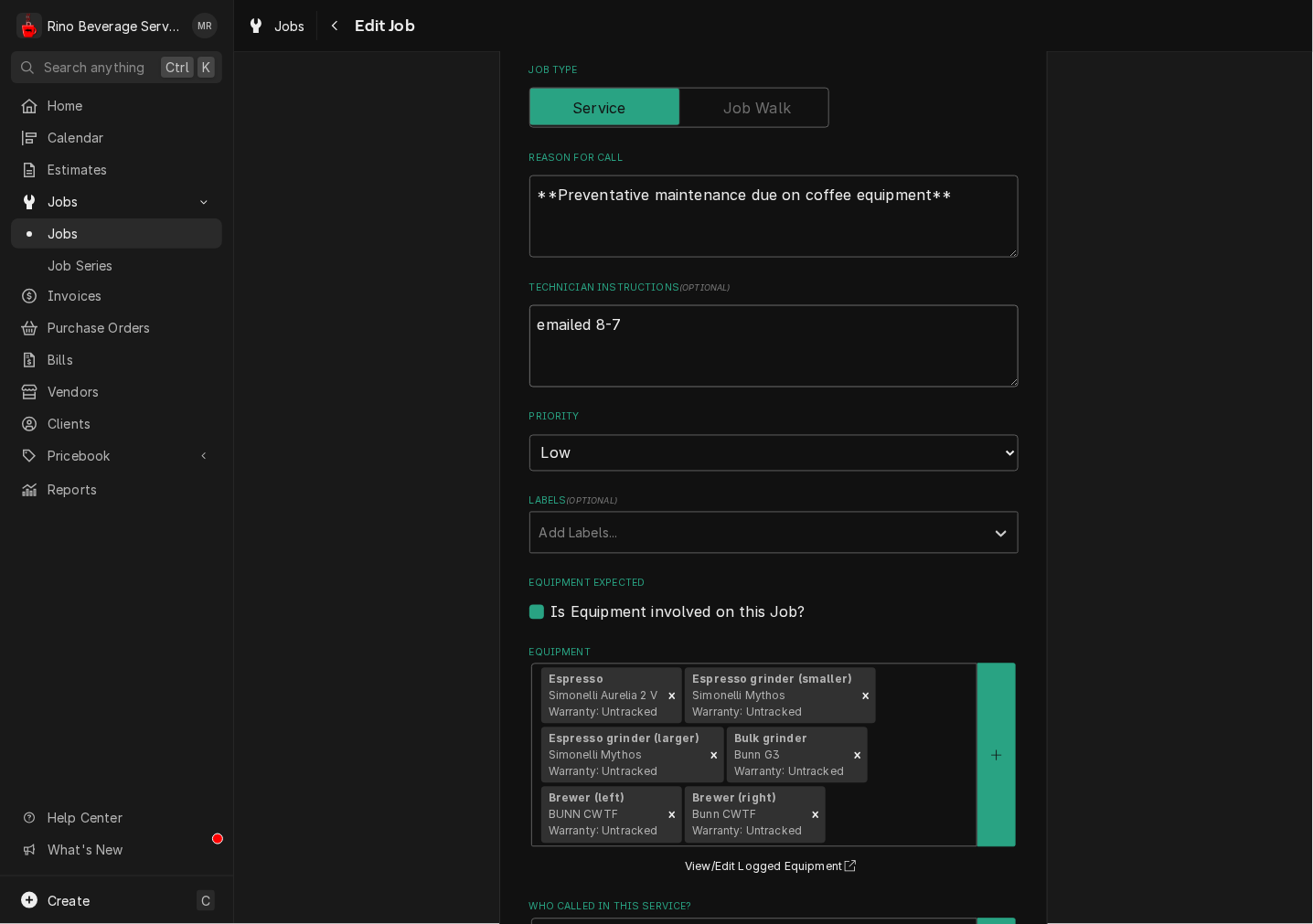 type on "x" 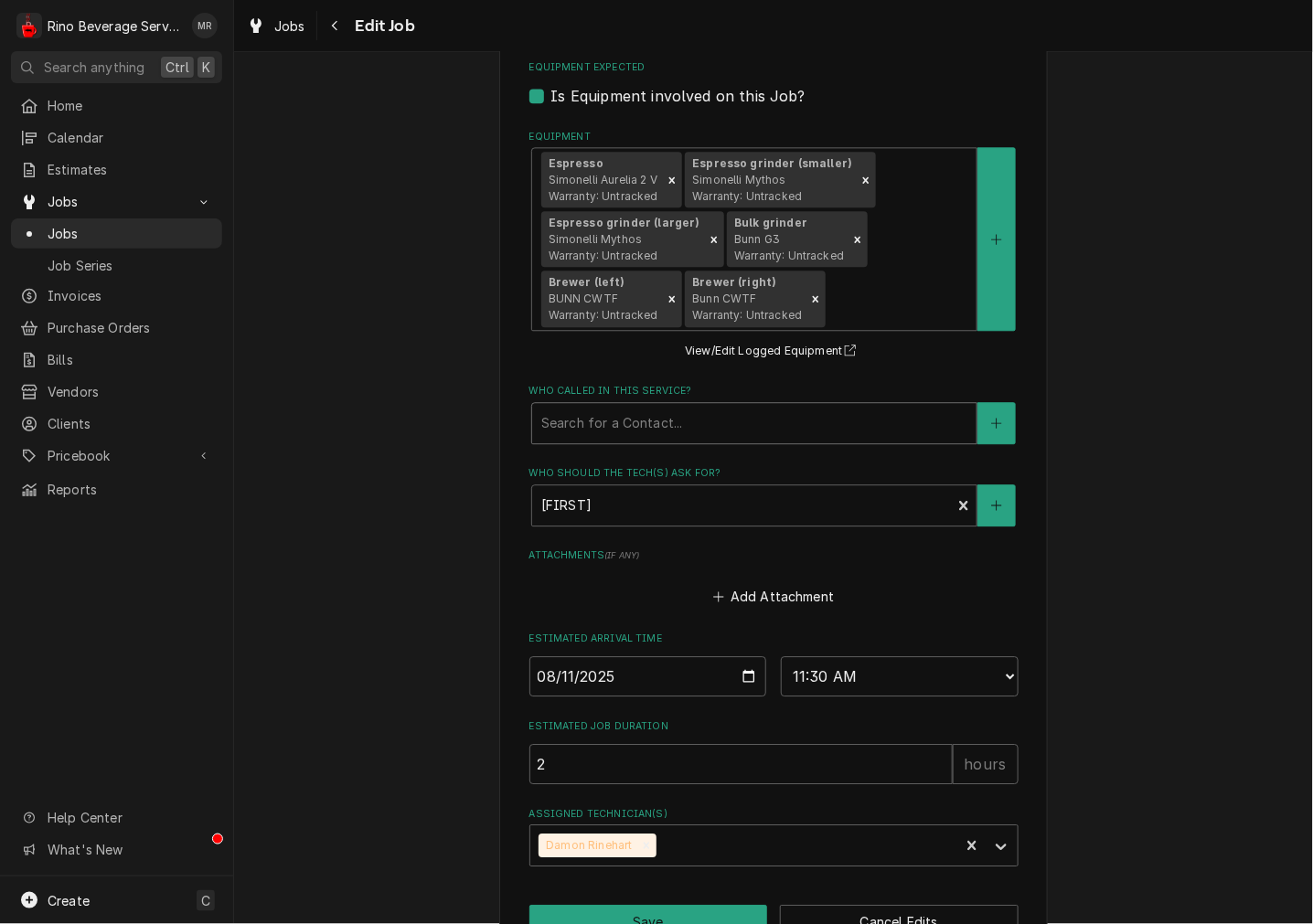 scroll, scrollTop: 1245, scrollLeft: 0, axis: vertical 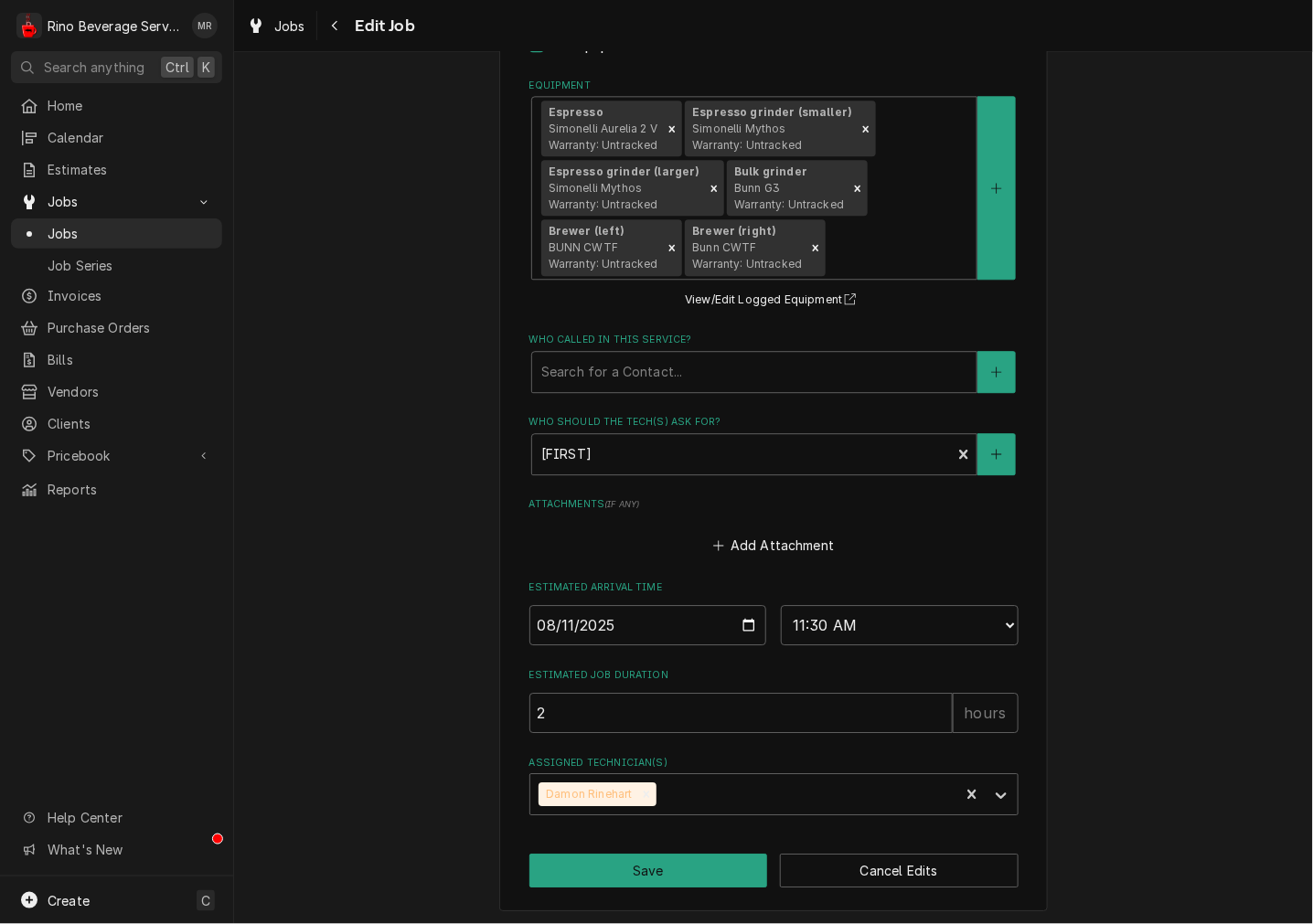 type on "emailed 8-7" 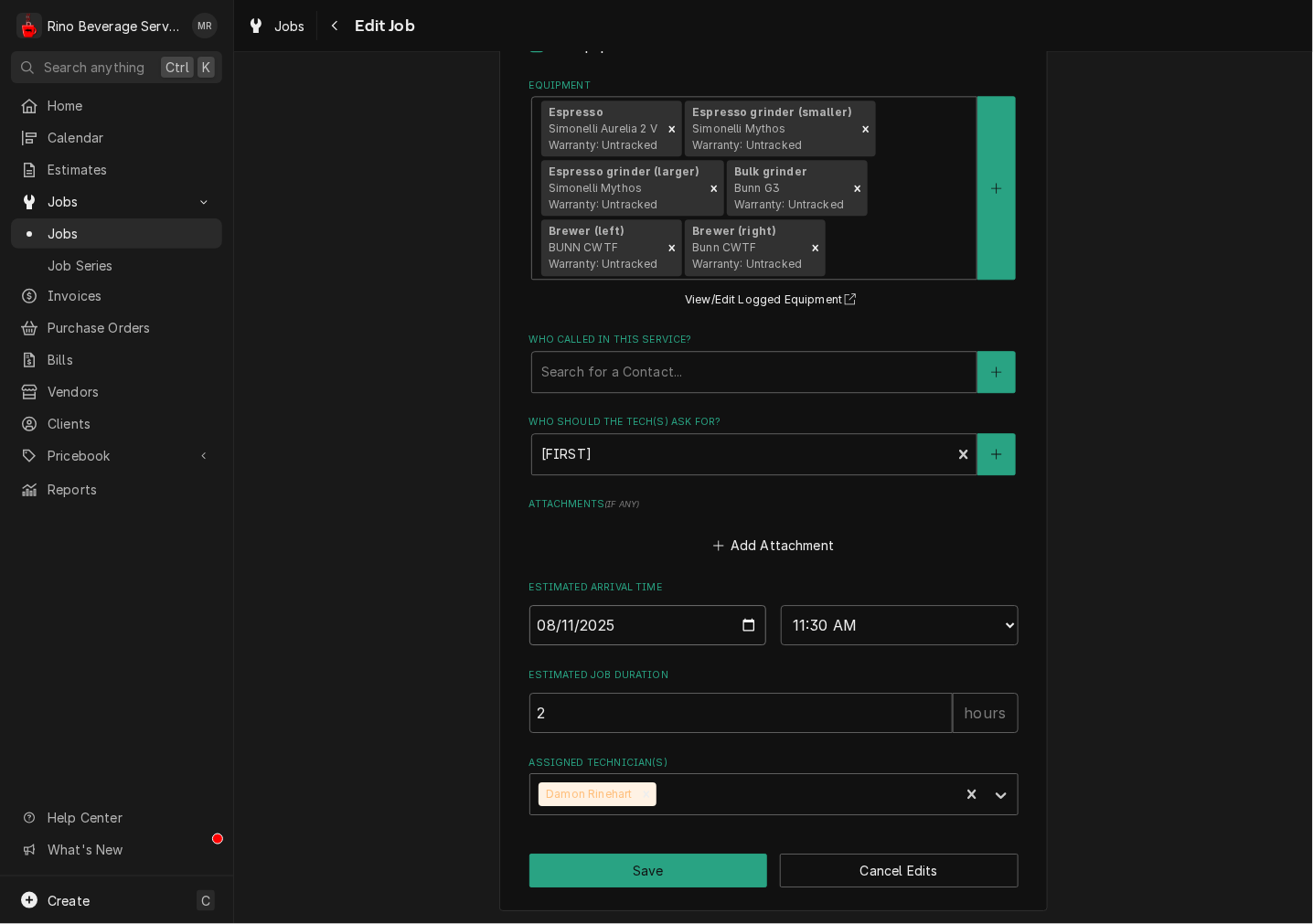 click on "2025-08-11" at bounding box center [648, 625] 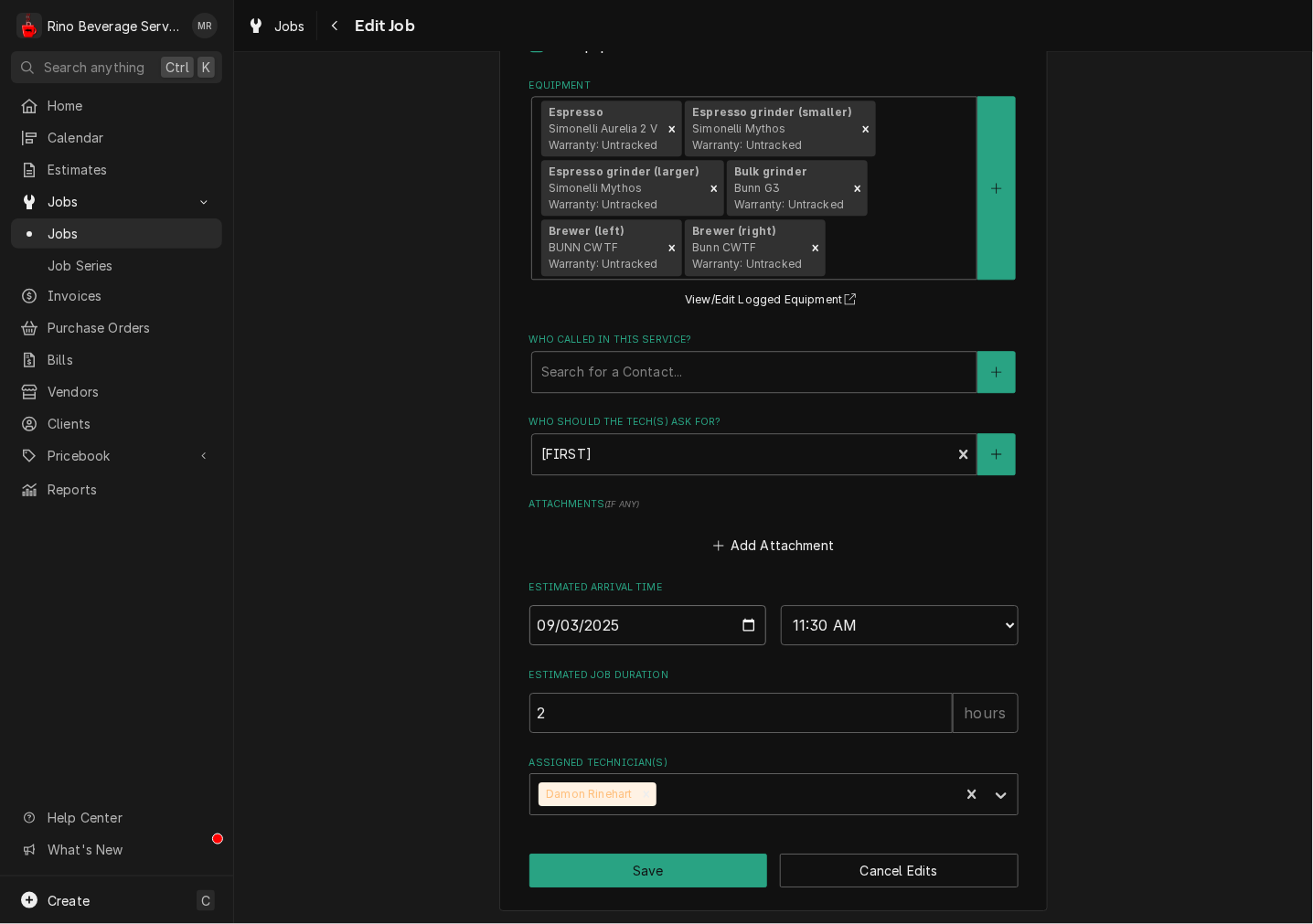 type on "2025-09-03" 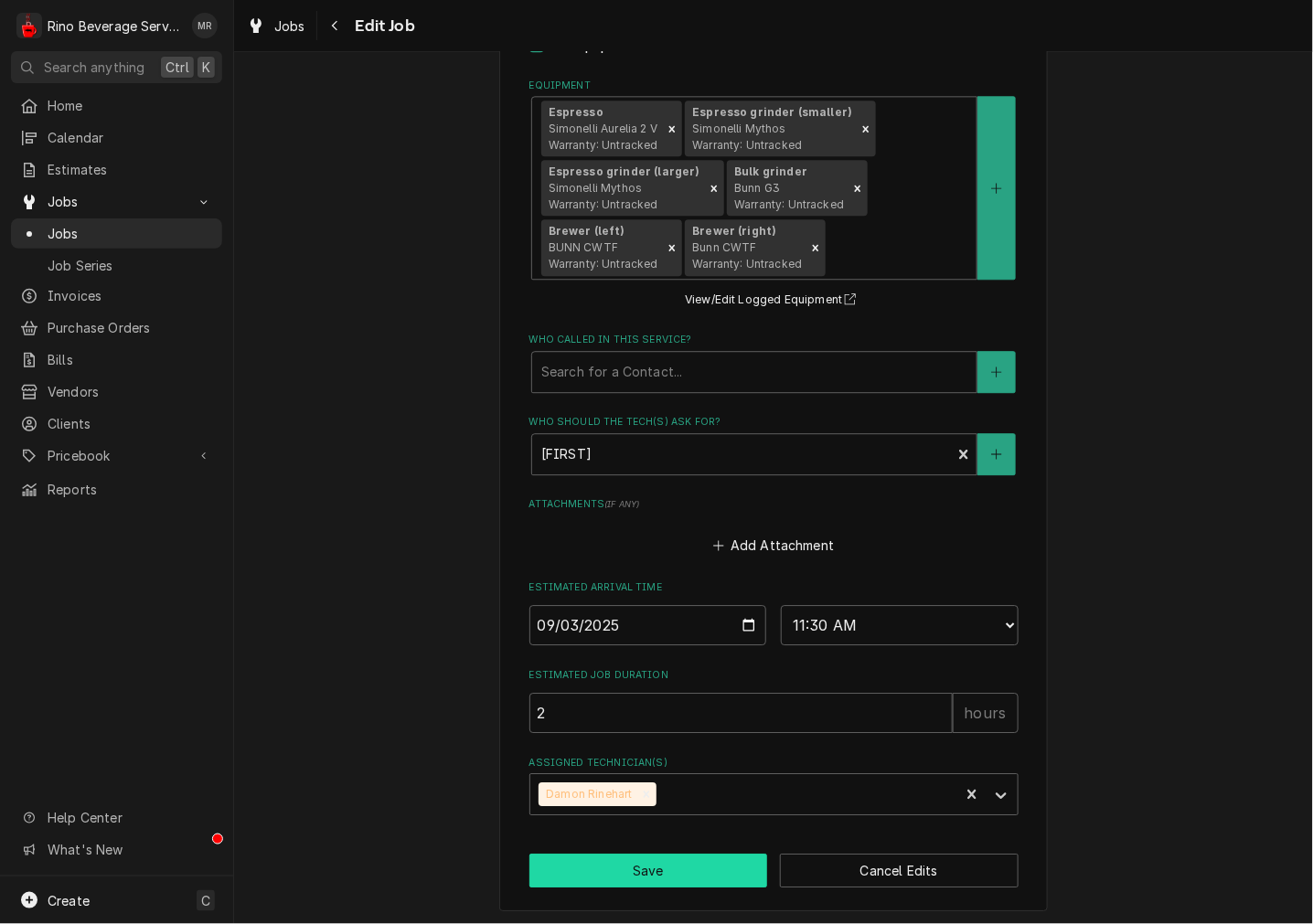 click on "Save" at bounding box center [648, 870] 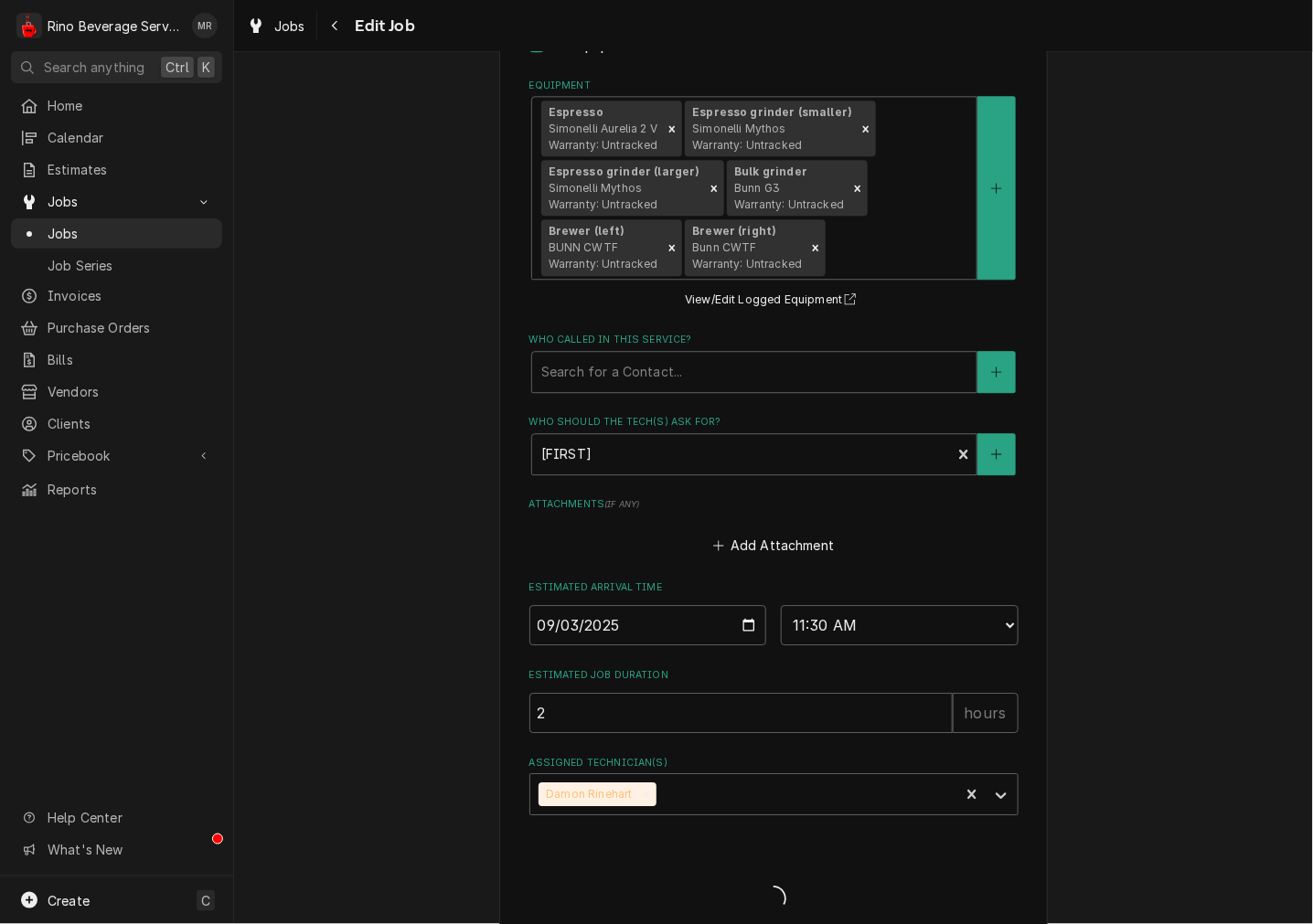 type on "x" 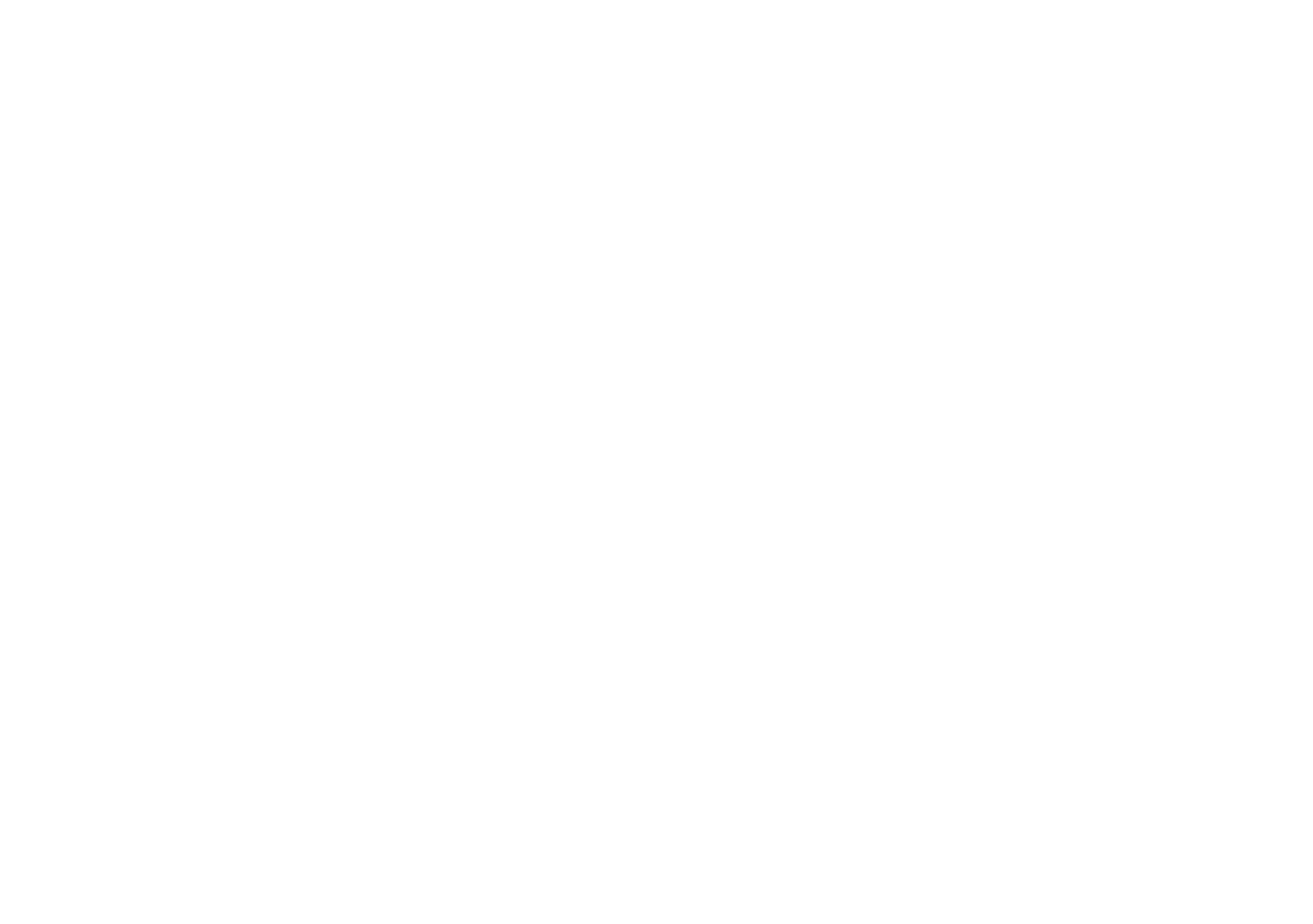 scroll, scrollTop: 0, scrollLeft: 0, axis: both 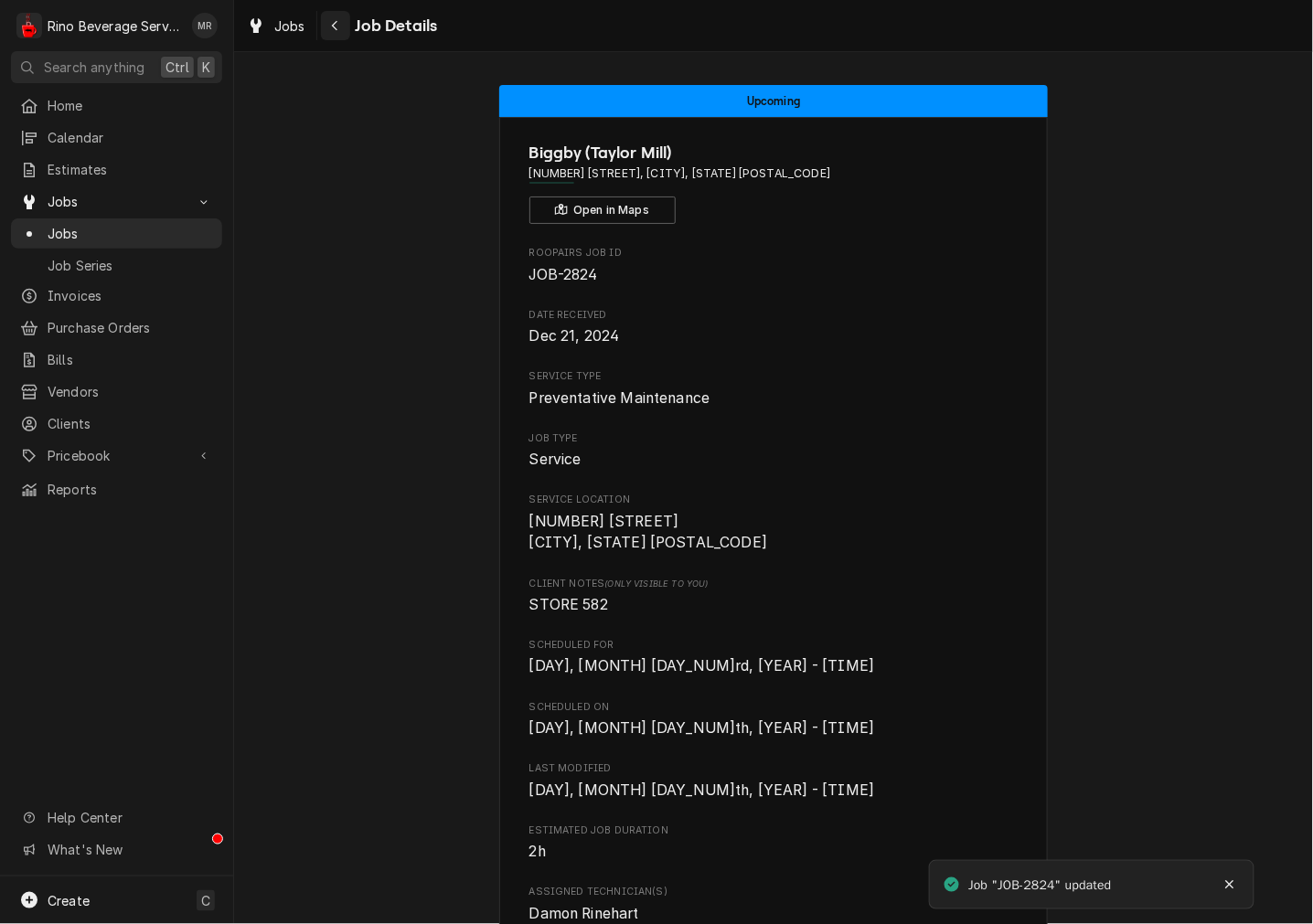 click at bounding box center (336, 26) 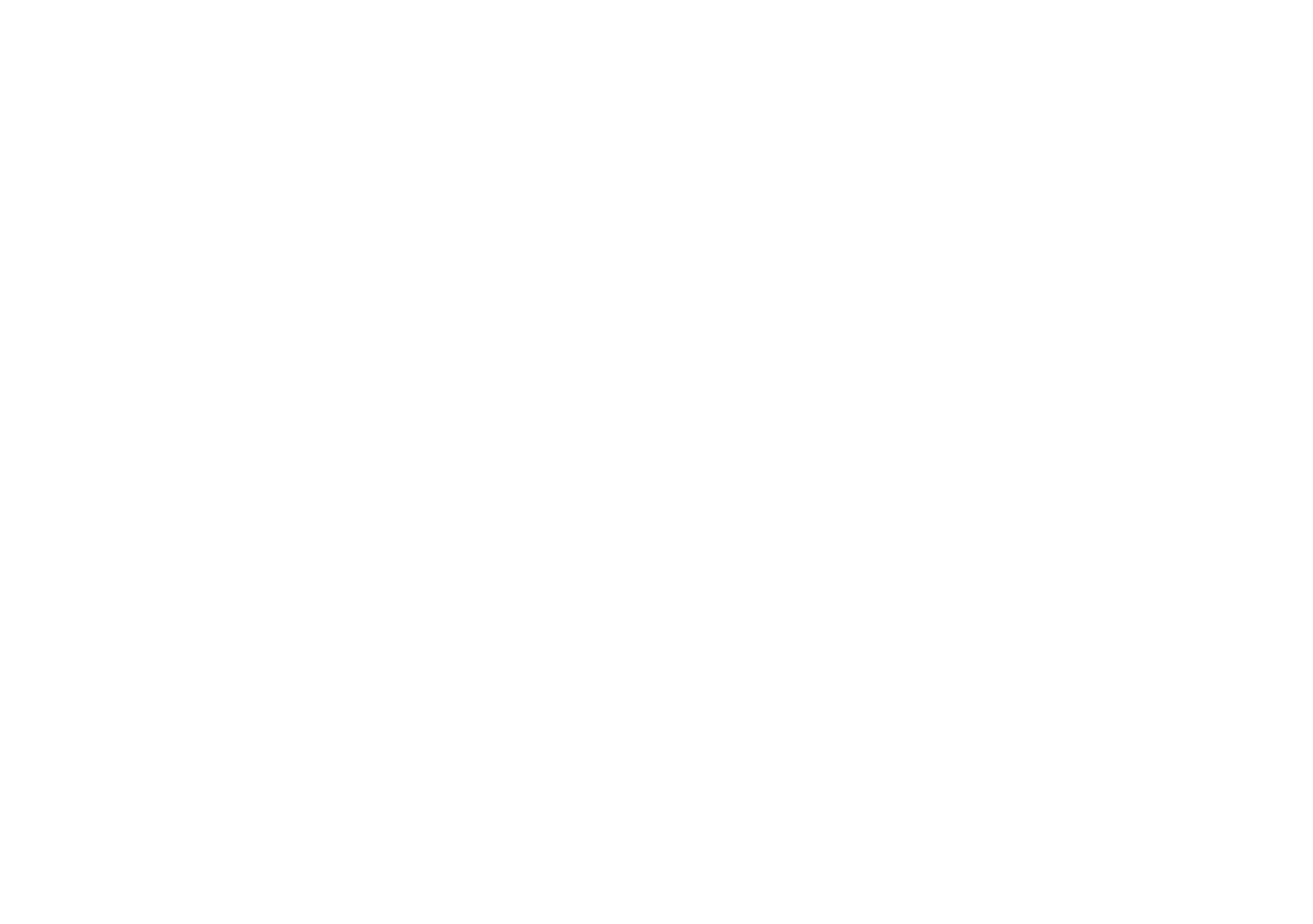 scroll, scrollTop: 0, scrollLeft: 0, axis: both 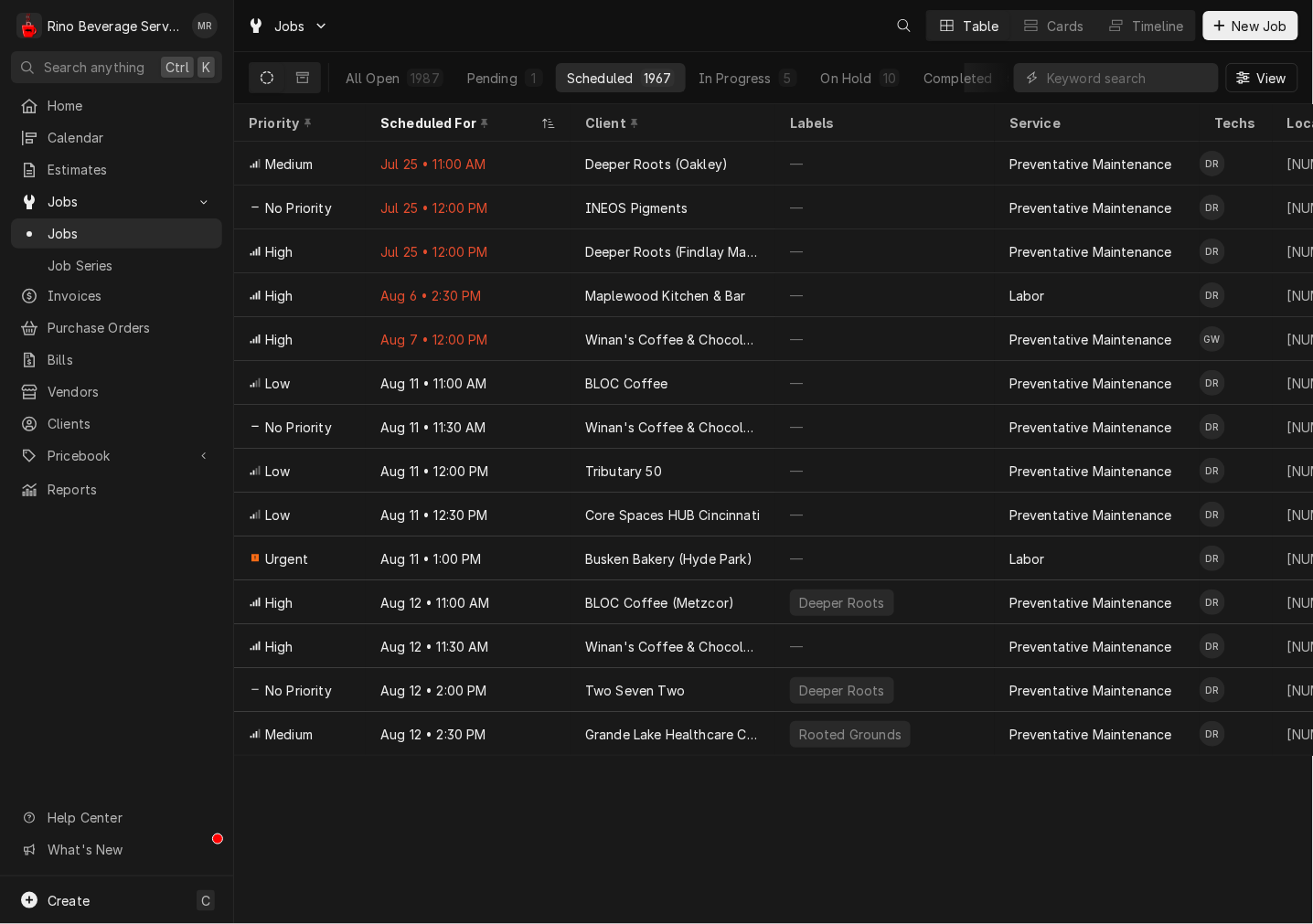 click on "View" at bounding box center [1156, 78] 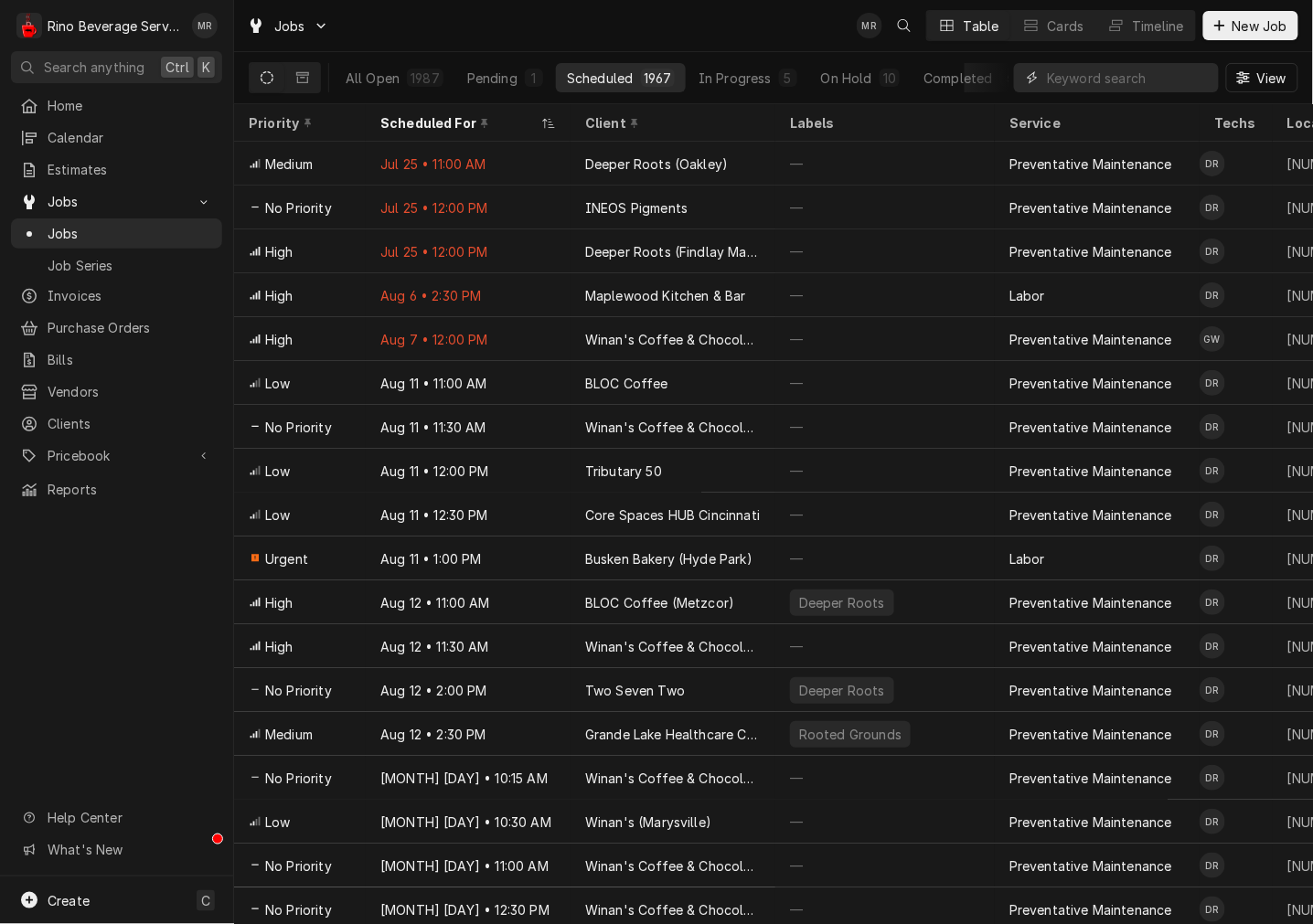 click at bounding box center [1128, 78] 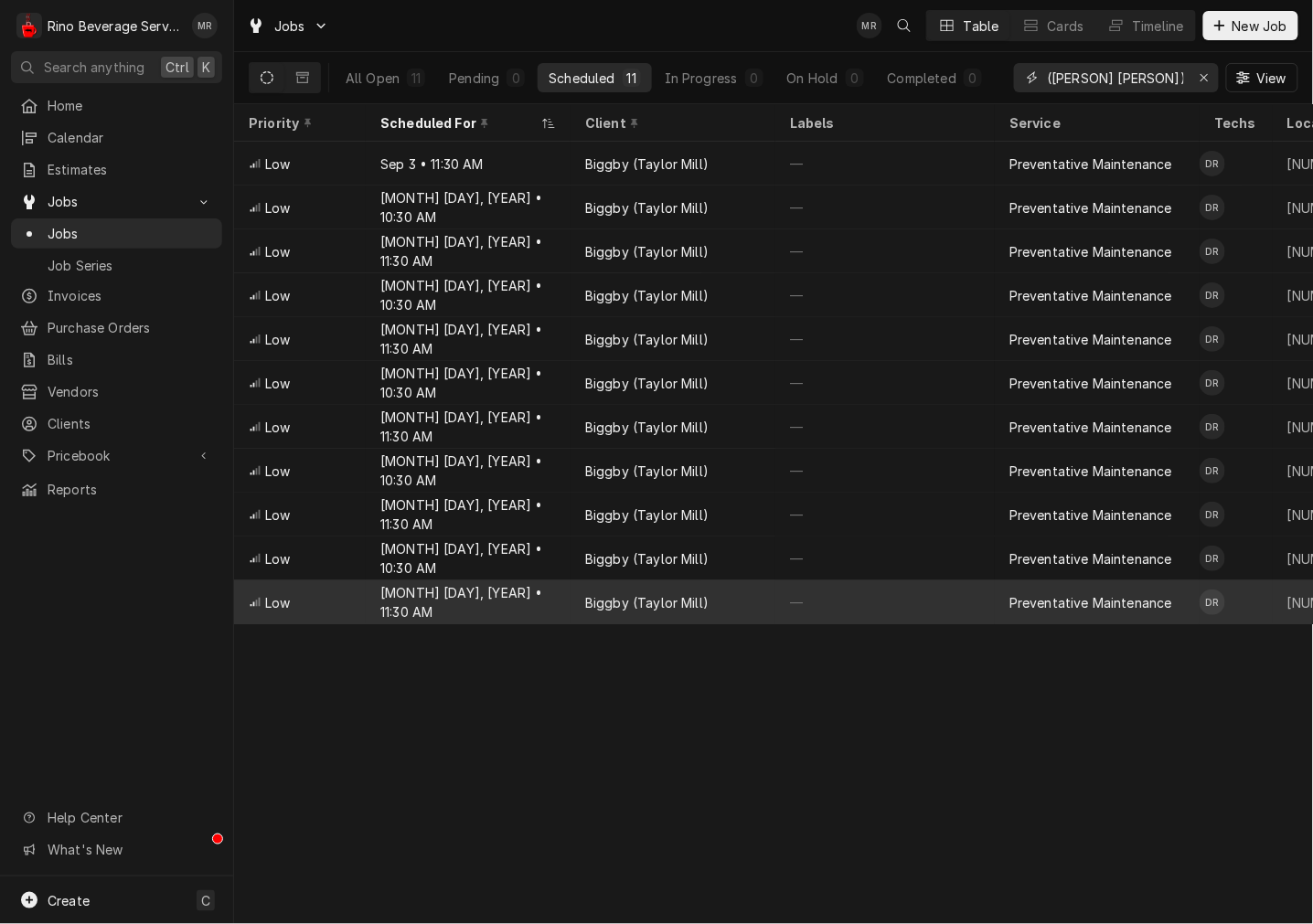 type on "([PERSON] [PERSON])" 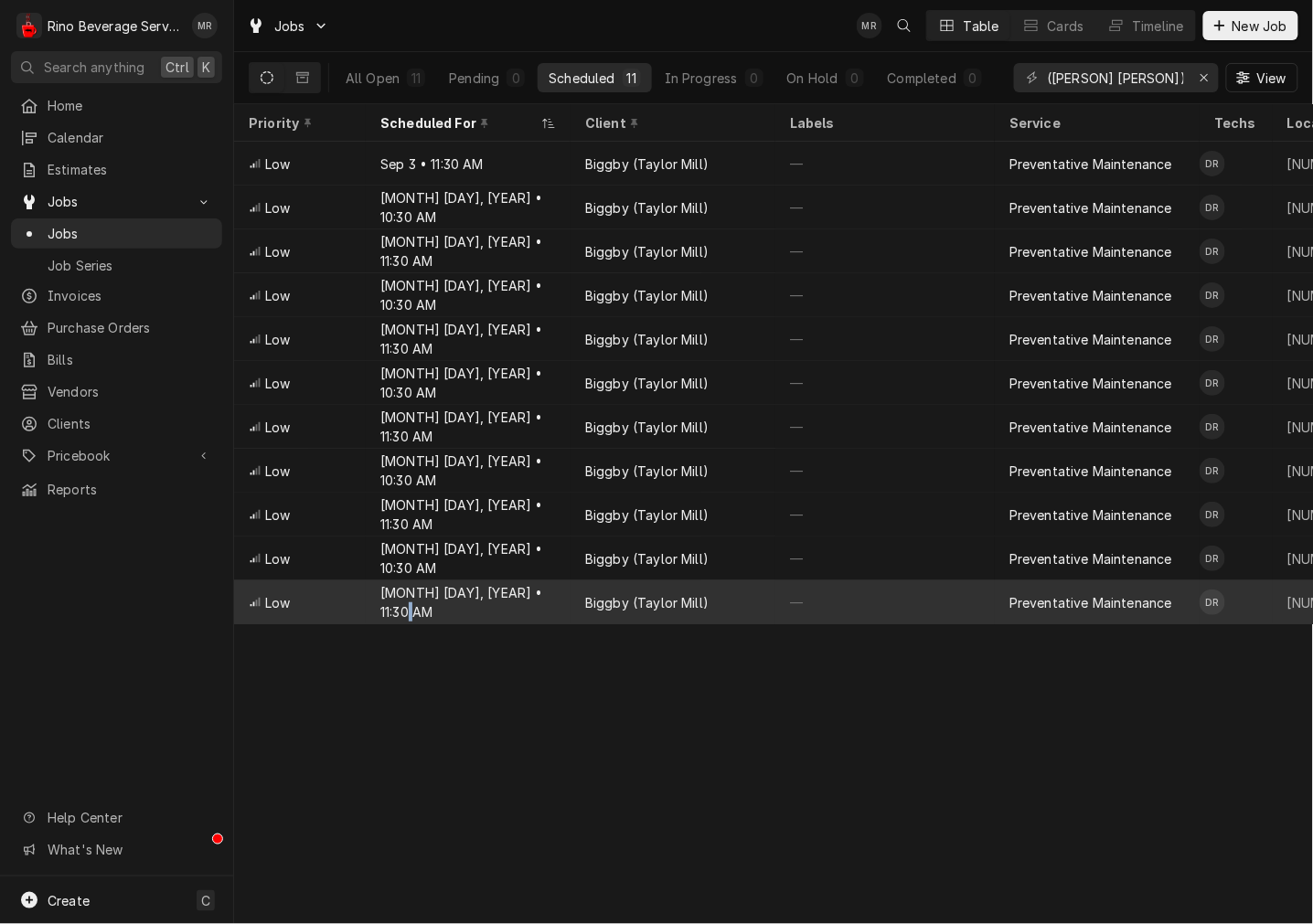 click on "[MONTH] [DAY], [YEAR]   • 11:30 AM" at bounding box center (468, 602) 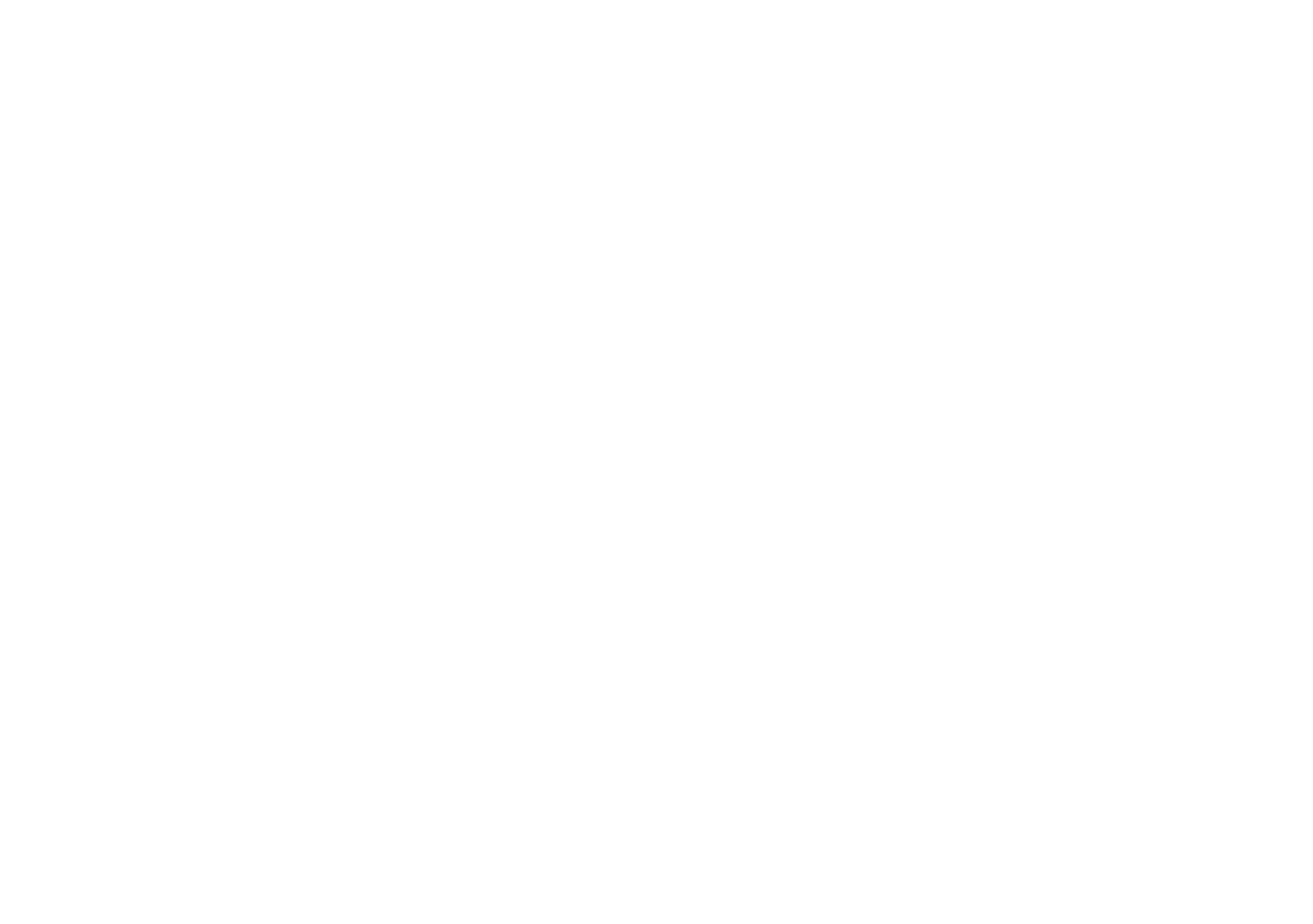 scroll, scrollTop: 0, scrollLeft: 0, axis: both 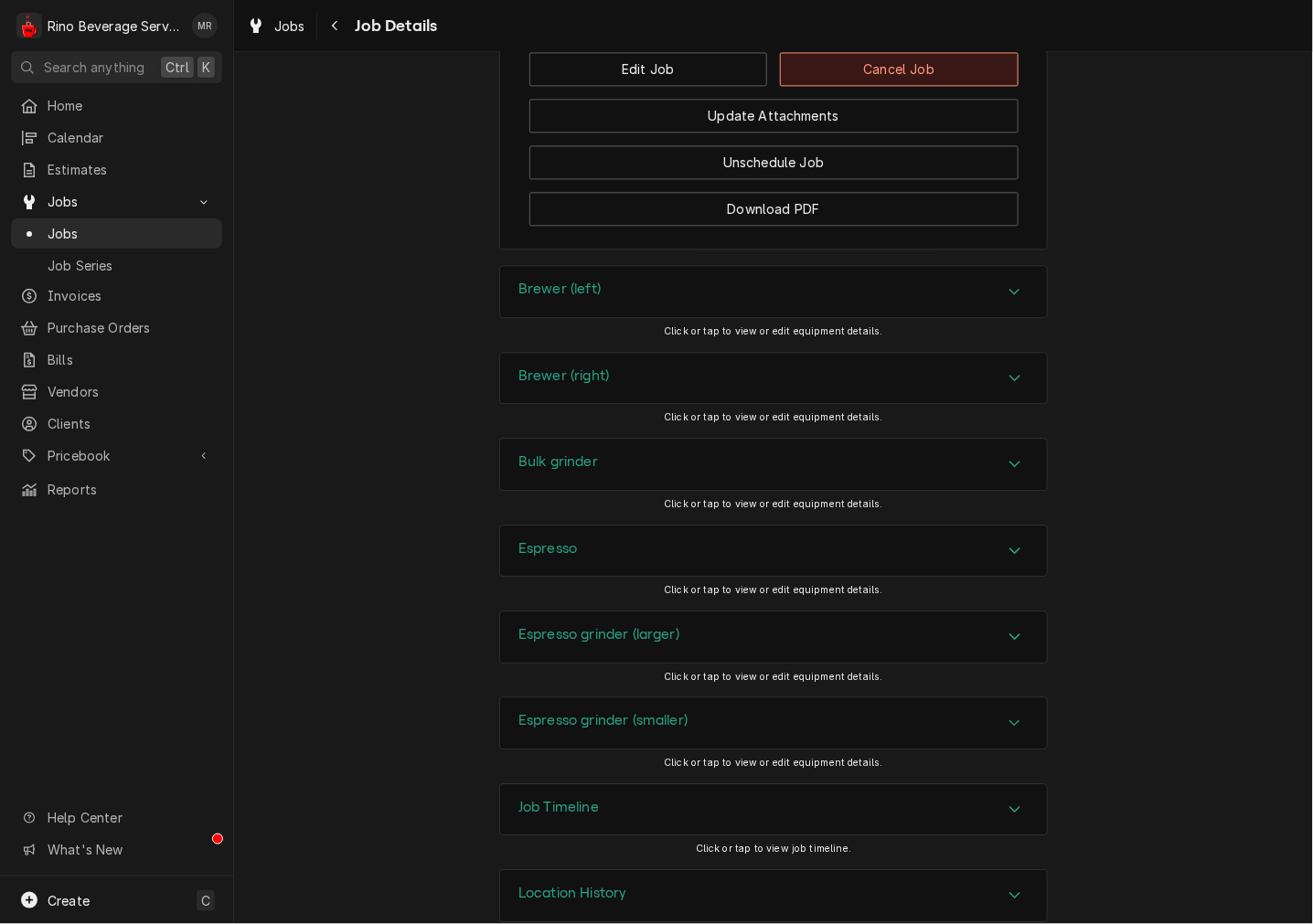 click on "Cancel Job" at bounding box center (899, 69) 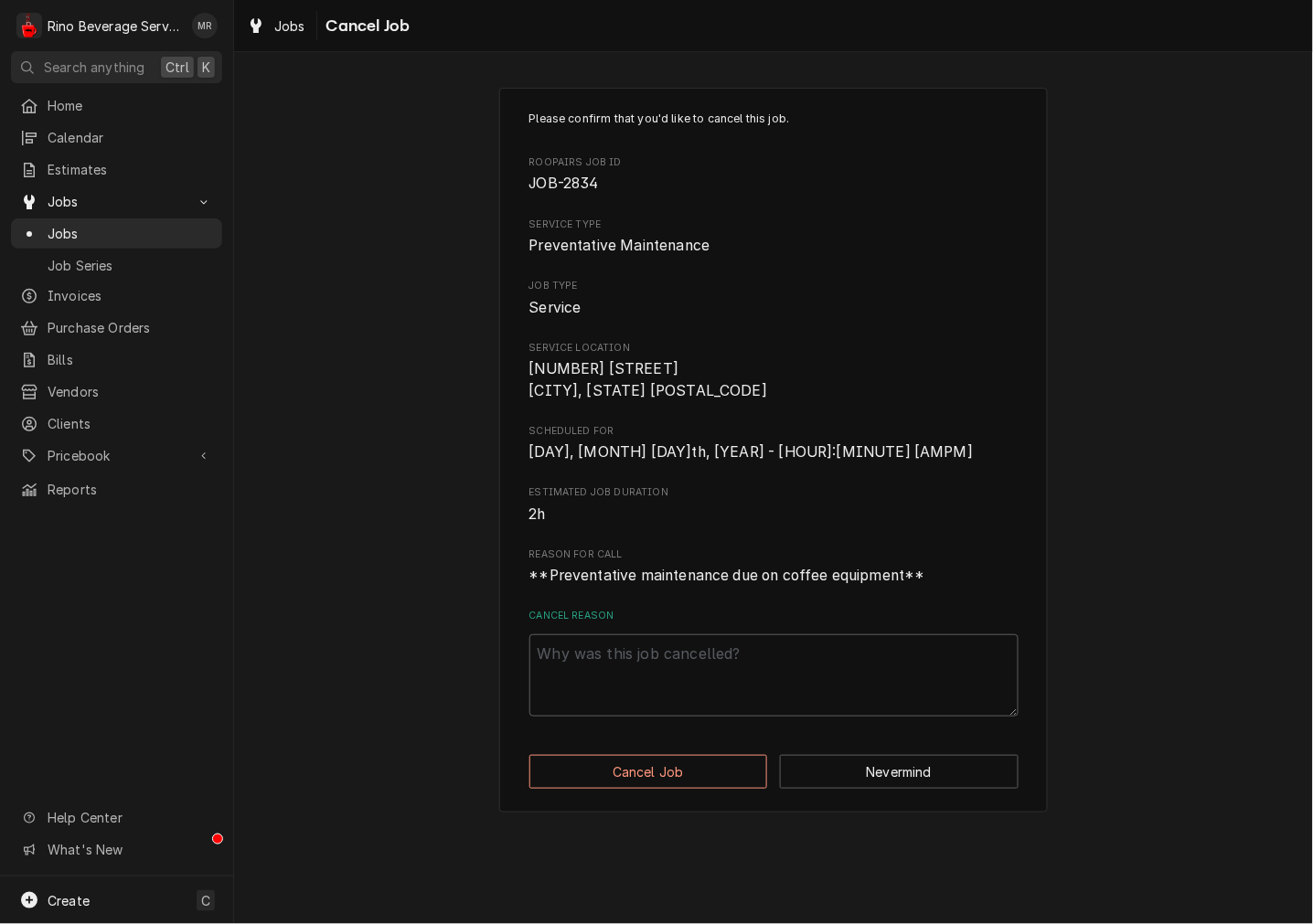 scroll, scrollTop: 0, scrollLeft: 0, axis: both 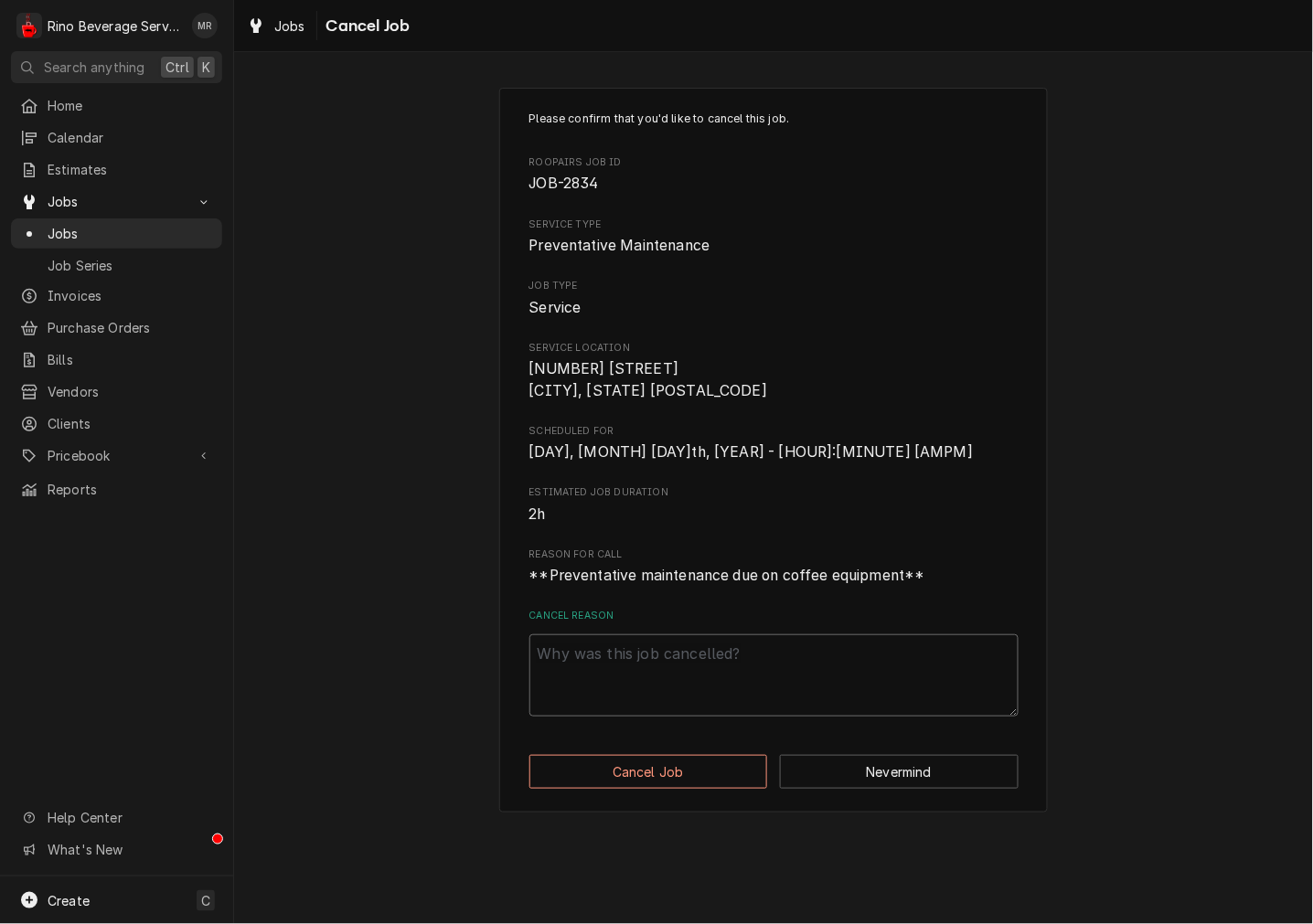 click on "Cancel Reason" at bounding box center (774, 675) 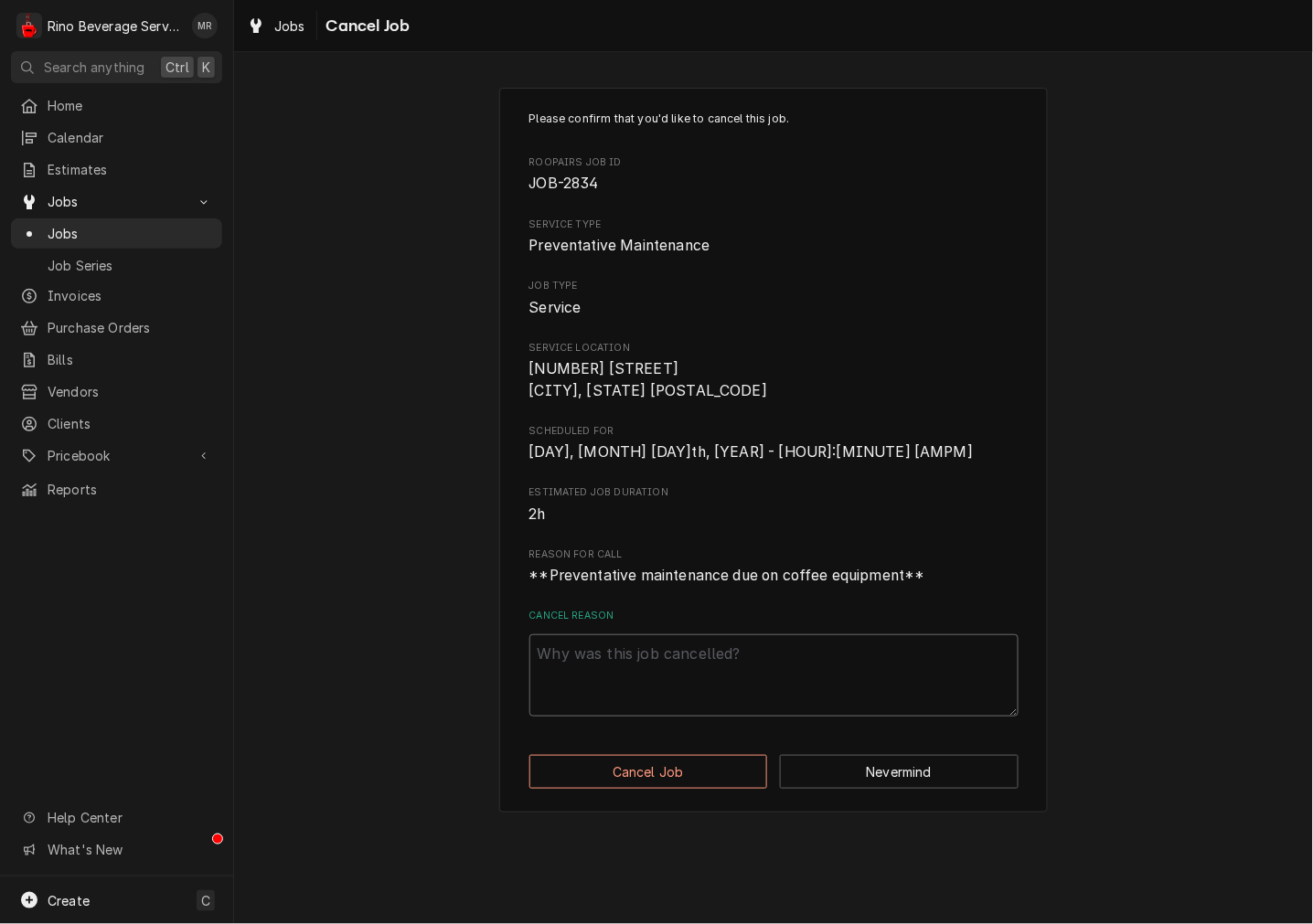 type on "x" 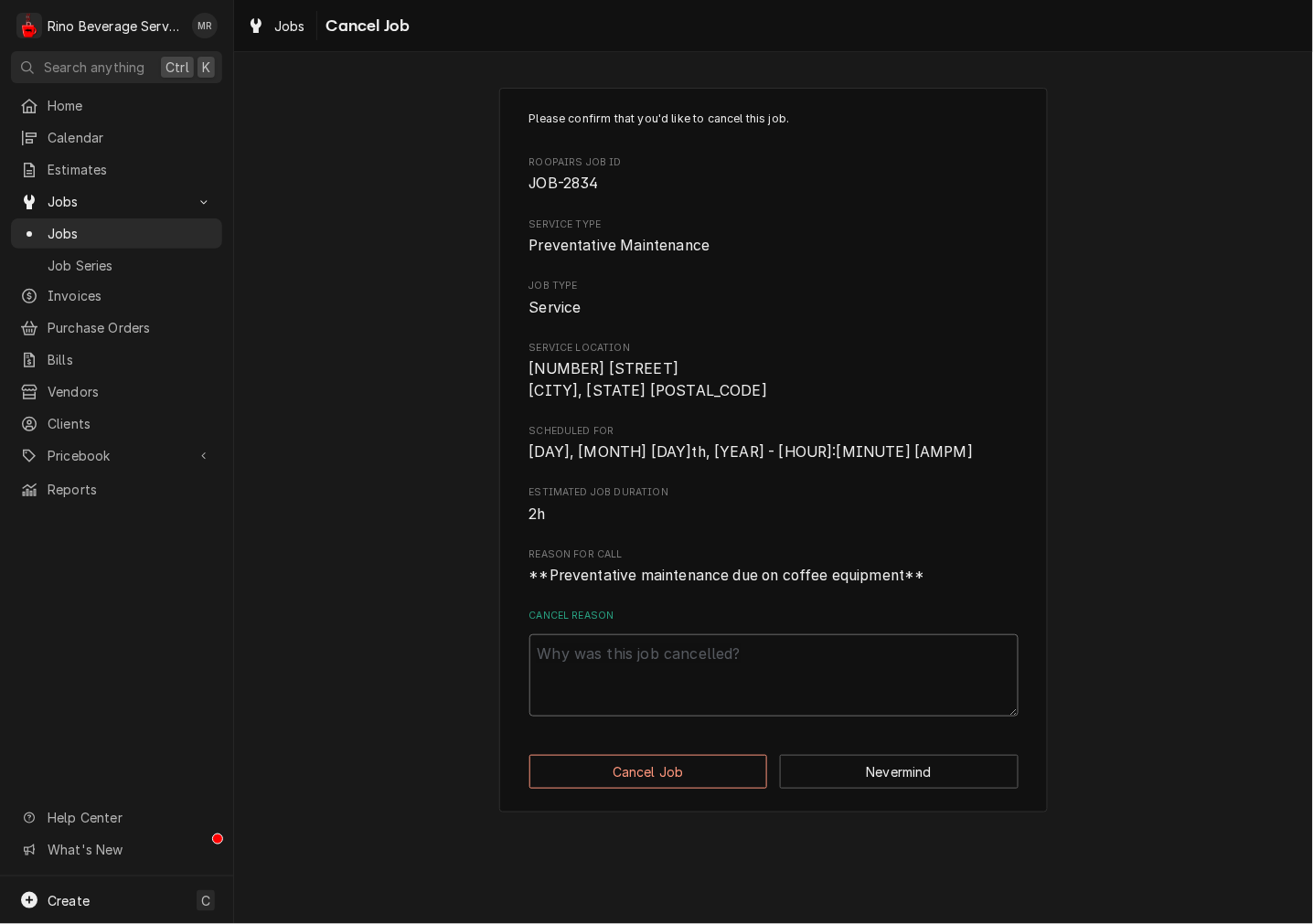 type on "c" 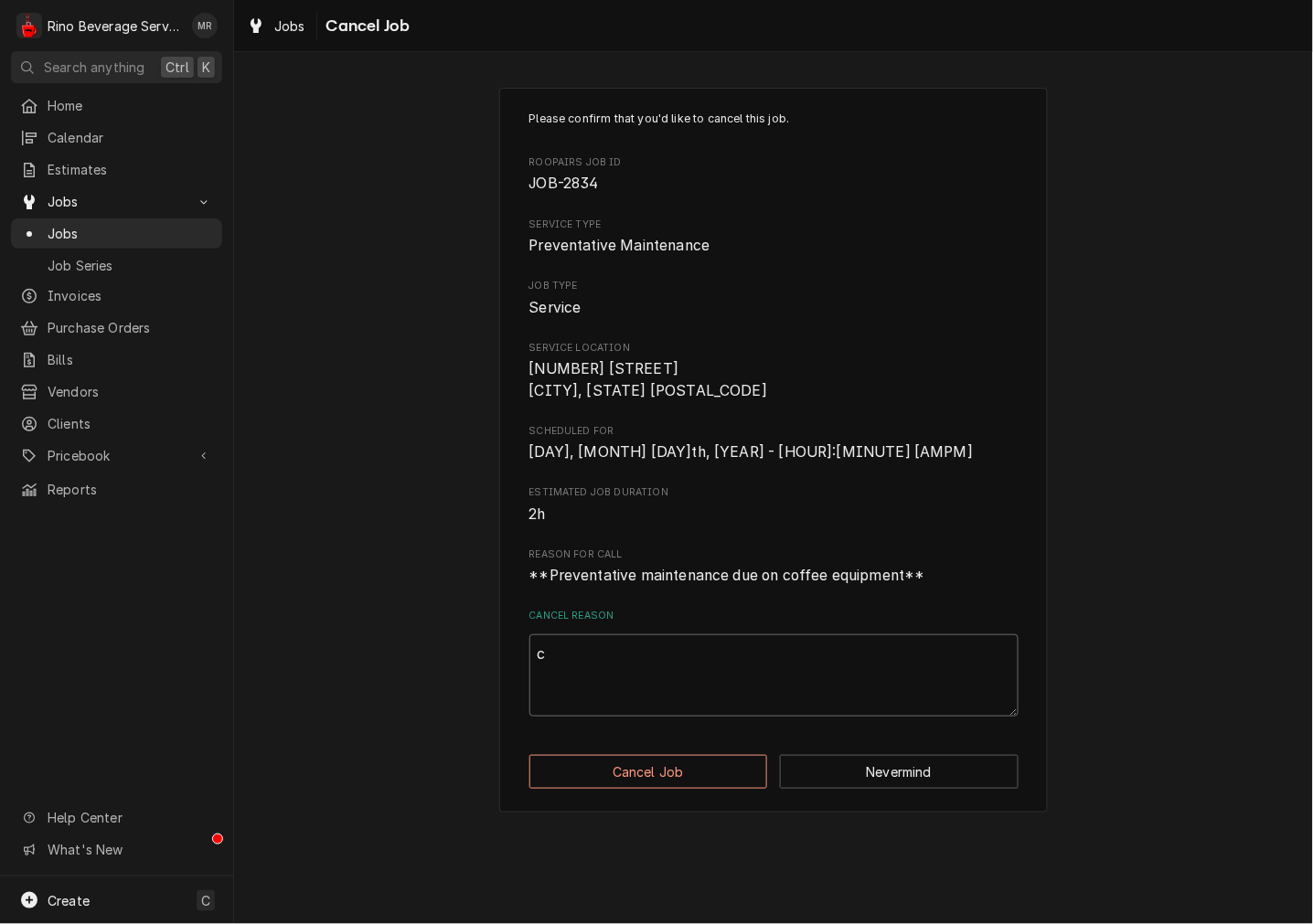 type on "x" 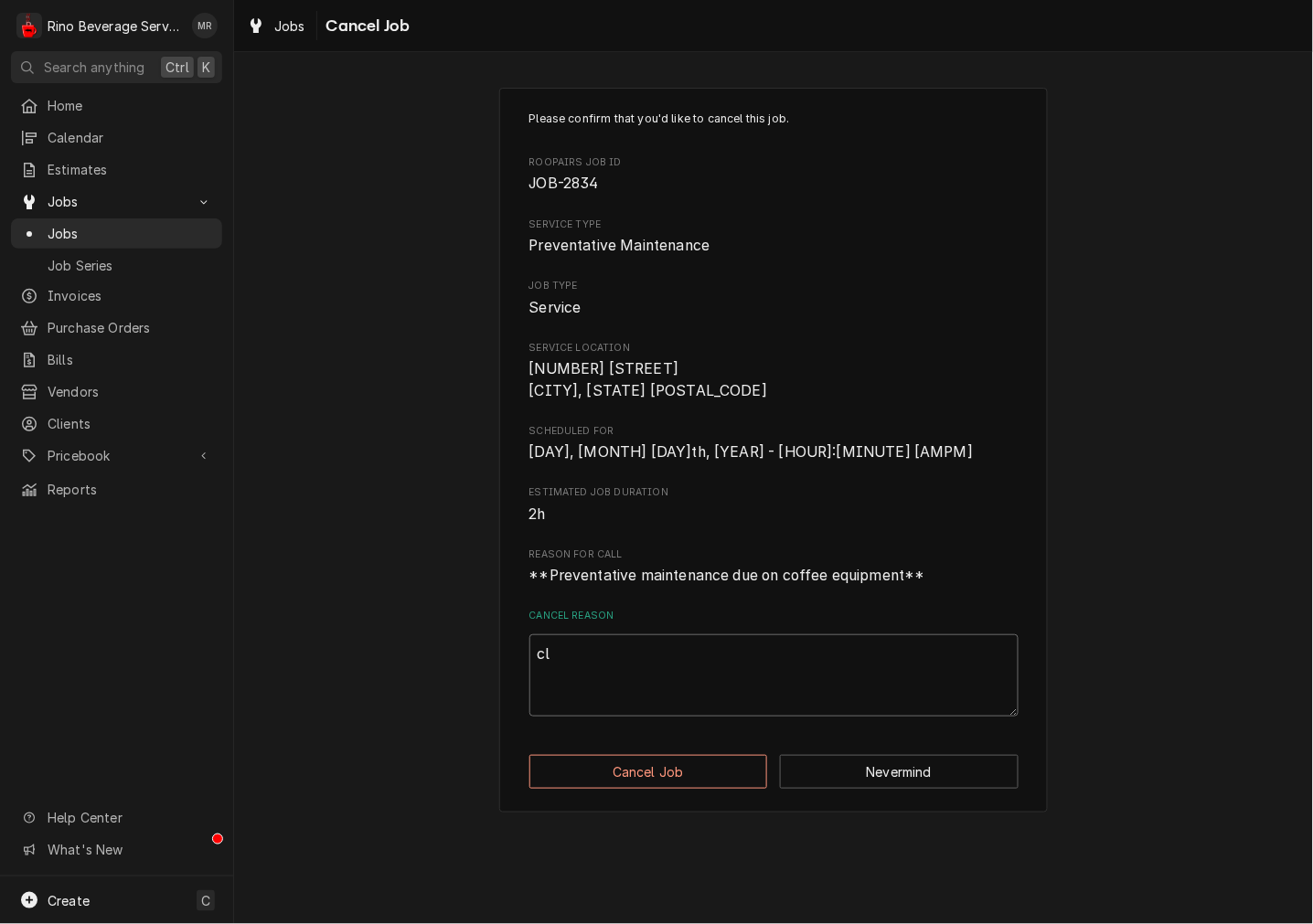 type on "x" 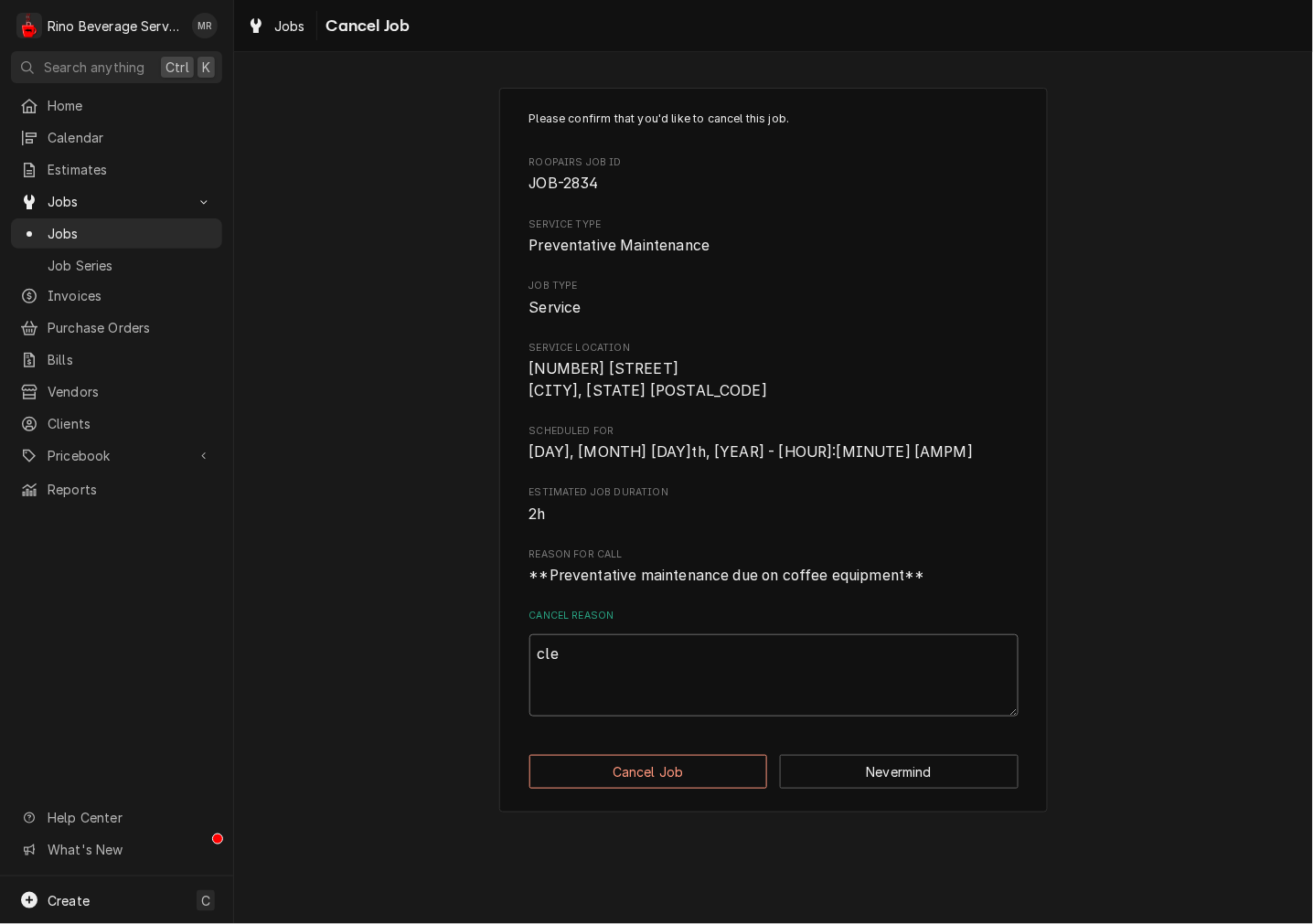 type on "x" 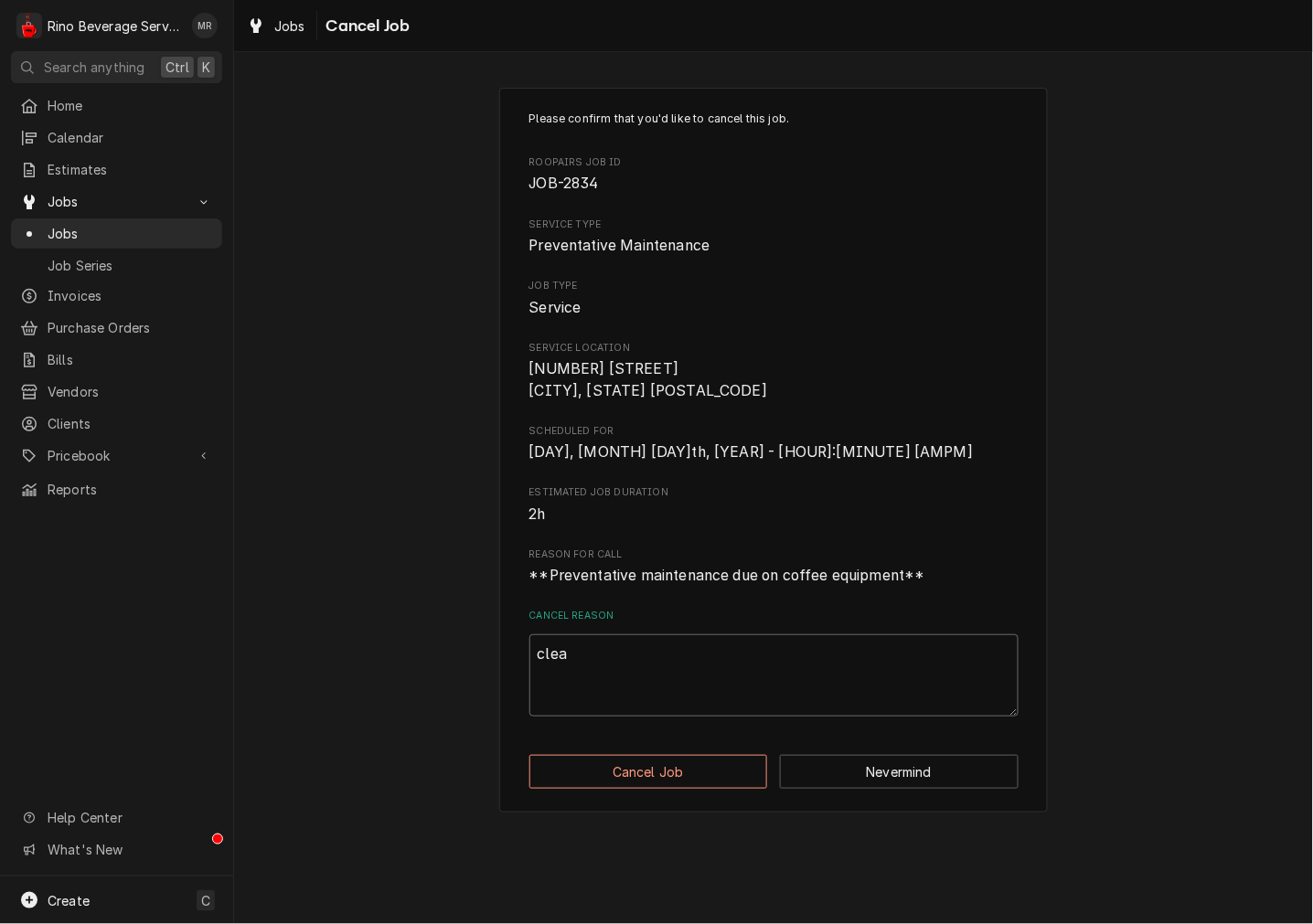 type on "x" 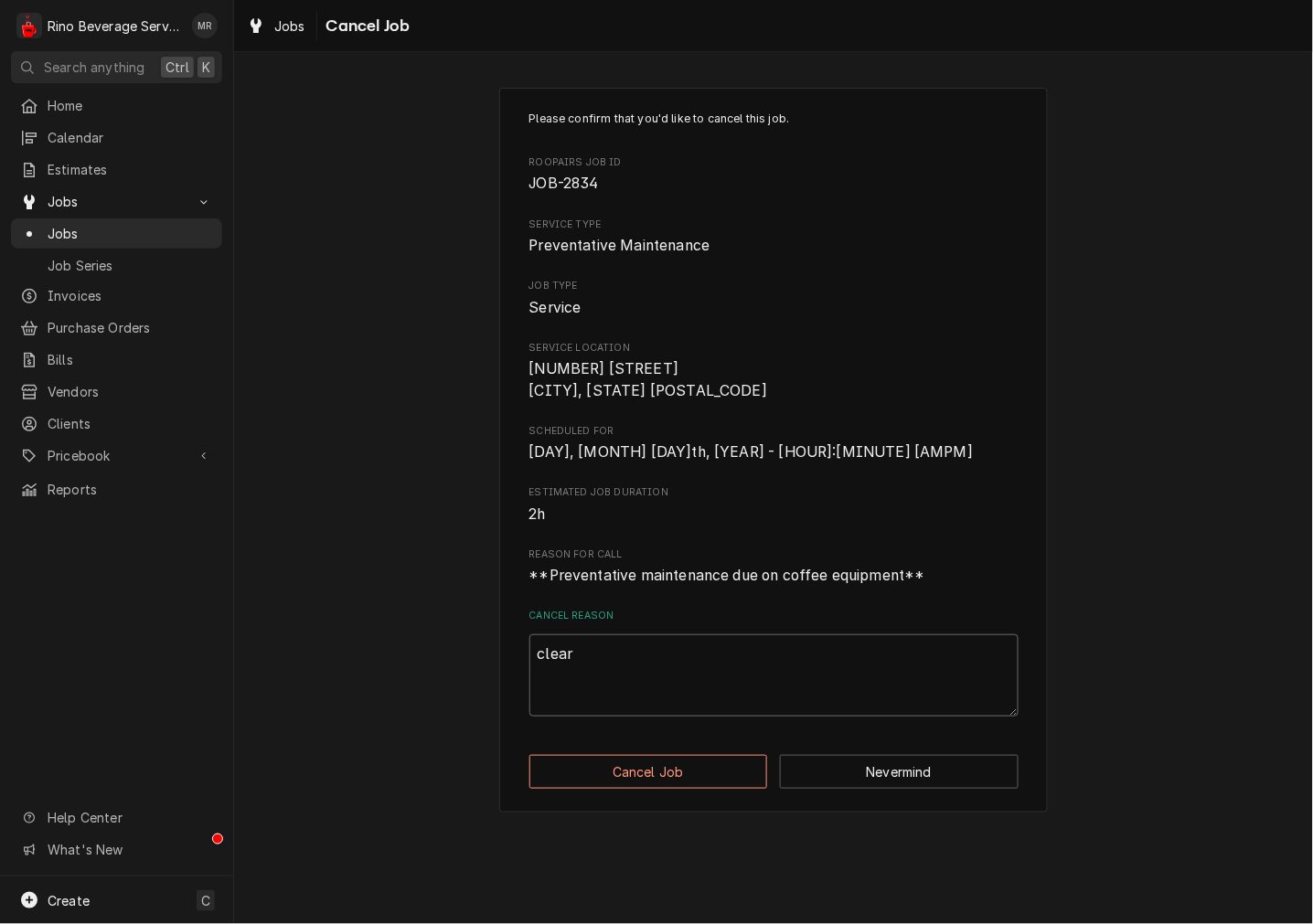 type on "x" 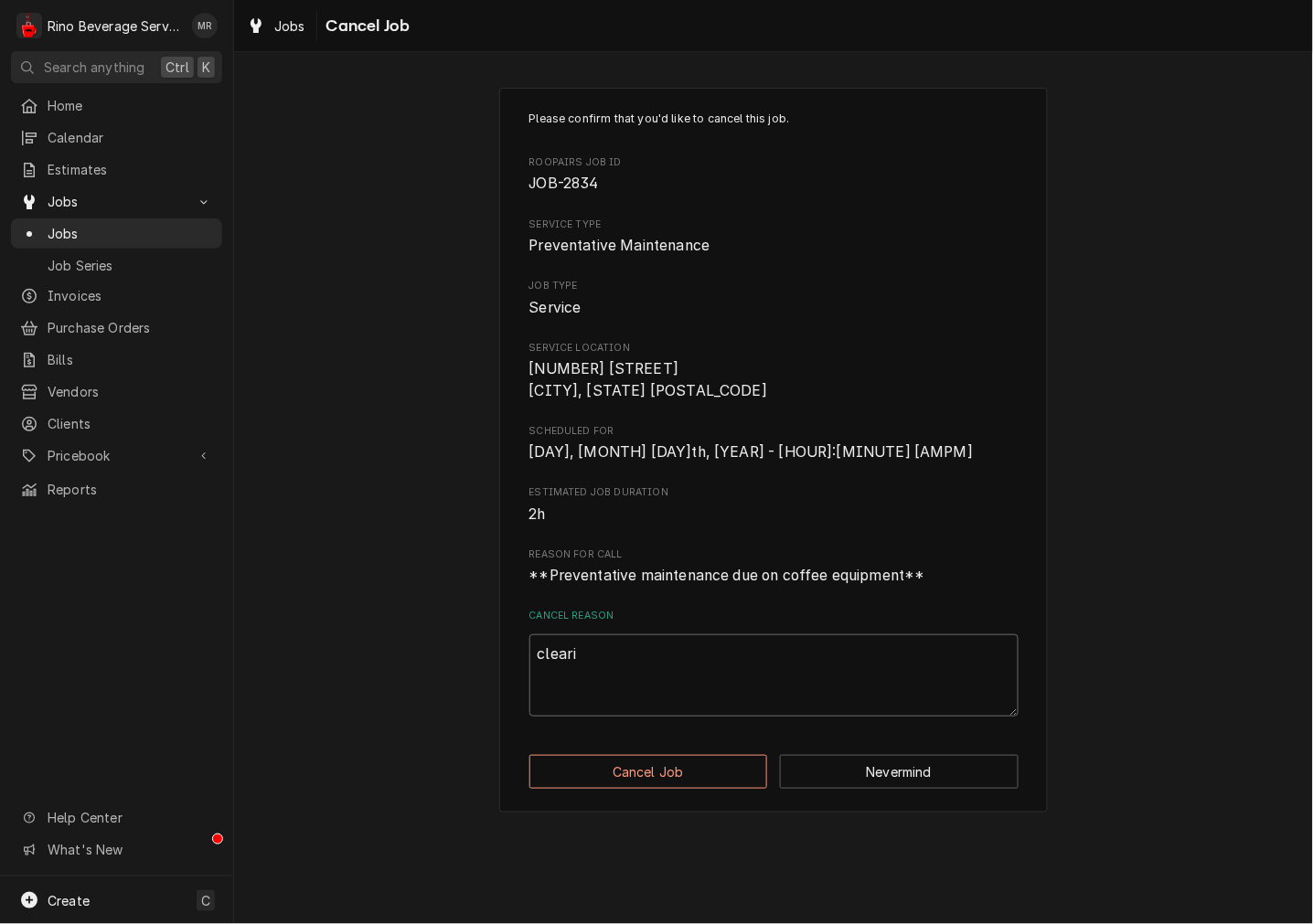 type on "x" 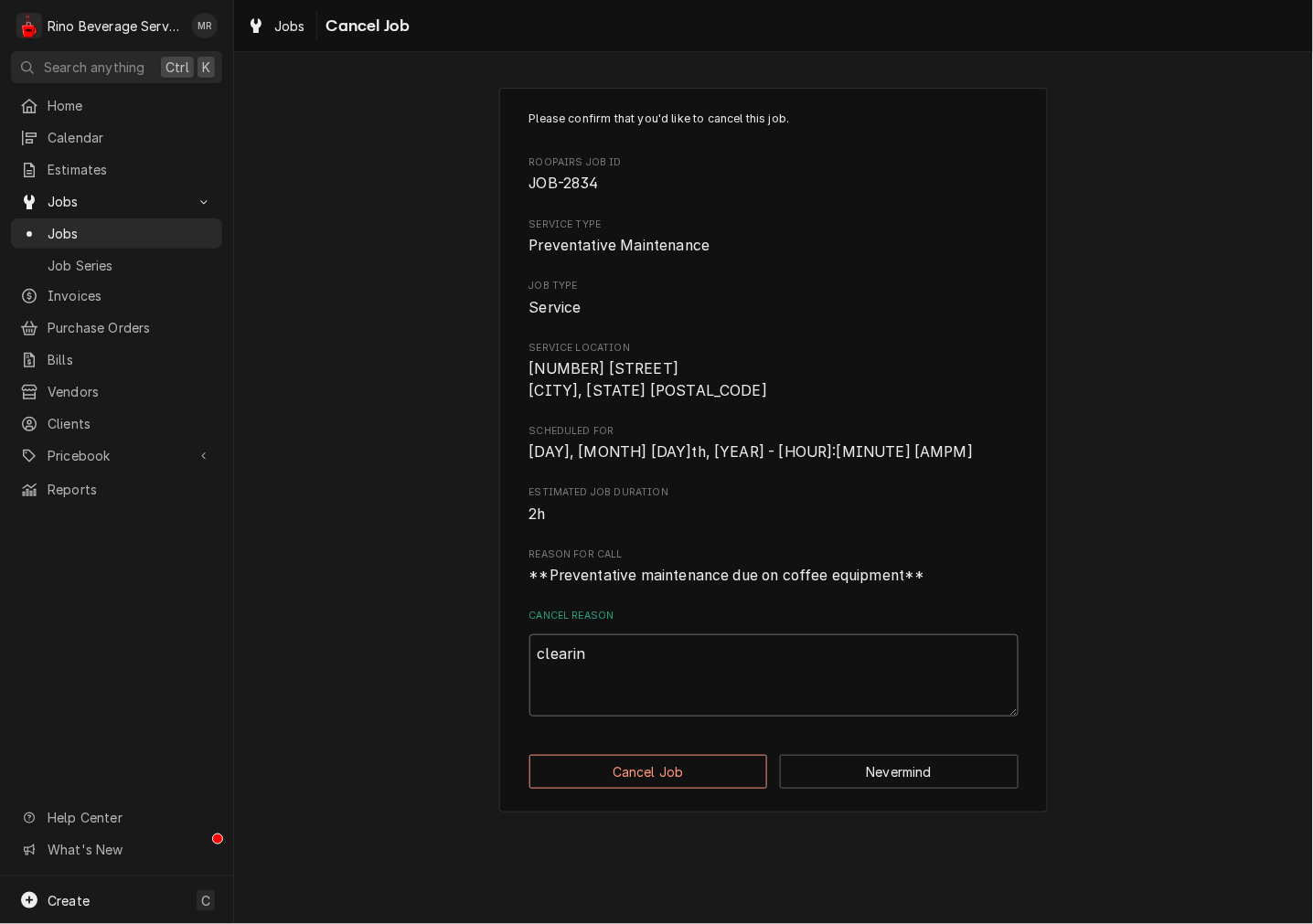 type on "x" 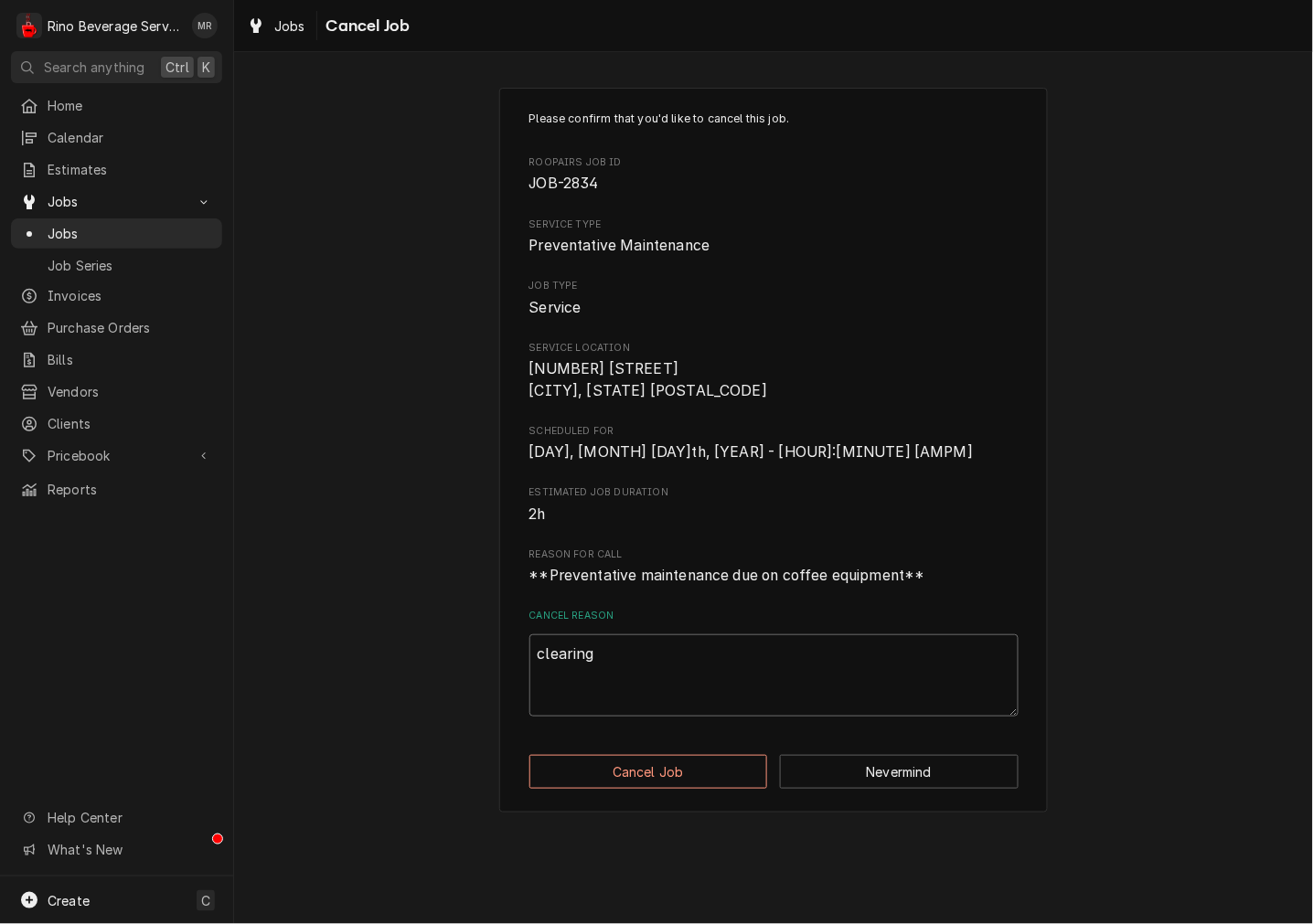 type on "x" 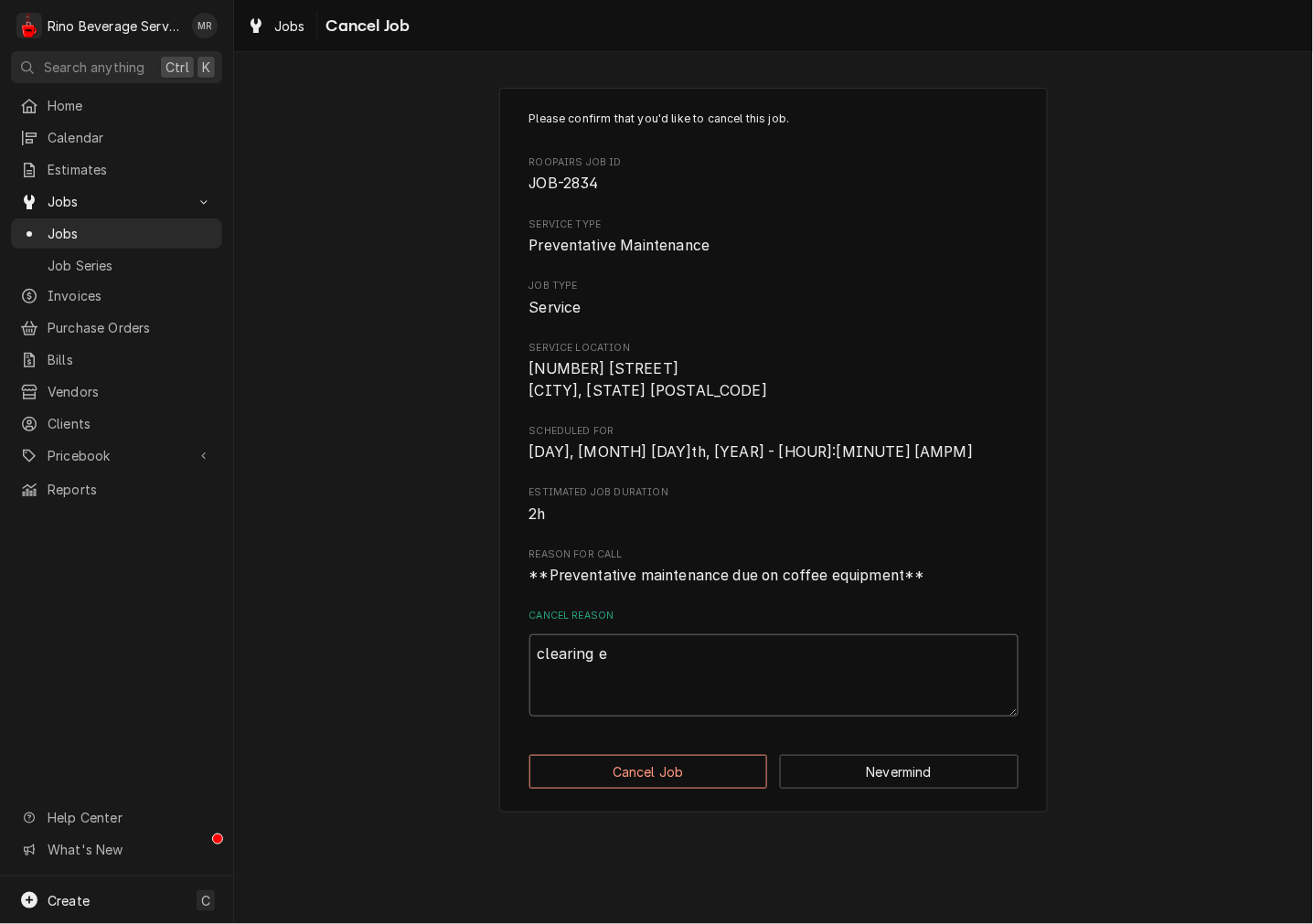 type on "x" 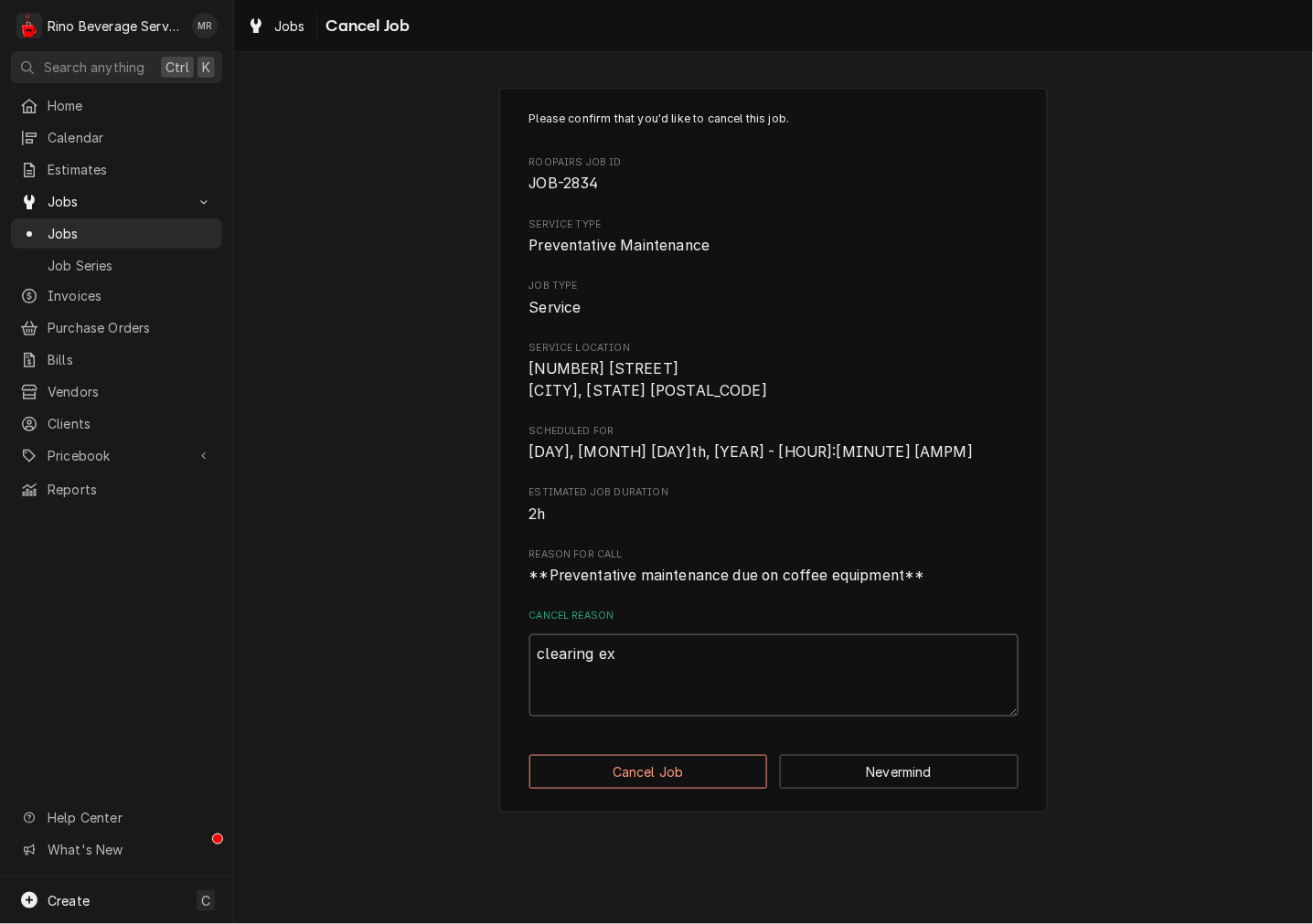 type on "x" 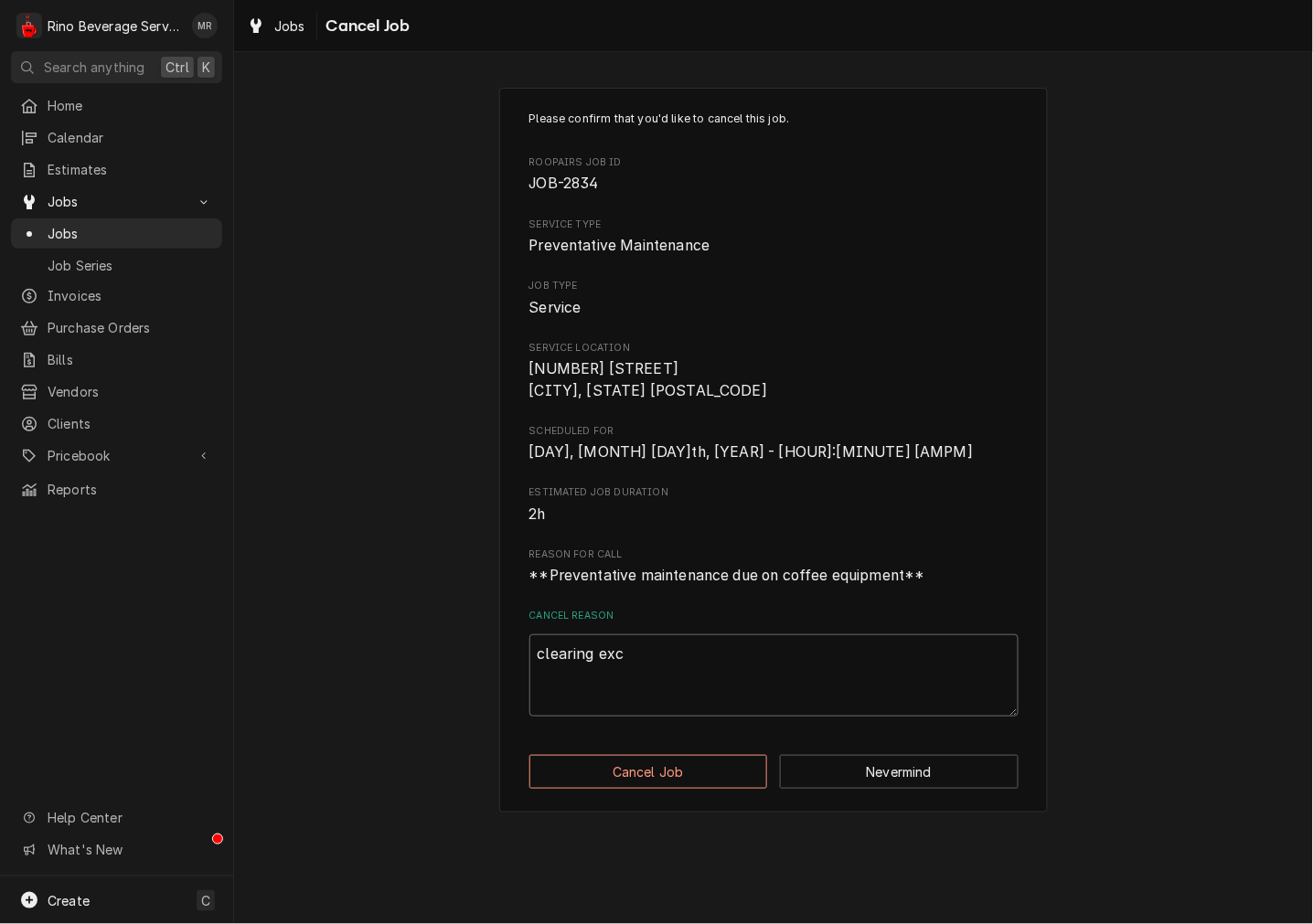 type on "x" 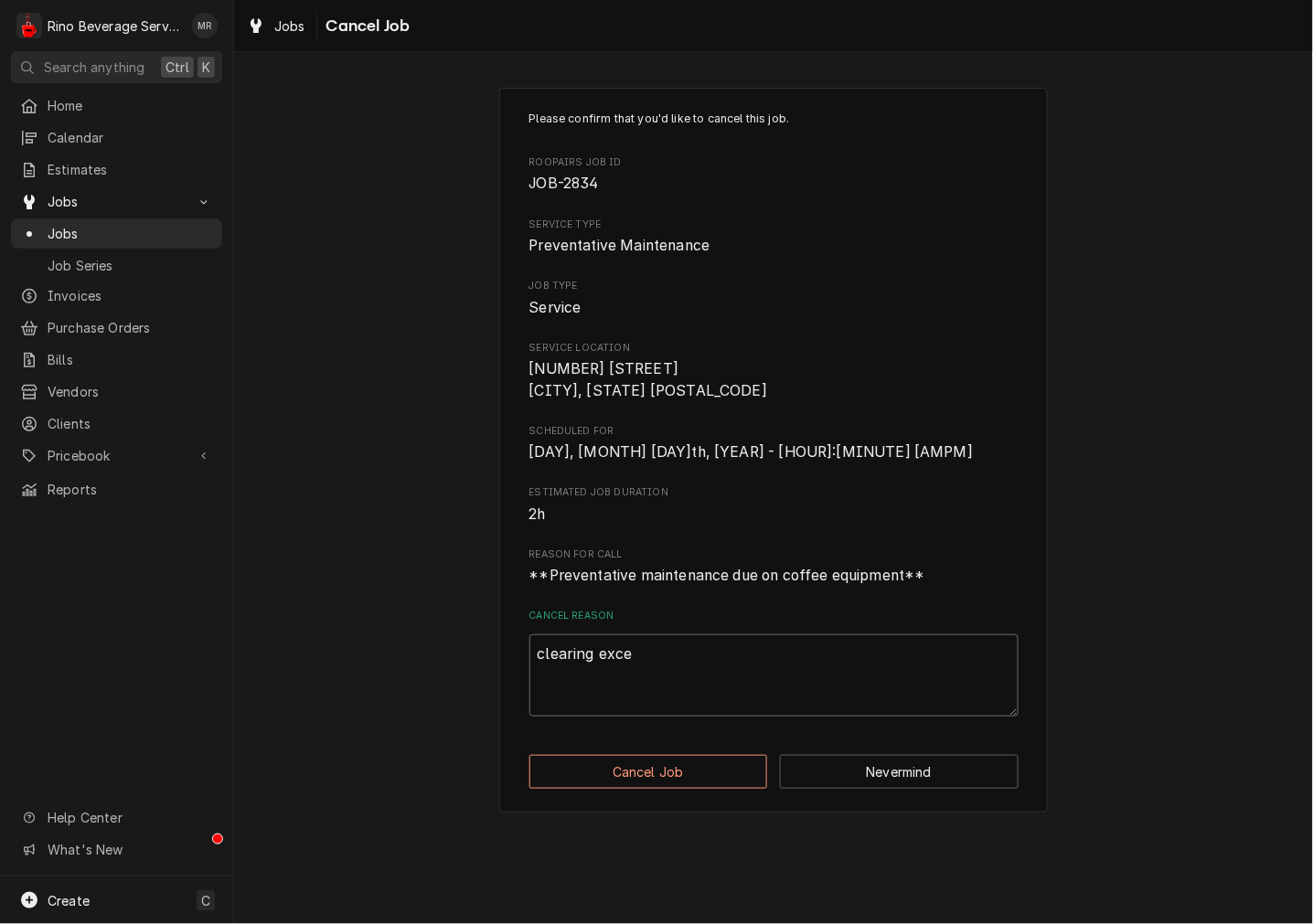 type on "x" 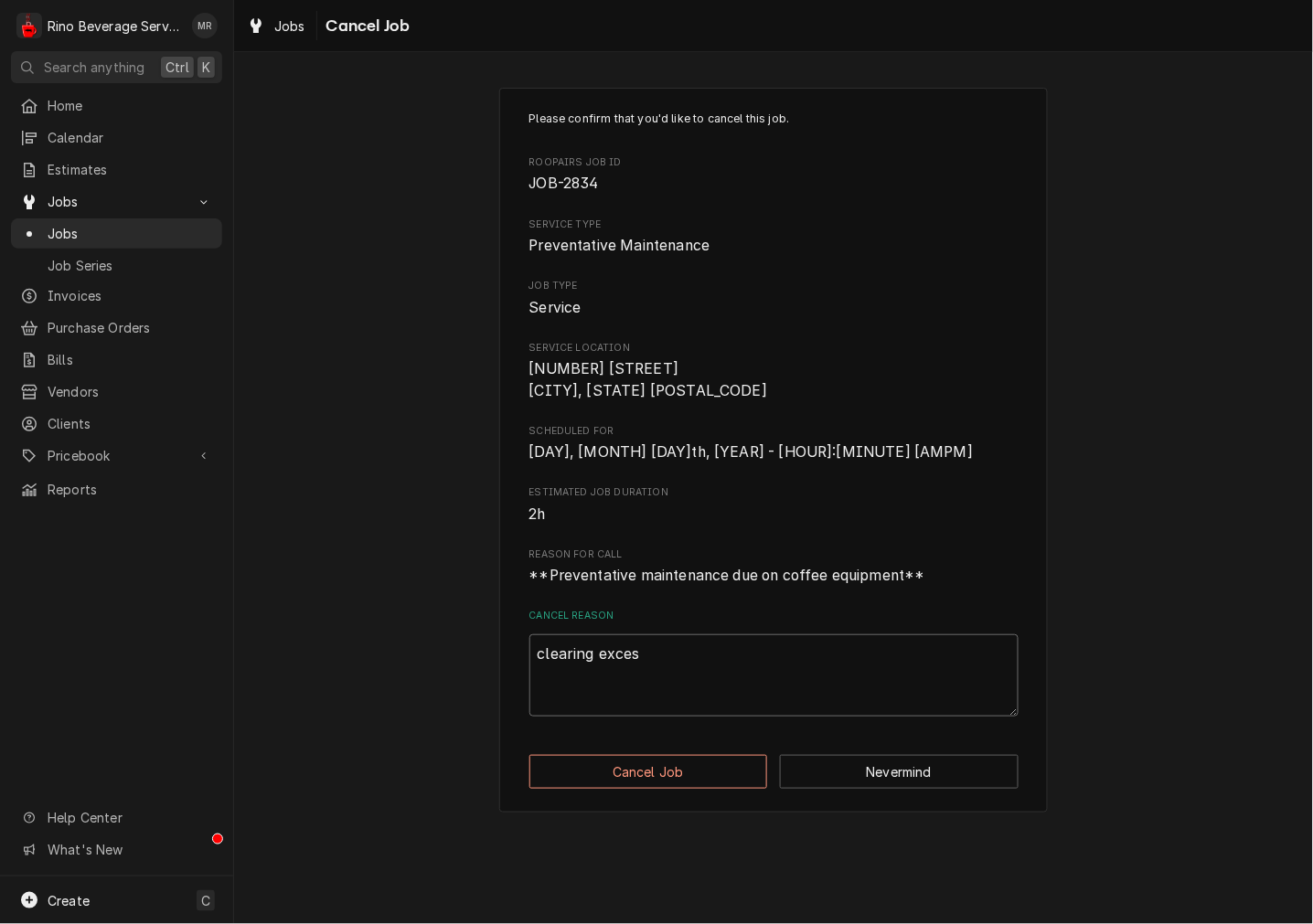 type on "x" 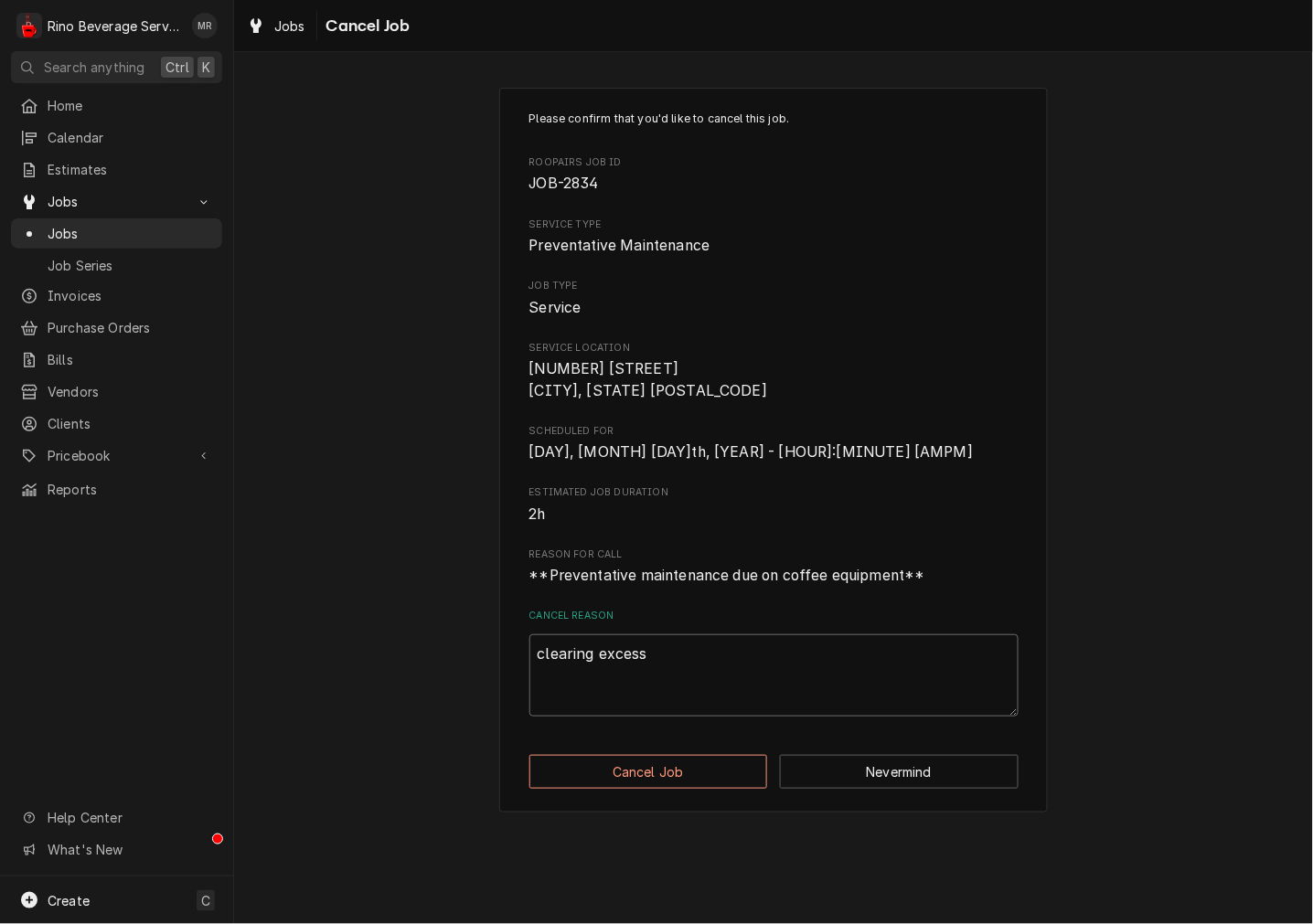 type on "clearing excess" 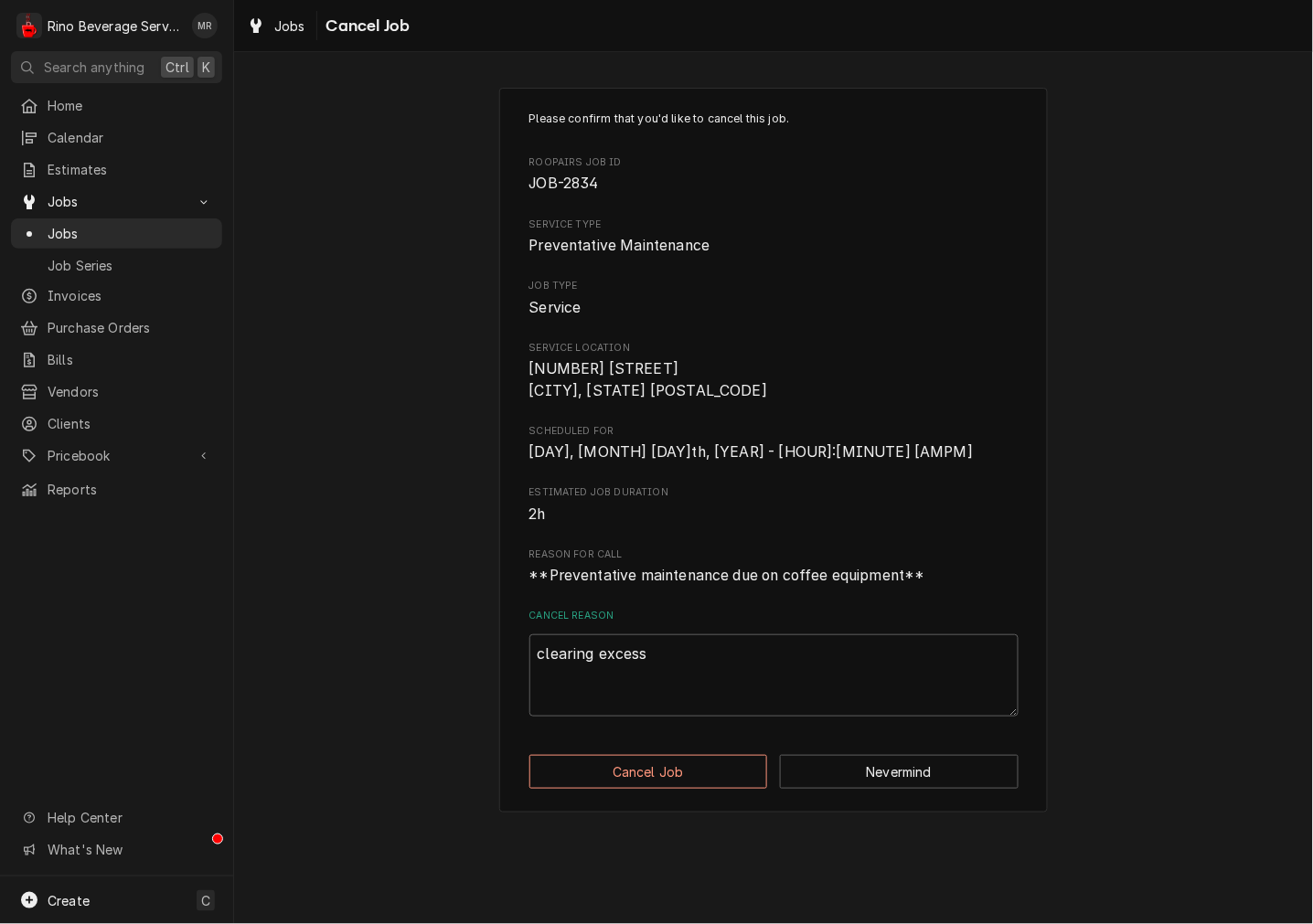 click on "Please confirm that you'd like to cancel this job. Roopairs Job ID JOB-2834 Service Type Preventative Maintenance Job Type Service Service Location 5042 Old Taylor Mill Rd
Taylor Mill, KY 41015 Scheduled For Sun, Aug 11th, 2030 - 11:30 AM Estimated Job Duration 2h Reason For Call **Preventative maintenance due on coffee equipment** Cancel Reason clearing excess Cancel Job Nevermind" at bounding box center [774, 450] 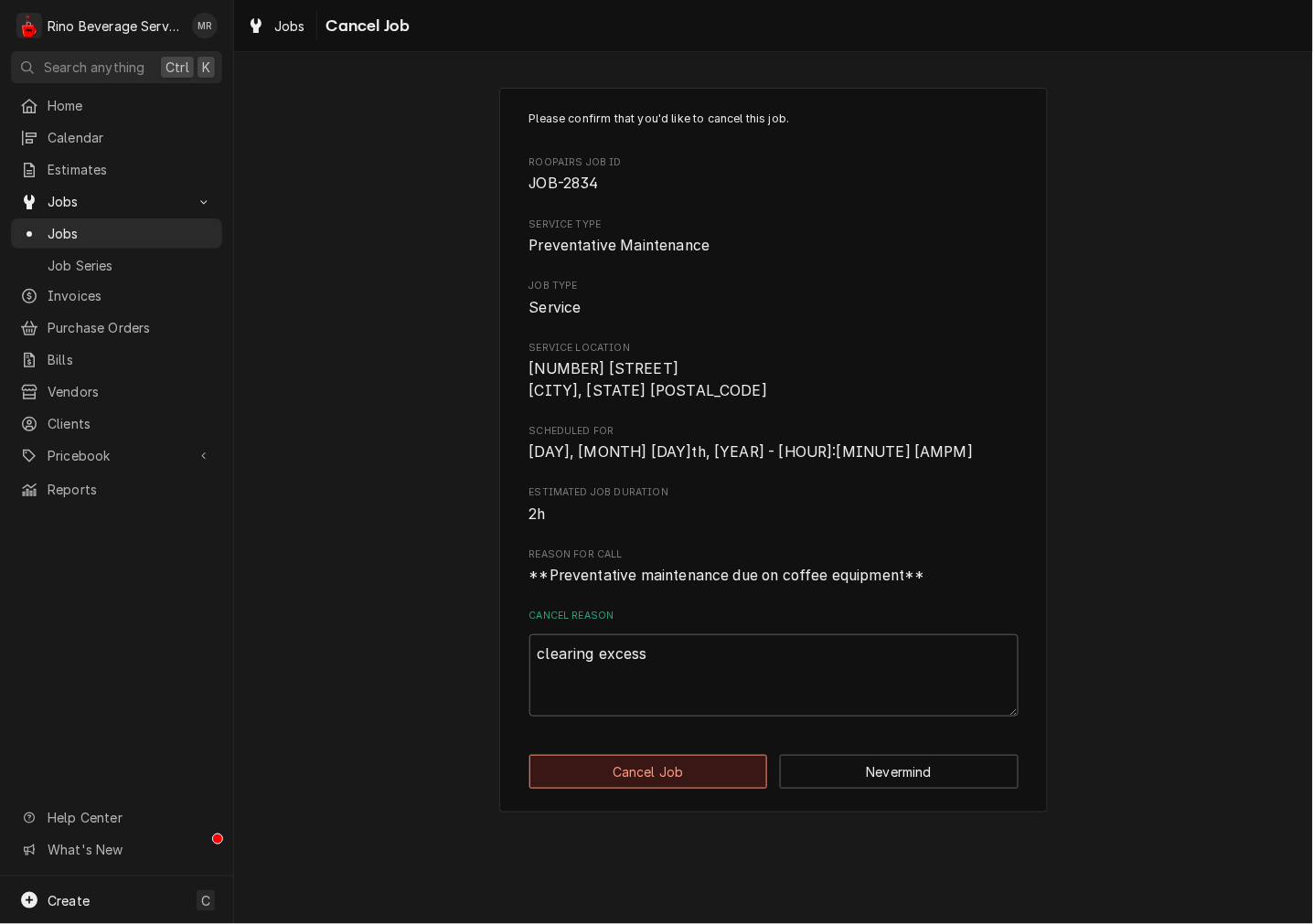 click on "Cancel Job" at bounding box center [648, 771] 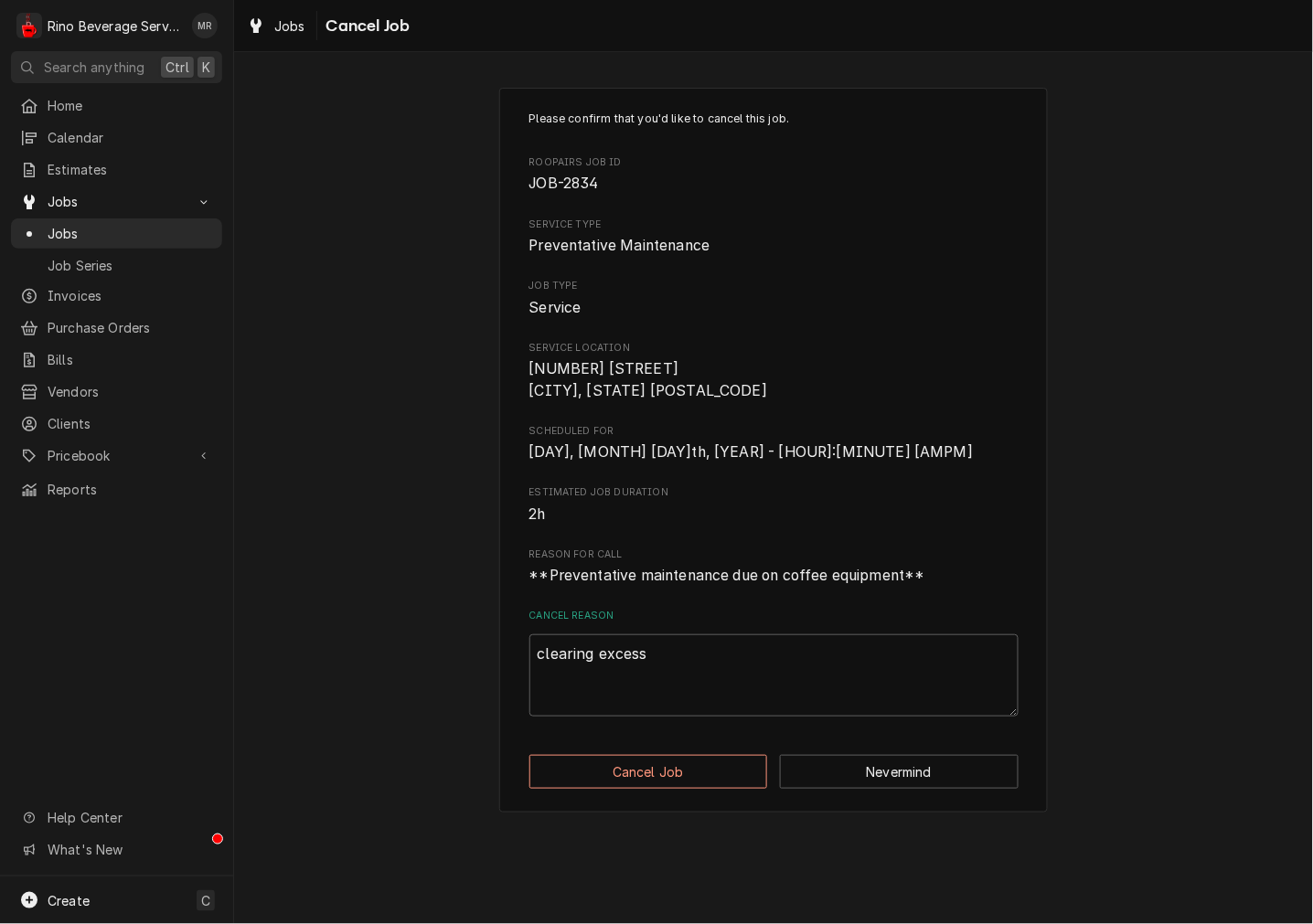 type on "x" 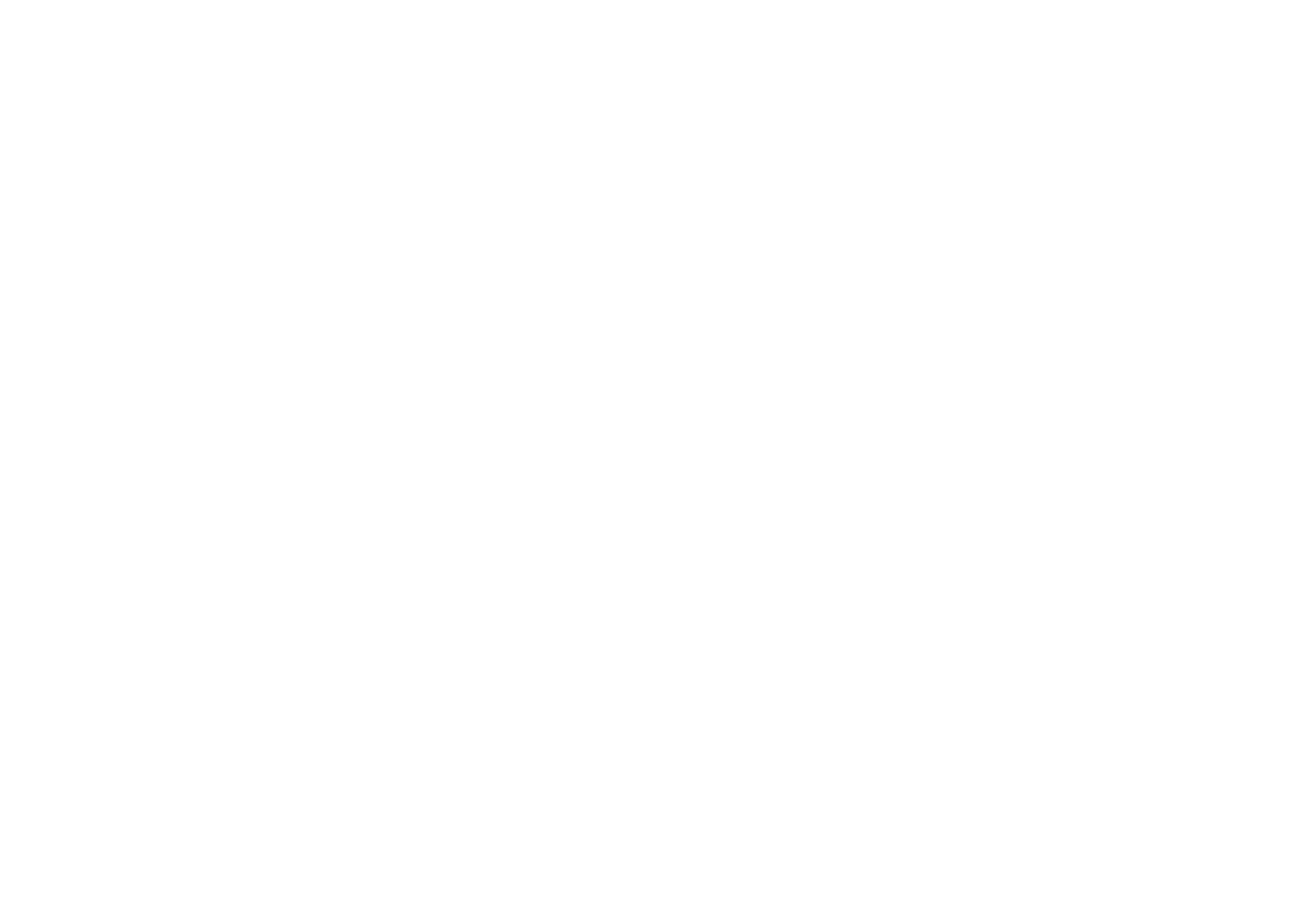 scroll, scrollTop: 0, scrollLeft: 0, axis: both 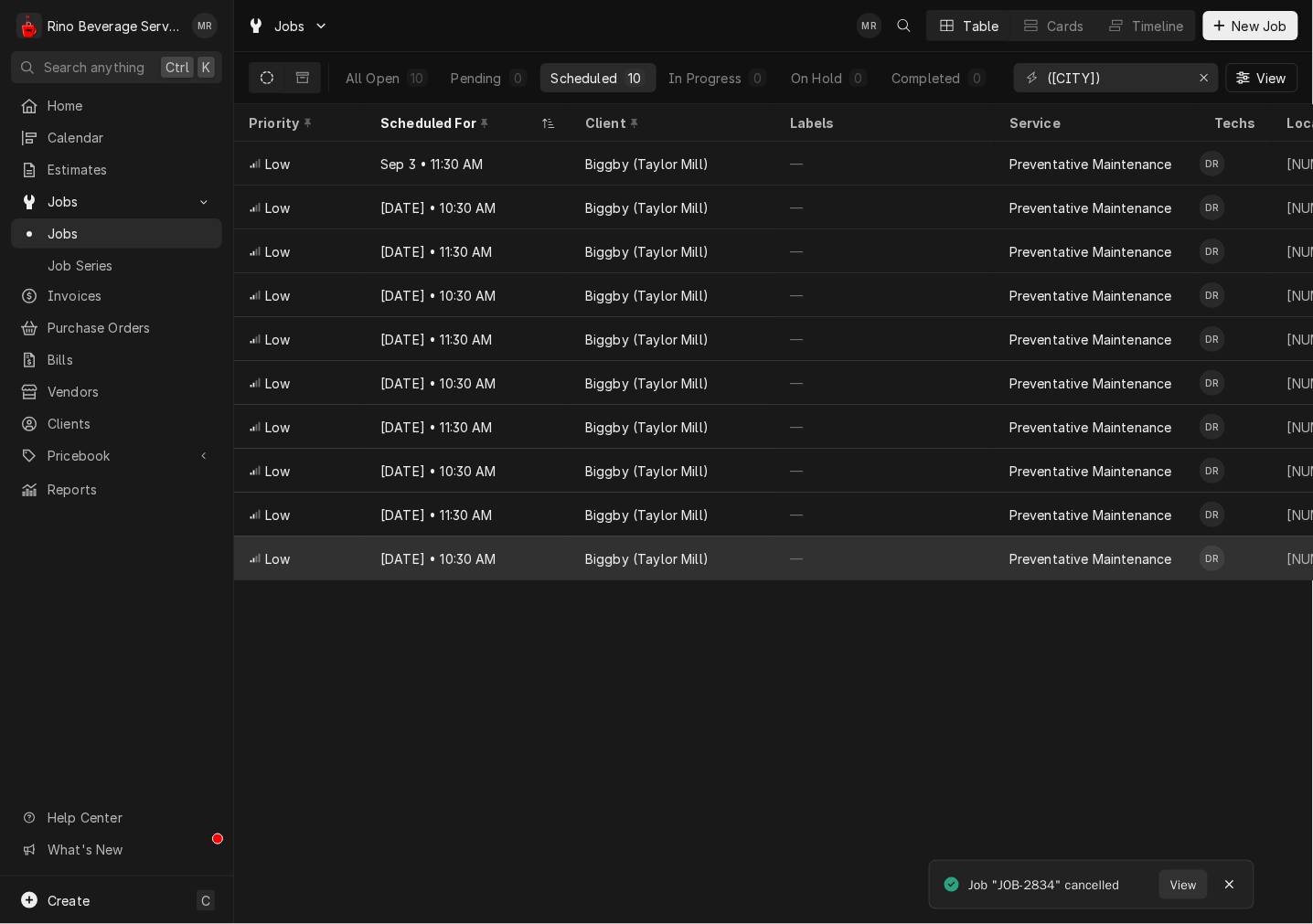 click on "Biggby (Taylor Mill)" at bounding box center (646, 558) 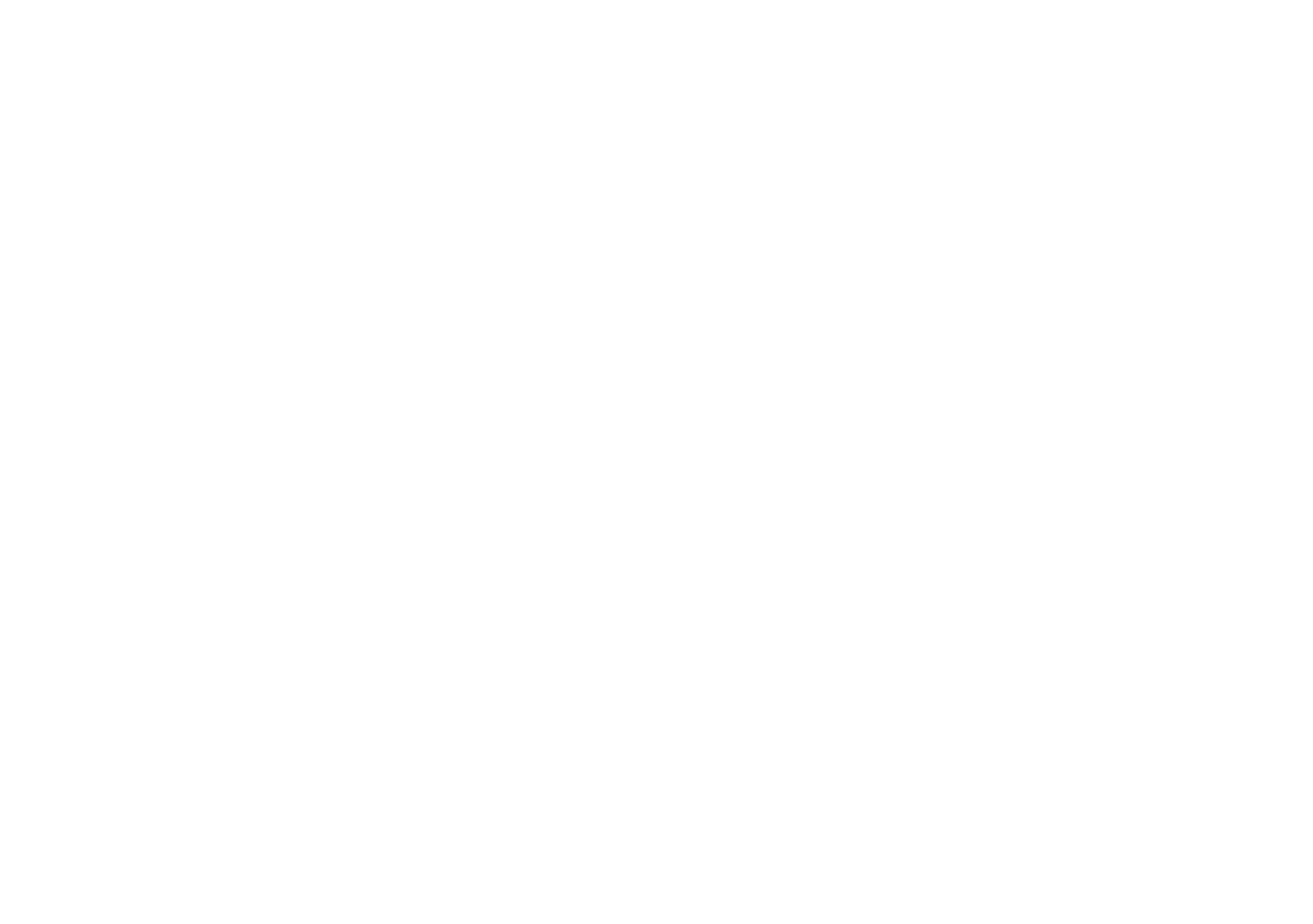 scroll, scrollTop: 0, scrollLeft: 0, axis: both 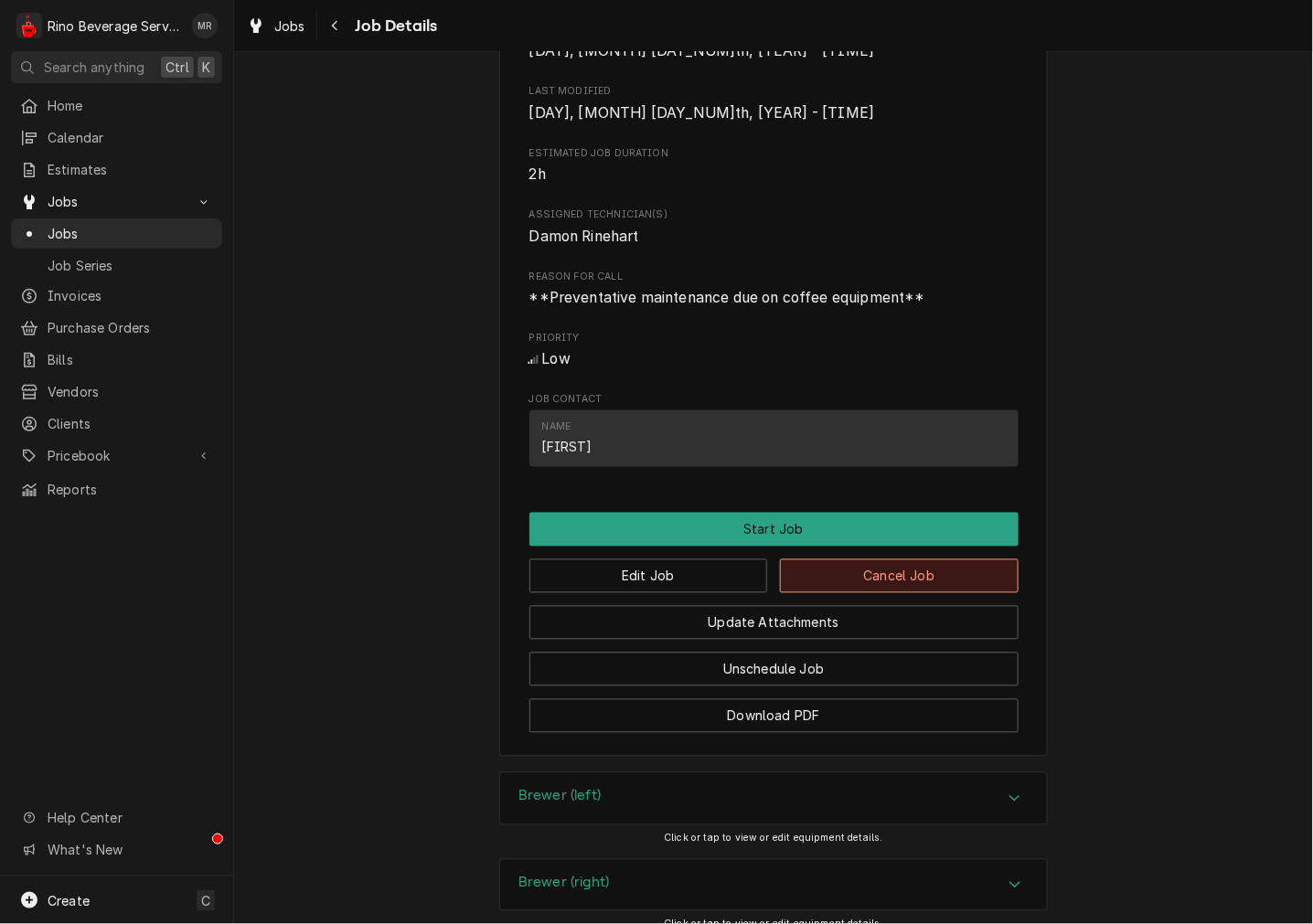 click on "Cancel Job" at bounding box center [899, 576] 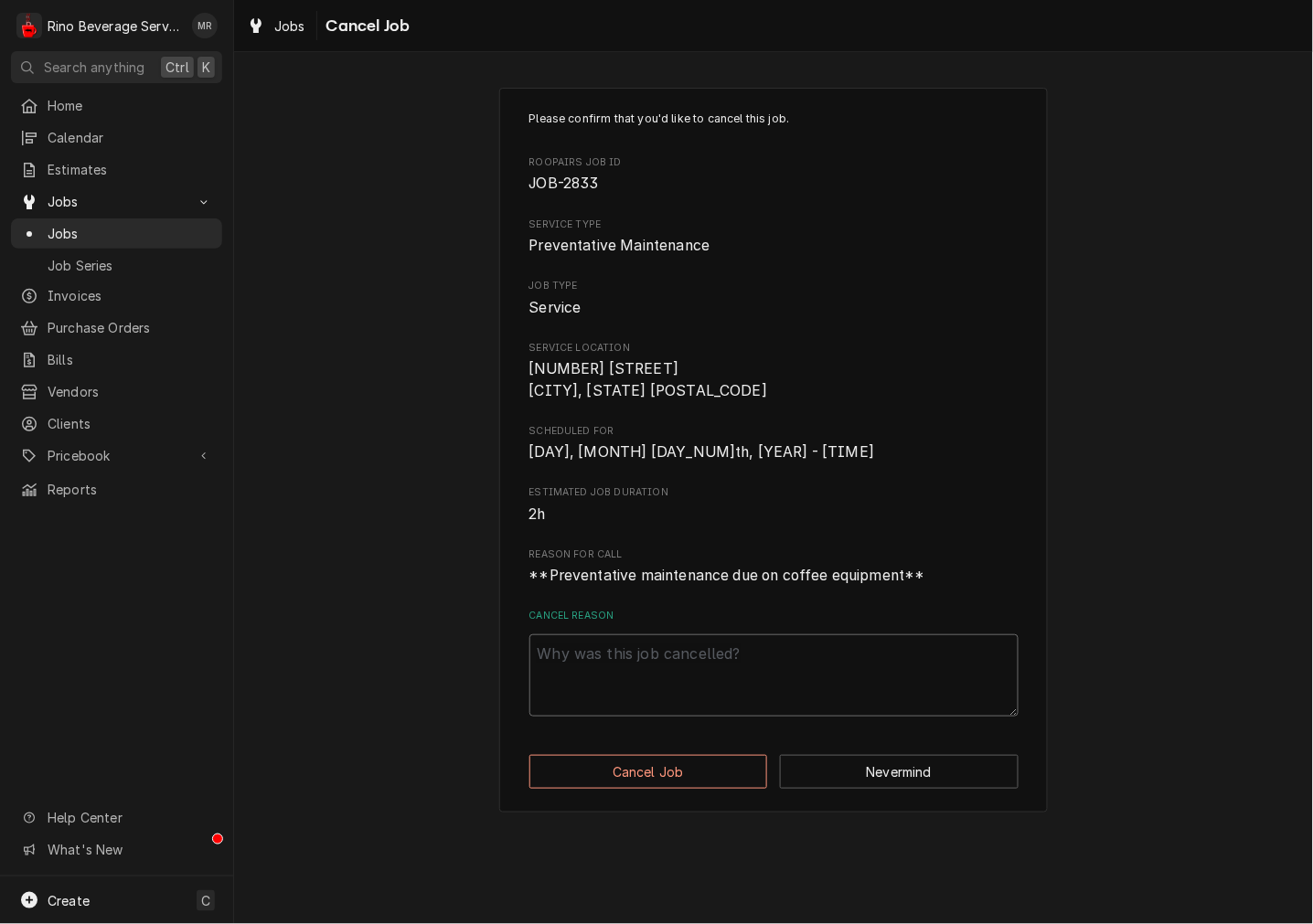 click on "Cancel Reason" at bounding box center (774, 675) 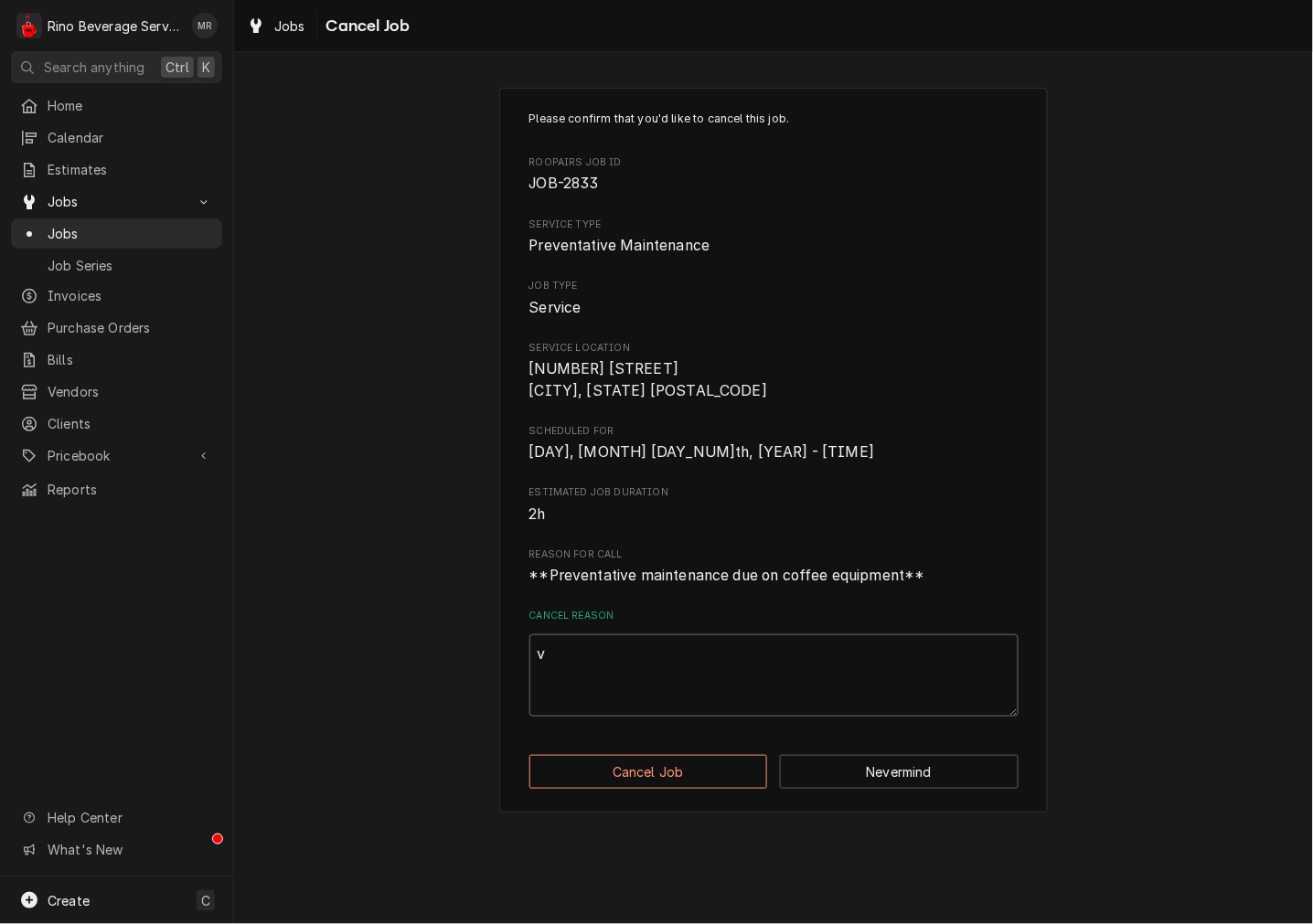 type on "x" 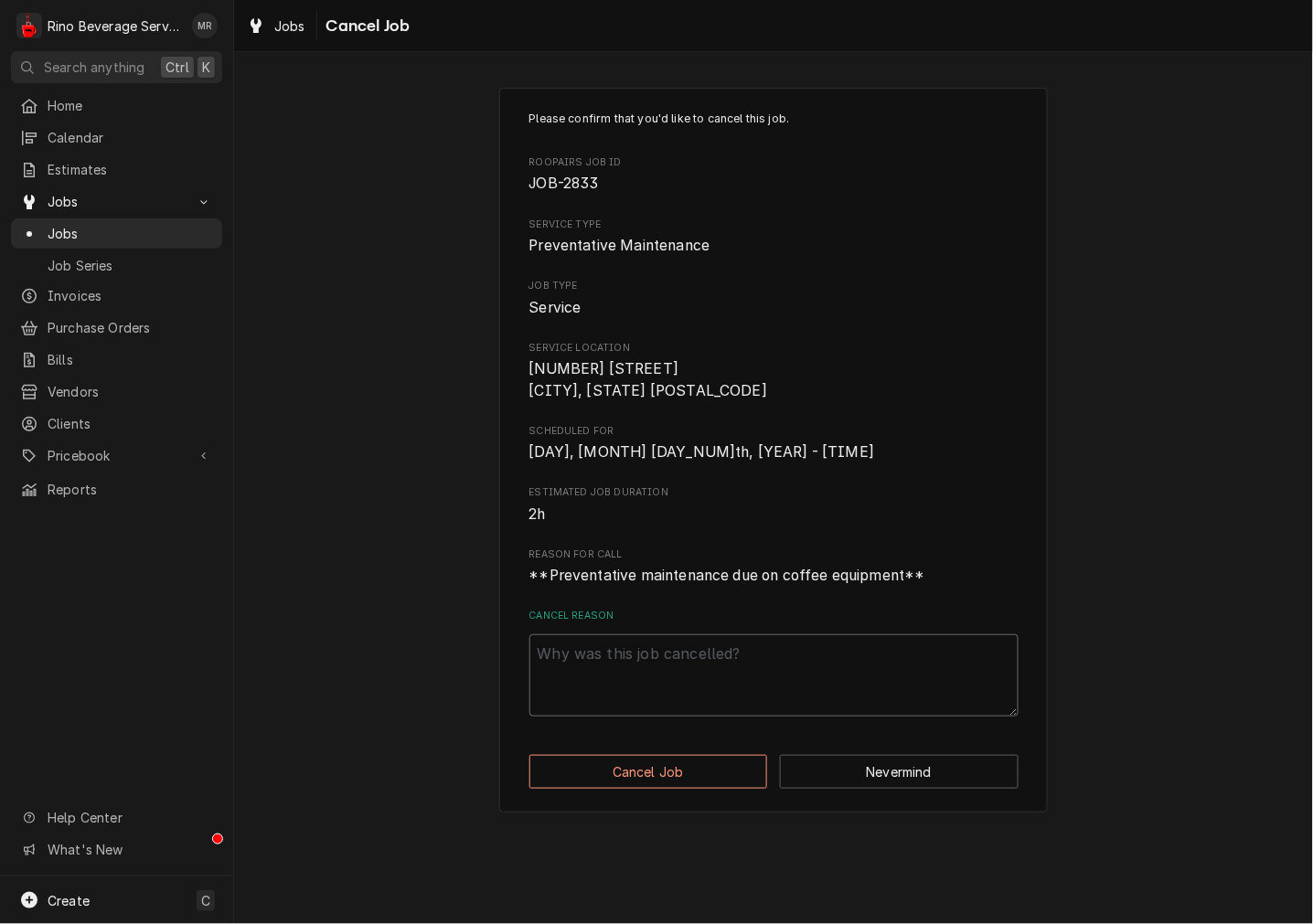 paste on "clearing excess" 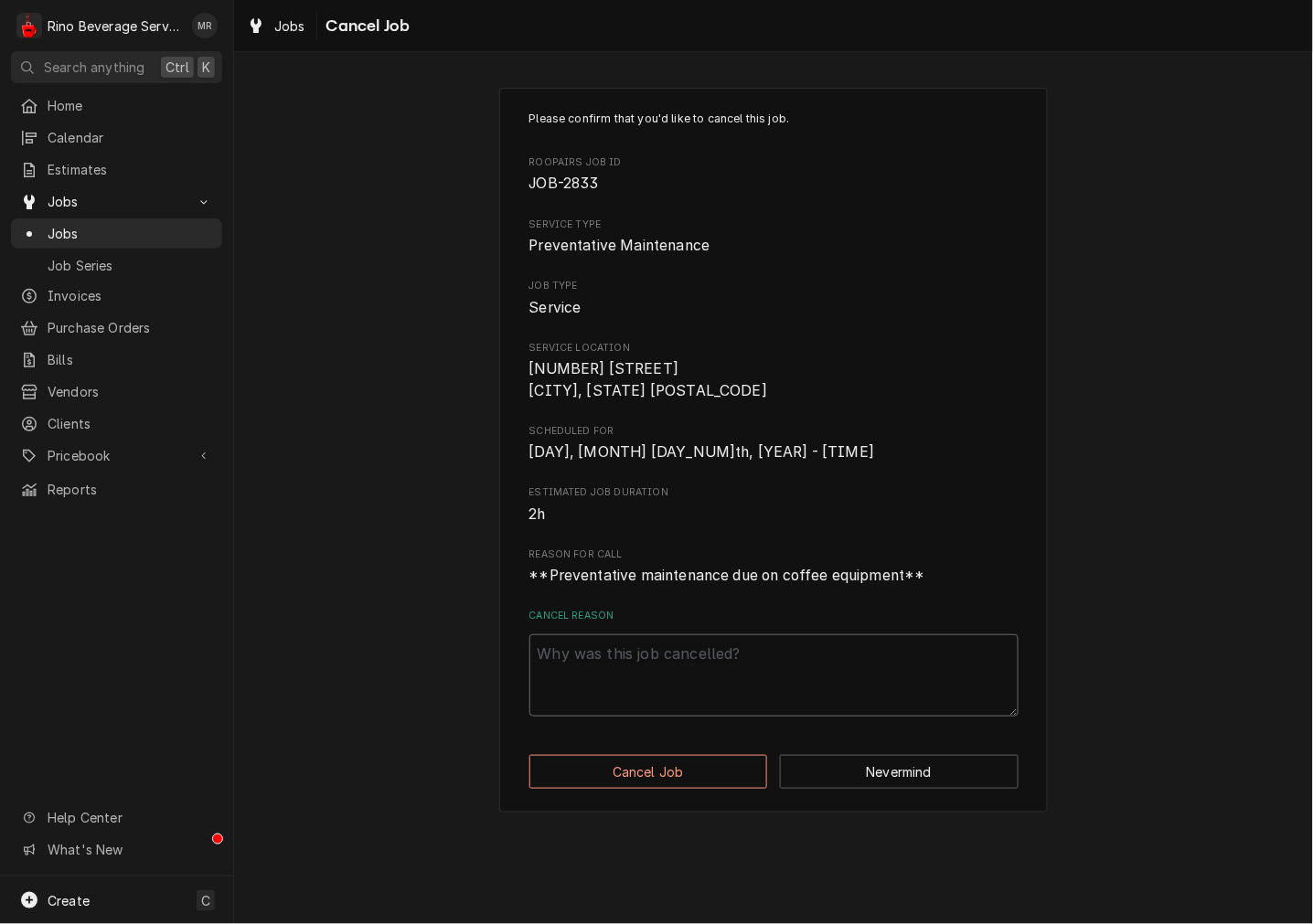 type on "x" 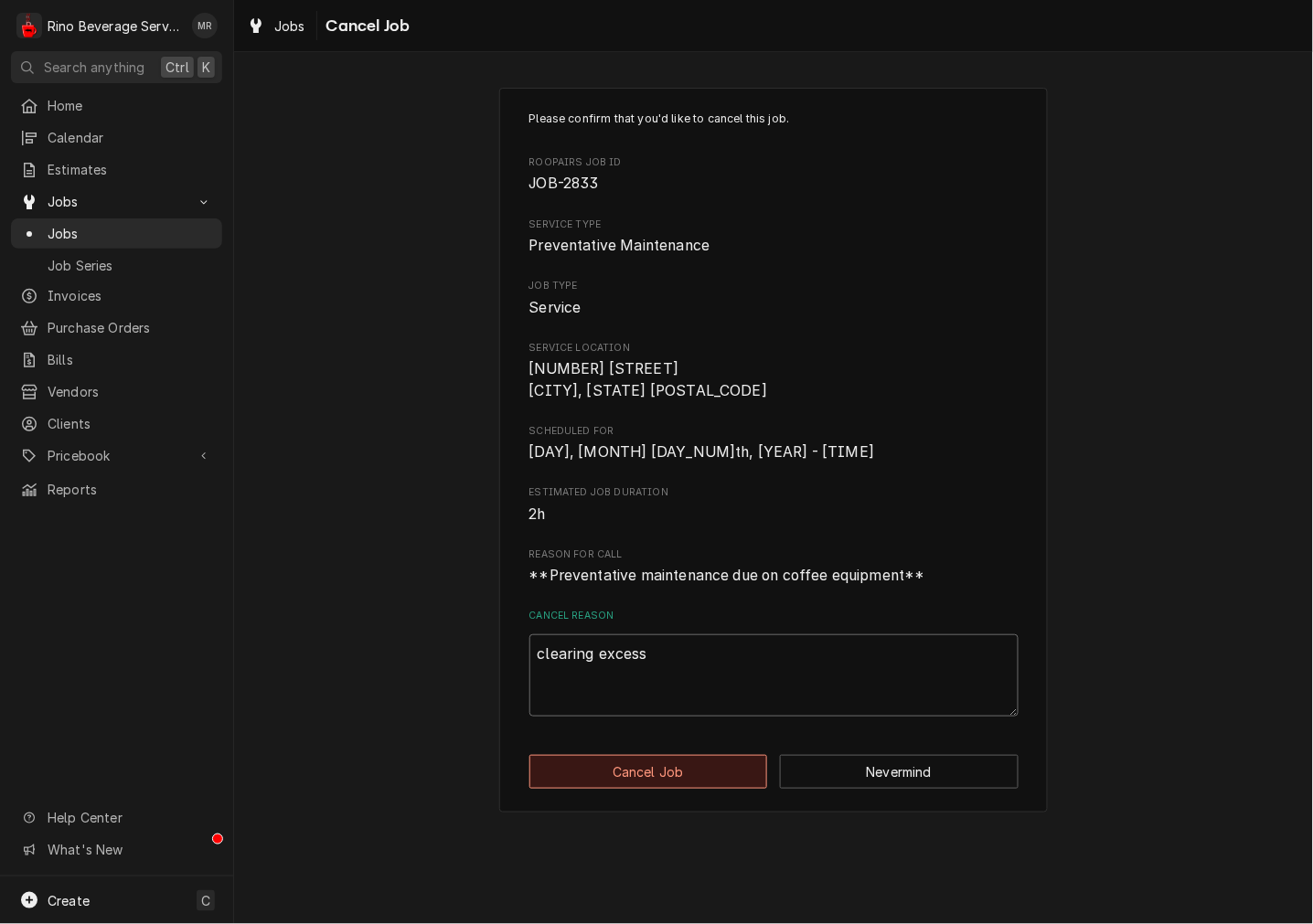 type on "clearing excess" 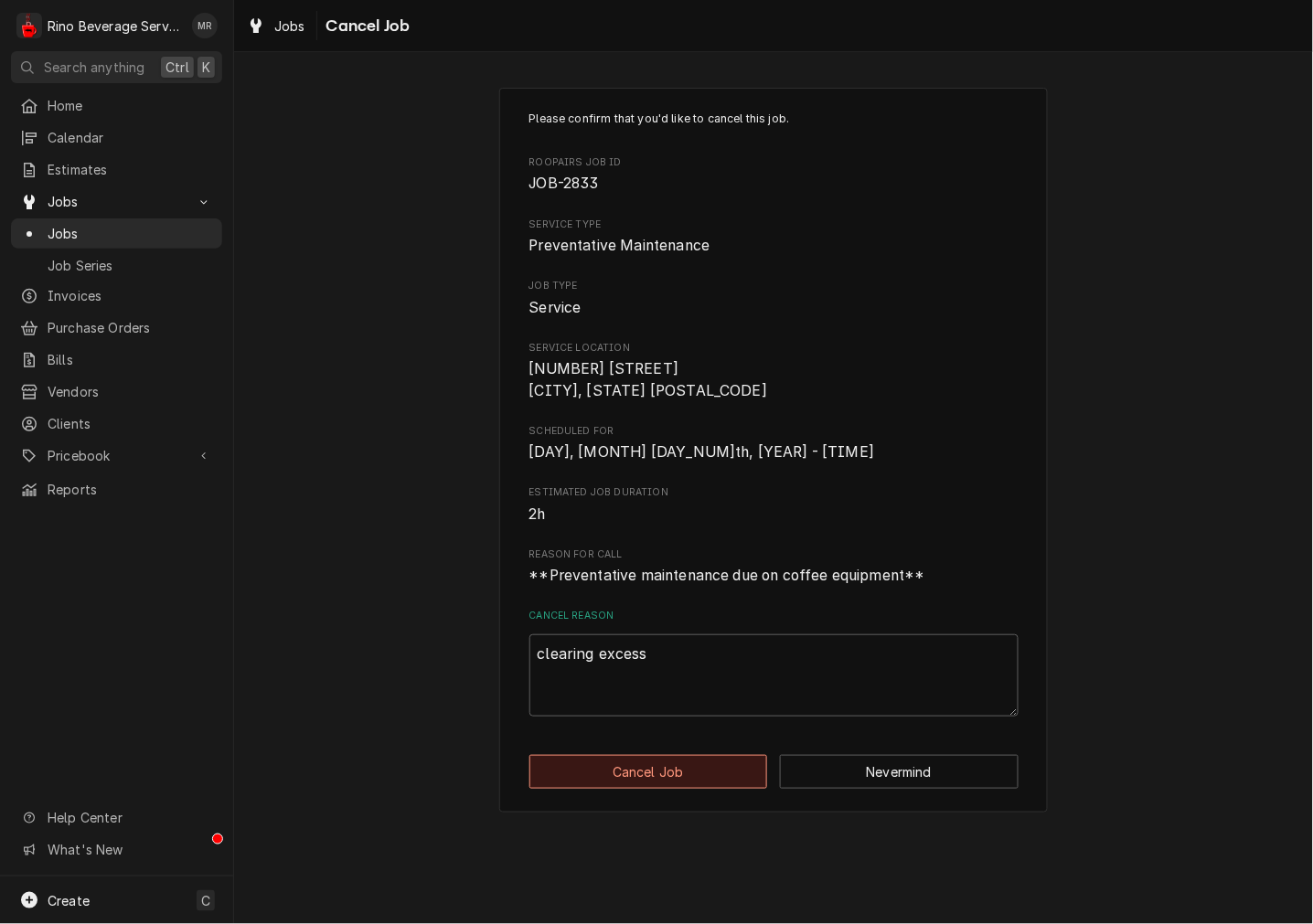 click on "Cancel Job" at bounding box center (648, 771) 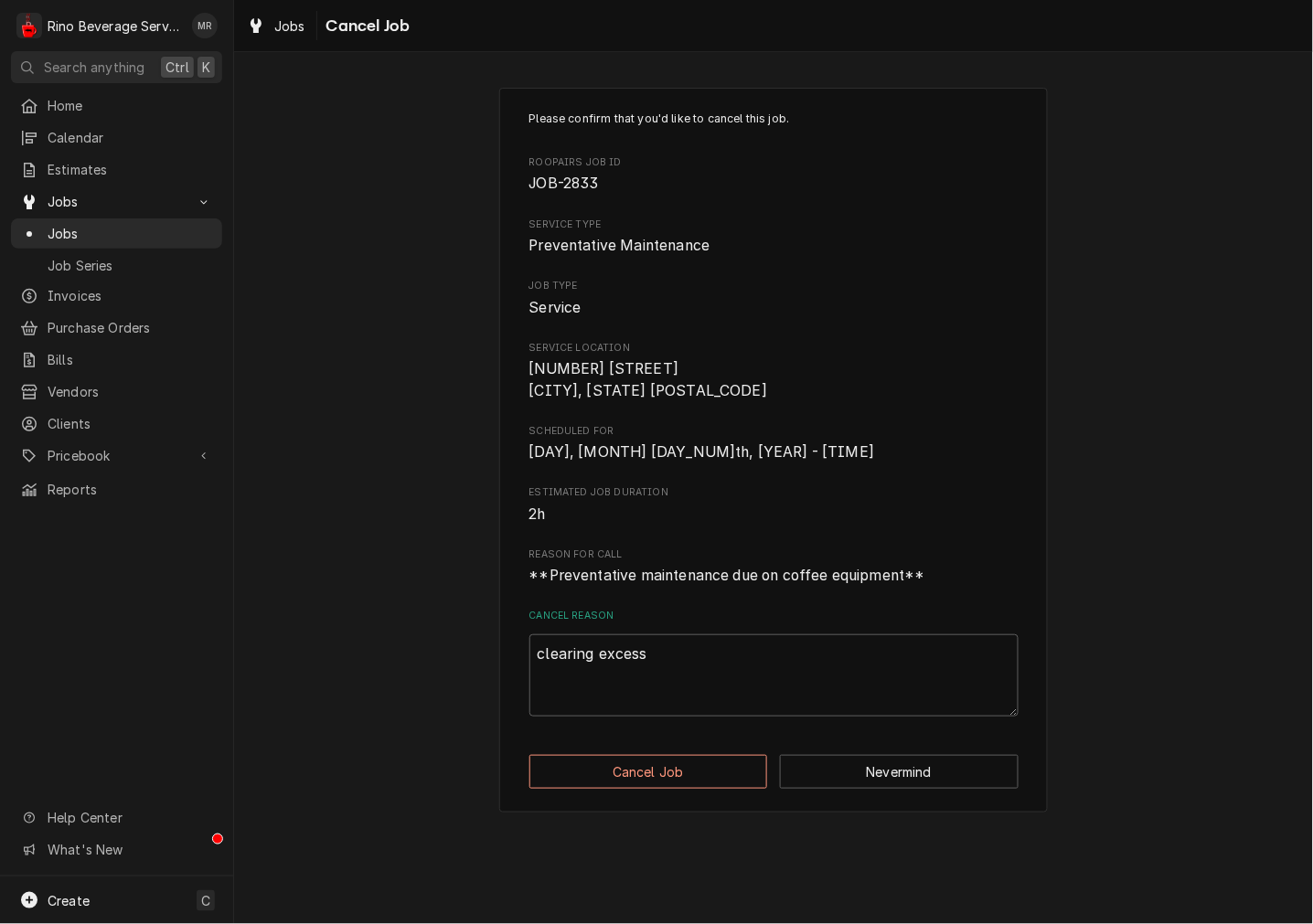 type on "x" 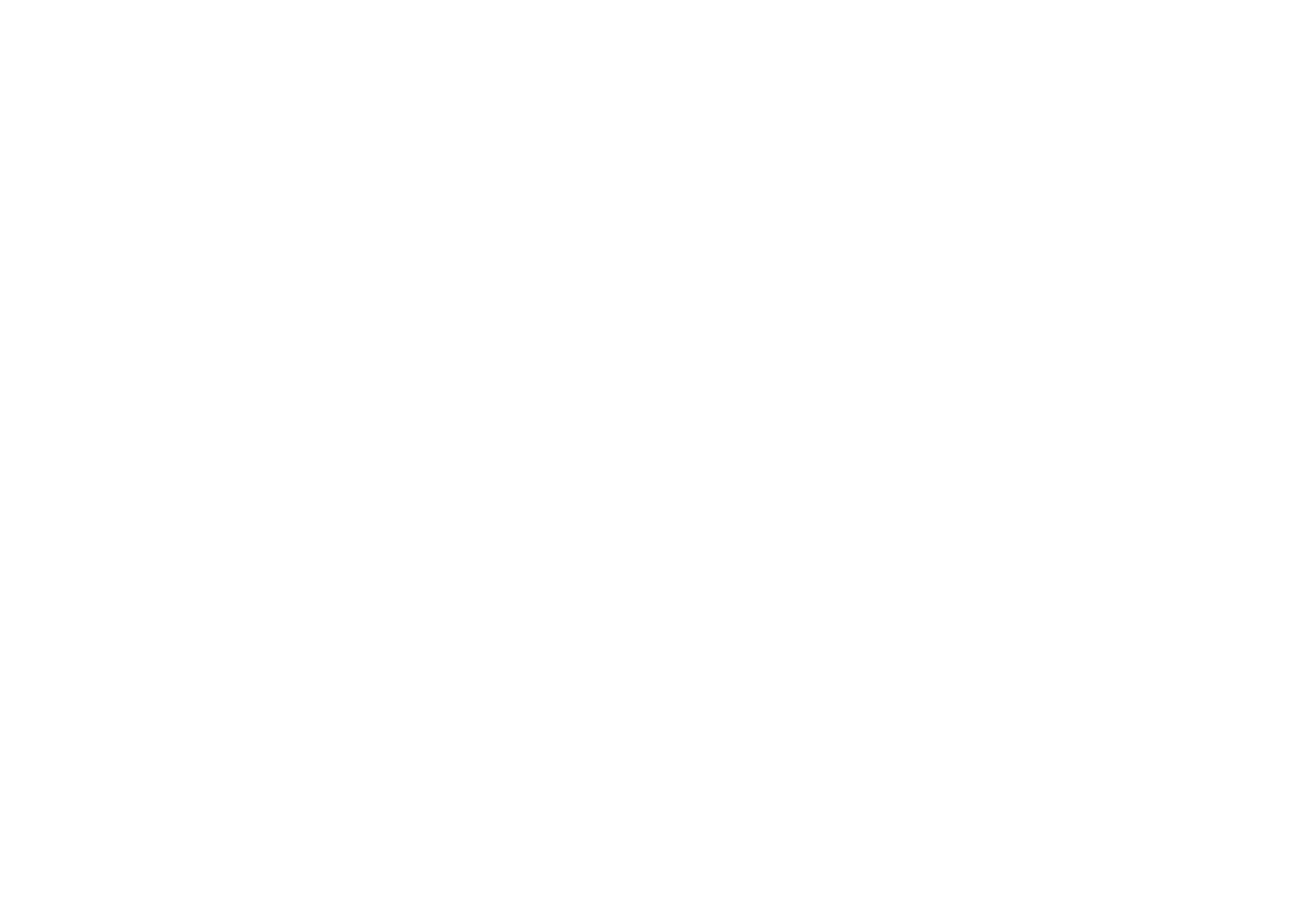 scroll, scrollTop: 0, scrollLeft: 0, axis: both 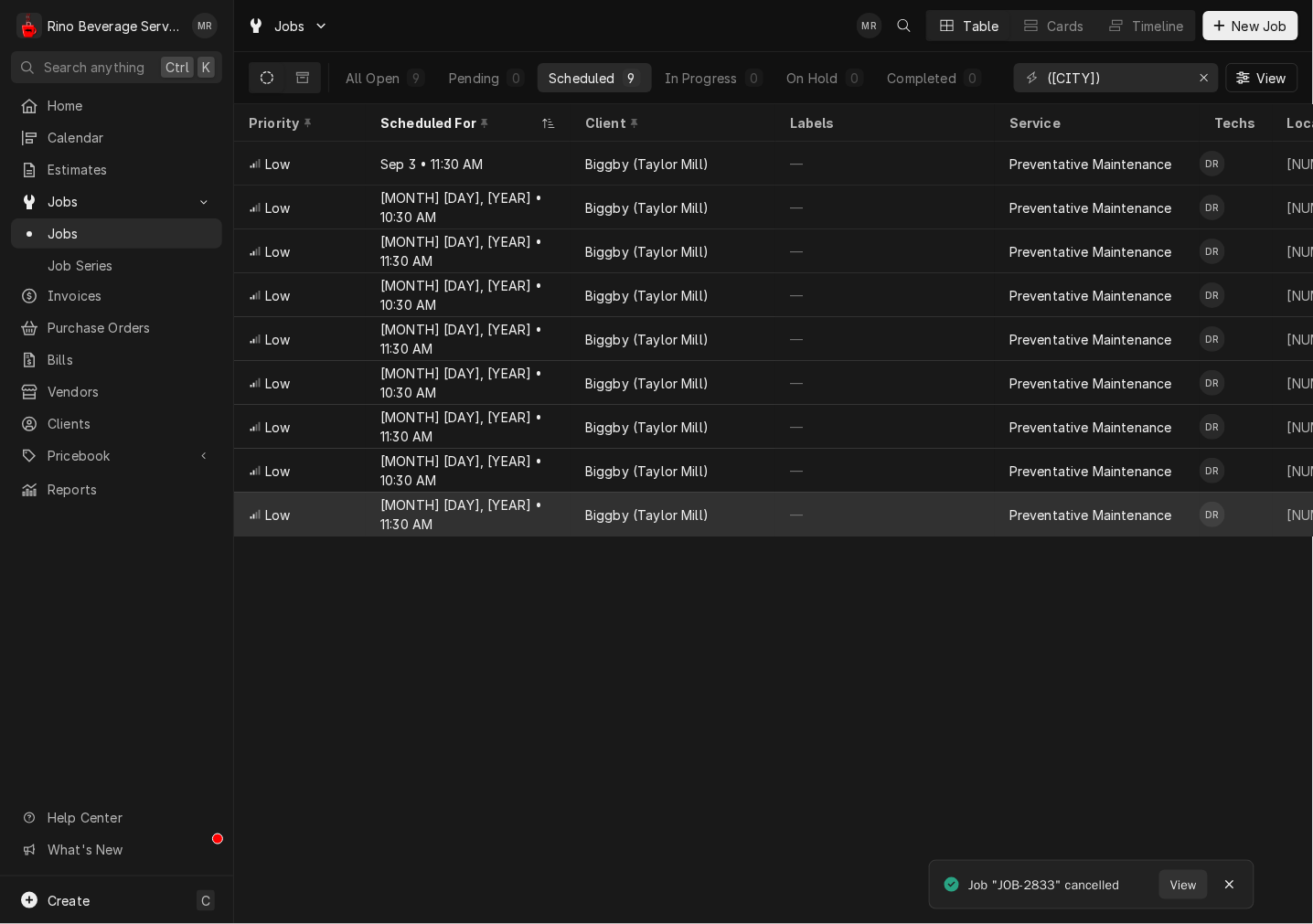 click on "Biggby (Taylor Mill)" at bounding box center (673, 515) 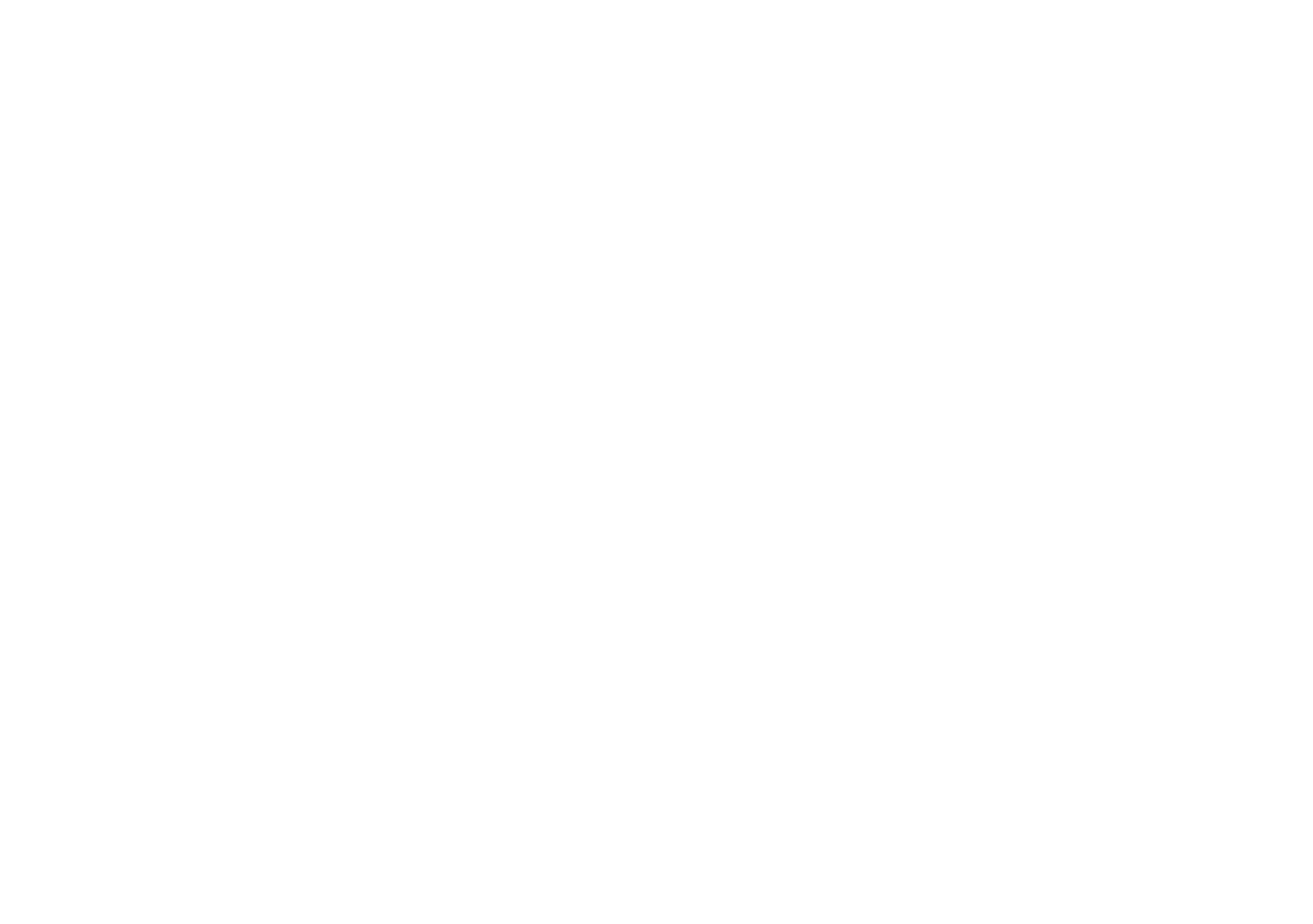 scroll, scrollTop: 0, scrollLeft: 0, axis: both 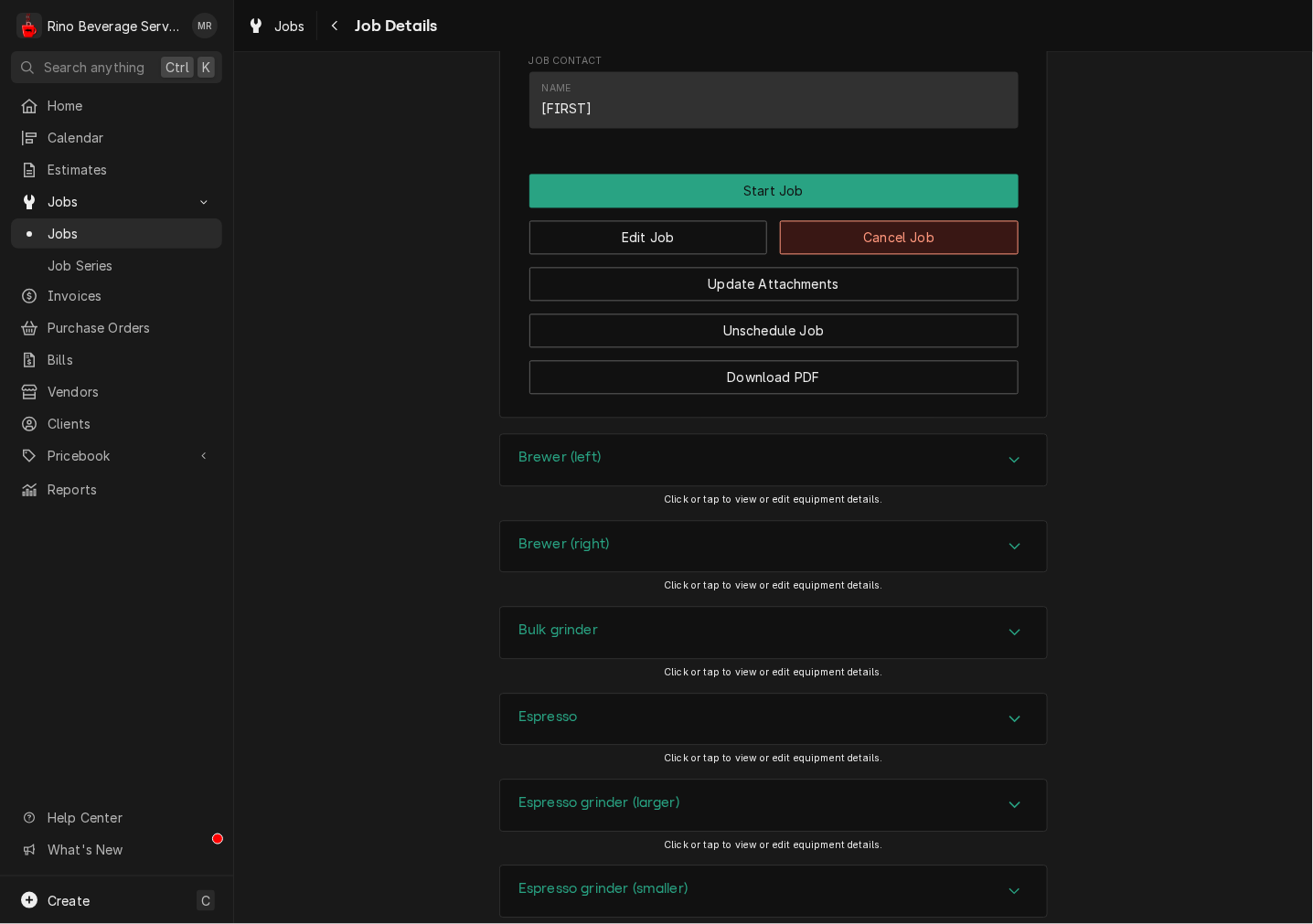 click on "Cancel Job" at bounding box center (899, 238) 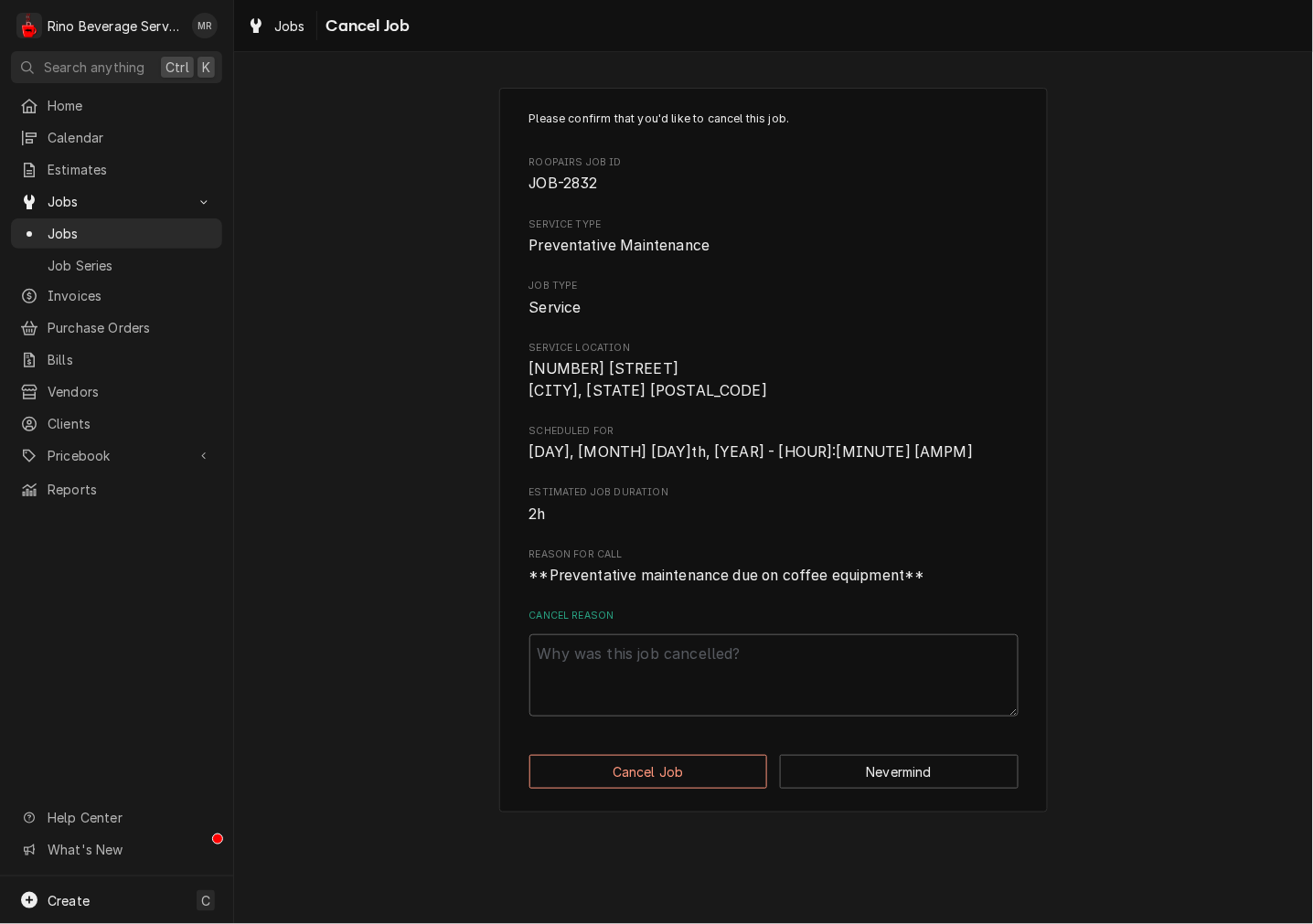scroll, scrollTop: 0, scrollLeft: 0, axis: both 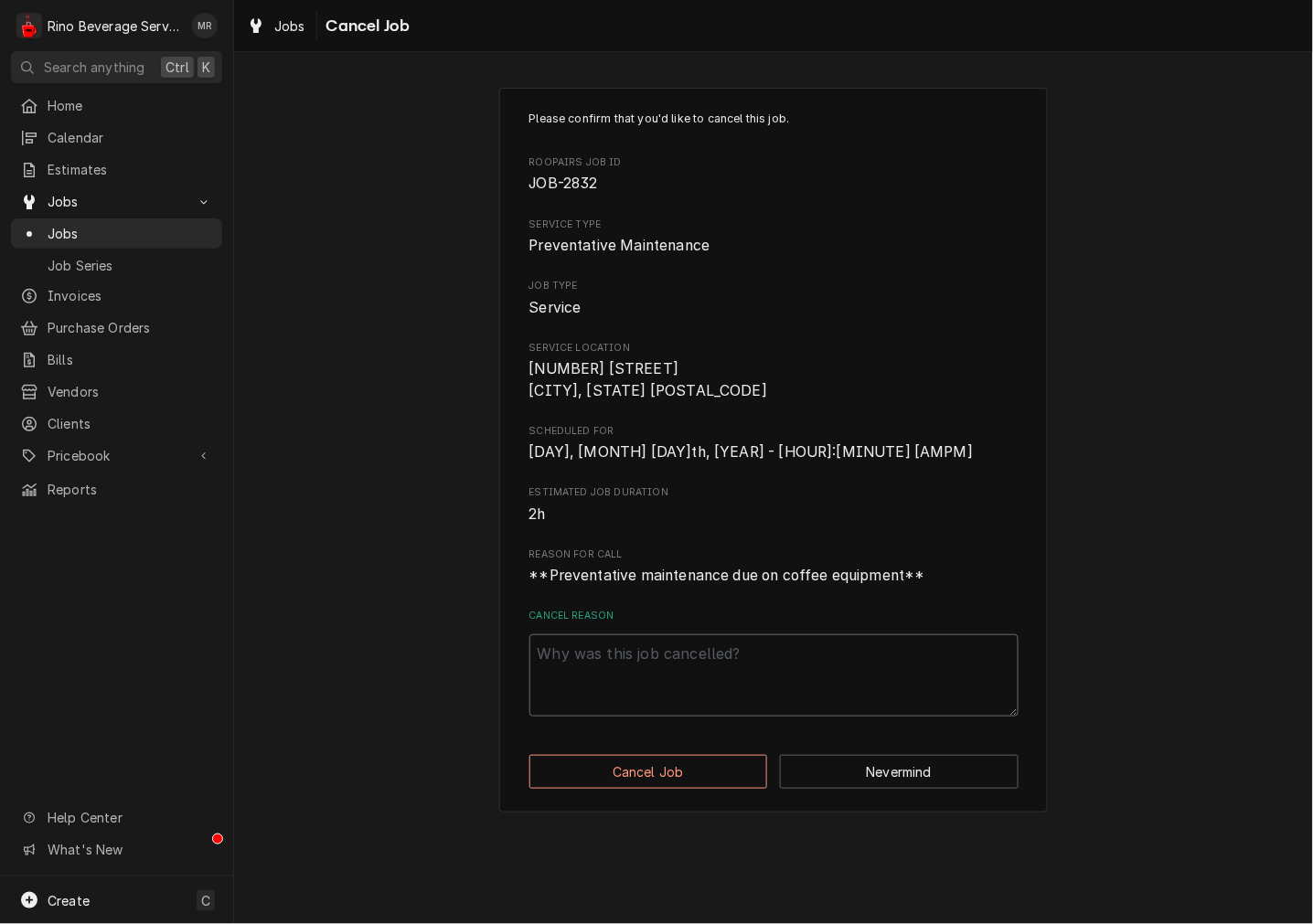 click on "Cancel Reason" at bounding box center [774, 675] 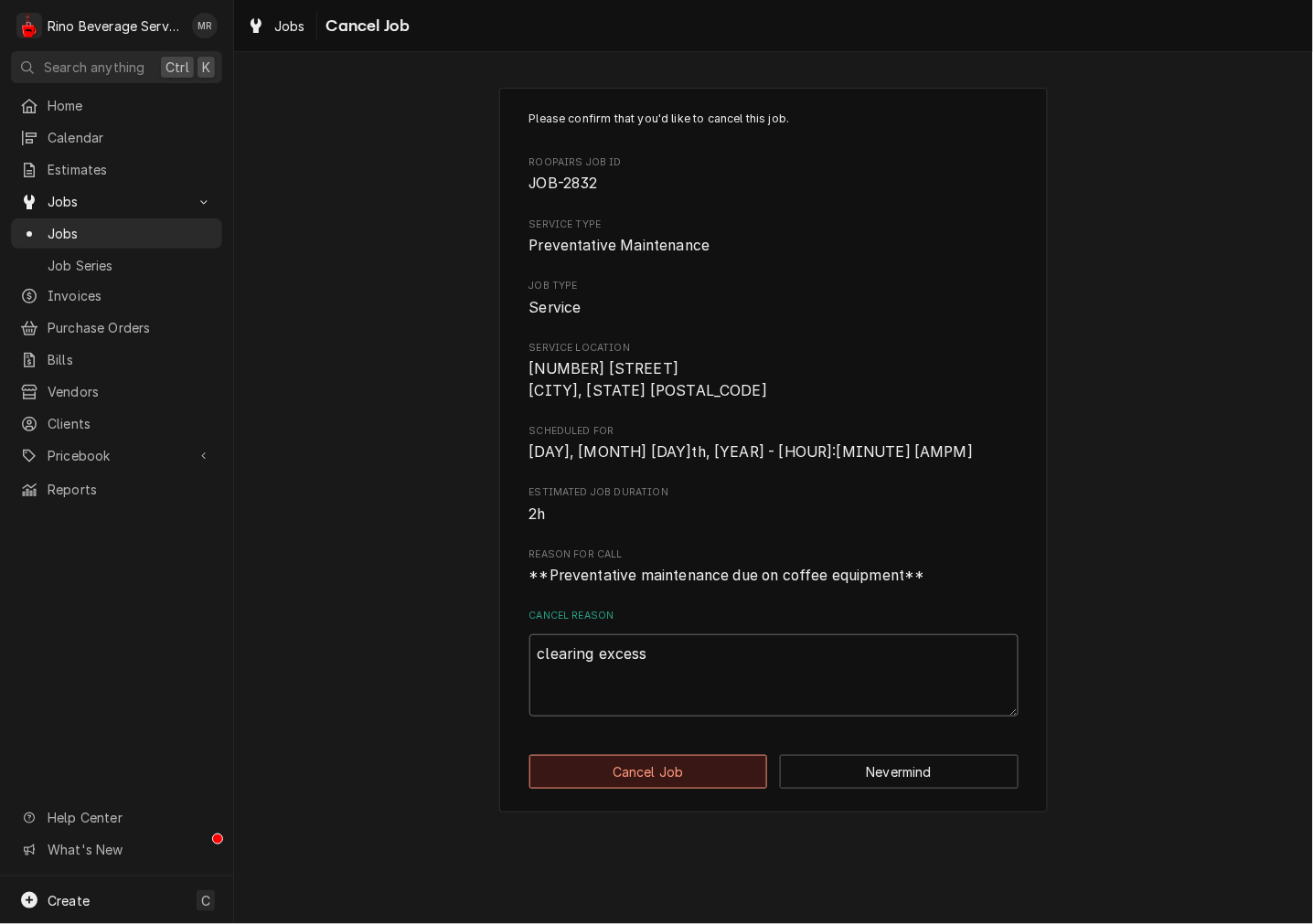 type on "clearing excess" 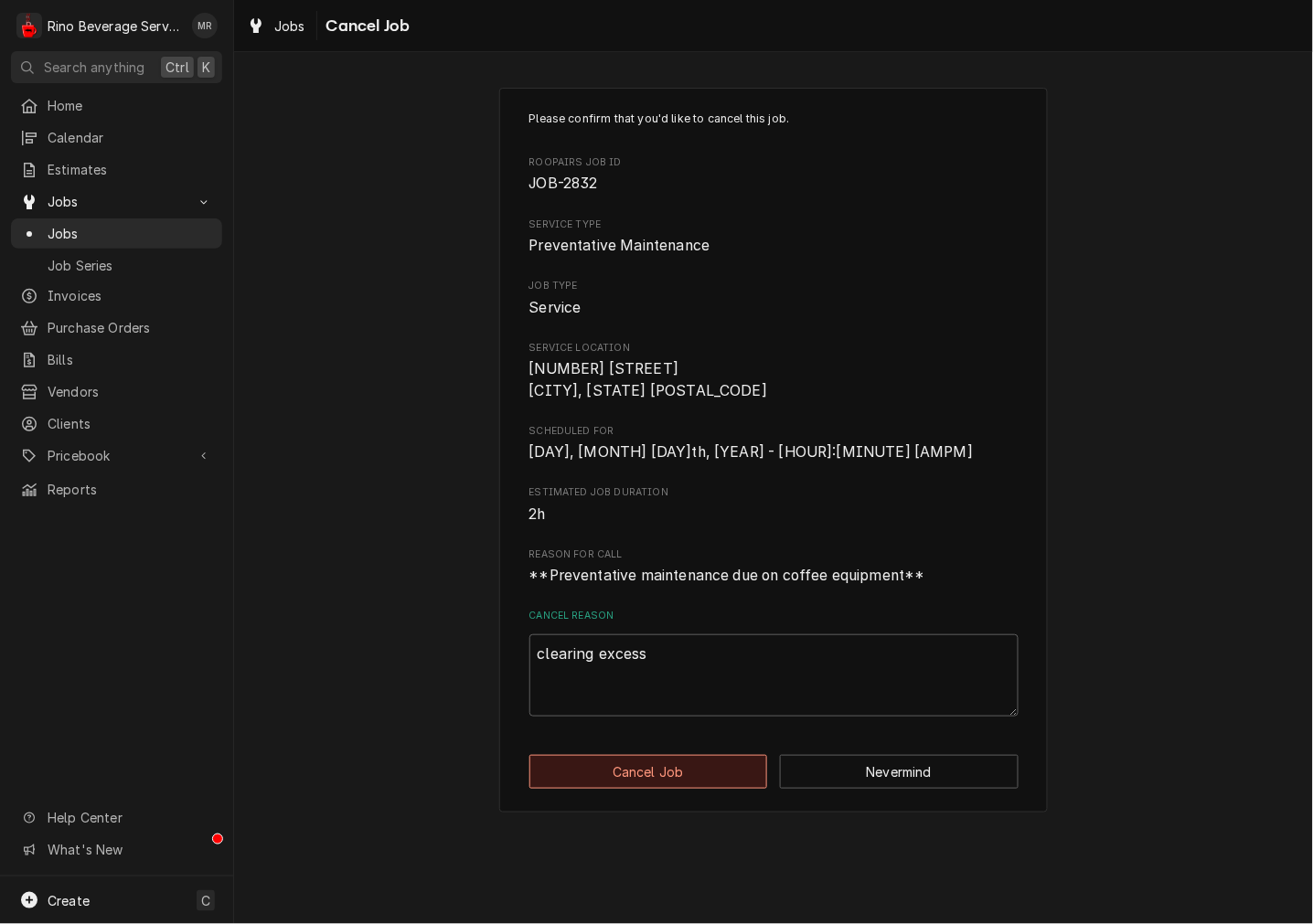 click on "Cancel Job" at bounding box center (648, 771) 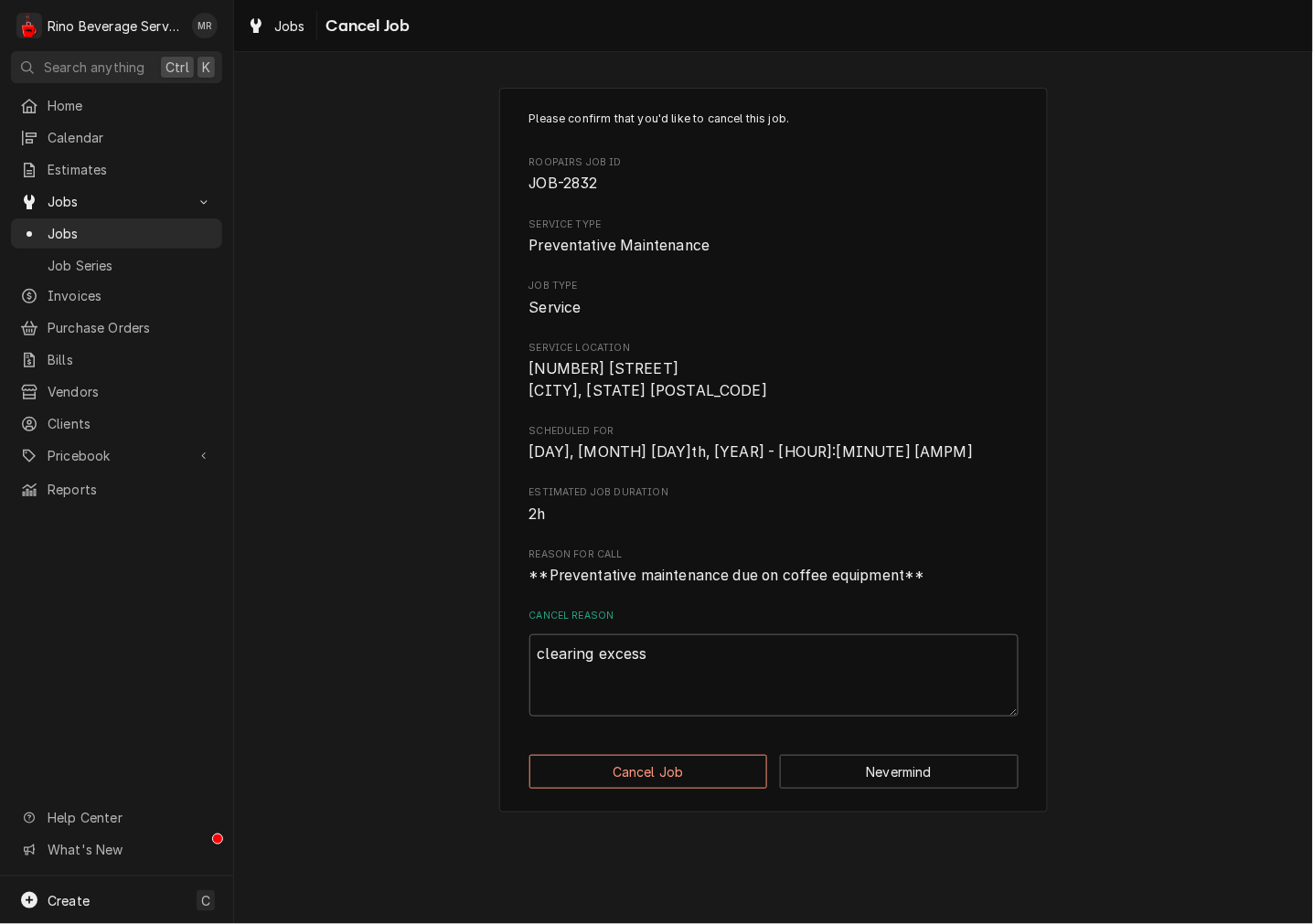 type on "x" 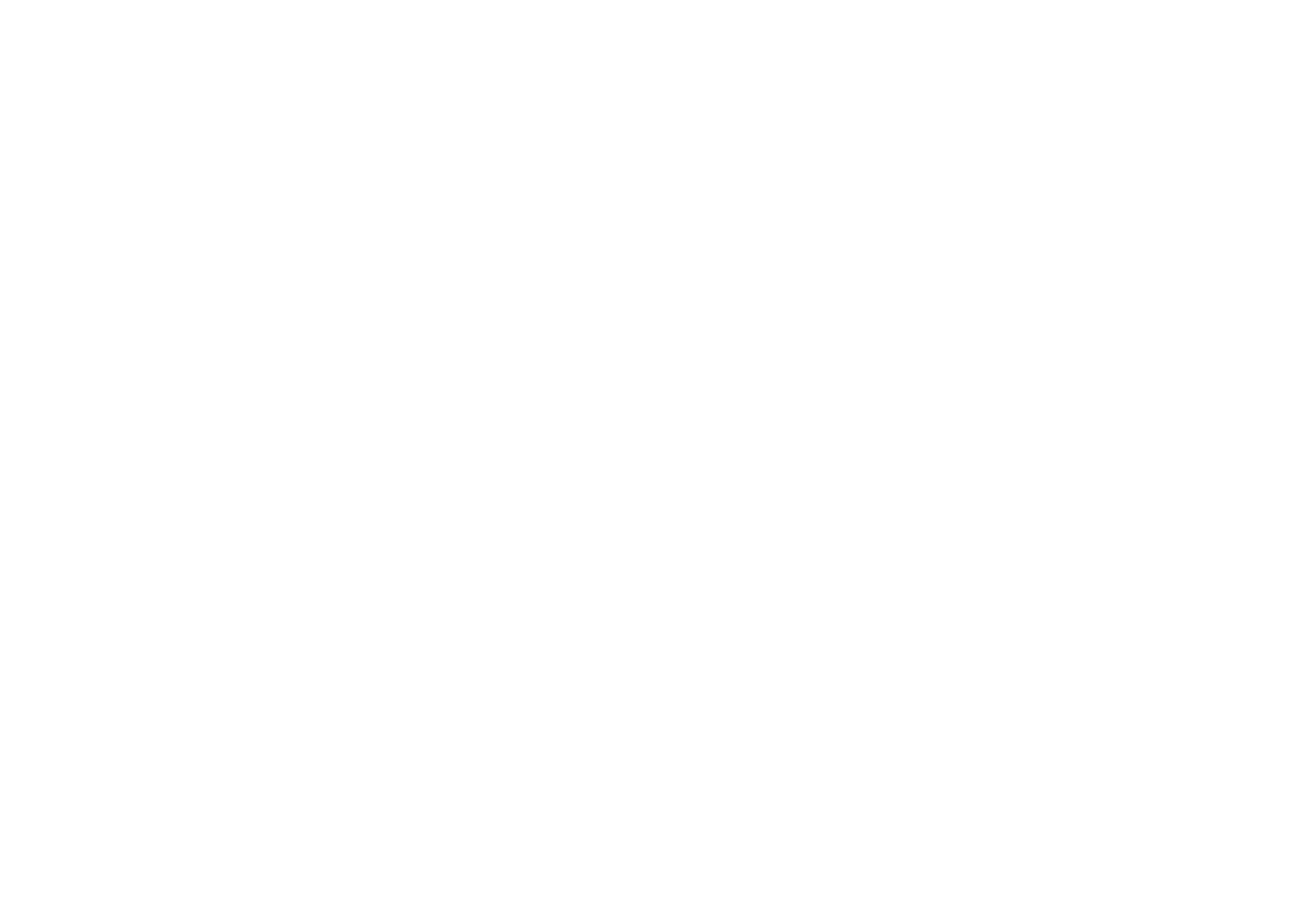 scroll, scrollTop: 0, scrollLeft: 0, axis: both 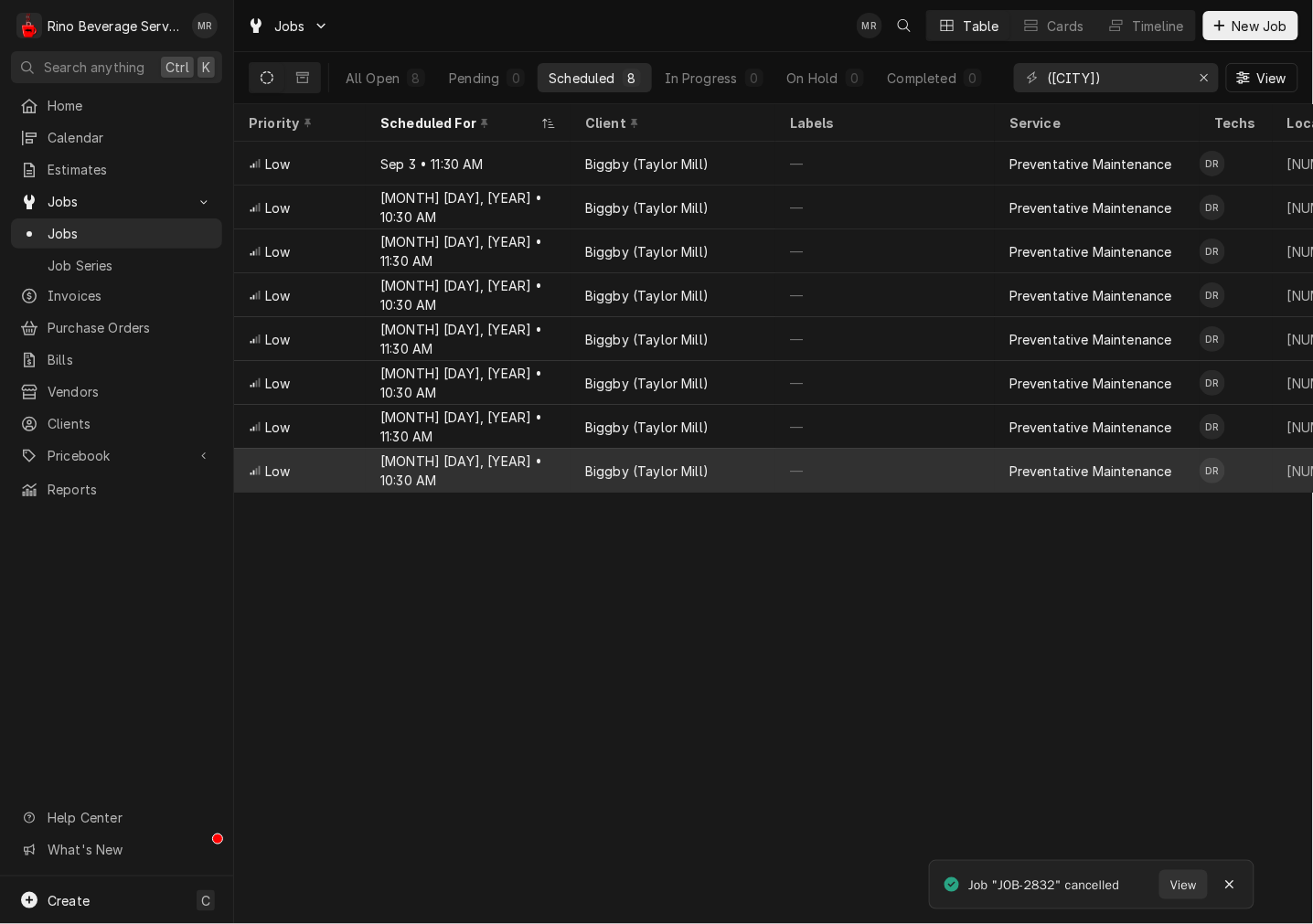 click on "Feb 11, 2029   • 10:30 AM" at bounding box center (468, 471) 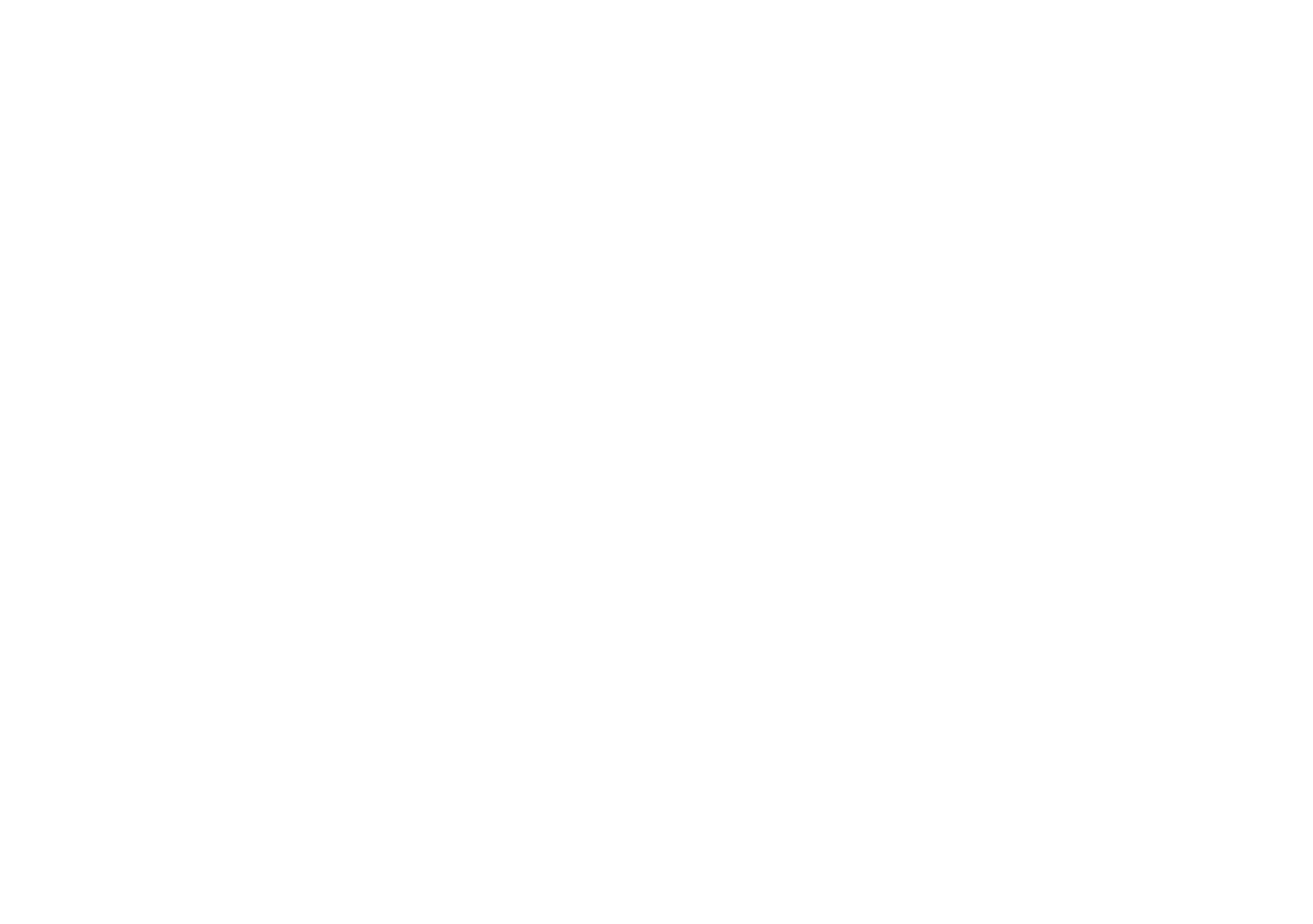scroll, scrollTop: 0, scrollLeft: 0, axis: both 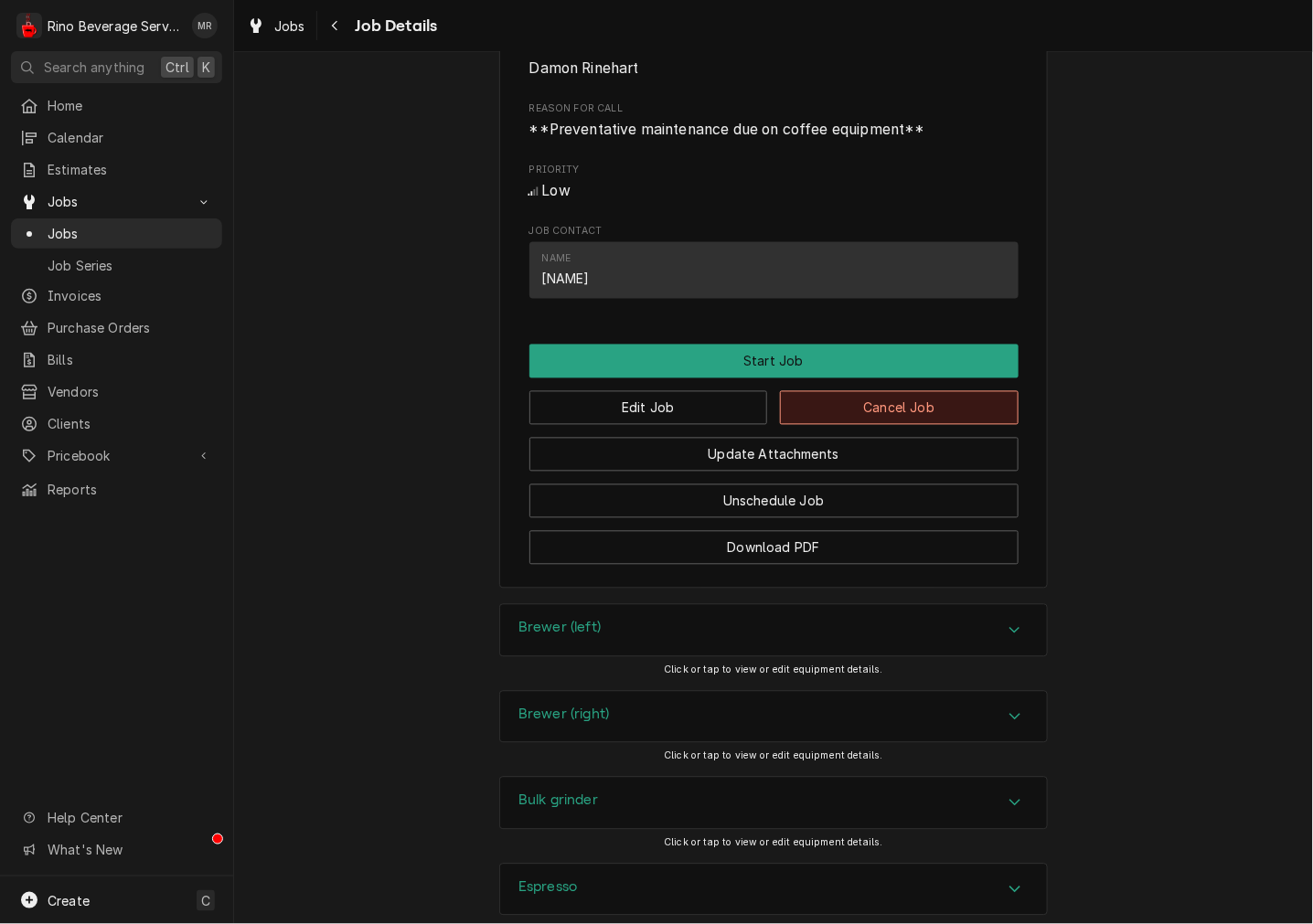 click on "Cancel Job" at bounding box center [899, 408] 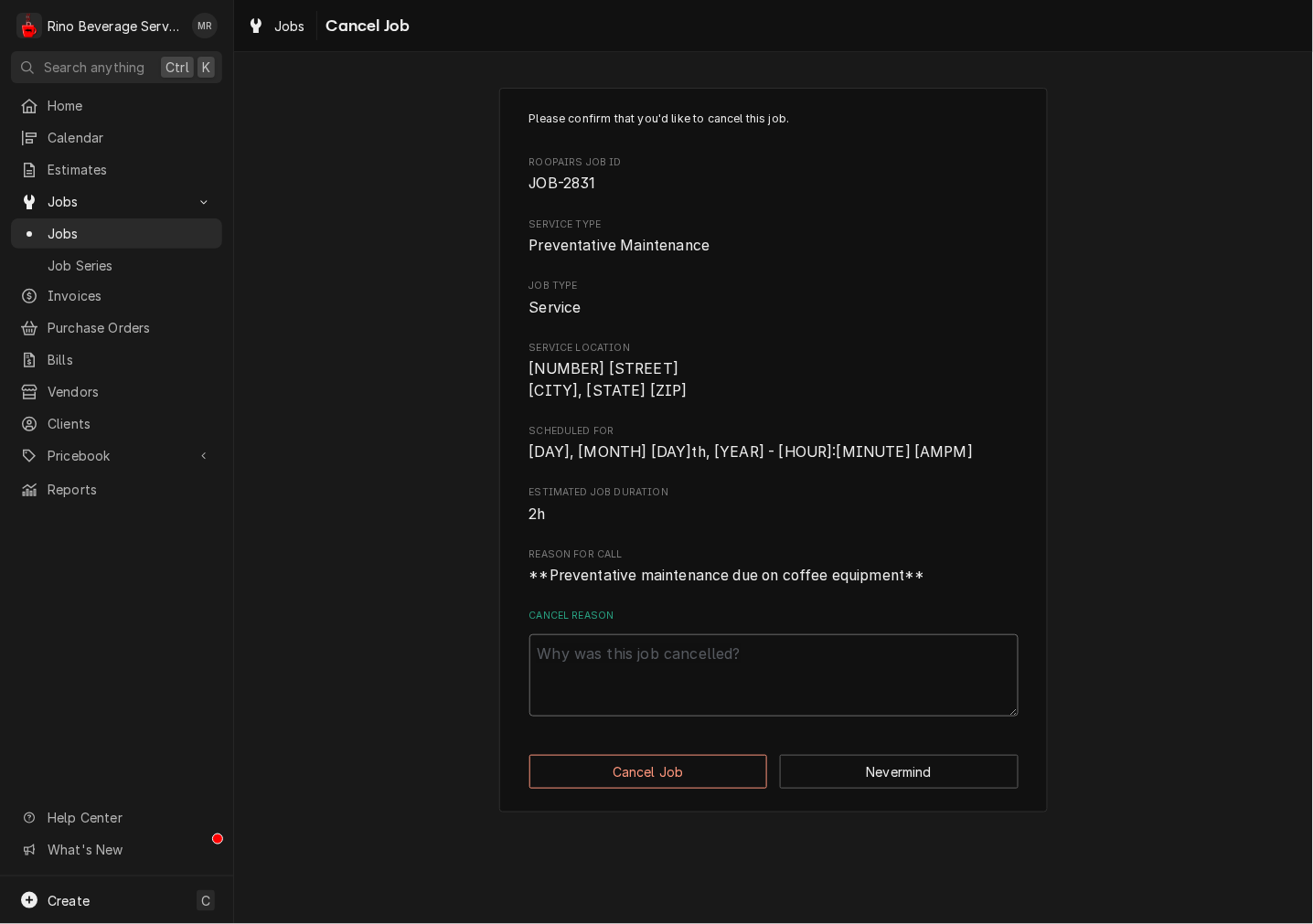 click on "Cancel Reason" at bounding box center [774, 675] 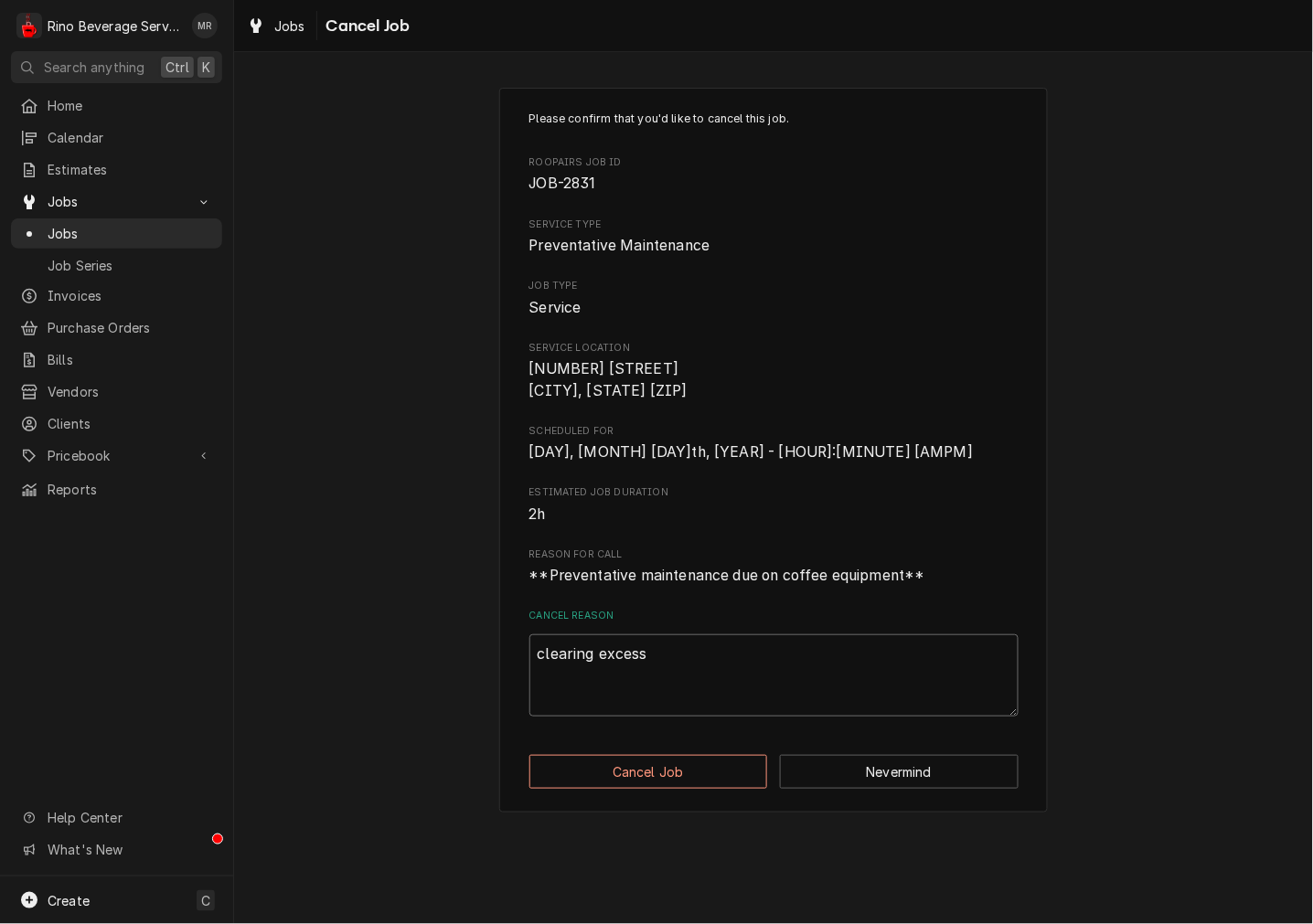 type on "clearing excess" 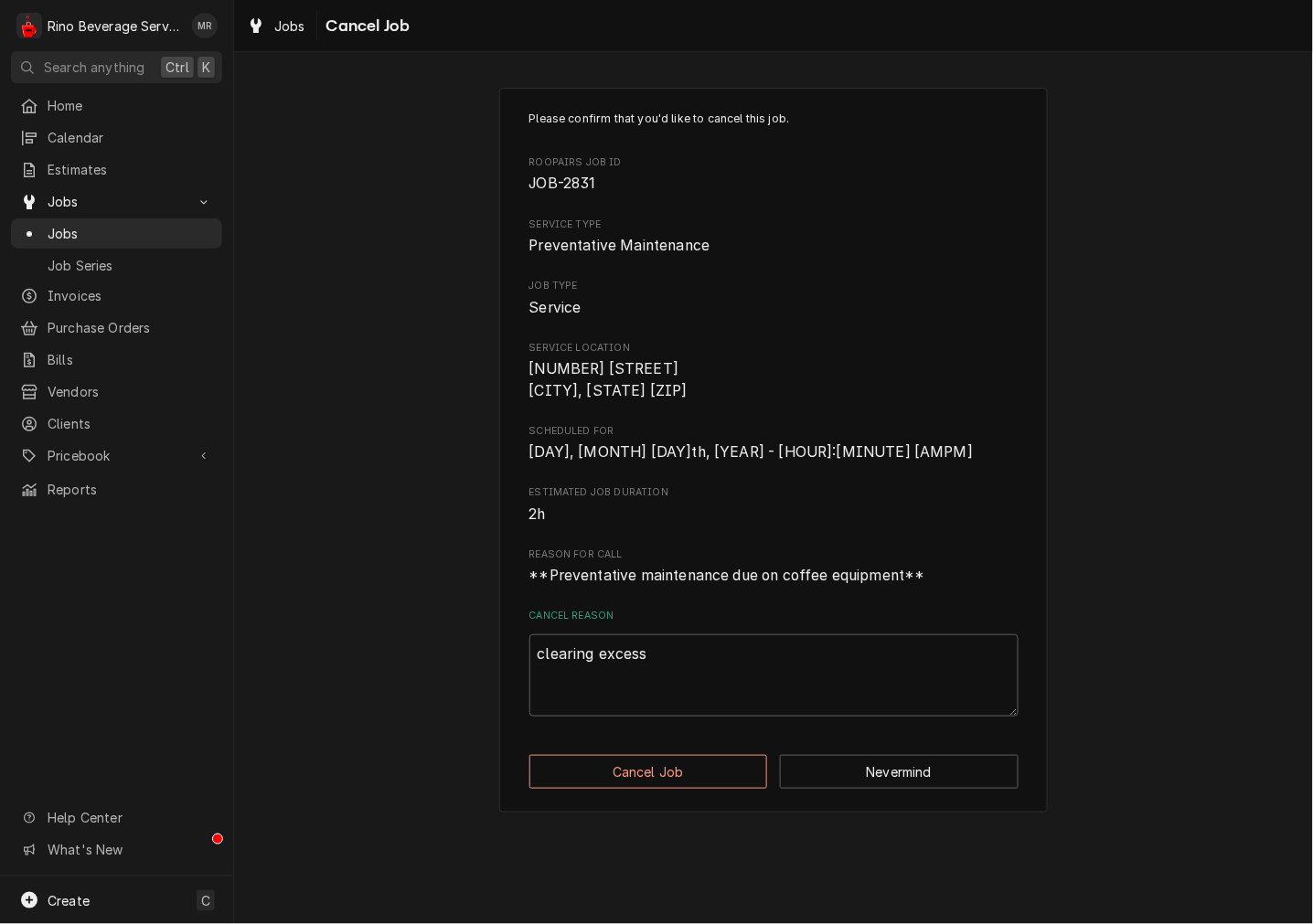click on "Please confirm that you'd like to cancel this job. Roopairs Job ID JOB-2831 Service Type Preventative Maintenance Job Type Service Service Location 5042 Old Taylor Mill Rd
Taylor Mill, KY 41015 Scheduled For Sun, Feb 11th, 2029 - 10:30 AM Estimated Job Duration 2h Reason For Call **Preventative maintenance due on coffee equipment** Cancel Reason clearing excess Cancel Job Nevermind" at bounding box center [774, 450] 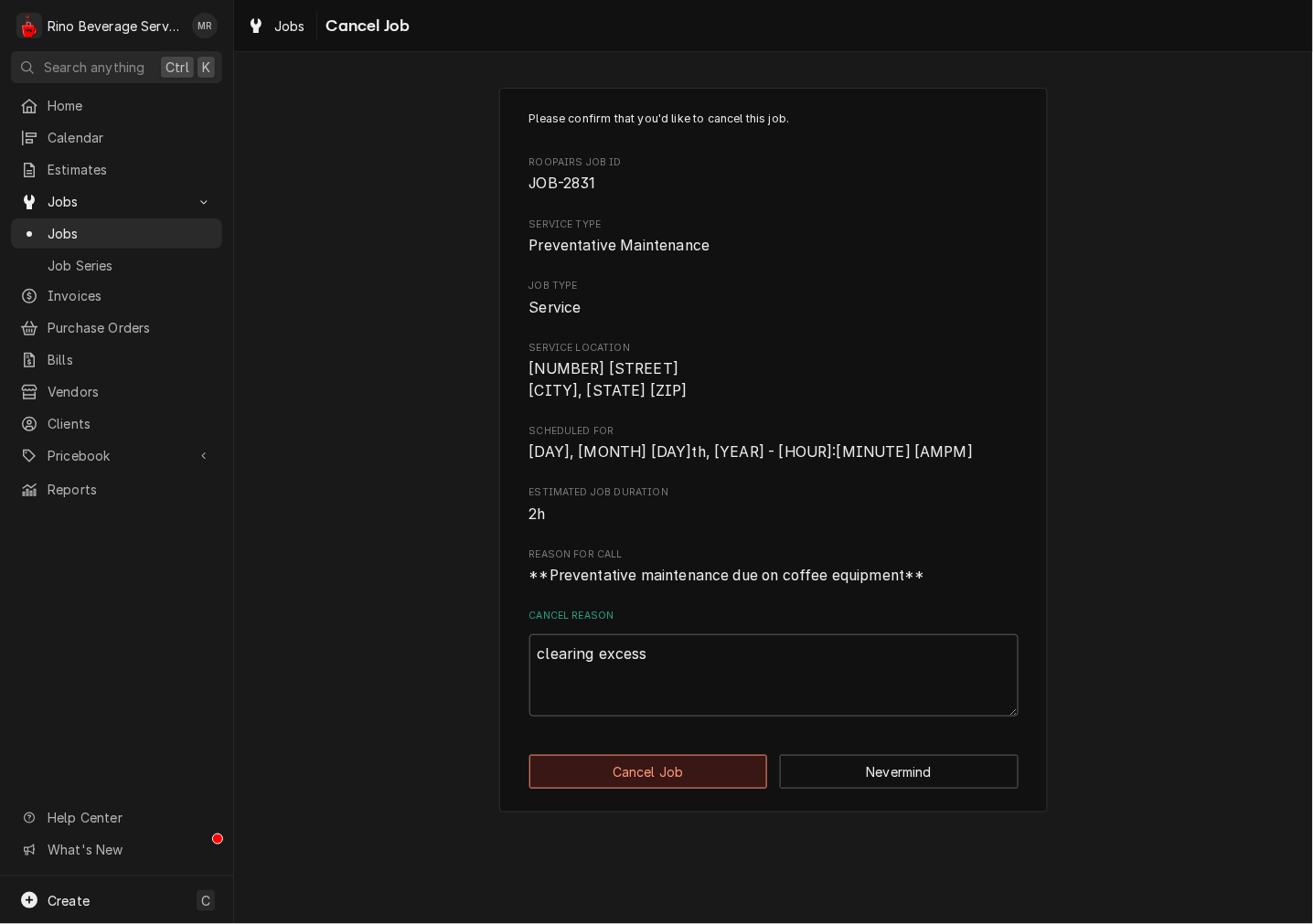 click on "Cancel Job" at bounding box center (648, 771) 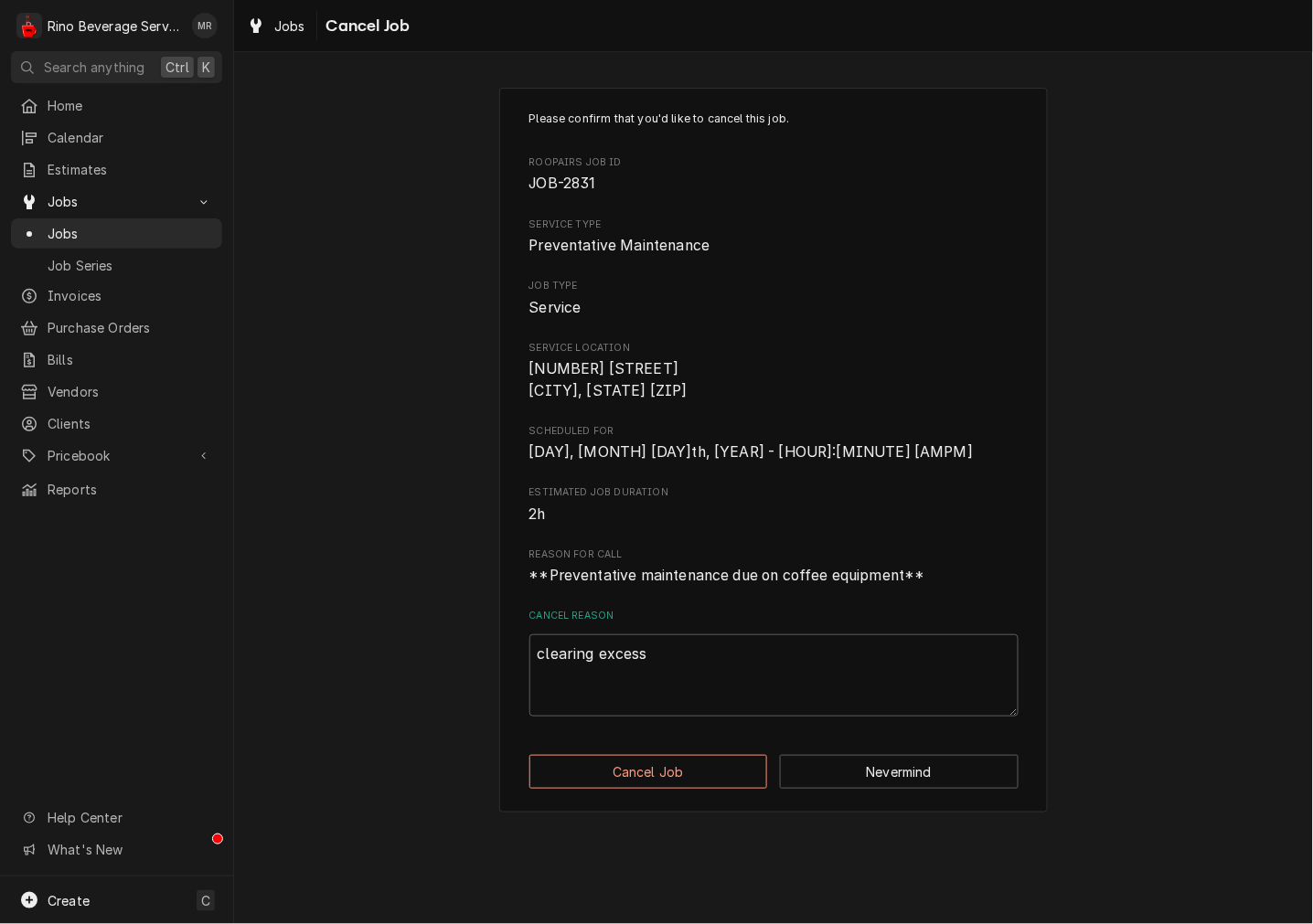 type on "x" 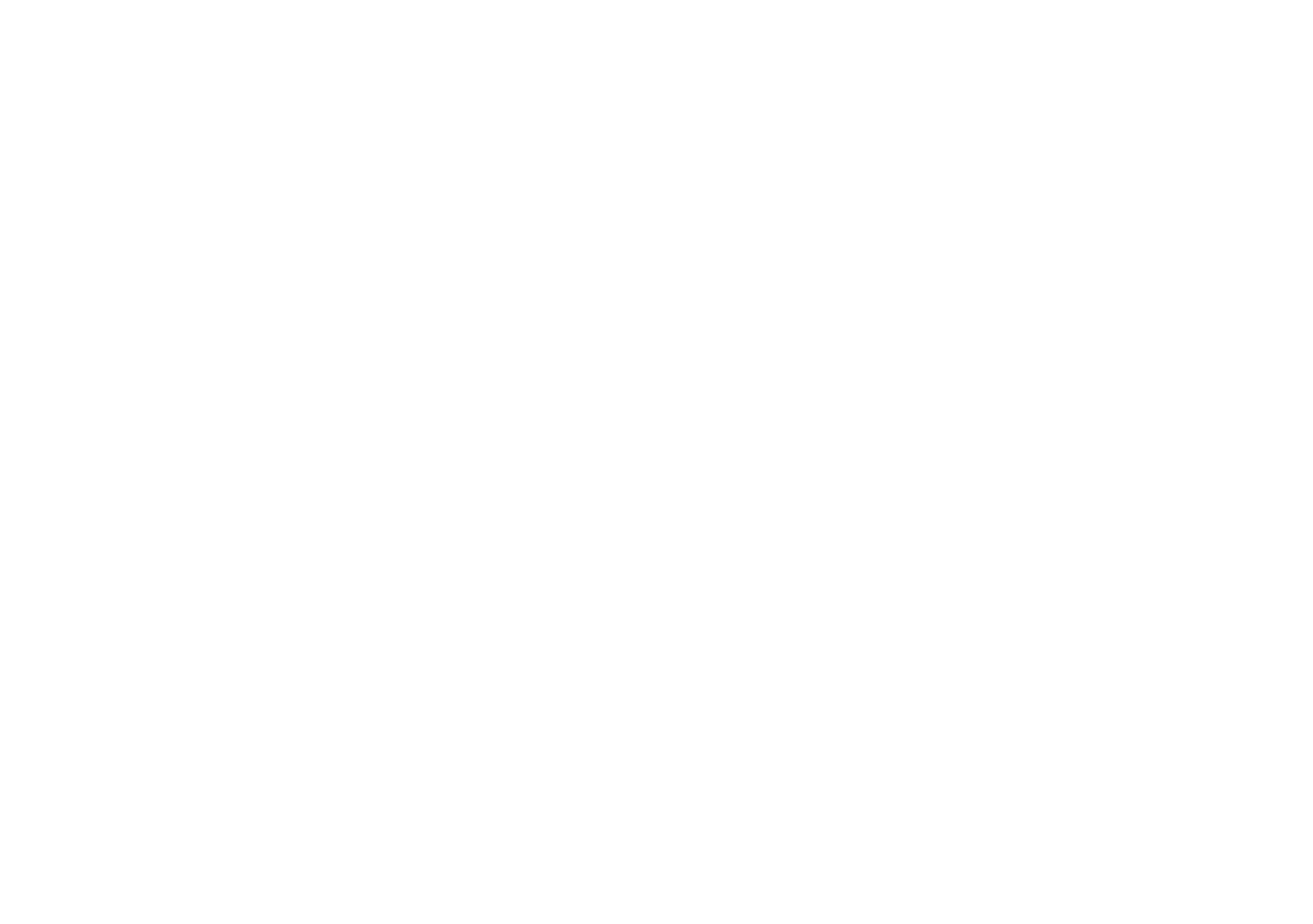 scroll, scrollTop: 0, scrollLeft: 0, axis: both 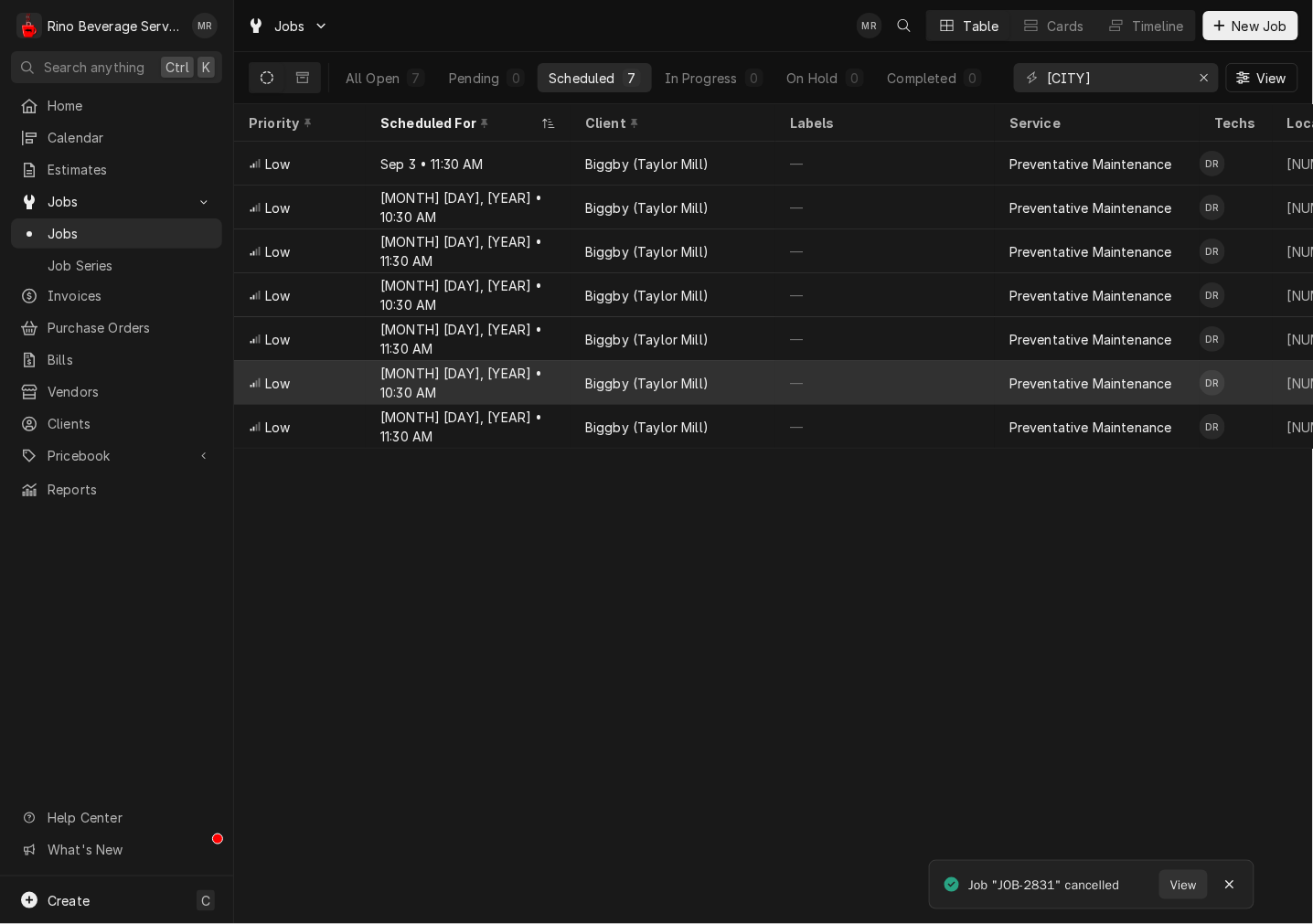 click on "Biggby (Taylor Mill)" at bounding box center [673, 383] 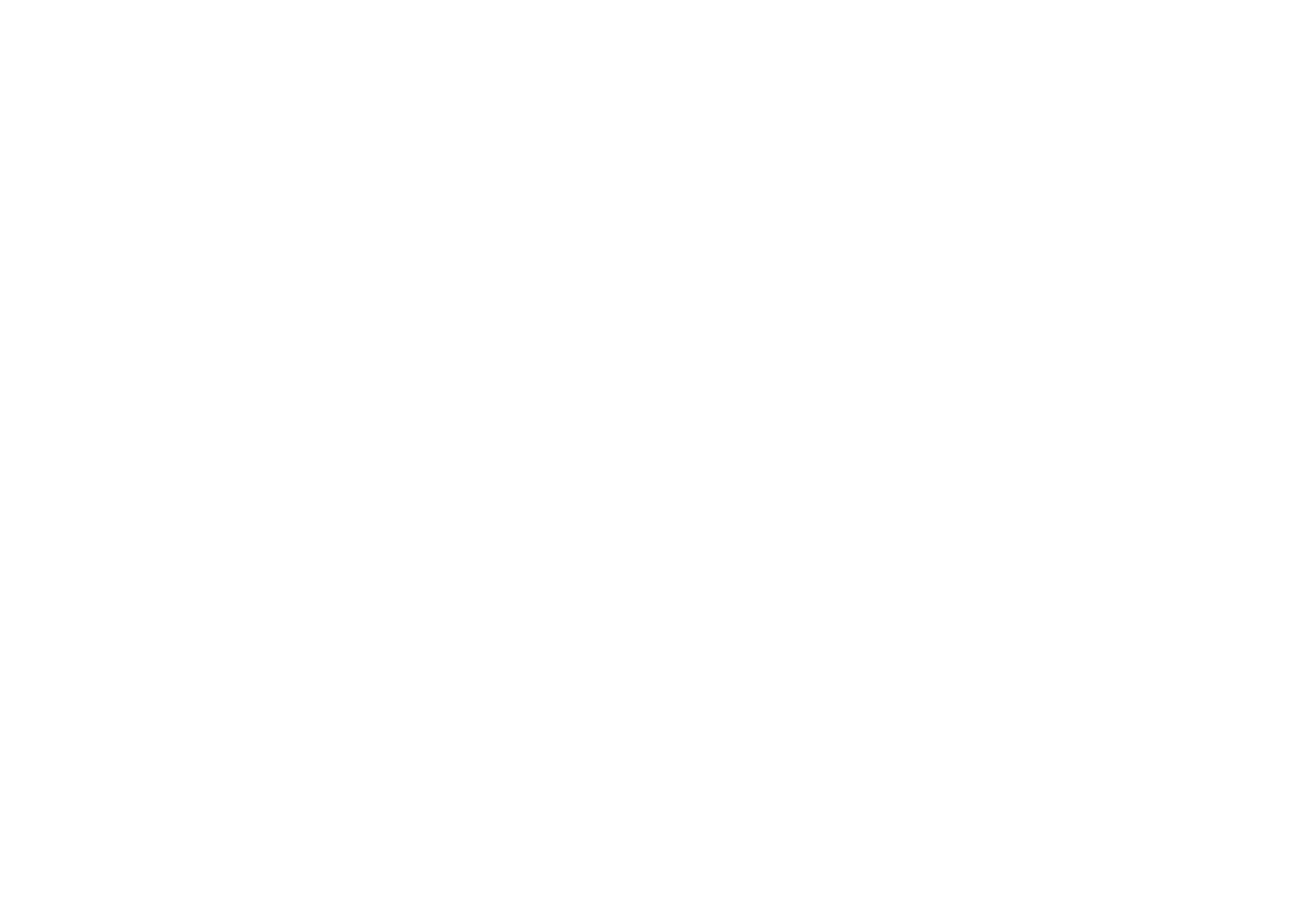 scroll, scrollTop: 0, scrollLeft: 0, axis: both 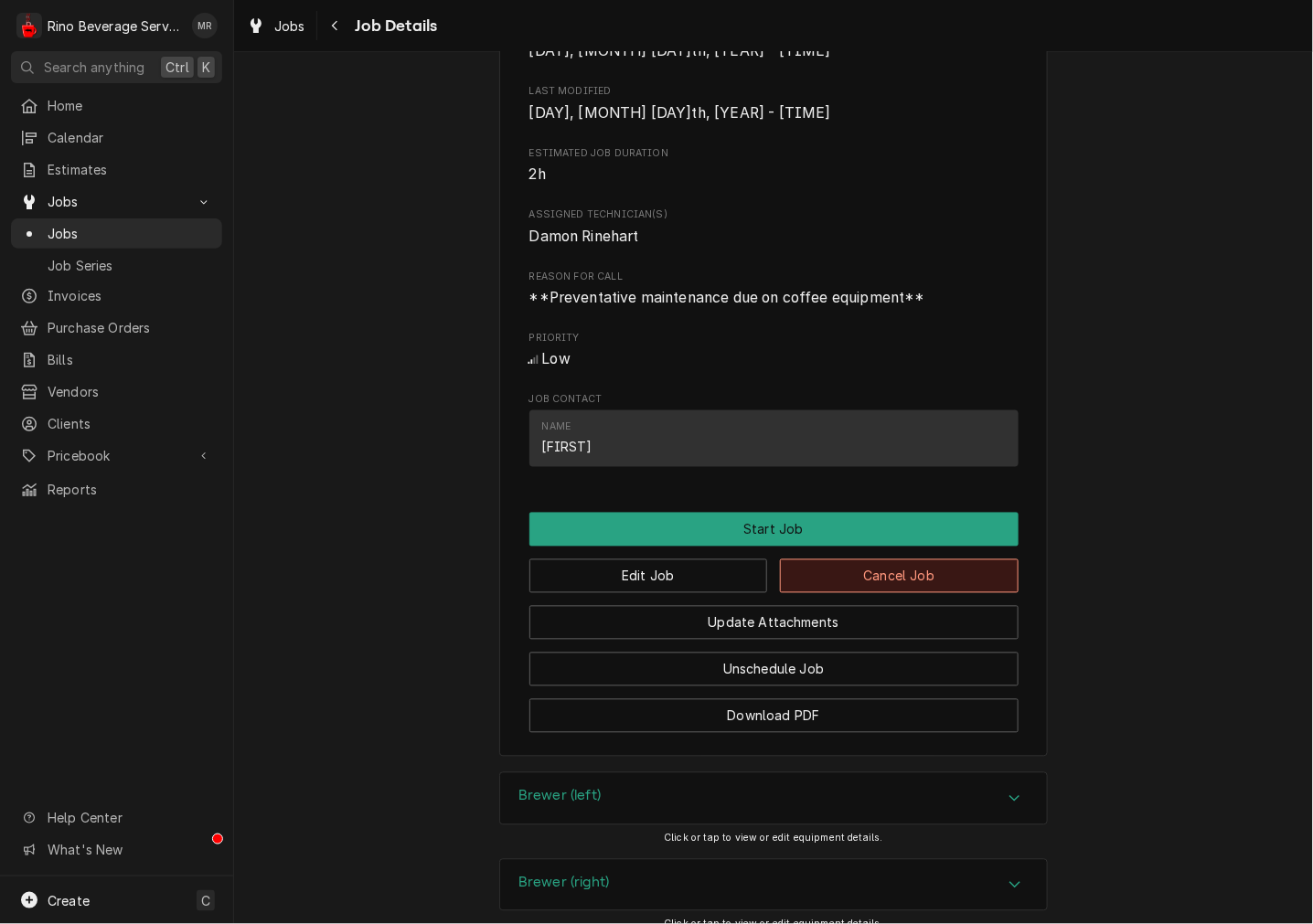 click on "Cancel Job" at bounding box center [899, 576] 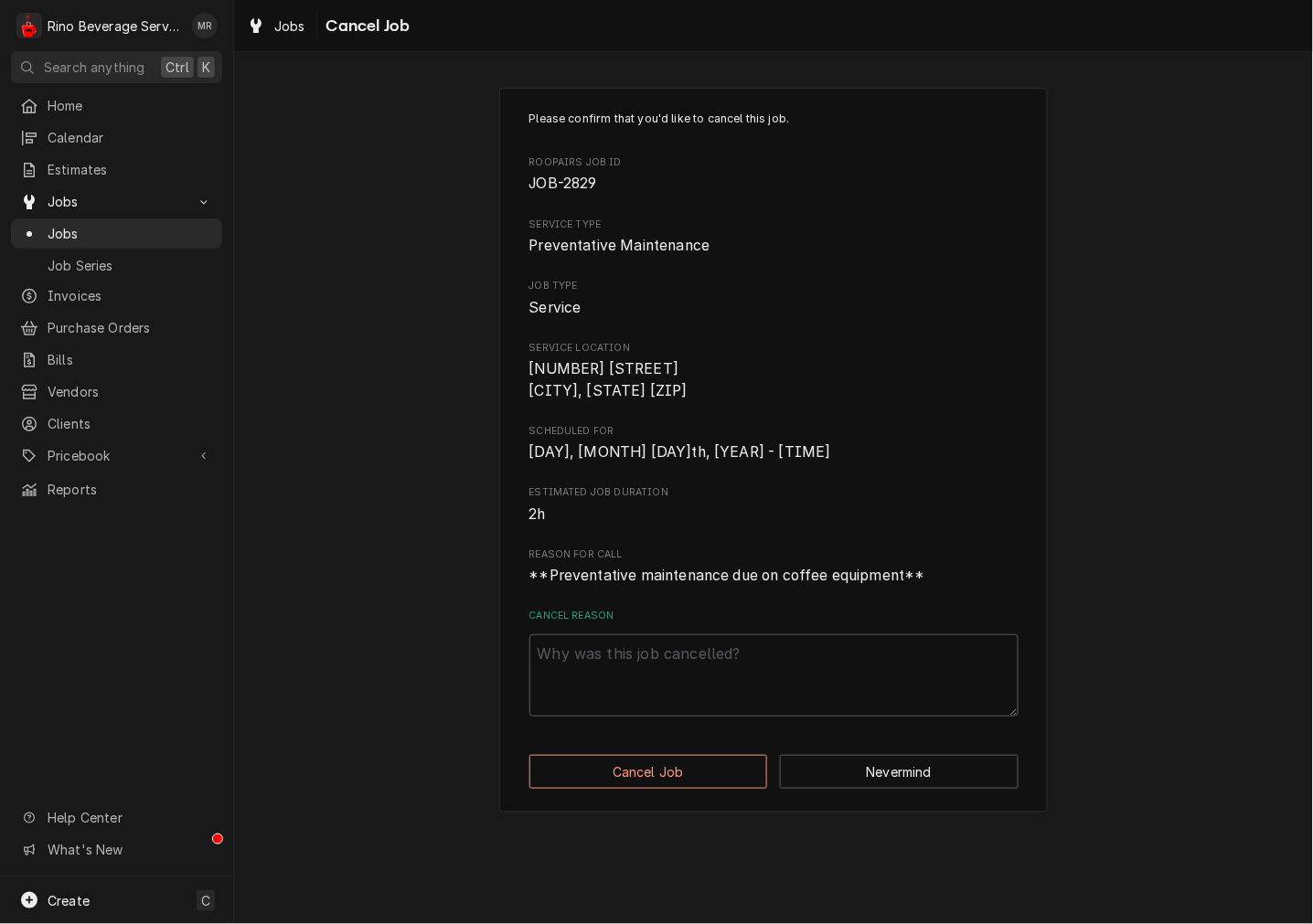 scroll, scrollTop: 0, scrollLeft: 0, axis: both 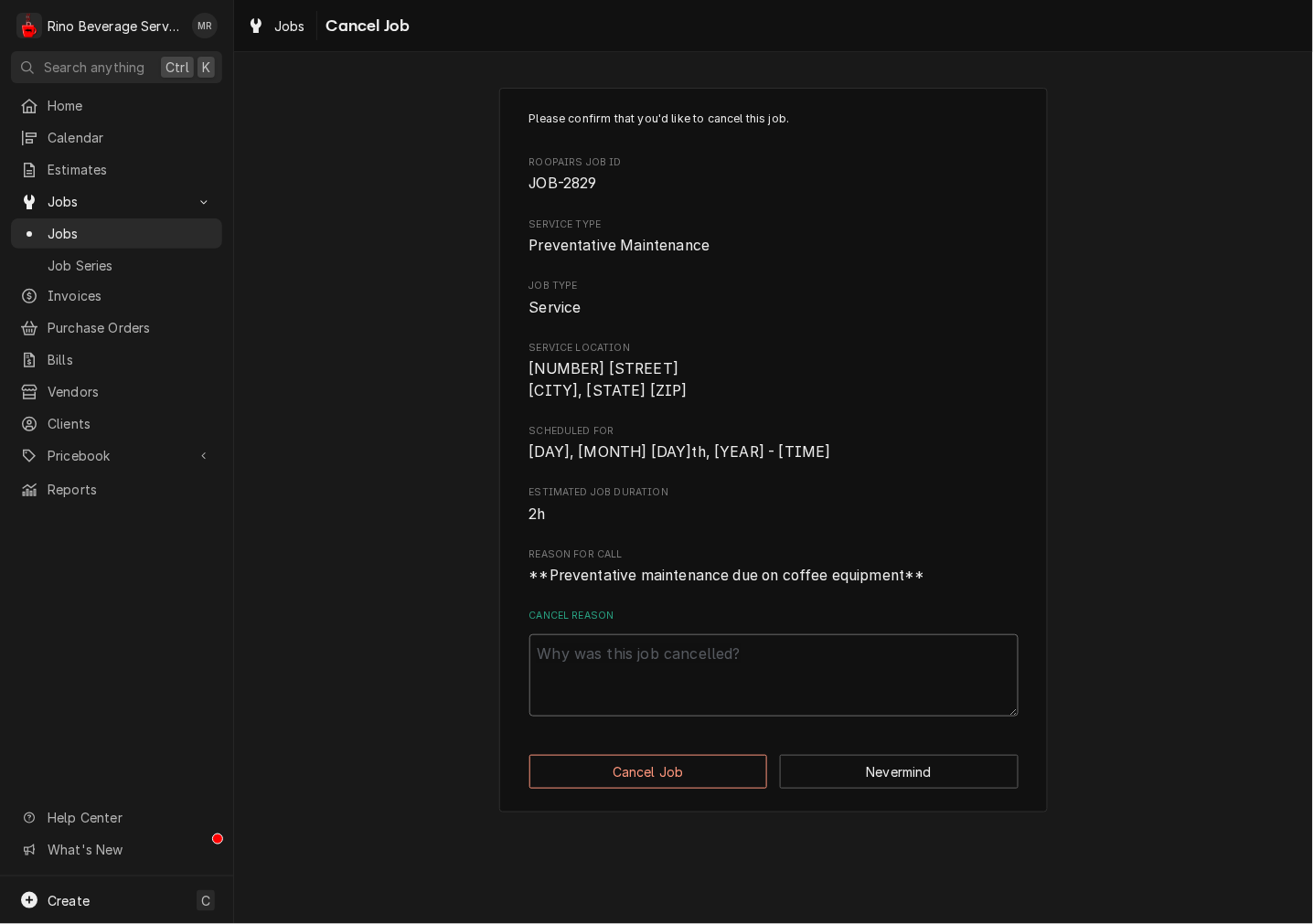 click on "Cancel Reason" at bounding box center [774, 675] 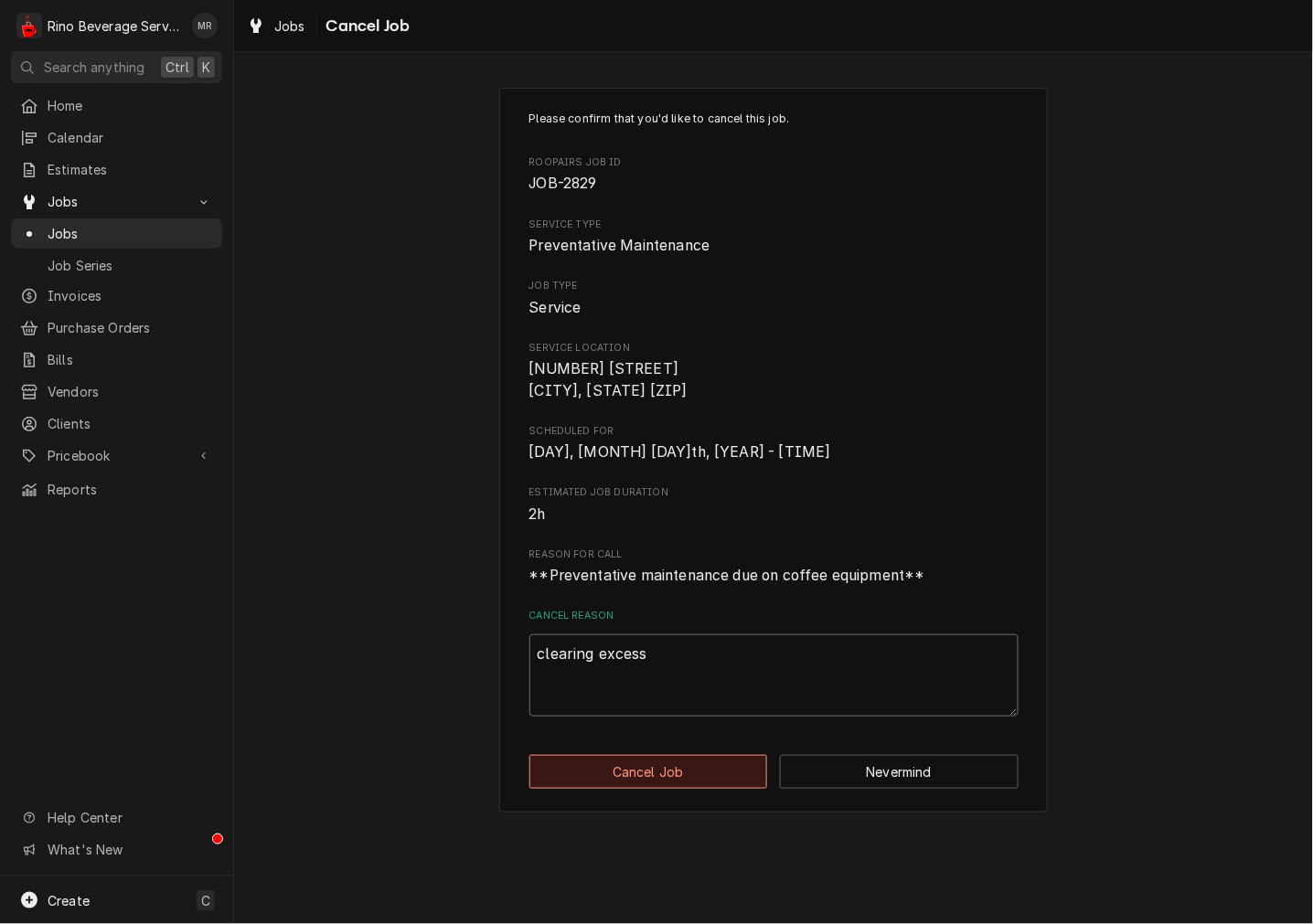 type on "clearing excess" 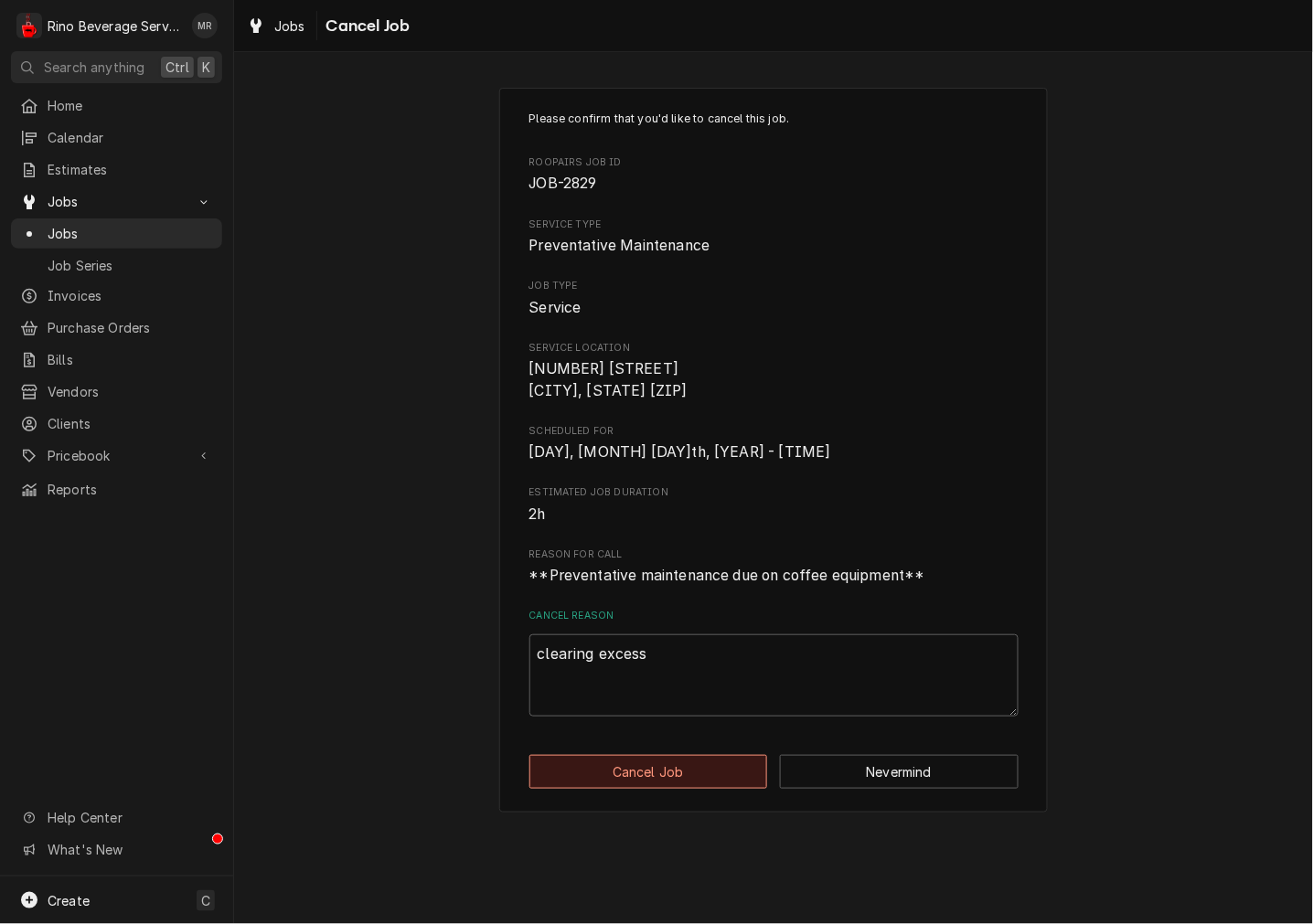 click on "Cancel Job" at bounding box center [648, 771] 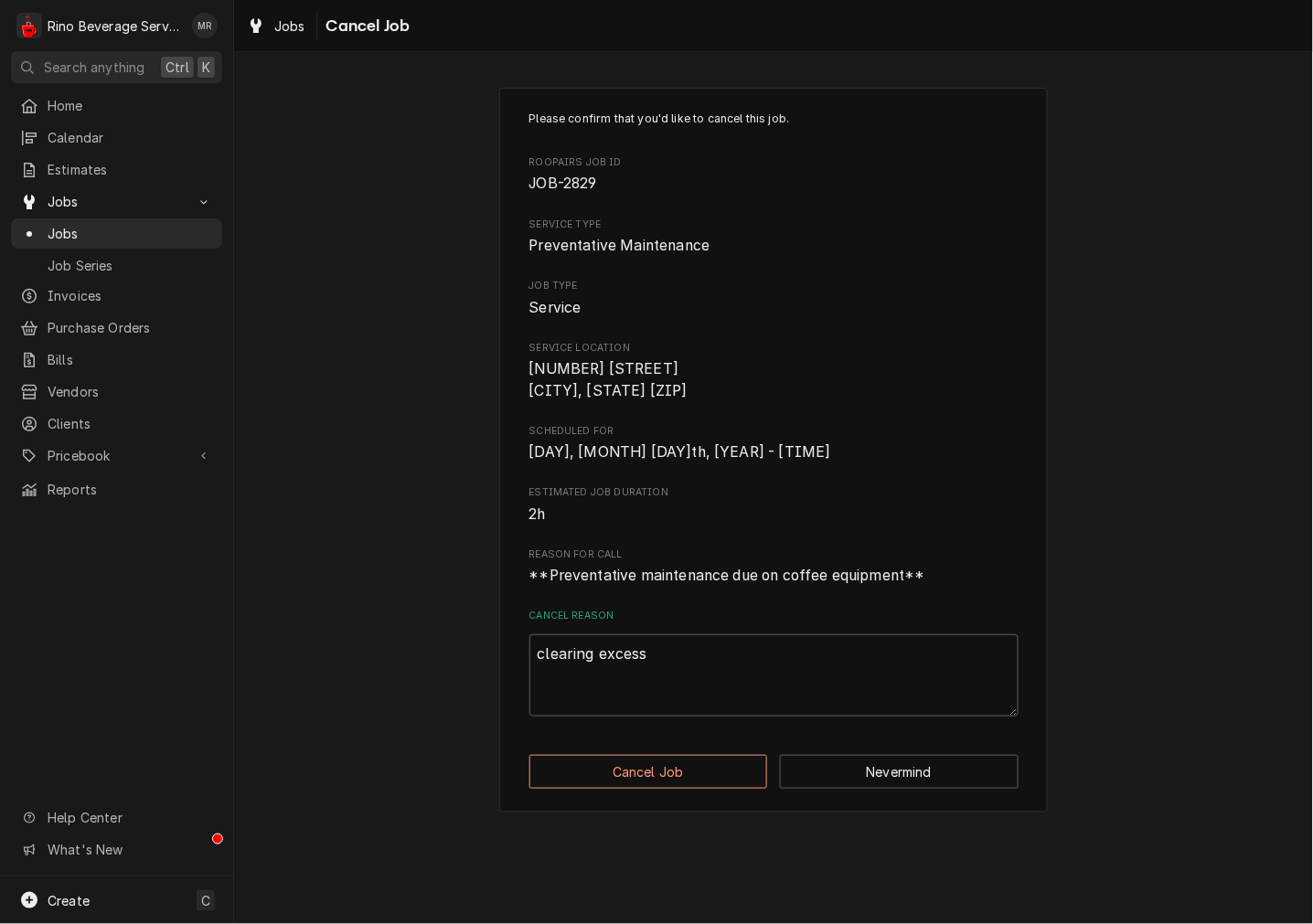 type on "x" 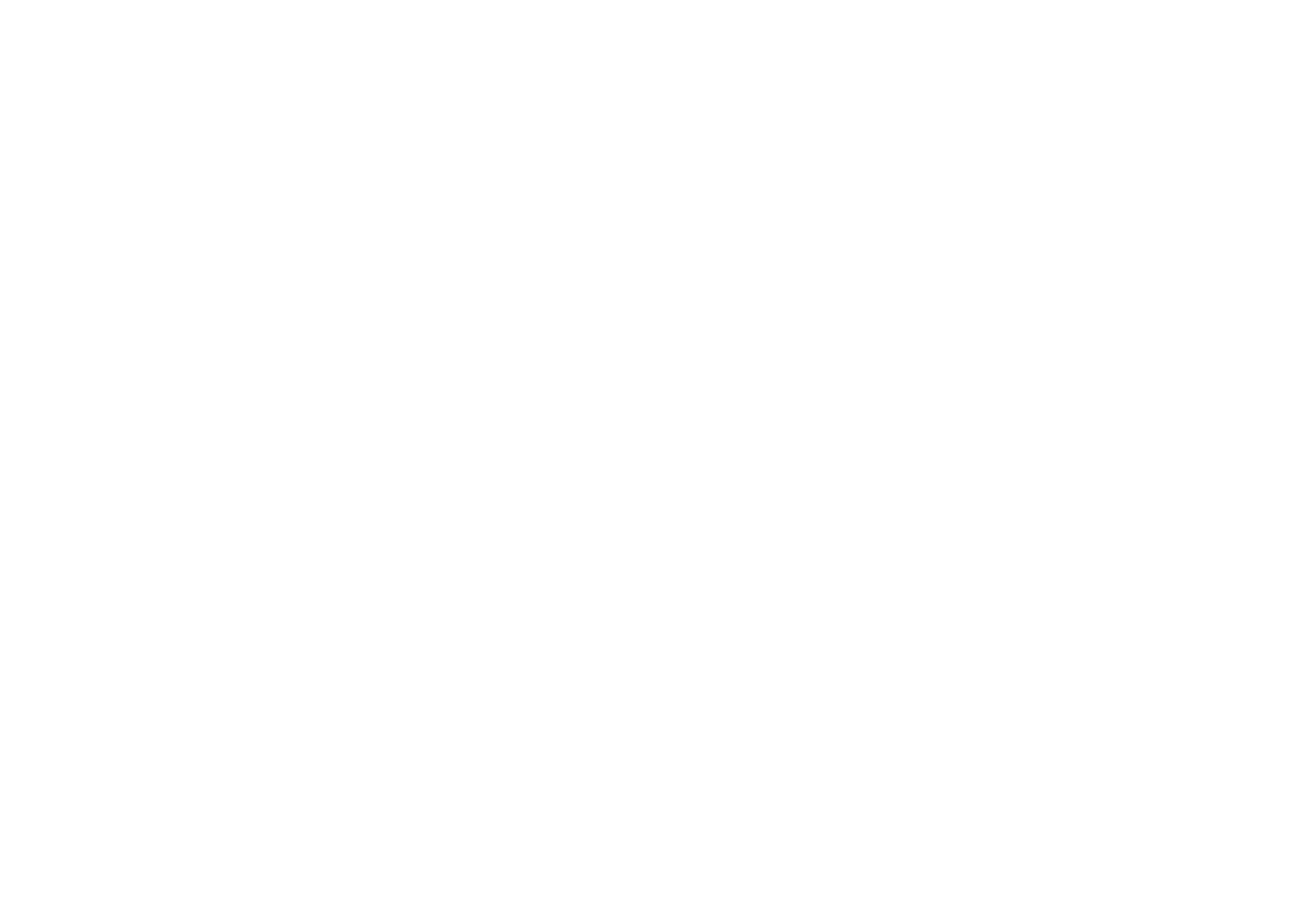 scroll, scrollTop: 0, scrollLeft: 0, axis: both 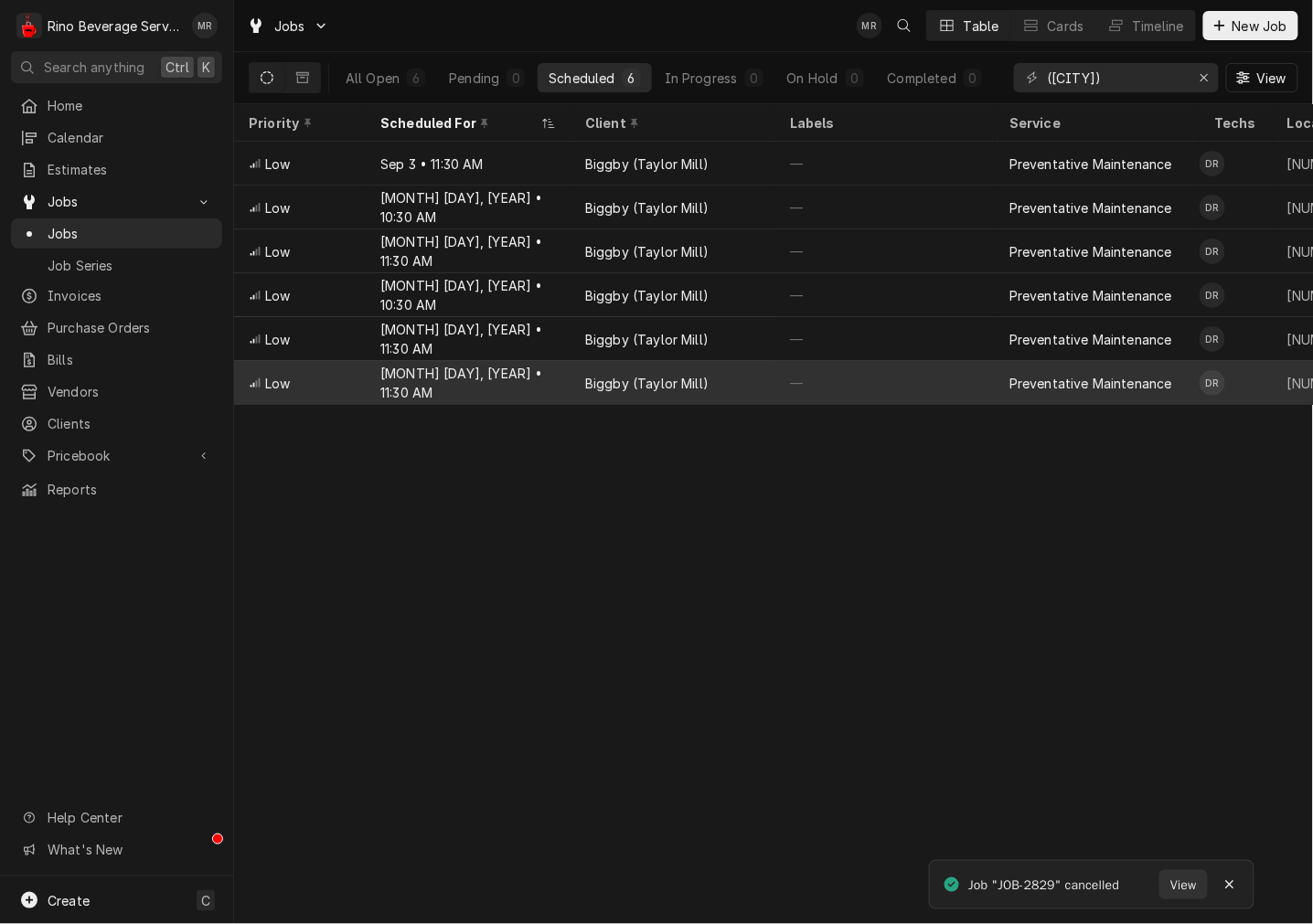 click on "Biggby (Taylor Mill)" at bounding box center [673, 383] 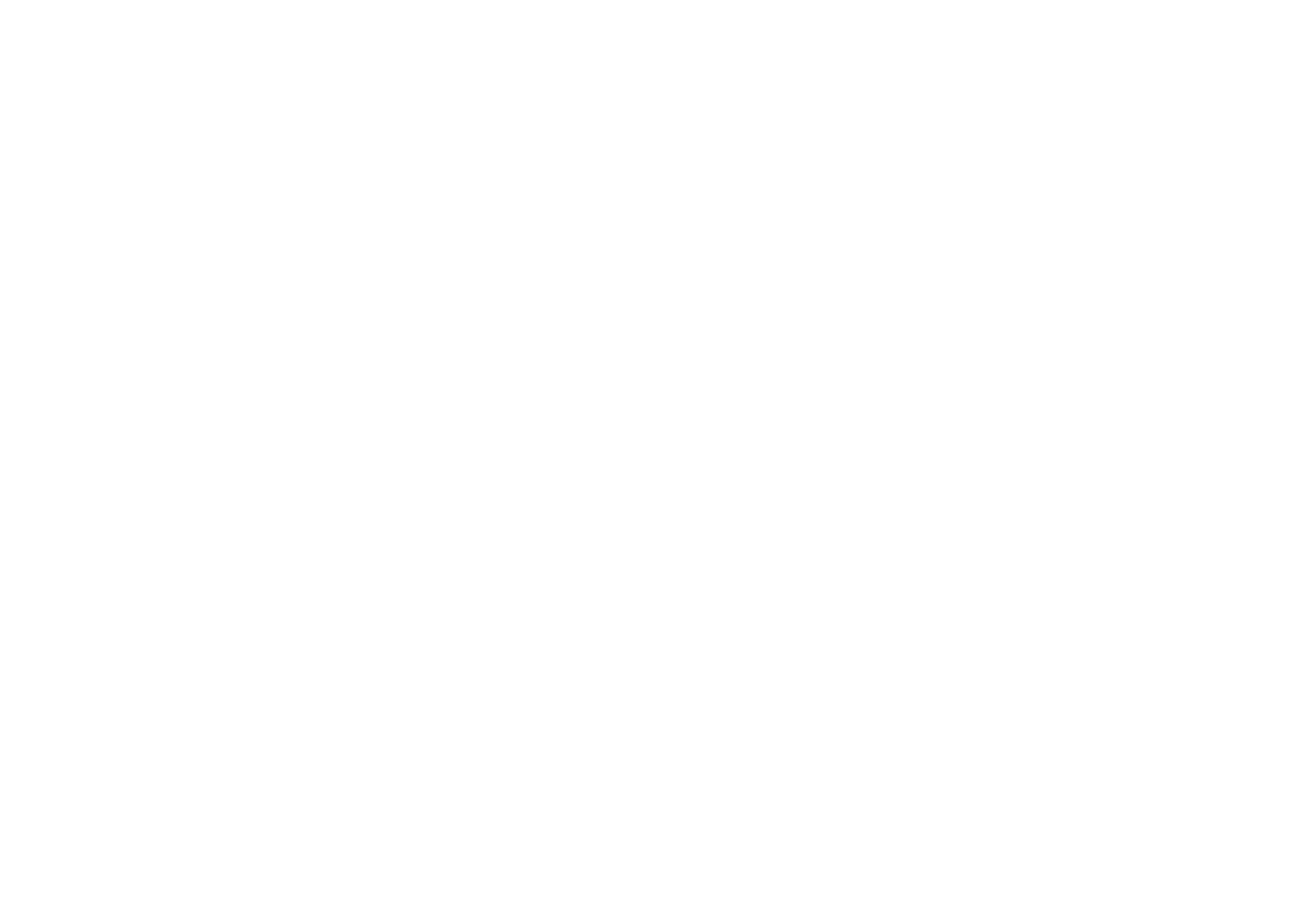 scroll, scrollTop: 0, scrollLeft: 0, axis: both 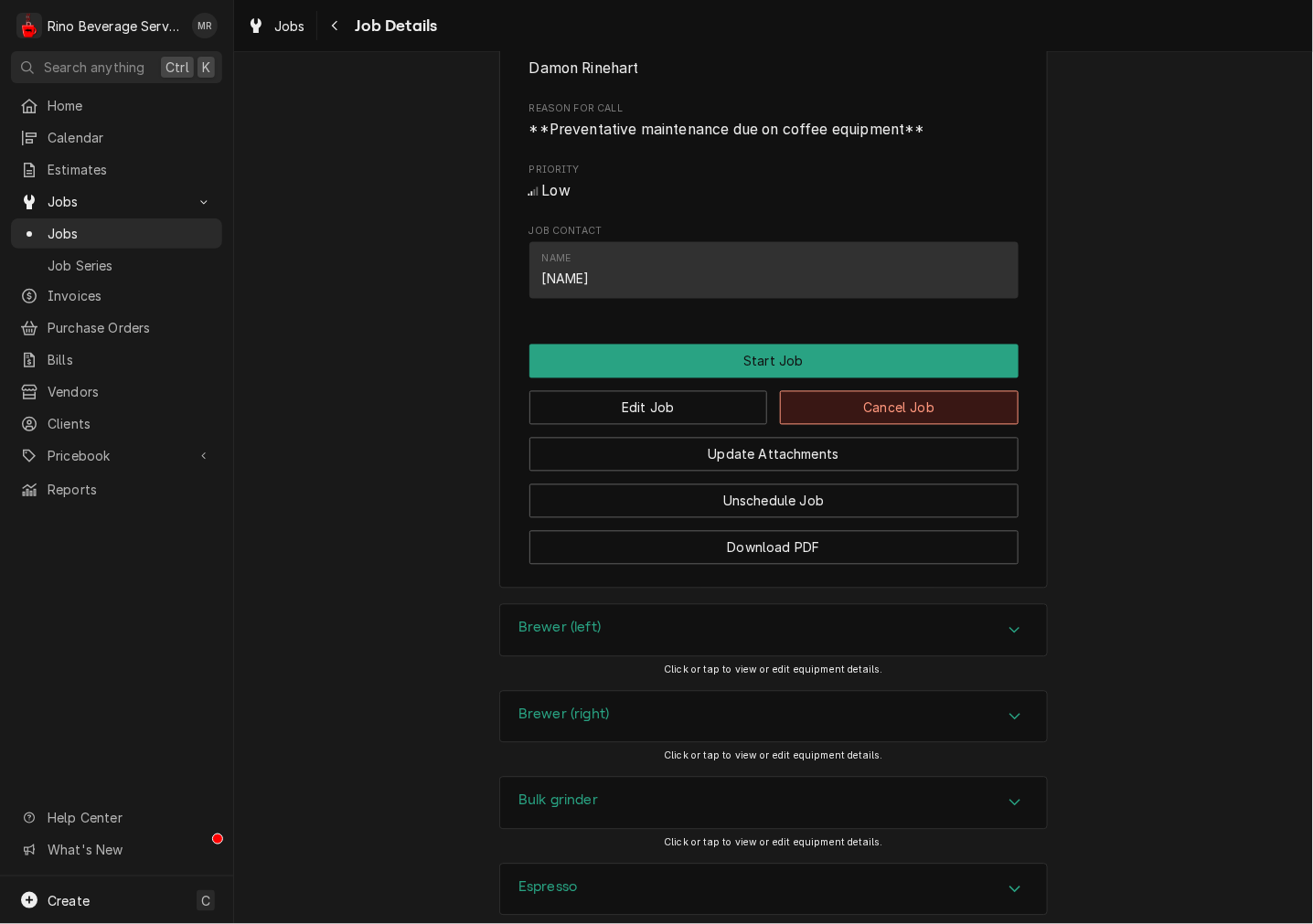drag, startPoint x: 879, startPoint y: 387, endPoint x: 881, endPoint y: 409, distance: 22.090722 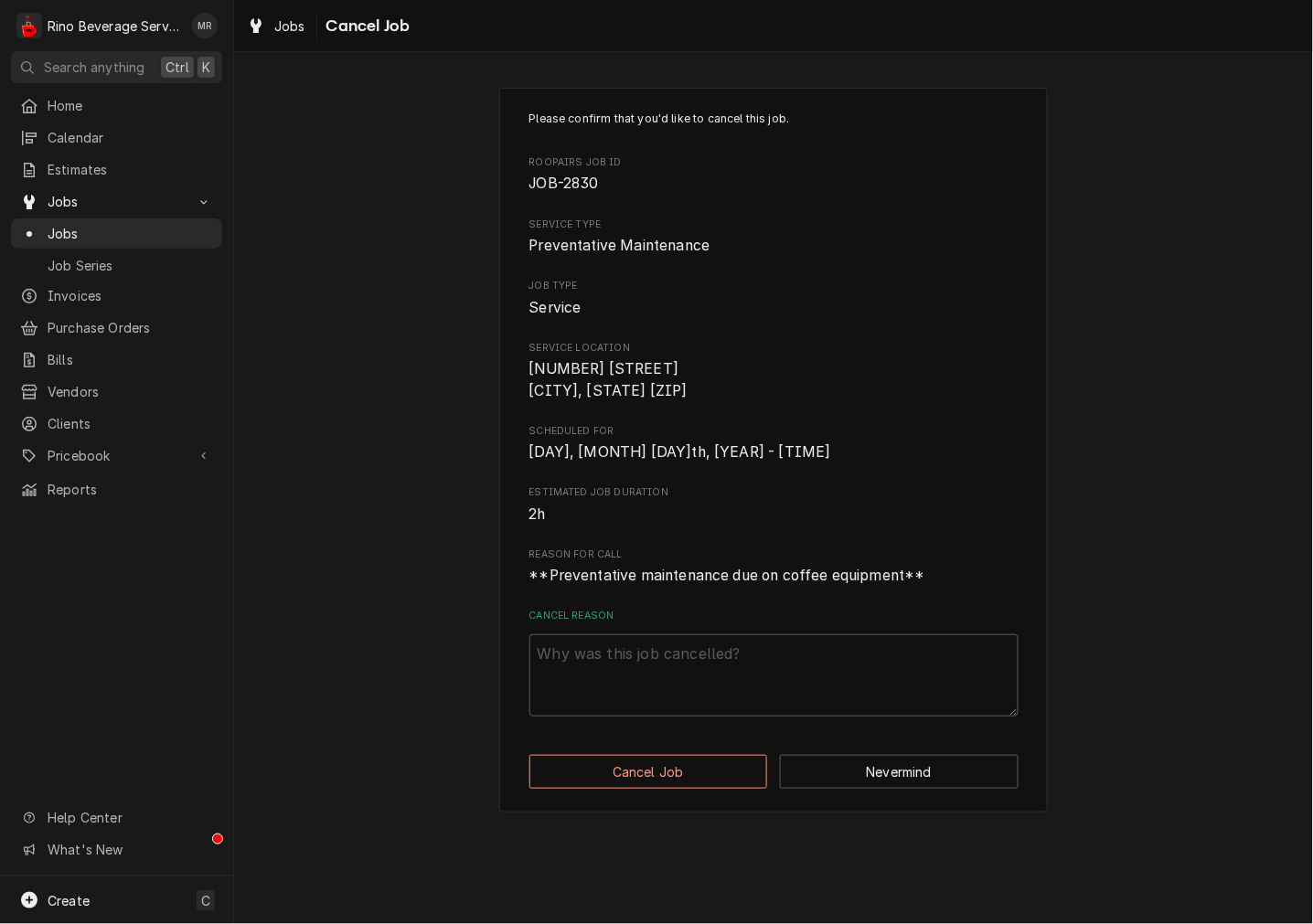 scroll, scrollTop: 0, scrollLeft: 0, axis: both 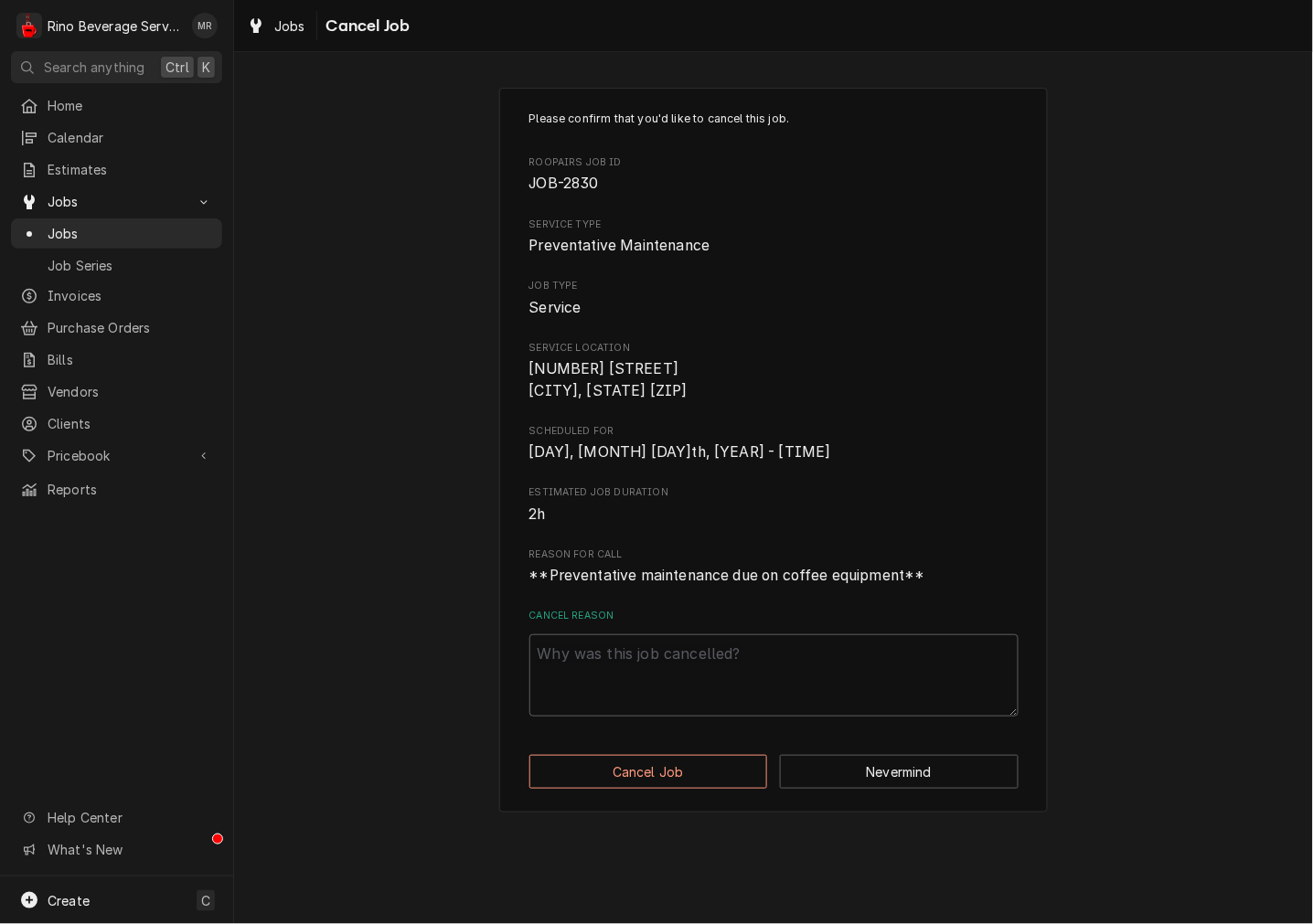 click on "Reason For Call" at bounding box center [774, 555] 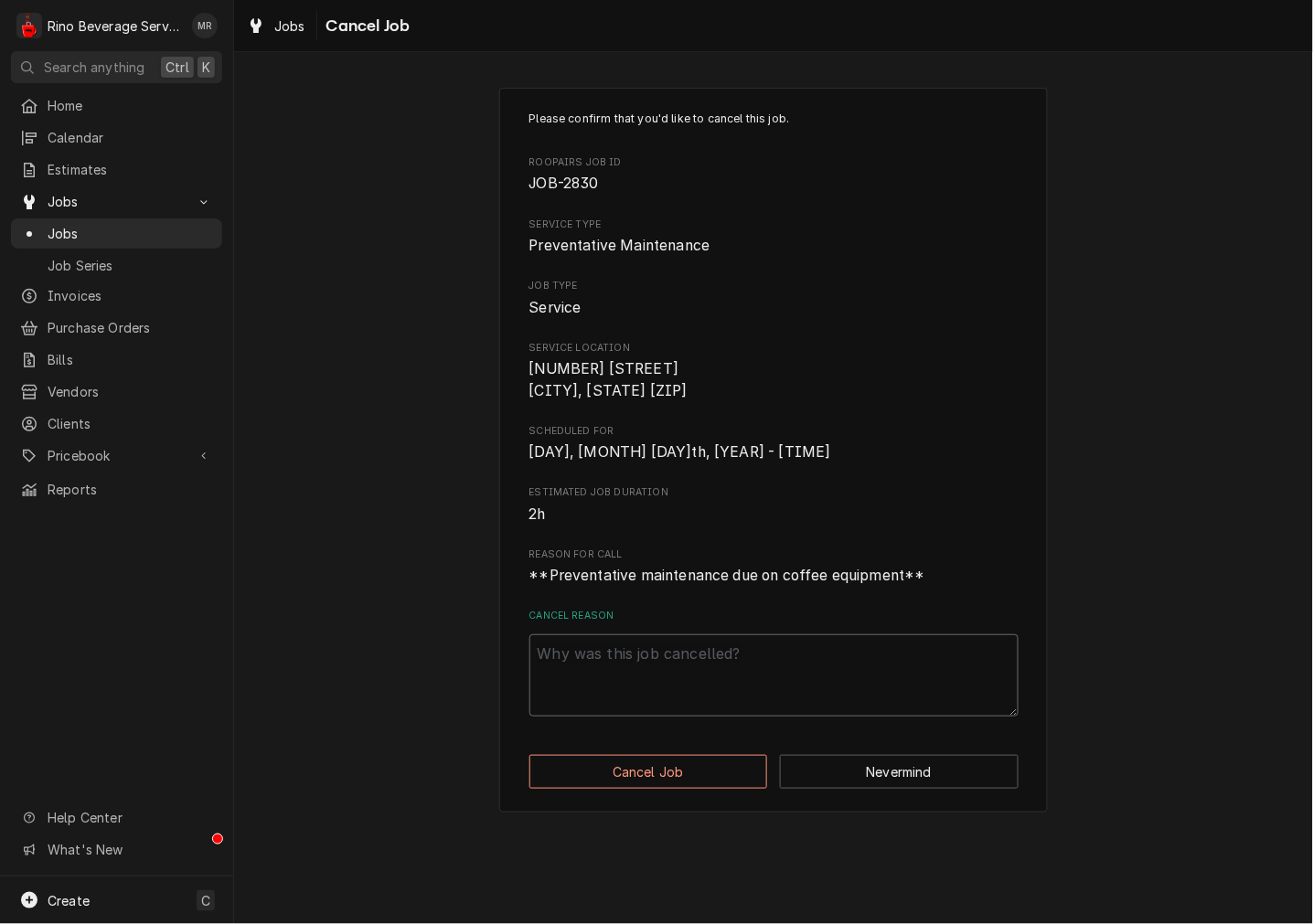 click on "Cancel Reason" at bounding box center [774, 675] 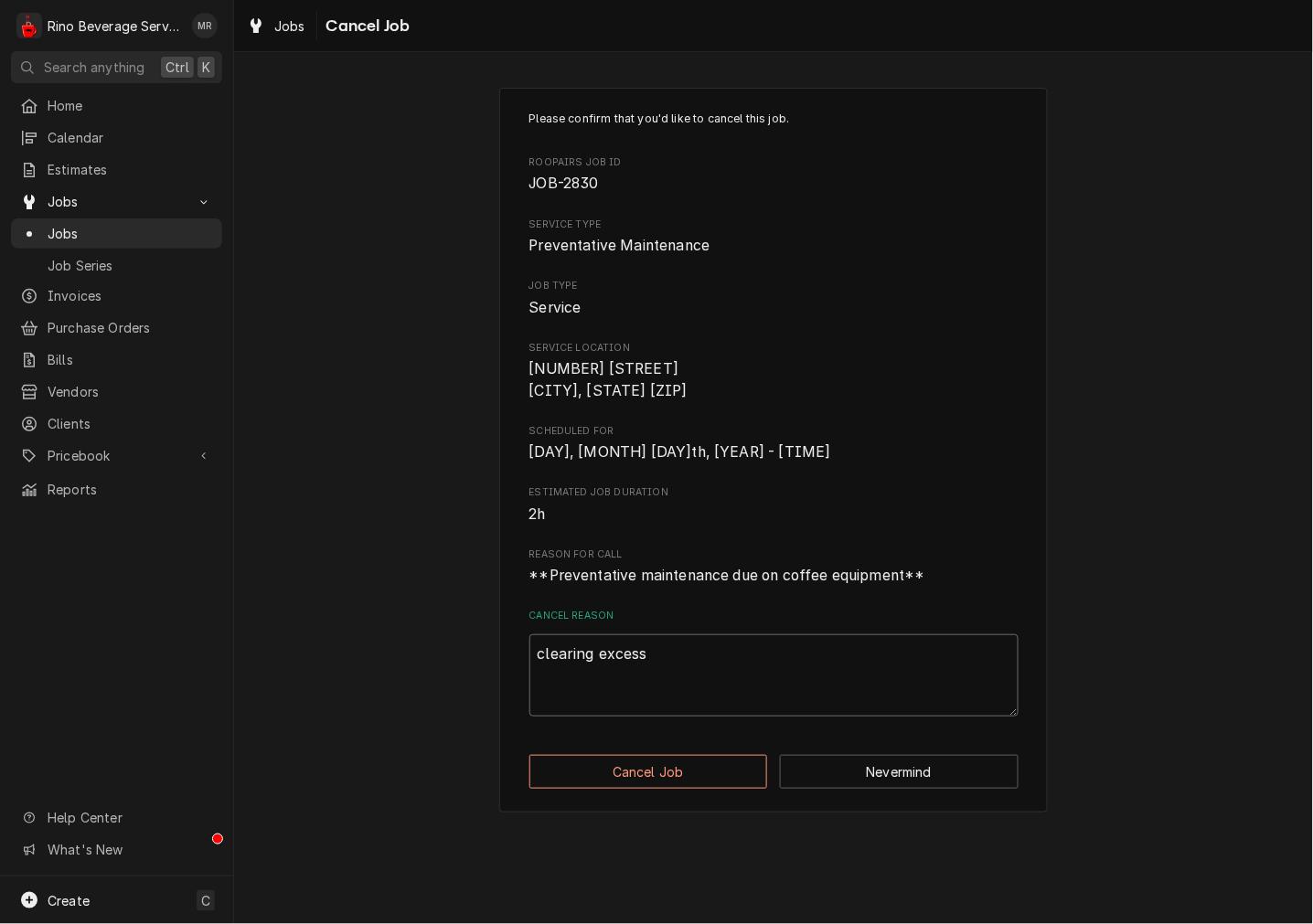 type on "x" 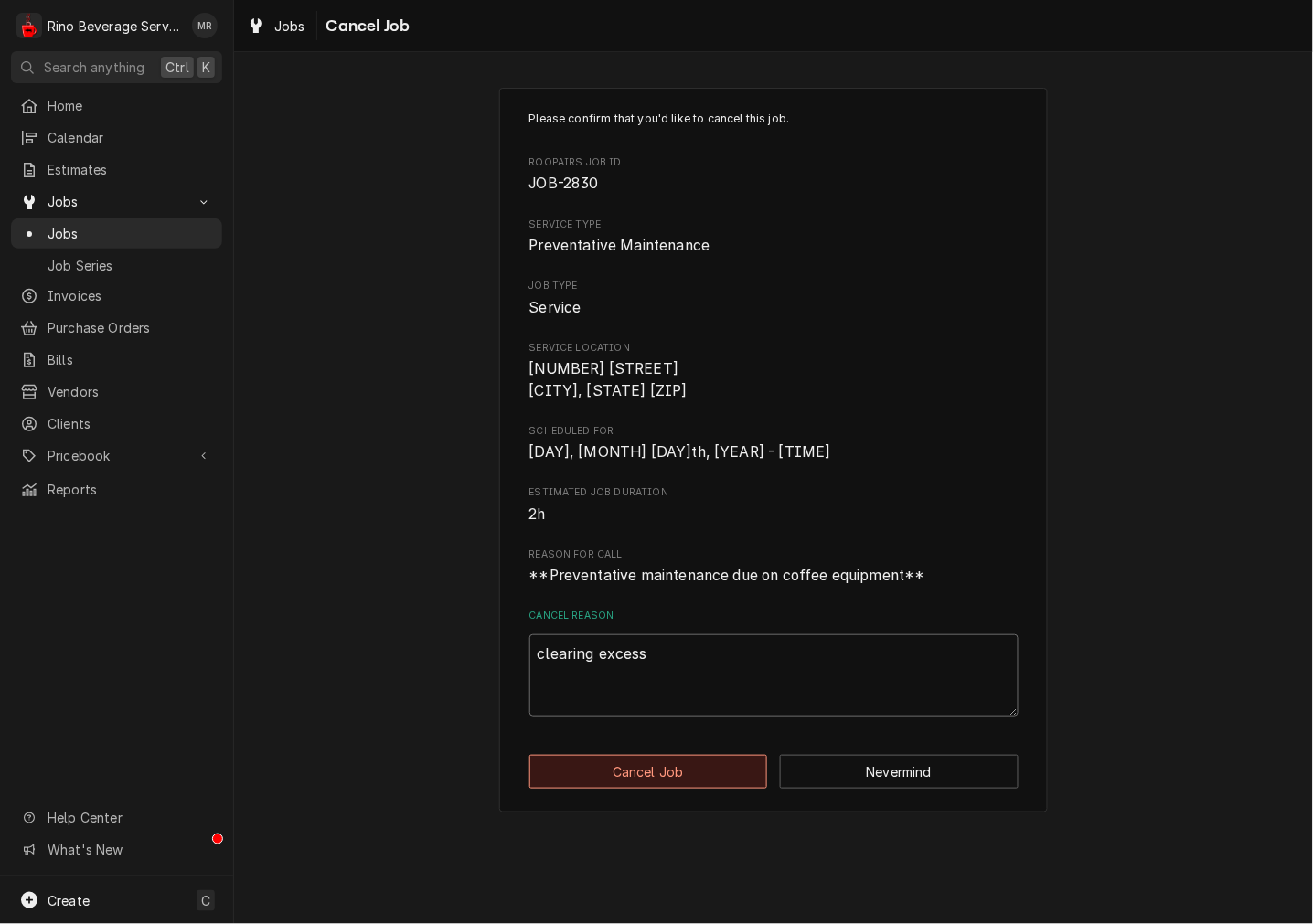 type on "clearing excess" 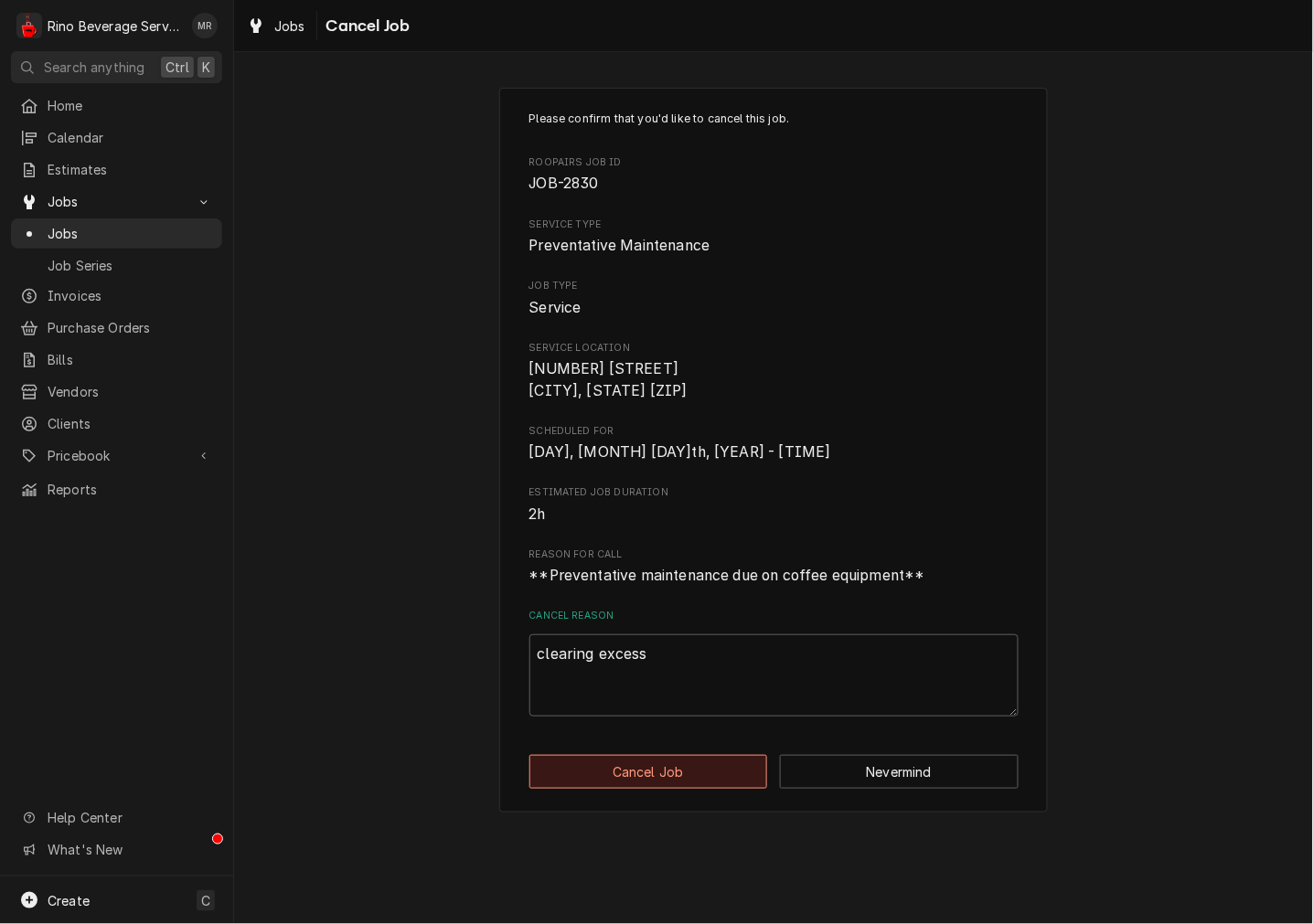 drag, startPoint x: 716, startPoint y: 786, endPoint x: 718, endPoint y: 775, distance: 11.18034 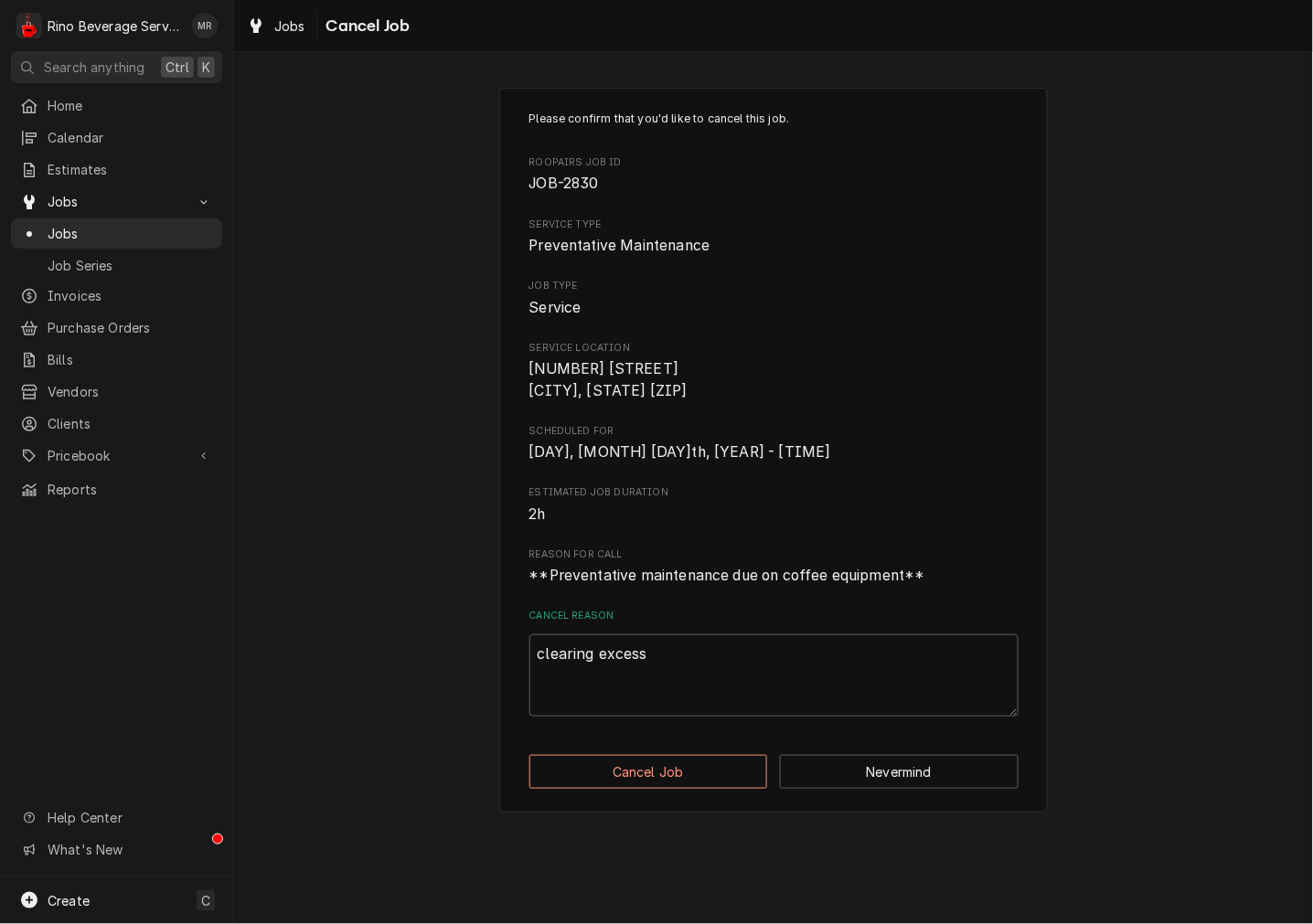 type on "x" 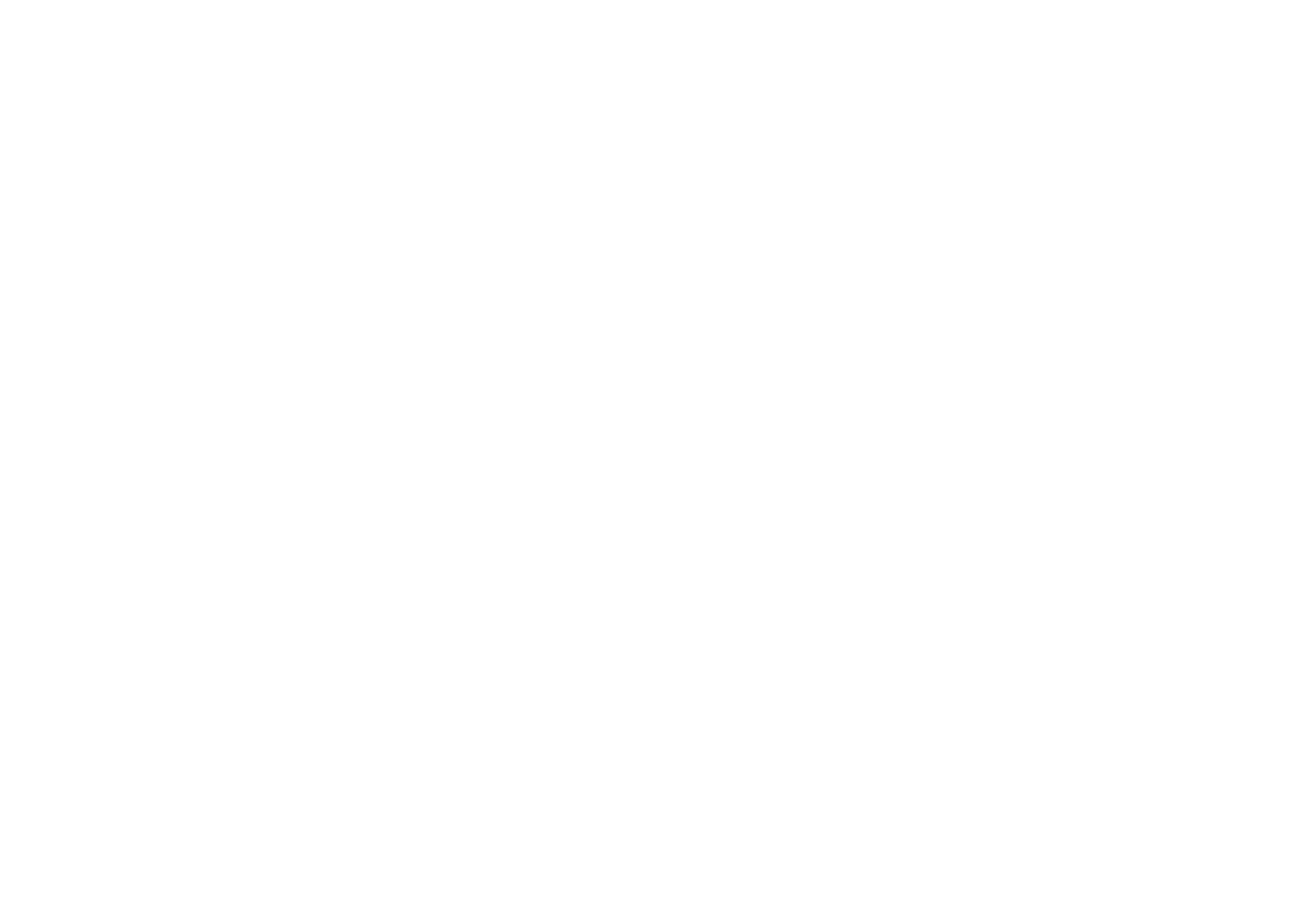 scroll, scrollTop: 0, scrollLeft: 0, axis: both 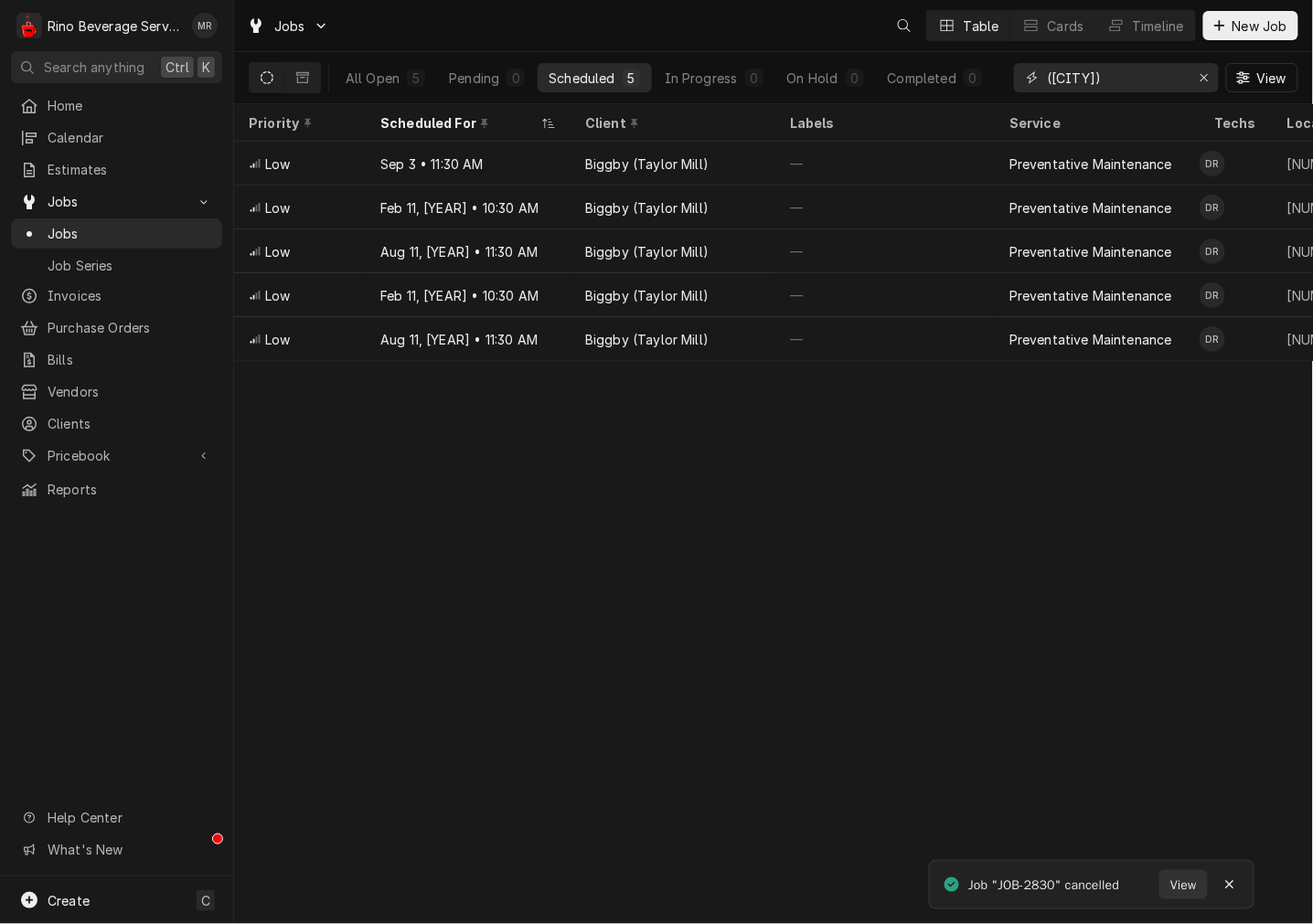 drag, startPoint x: 1174, startPoint y: 78, endPoint x: -294, endPoint y: 24, distance: 1468.9929 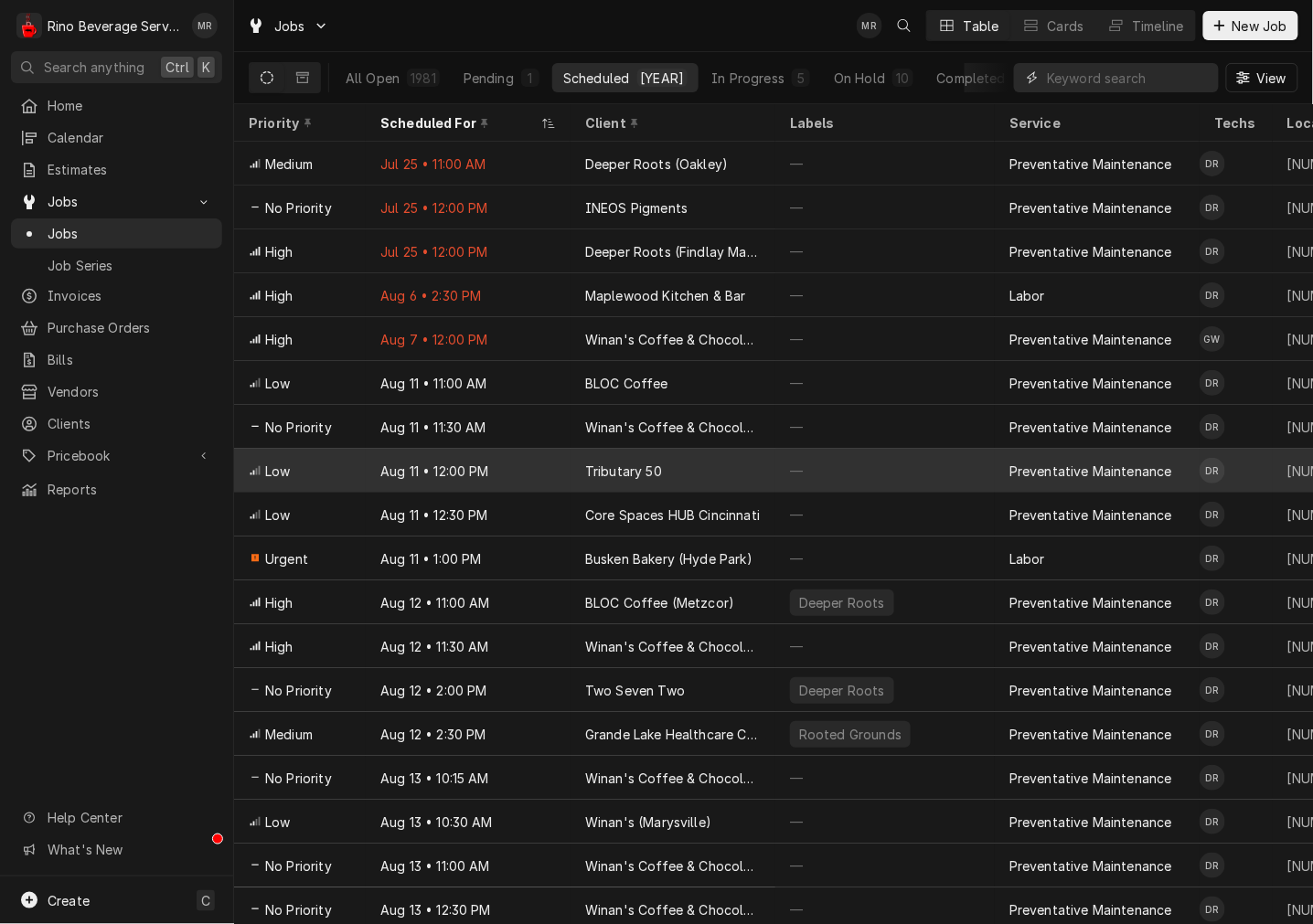 type 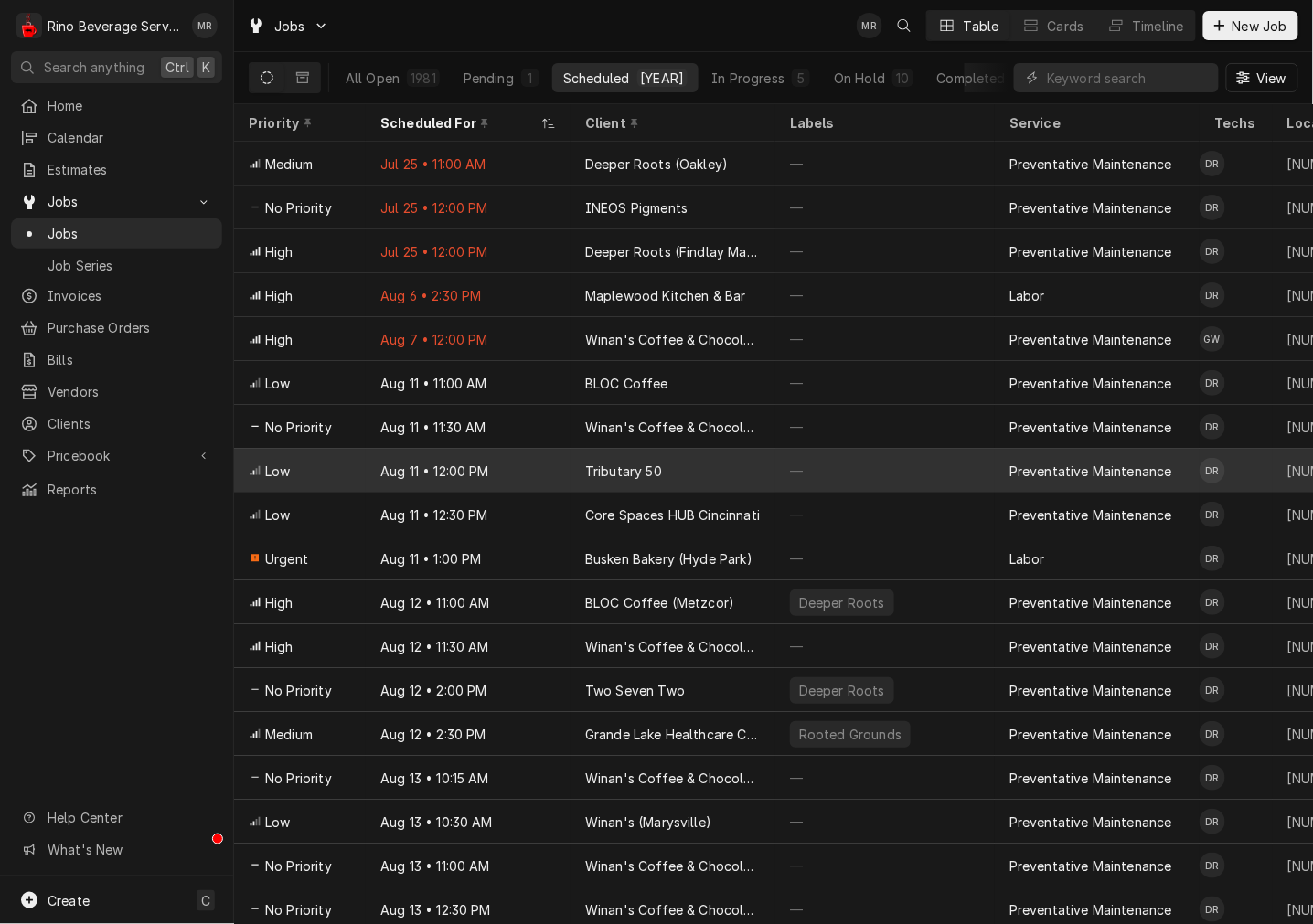 click on "Tributary 50" at bounding box center (624, 471) 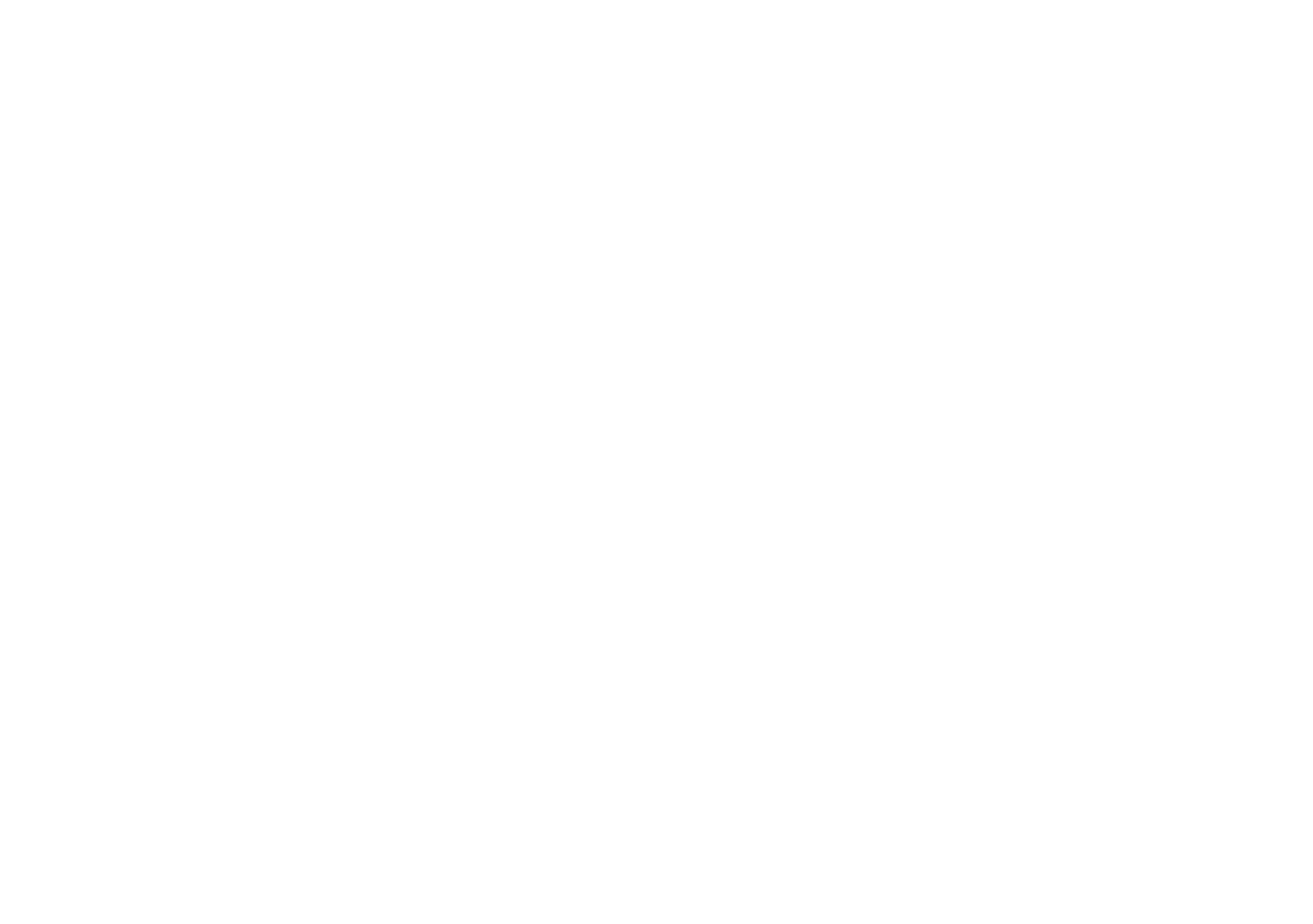 scroll, scrollTop: 0, scrollLeft: 0, axis: both 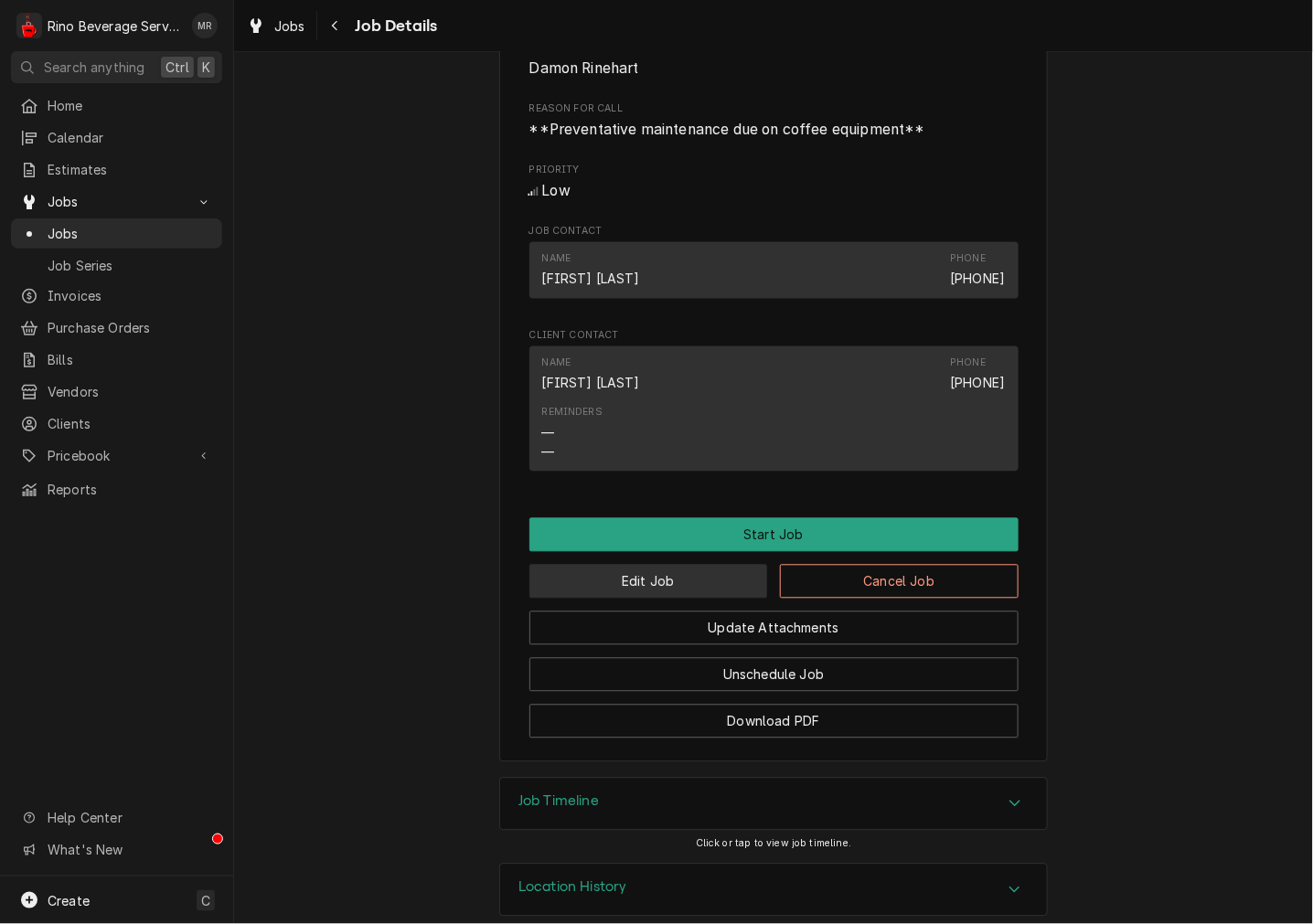 click on "Edit Job" at bounding box center (648, 581) 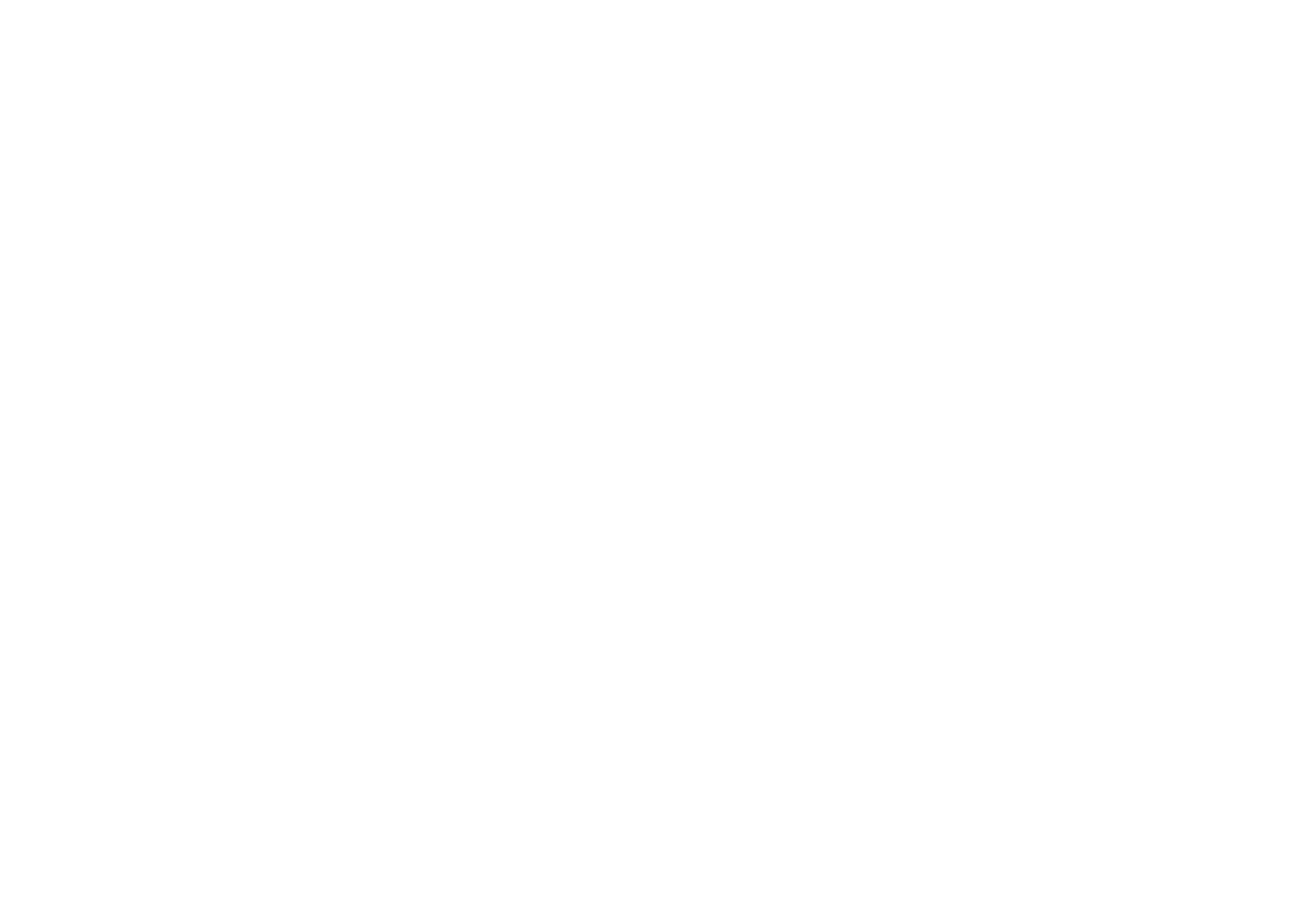 scroll, scrollTop: 0, scrollLeft: 0, axis: both 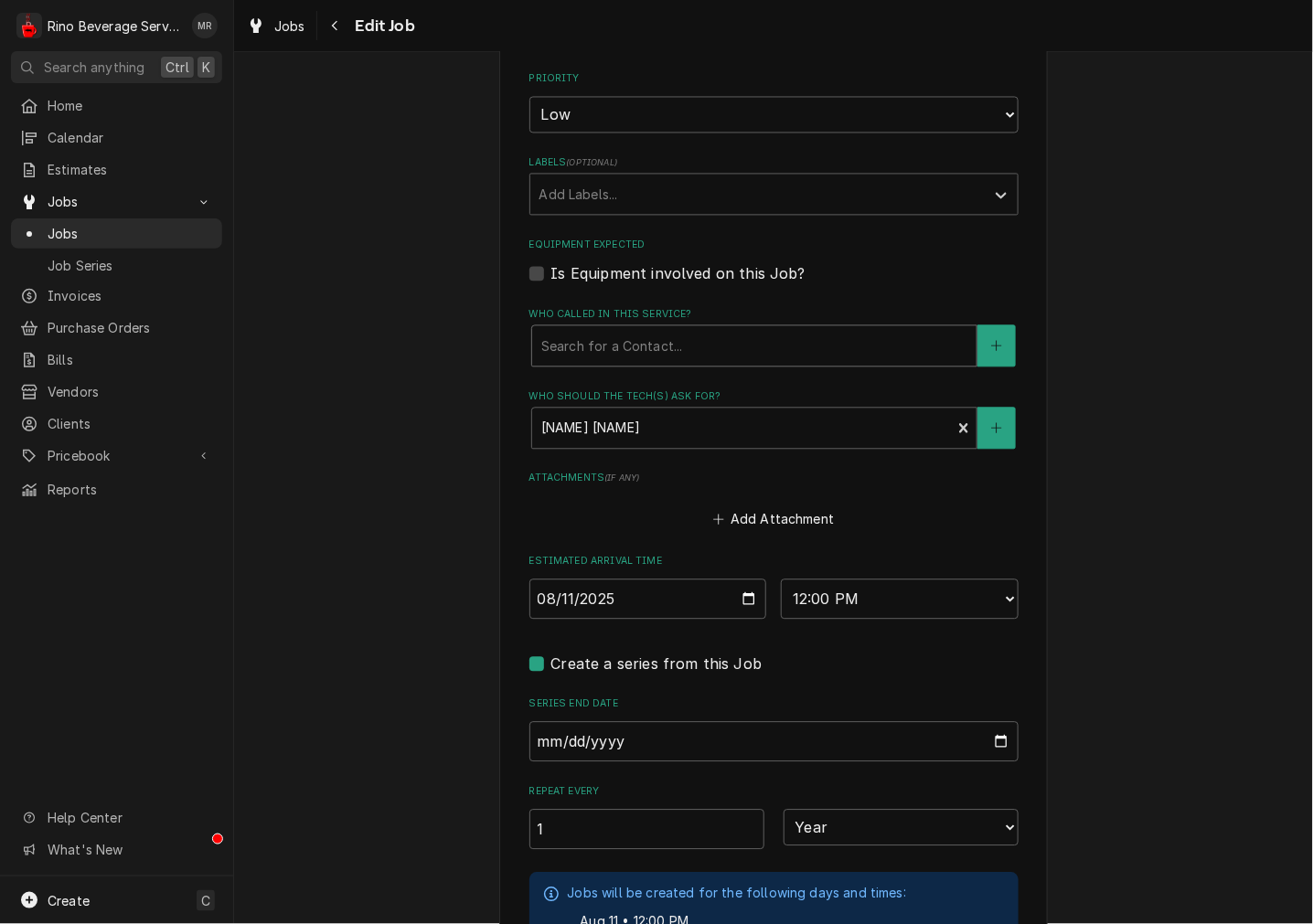 type on "x" 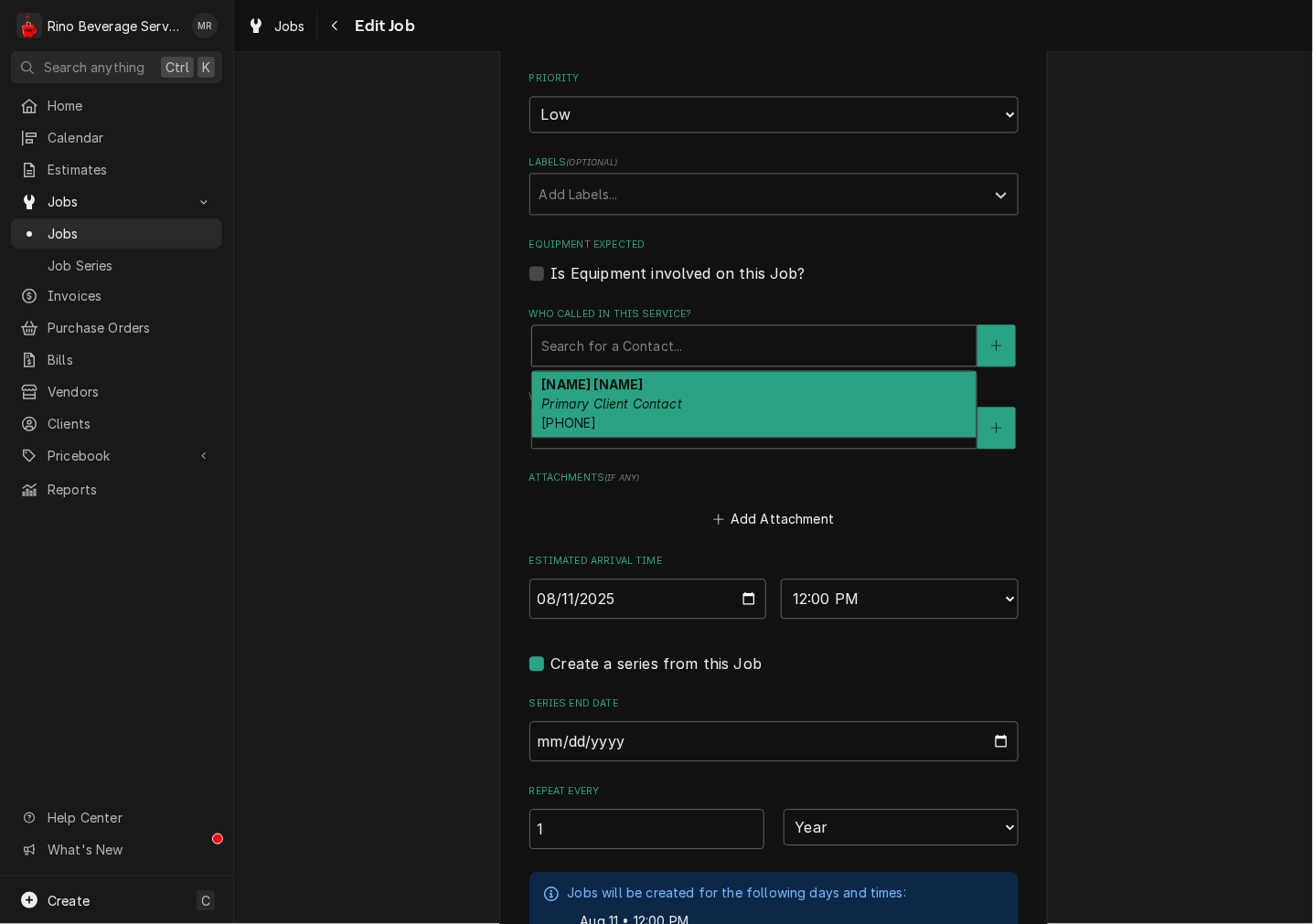 click on "Is Equipment involved on this Job?" at bounding box center (774, 274) 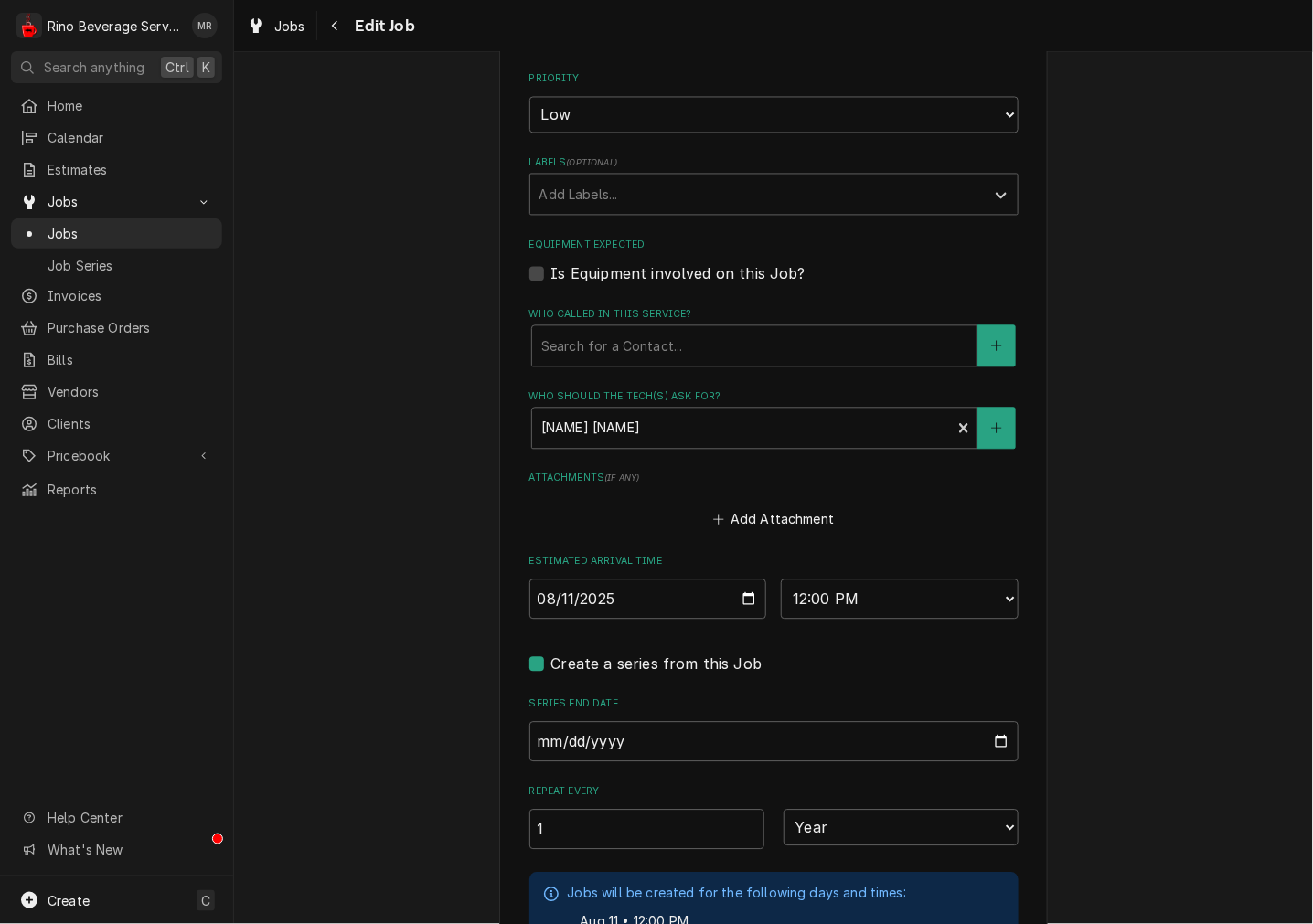 click on "Is Equipment involved on this Job?" at bounding box center [678, 274] 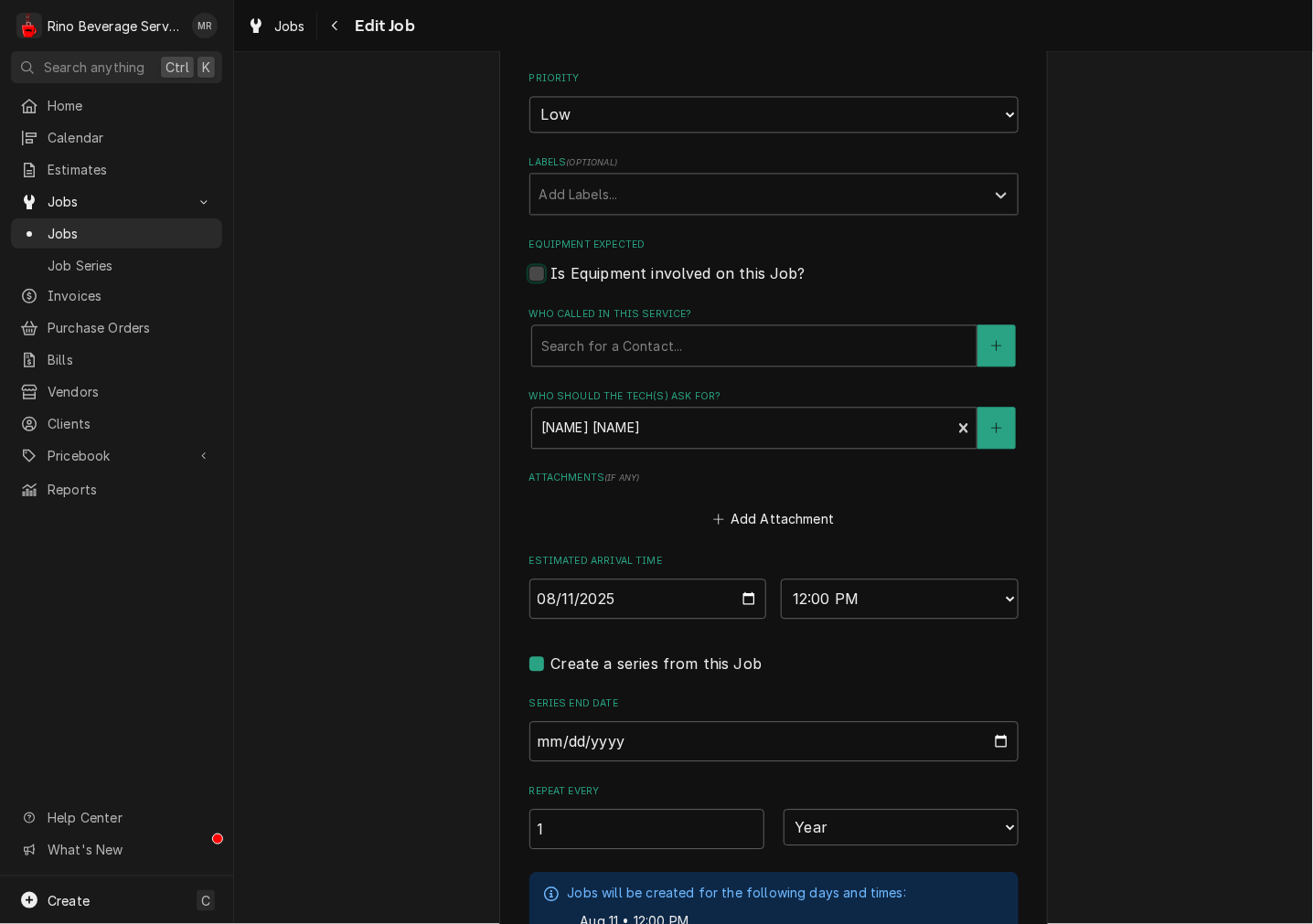 click on "Equipment Expected" at bounding box center [795, 283] 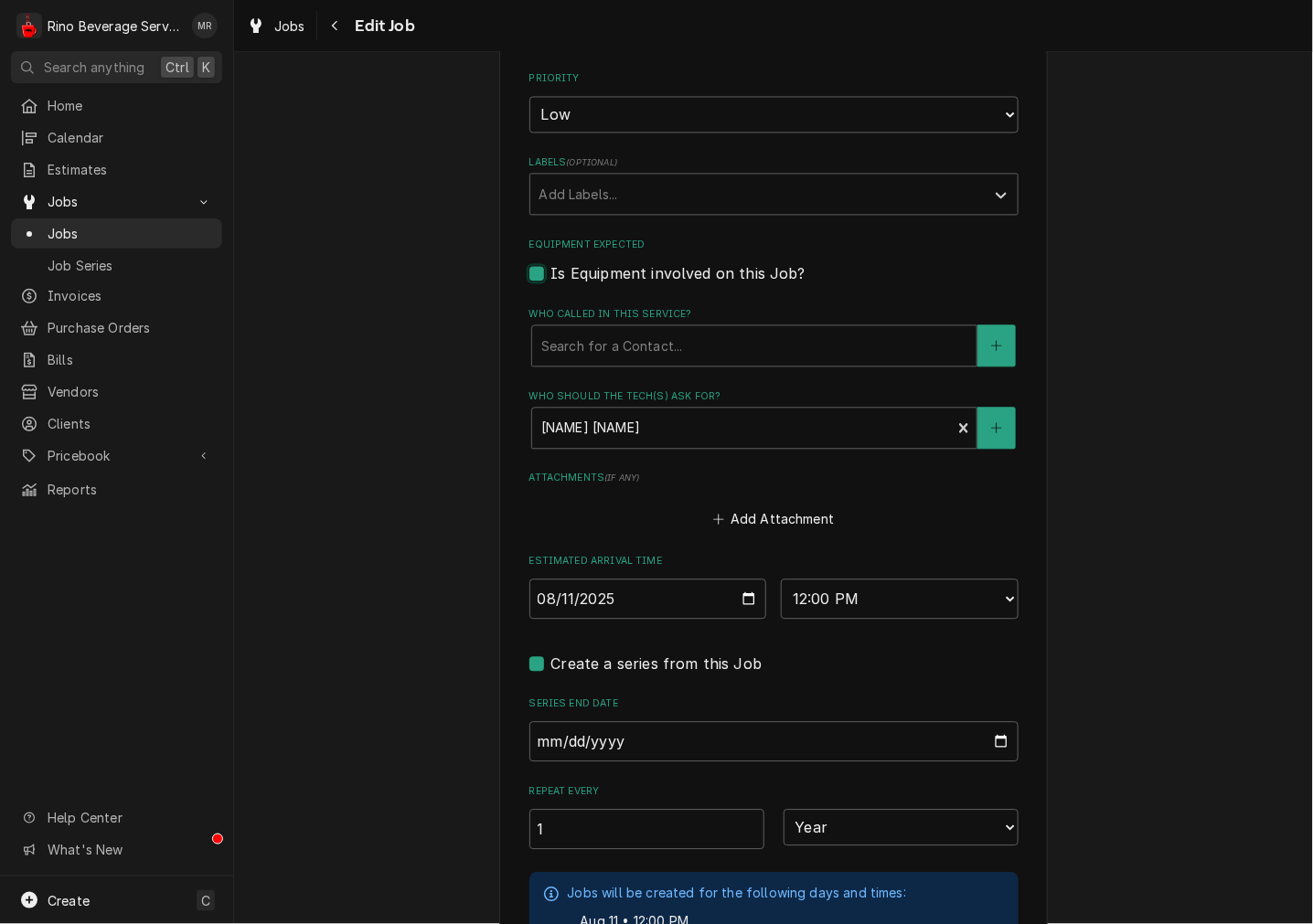 checkbox on "true" 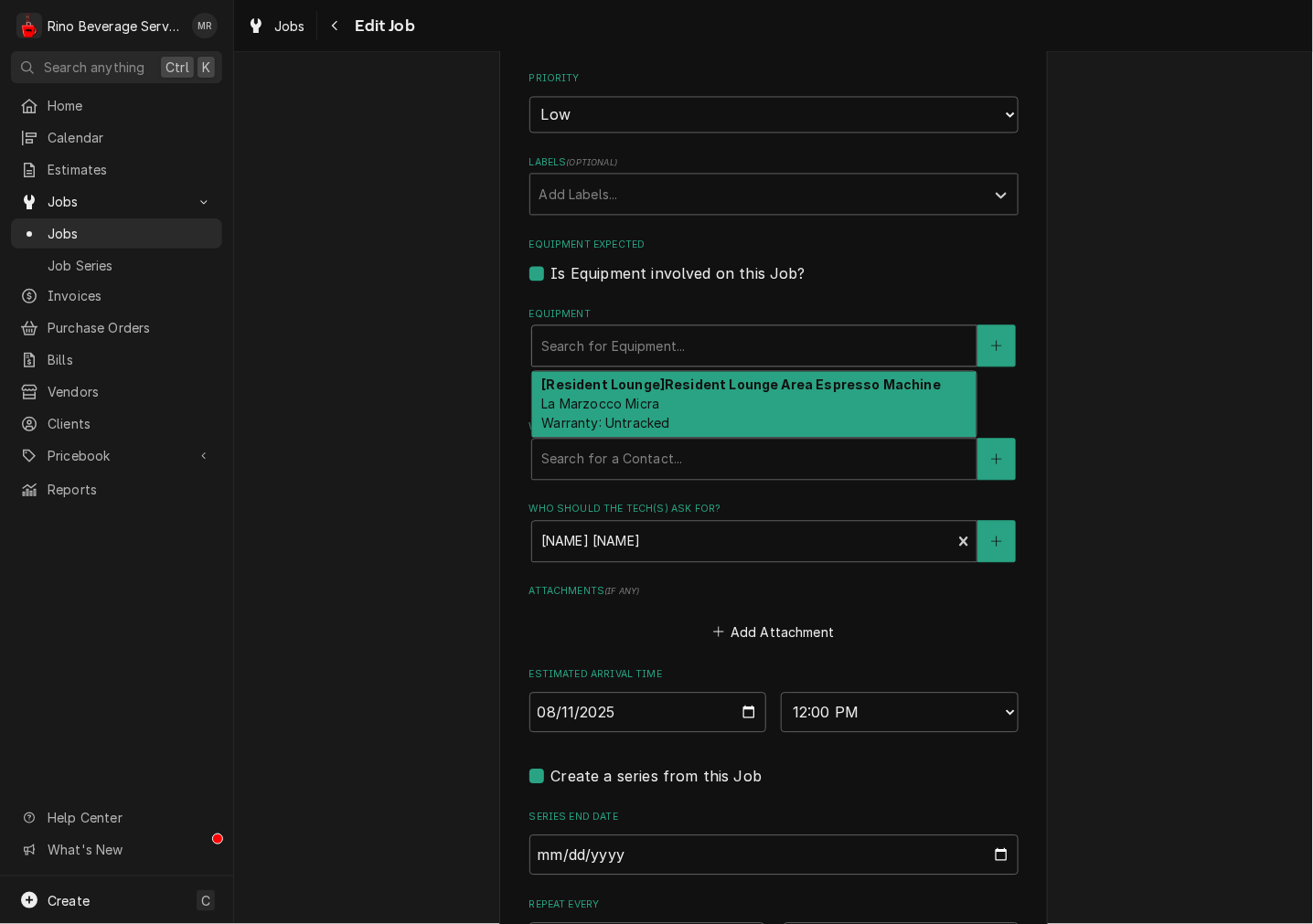 click at bounding box center [754, 346] 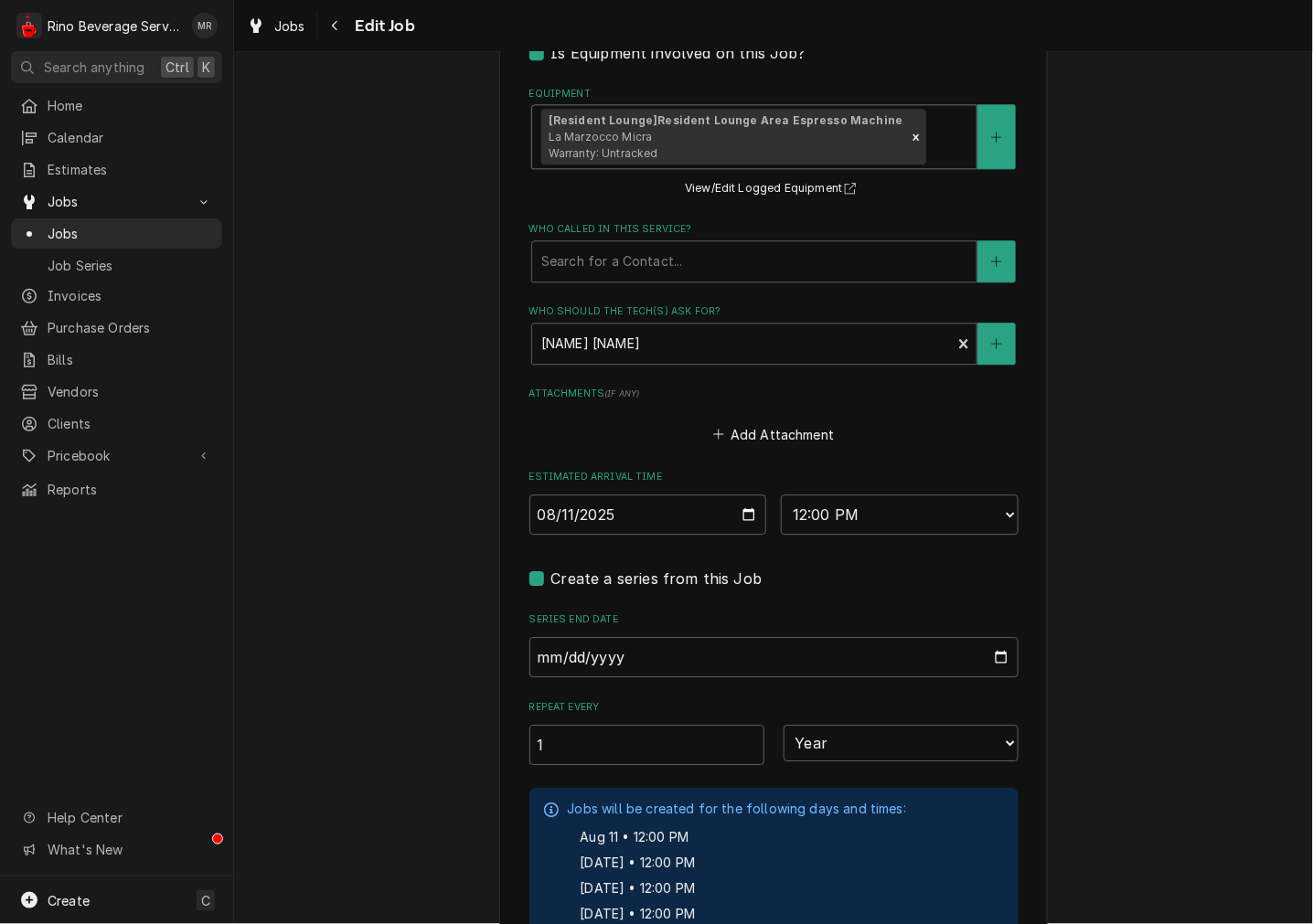 scroll, scrollTop: 1523, scrollLeft: 0, axis: vertical 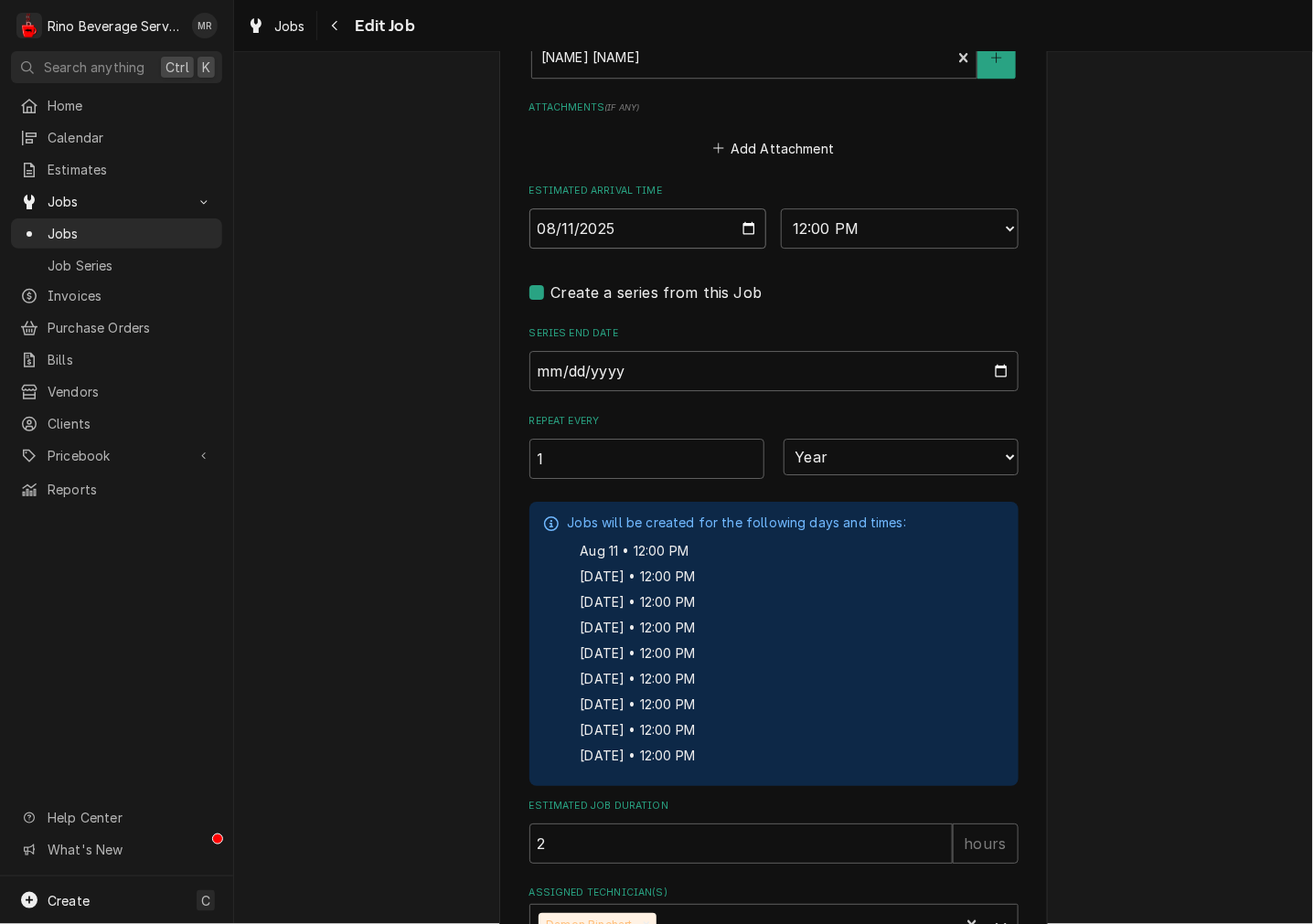 click on "2025-08-11" at bounding box center (648, 228) 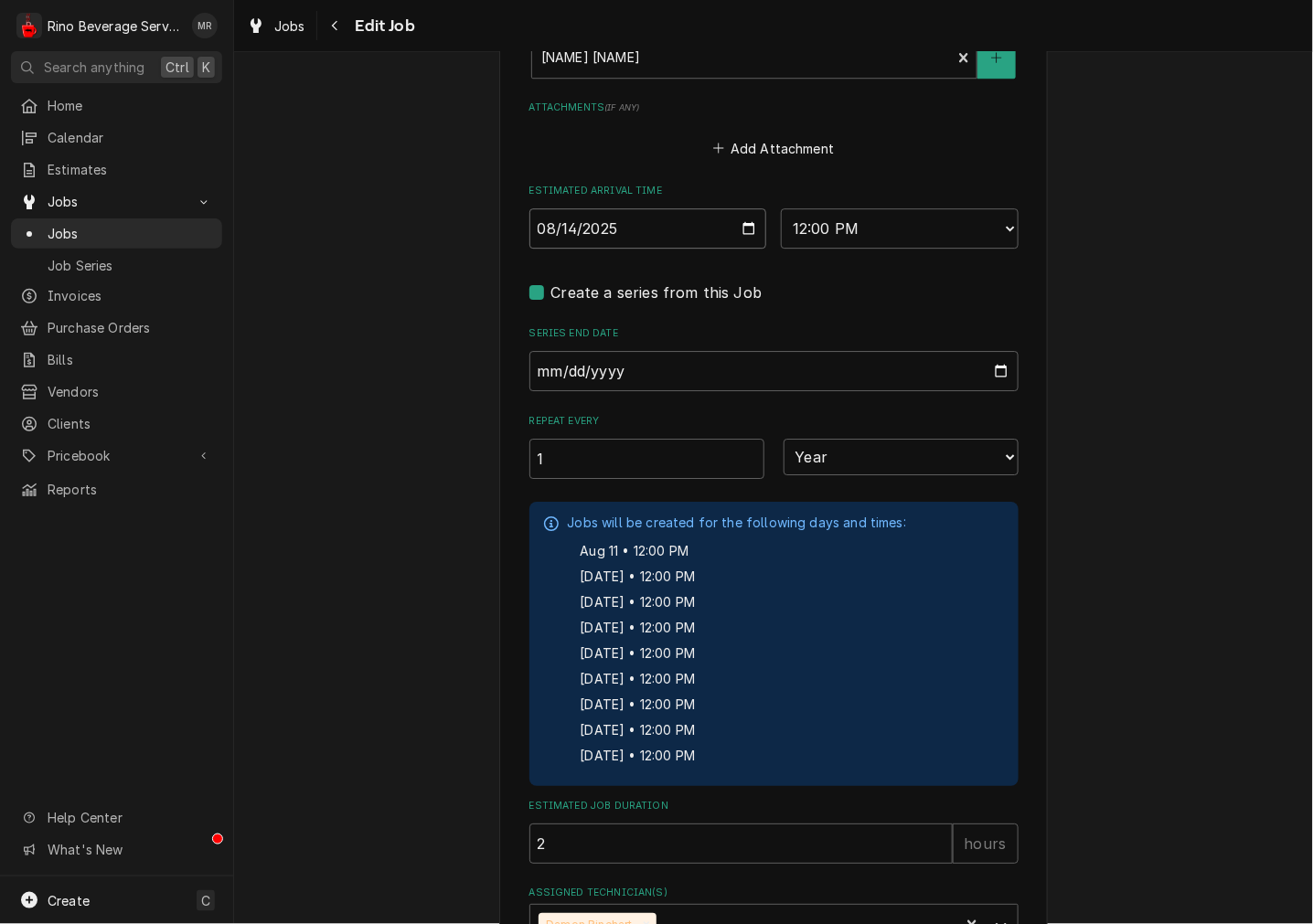 scroll, scrollTop: 1356, scrollLeft: 0, axis: vertical 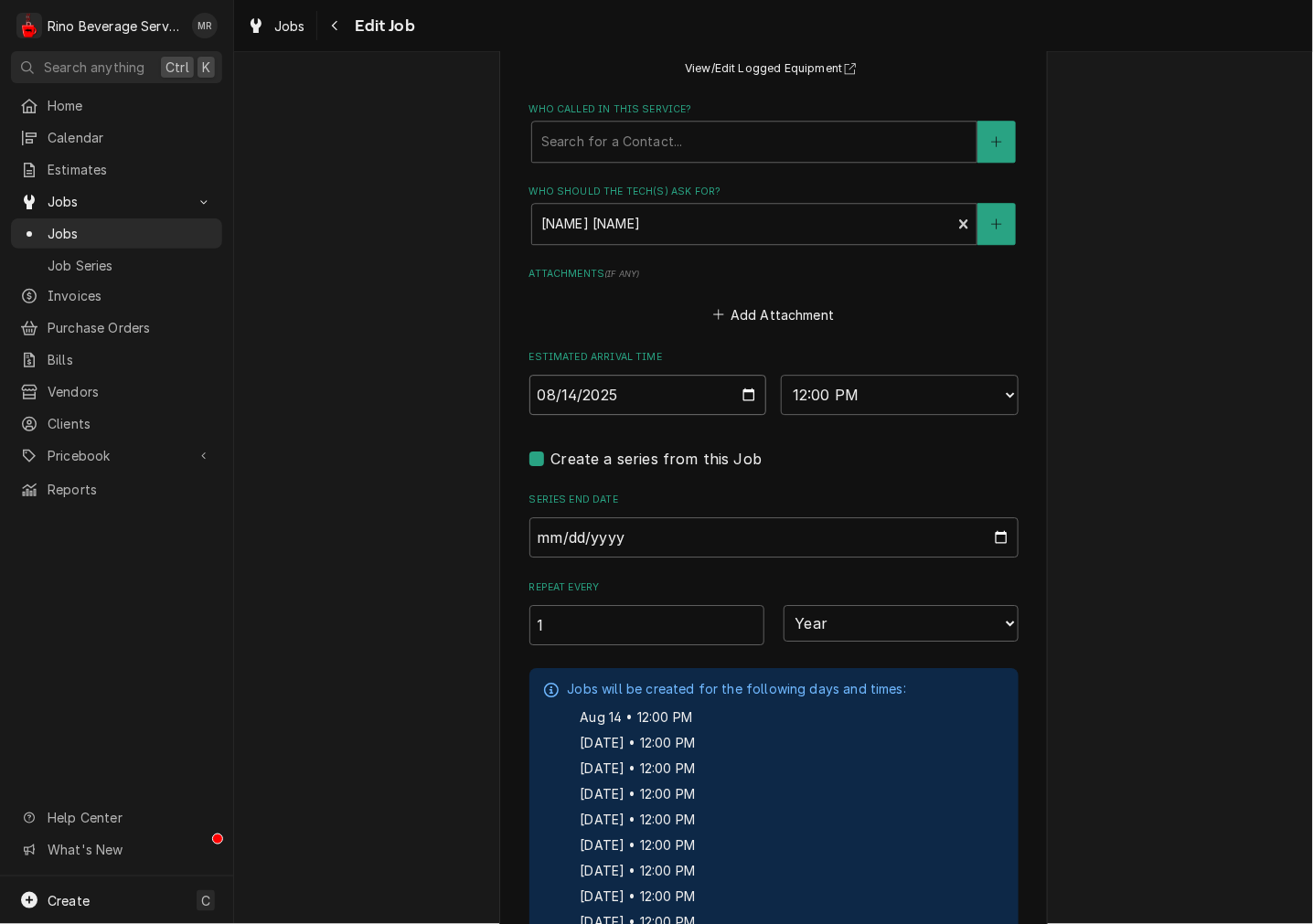 type on "x" 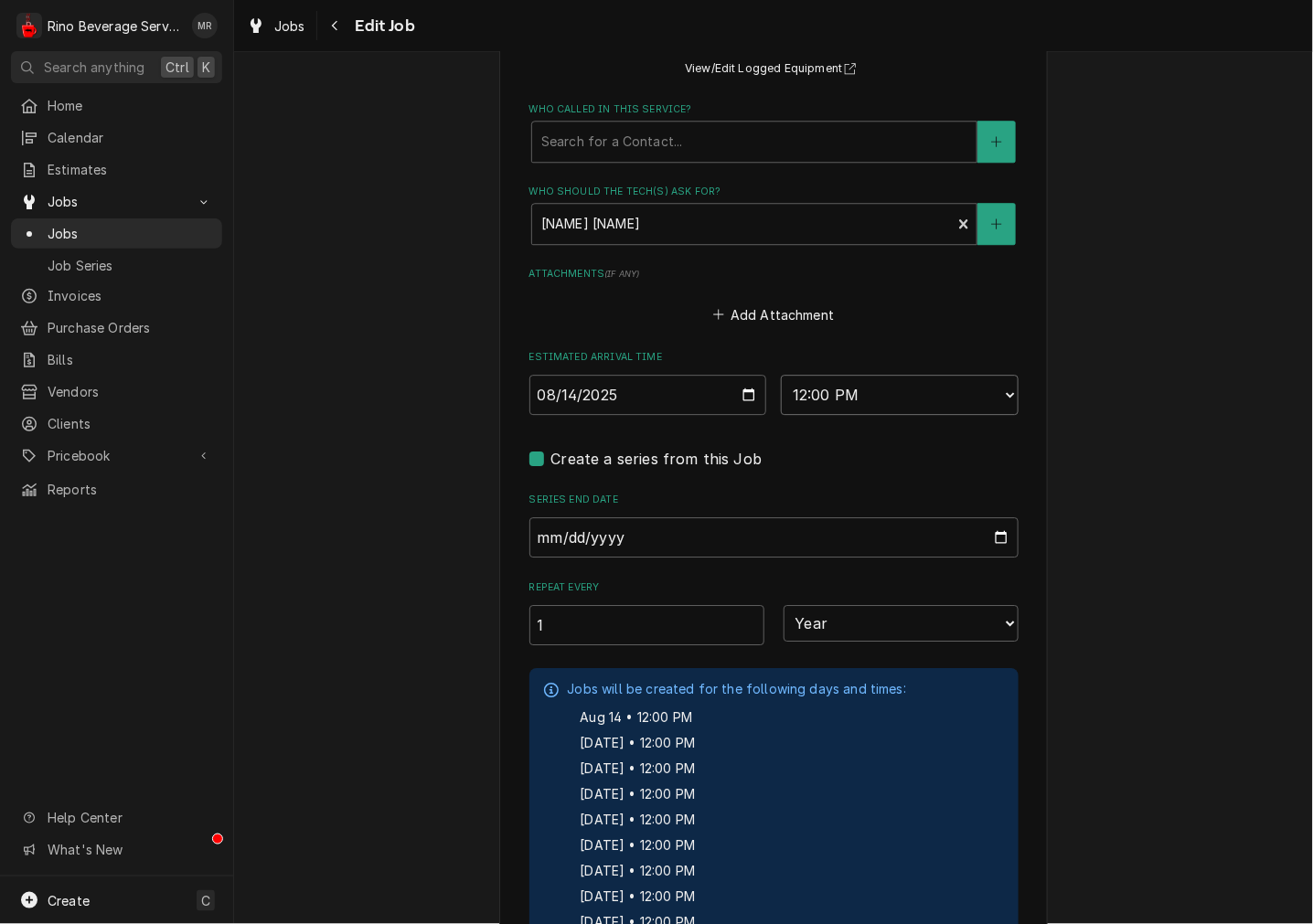 click on "AM / PM 6:00 AM 6:15 AM 6:30 AM 6:45 AM 7:00 AM 7:15 AM 7:30 AM 7:45 AM 8:00 AM 8:15 AM 8:30 AM 8:45 AM 9:00 AM 9:15 AM 9:30 AM 9:45 AM 10:00 AM 10:15 AM 10:30 AM 10:45 AM 11:00 AM 11:15 AM 11:30 AM 11:45 AM 12:00 PM 12:15 PM 12:30 PM 12:45 PM 1:00 PM 1:15 PM 1:30 PM 1:45 PM 2:00 PM 2:15 PM 2:30 PM 2:45 PM 3:00 PM 3:15 PM 3:30 PM 3:45 PM 4:00 PM 4:15 PM 4:30 PM 4:45 PM 5:00 PM 5:15 PM 5:30 PM 5:45 PM 6:00 PM 6:15 PM 6:30 PM 6:45 PM 7:00 PM 7:15 PM 7:30 PM 7:45 PM 8:00 PM 8:15 PM 8:30 PM 8:45 PM 9:00 PM 9:15 PM 9:30 PM 9:45 PM 10:00 PM 10:15 PM 10:30 PM 10:45 PM 11:00 PM 11:15 PM 11:30 PM 11:45 PM 12:00 AM 12:15 AM 12:30 AM 12:45 AM 1:00 AM 1:15 AM 1:30 AM 1:45 AM 2:00 AM 2:15 AM 2:30 AM 2:45 AM 3:00 AM 3:15 AM 3:30 AM 3:45 AM 4:00 AM 4:15 AM 4:30 AM 4:45 AM 5:00 AM 5:15 AM 5:30 AM 5:45 AM" at bounding box center (900, 395) 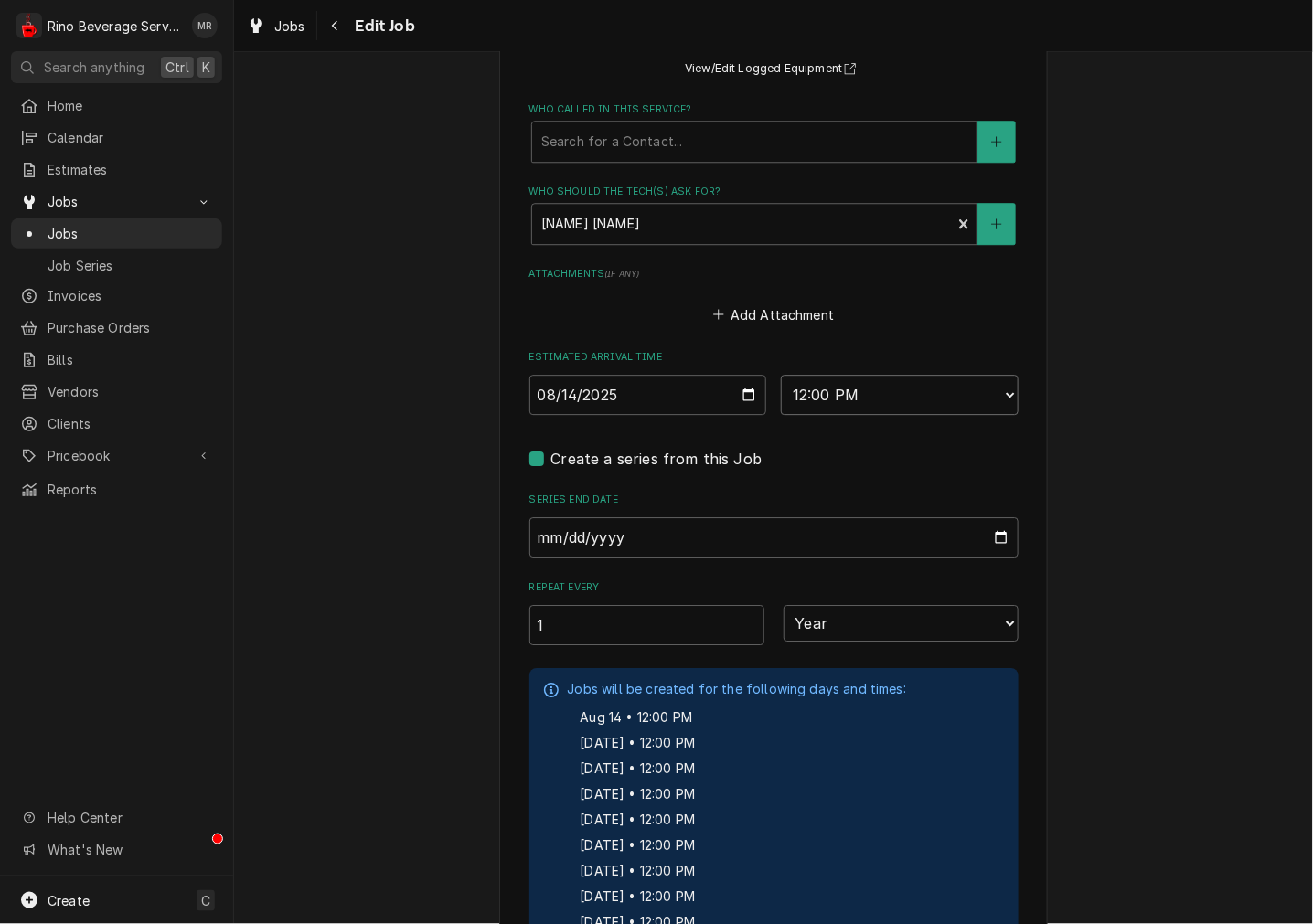 select on "10:00:00" 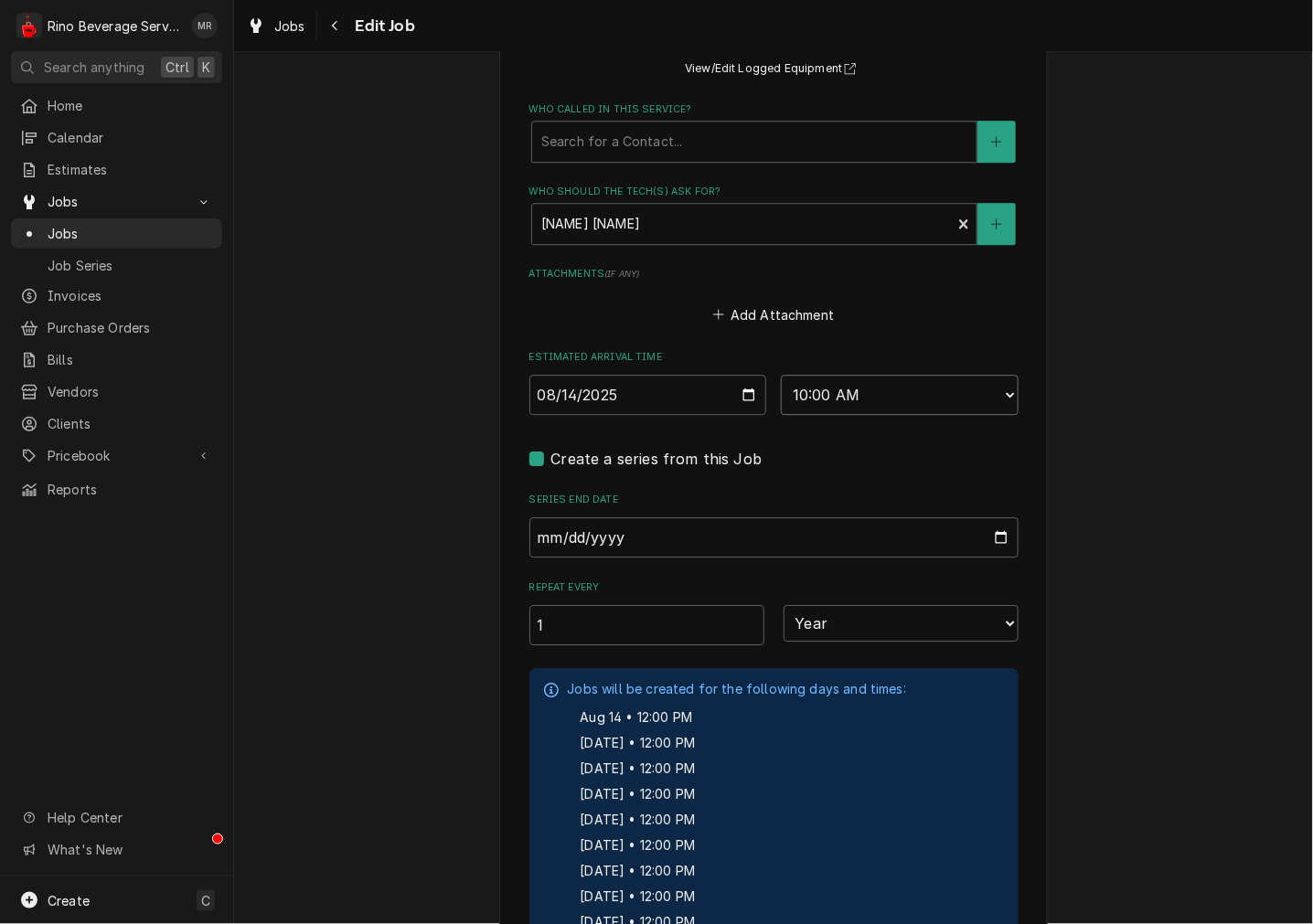 click on "AM / PM 6:00 AM 6:15 AM 6:30 AM 6:45 AM 7:00 AM 7:15 AM 7:30 AM 7:45 AM 8:00 AM 8:15 AM 8:30 AM 8:45 AM 9:00 AM 9:15 AM 9:30 AM 9:45 AM 10:00 AM 10:15 AM 10:30 AM 10:45 AM 11:00 AM 11:15 AM 11:30 AM 11:45 AM 12:00 PM 12:15 PM 12:30 PM 12:45 PM 1:00 PM 1:15 PM 1:30 PM 1:45 PM 2:00 PM 2:15 PM 2:30 PM 2:45 PM 3:00 PM 3:15 PM 3:30 PM 3:45 PM 4:00 PM 4:15 PM 4:30 PM 4:45 PM 5:00 PM 5:15 PM 5:30 PM 5:45 PM 6:00 PM 6:15 PM 6:30 PM 6:45 PM 7:00 PM 7:15 PM 7:30 PM 7:45 PM 8:00 PM 8:15 PM 8:30 PM 8:45 PM 9:00 PM 9:15 PM 9:30 PM 9:45 PM 10:00 PM 10:15 PM 10:30 PM 10:45 PM 11:00 PM 11:15 PM 11:30 PM 11:45 PM 12:00 AM 12:15 AM 12:30 AM 12:45 AM 1:00 AM 1:15 AM 1:30 AM 1:45 AM 2:00 AM 2:15 AM 2:30 AM 2:45 AM 3:00 AM 3:15 AM 3:30 AM 3:45 AM 4:00 AM 4:15 AM 4:30 AM 4:45 AM 5:00 AM 5:15 AM 5:30 AM 5:45 AM" at bounding box center (900, 395) 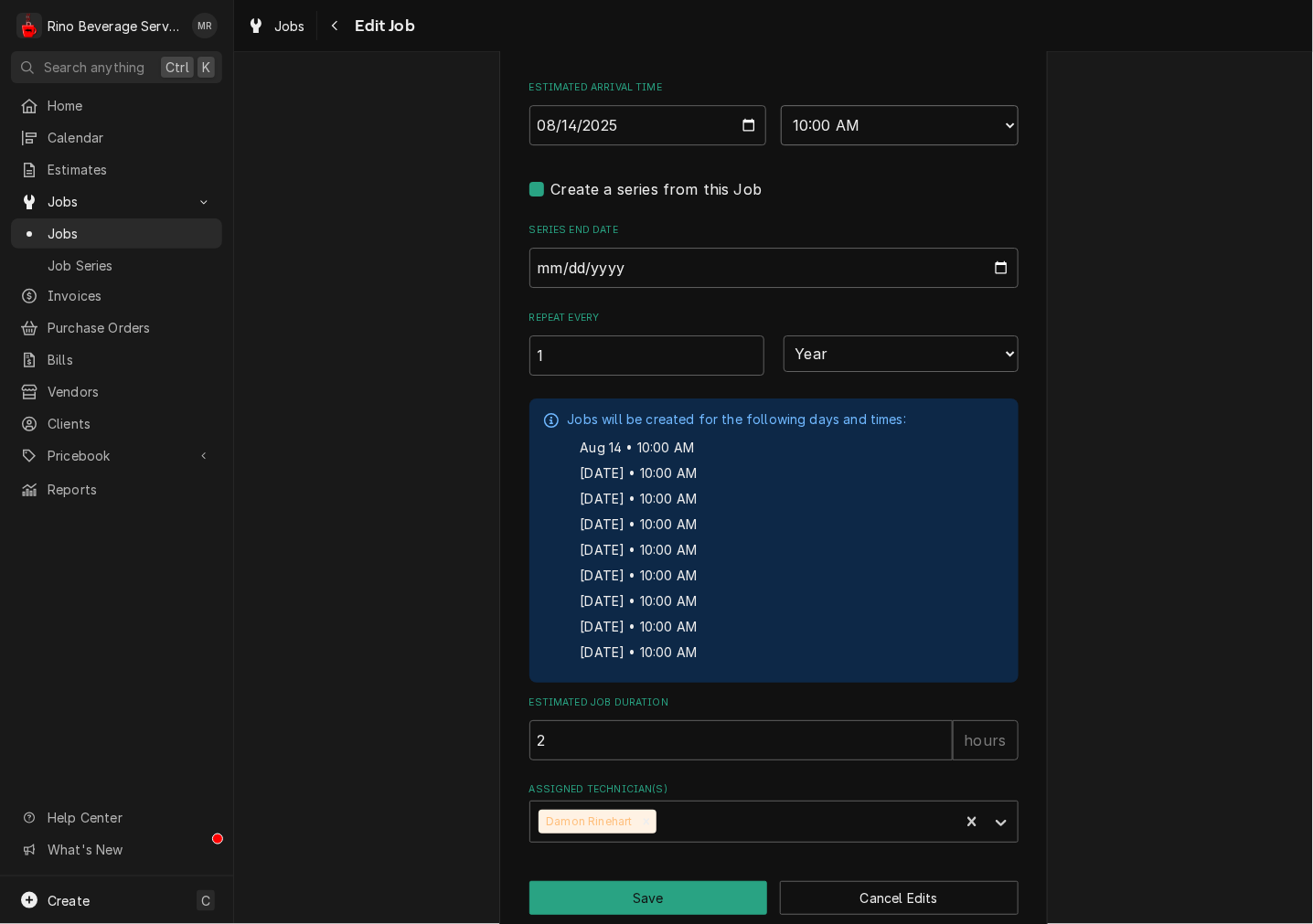 type on "x" 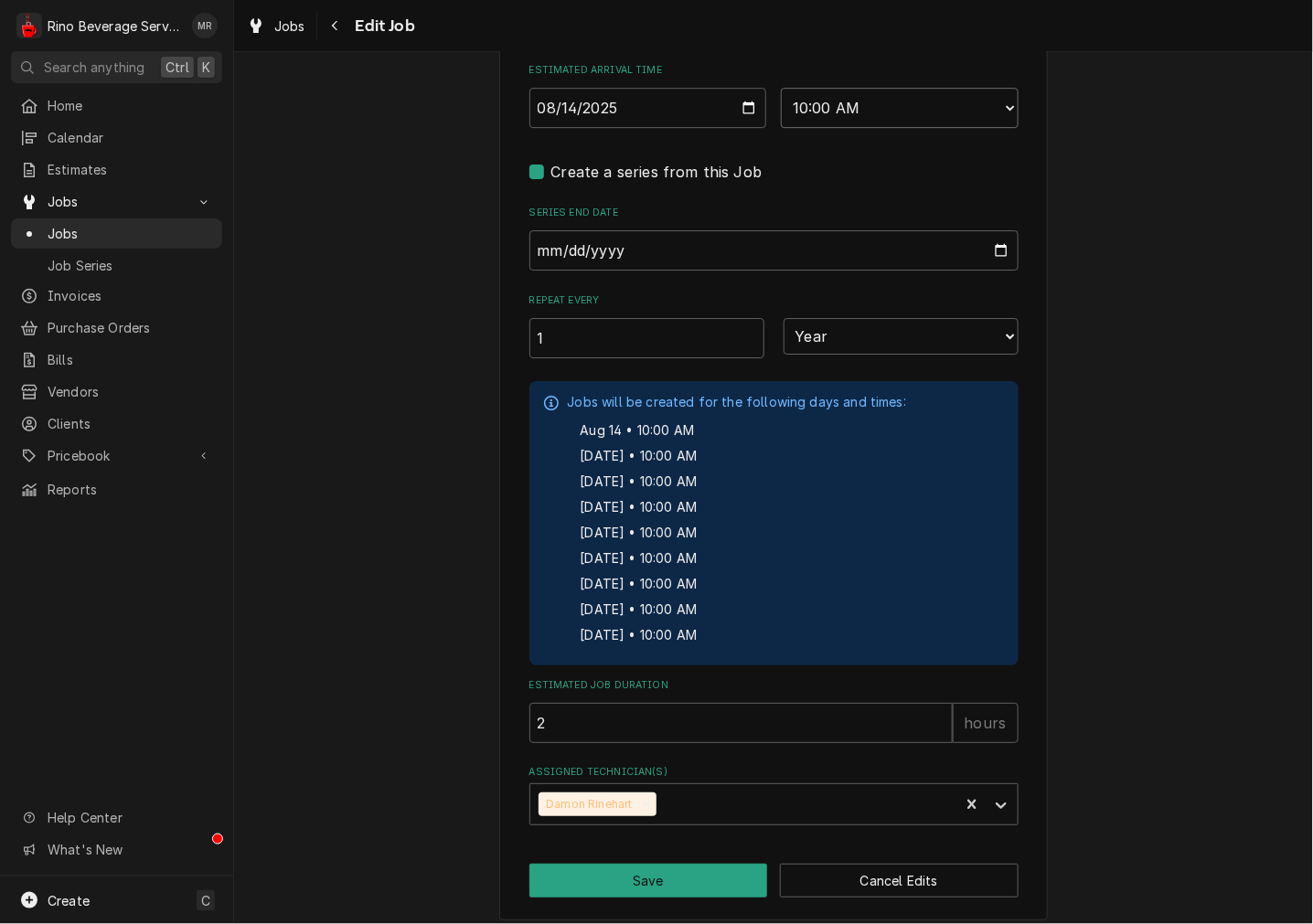 scroll, scrollTop: 1645, scrollLeft: 0, axis: vertical 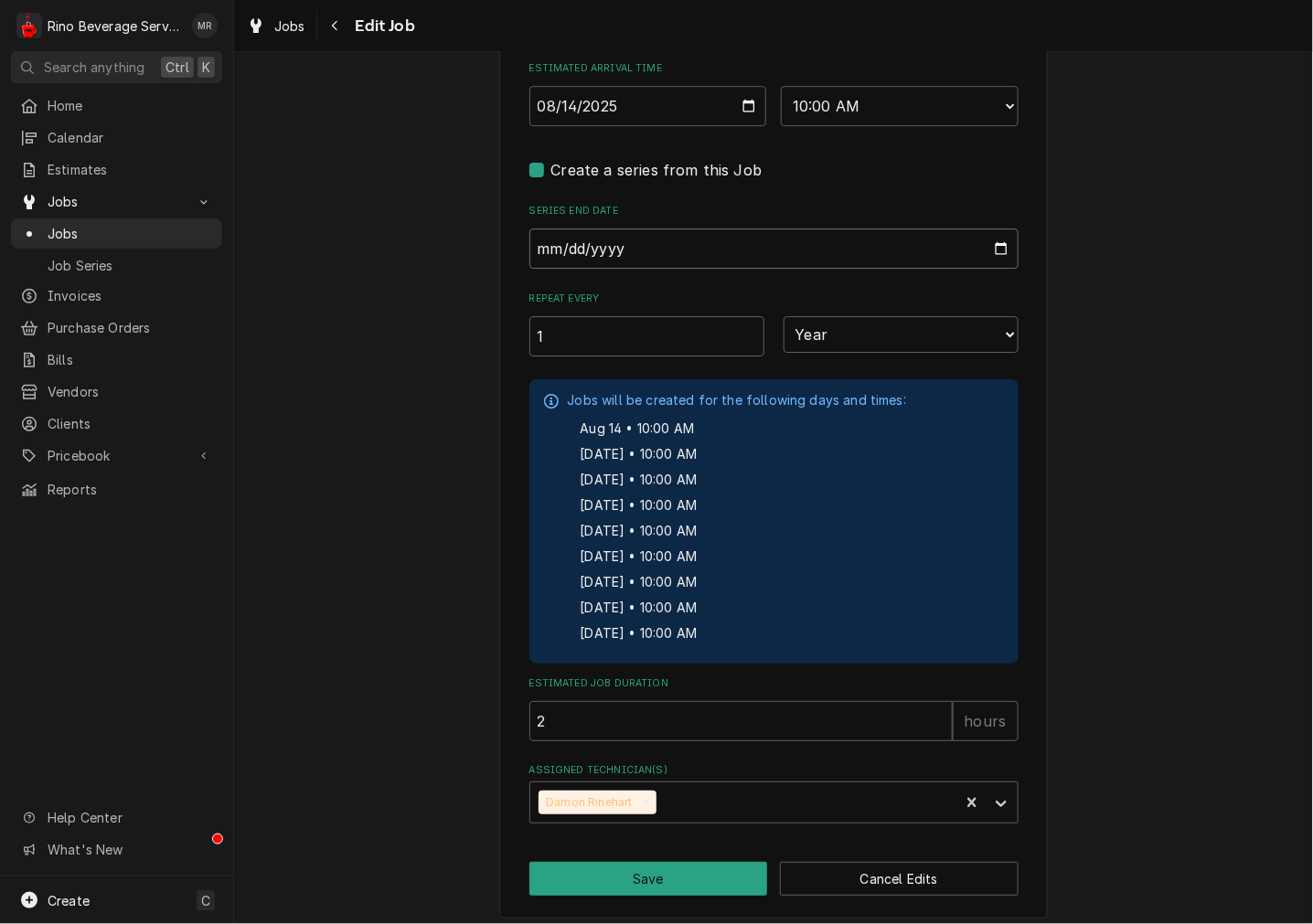 drag, startPoint x: 645, startPoint y: 250, endPoint x: 595, endPoint y: 250, distance: 50 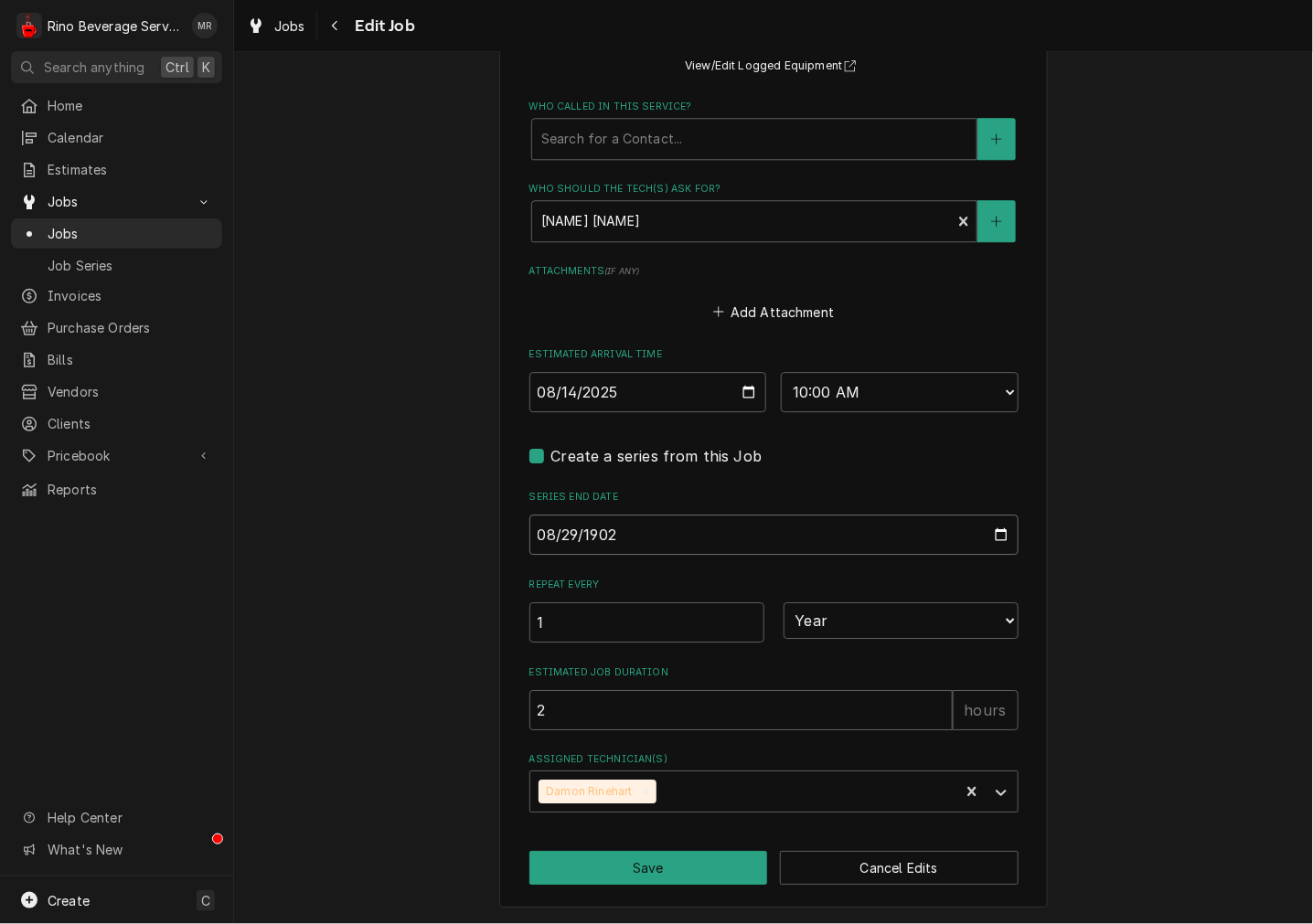 type on "x" 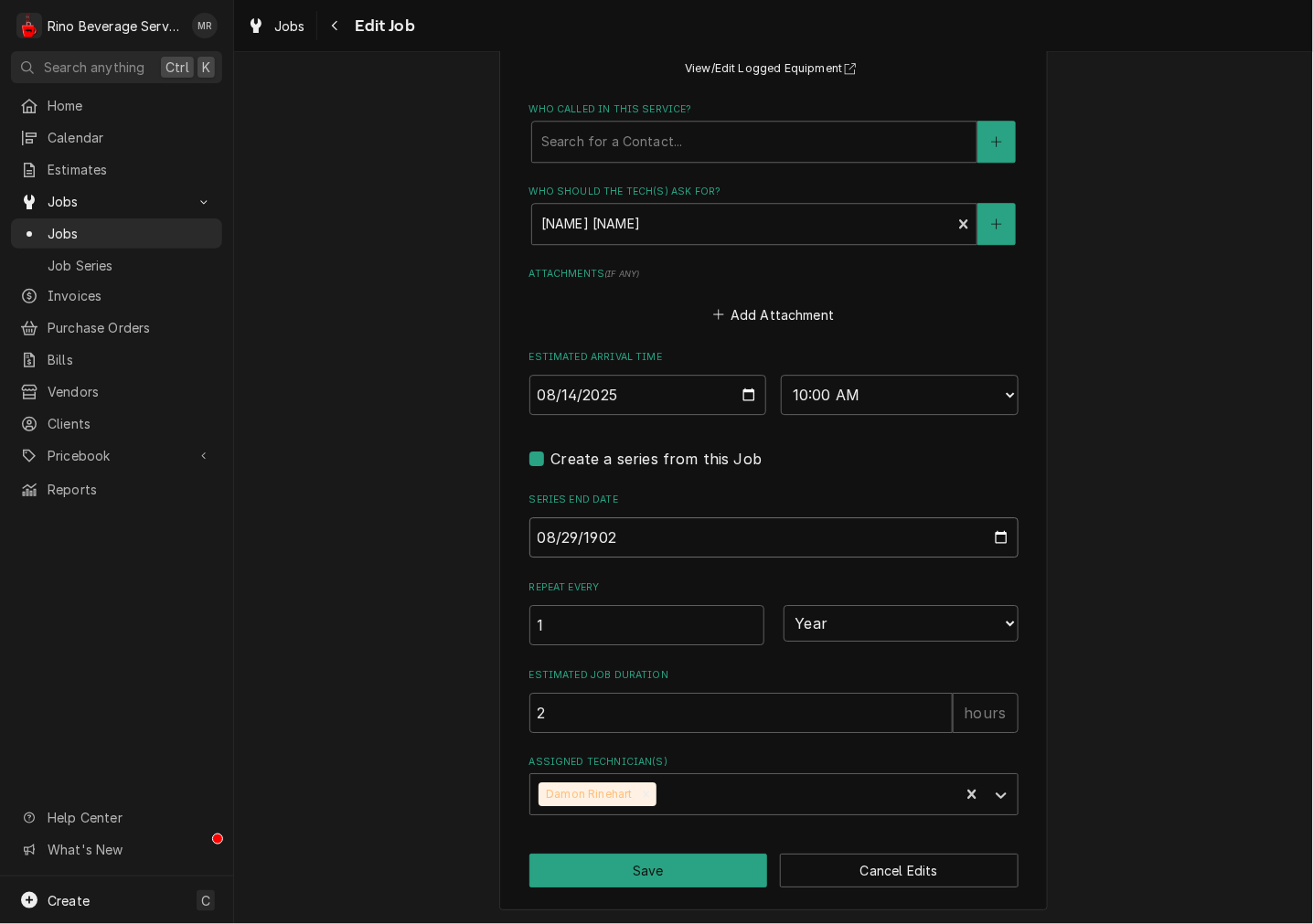 type on "0020-08-29" 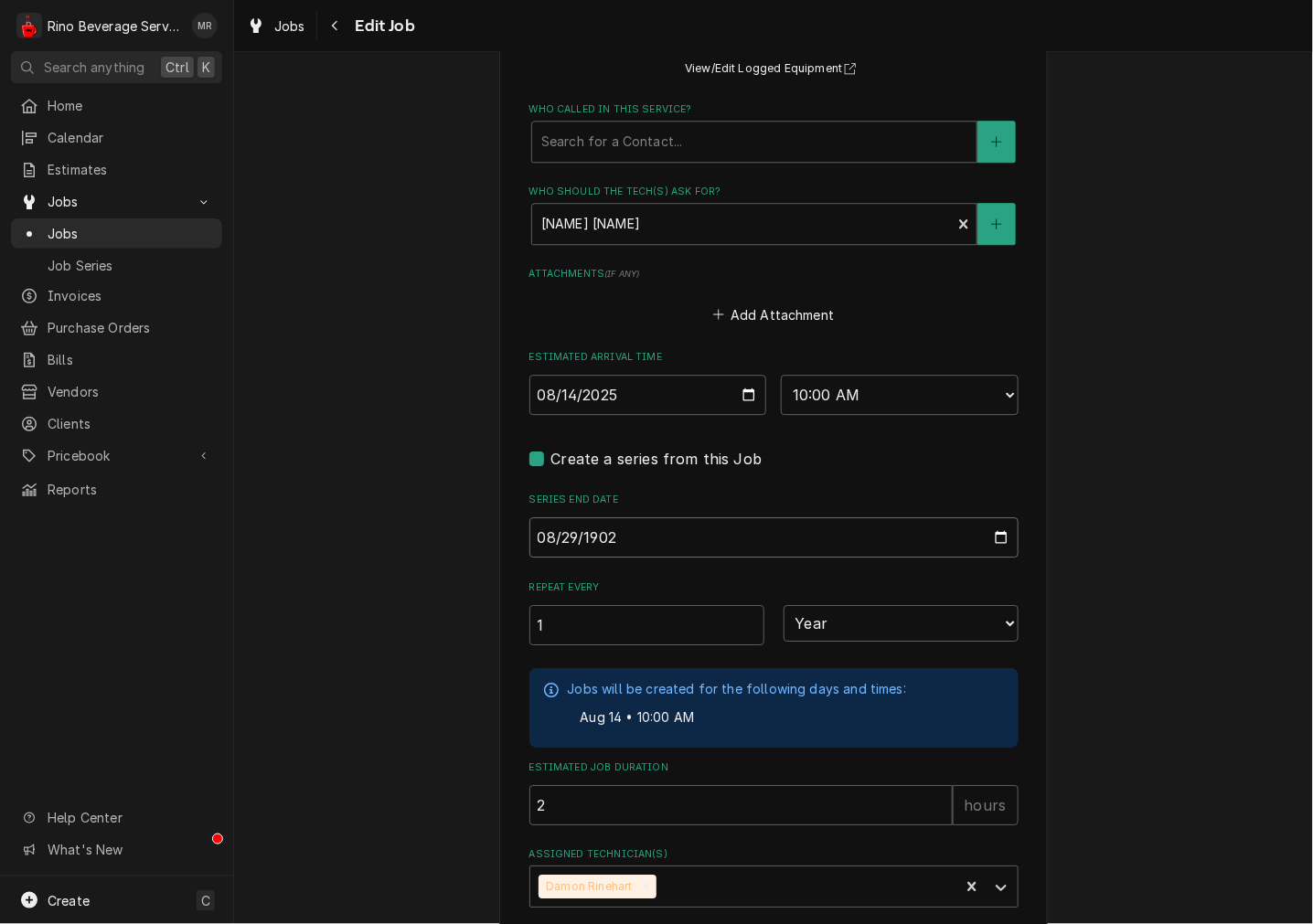 type on "2027-08-29" 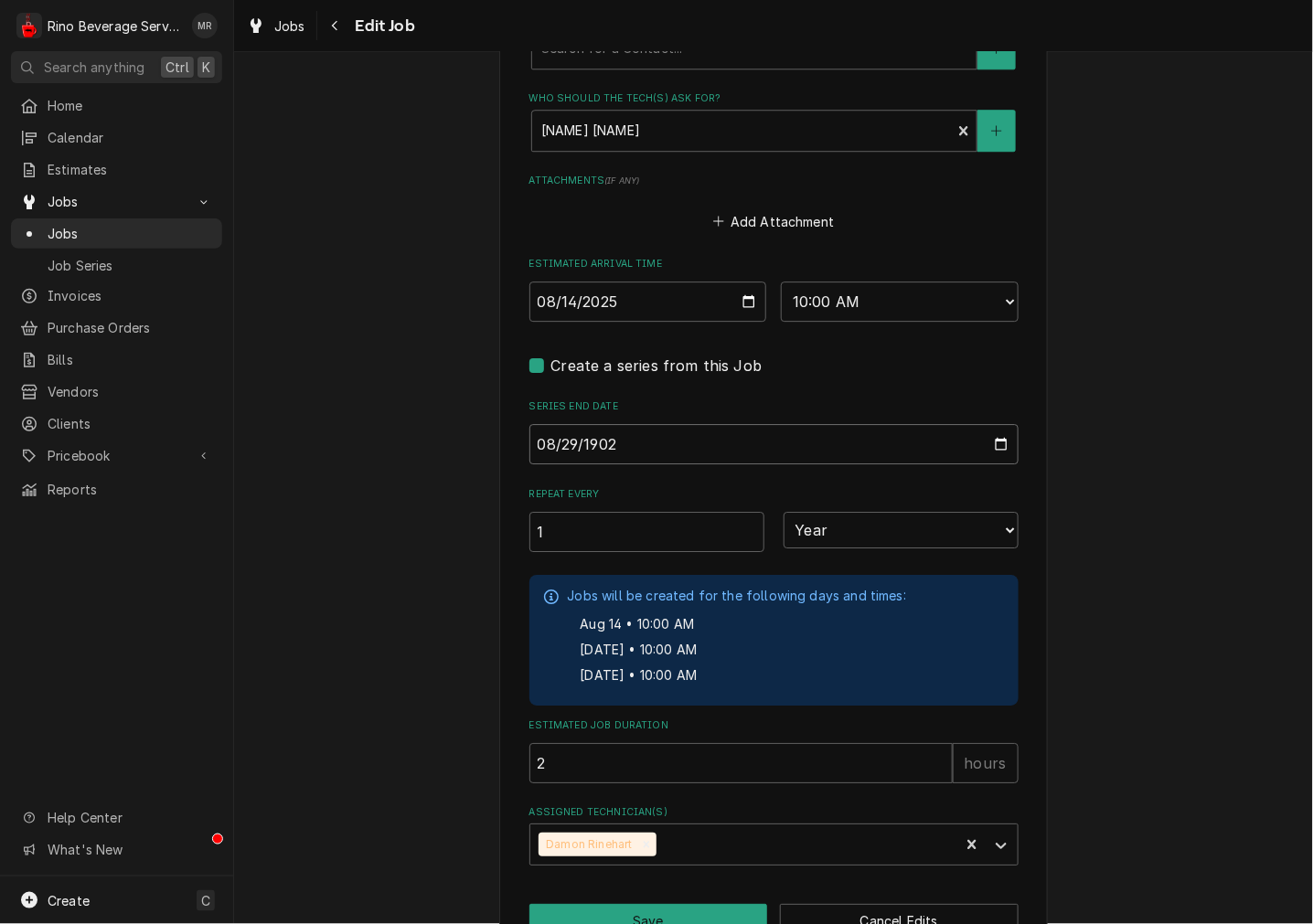 scroll, scrollTop: 1496, scrollLeft: 0, axis: vertical 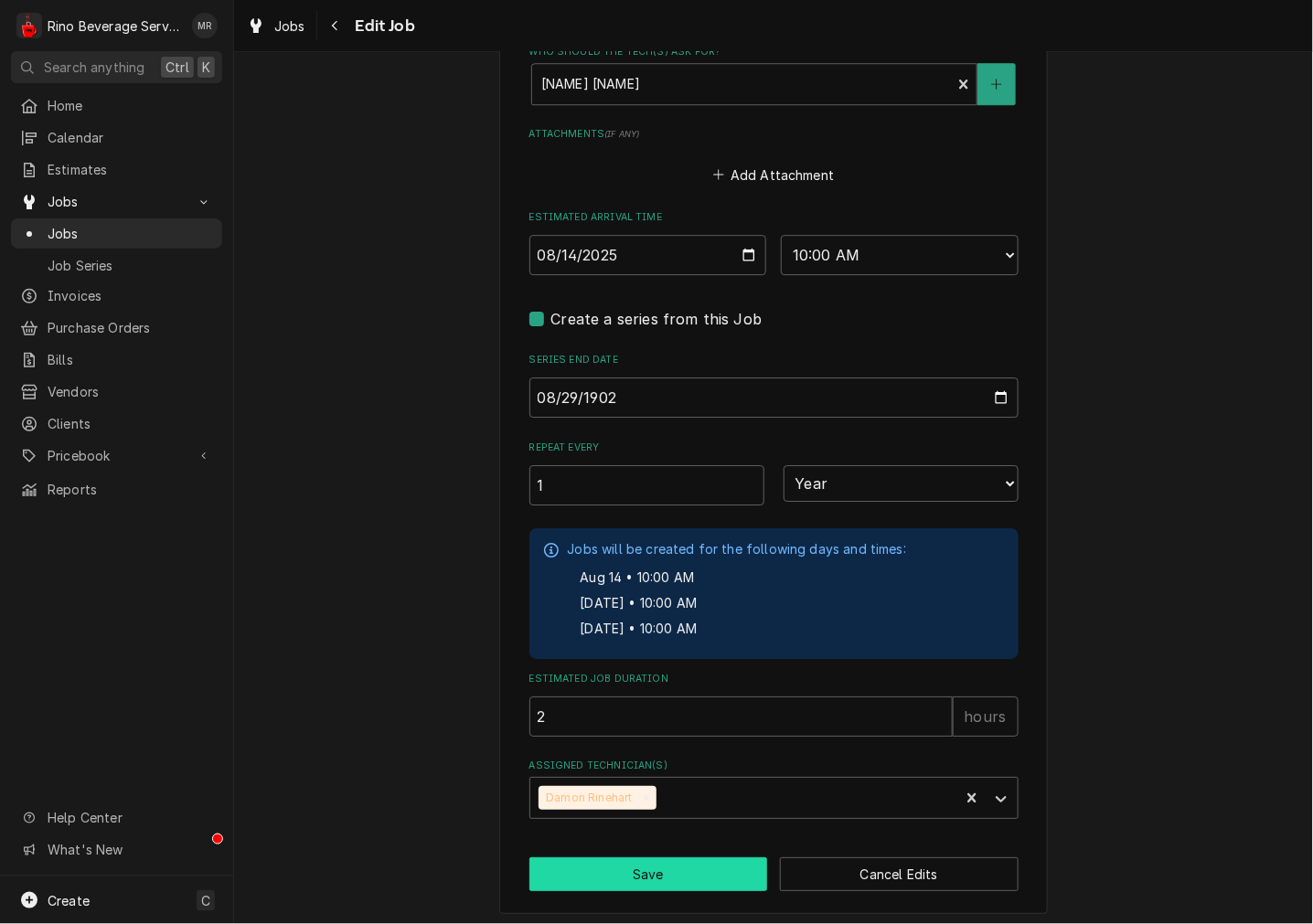 click on "Save" at bounding box center [648, 874] 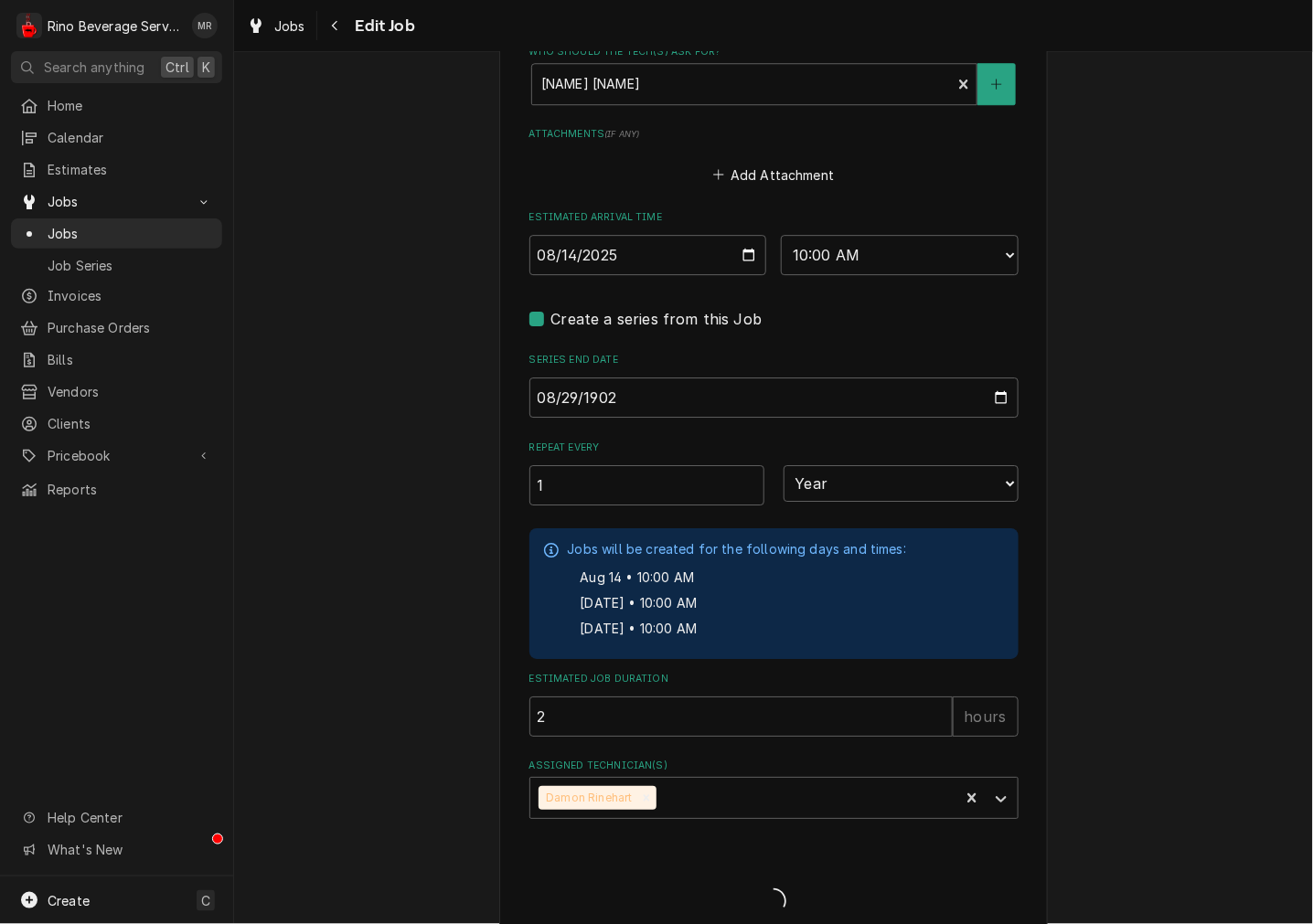 type on "x" 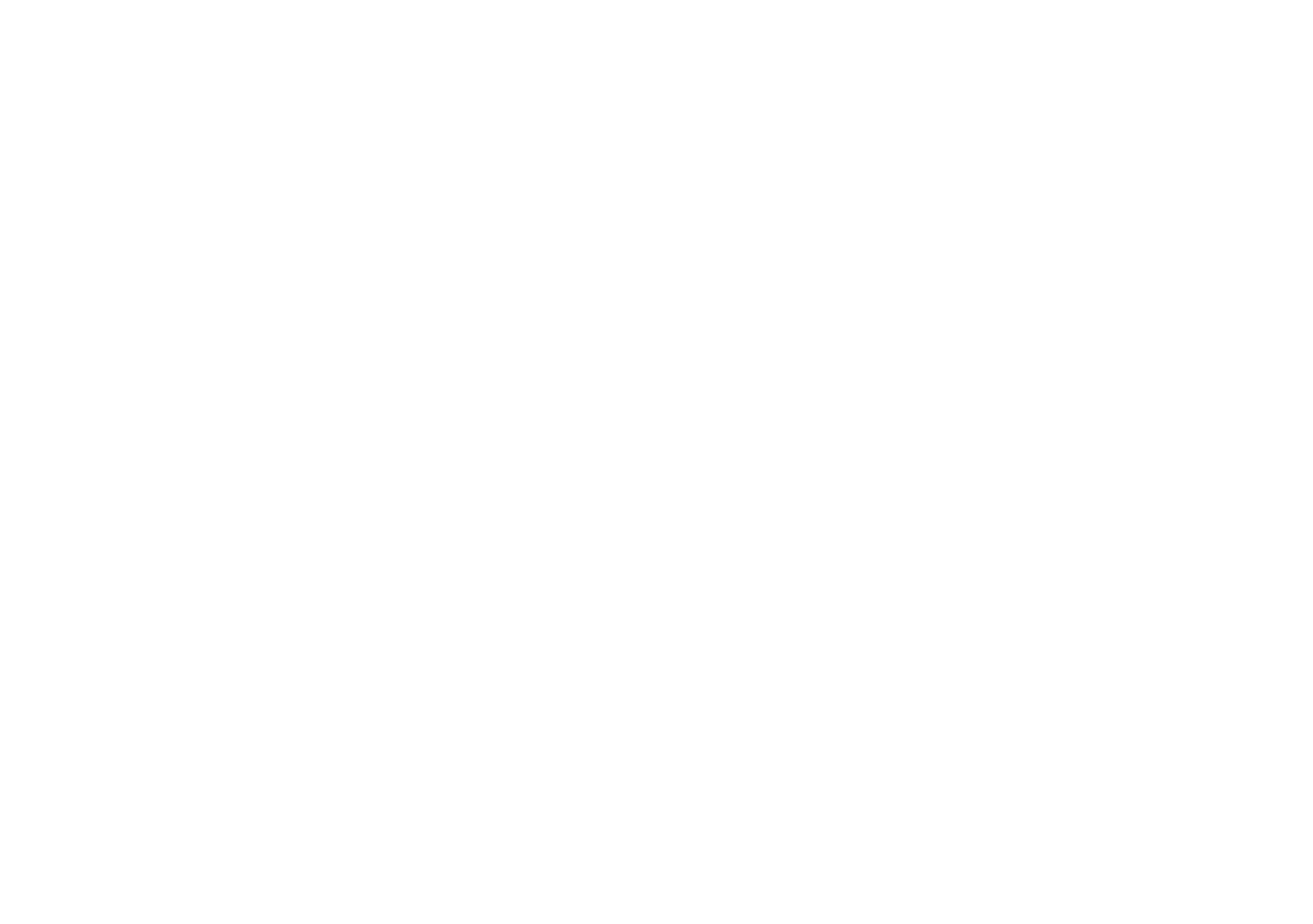 scroll, scrollTop: 0, scrollLeft: 0, axis: both 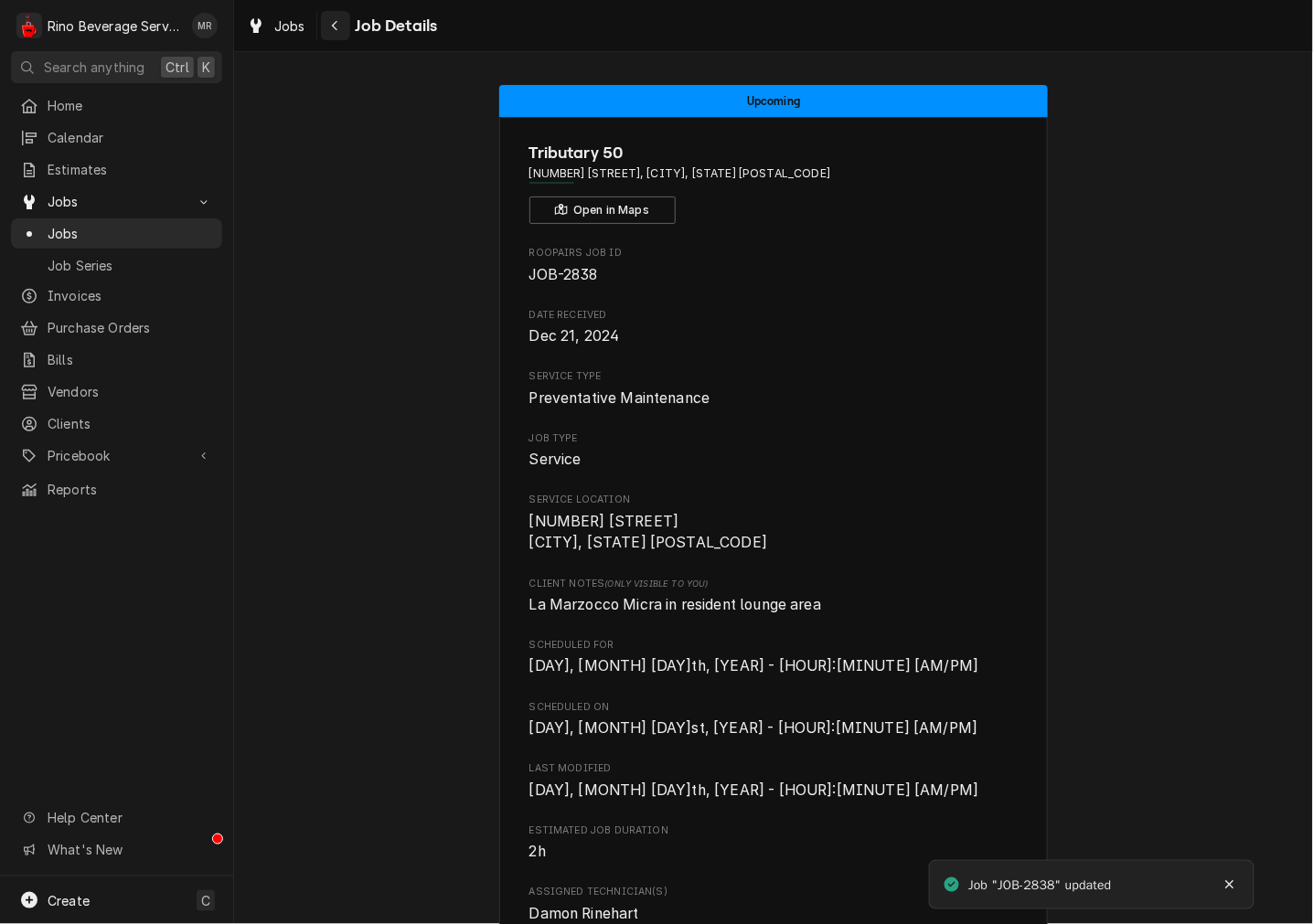 click at bounding box center [336, 26] 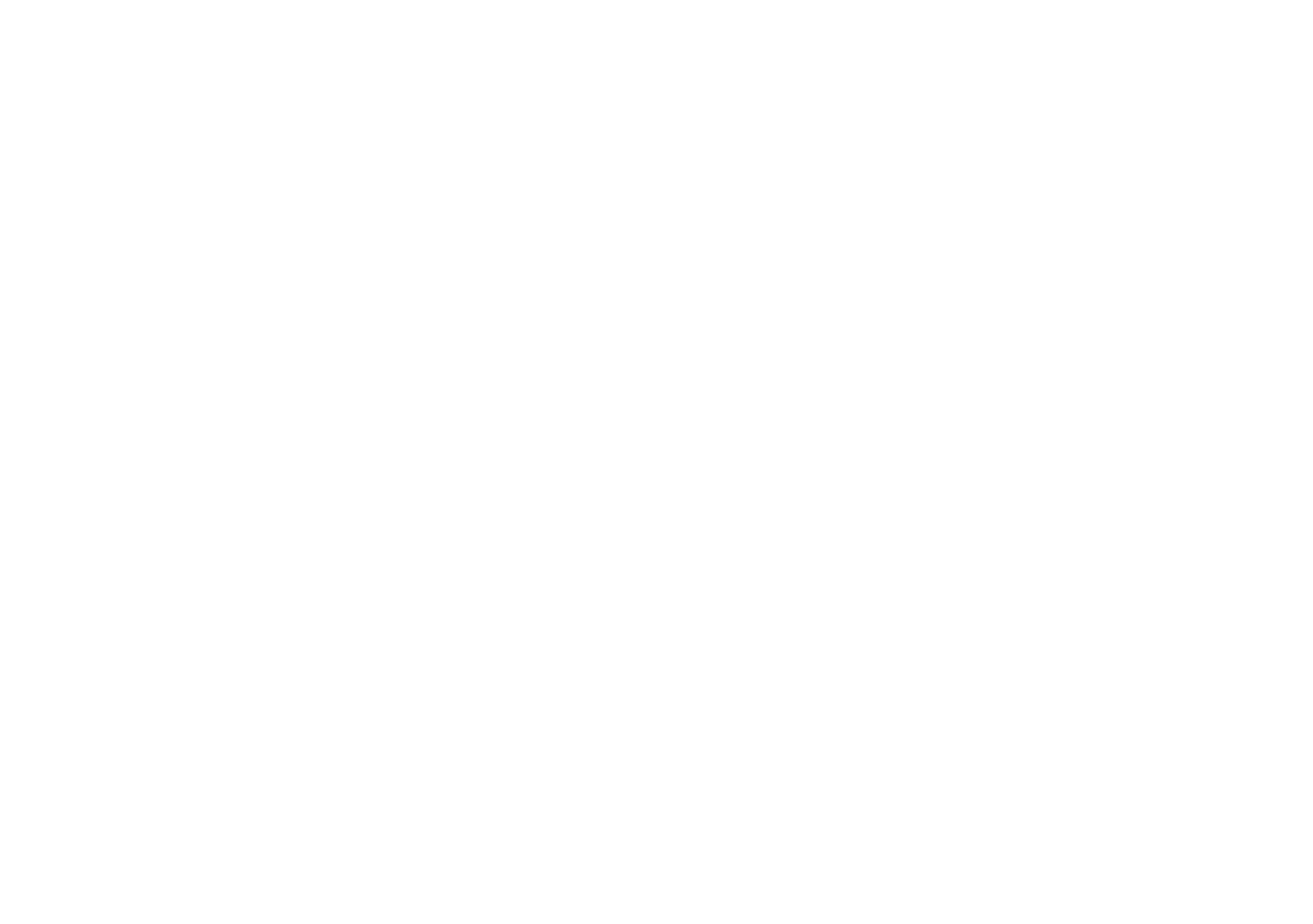 scroll, scrollTop: 0, scrollLeft: 0, axis: both 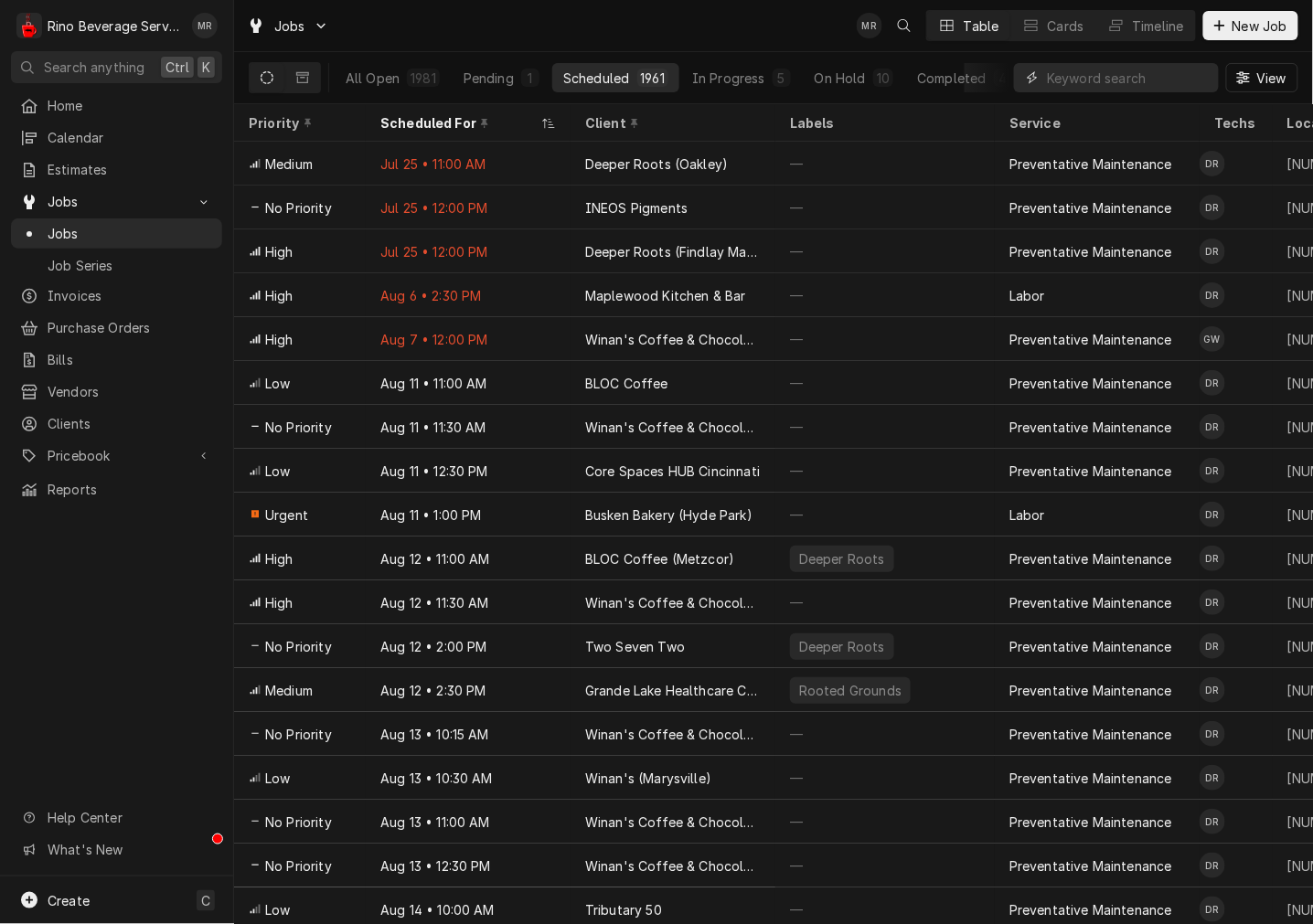 click at bounding box center [1128, 78] 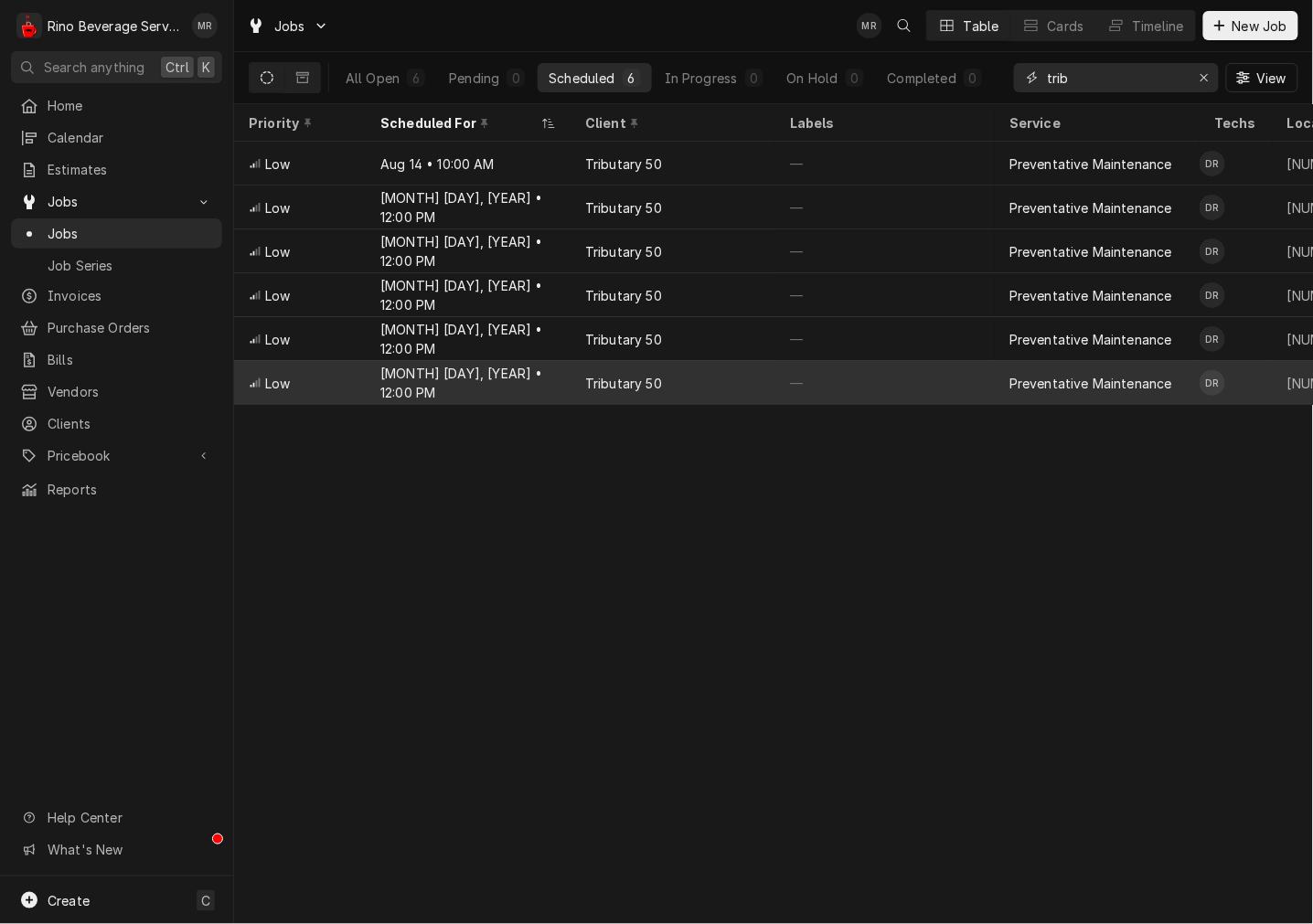 type on "trib" 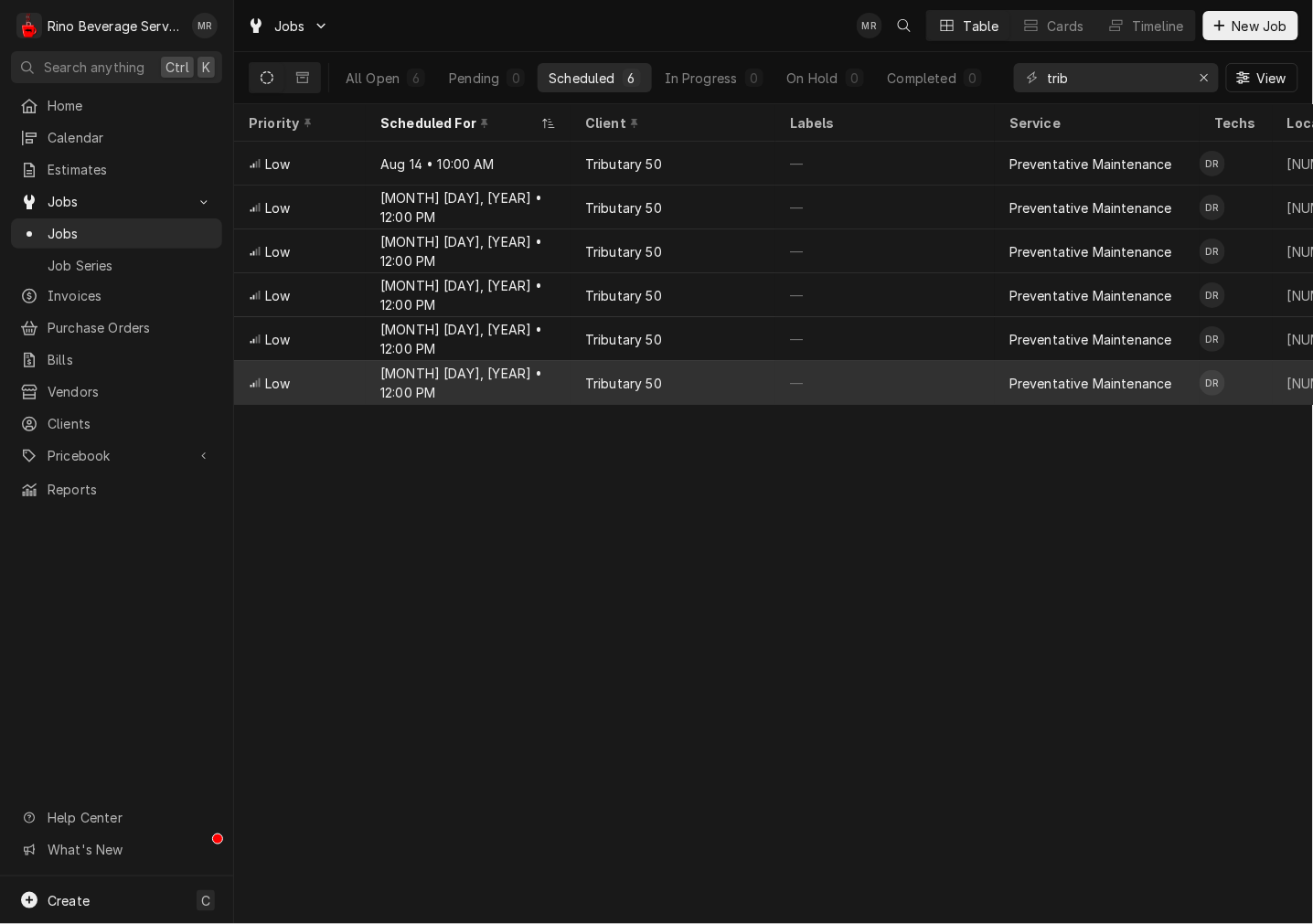 click on "Aug 11, 2030   • 12:00 PM" at bounding box center [468, 383] 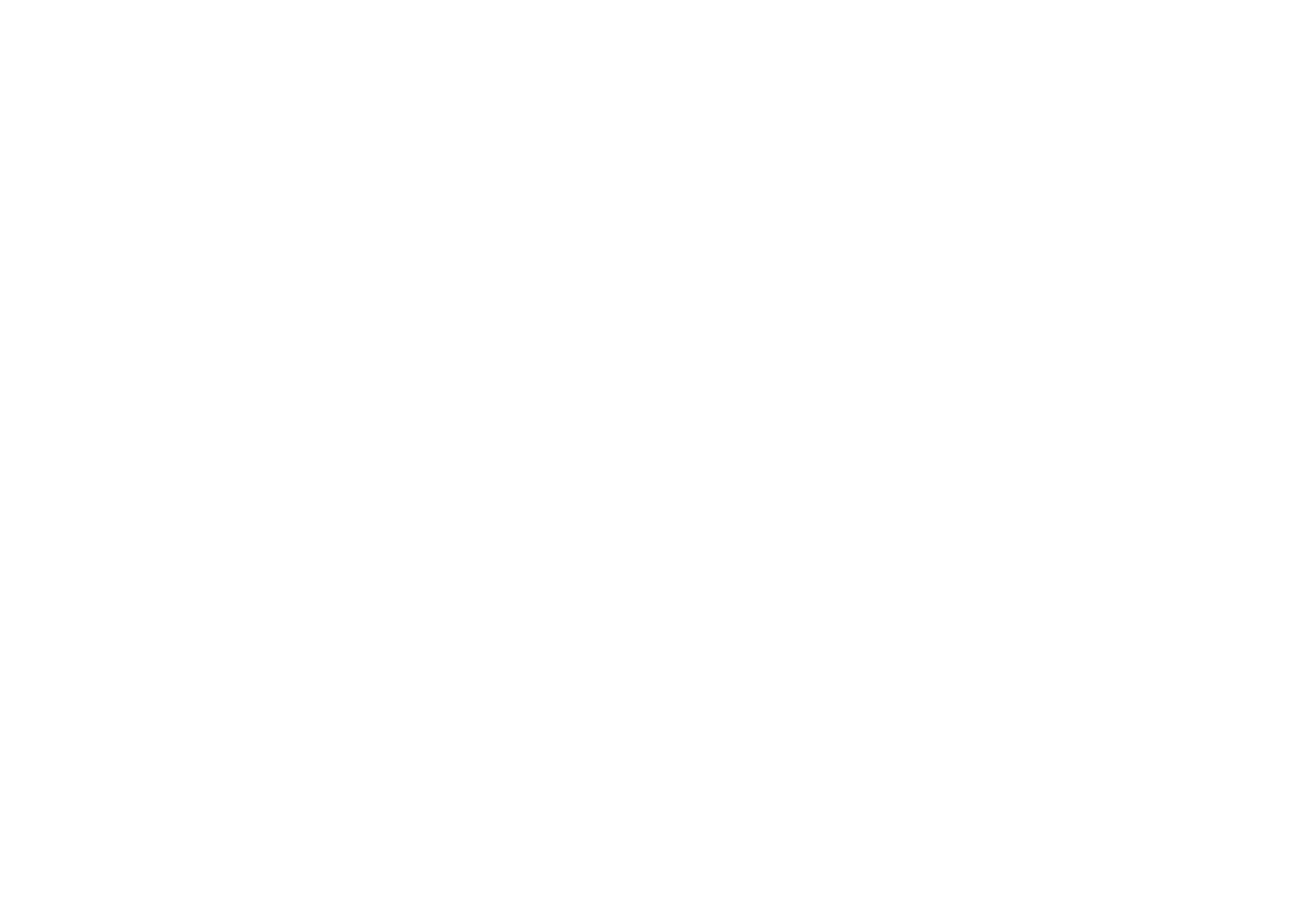scroll, scrollTop: 0, scrollLeft: 0, axis: both 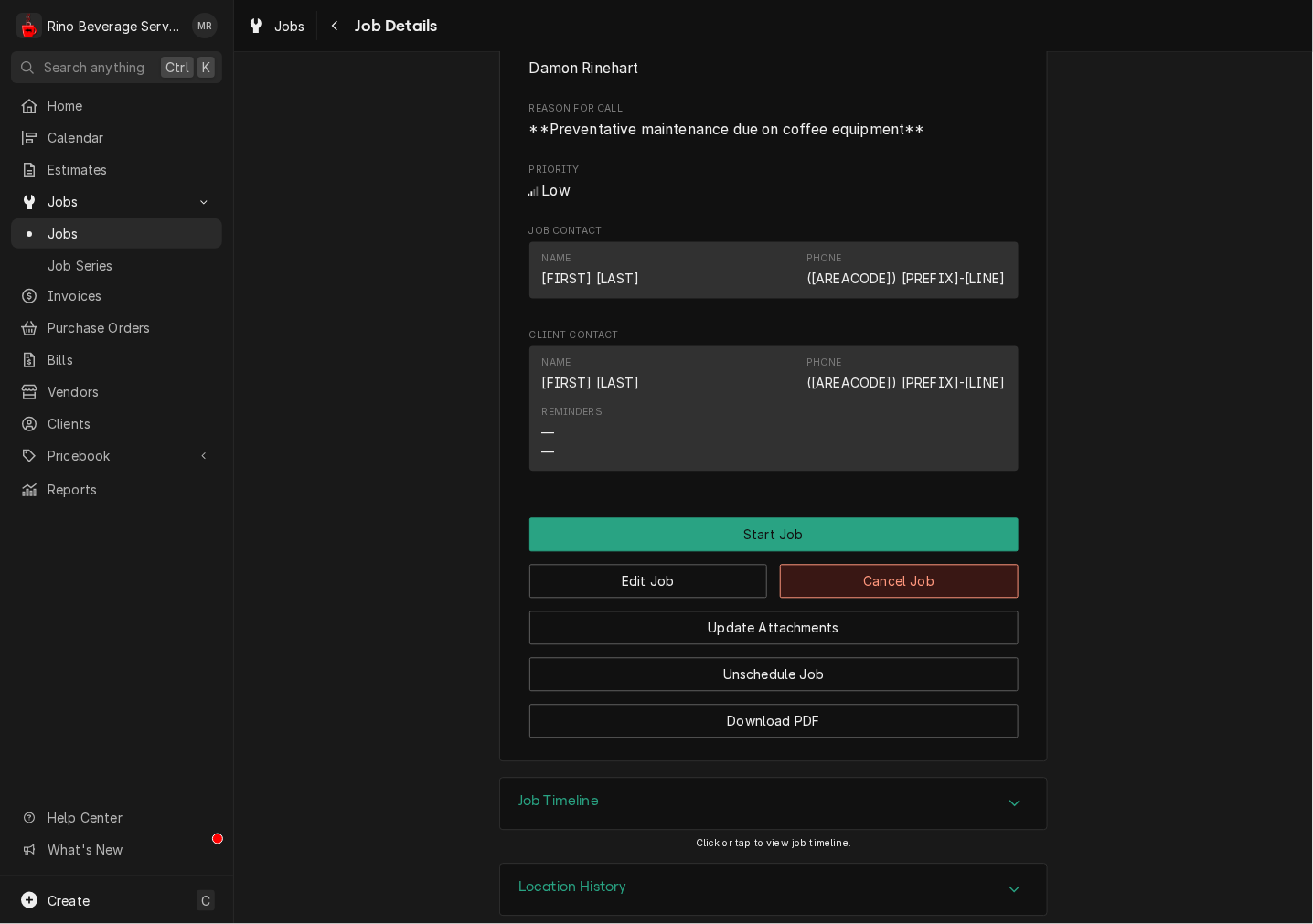 click on "Cancel Job" at bounding box center [899, 581] 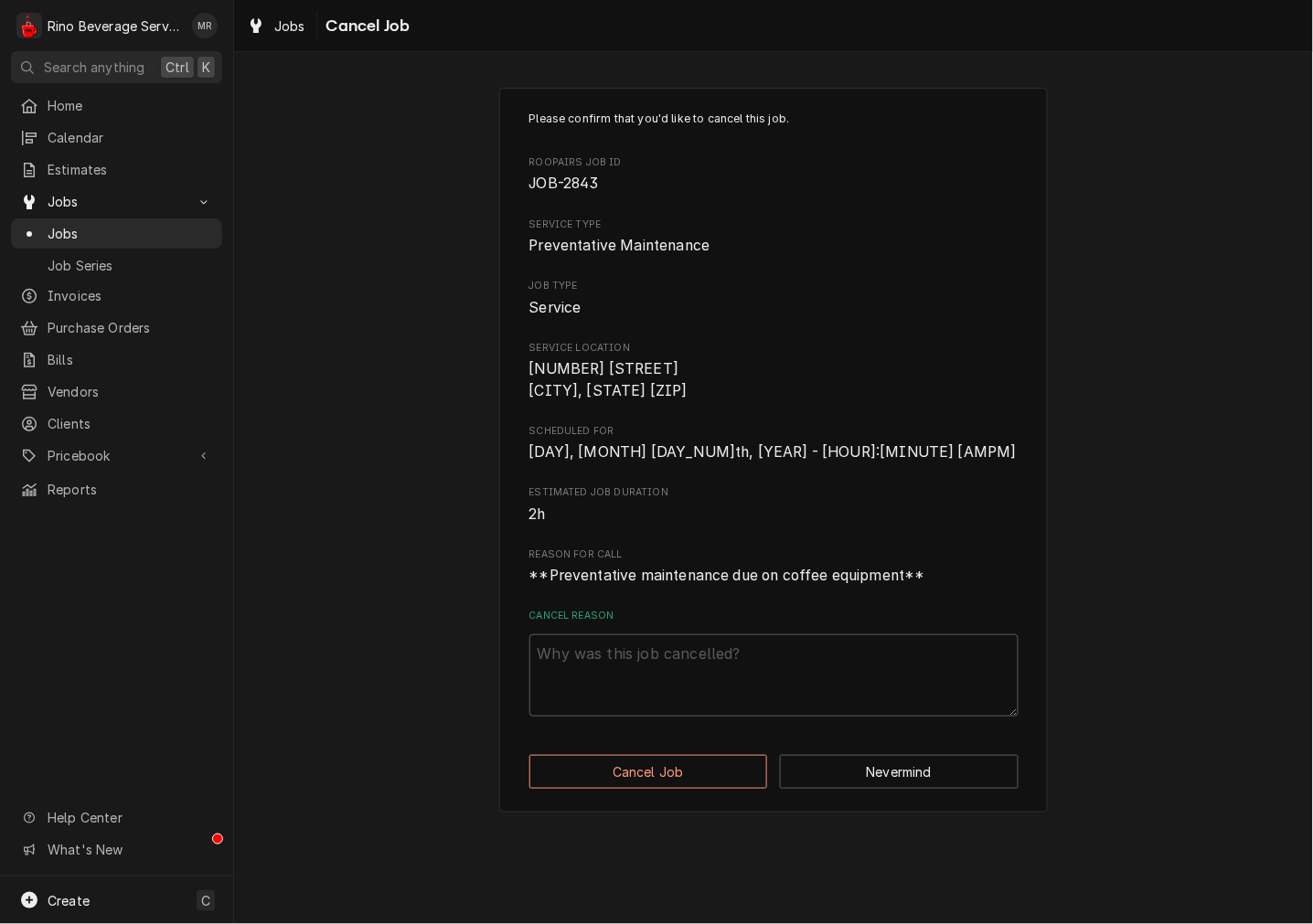scroll, scrollTop: 0, scrollLeft: 0, axis: both 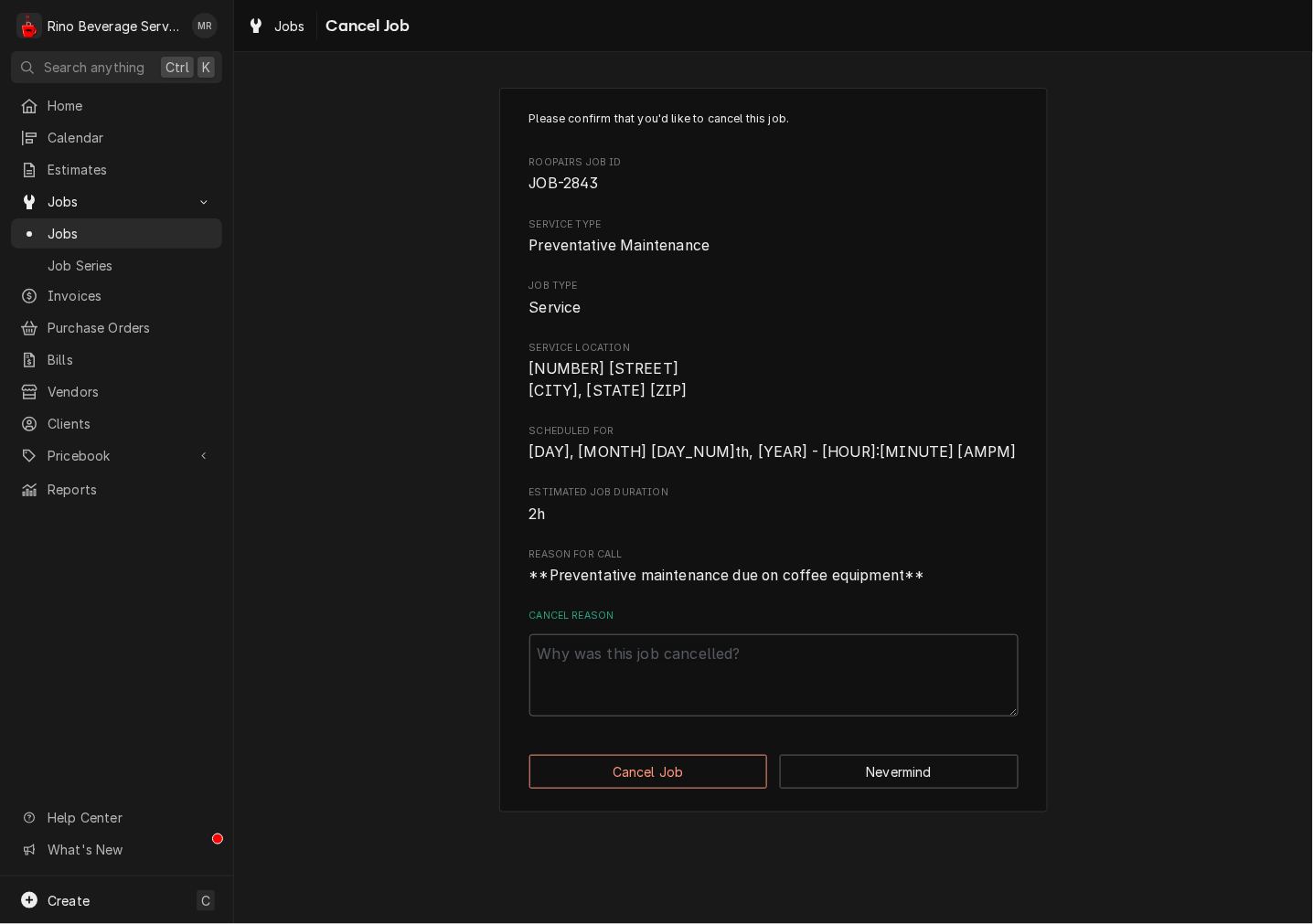 click on "Please confirm that you'd like to cancel this job. Roopairs Job ID JOB-2843 Service Type Preventative Maintenance Job Type Service Service Location [NUMBER] [STREET]
[CITY], [STATE] [ZIP] Scheduled For Sun, Aug 11th, 2030 - 12:00 PM Estimated Job Duration 2h Reason For Call **Preventative maintenance due on coffee equipment** Cancel Reason Cancel Job Nevermind" at bounding box center (774, 450) 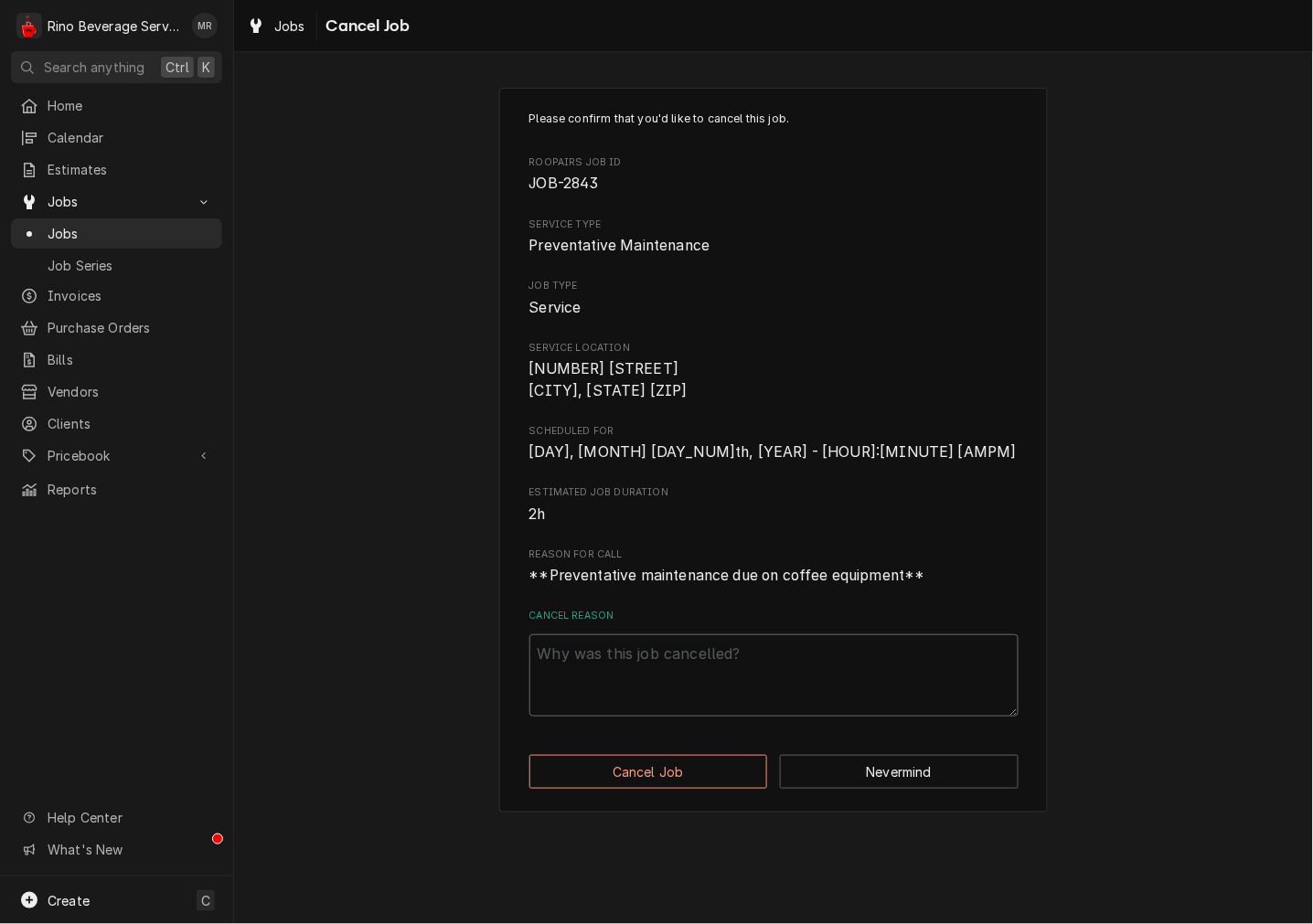 click on "Cancel Reason" at bounding box center [774, 675] 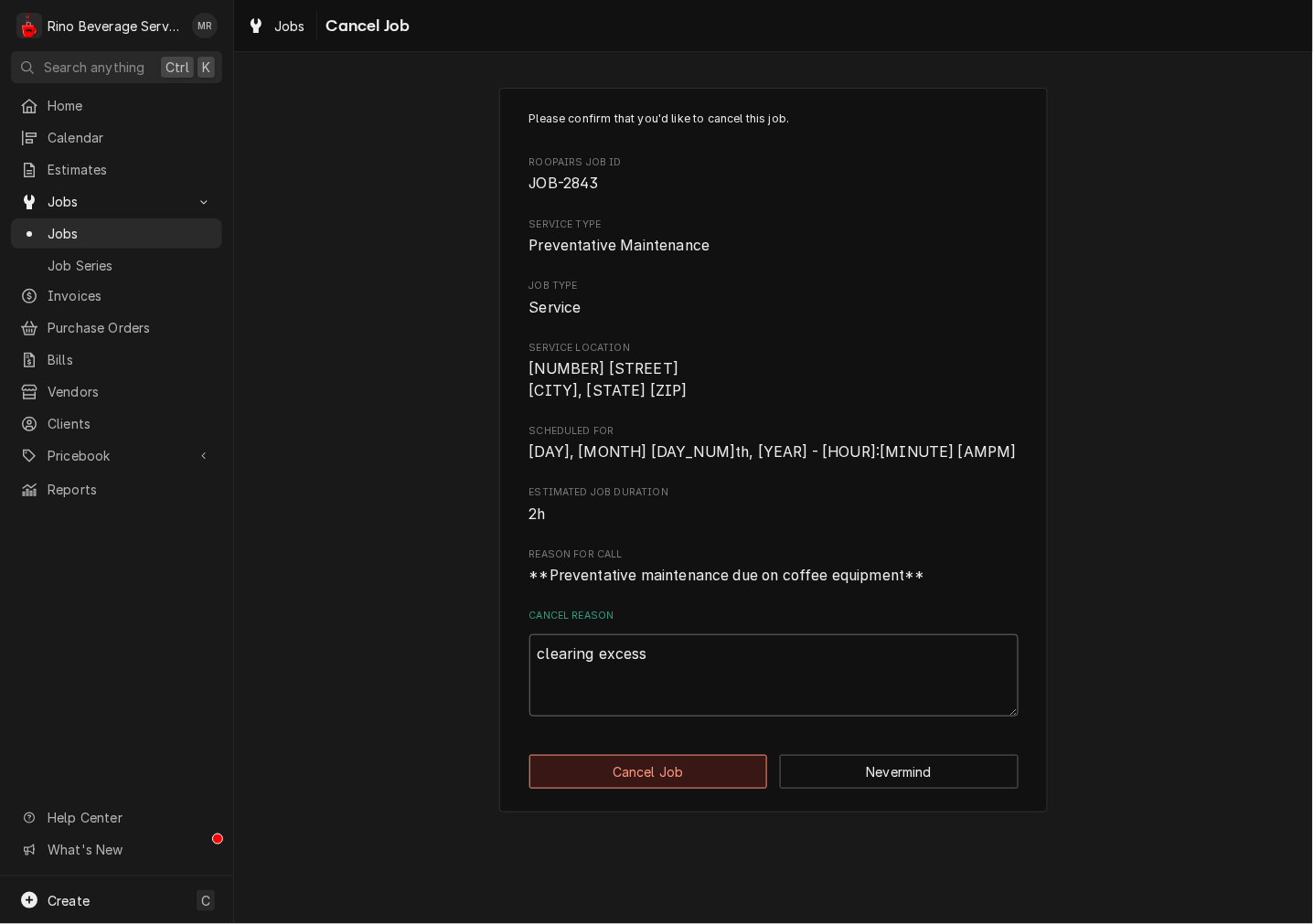 type on "clearing excess" 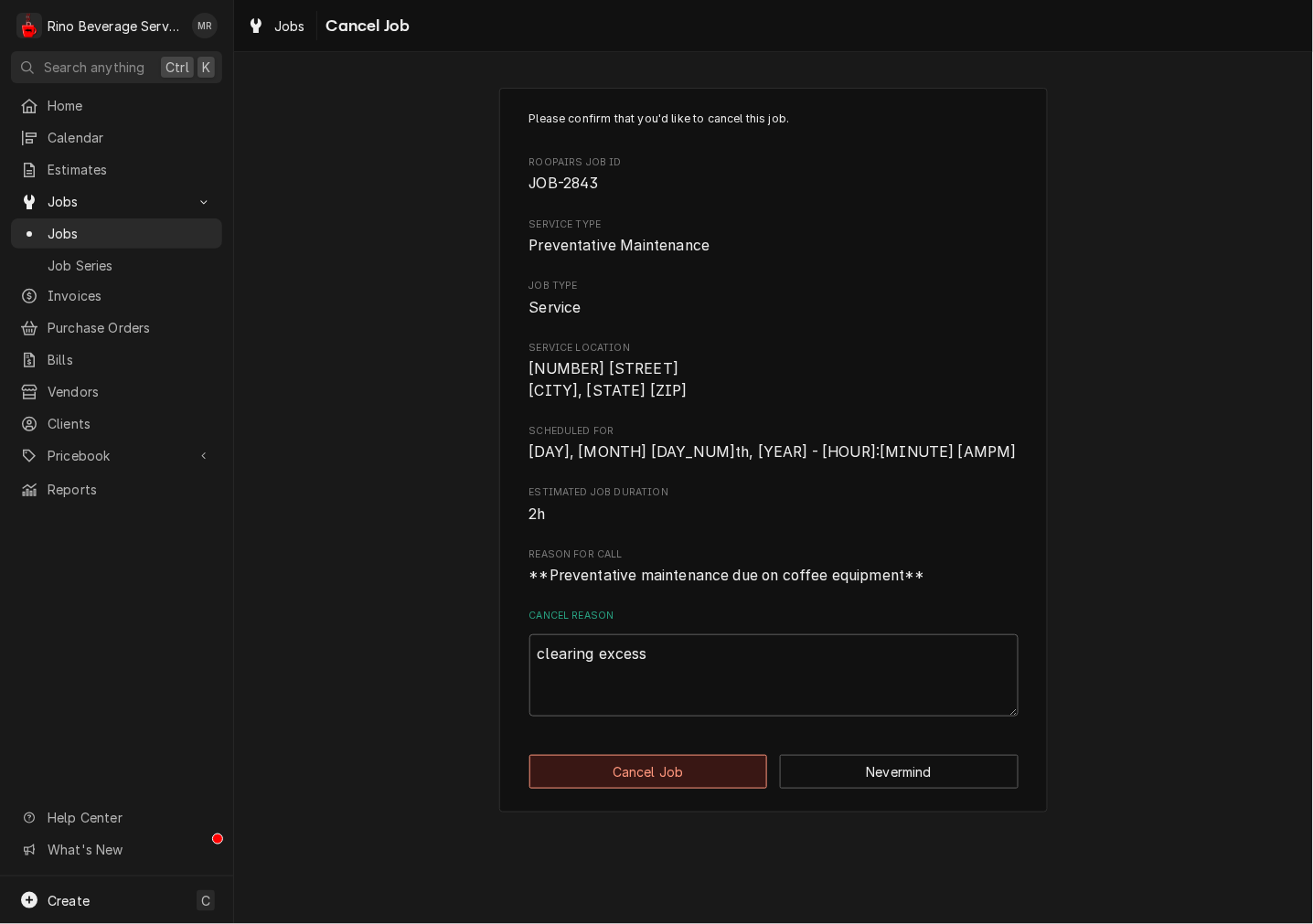 click on "Cancel Job" at bounding box center [648, 771] 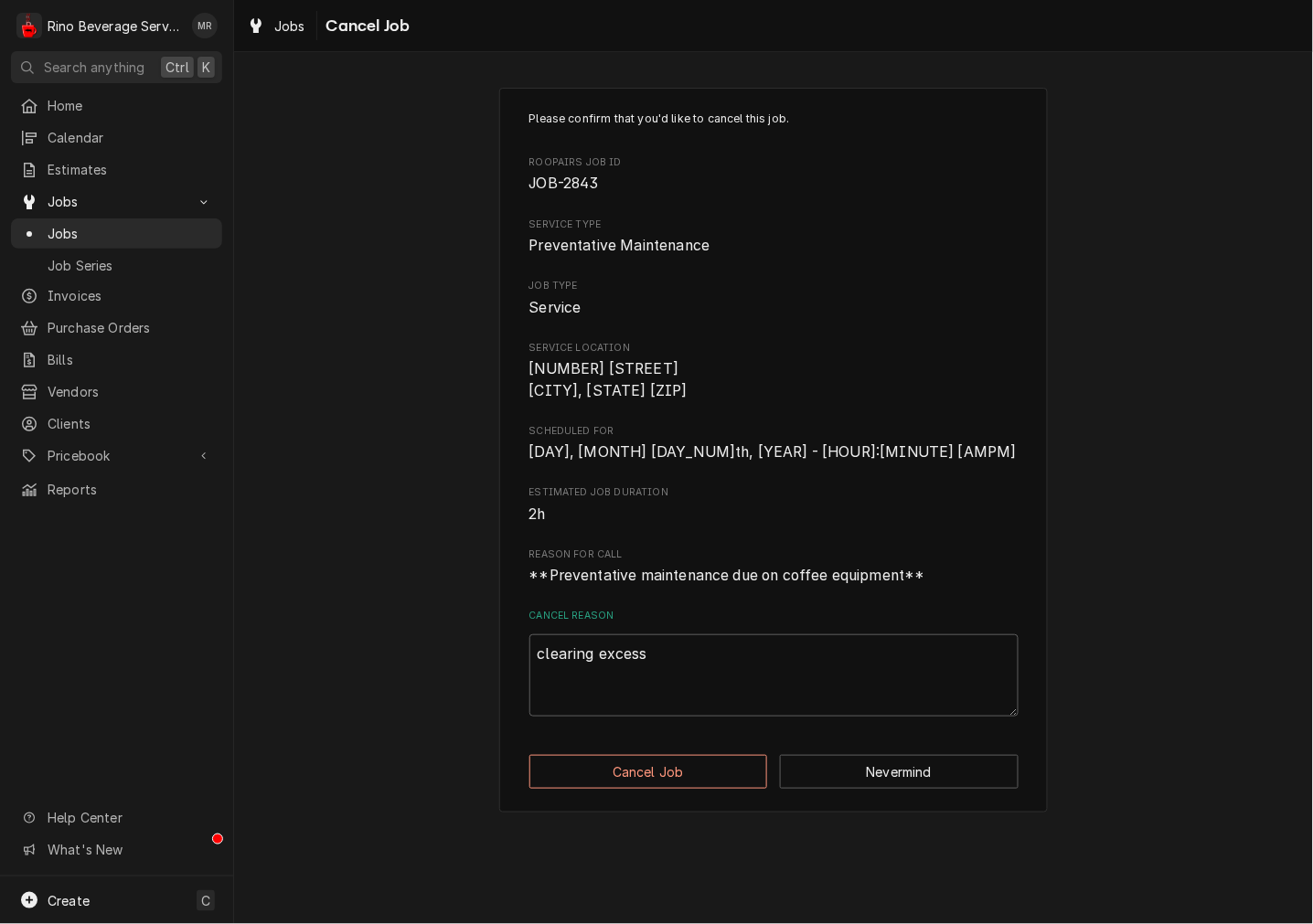 type on "x" 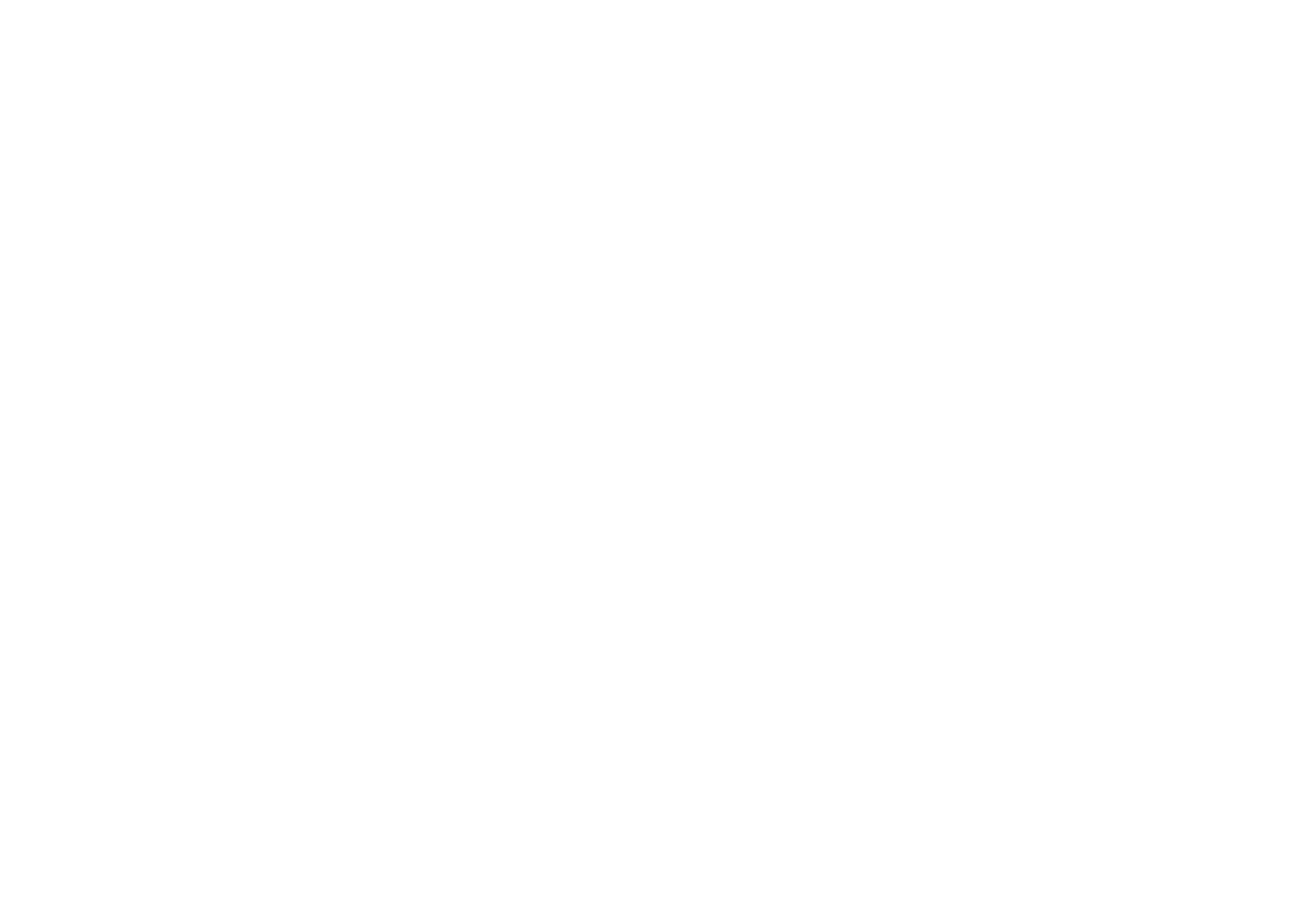scroll, scrollTop: 0, scrollLeft: 0, axis: both 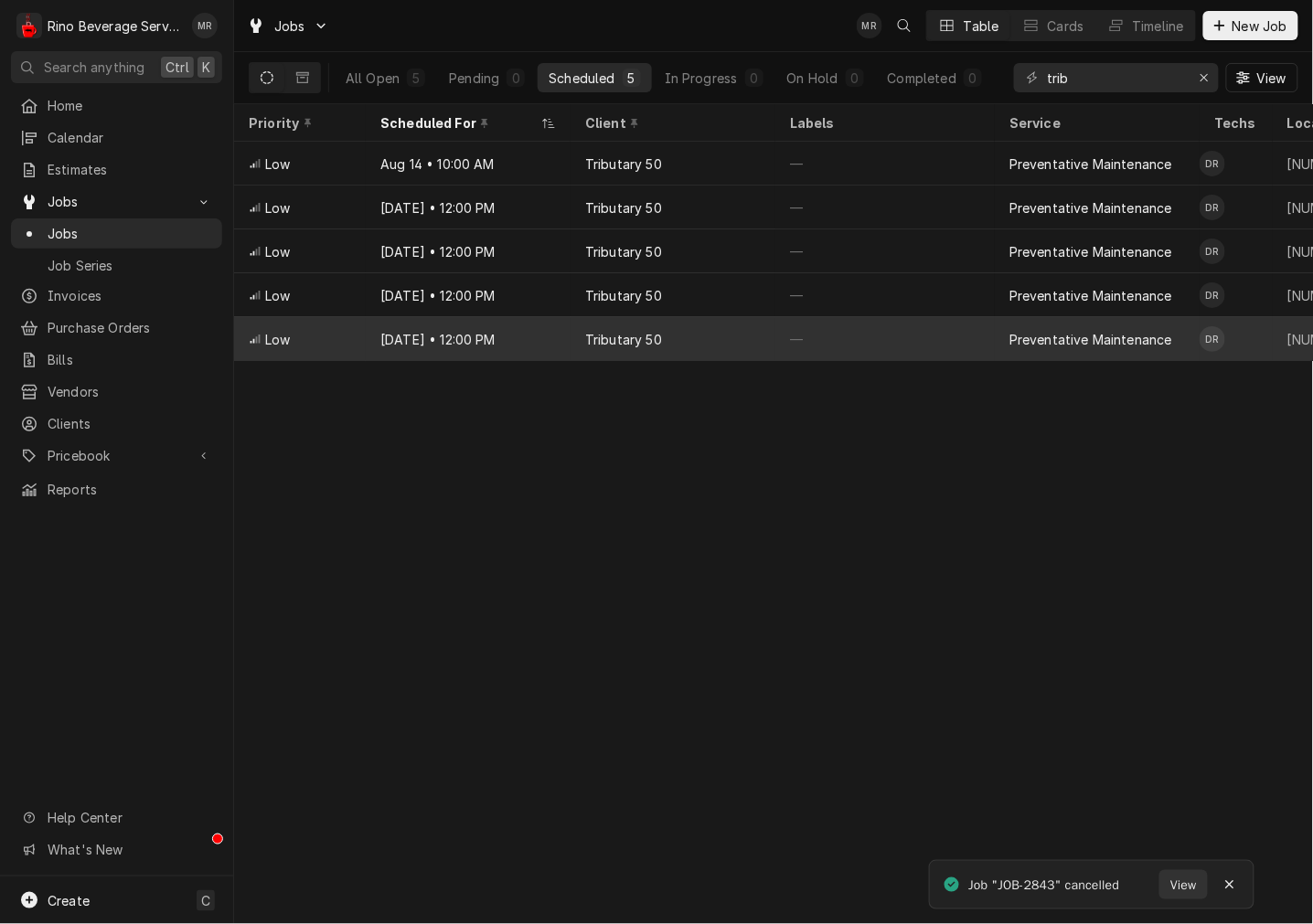 click on "Tributary 50" at bounding box center [673, 339] 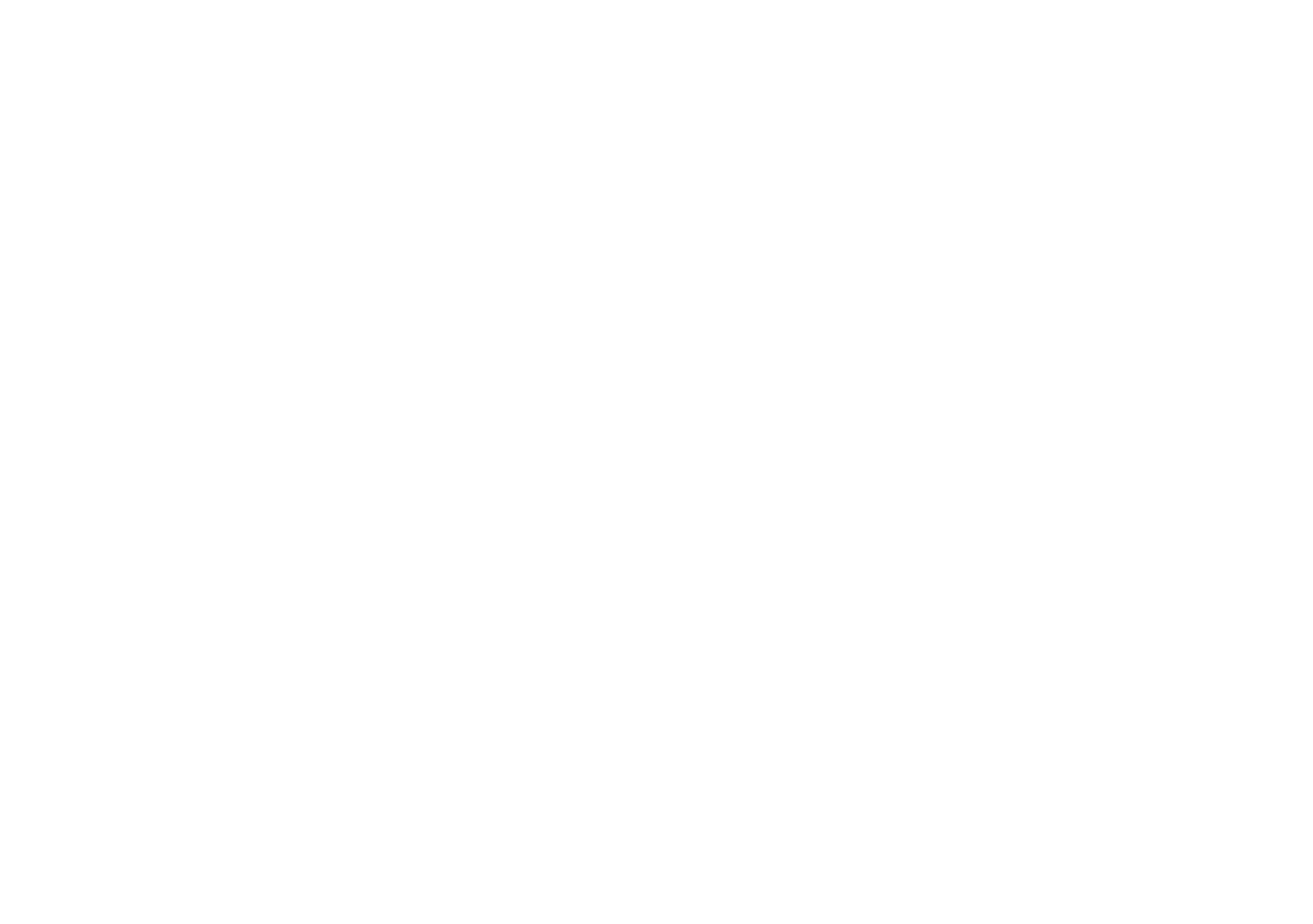 scroll, scrollTop: 0, scrollLeft: 0, axis: both 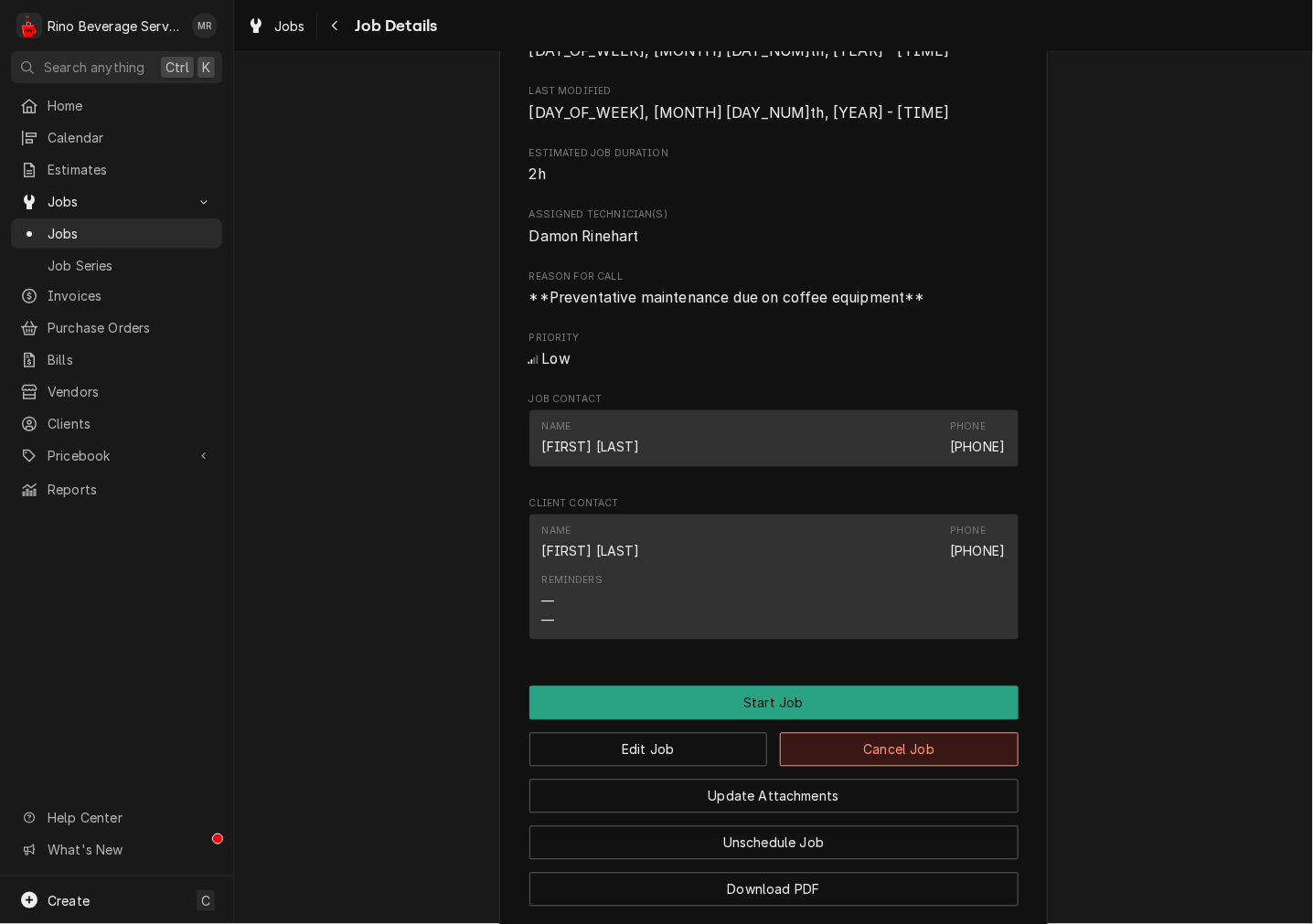 click on "Cancel Job" at bounding box center [899, 749] 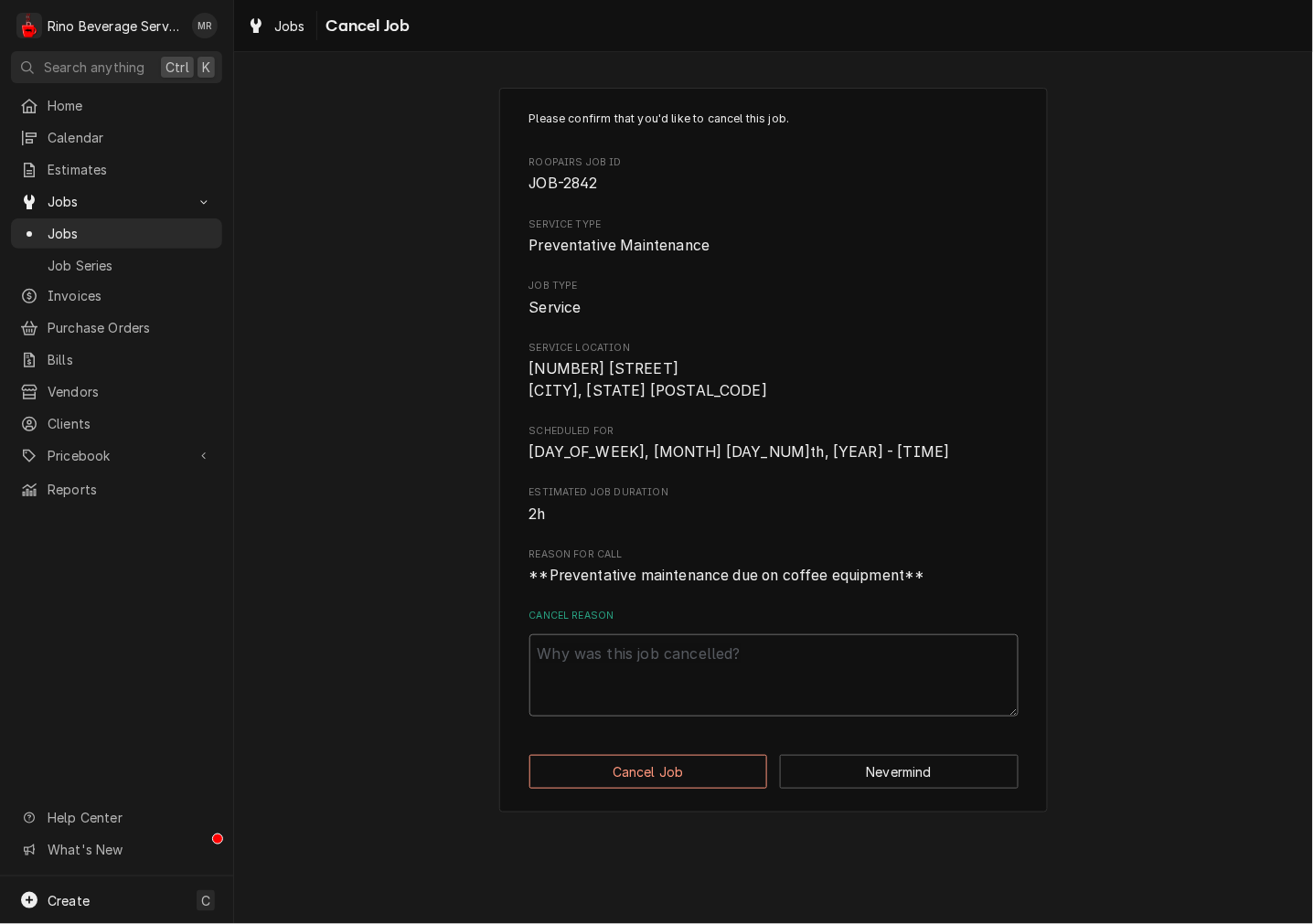 click on "Cancel Reason" at bounding box center [774, 675] 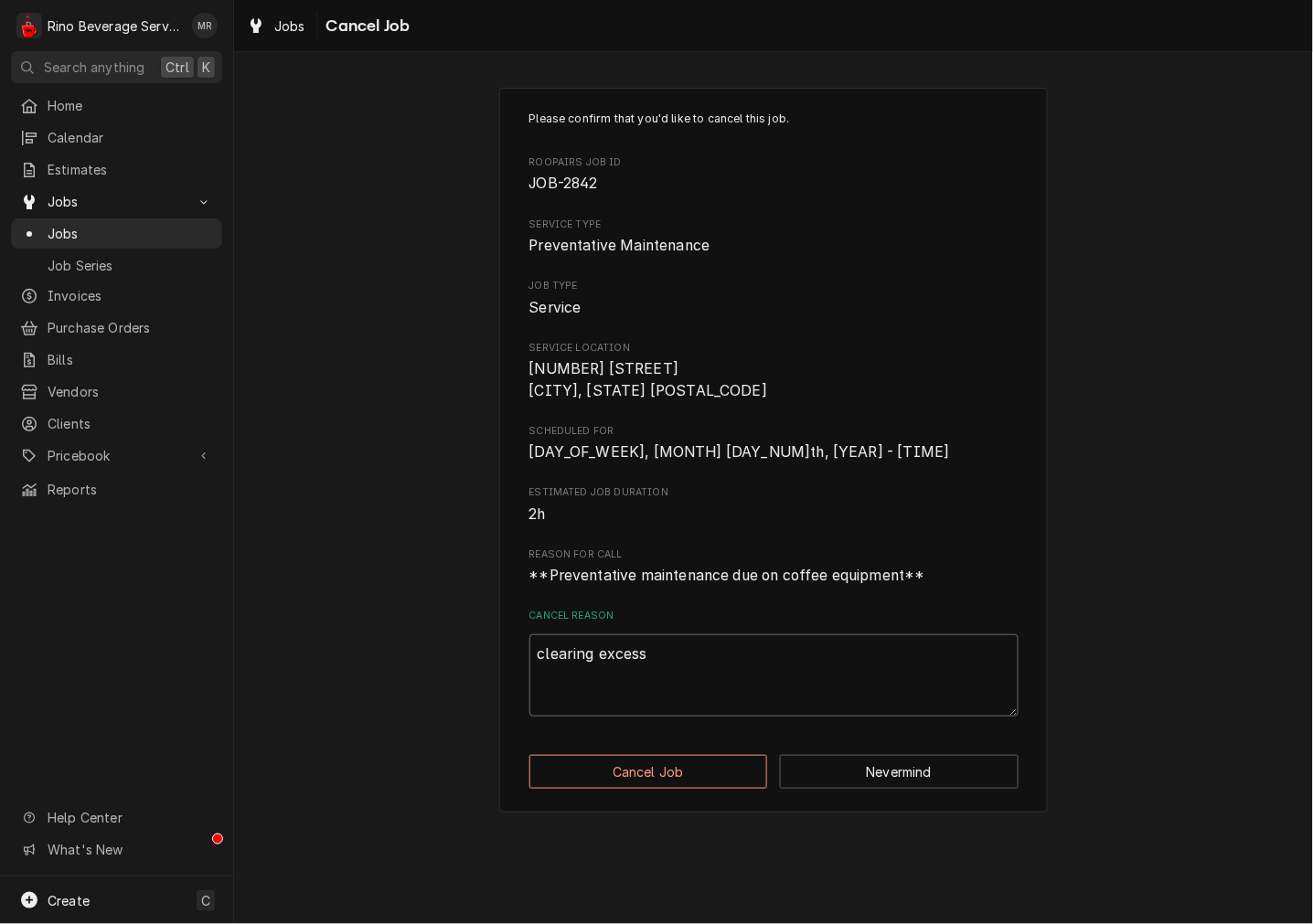 type on "clearing excess" 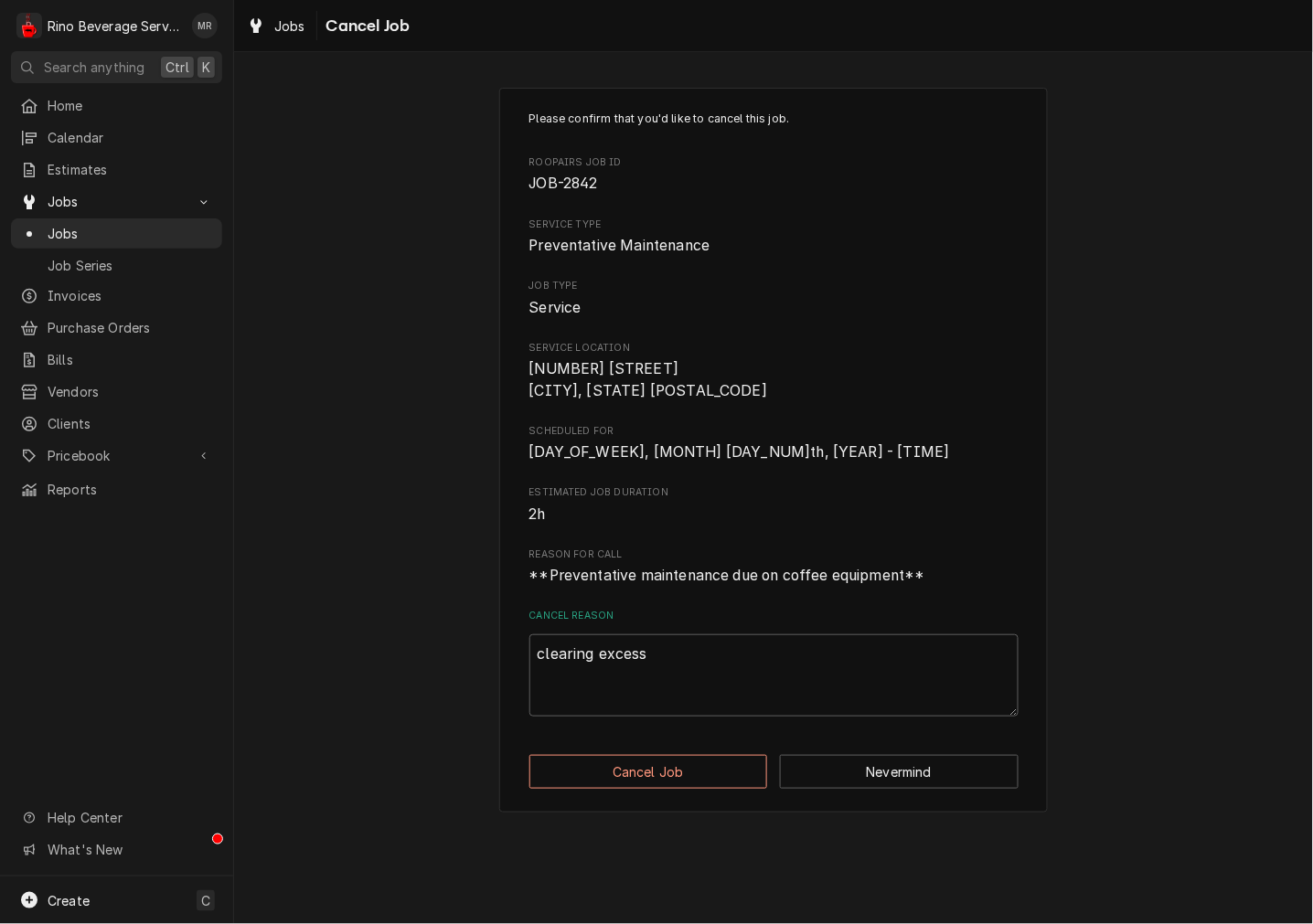 click on "Please confirm that you'd like to cancel this job. Roopairs Job ID JOB-2842 Service Type Preventative Maintenance Job Type Service Service Location 4040 Walton Creek Rd
Cincinnati, OH 45227 Scheduled For Sat, Aug 11th, 2029 - 12:00 PM Estimated Job Duration 2h Reason For Call **Preventative maintenance due on coffee equipment** Cancel Reason clearing excess Cancel Job Nevermind" at bounding box center [774, 450] 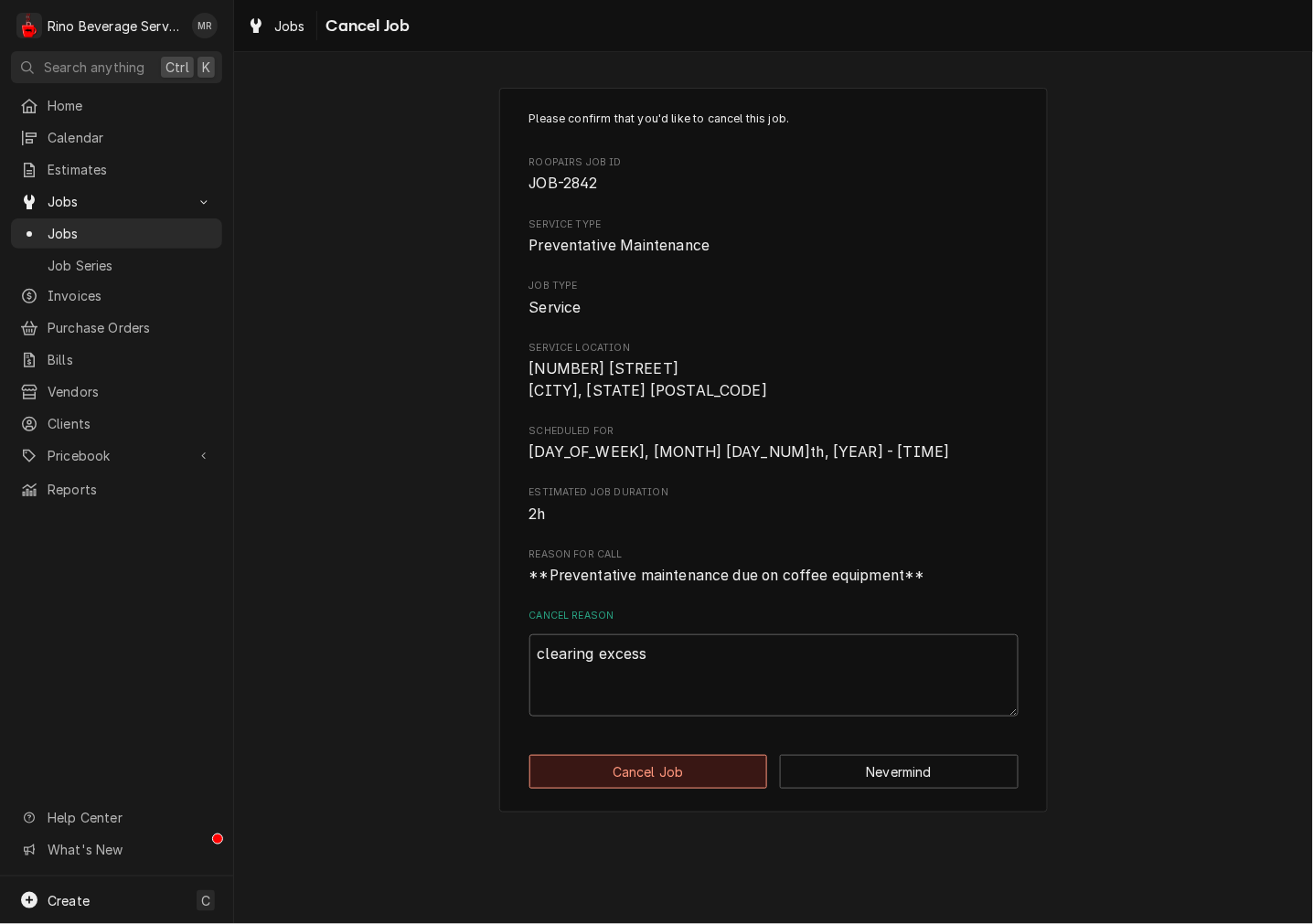 click on "Cancel Job" at bounding box center [648, 771] 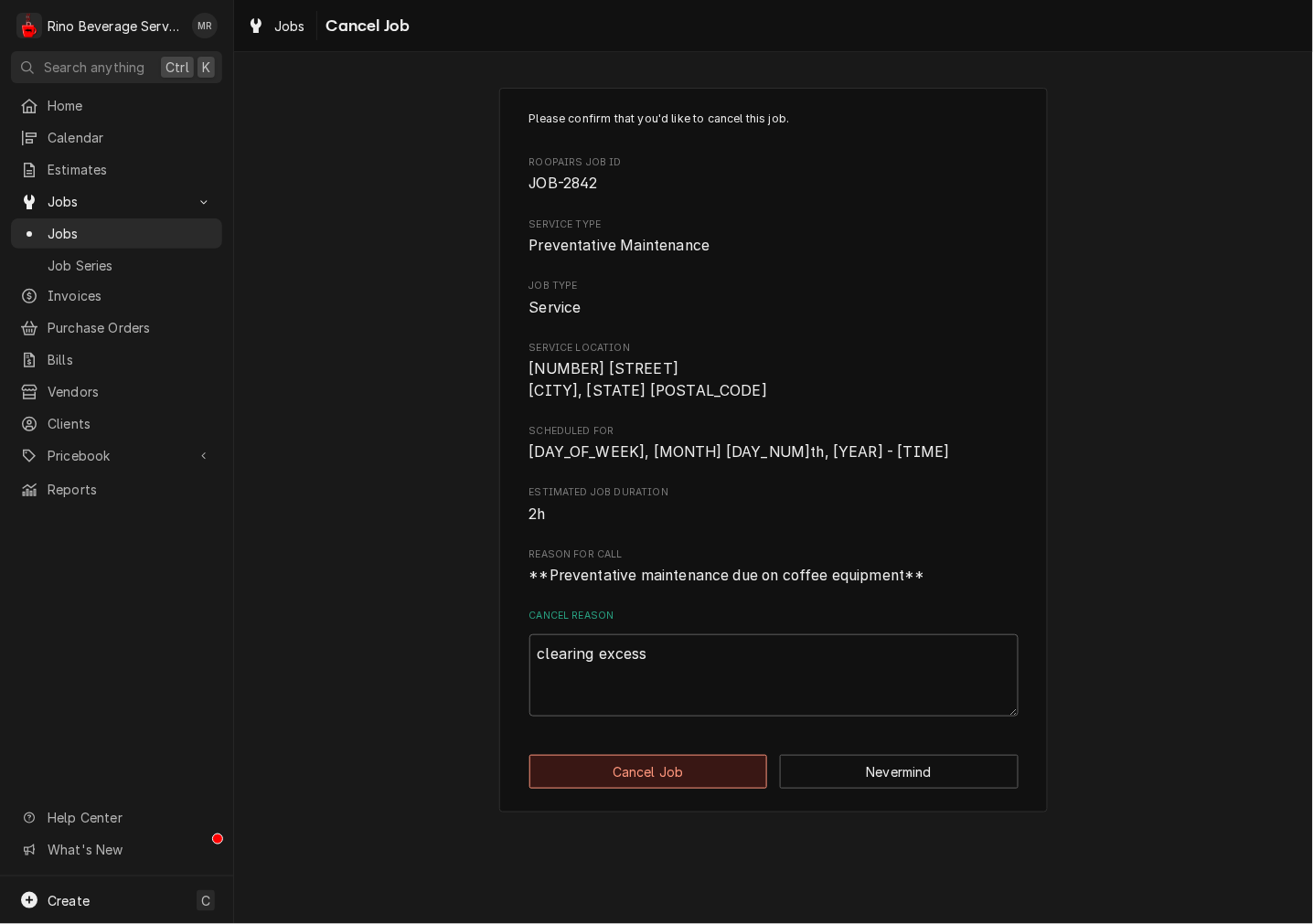 type on "x" 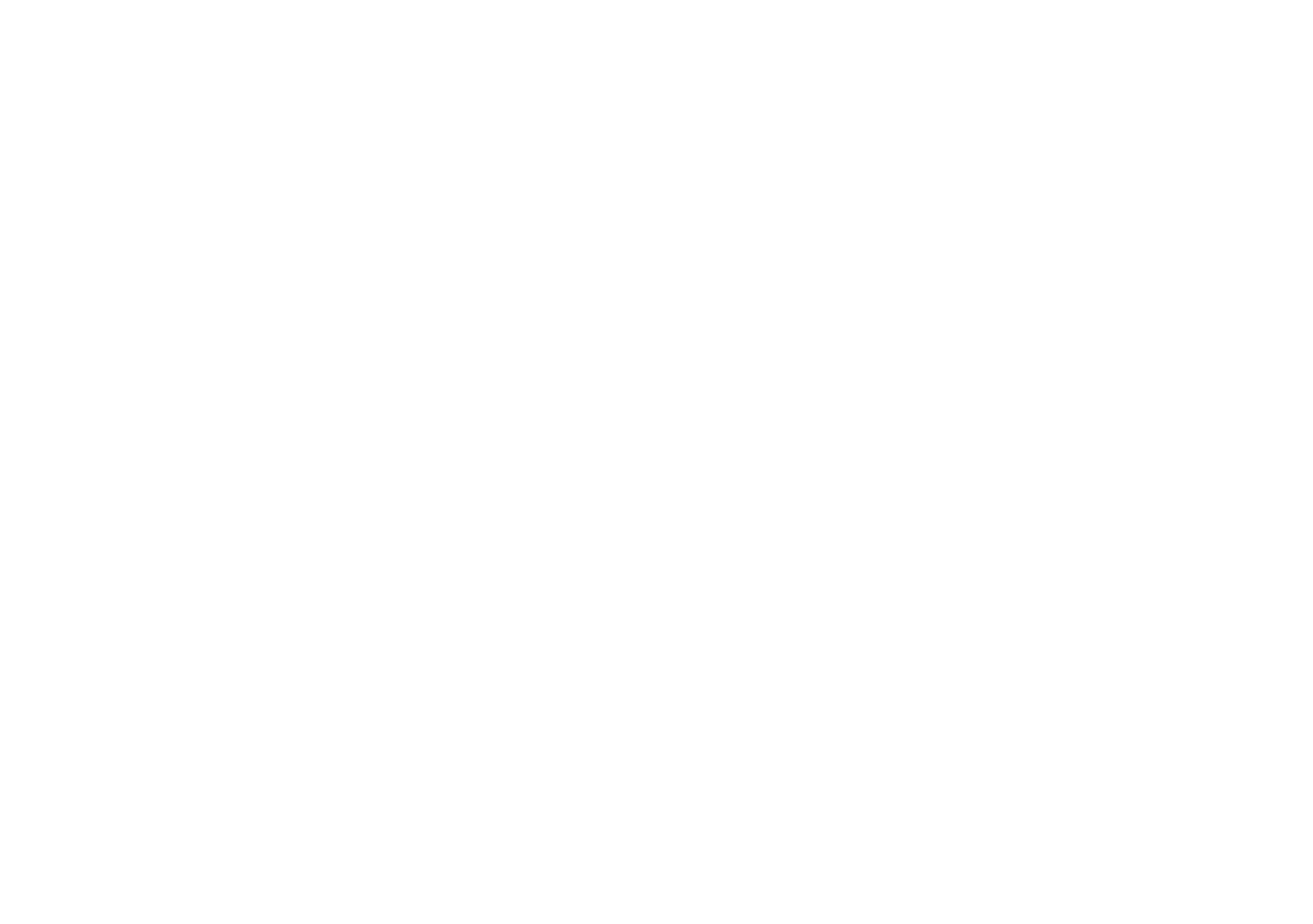 scroll, scrollTop: 0, scrollLeft: 0, axis: both 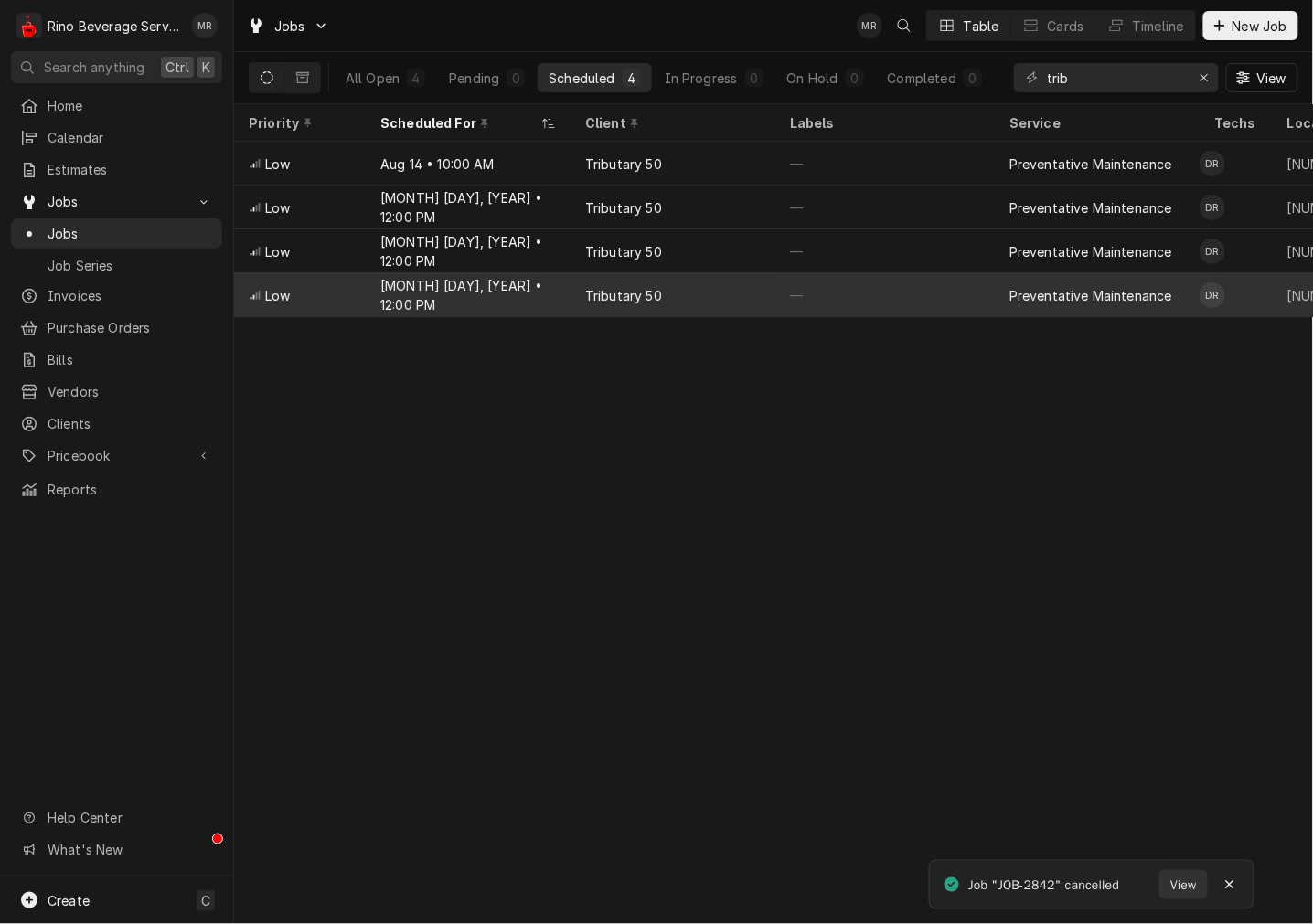 click on "Tributary 50" at bounding box center [673, 295] 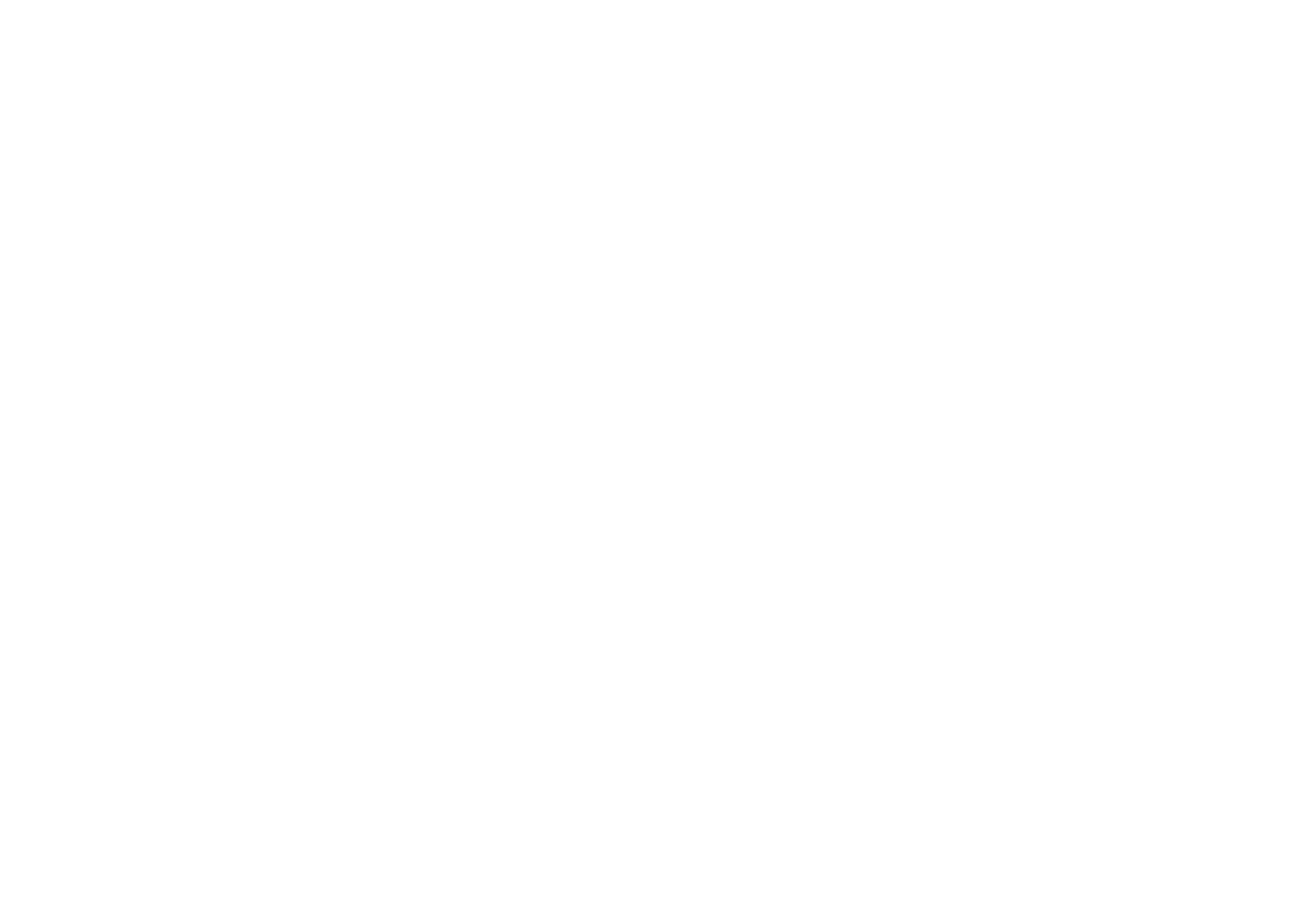 scroll, scrollTop: 0, scrollLeft: 0, axis: both 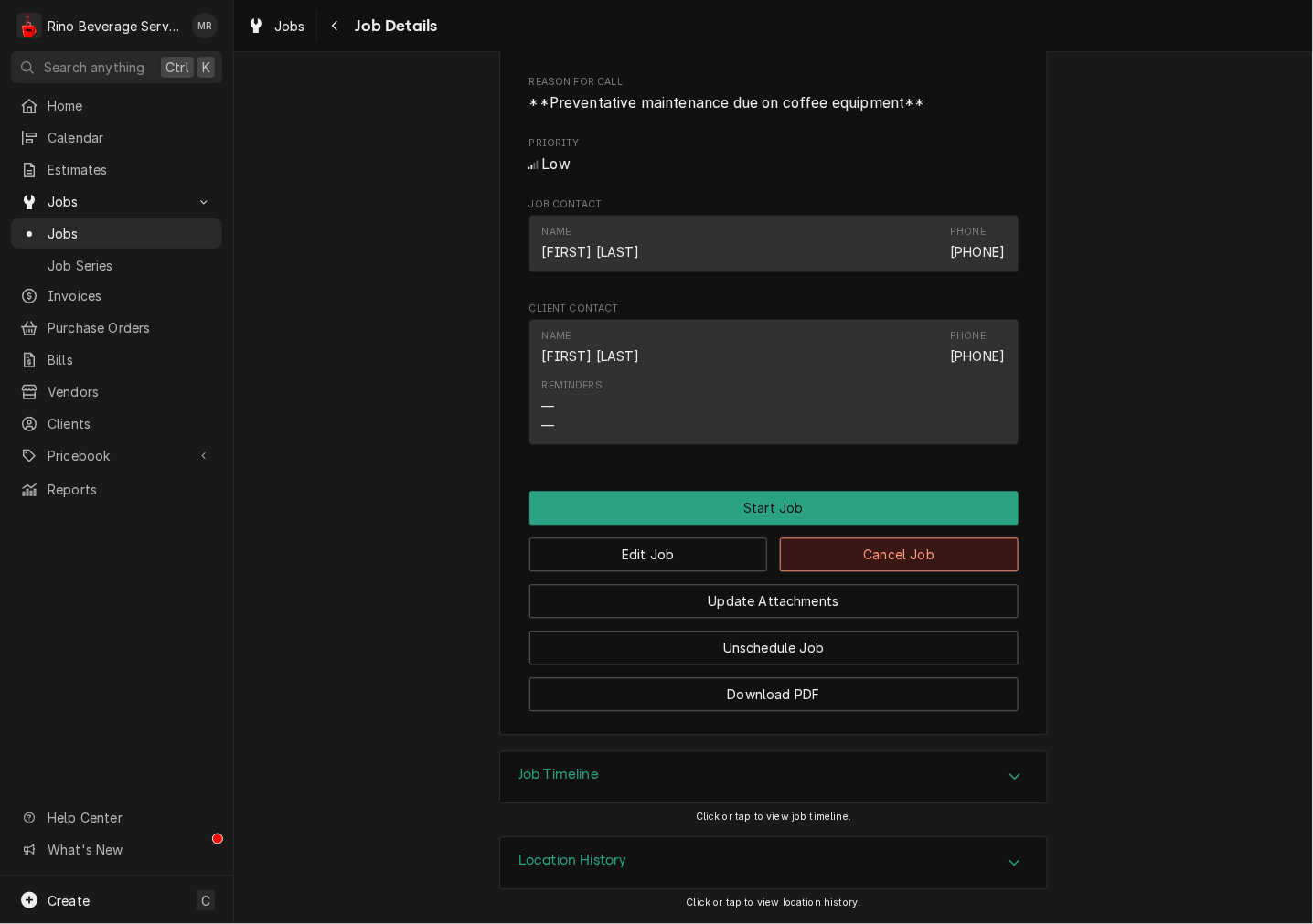 click on "Cancel Job" at bounding box center [899, 555] 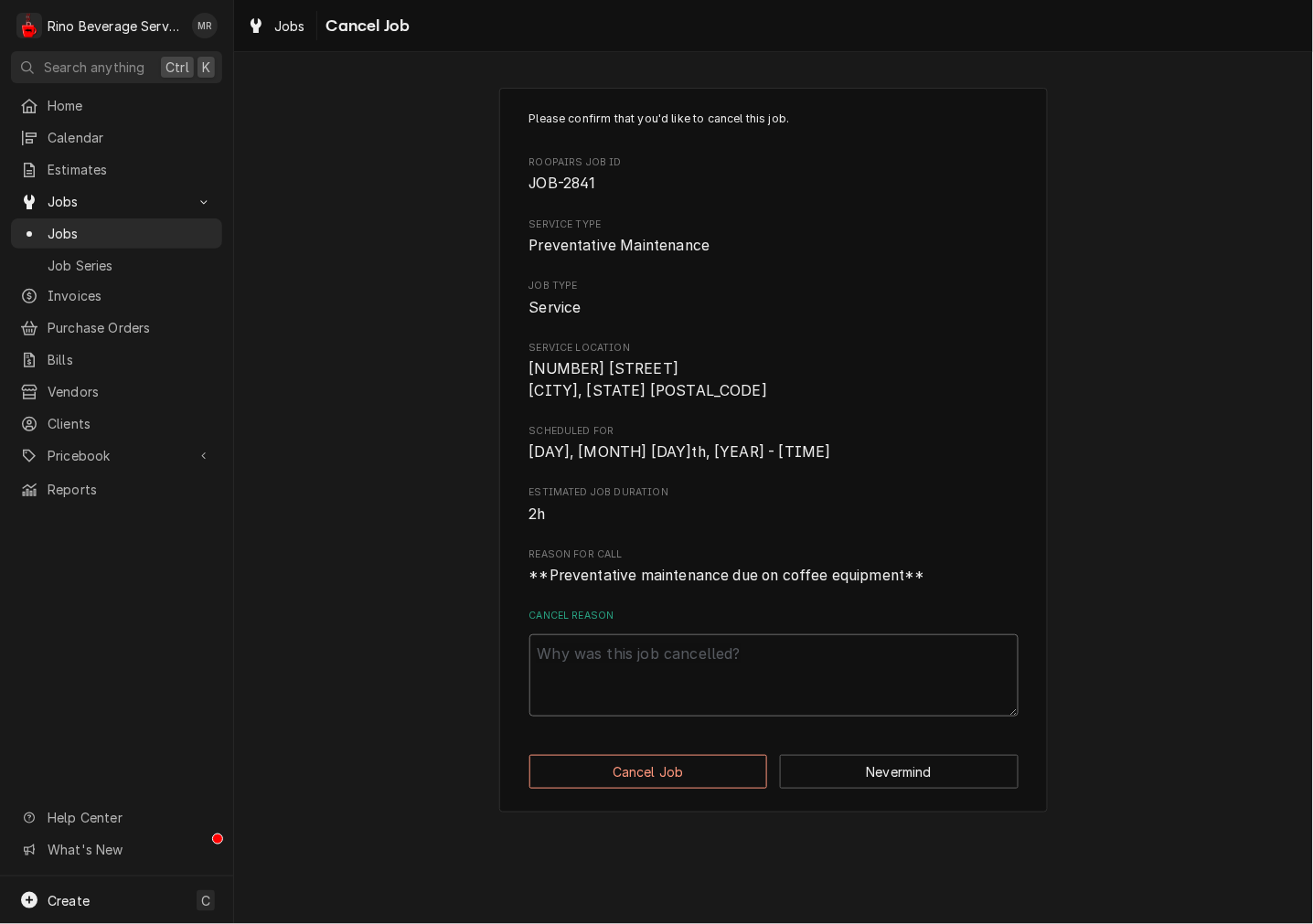 click on "Cancel Reason" at bounding box center [774, 675] 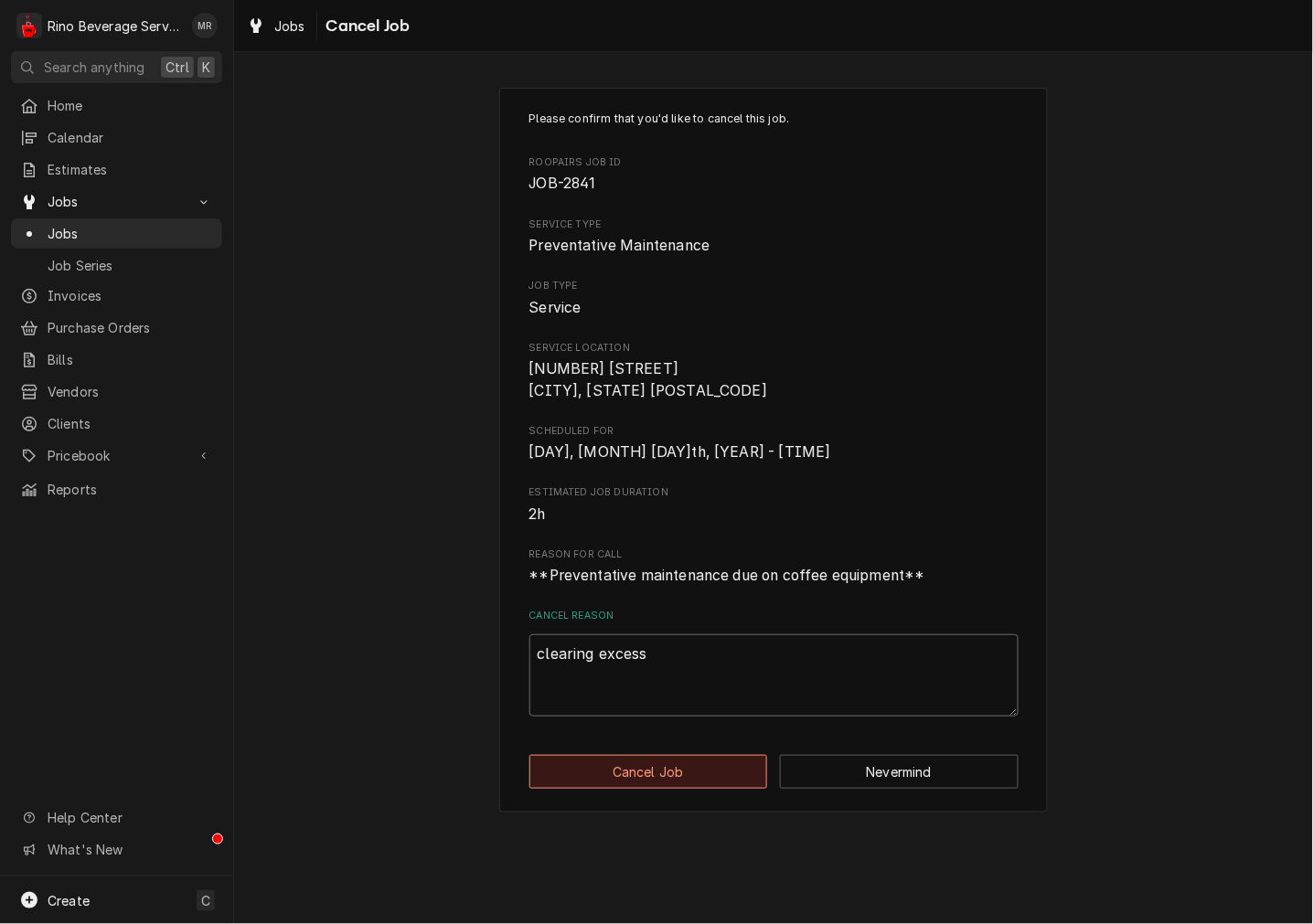 type on "clearing excess" 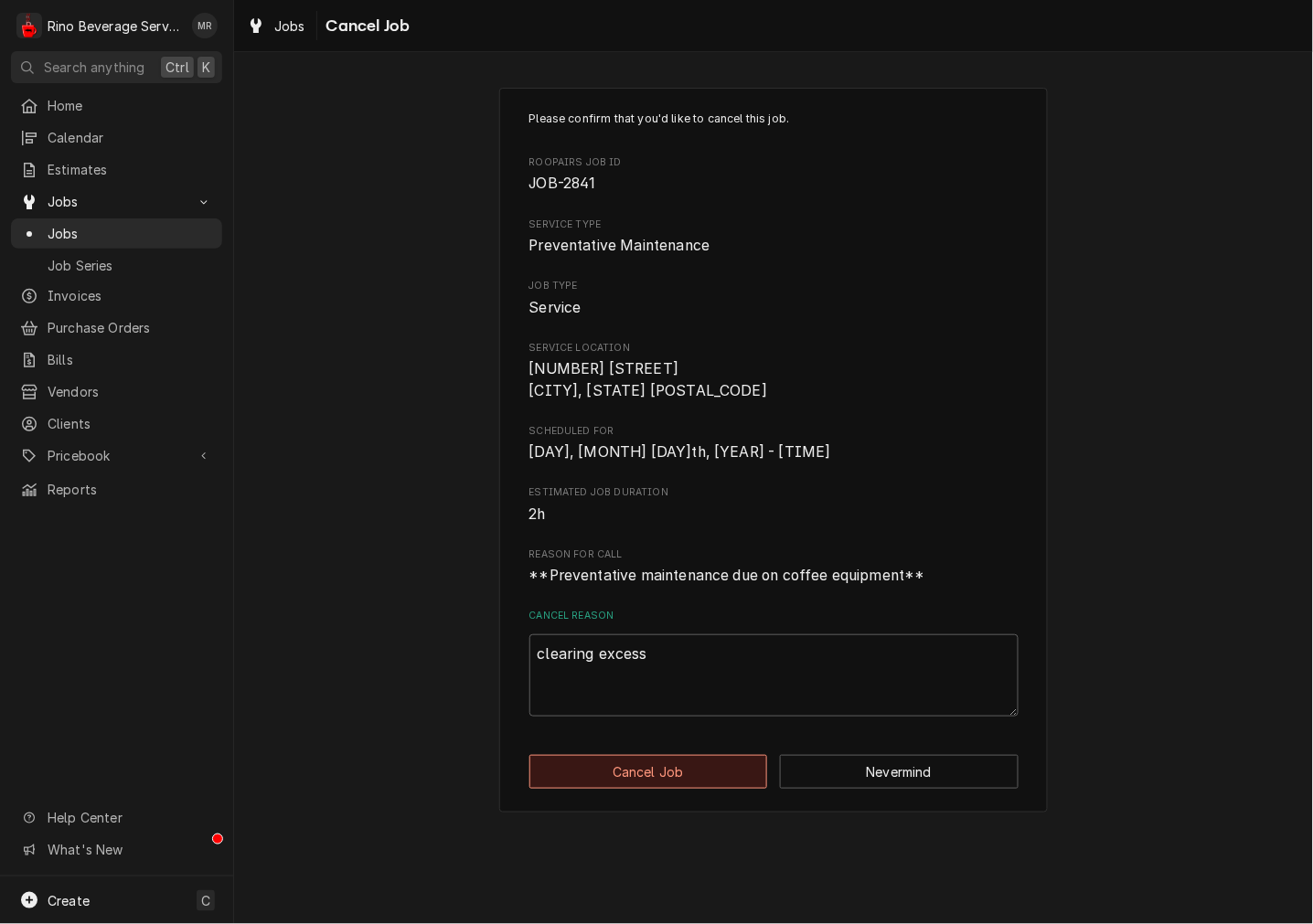 click on "Cancel Job" at bounding box center [648, 771] 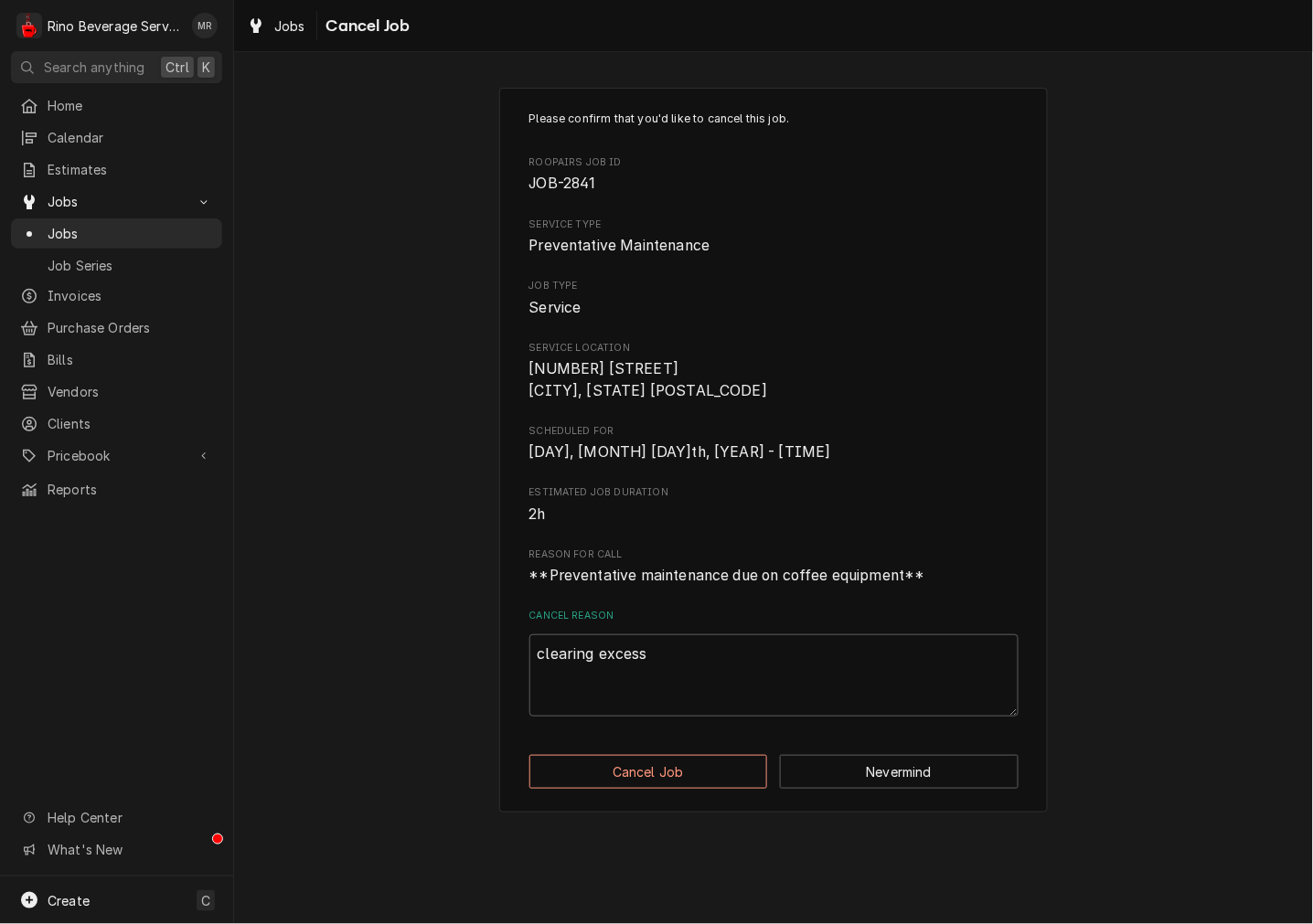 type on "x" 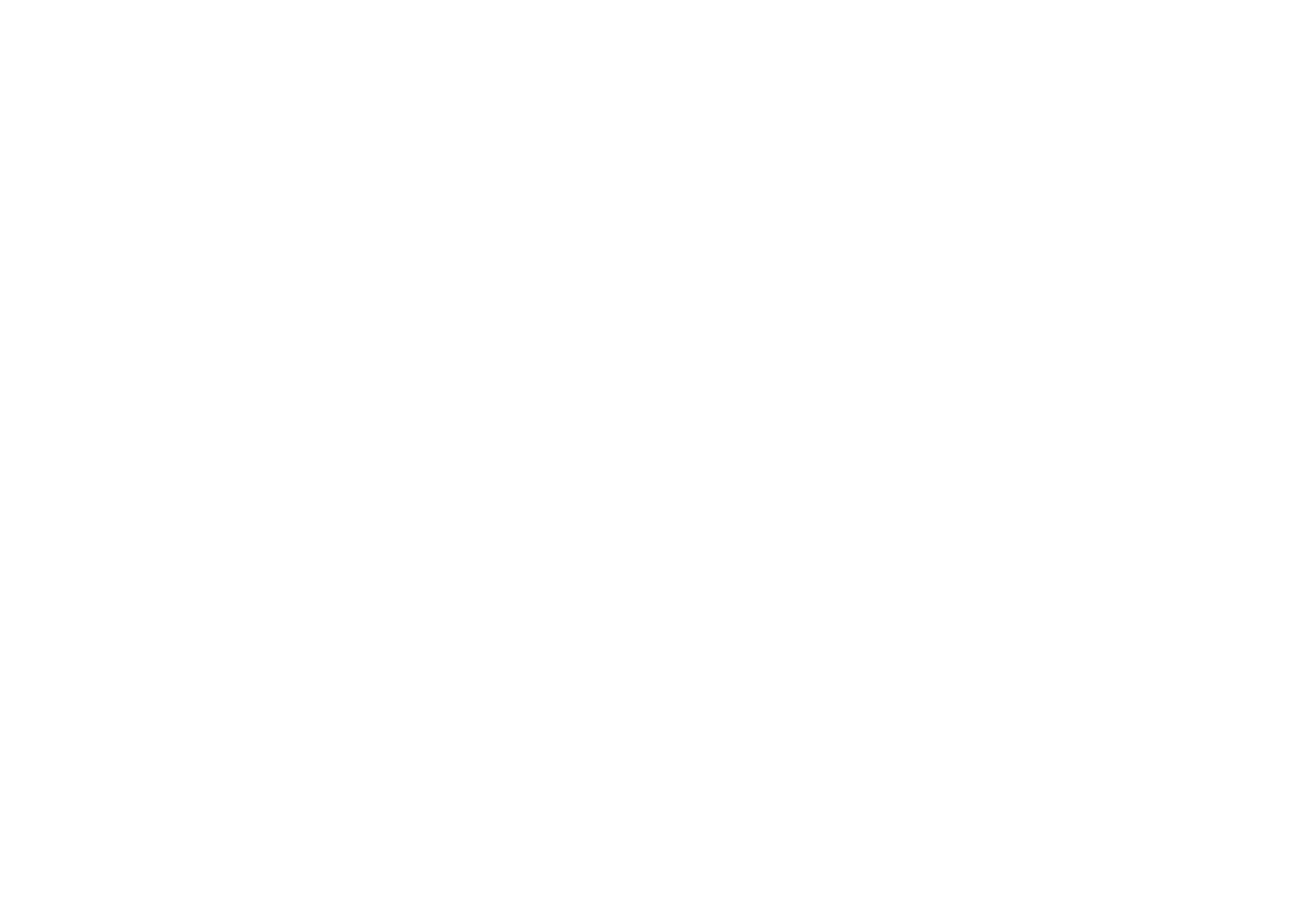 scroll, scrollTop: 0, scrollLeft: 0, axis: both 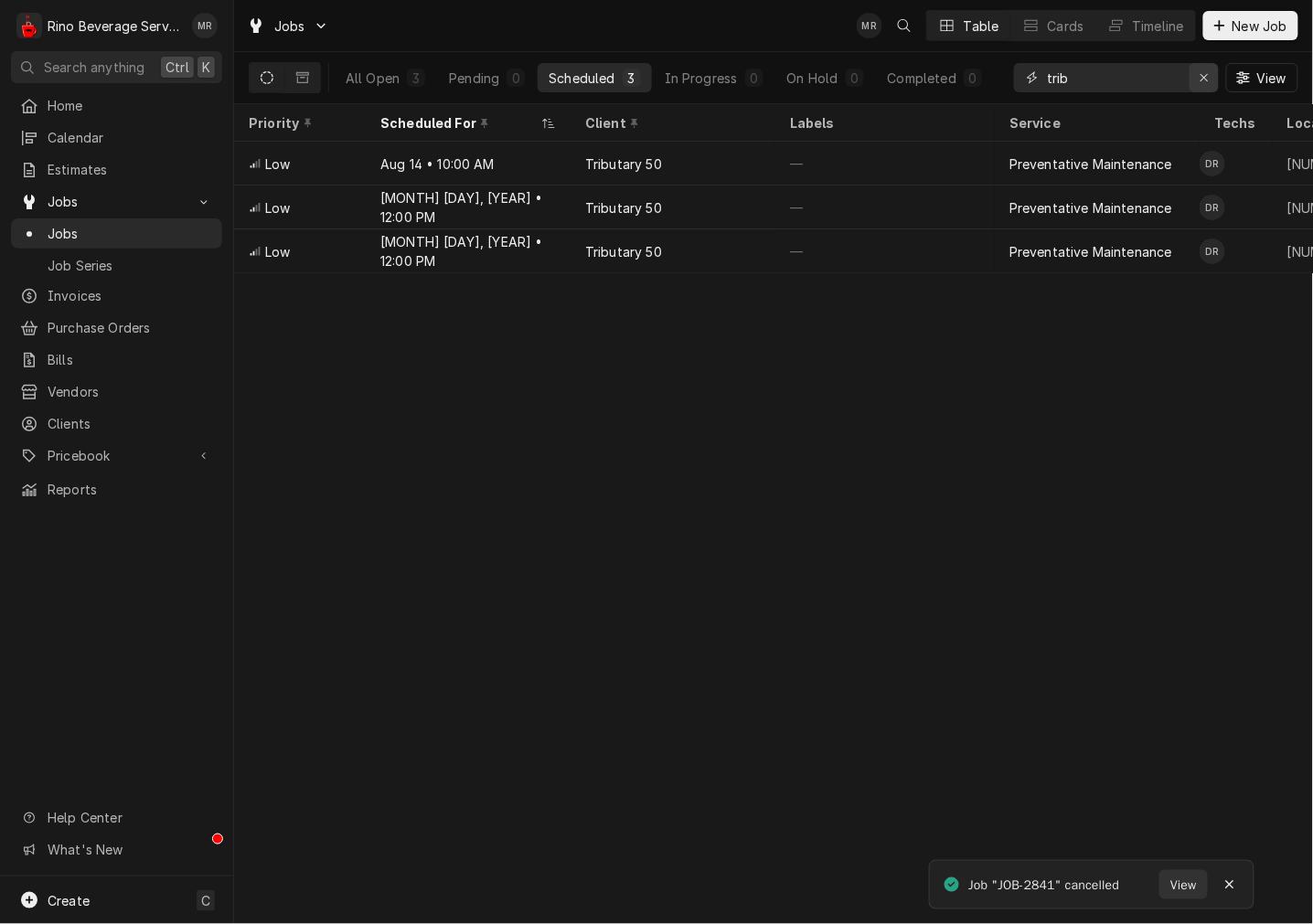 click at bounding box center (1204, 78) 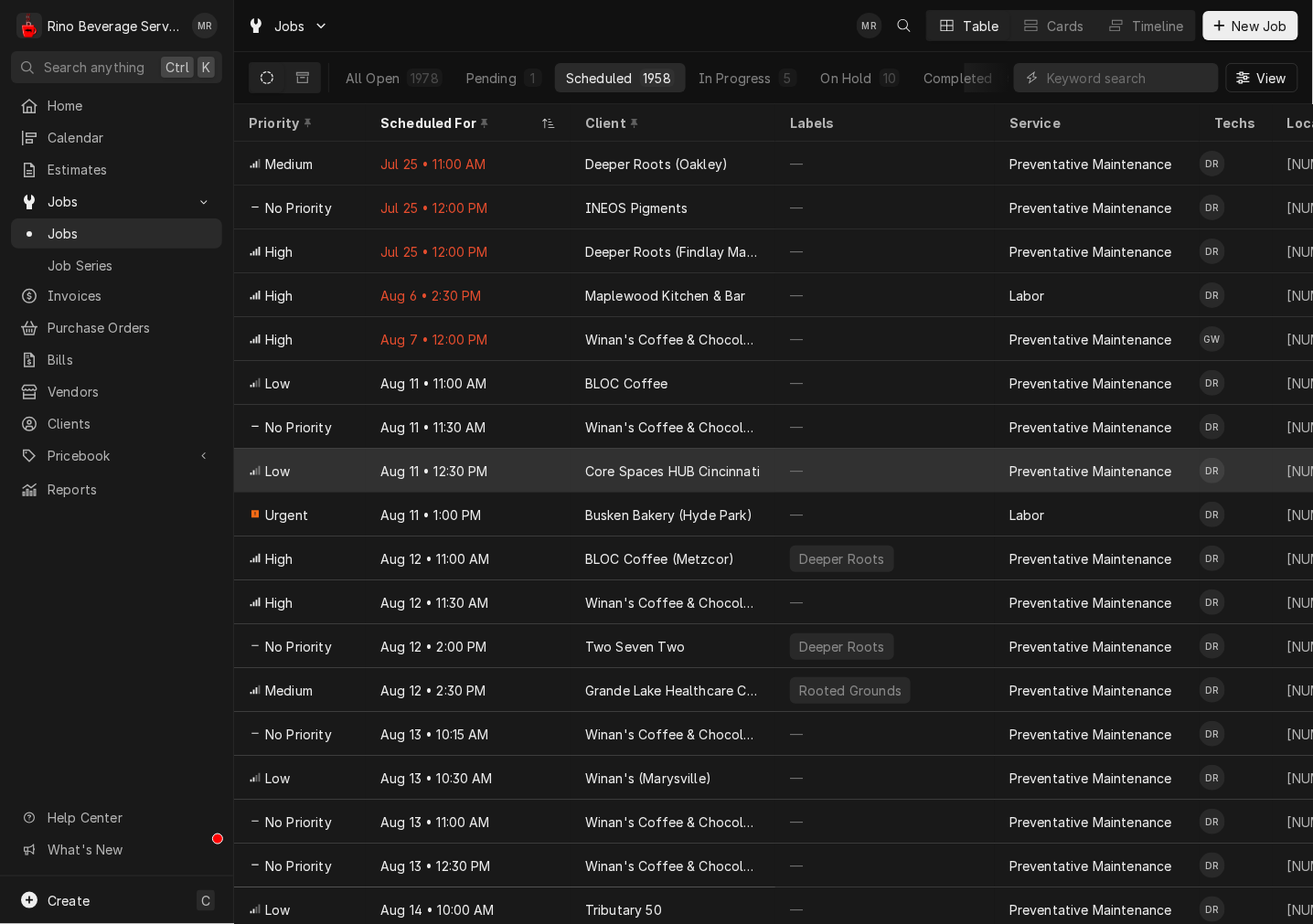 click on "[MONTH] [DAY]   • [TIME]" at bounding box center (468, 471) 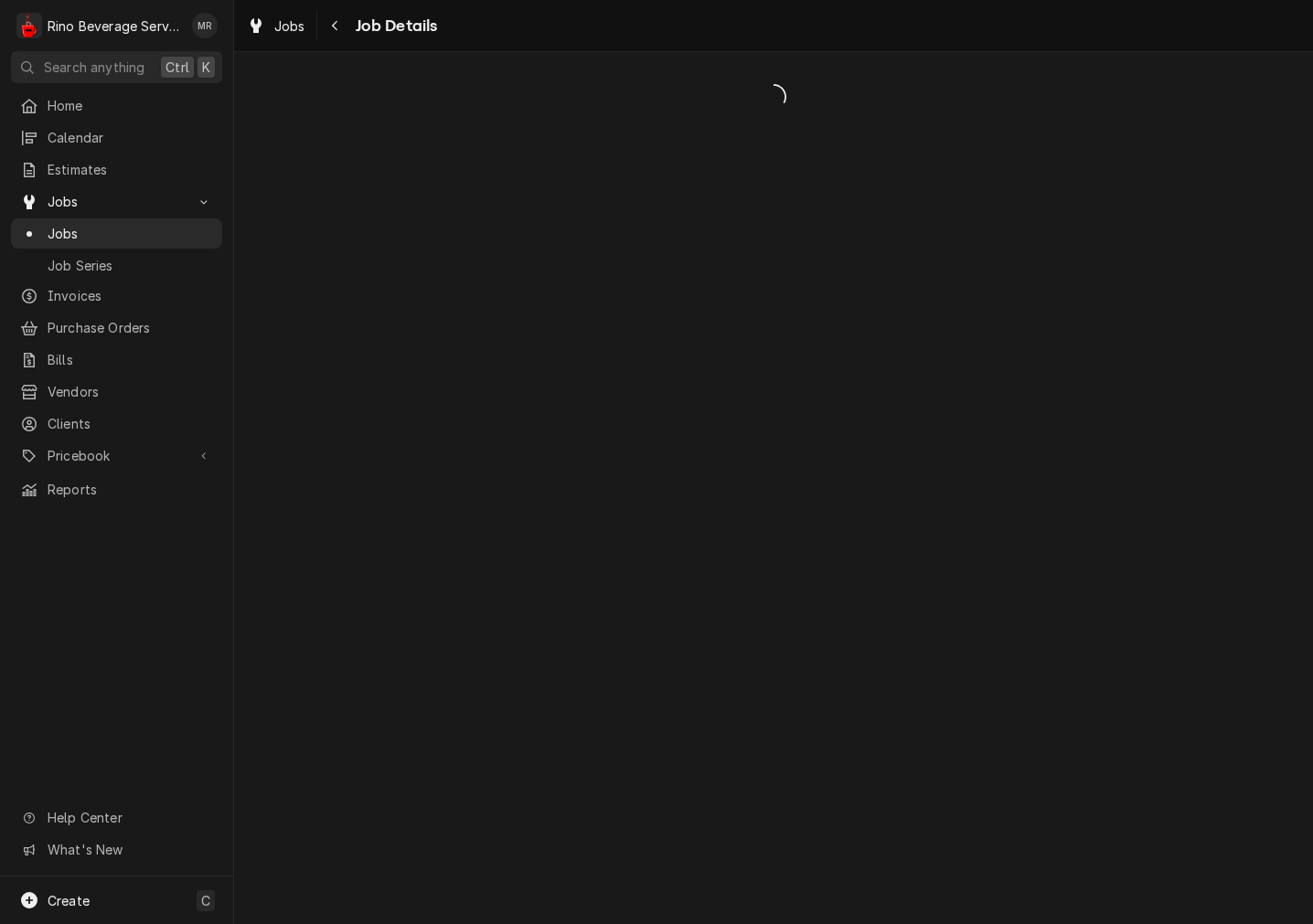 scroll, scrollTop: 0, scrollLeft: 0, axis: both 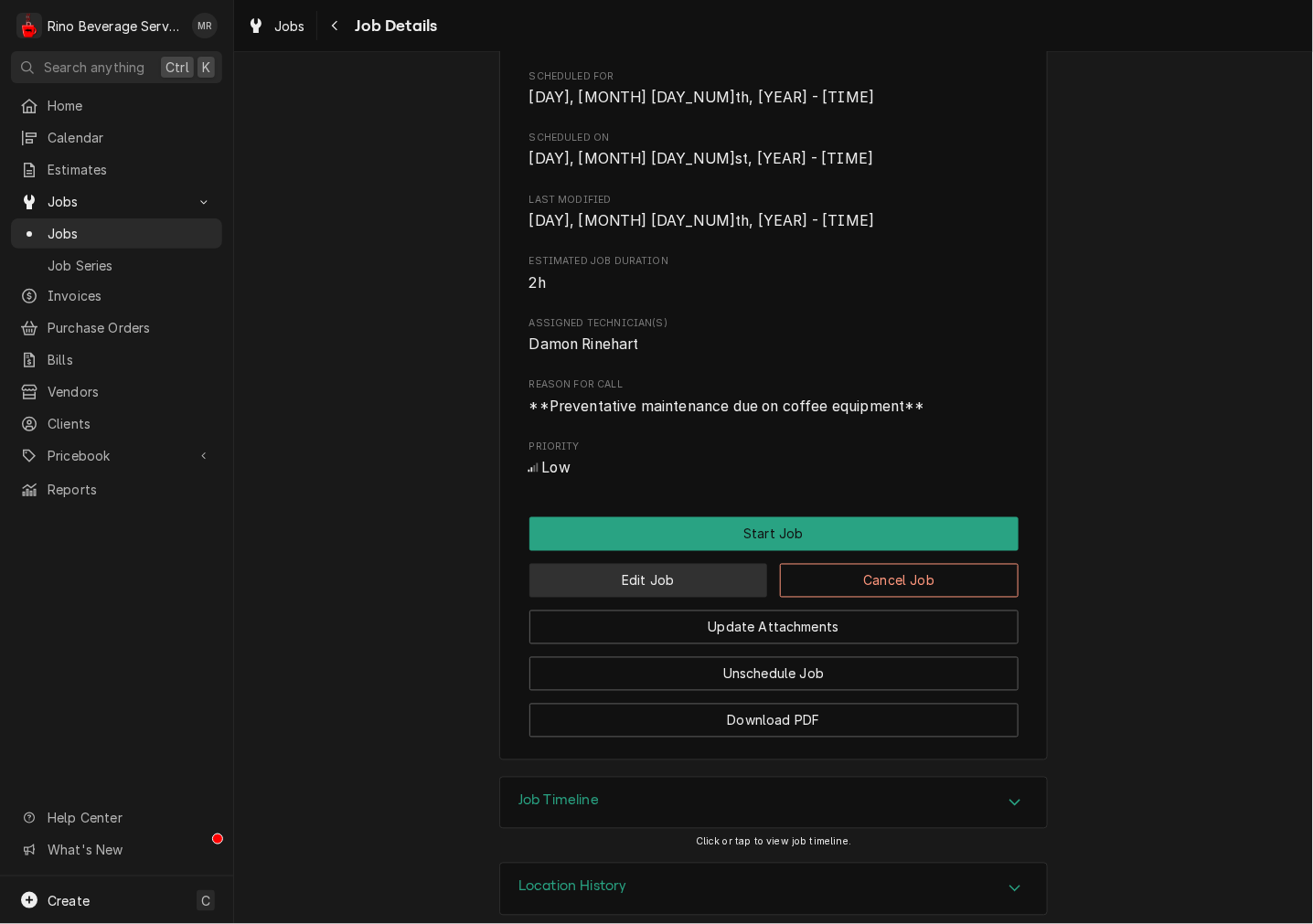 click on "Edit Job" at bounding box center (648, 580) 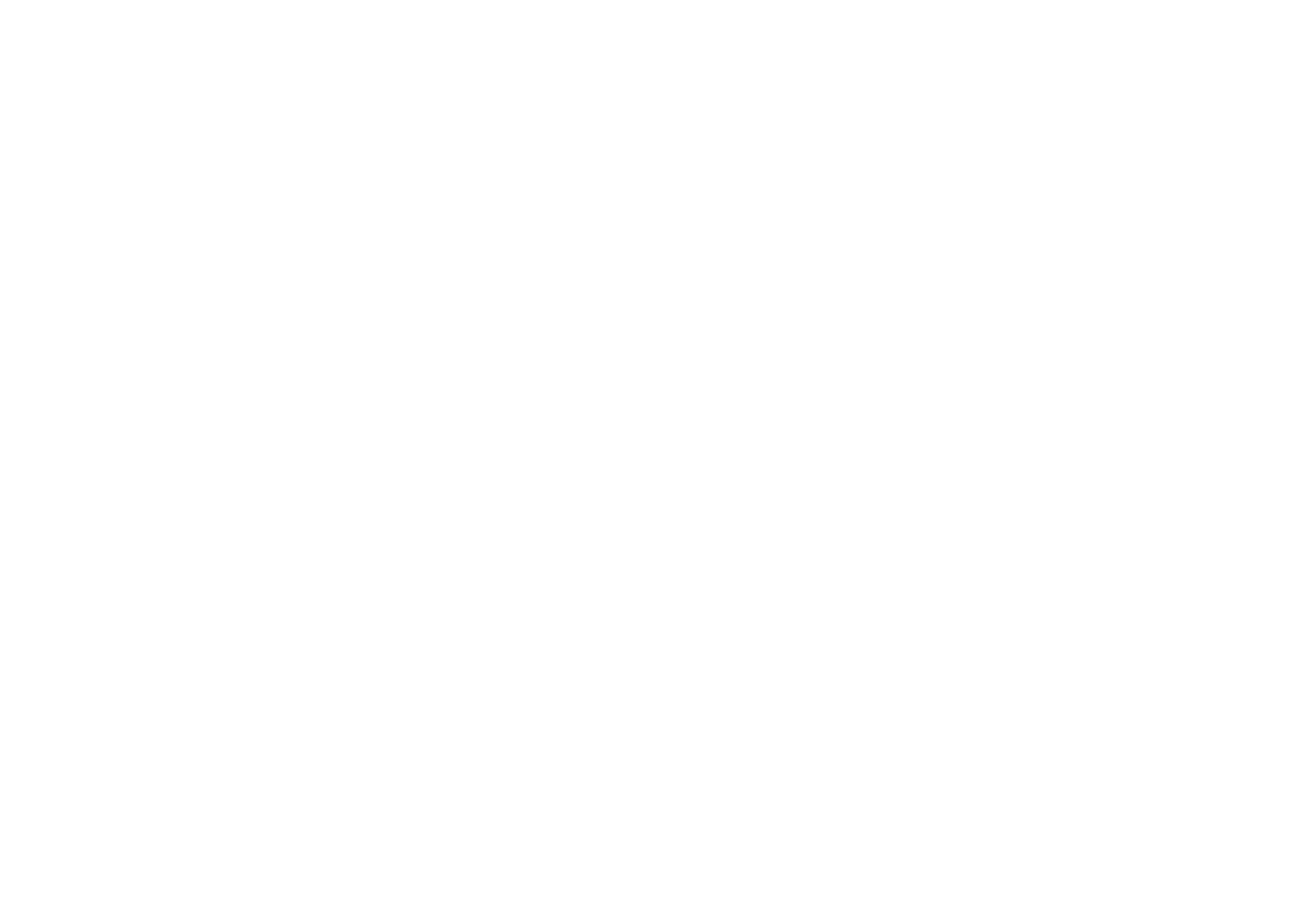 scroll, scrollTop: 0, scrollLeft: 0, axis: both 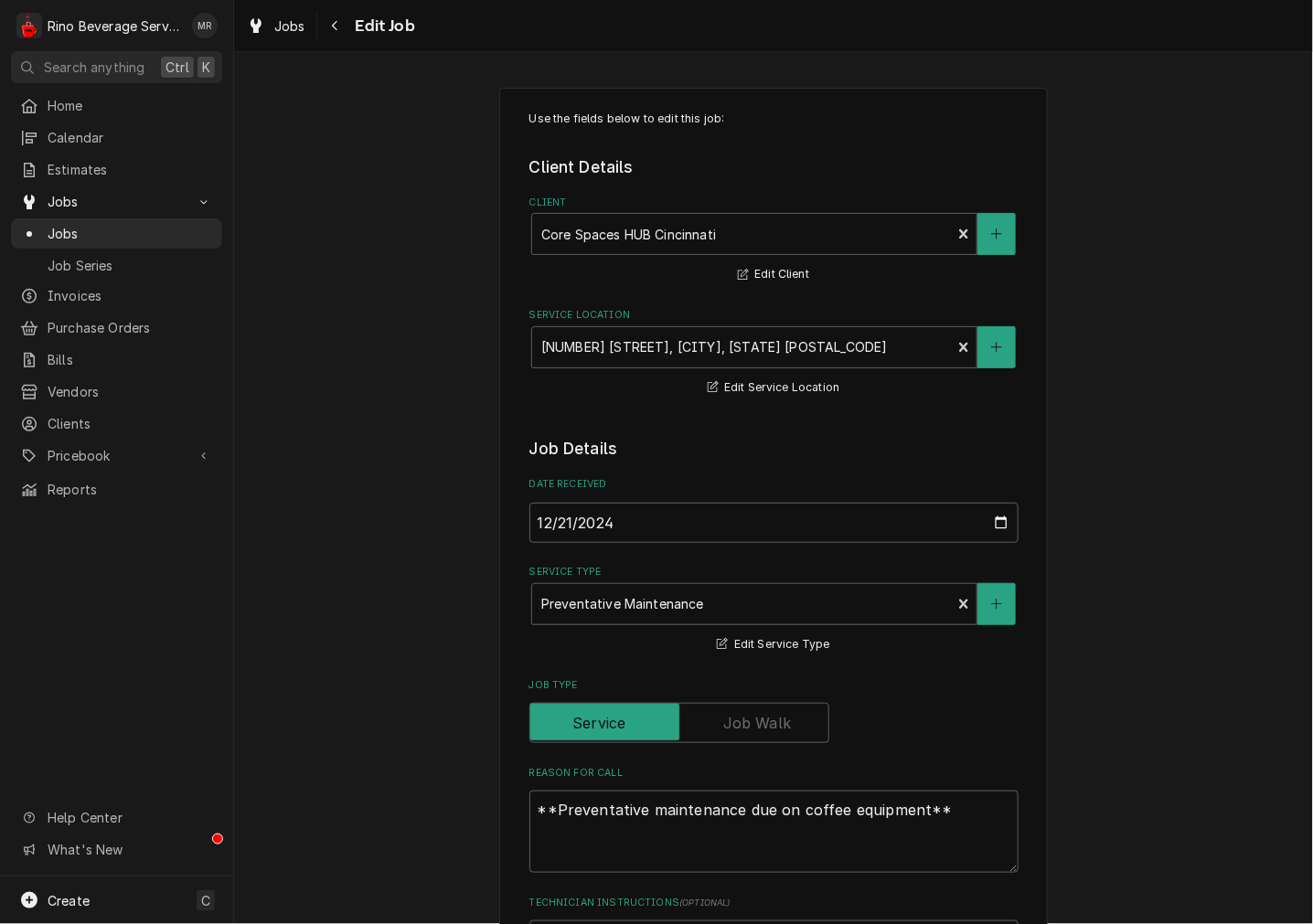 type on "x" 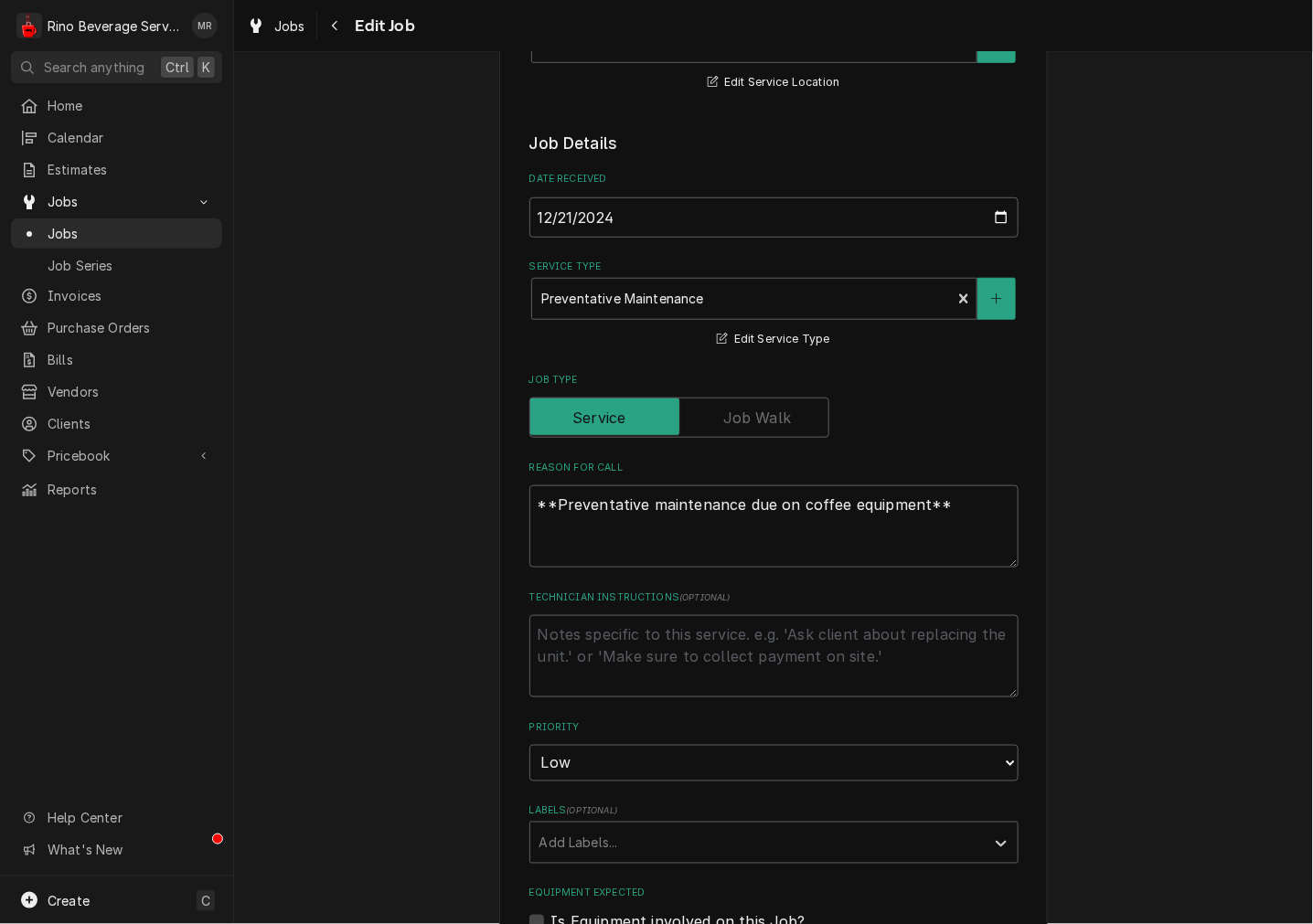 scroll, scrollTop: 677, scrollLeft: 0, axis: vertical 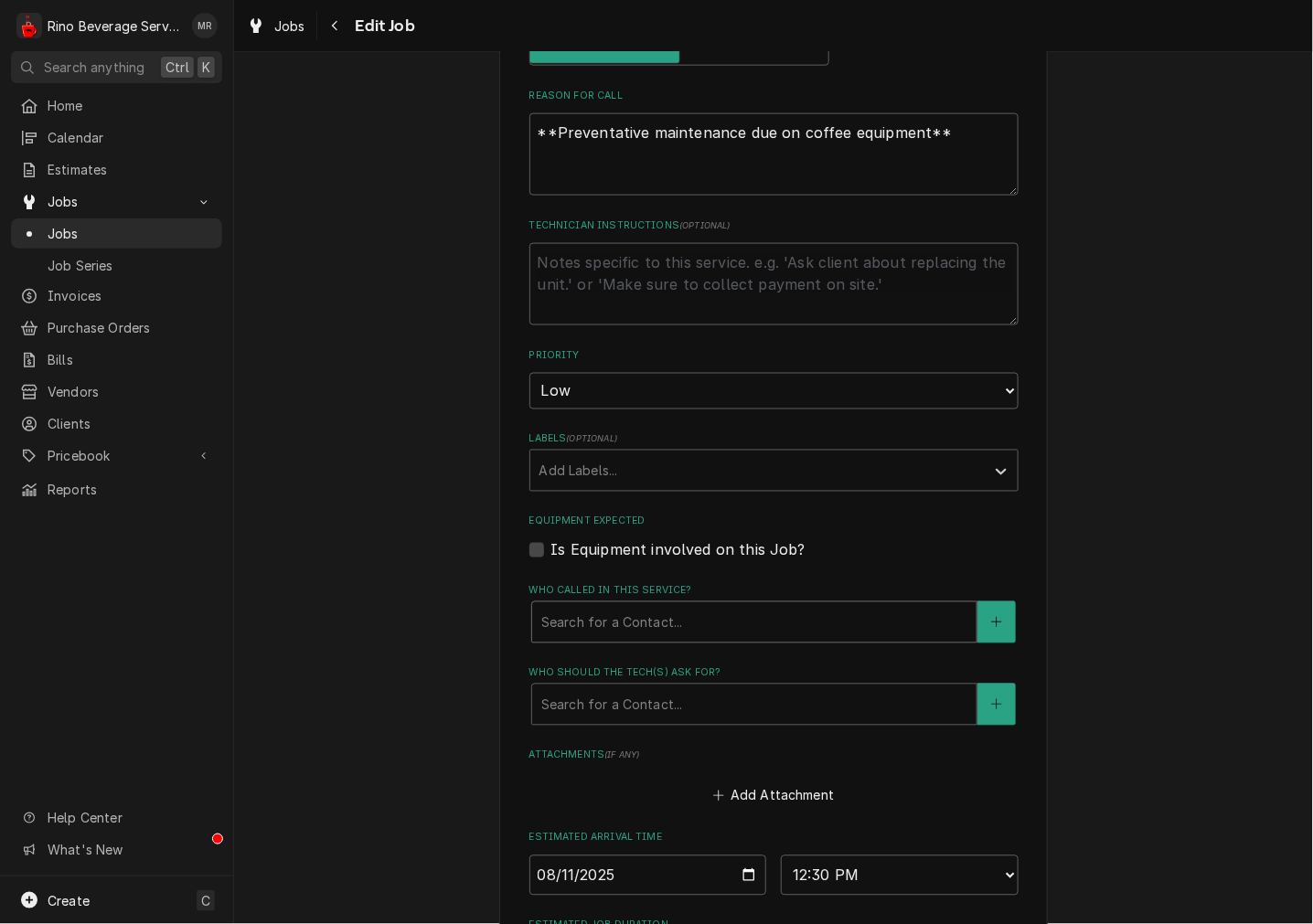 click at bounding box center [754, 622] 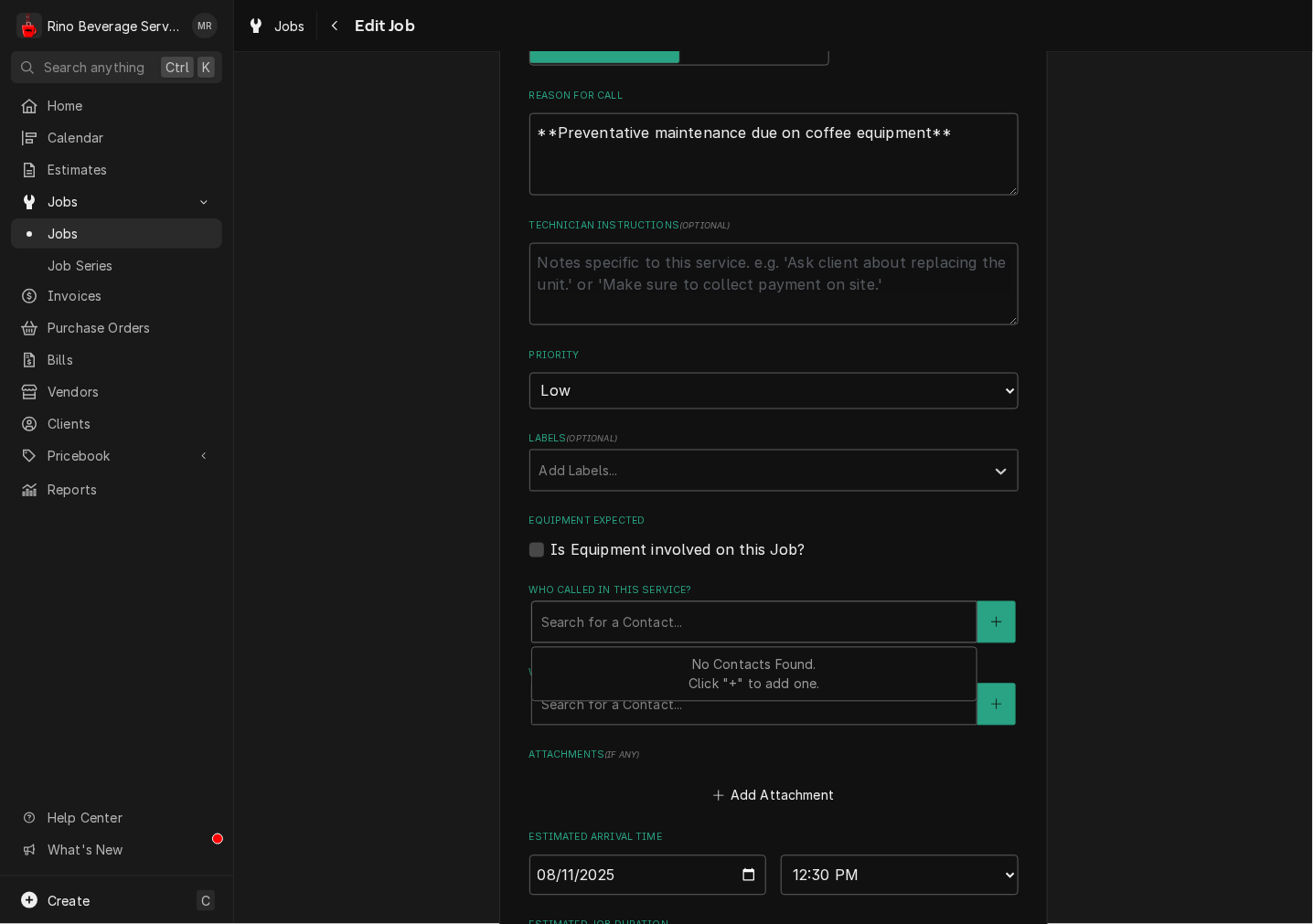 click at bounding box center [754, 622] 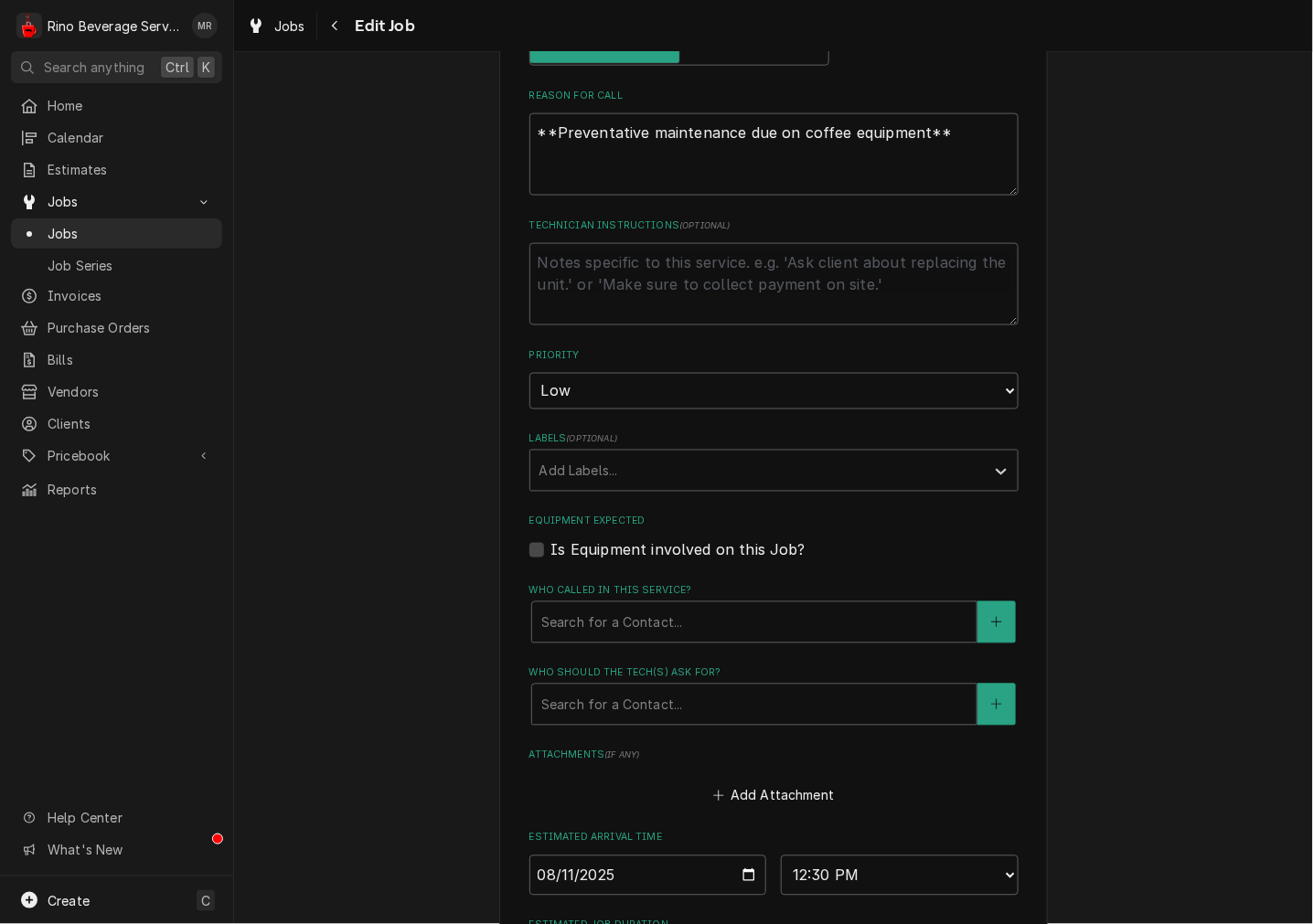 click on "Who should the tech(s) ask for? Search for a Contact..." at bounding box center (774, 696) 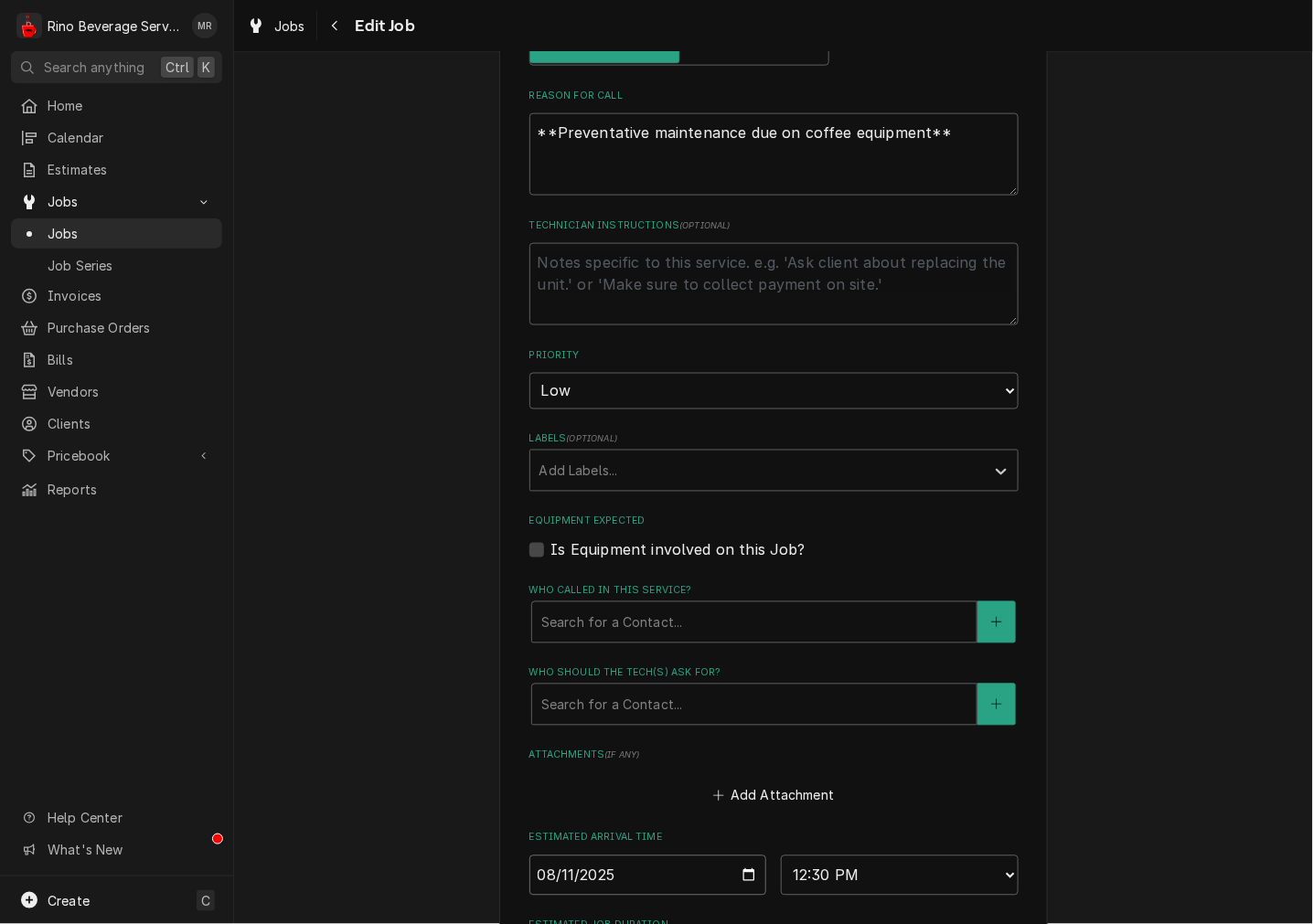 click on "2025-08-11" at bounding box center (648, 876) 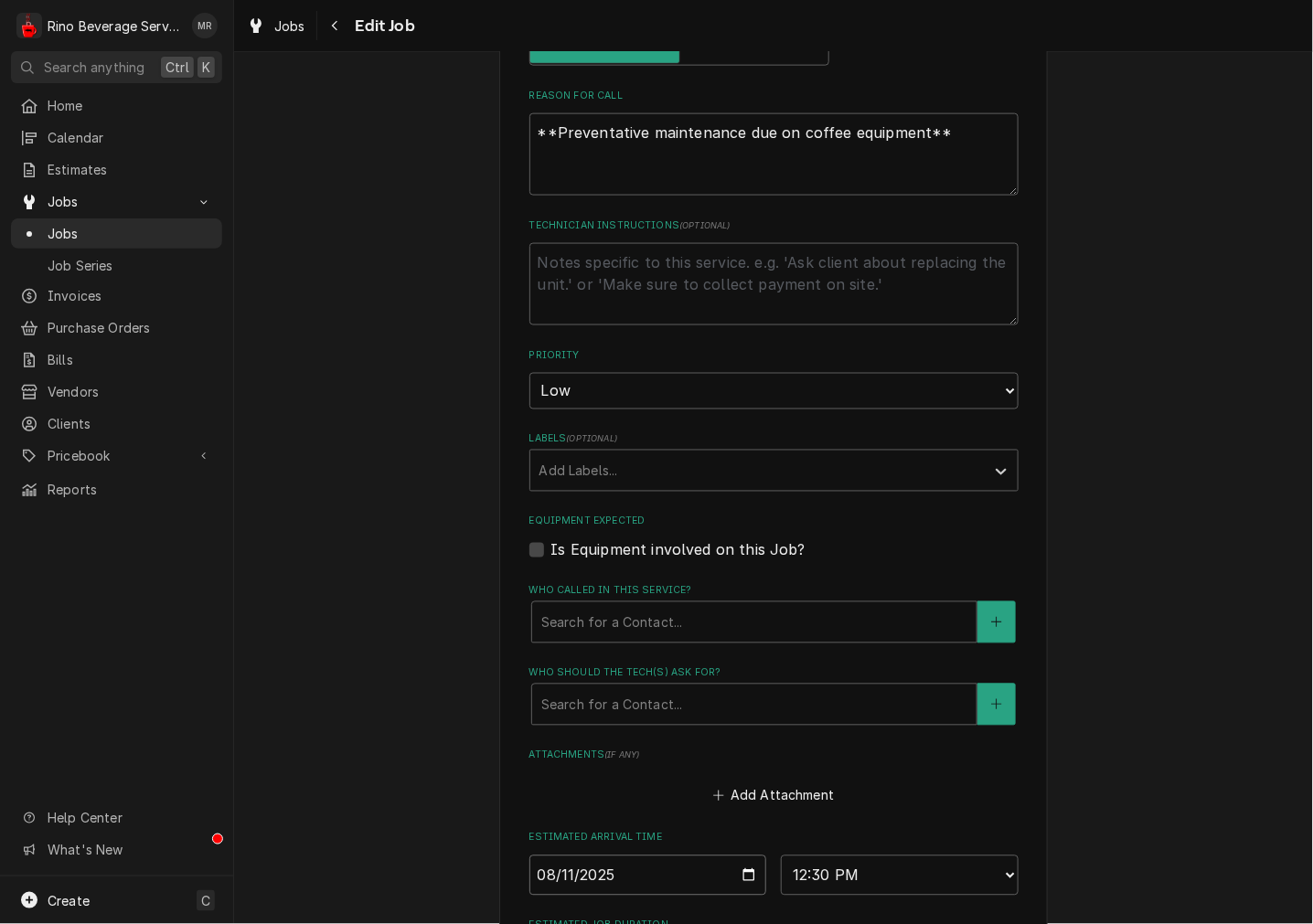 type on "2025-09-03" 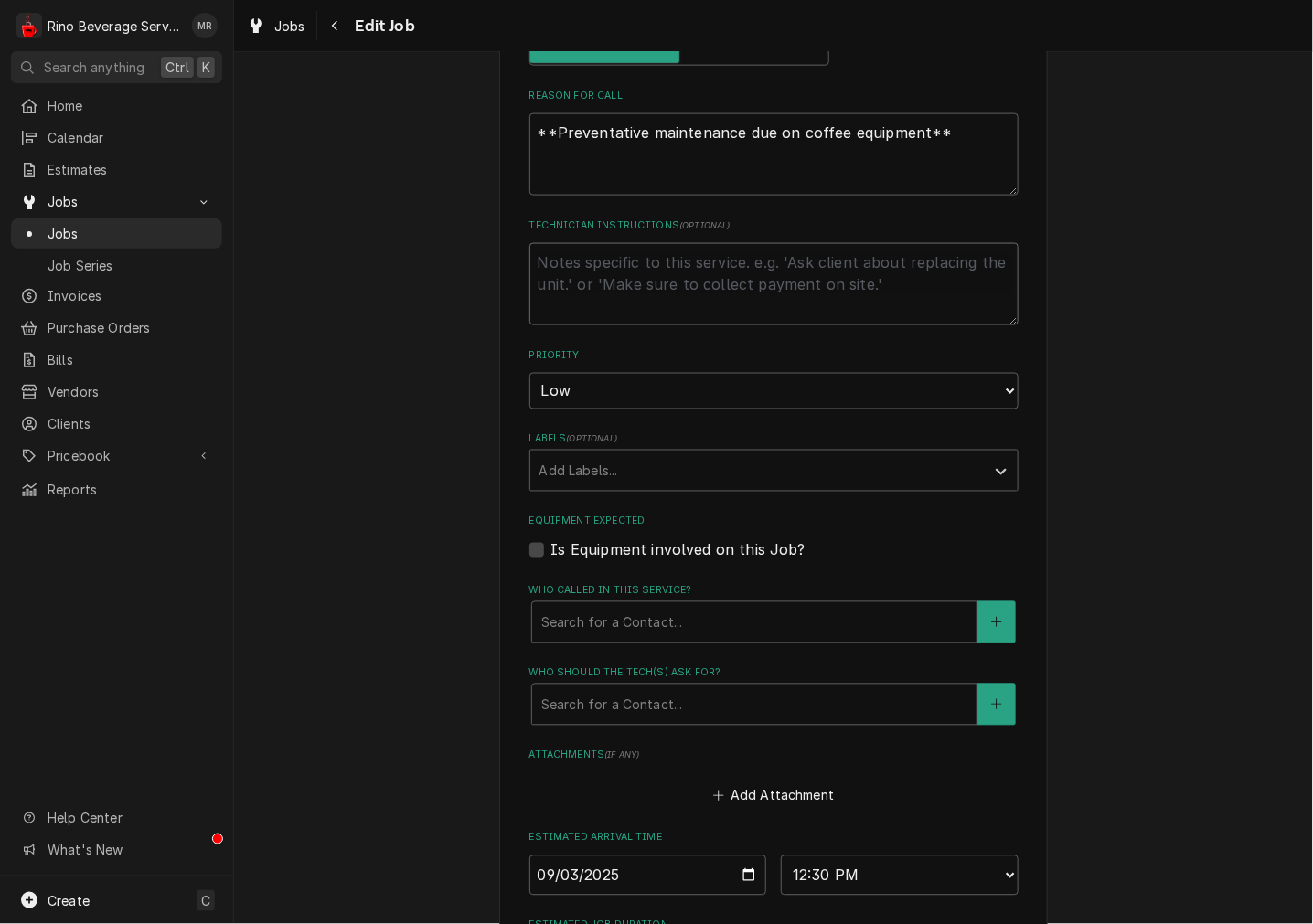 click on "Technician Instructions  ( optional )" at bounding box center [774, 284] 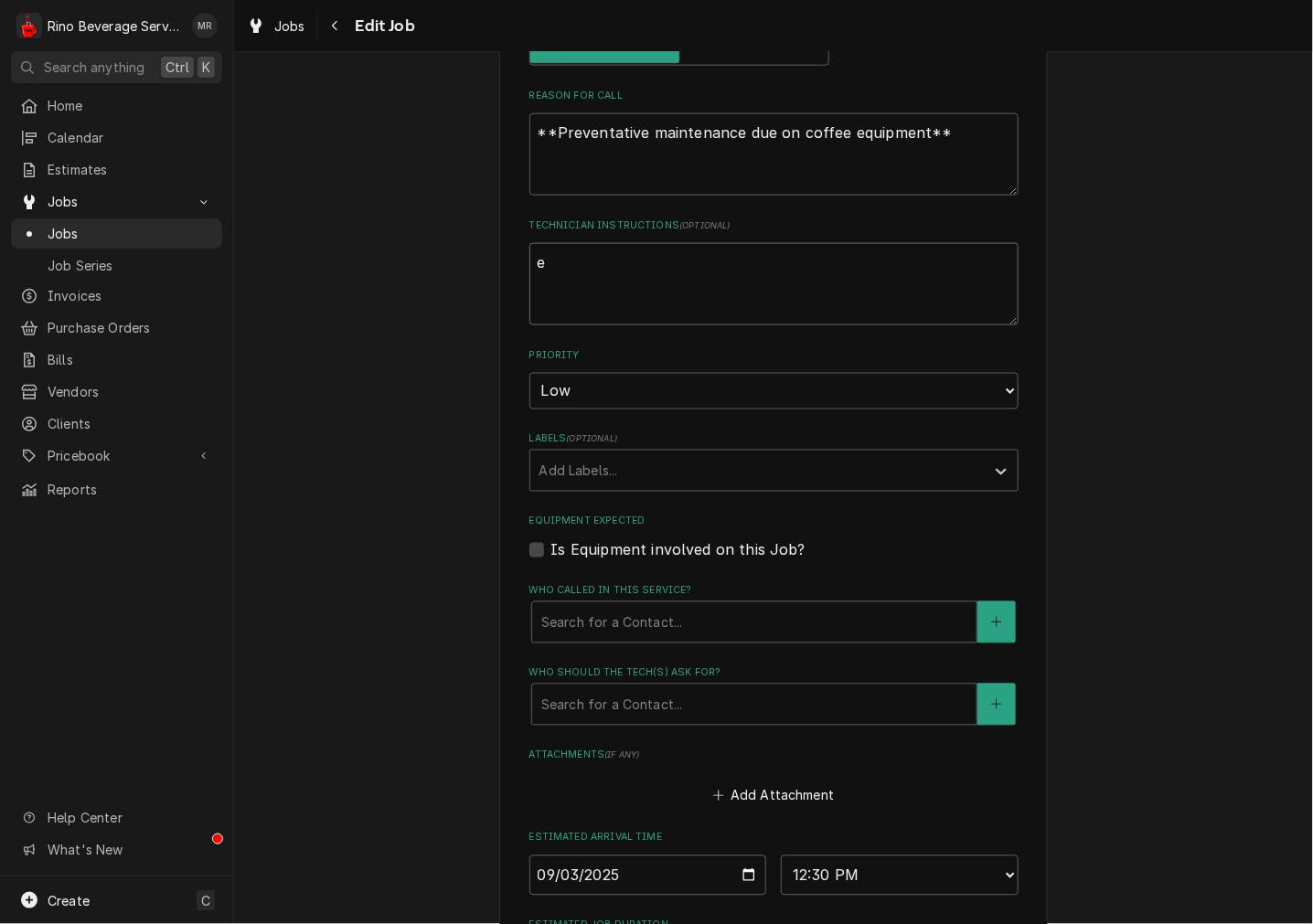 type on "x" 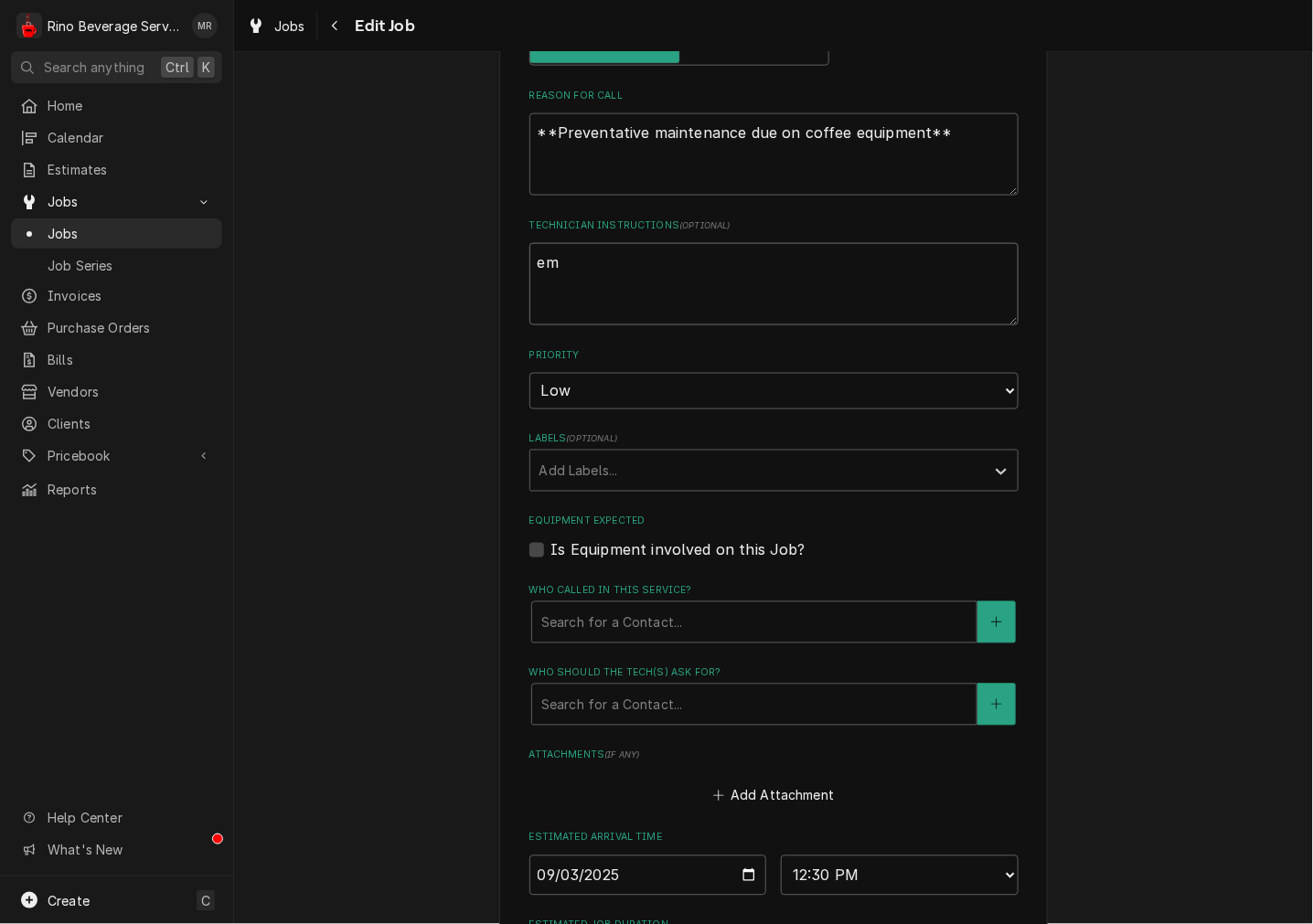 type on "x" 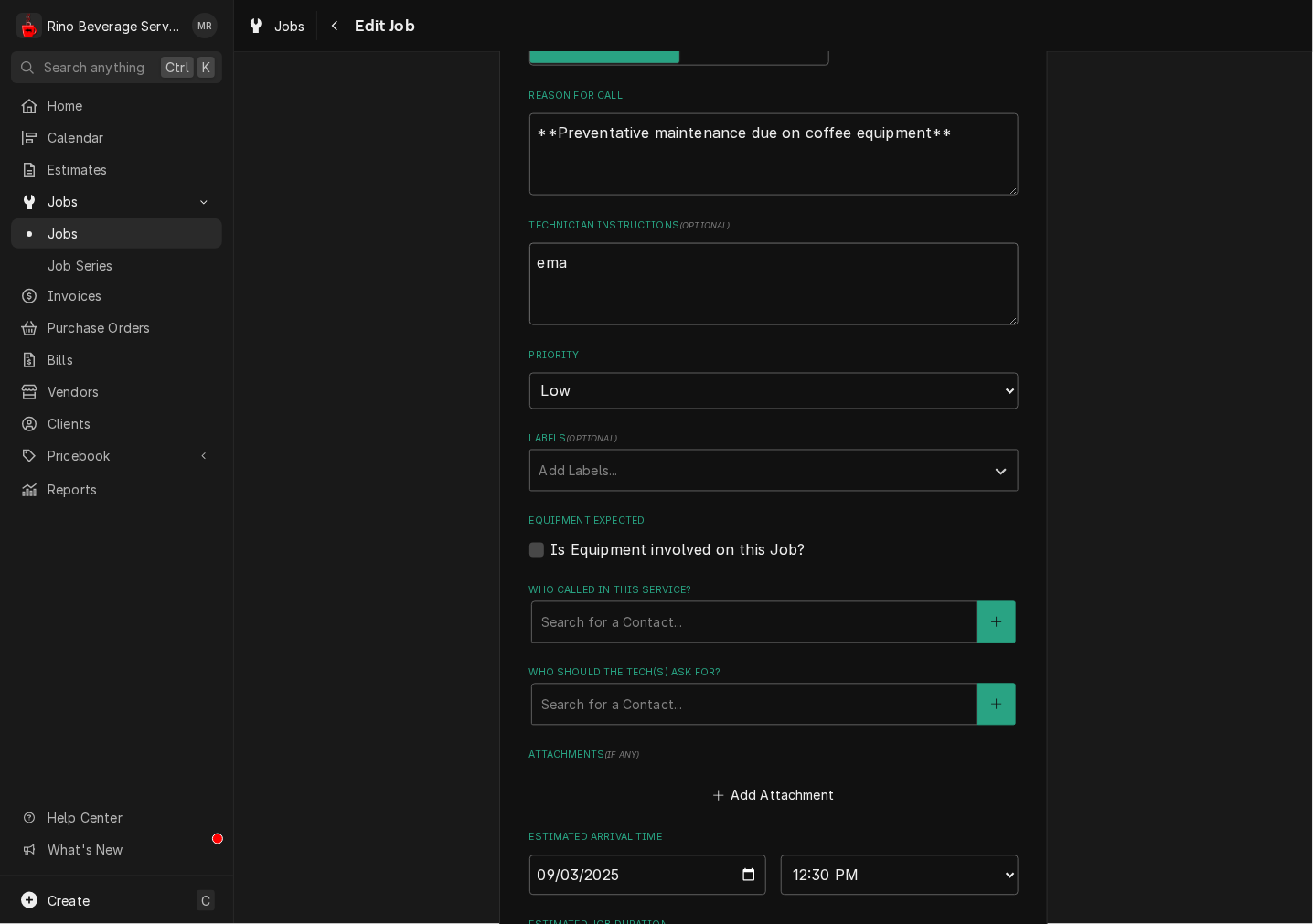 type on "x" 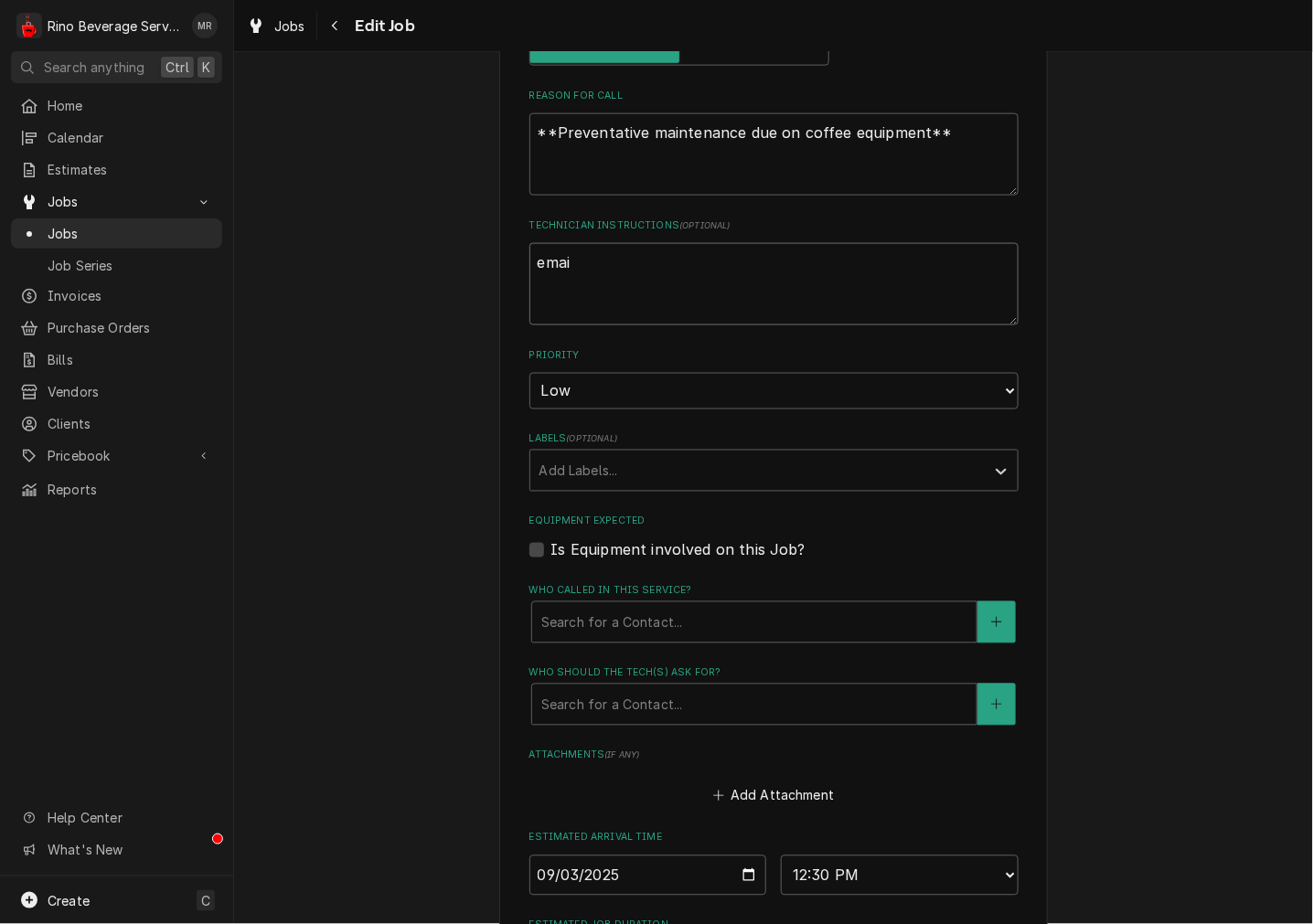 type on "x" 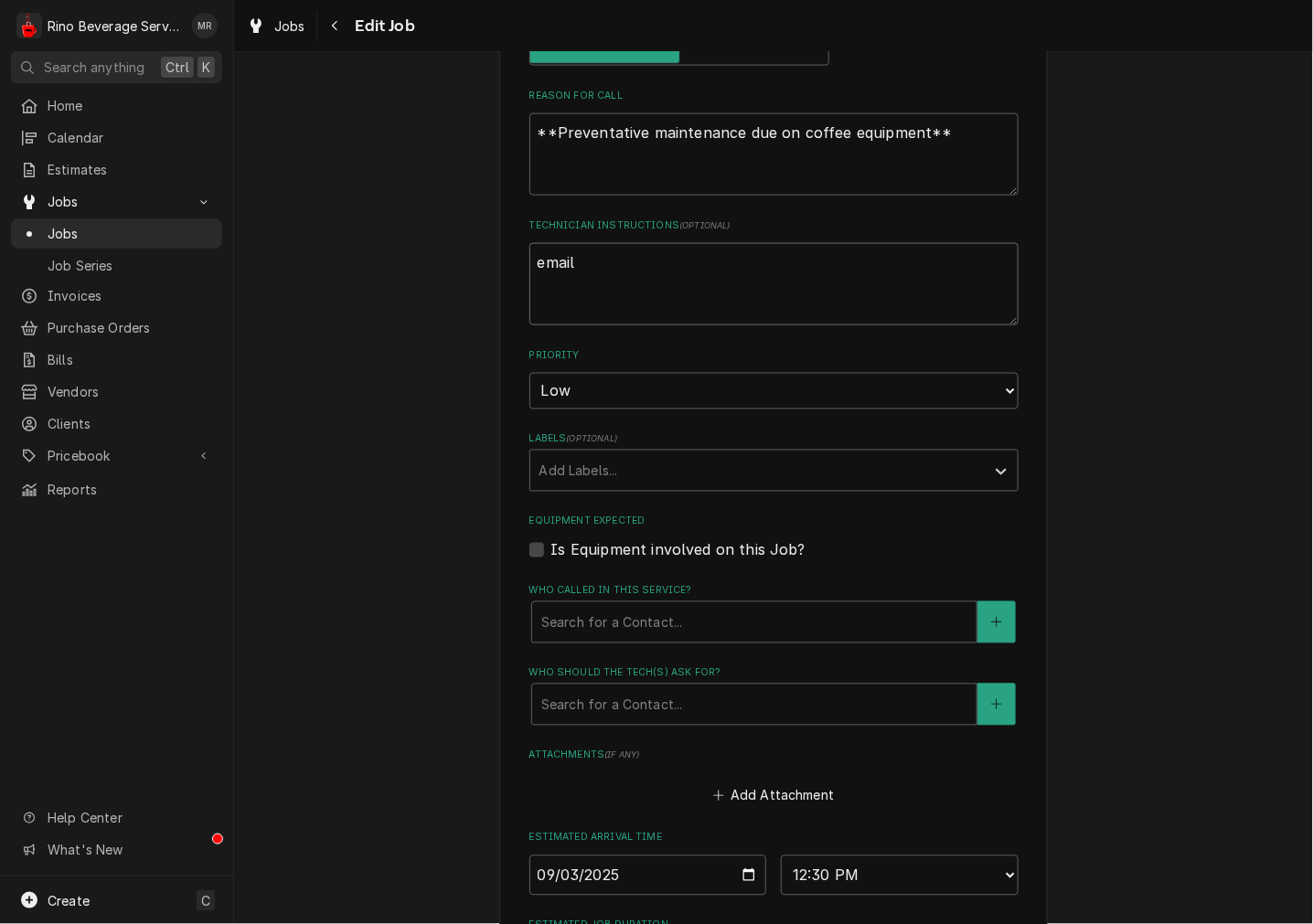 type on "x" 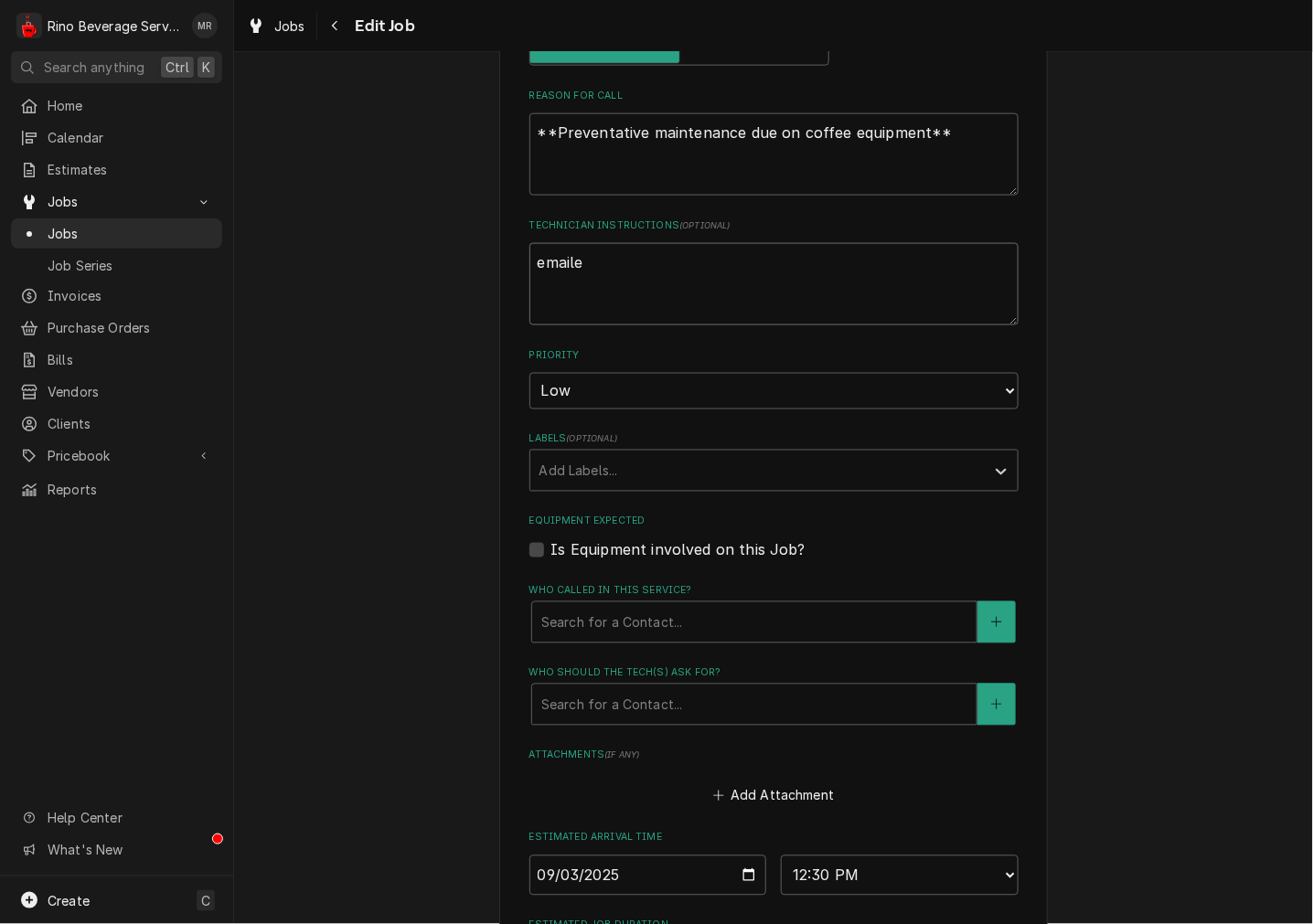 type on "x" 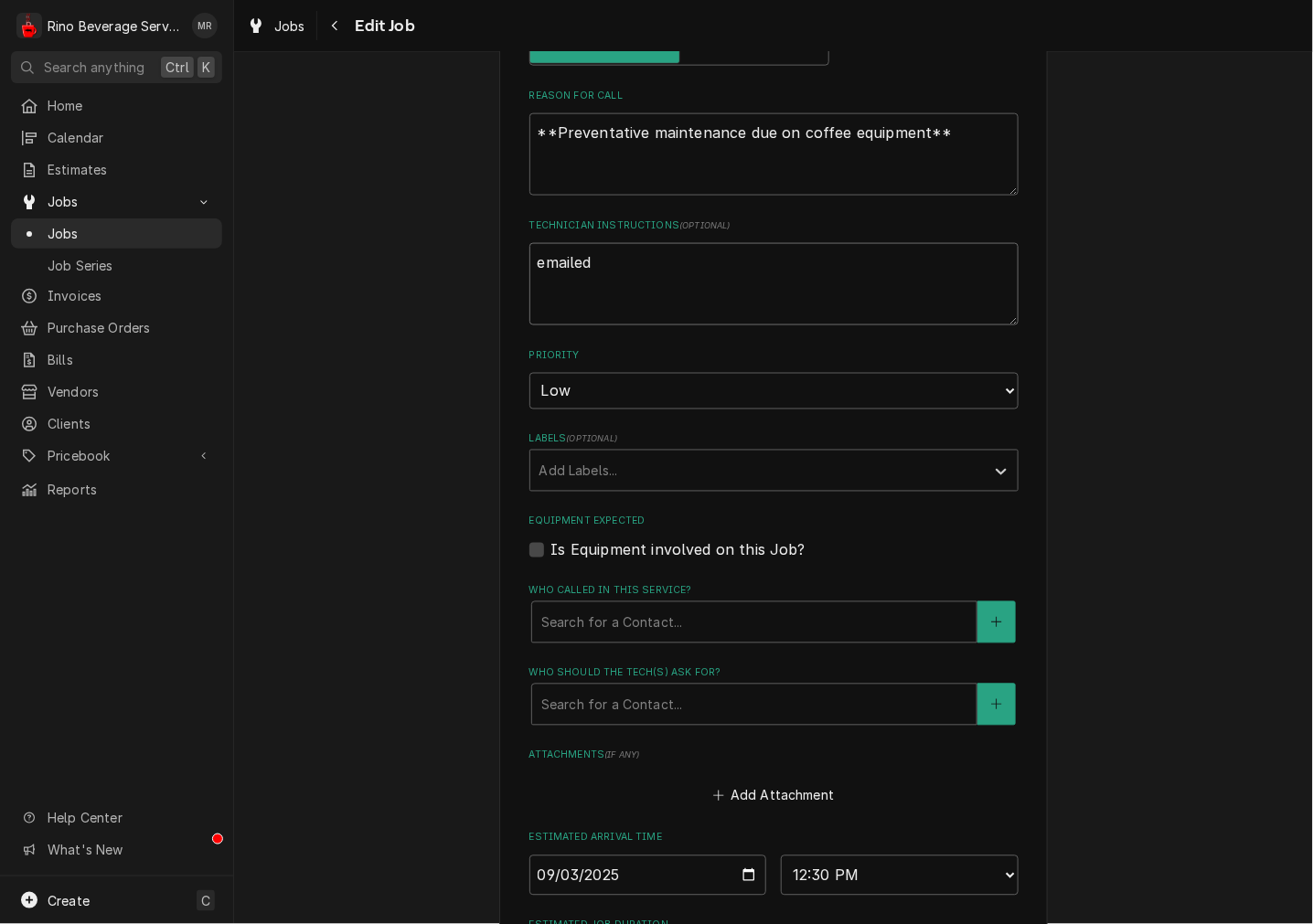 type on "x" 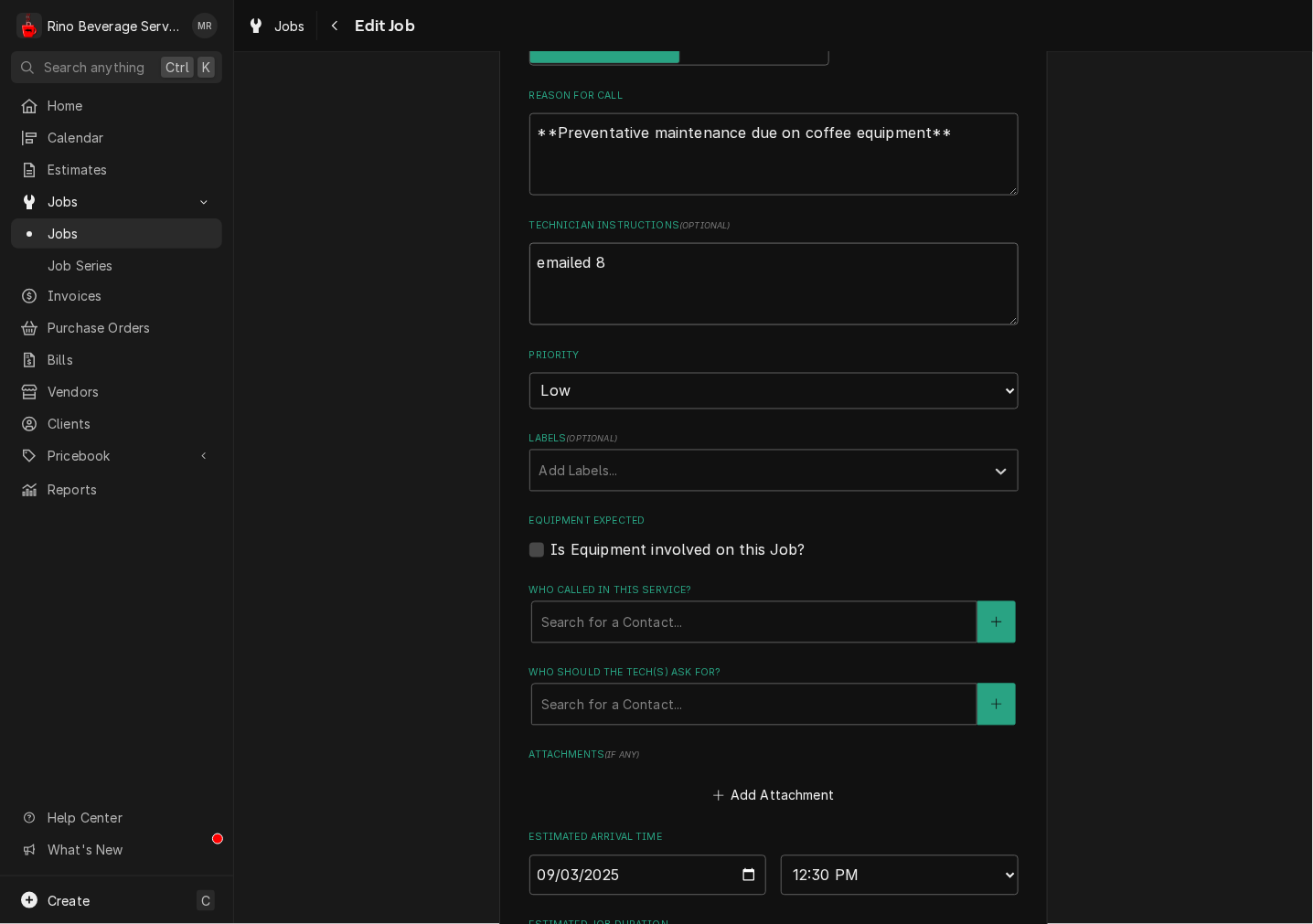 type on "x" 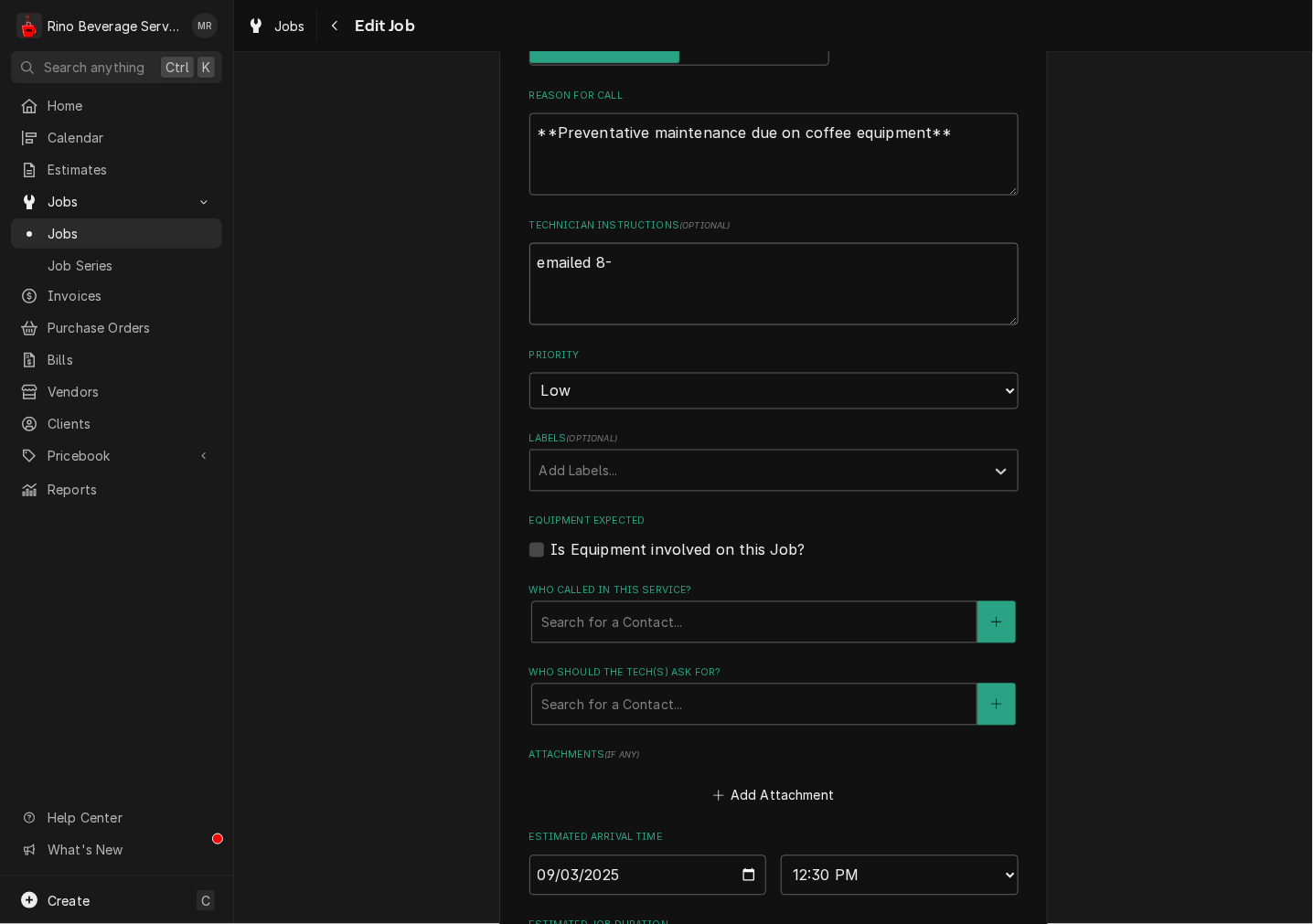type on "x" 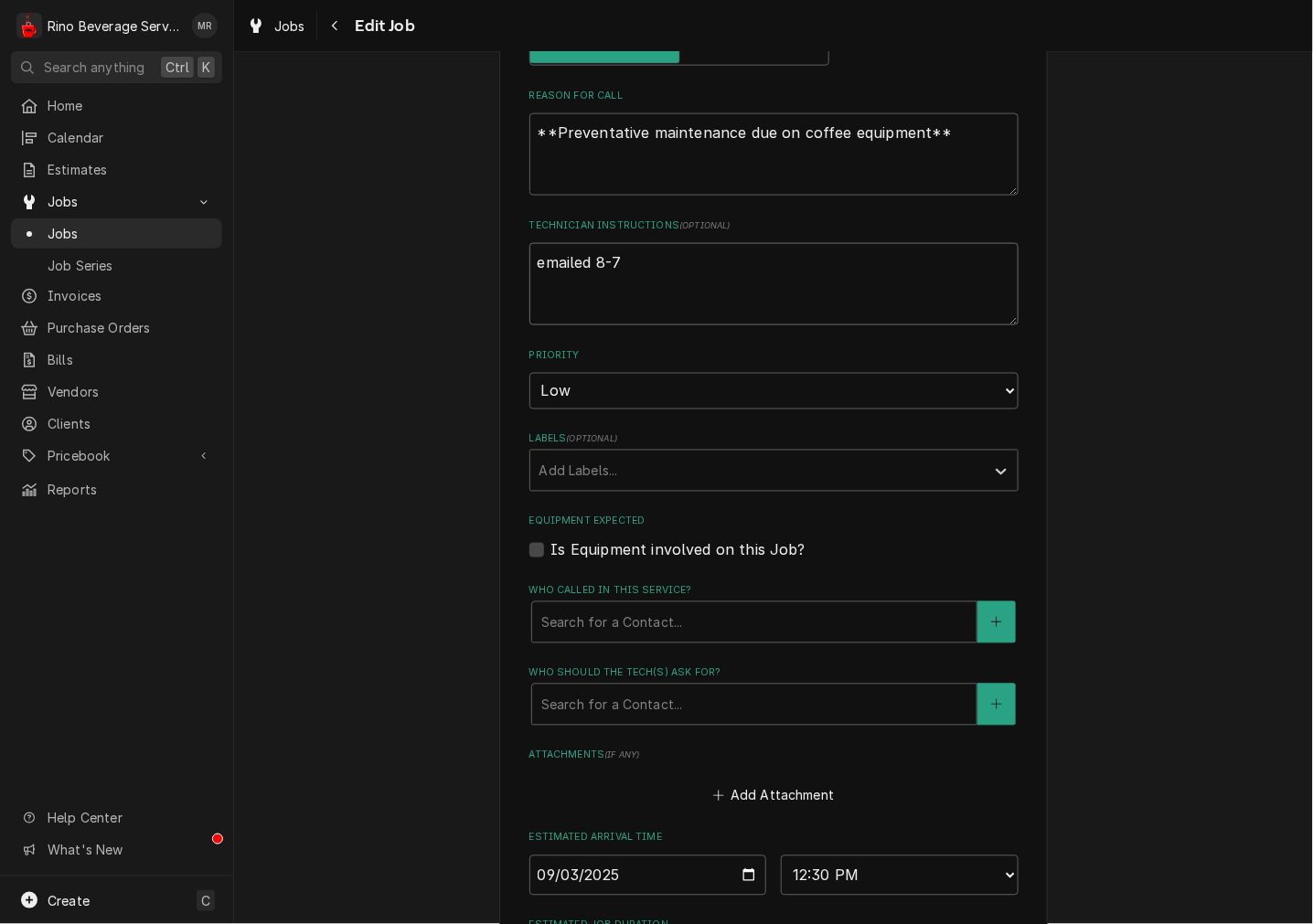 type on "x" 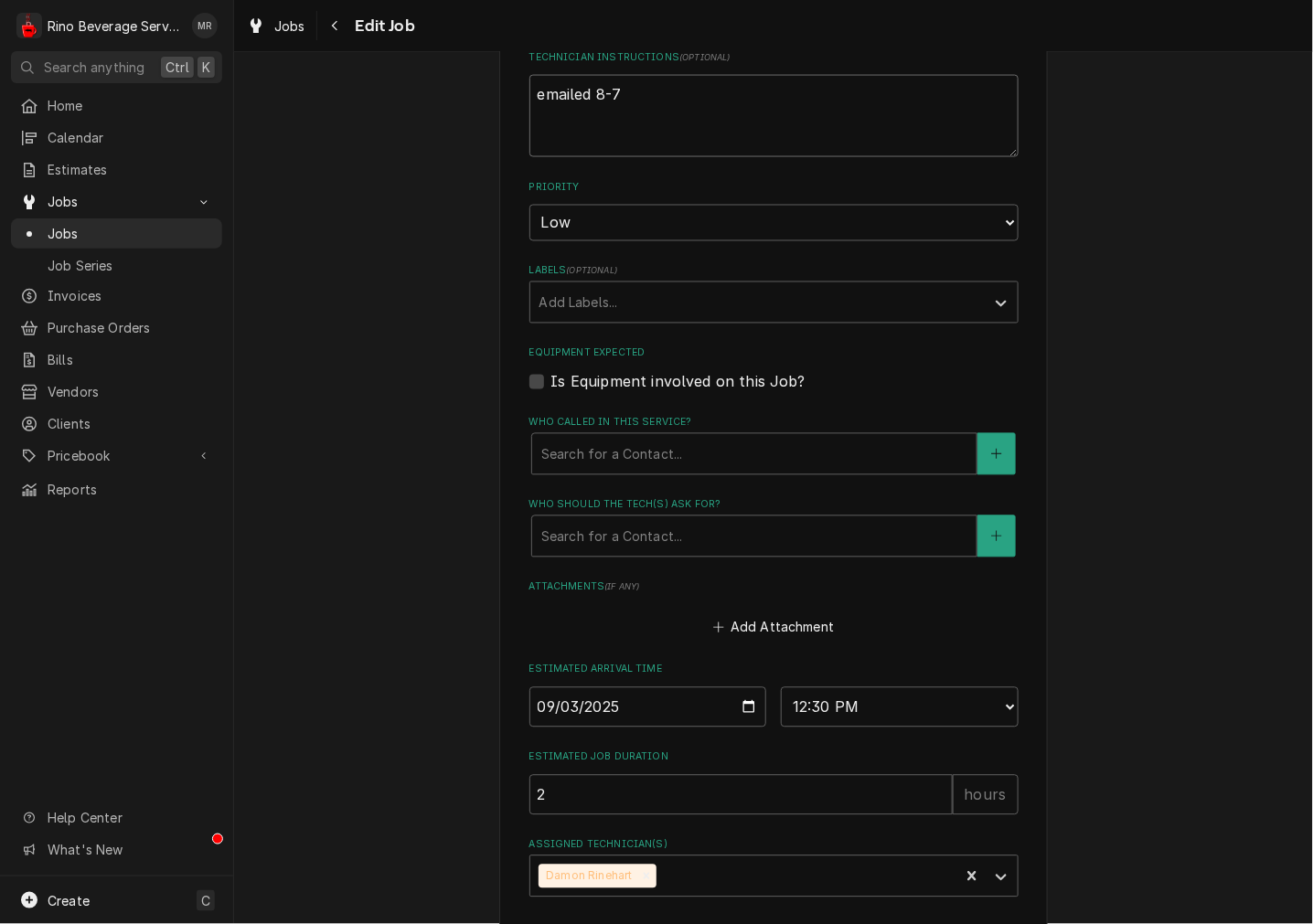 scroll, scrollTop: 929, scrollLeft: 0, axis: vertical 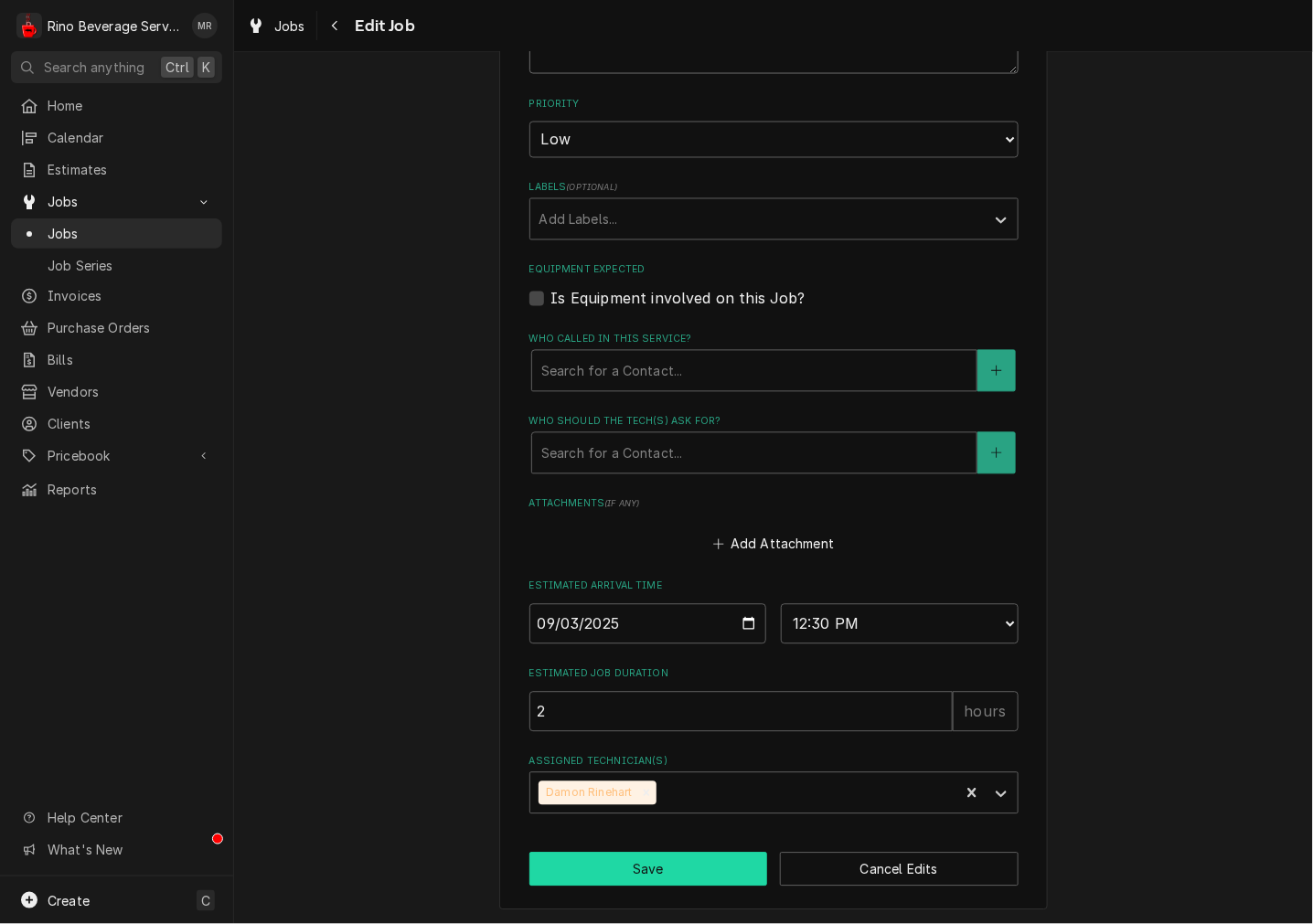 type on "emailed 8-7" 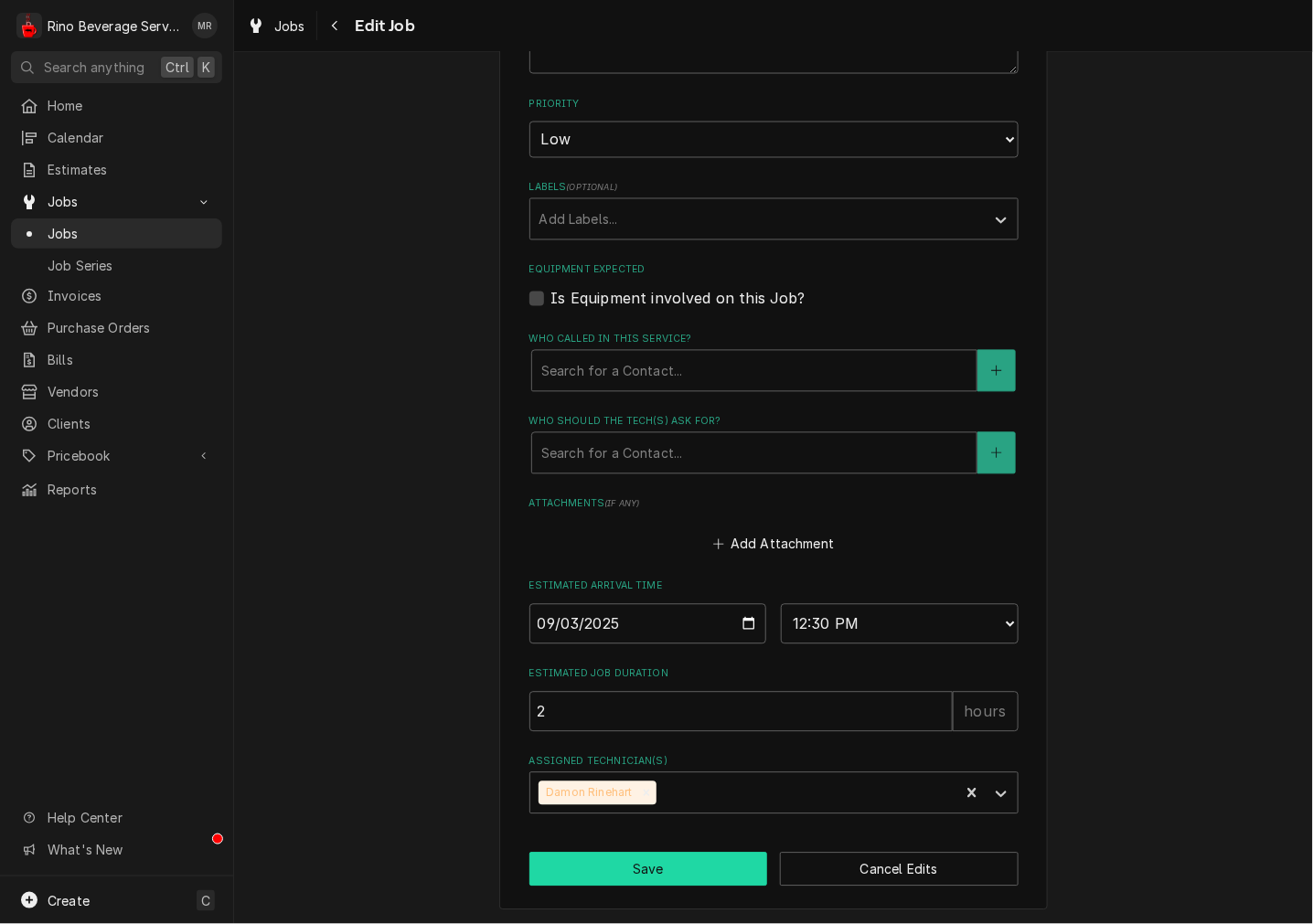 click on "Save" at bounding box center [648, 869] 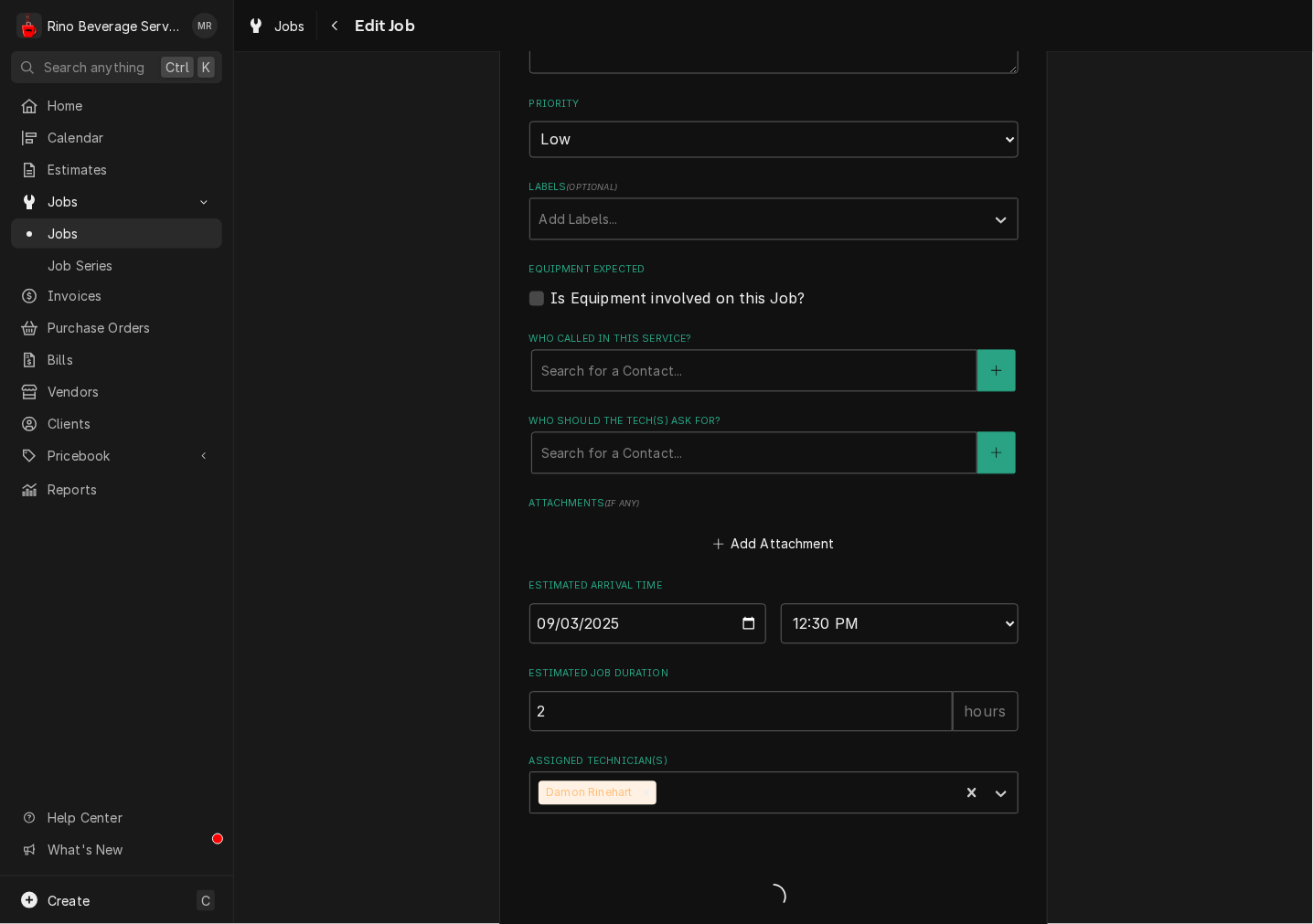 type on "x" 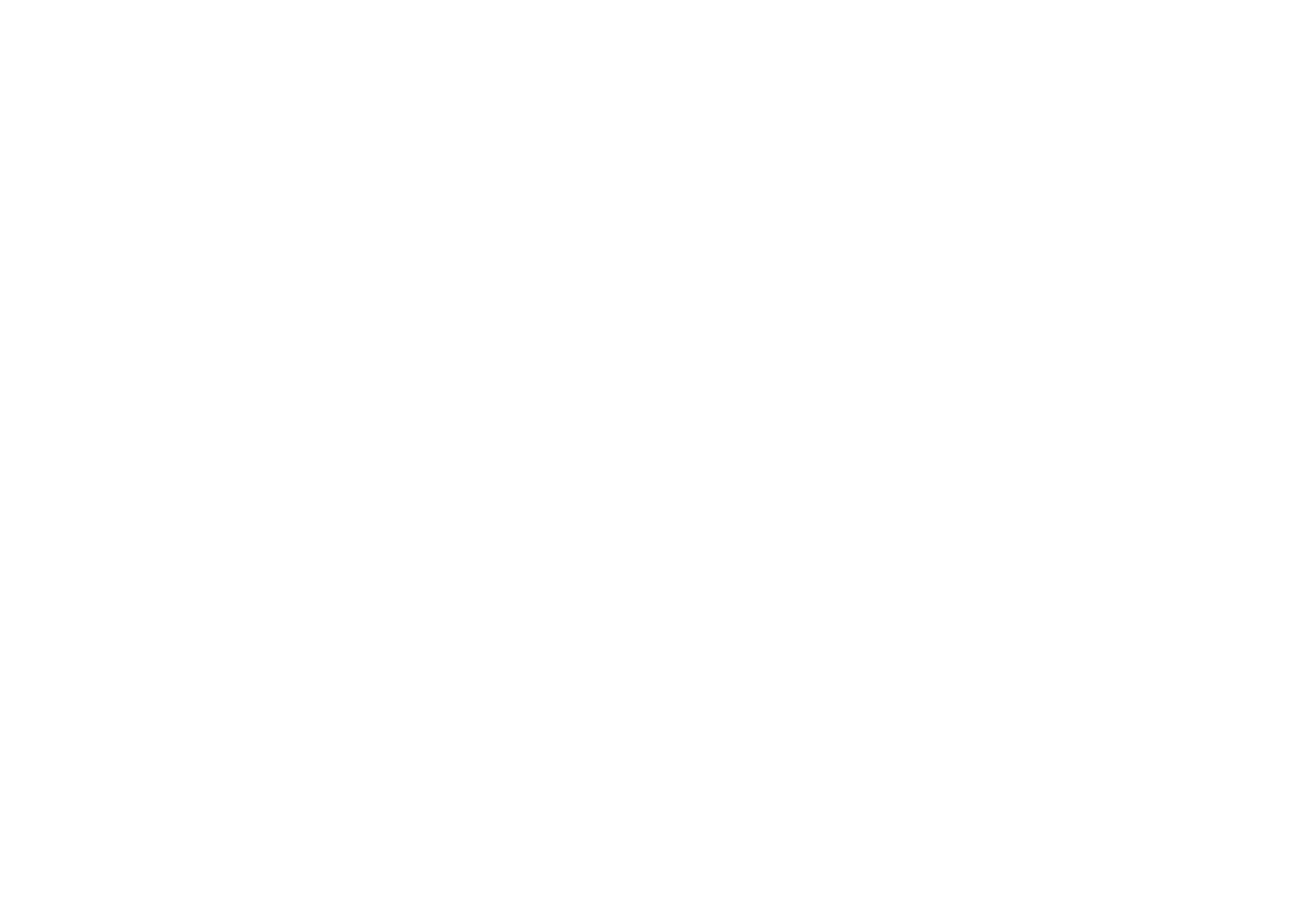 scroll, scrollTop: 0, scrollLeft: 0, axis: both 